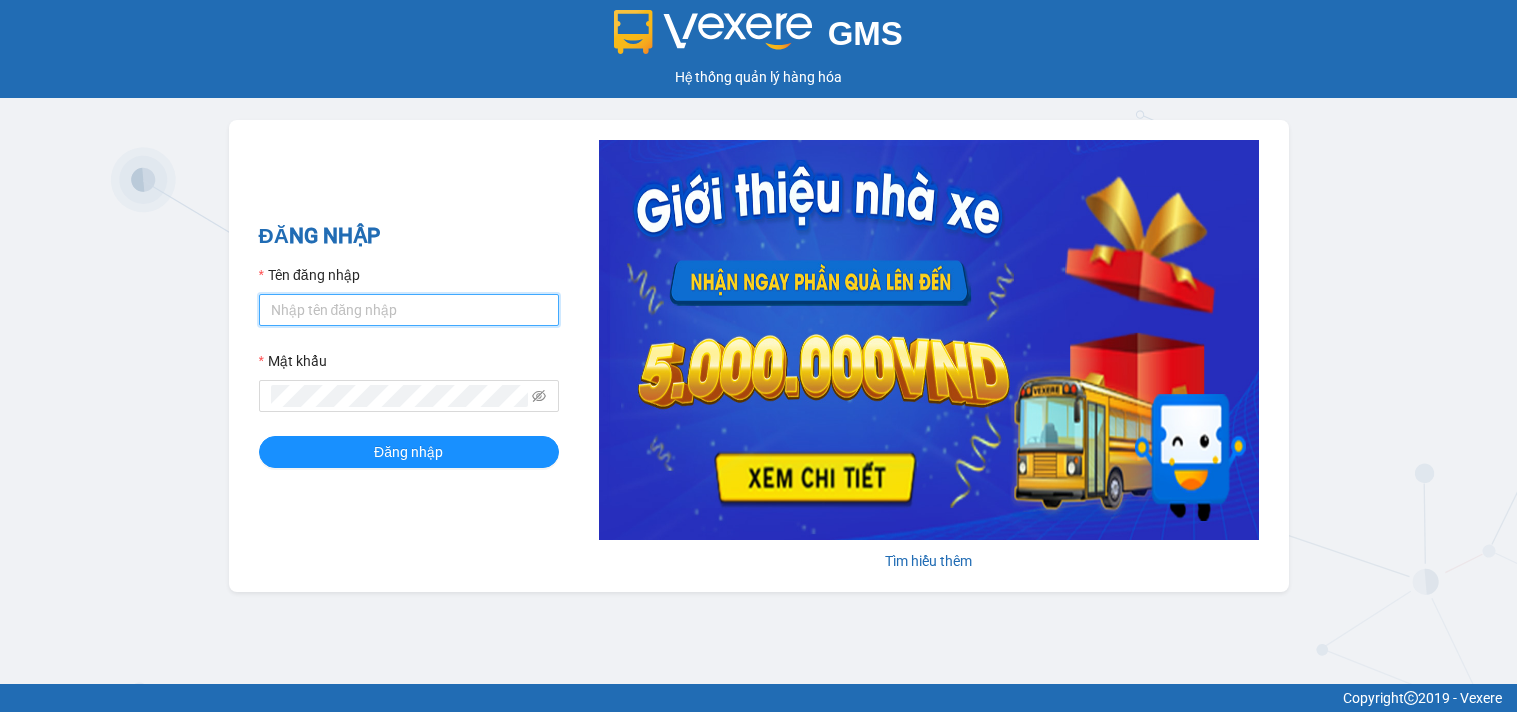 scroll, scrollTop: 0, scrollLeft: 0, axis: both 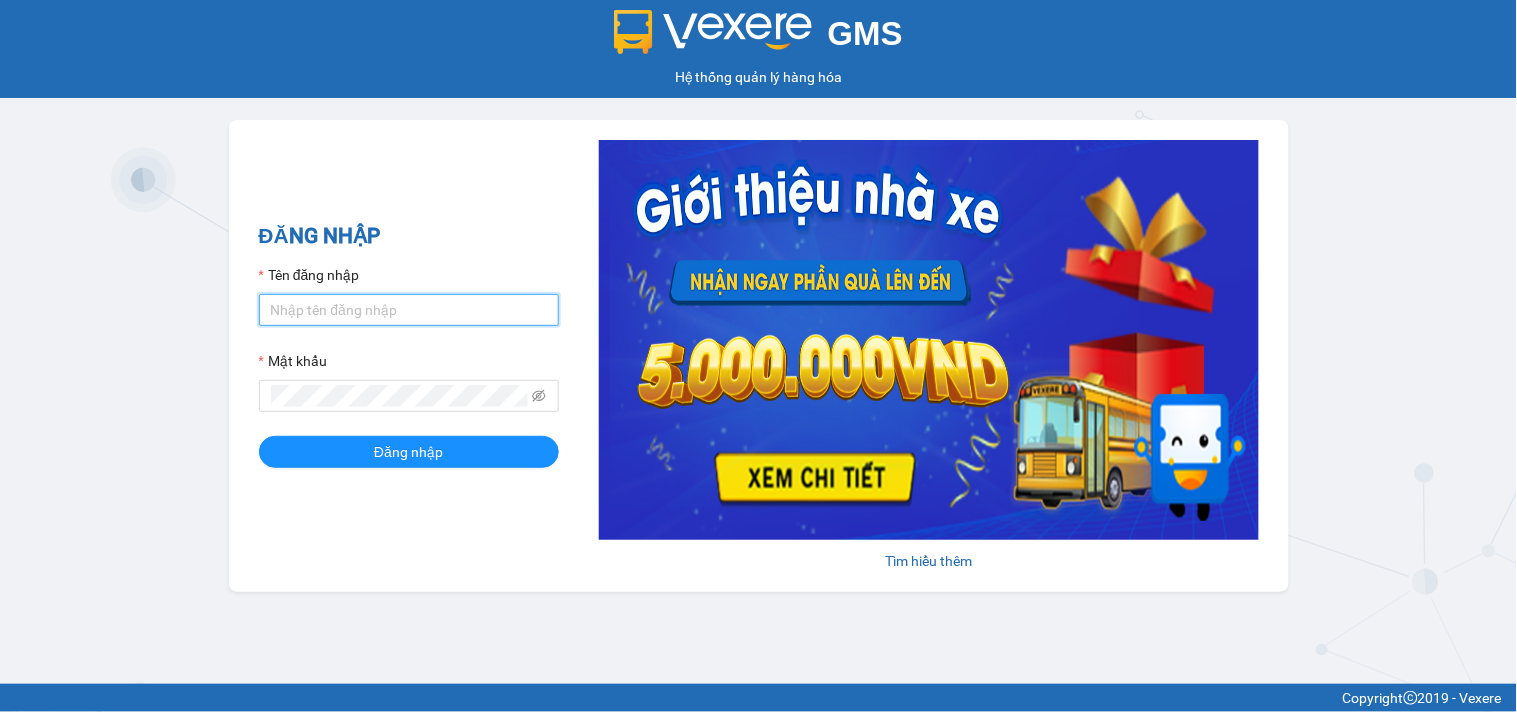 drag, startPoint x: 0, startPoint y: 0, endPoint x: 301, endPoint y: 306, distance: 429.22836 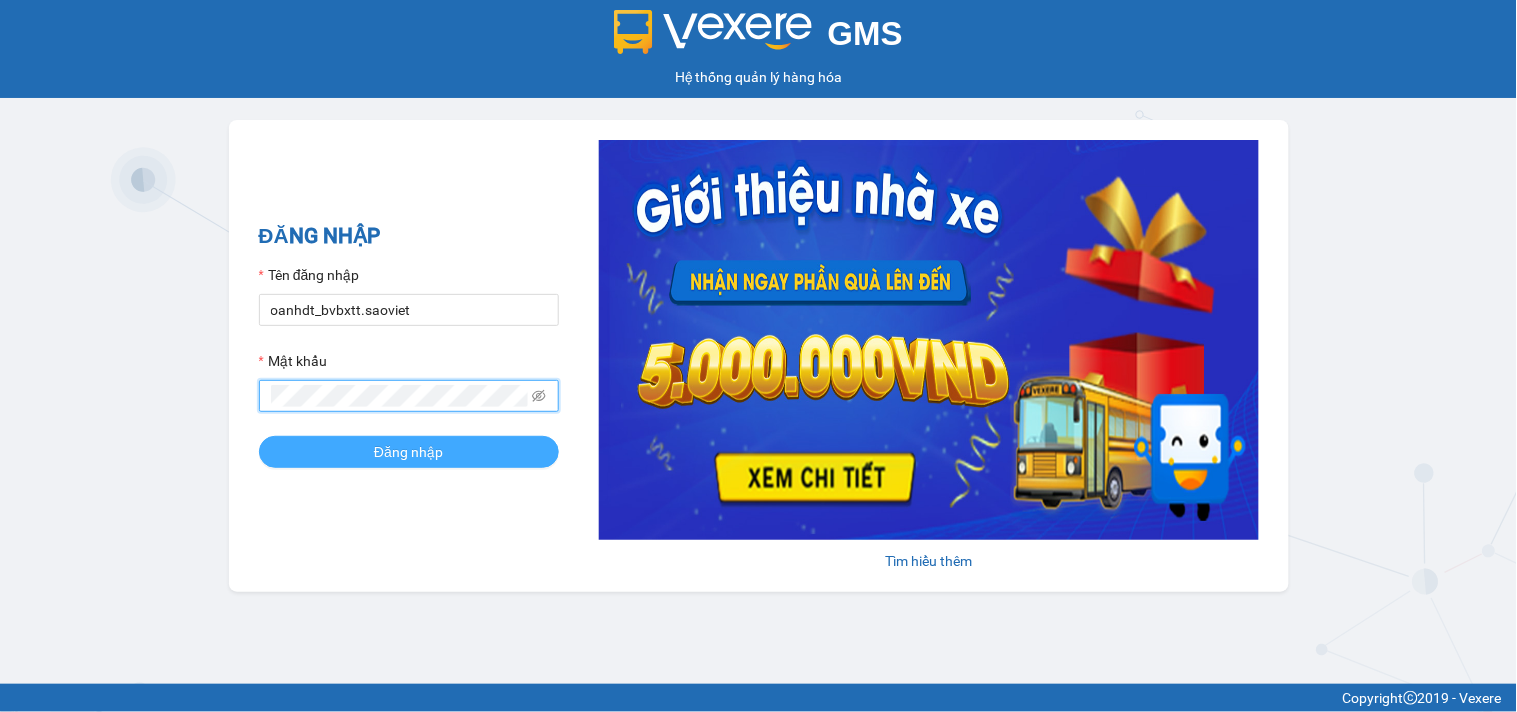 click on "Đăng nhập" at bounding box center [409, 452] 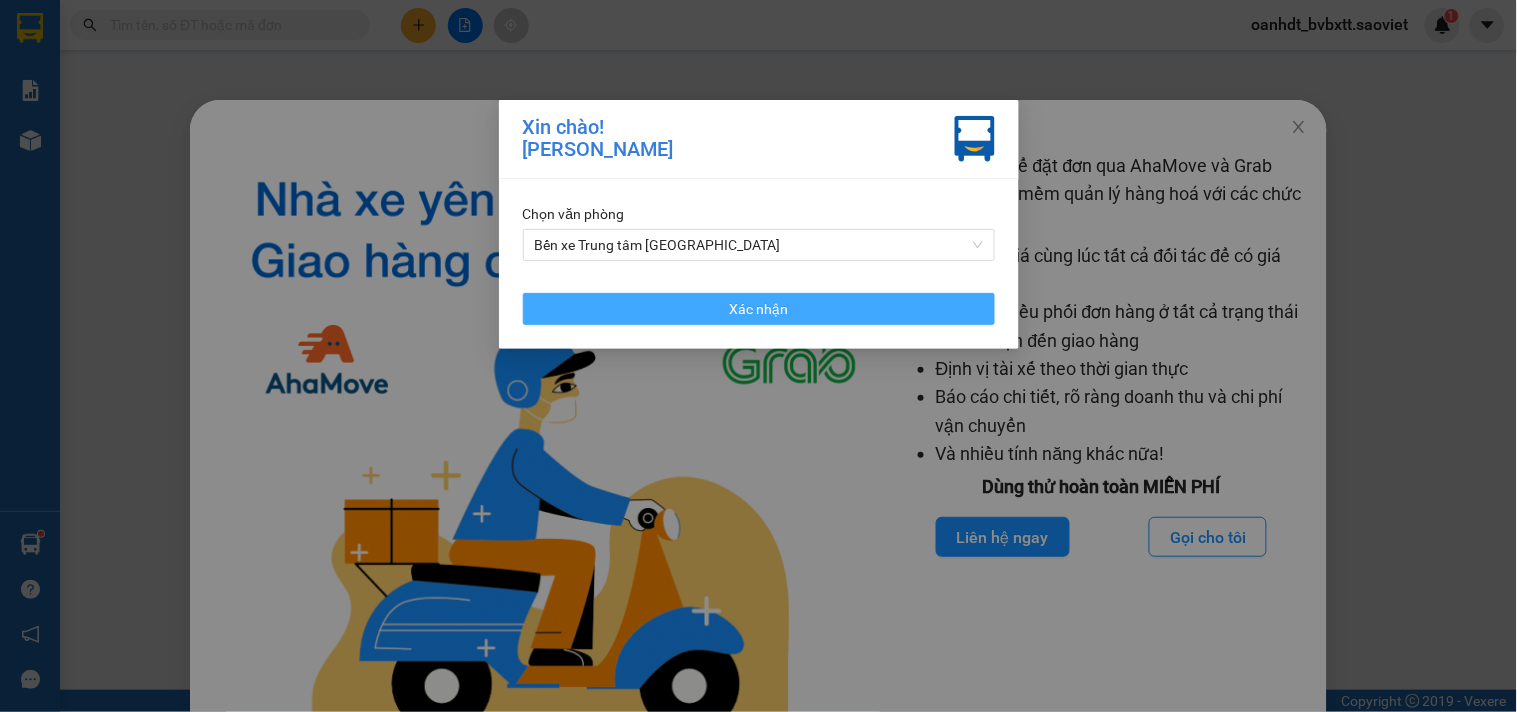 click on "Xác nhận" at bounding box center [759, 309] 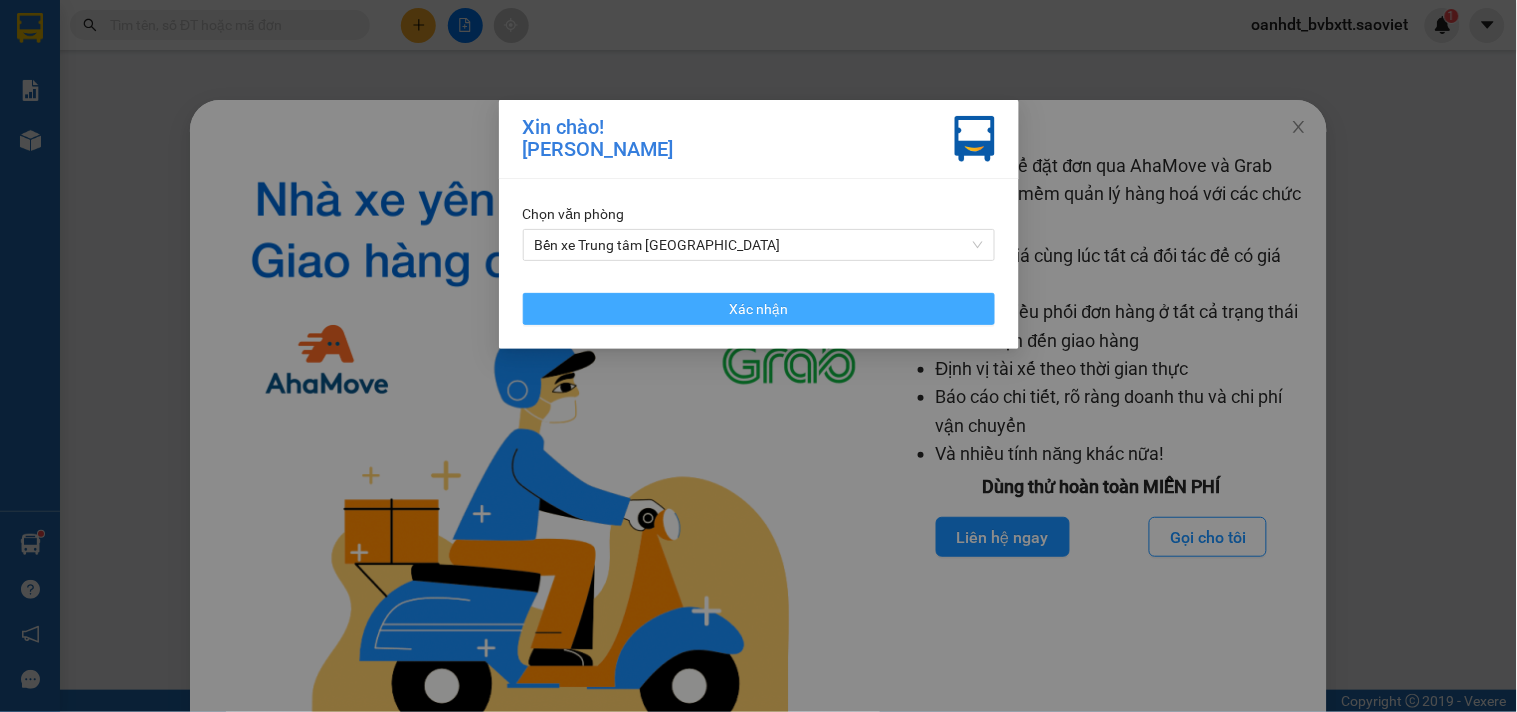 click at bounding box center [553, 460] 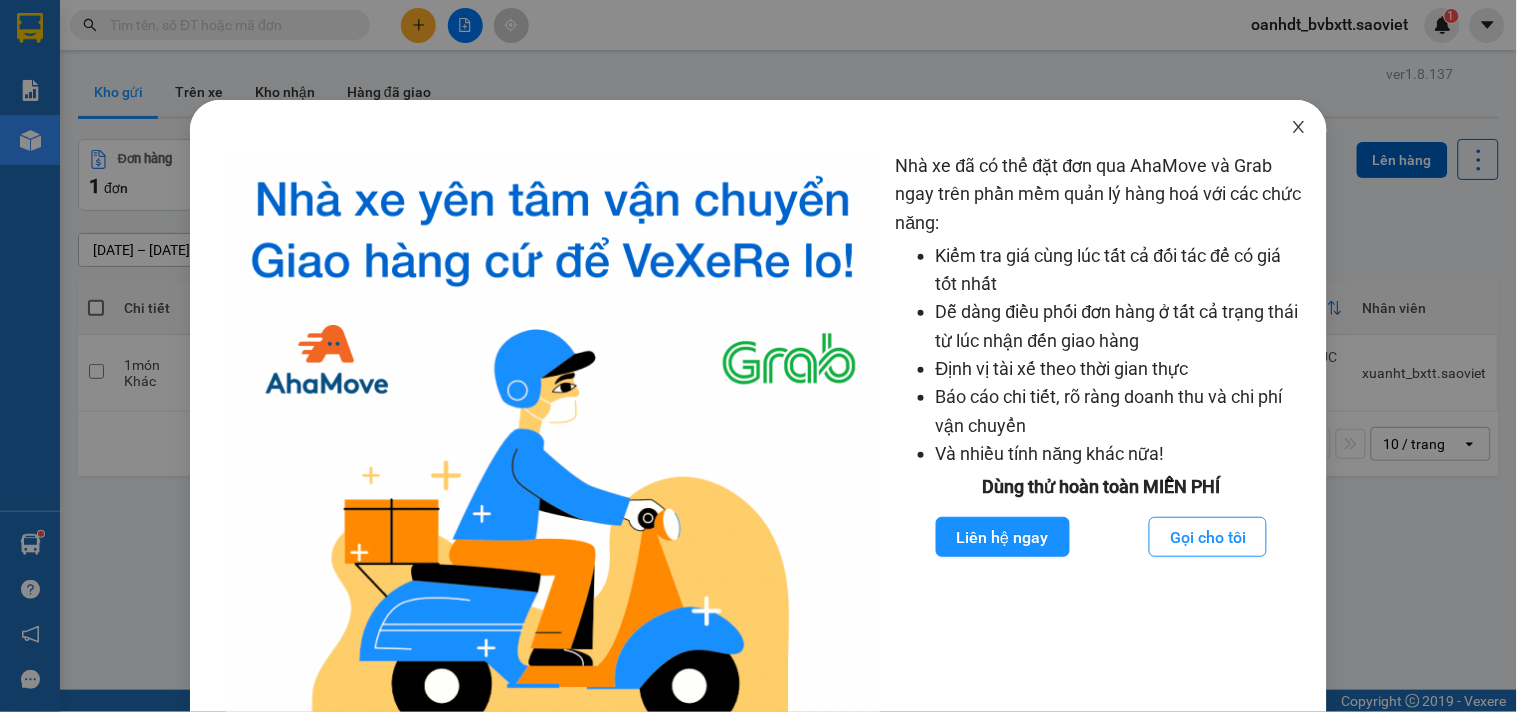 click 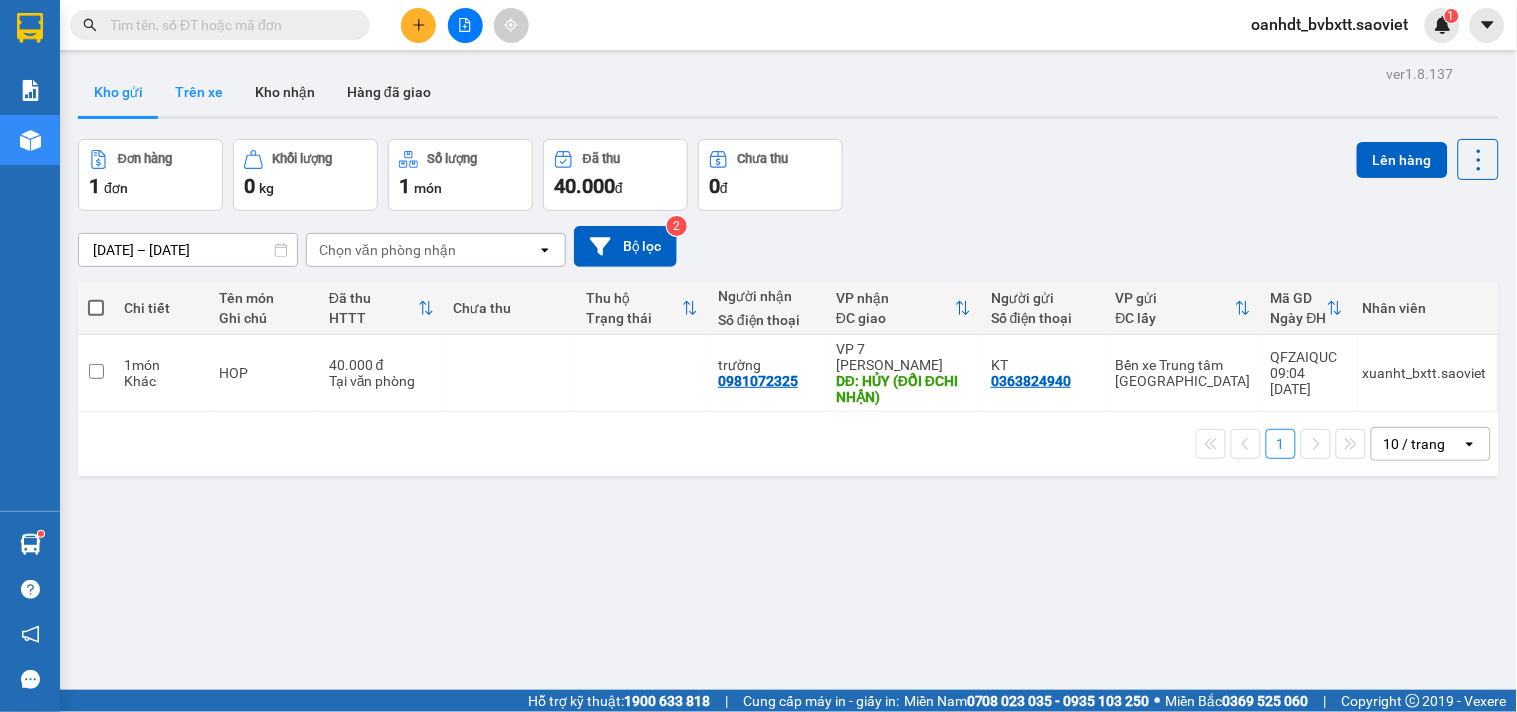 click on "Trên xe" at bounding box center [199, 92] 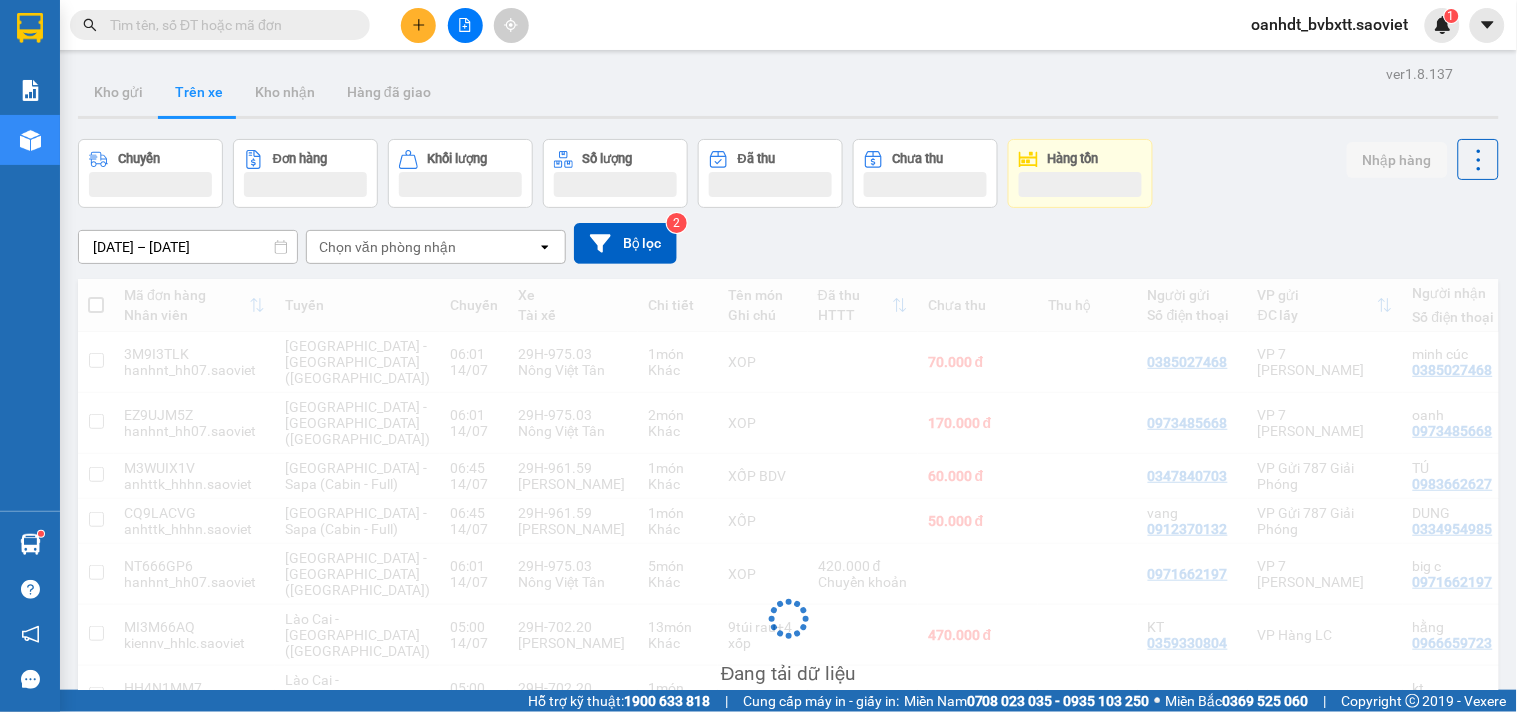 click on "Chọn văn phòng nhận" at bounding box center (387, 247) 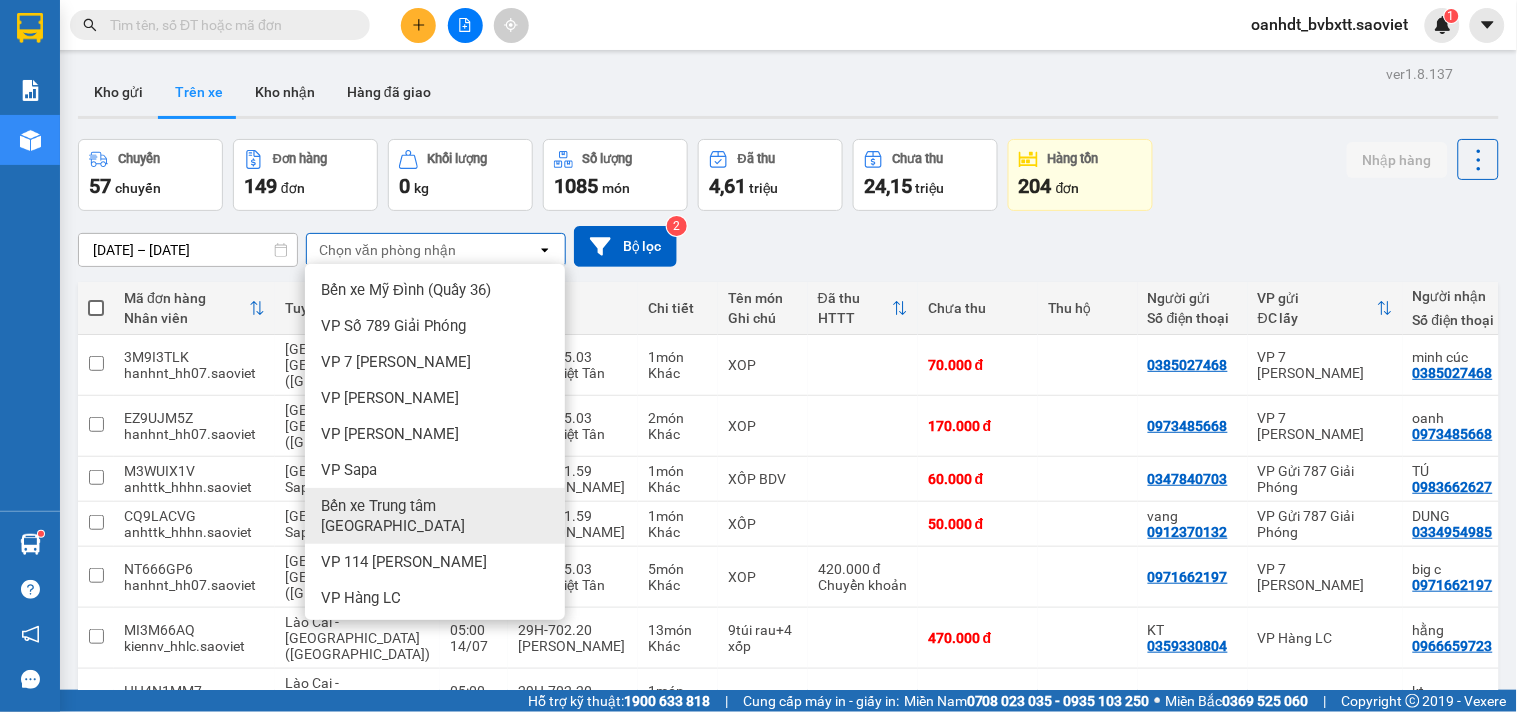 click on "Bến xe Trung tâm [GEOGRAPHIC_DATA]" at bounding box center [435, 516] 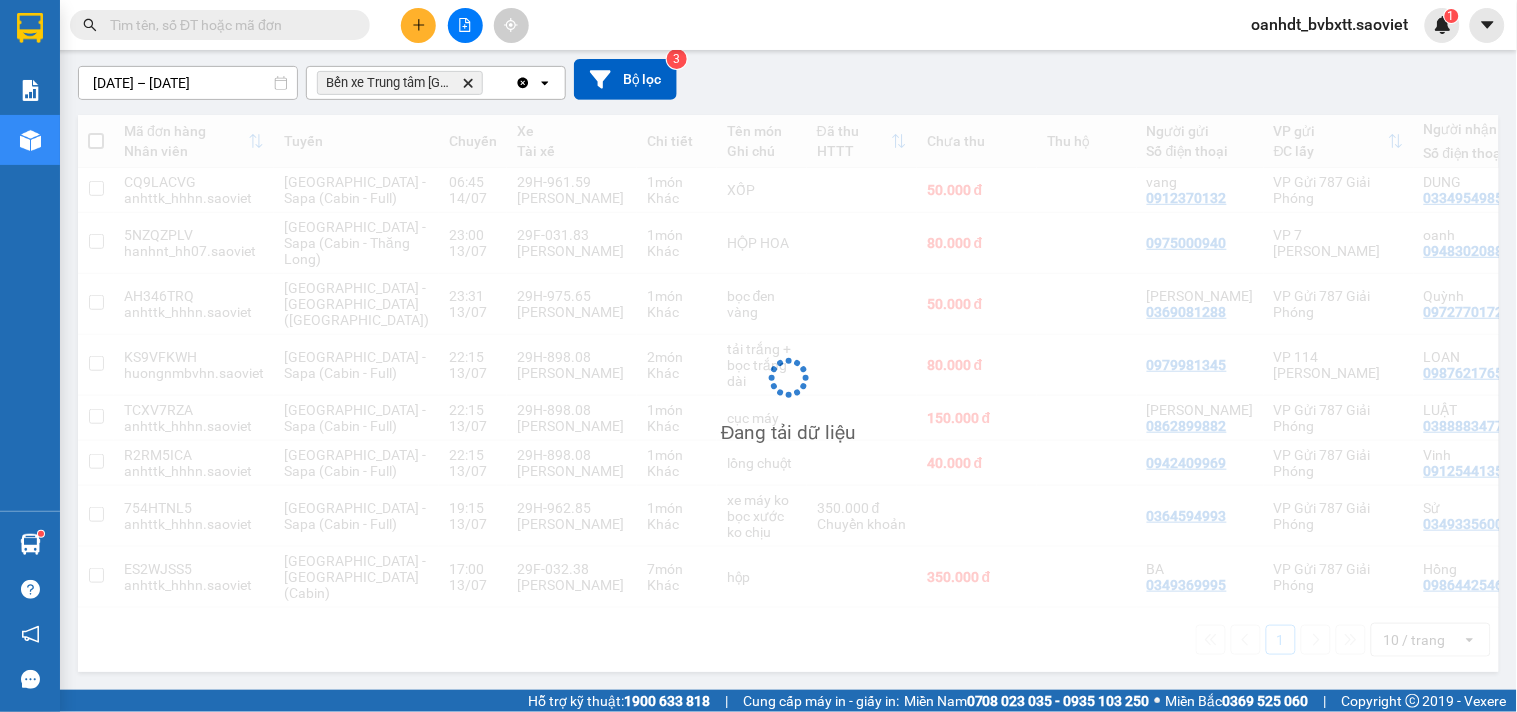 scroll, scrollTop: 224, scrollLeft: 0, axis: vertical 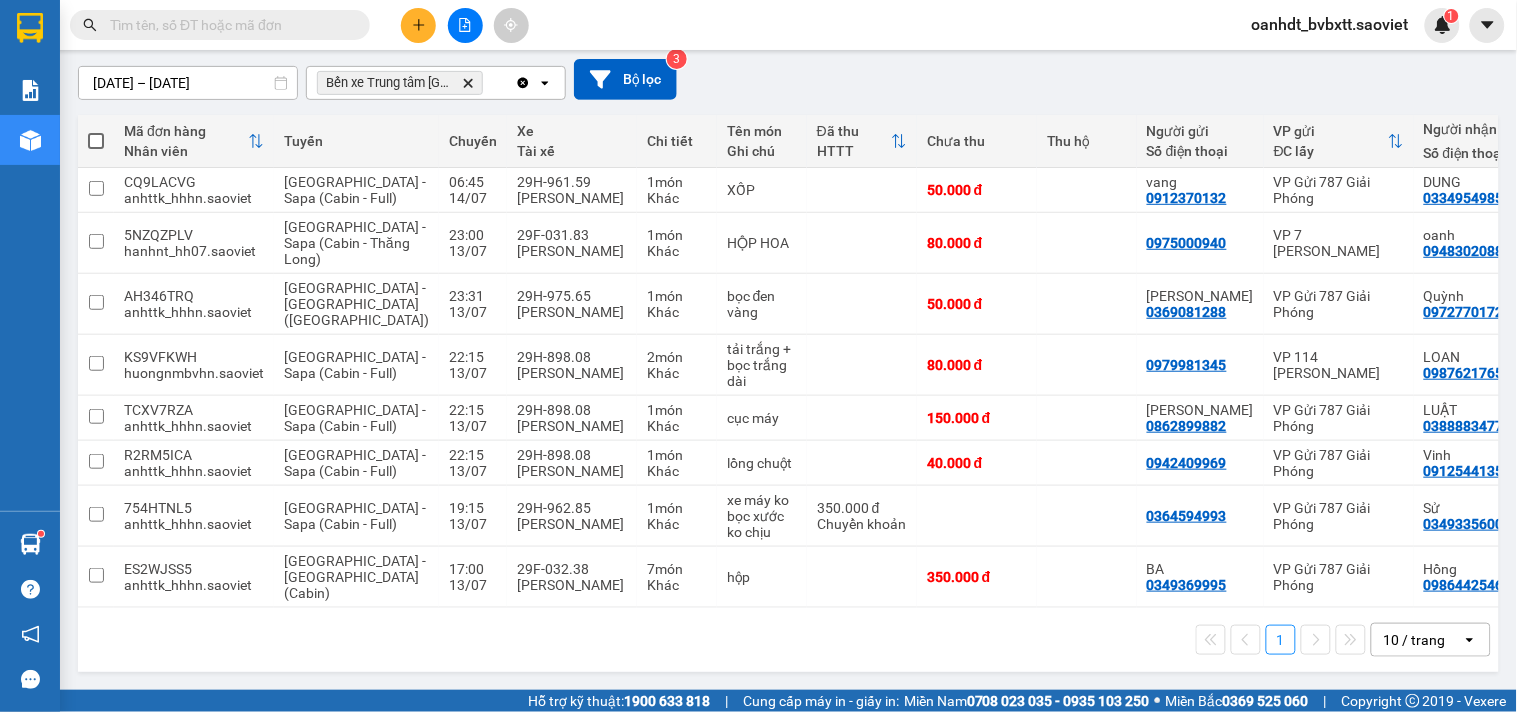 click on "10 / trang" at bounding box center (1417, 640) 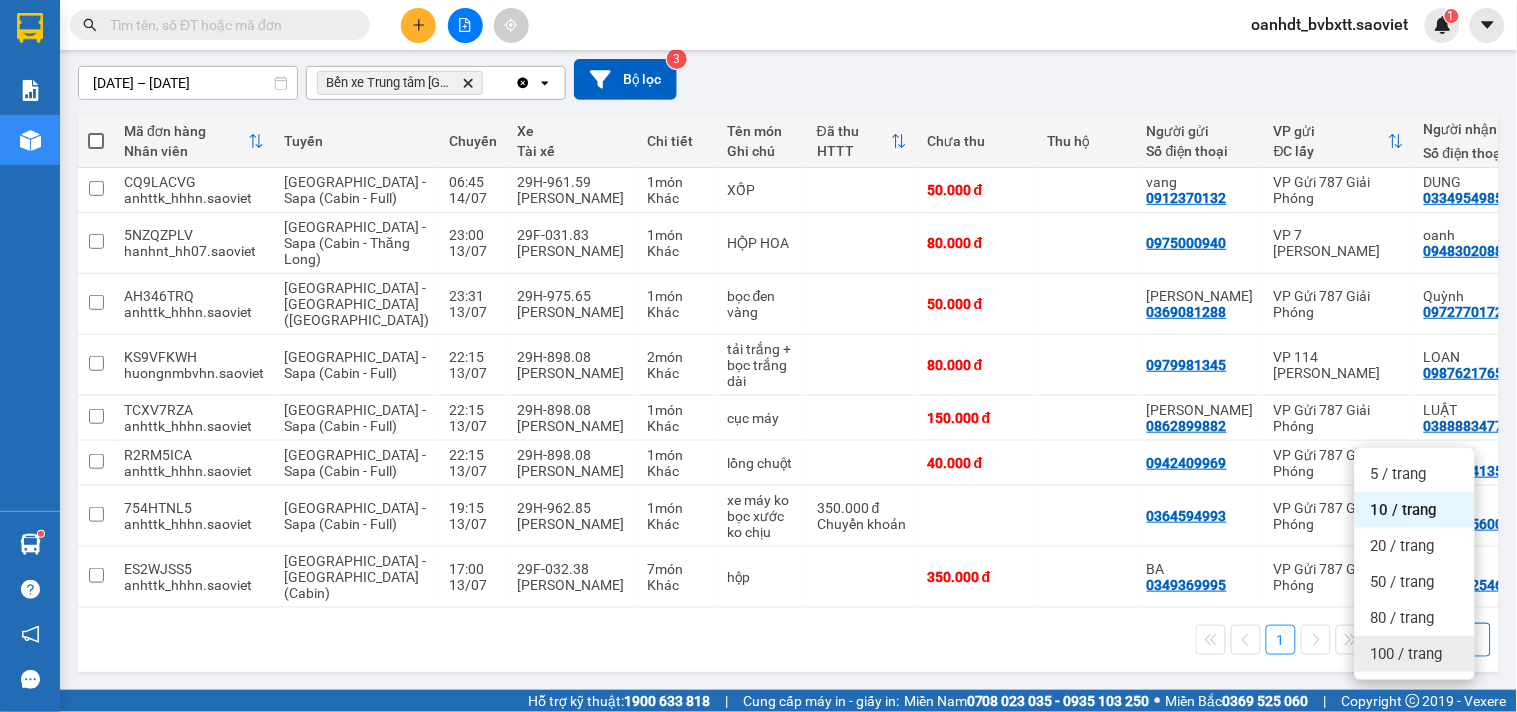 click on "100 / trang" at bounding box center [1407, 654] 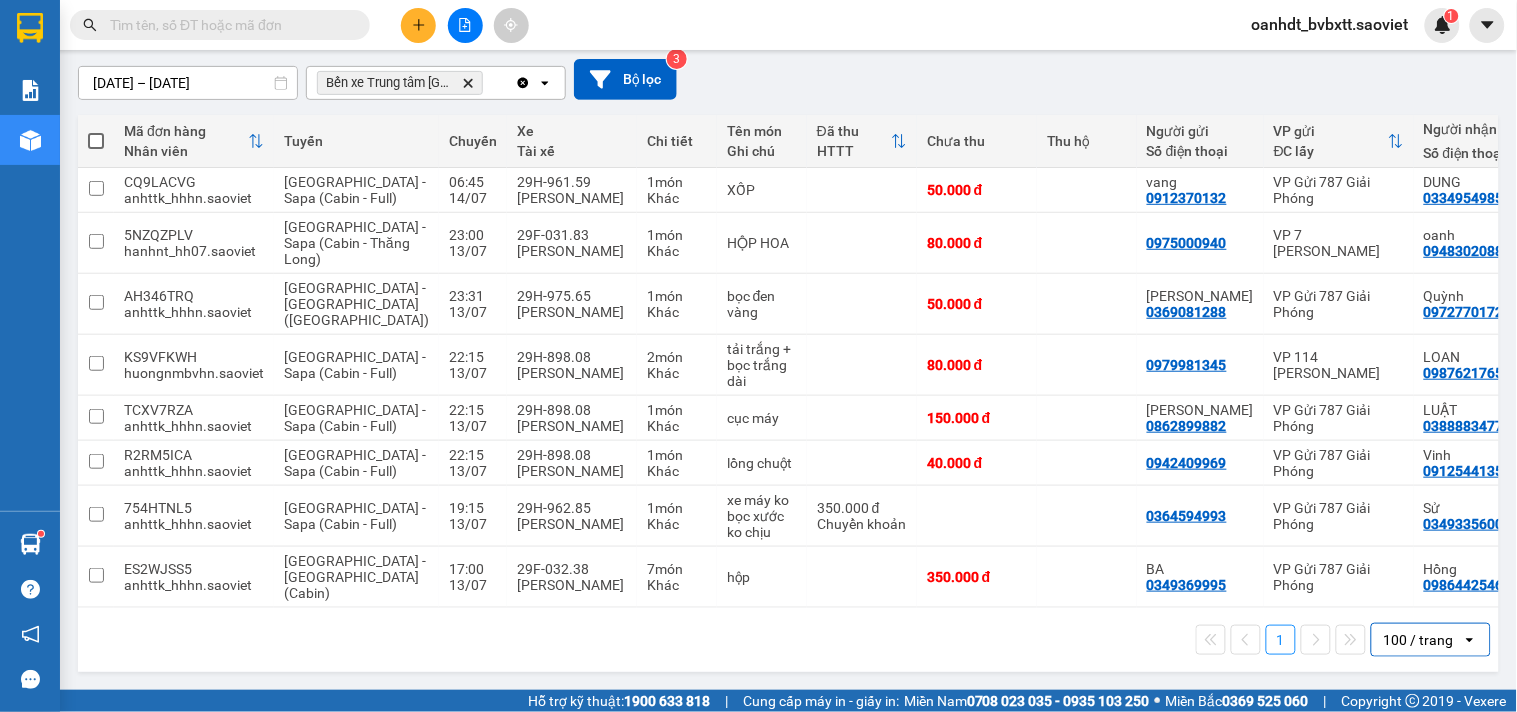 scroll, scrollTop: 224, scrollLeft: 0, axis: vertical 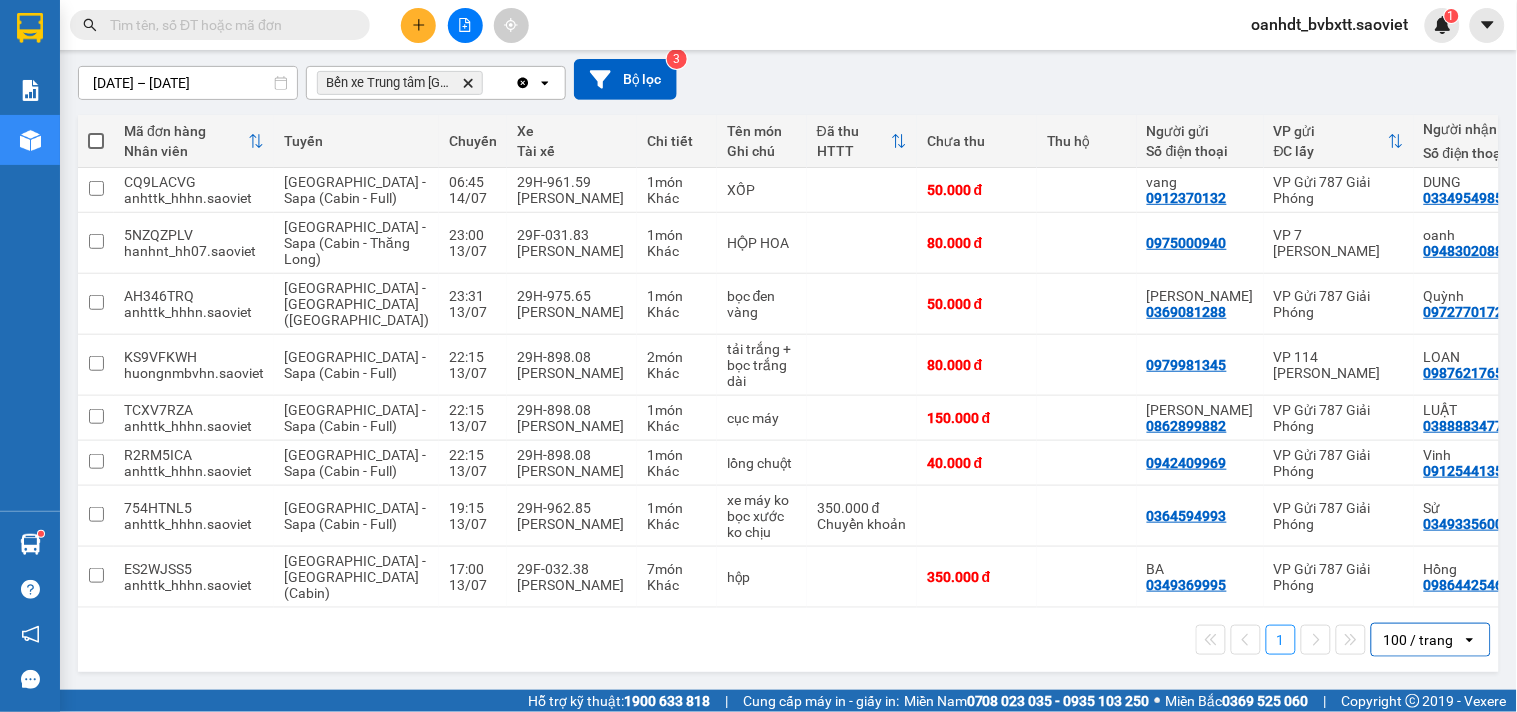 click on "Kết quả tìm kiếm ( 0 )  Bộ lọc  No Data oanhdt_bvbxtt.saoviet 1" at bounding box center (758, 25) 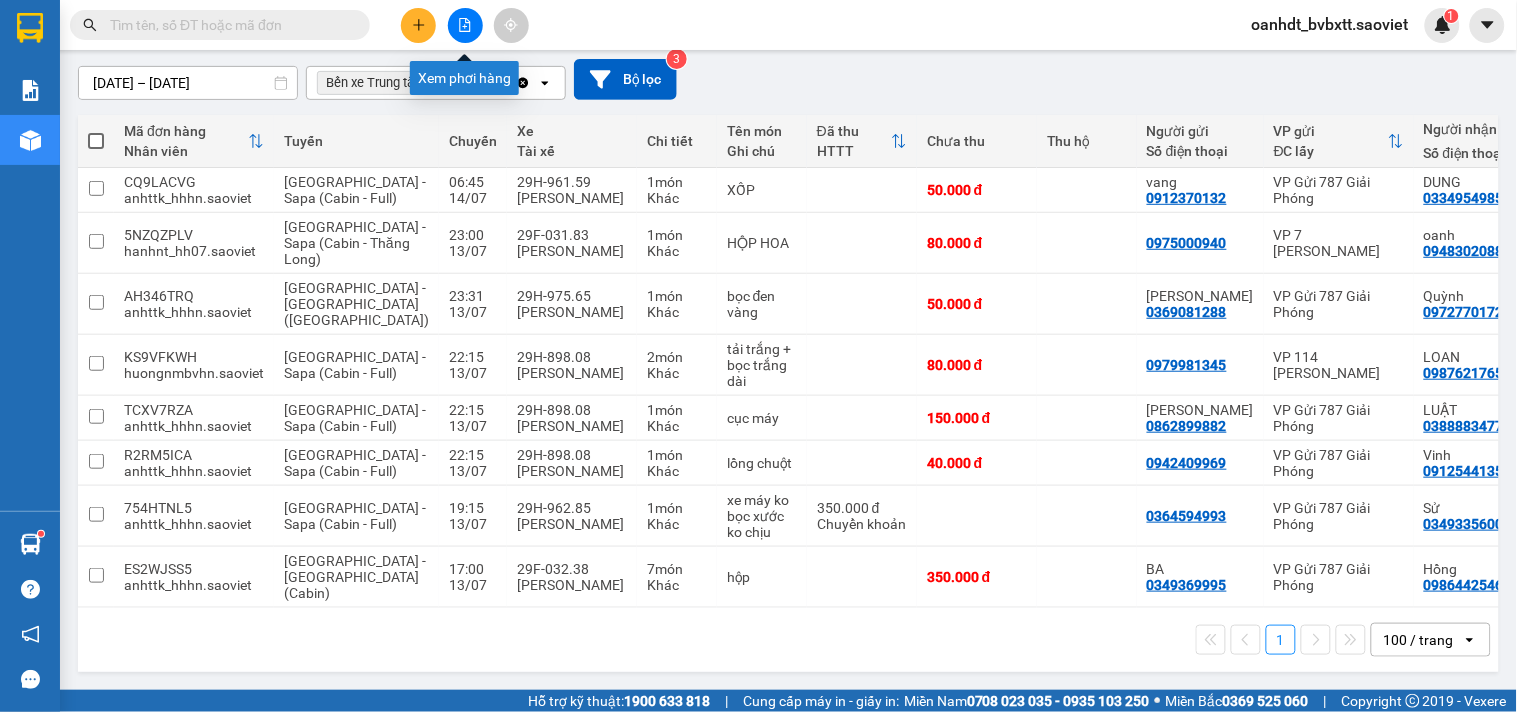click 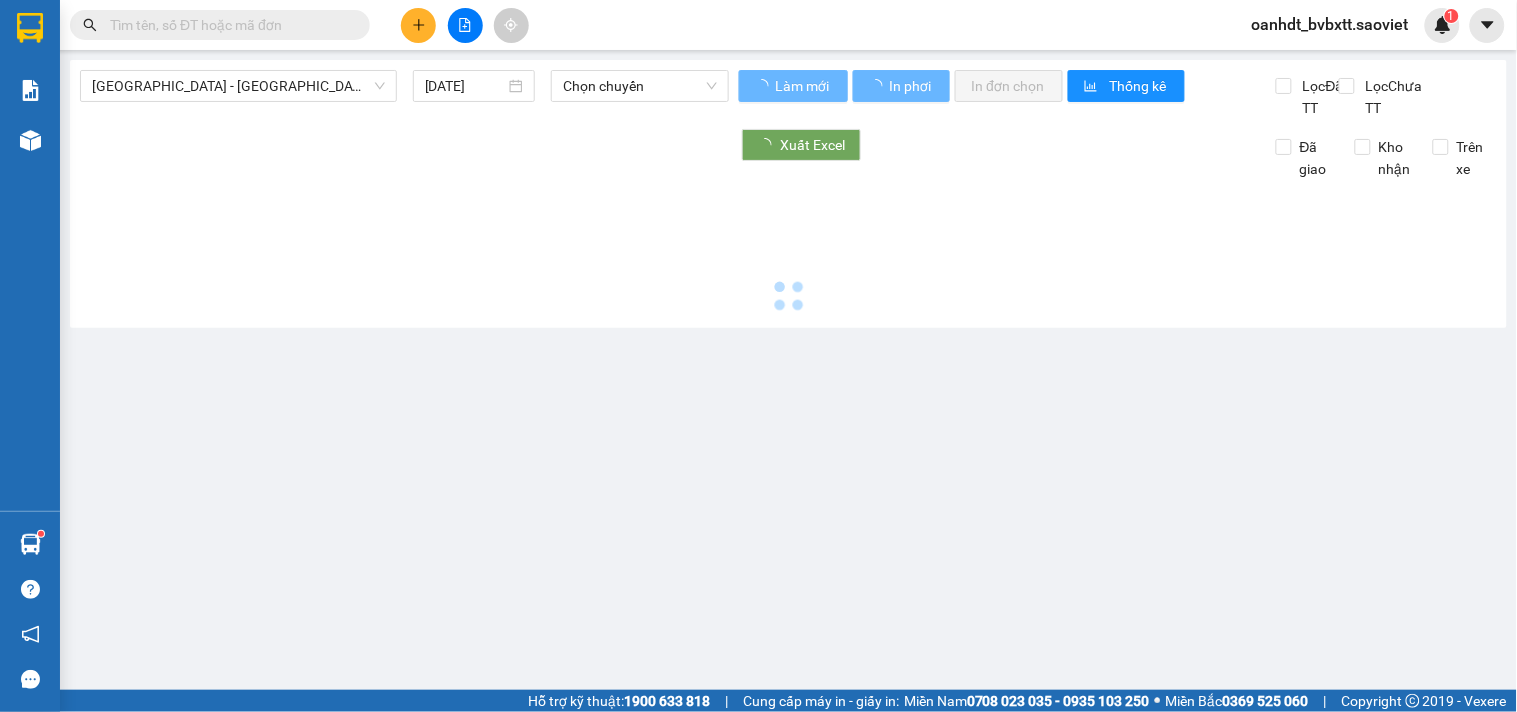scroll, scrollTop: 0, scrollLeft: 0, axis: both 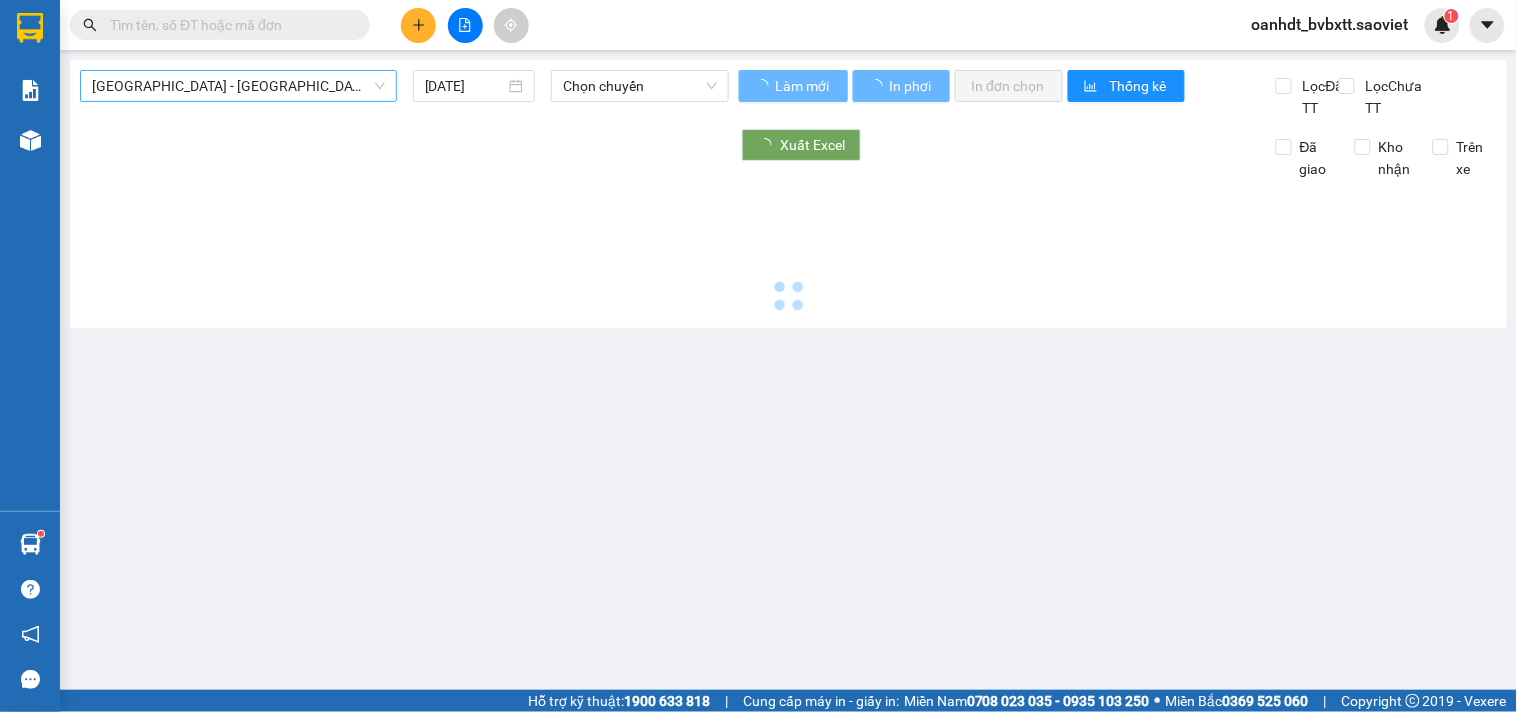 type on "[DATE]" 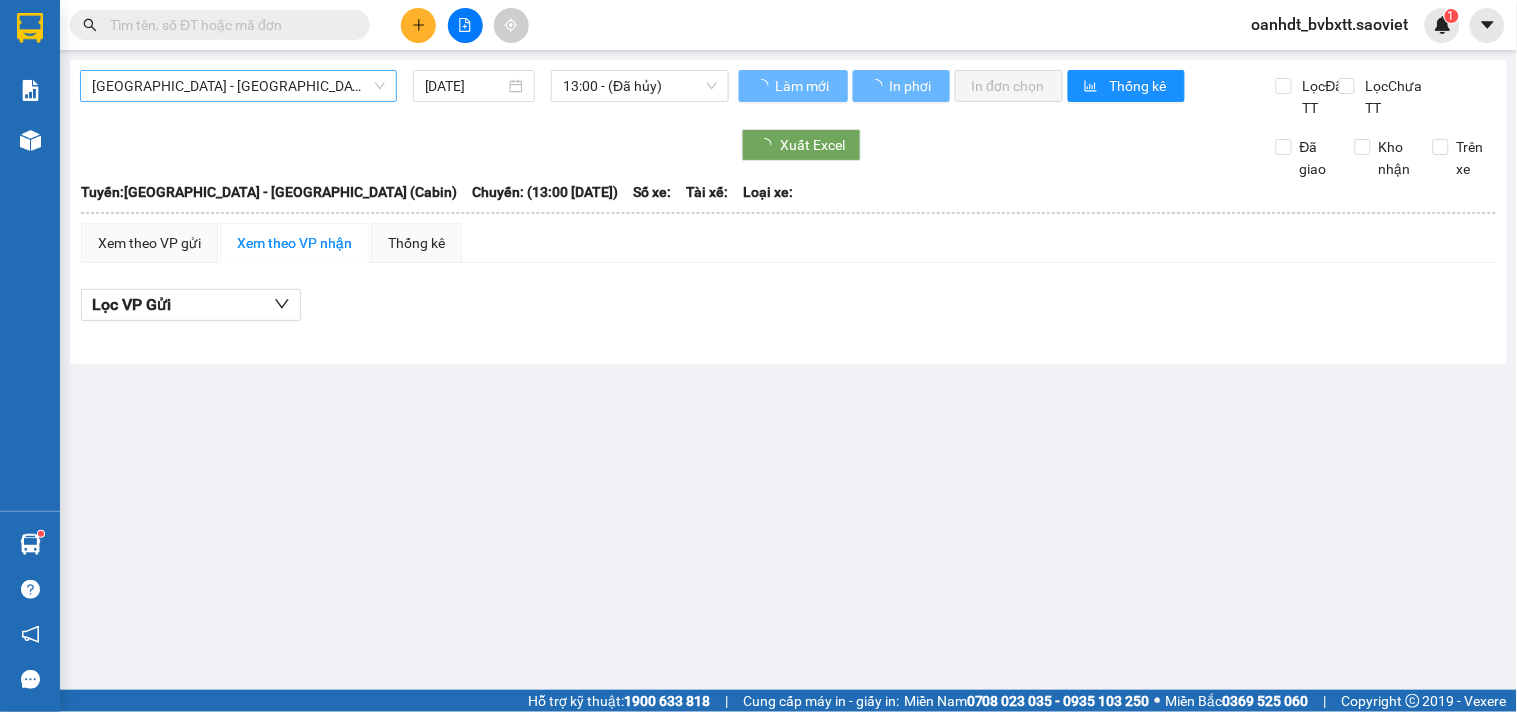 click on "[GEOGRAPHIC_DATA] - [GEOGRAPHIC_DATA] (Cabin)" at bounding box center [238, 86] 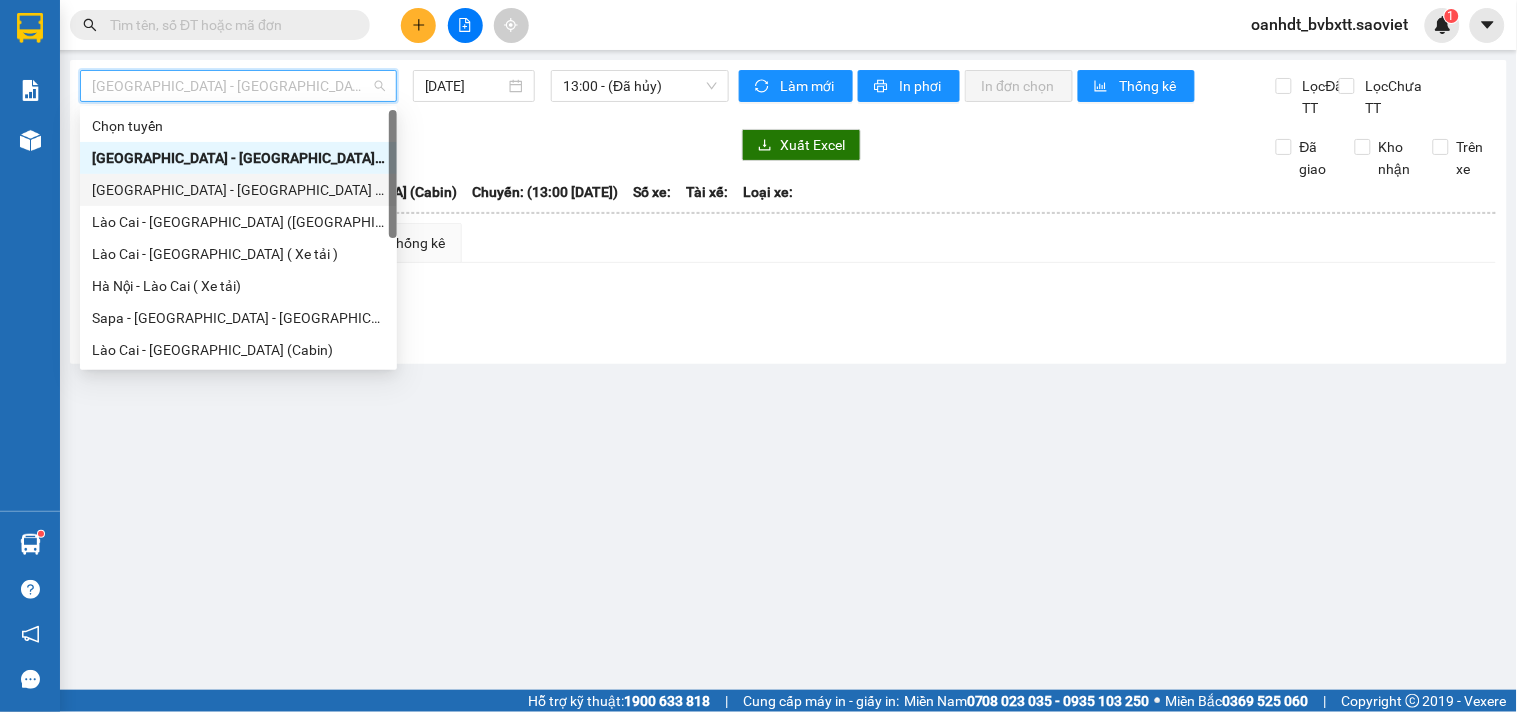 scroll, scrollTop: 160, scrollLeft: 0, axis: vertical 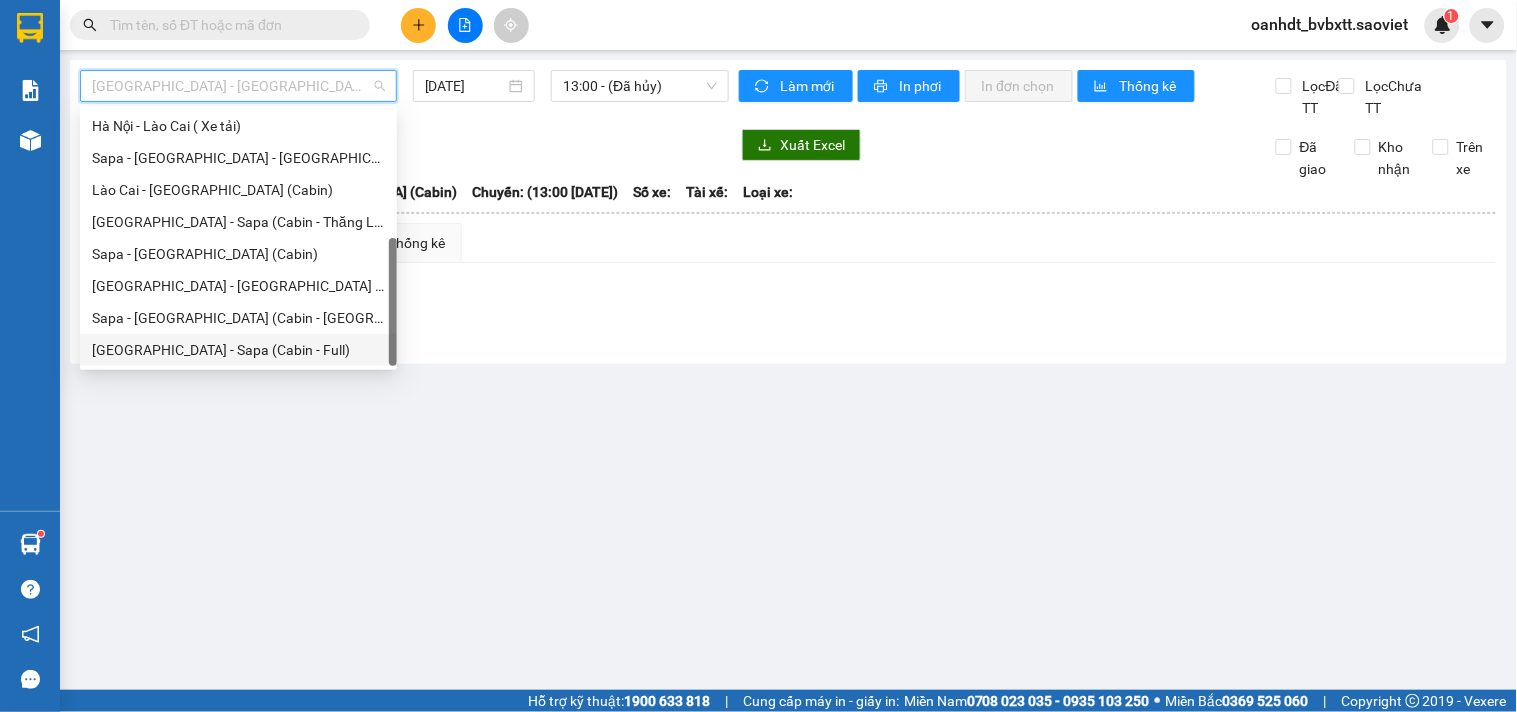click on "[GEOGRAPHIC_DATA] - Sapa (Cabin - Full)" at bounding box center (238, 350) 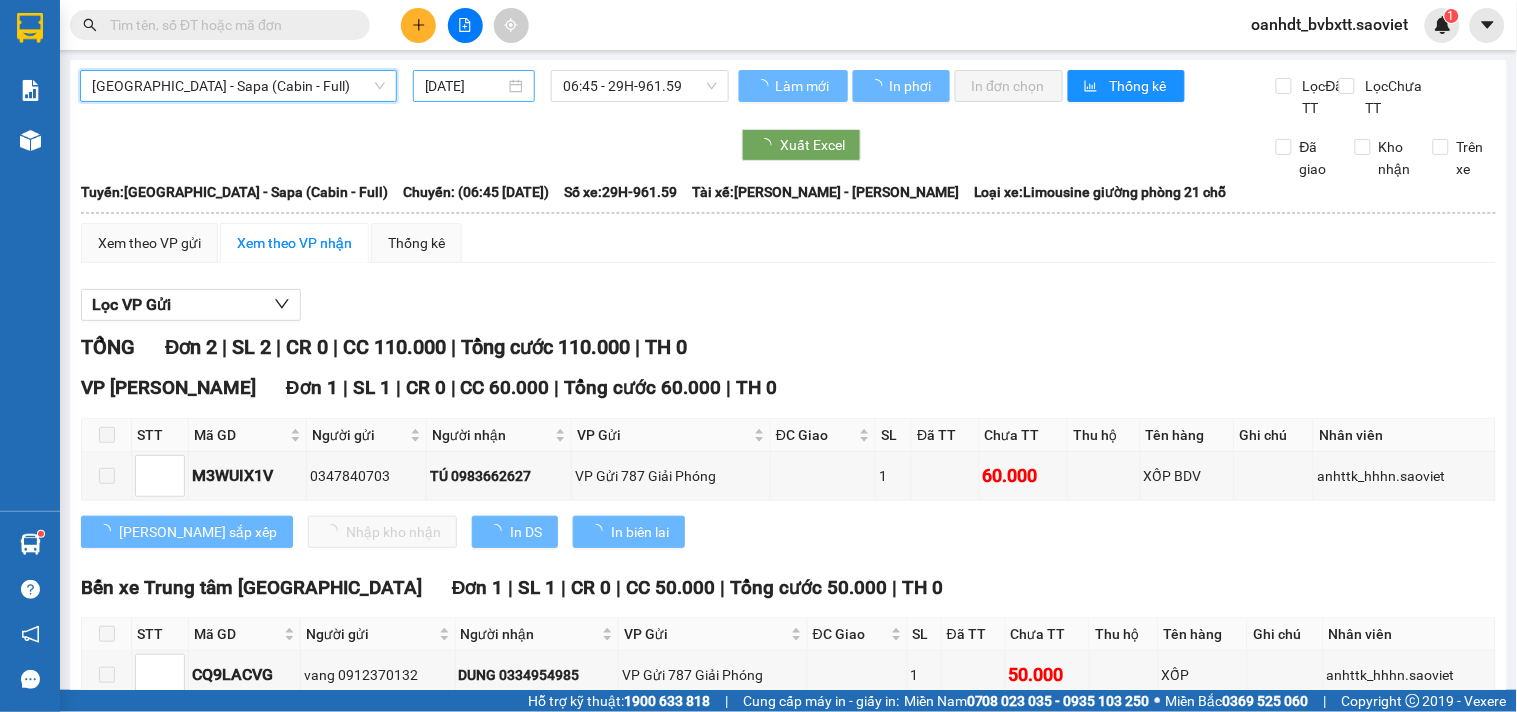 click on "[DATE]" at bounding box center [465, 86] 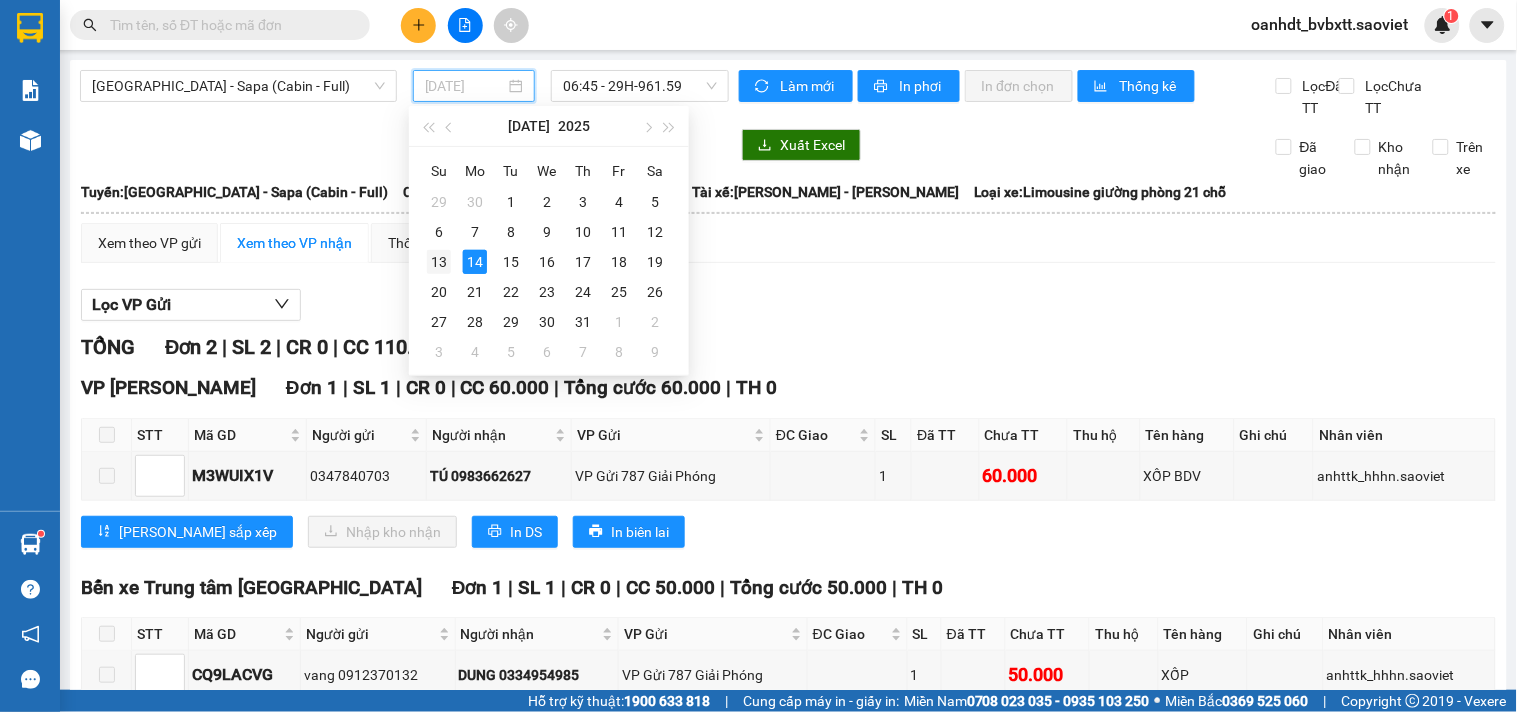 click on "13" at bounding box center (439, 262) 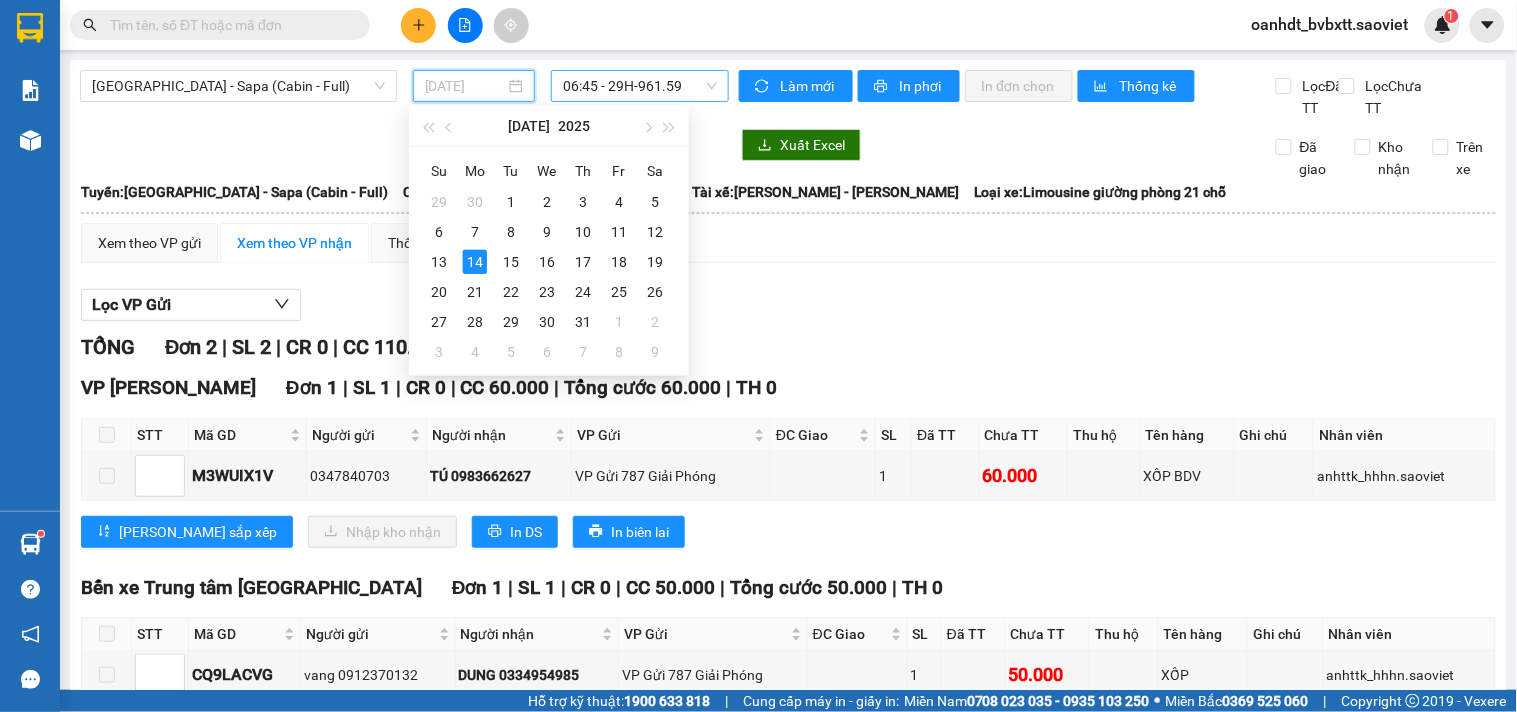 type on "[DATE]" 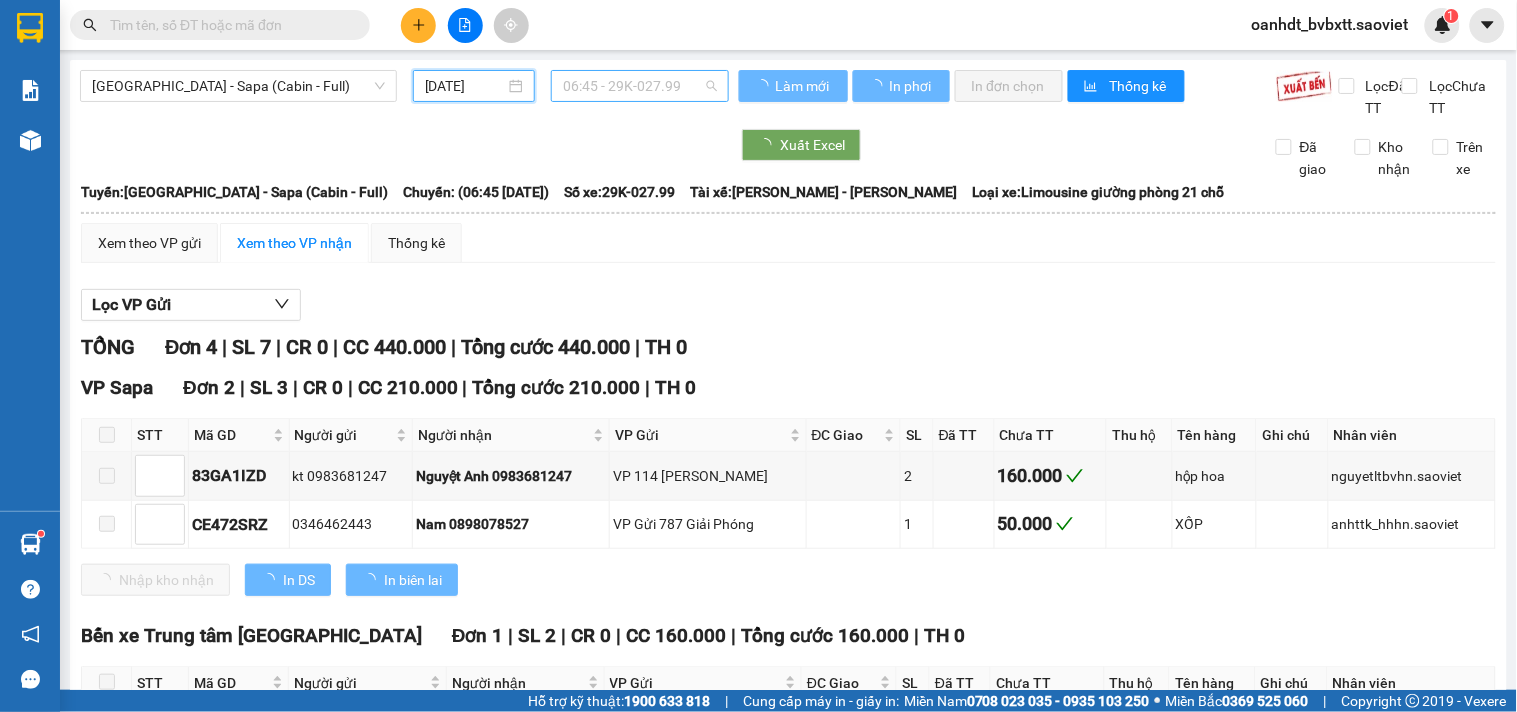 click on "06:45     - 29K-027.99" at bounding box center (640, 86) 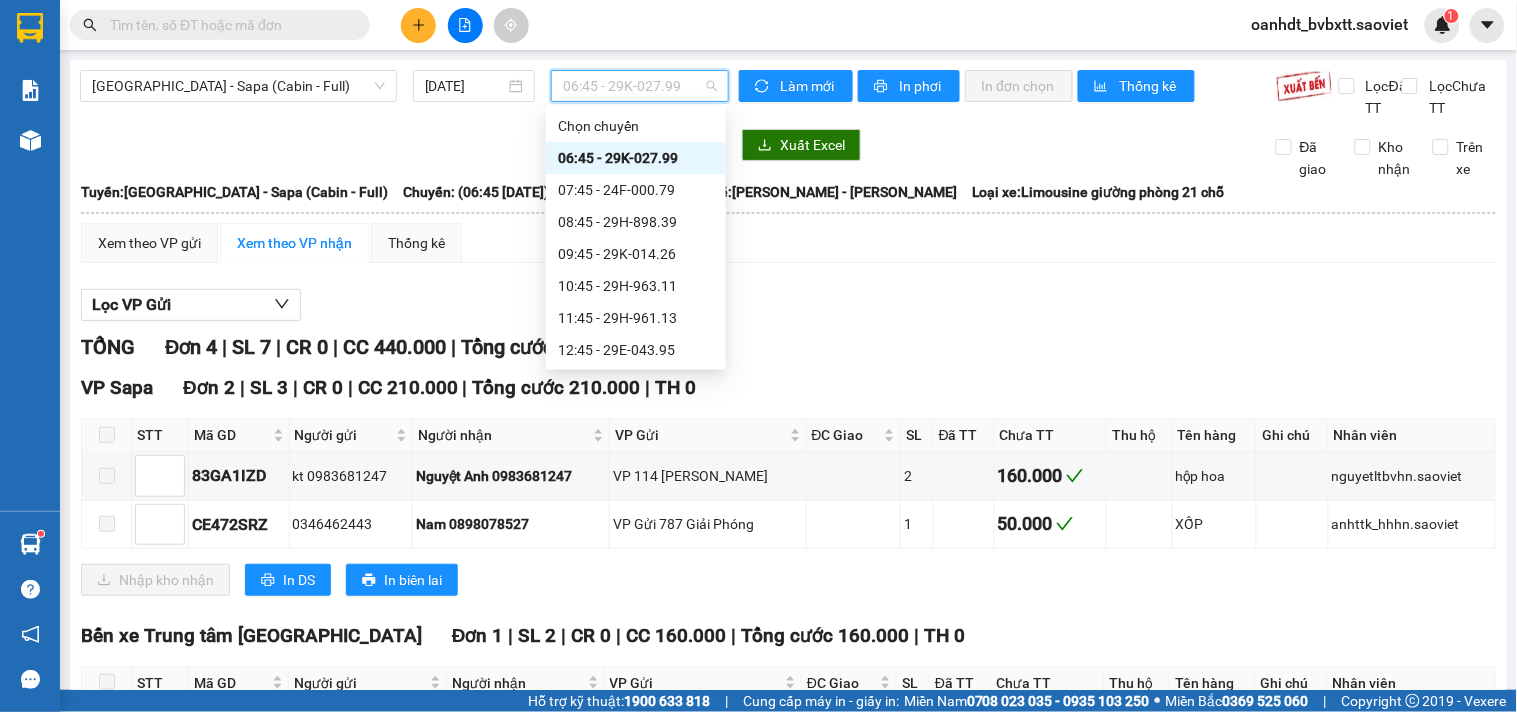 scroll, scrollTop: 320, scrollLeft: 0, axis: vertical 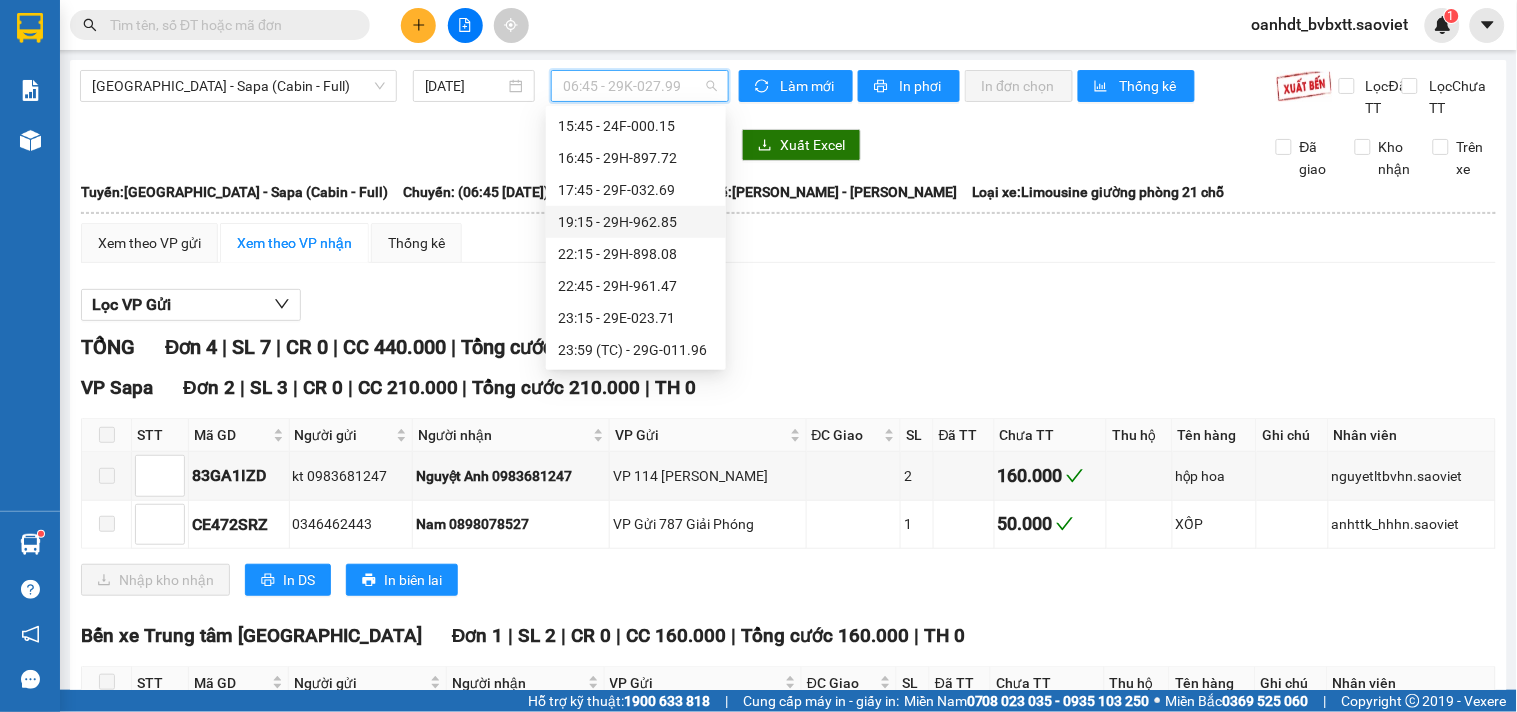 click on "19:15     - 29H-962.85" at bounding box center (636, 222) 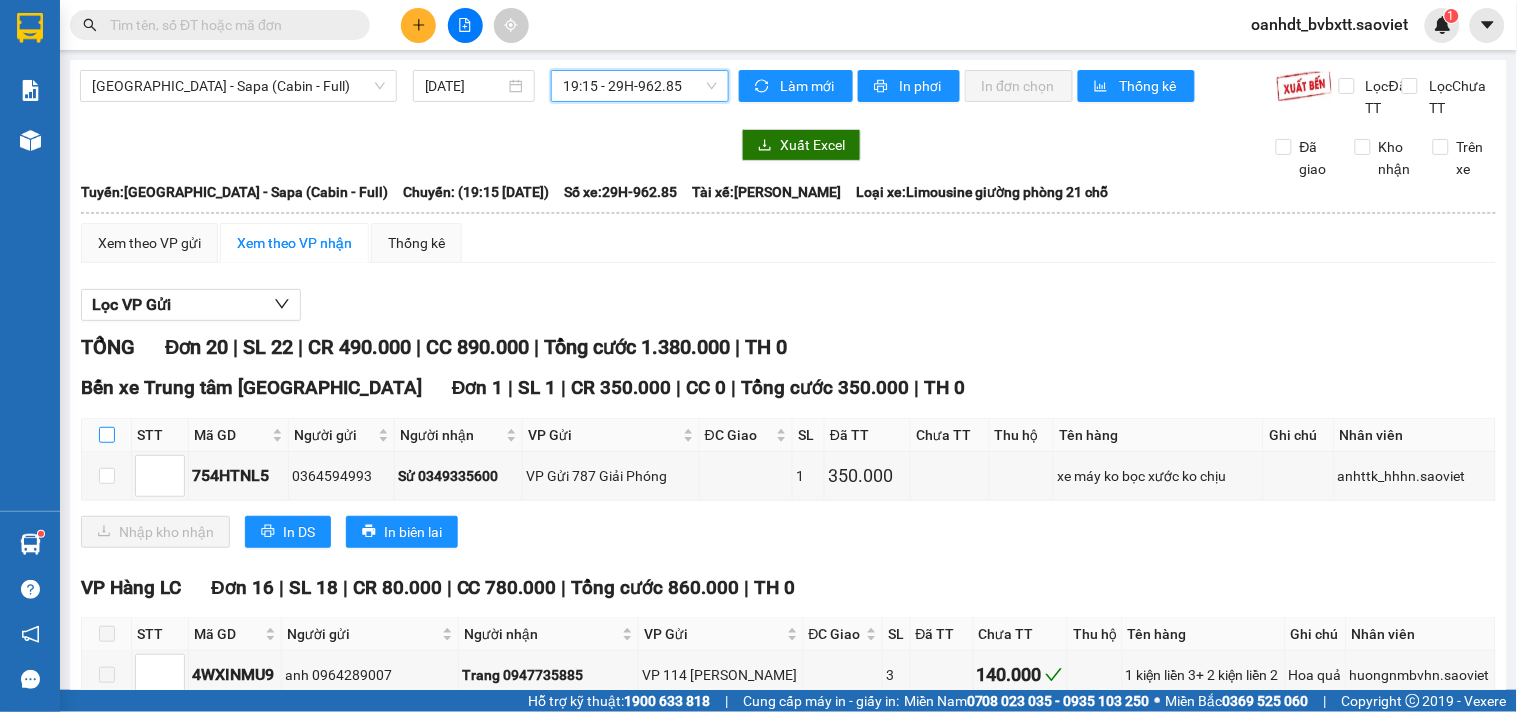 click at bounding box center [107, 435] 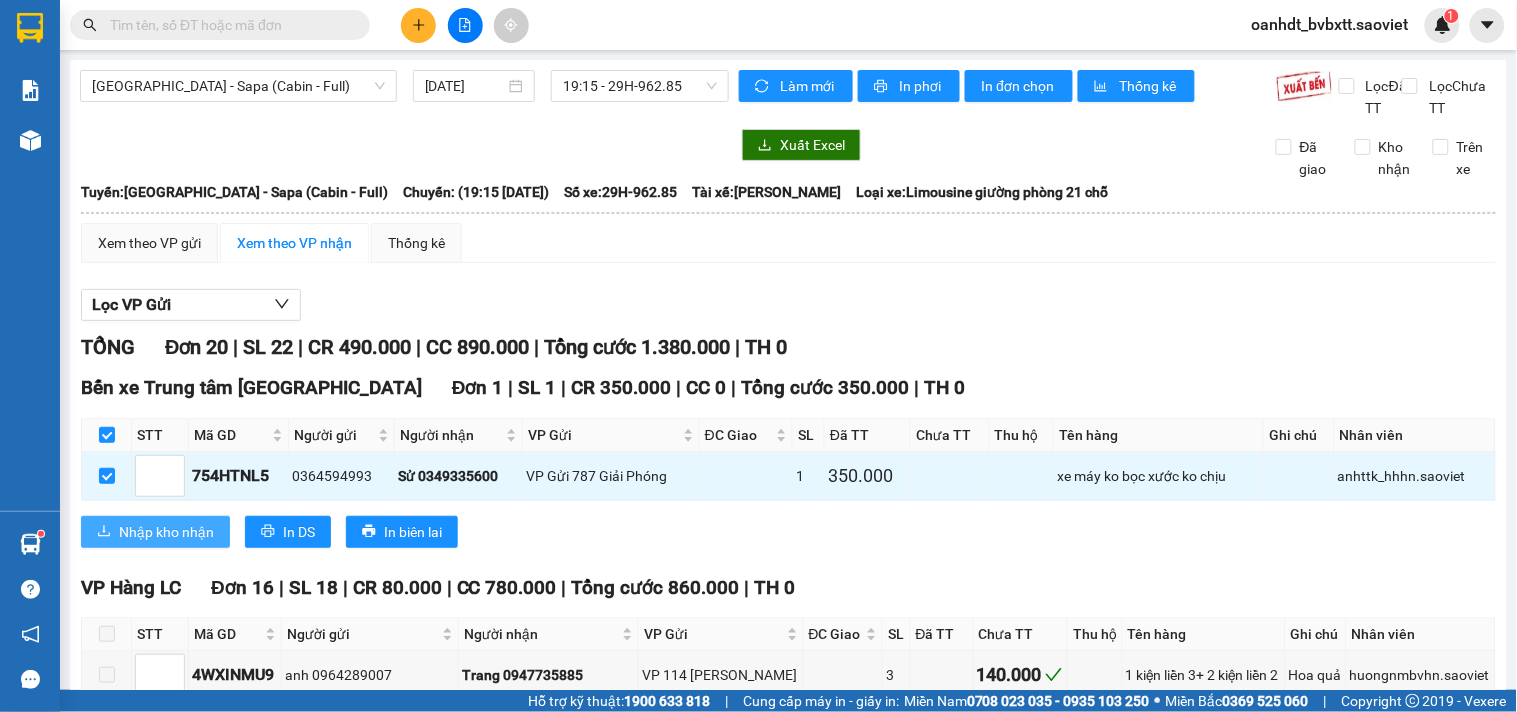 click on "Nhập kho nhận" at bounding box center [155, 532] 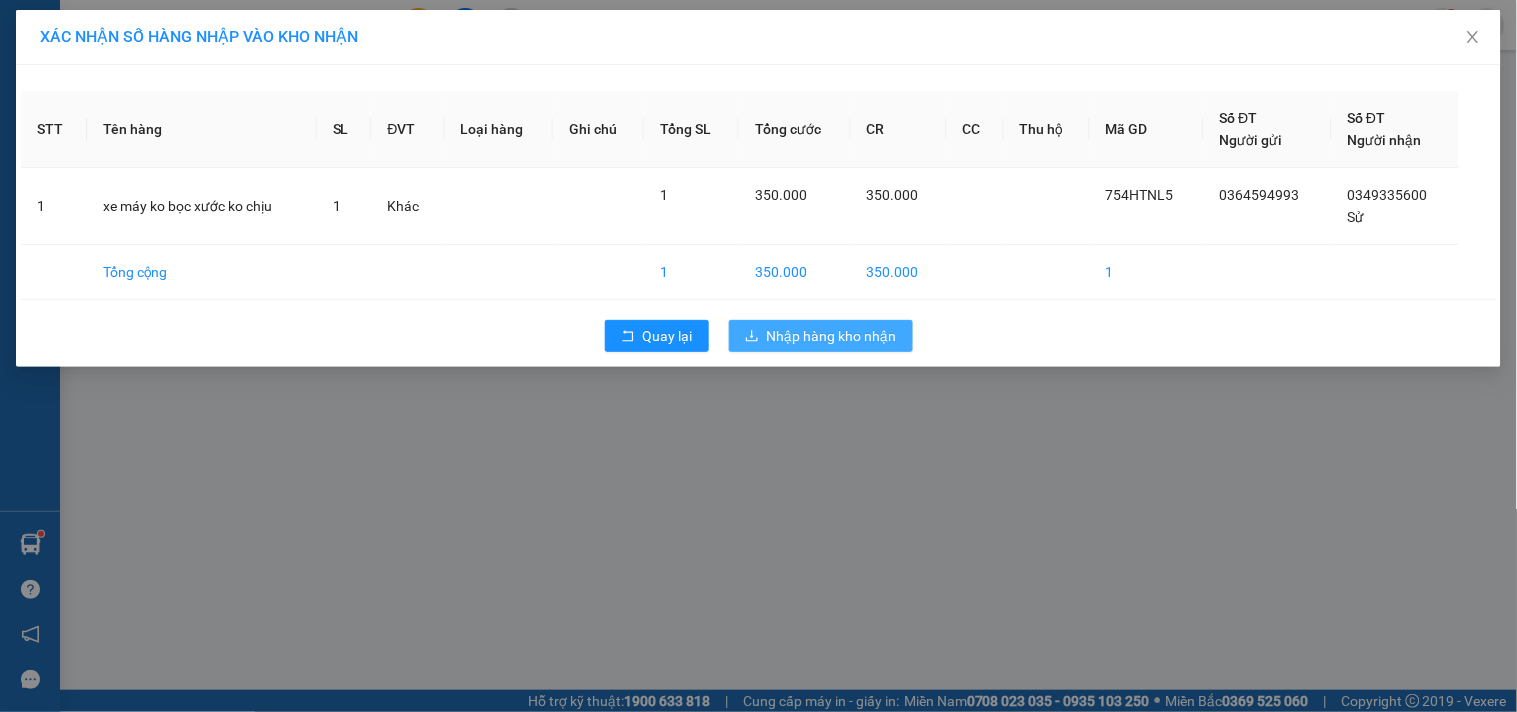 click on "Nhập hàng kho nhận" at bounding box center (832, 336) 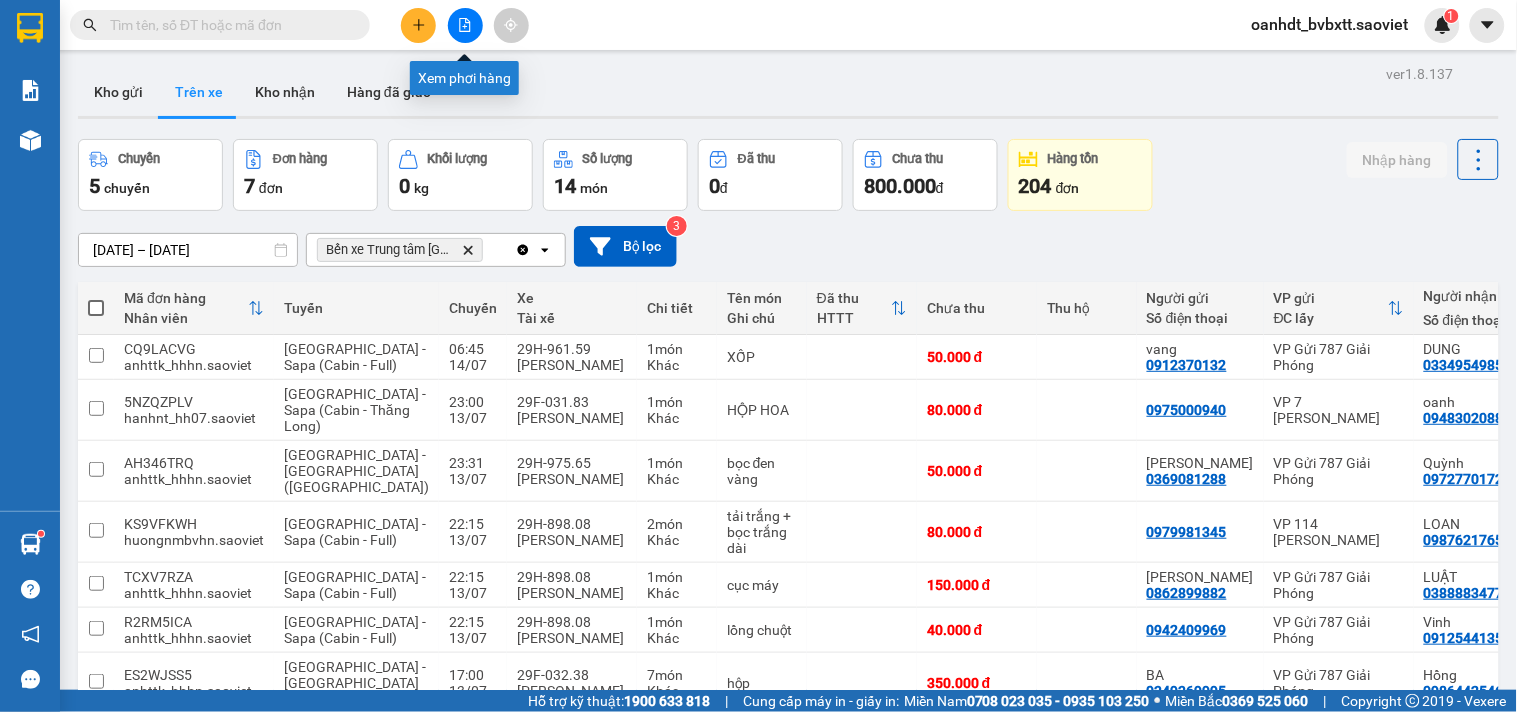 click at bounding box center (465, 25) 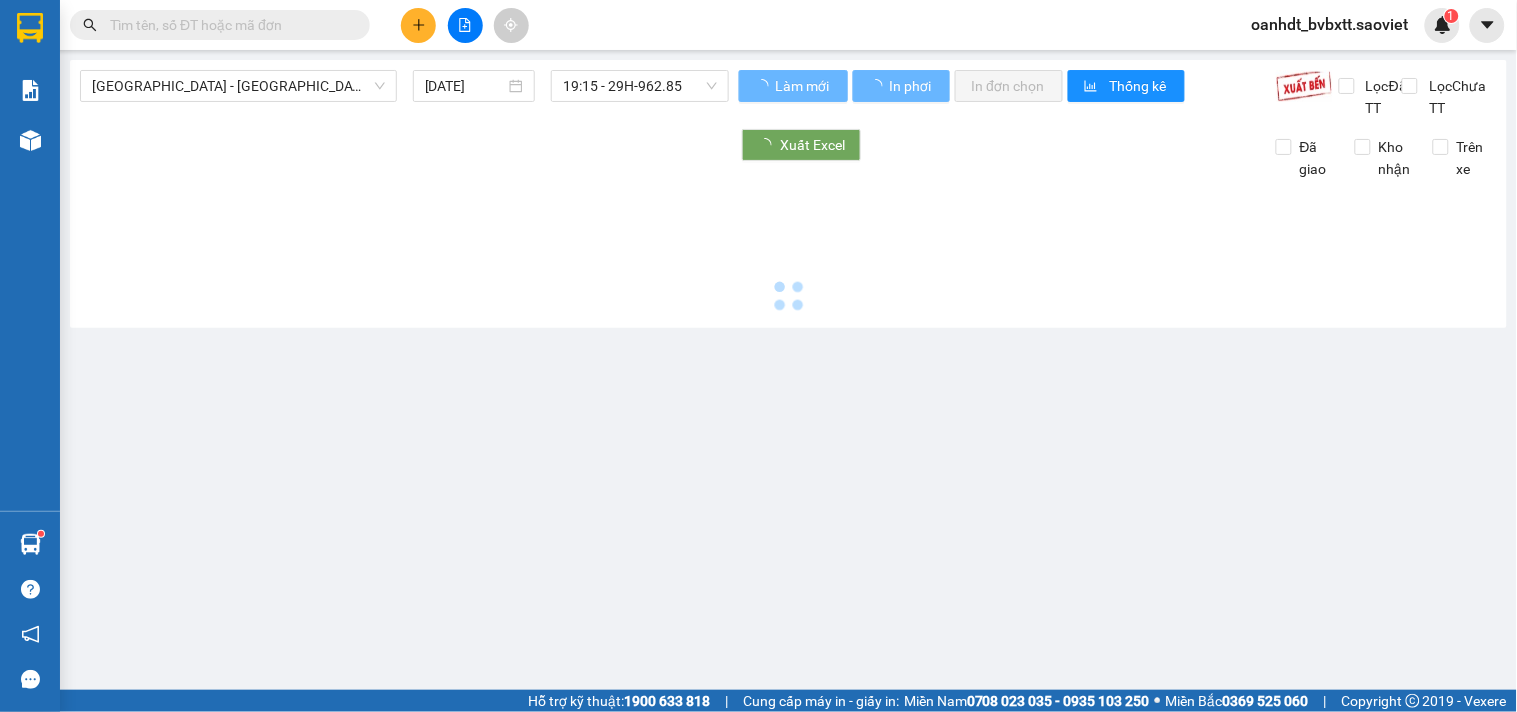 type on "[DATE]" 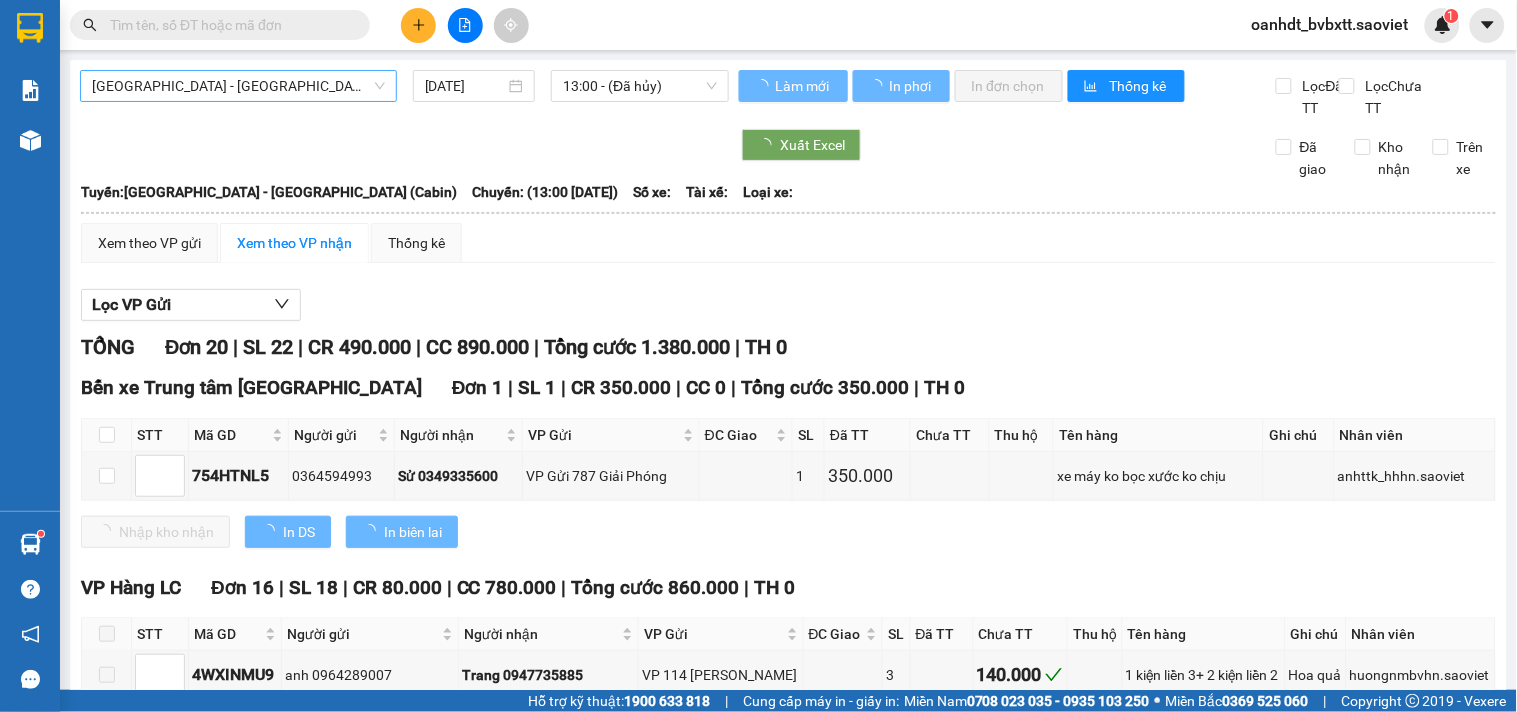 drag, startPoint x: 230, startPoint y: 65, endPoint x: 220, endPoint y: 73, distance: 12.806249 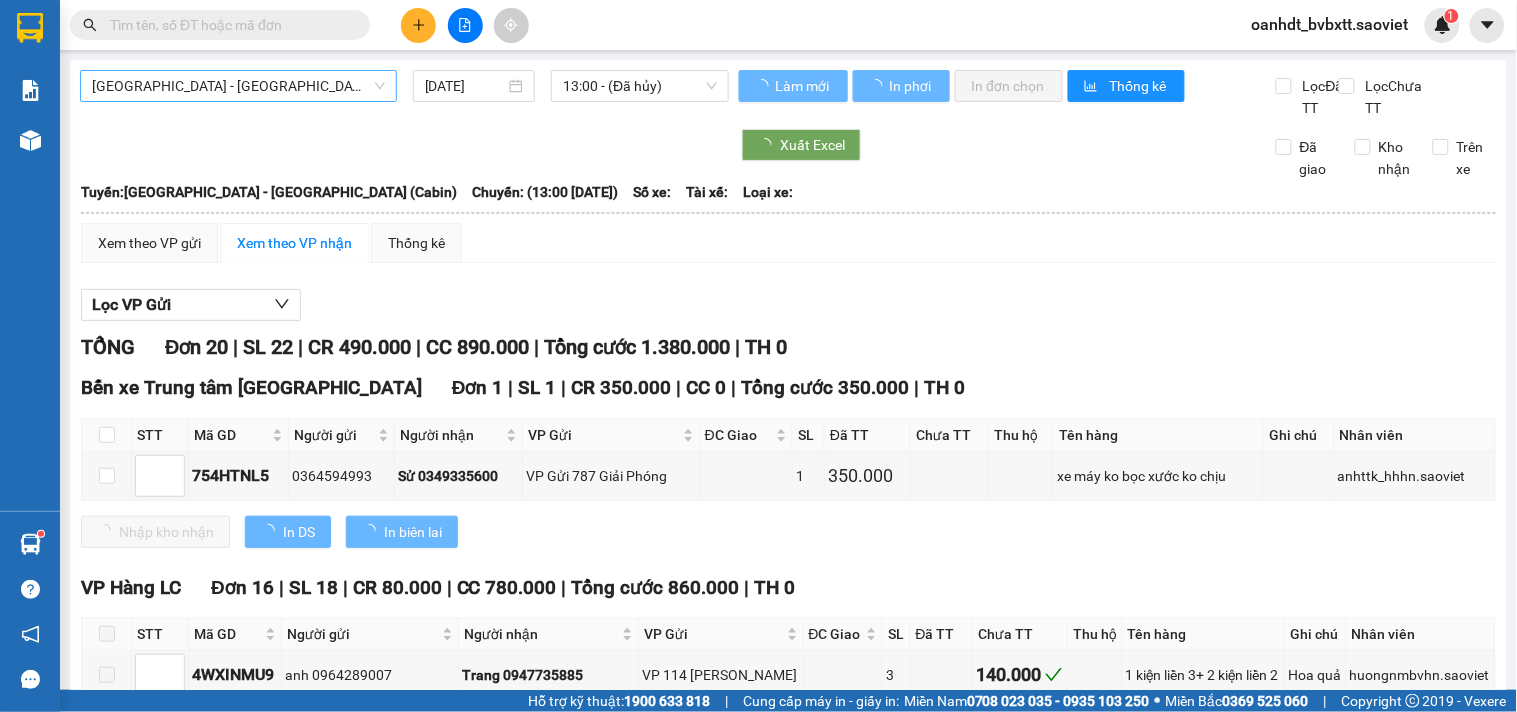 click on "[GEOGRAPHIC_DATA] - [GEOGRAPHIC_DATA] (Cabin) [DATE] 13:00     - (Đã hủy) Làm mới In phơi In đơn chọn Thống kê Lọc  Đã TT Lọc  Chưa TT Xuất Excel Đã giao Kho nhận Trên xe Sao Việt   19006746   Số 779 Giải Phóng 06:21 [DATE] Tuyến:  [GEOGRAPHIC_DATA] - [GEOGRAPHIC_DATA] ([GEOGRAPHIC_DATA]) [GEOGRAPHIC_DATA]:   (13:00 [DATE]) [GEOGRAPHIC_DATA]:  [GEOGRAPHIC_DATA] - [GEOGRAPHIC_DATA] ([GEOGRAPHIC_DATA]) [GEOGRAPHIC_DATA]:   (13:00 [DATE]) Số xe:  Tài xế:  Loại xe:  Xem theo VP gửi Xem theo VP nhận Thống kê Lọc VP Gửi TỔNG Đơn   20 | SL   22 | CR   490.000 | CC   890.000 | Tổng cước   1.380.000 | TH   0 Bến xe Trung tâm [GEOGRAPHIC_DATA]   1 | SL   1 | CR   350.000 | CC   0 | Tổng cước   350.000 | TH   0 STT Mã GD Người gửi Người nhận VP Gửi ĐC Giao SL Đã TT Chưa TT Thu hộ Tên hàng Ghi chú Nhân viên Ký nhận                               754HTNL5  0364594993 Sử 0349335600 VP Gửi 787 Giải Phóng 1 350.000 xe máy ko bọc xước ko chịu anhttk_hhhn.saoviet Nhập kho nhận" at bounding box center (788, 936) 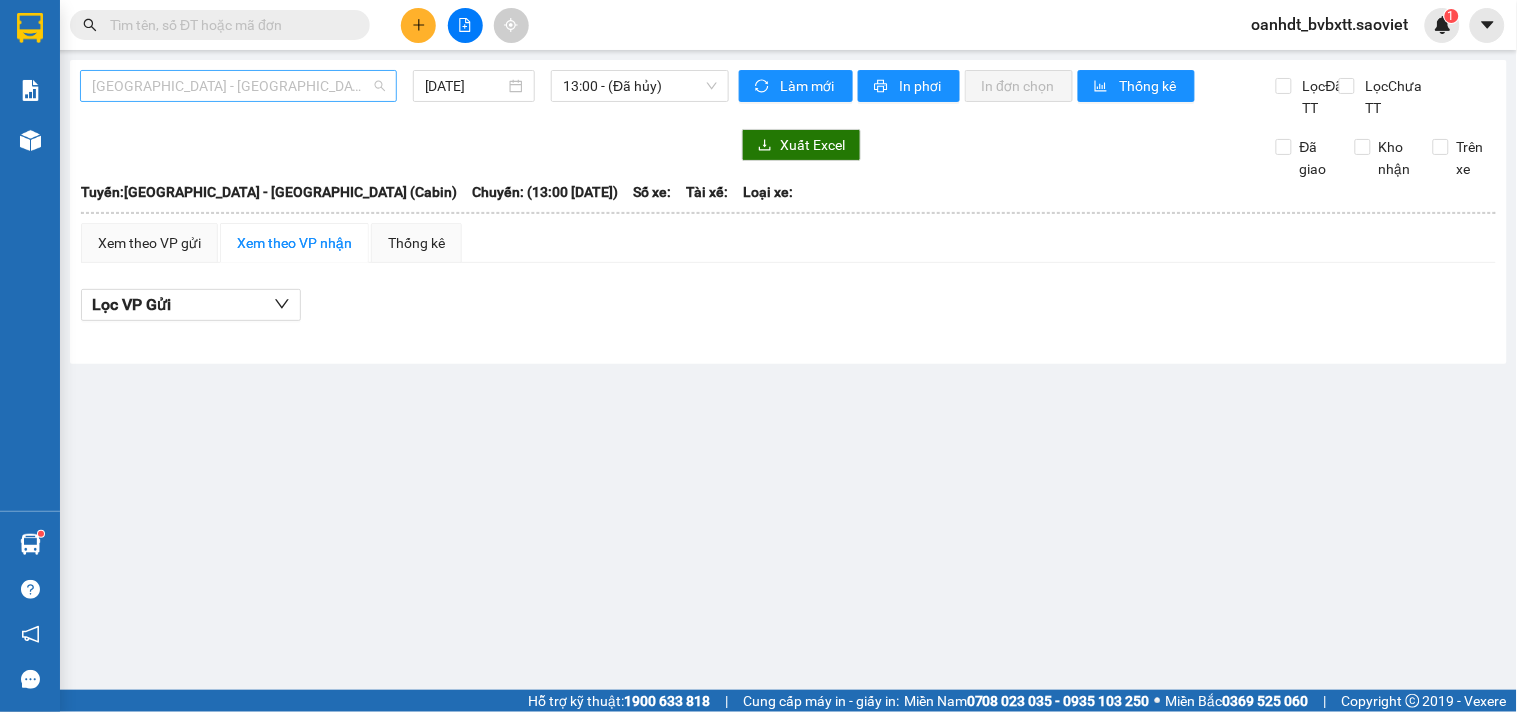 click on "[GEOGRAPHIC_DATA] - [GEOGRAPHIC_DATA] (Cabin)" at bounding box center [238, 86] 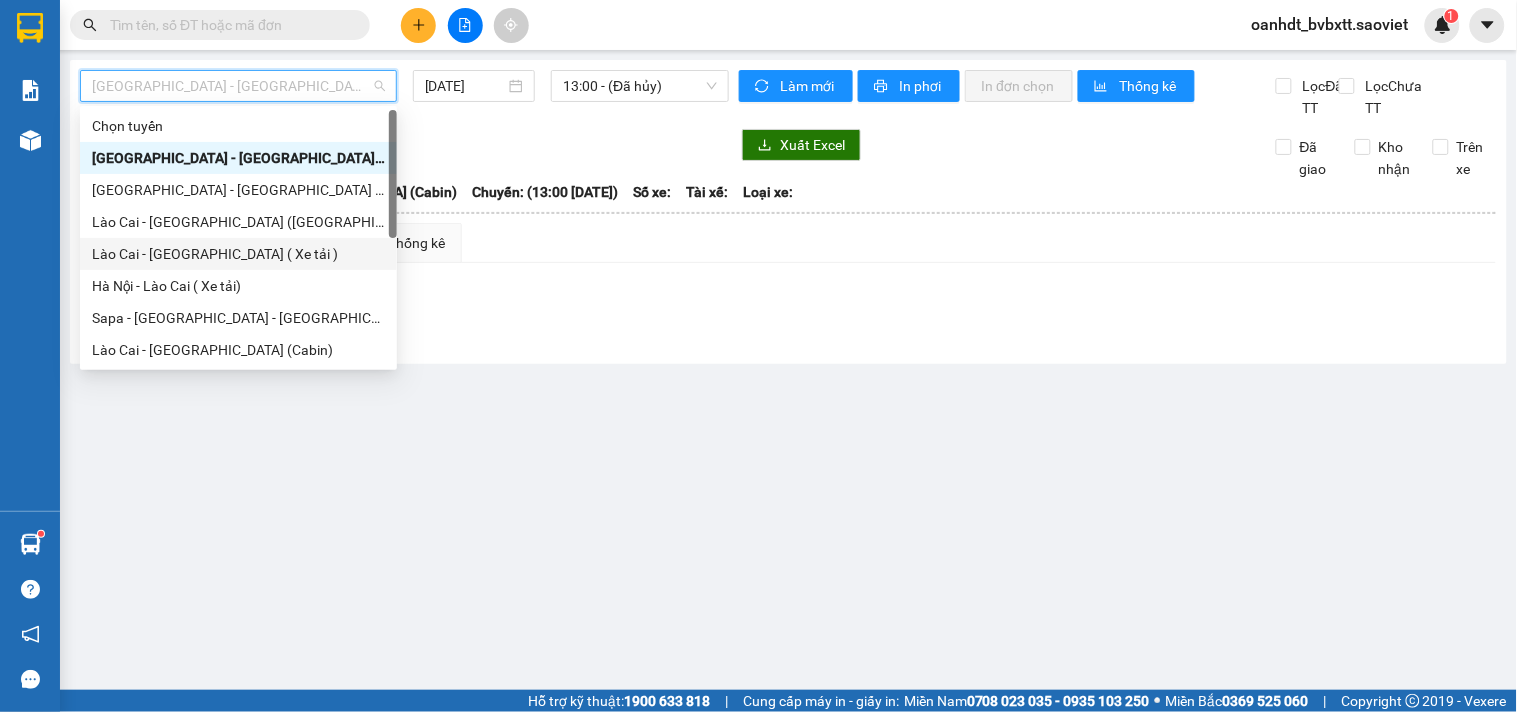 scroll, scrollTop: 160, scrollLeft: 0, axis: vertical 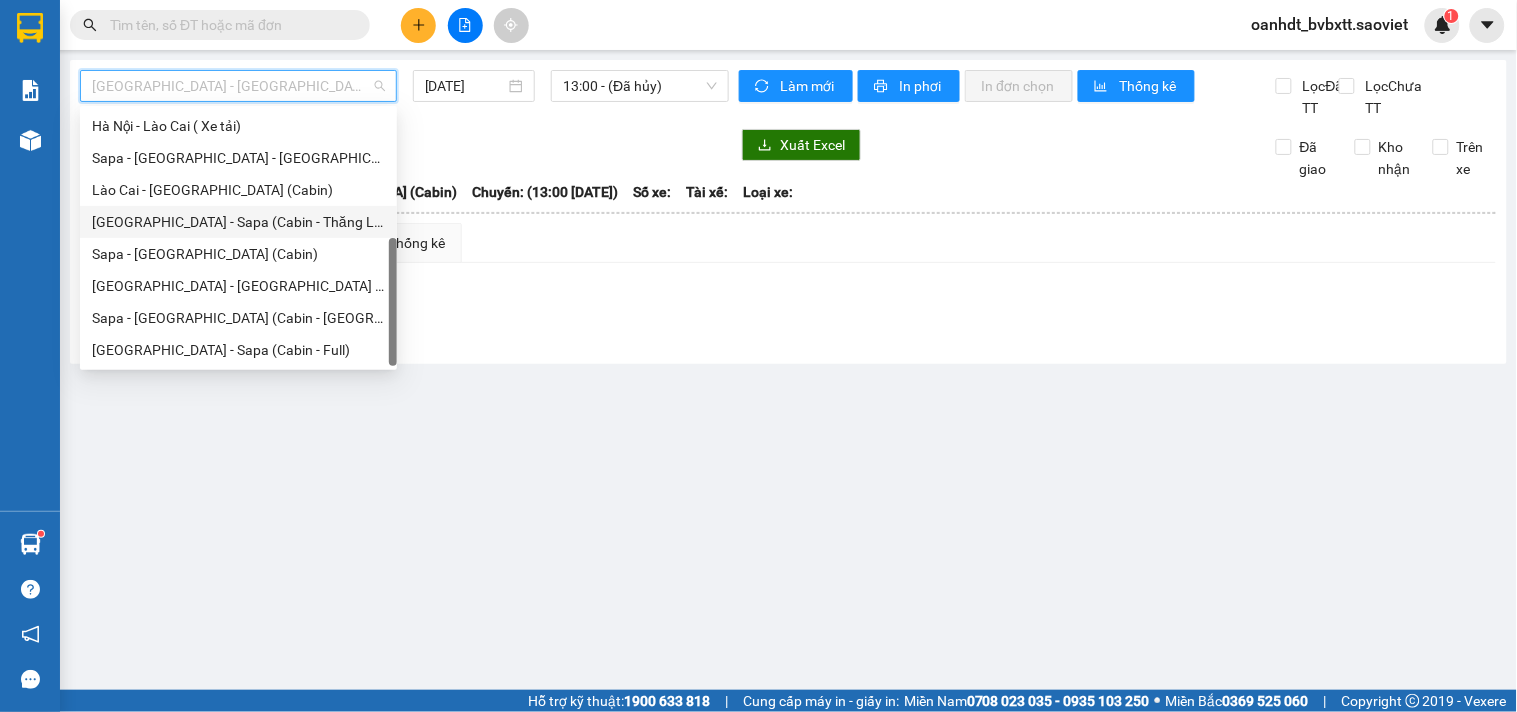 drag, startPoint x: 194, startPoint y: 226, endPoint x: 318, endPoint y: 194, distance: 128.06248 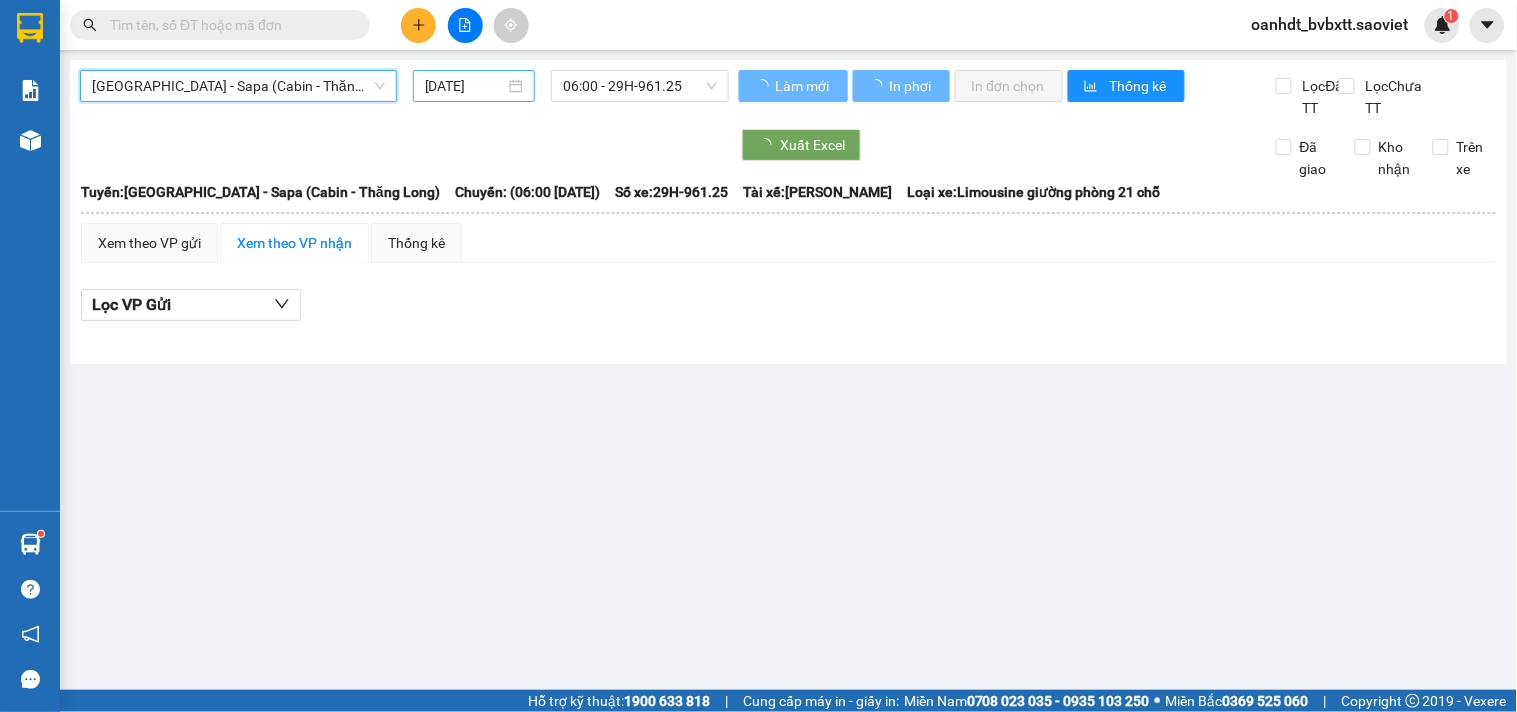 click on "[DATE]" at bounding box center [465, 86] 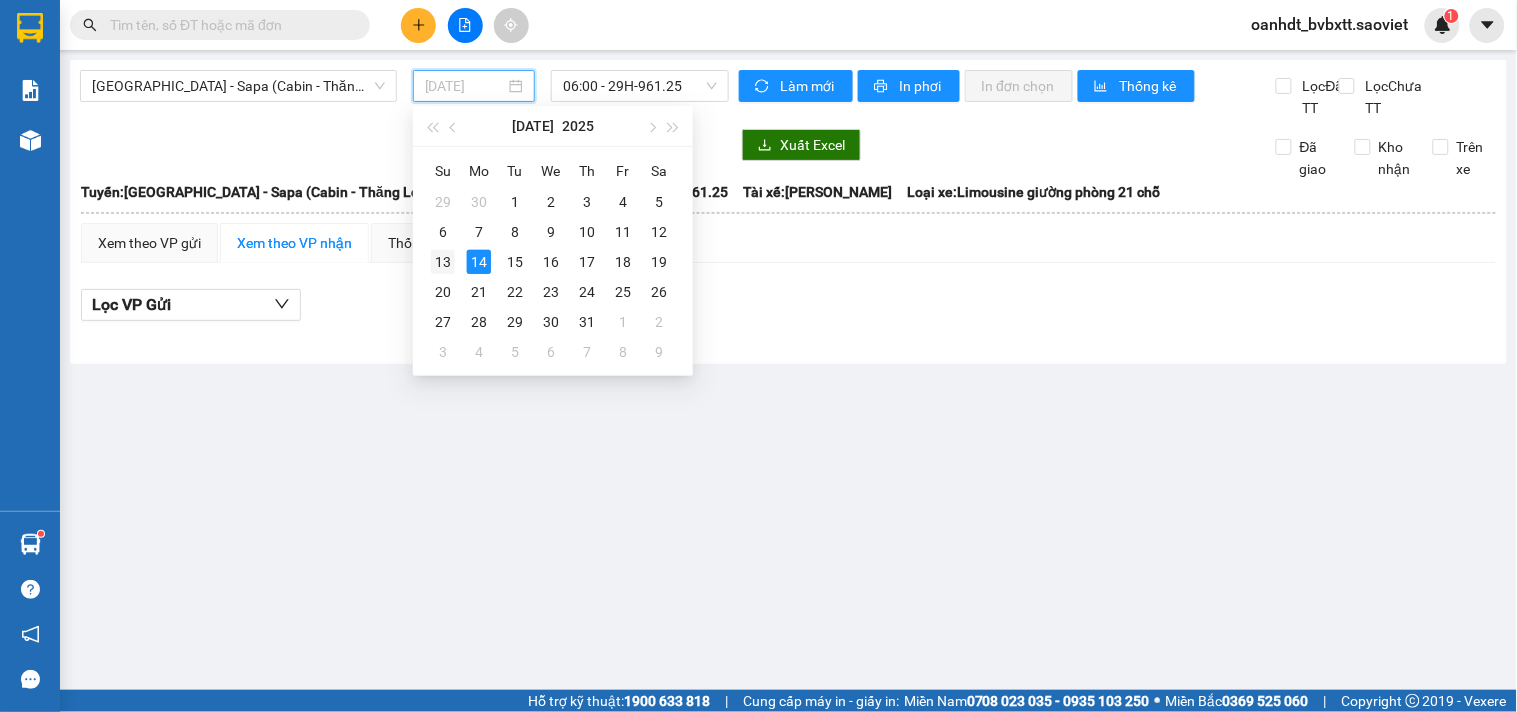 click on "13" at bounding box center [443, 262] 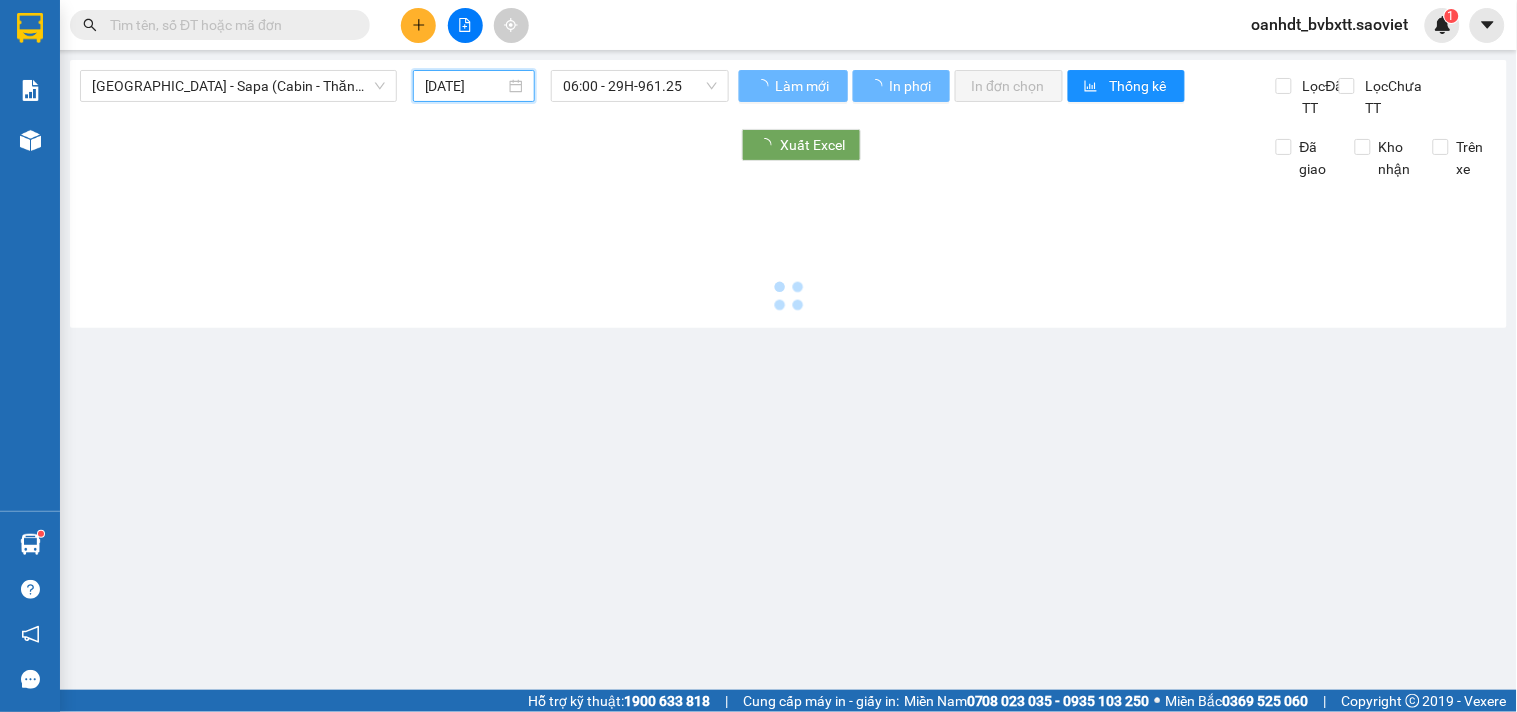 type on "[DATE]" 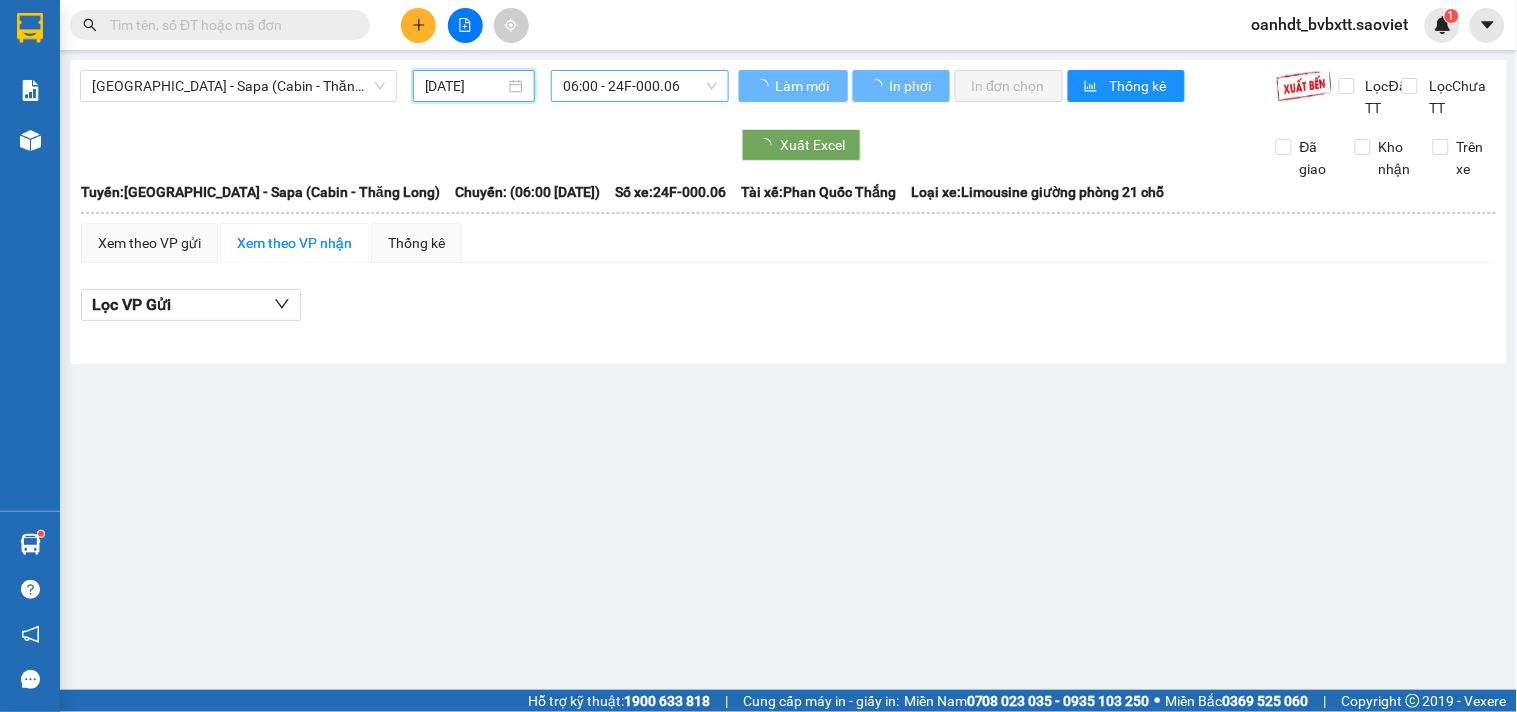 click on "06:00     - 24F-000.06" at bounding box center [640, 86] 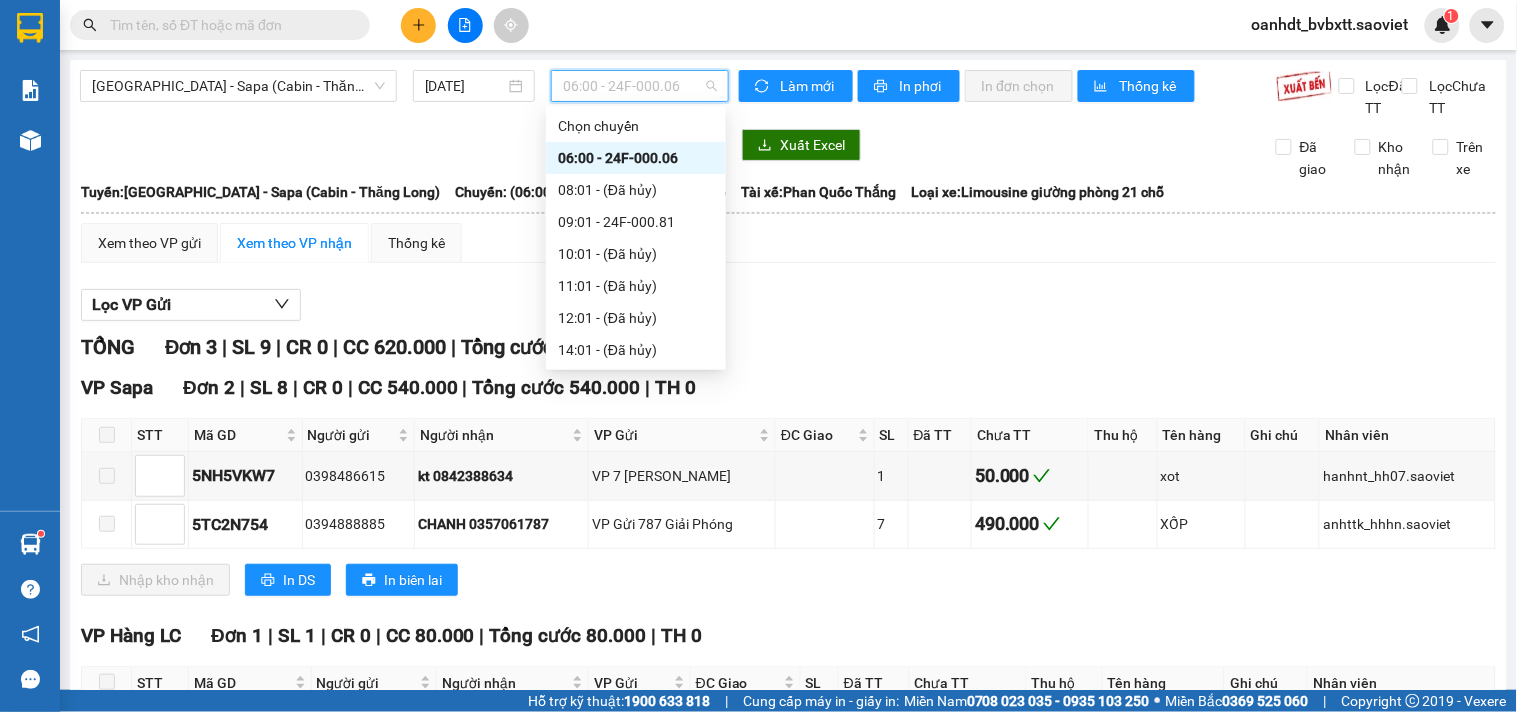 scroll, scrollTop: 192, scrollLeft: 0, axis: vertical 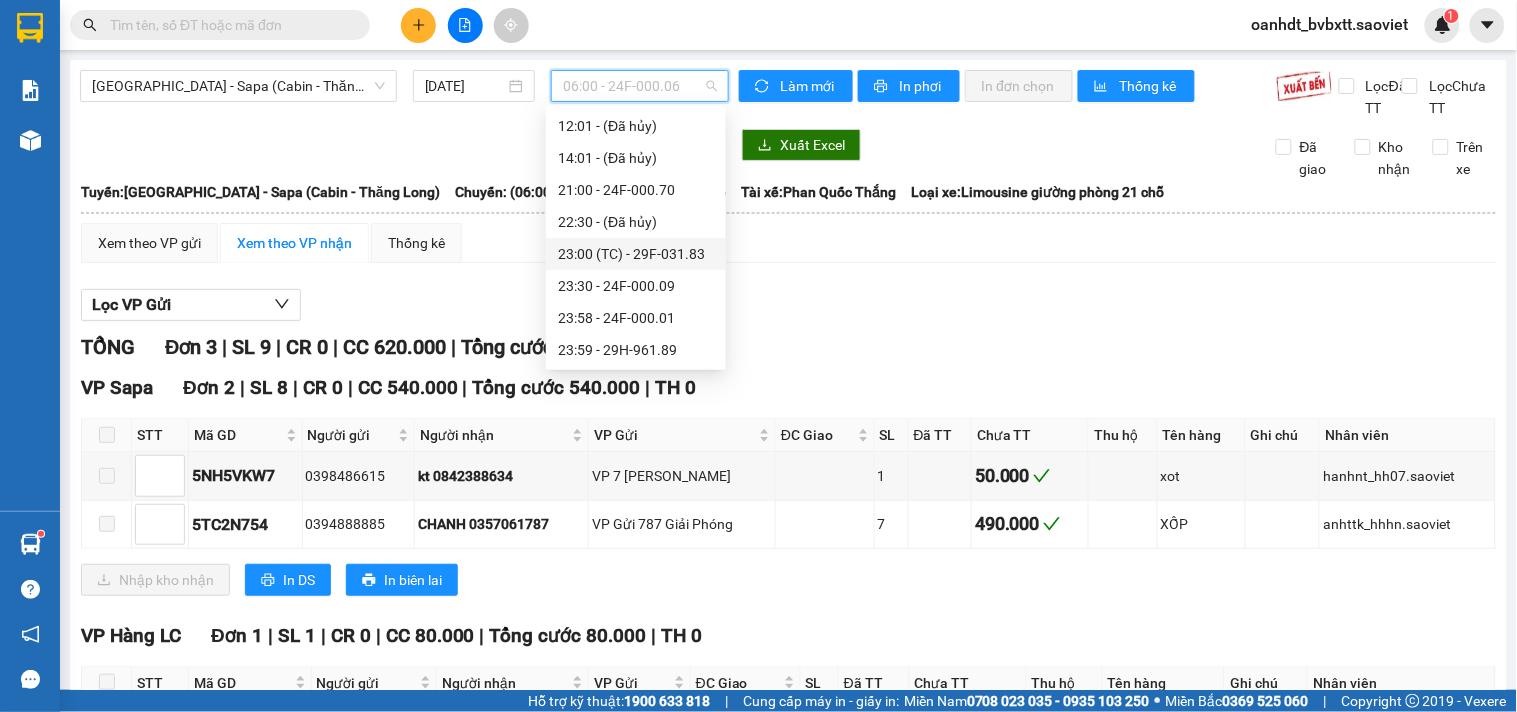 click on "23:00   (TC)   - 29F-031.83" at bounding box center [636, 254] 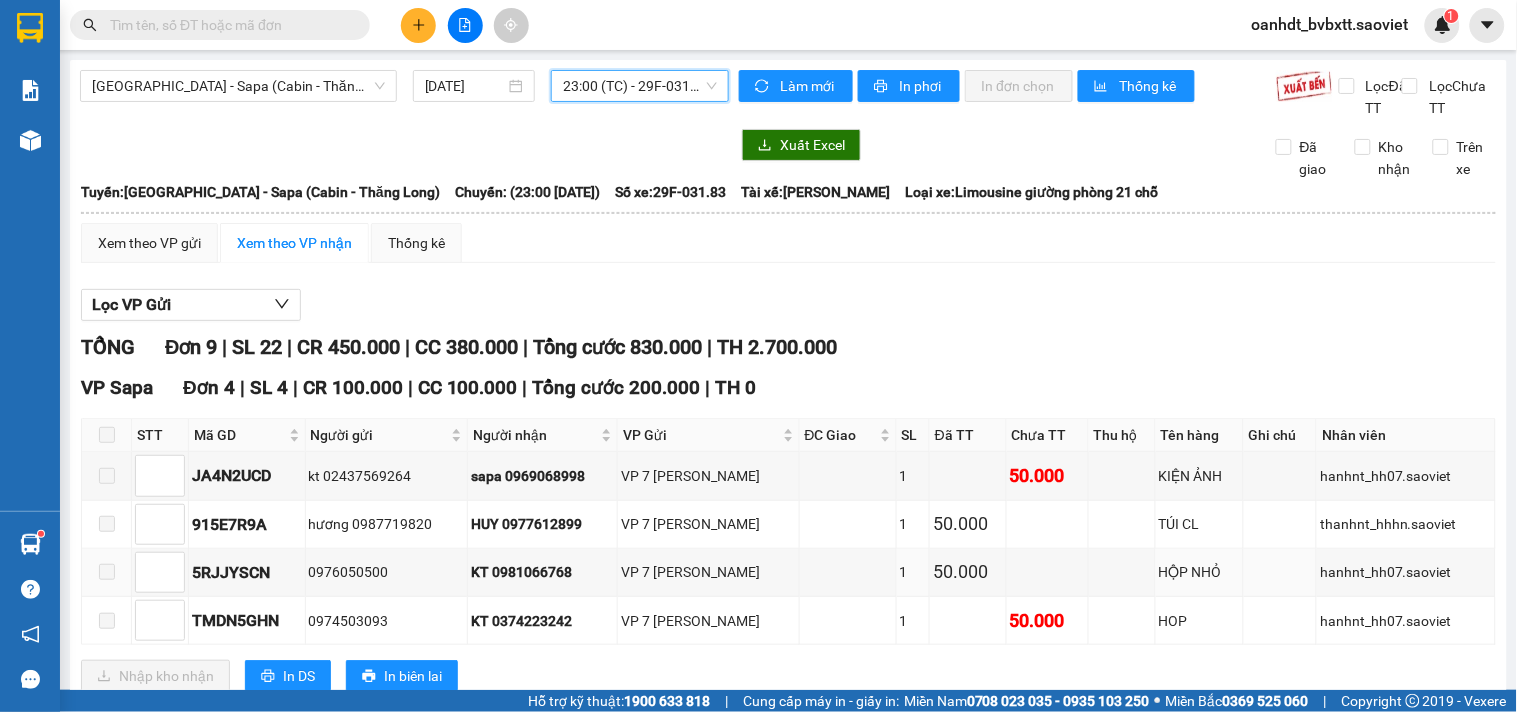 scroll, scrollTop: 444, scrollLeft: 0, axis: vertical 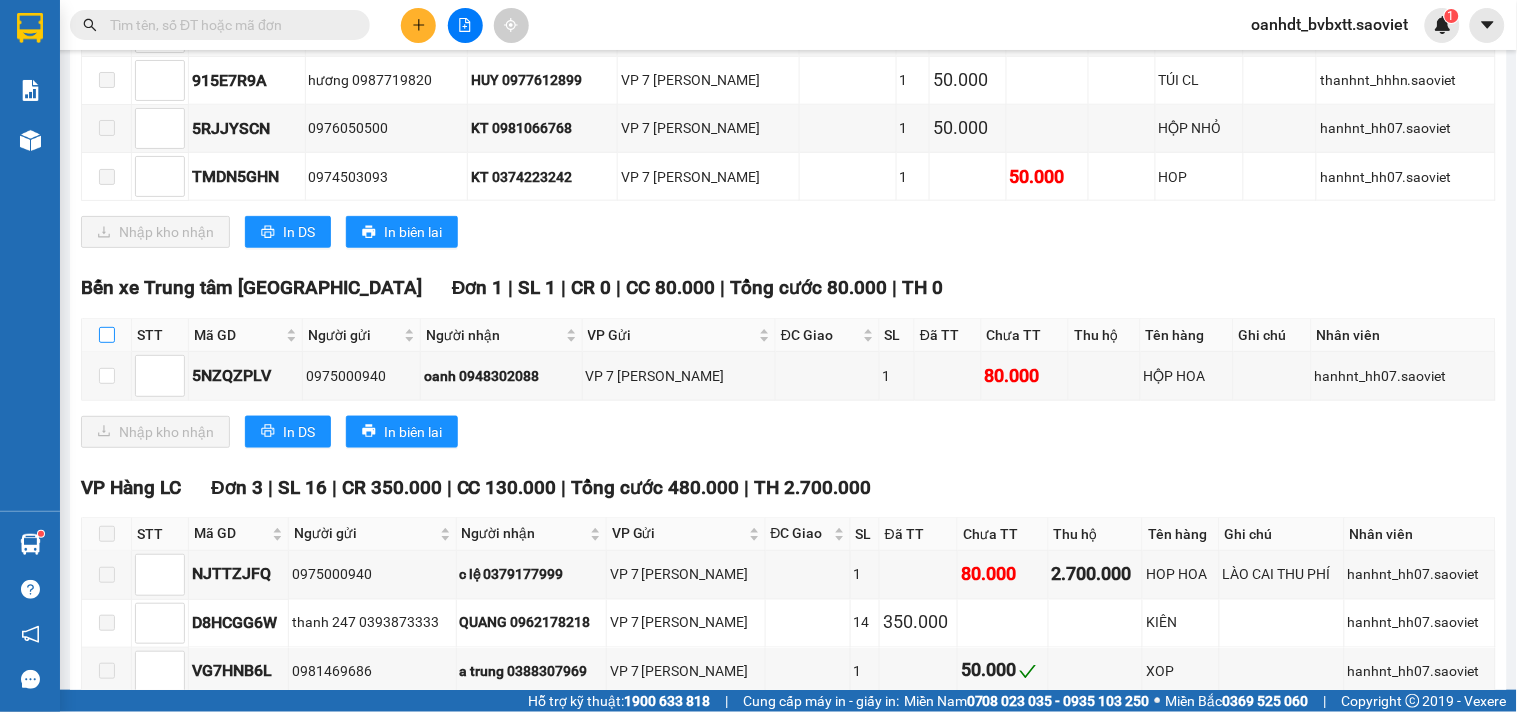click at bounding box center [107, 335] 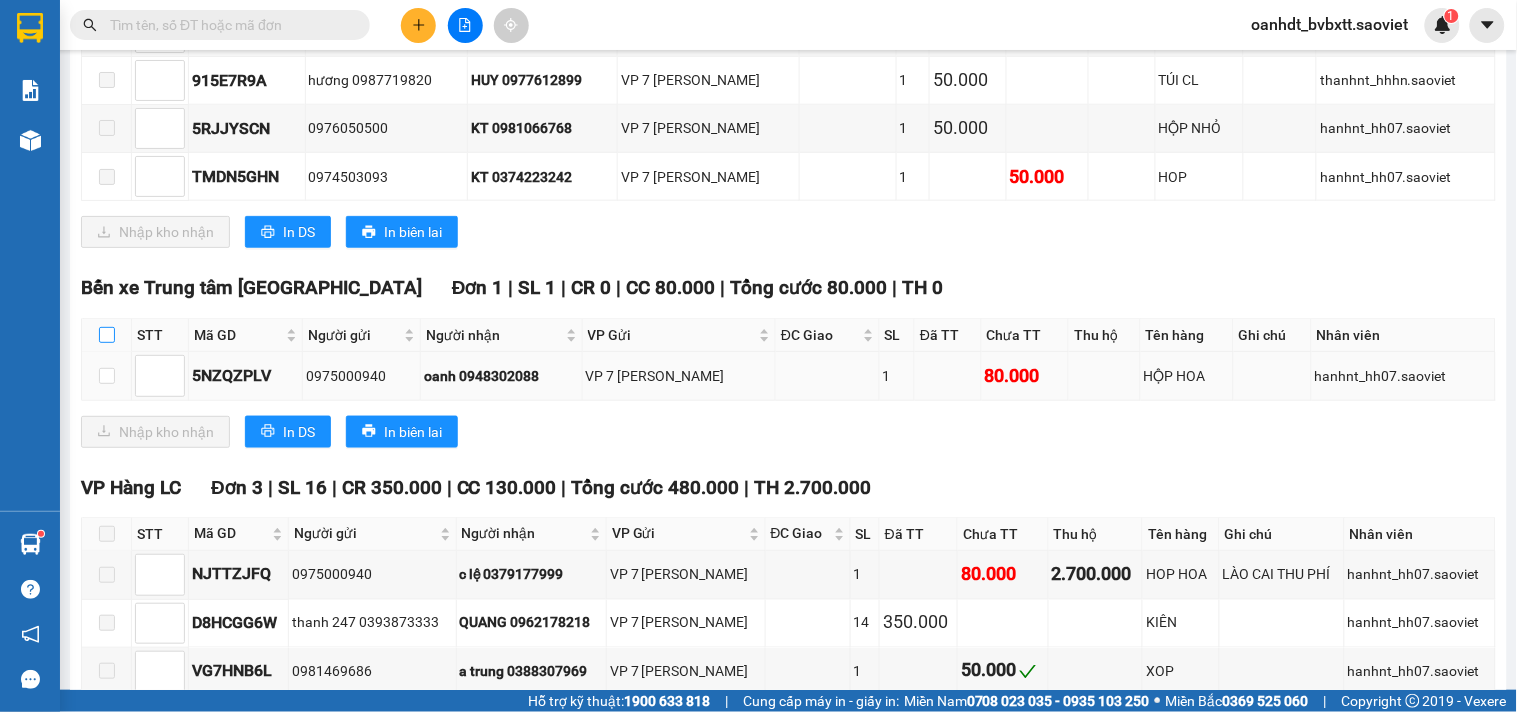 checkbox on "true" 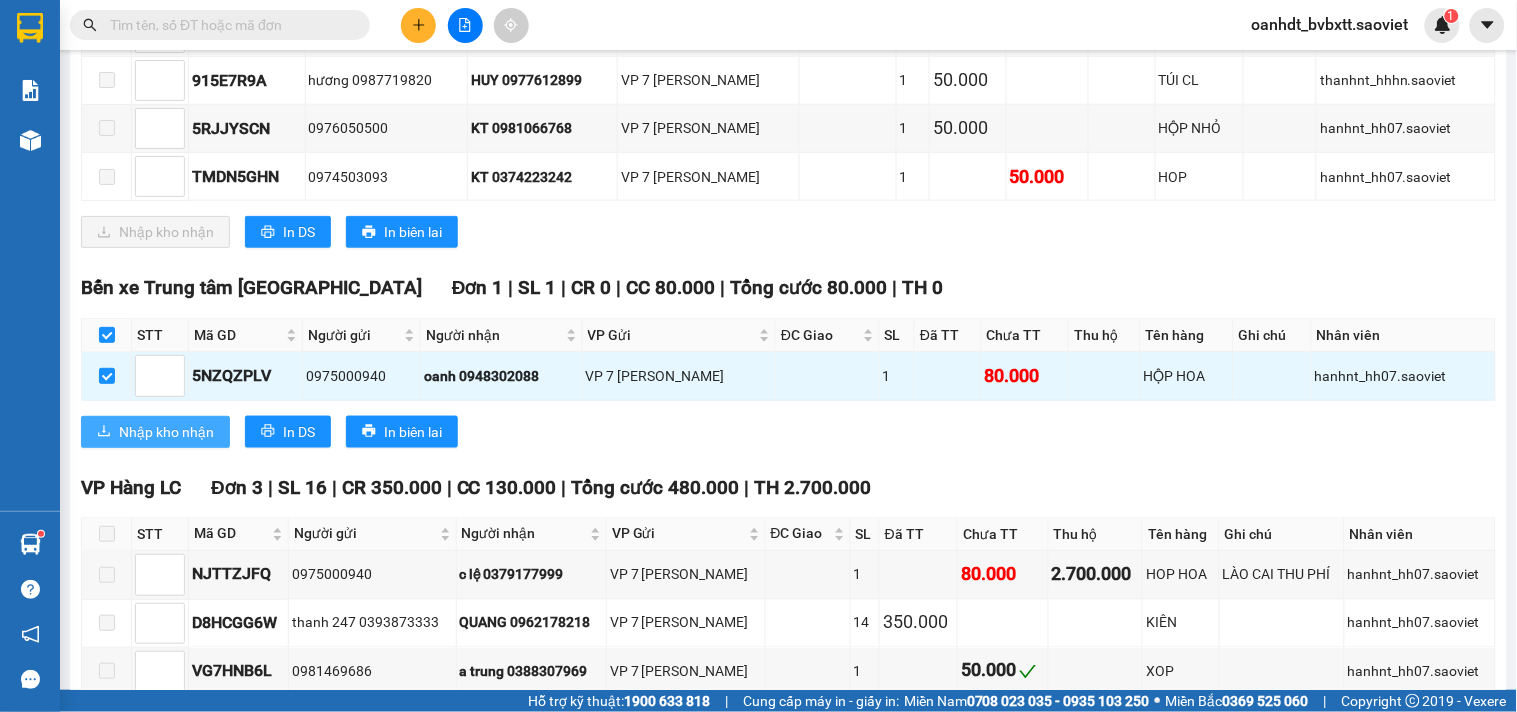 click on "Nhập kho nhận" at bounding box center [166, 432] 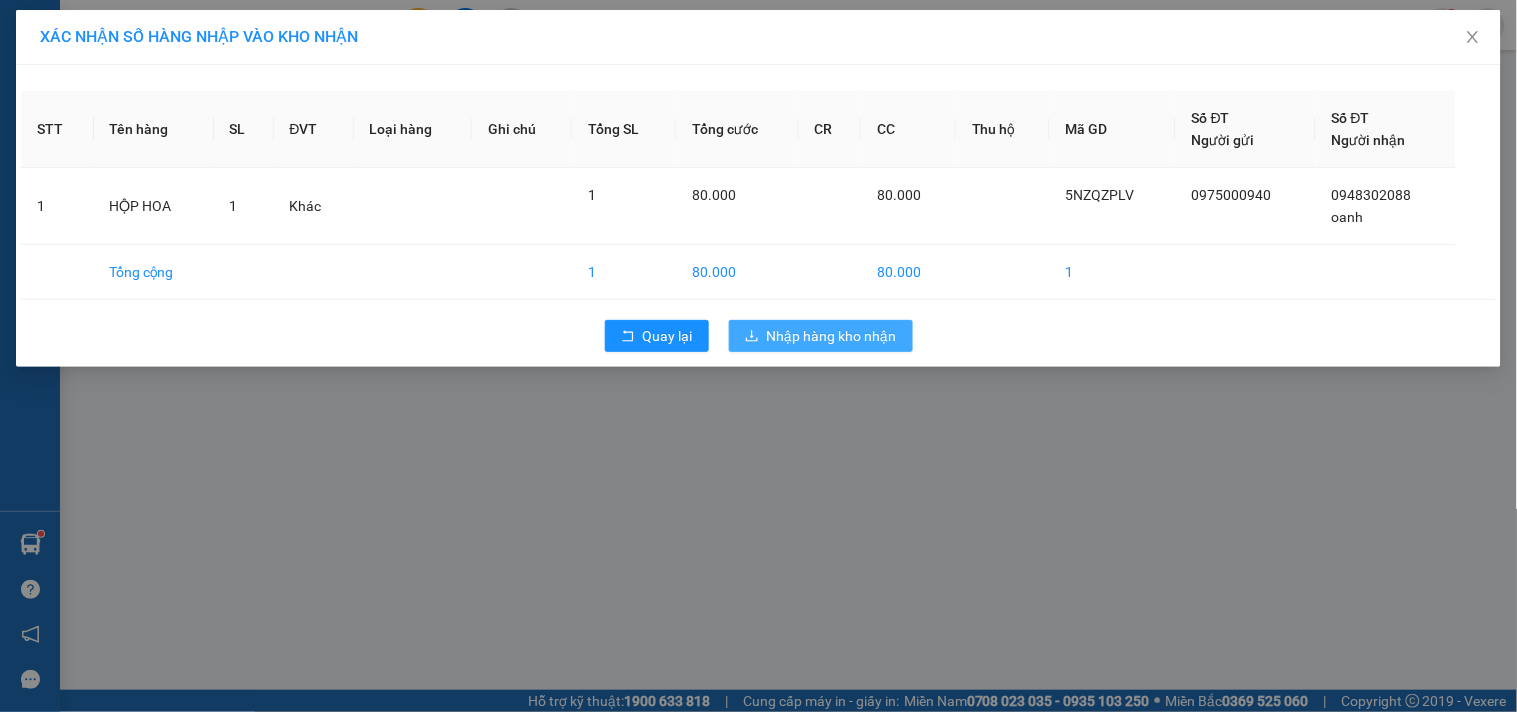 click on "Nhập hàng kho nhận" at bounding box center (821, 336) 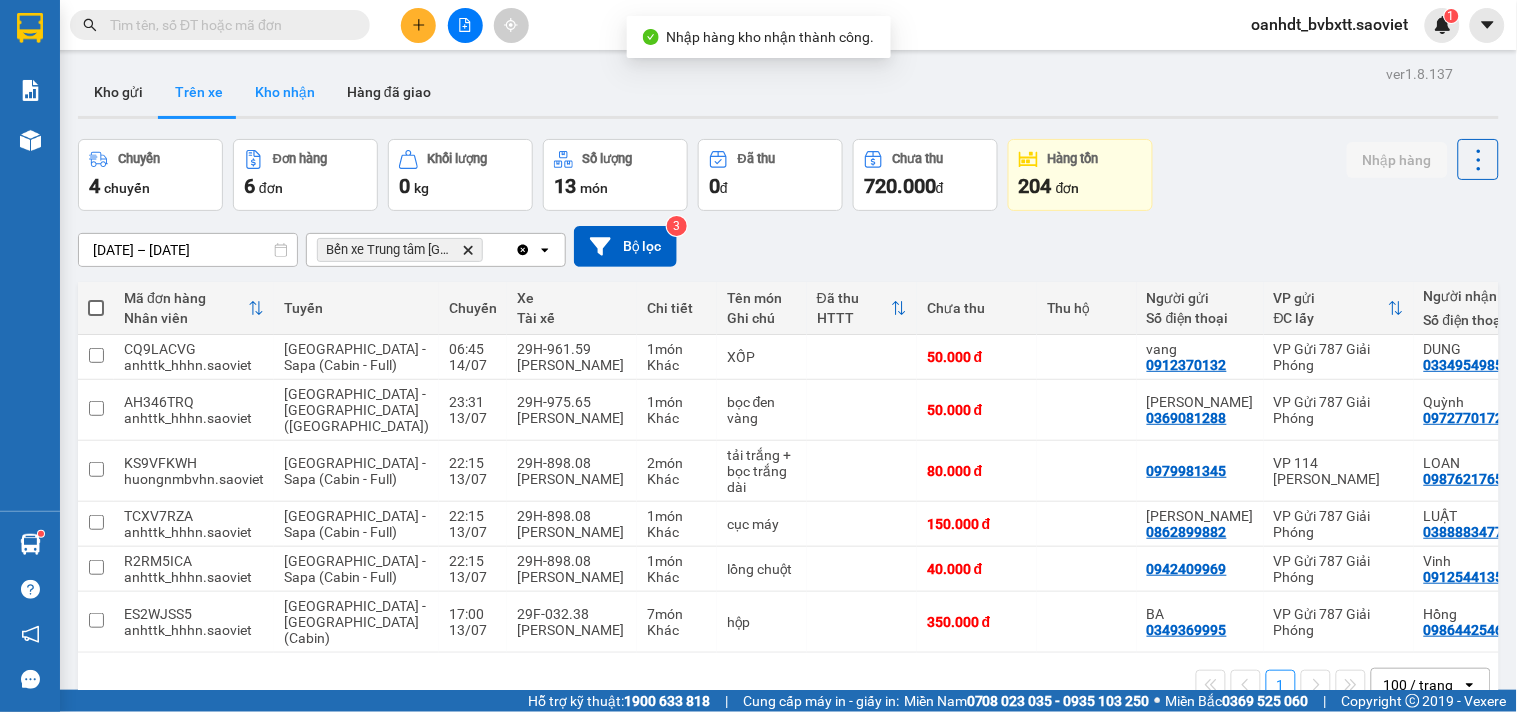 click on "Kho nhận" at bounding box center [285, 92] 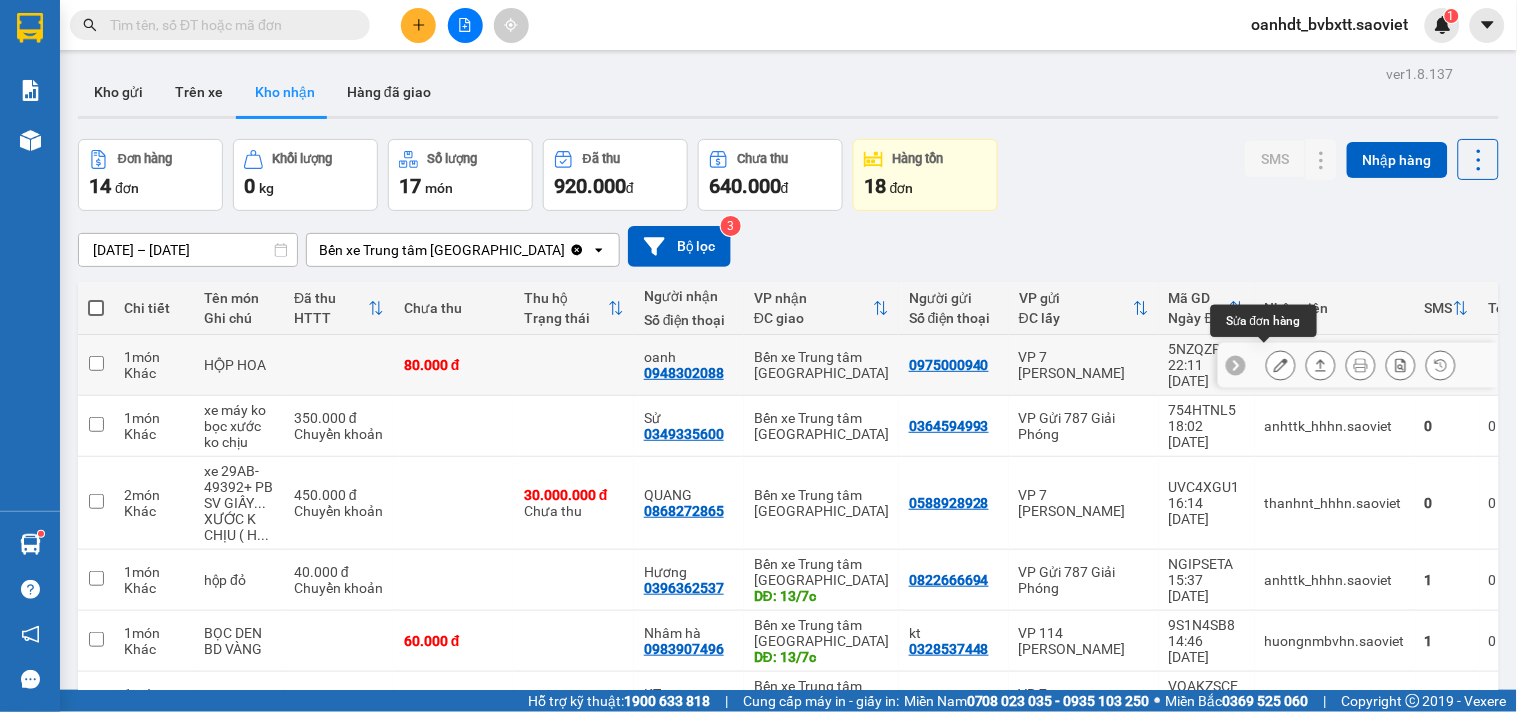 click 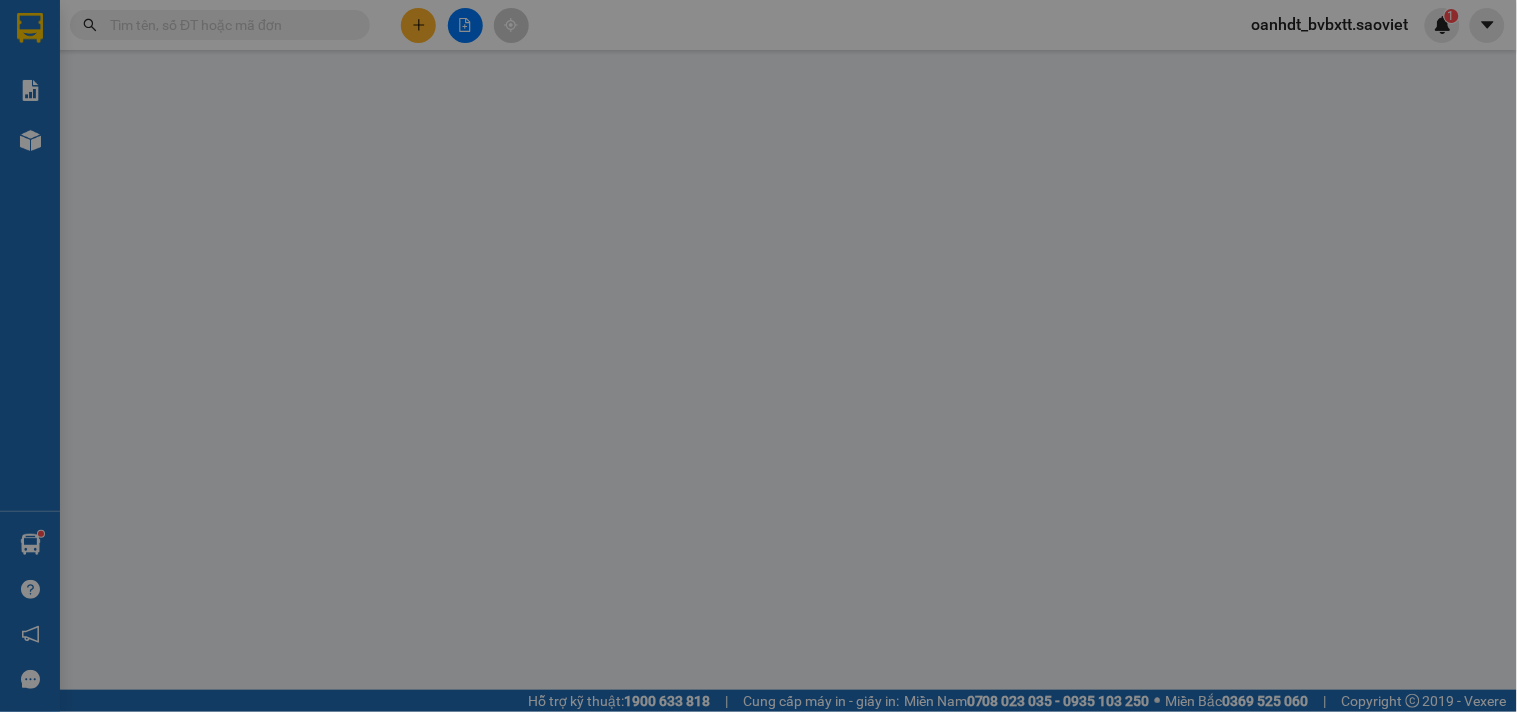 type on "0975000940" 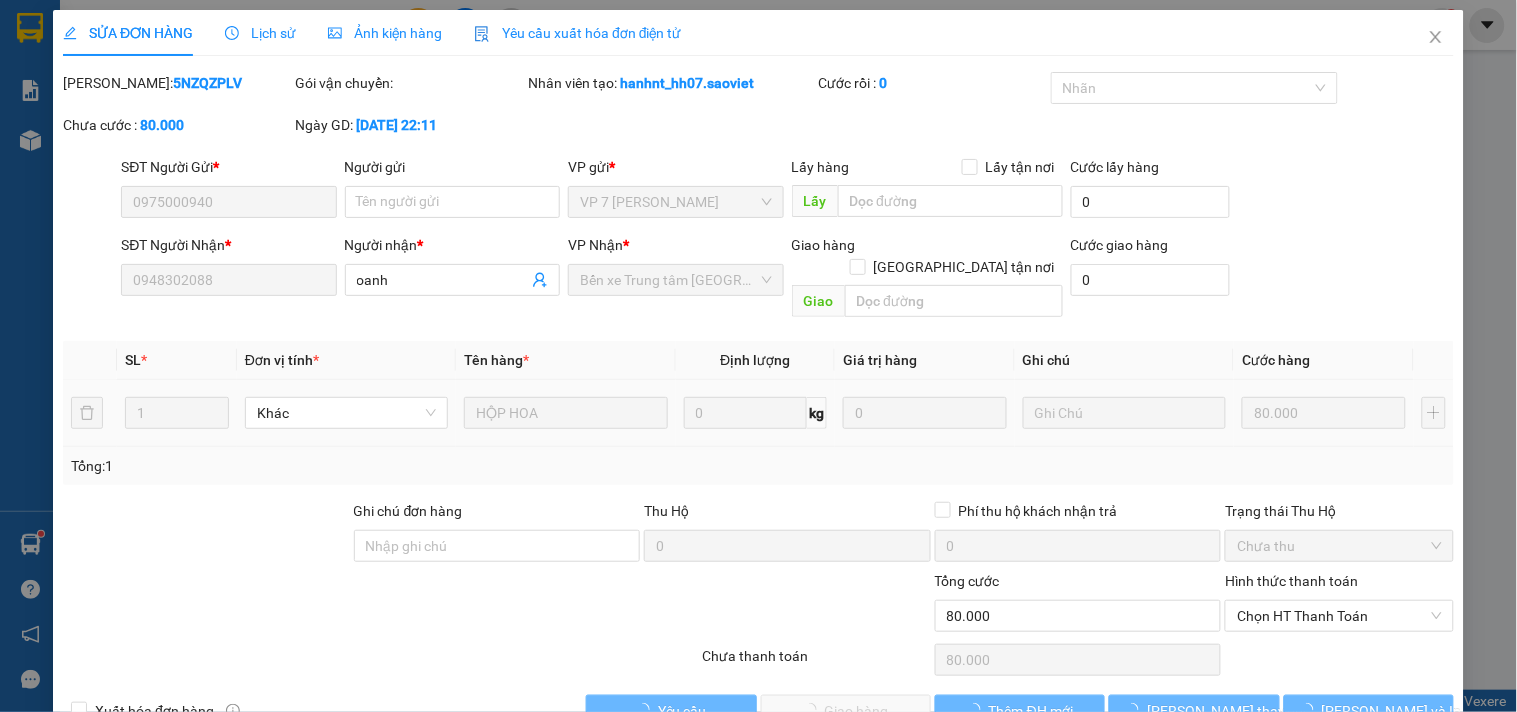 scroll, scrollTop: 0, scrollLeft: 0, axis: both 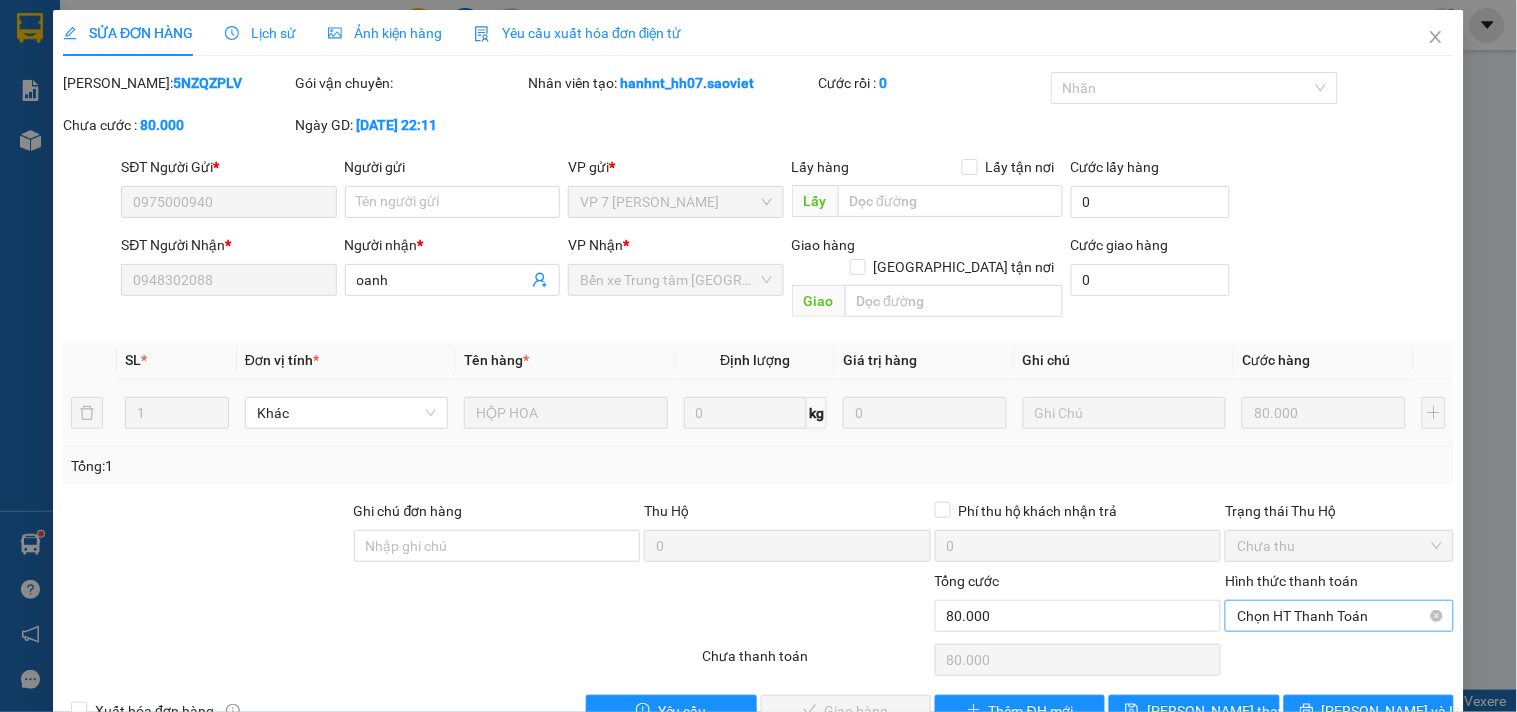 click on "Chọn HT Thanh Toán" at bounding box center [1339, 616] 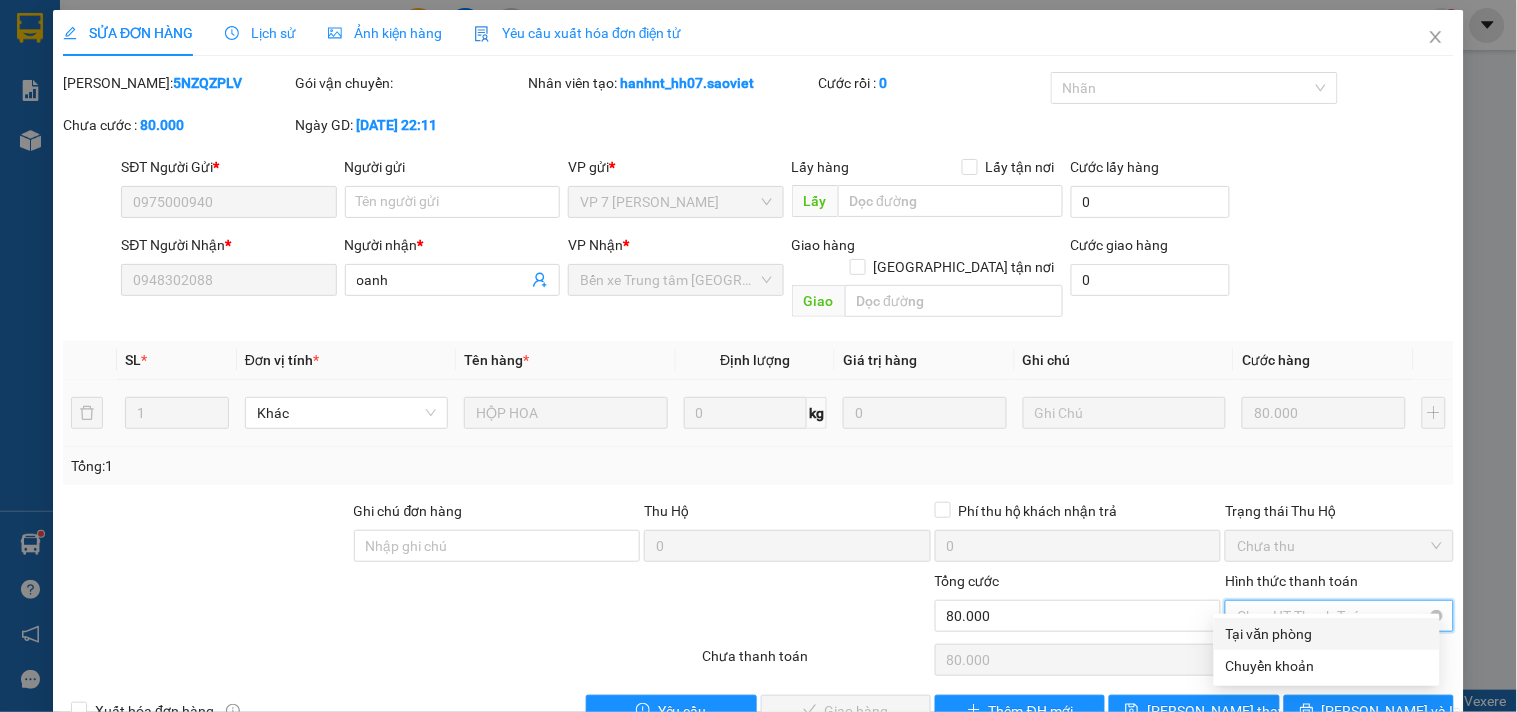 click on "Tại văn phòng" at bounding box center (1327, 634) 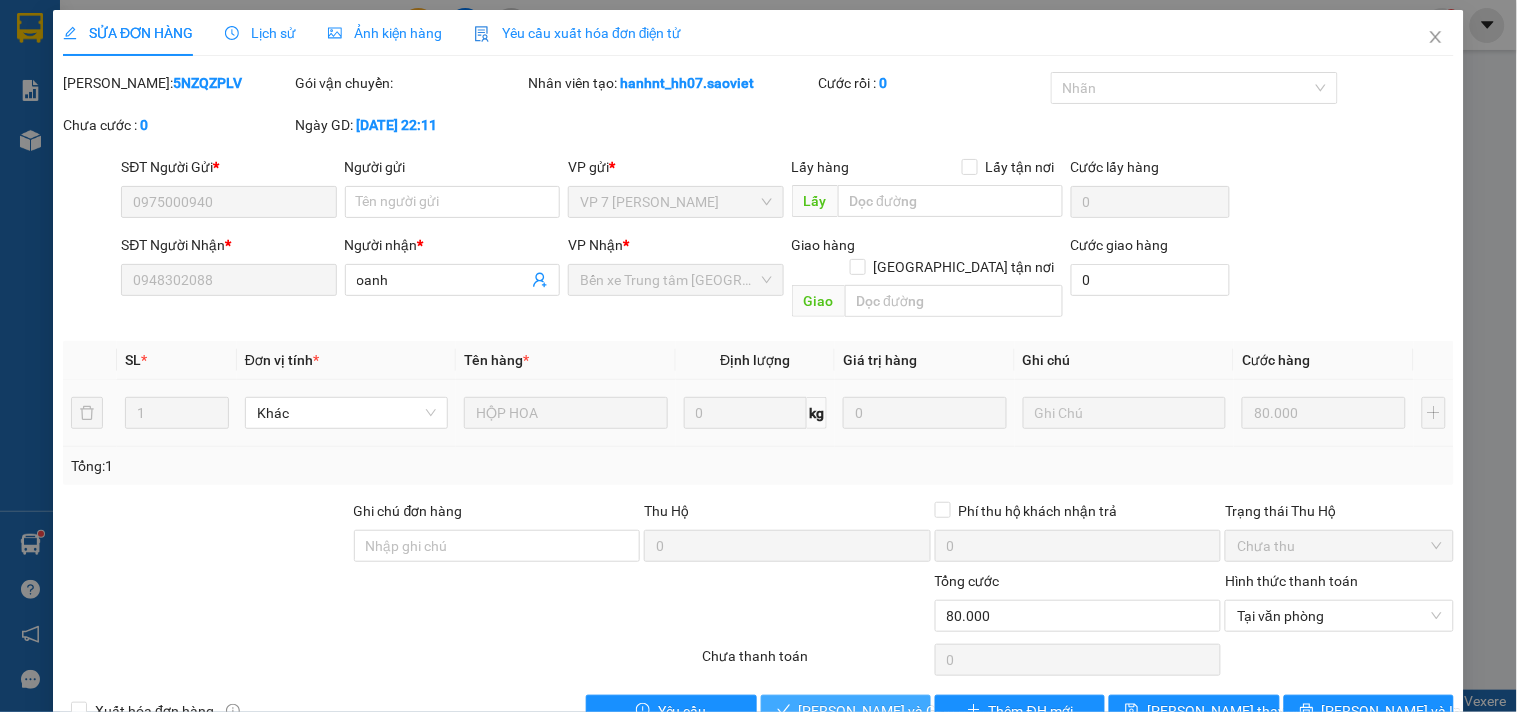 click on "[PERSON_NAME] và Giao hàng" at bounding box center (895, 711) 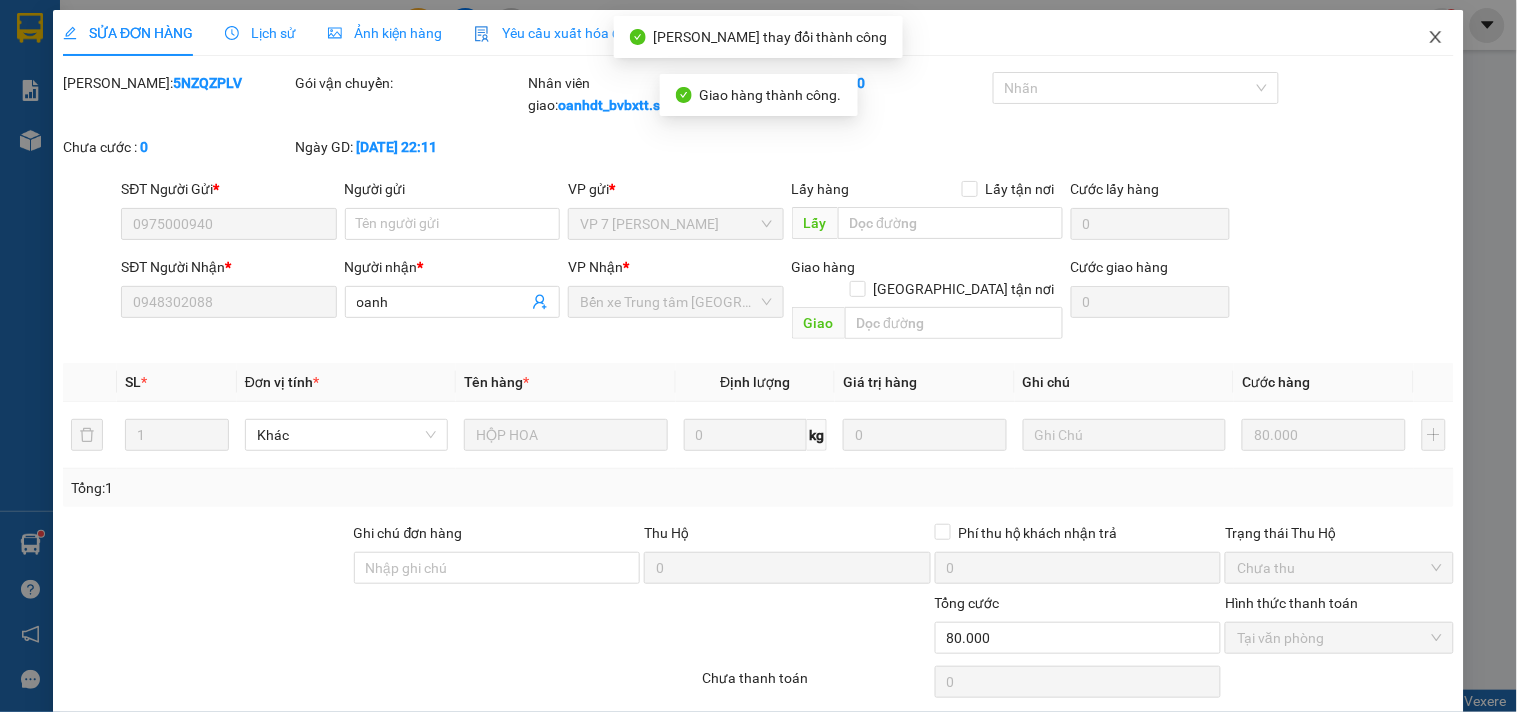click at bounding box center (1436, 38) 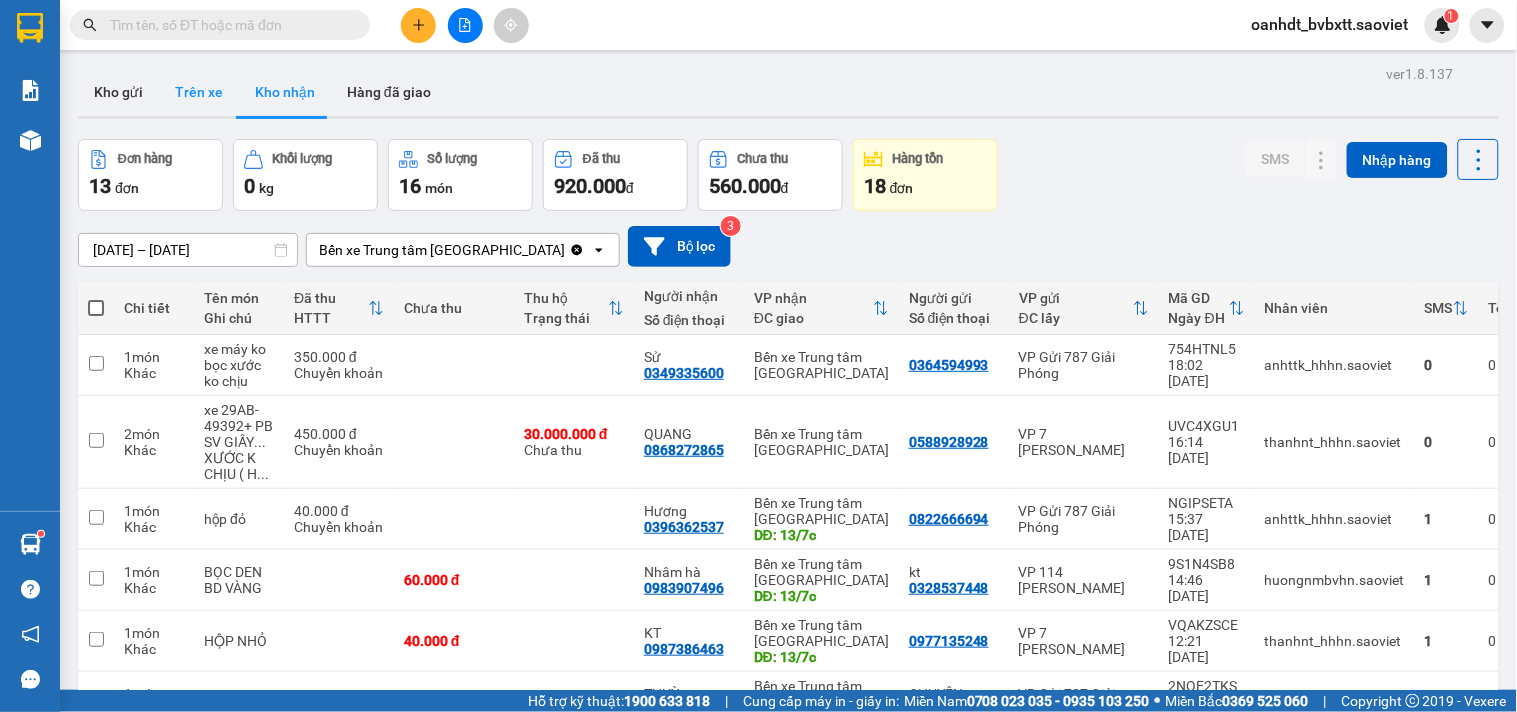 click on "Trên xe" at bounding box center [199, 92] 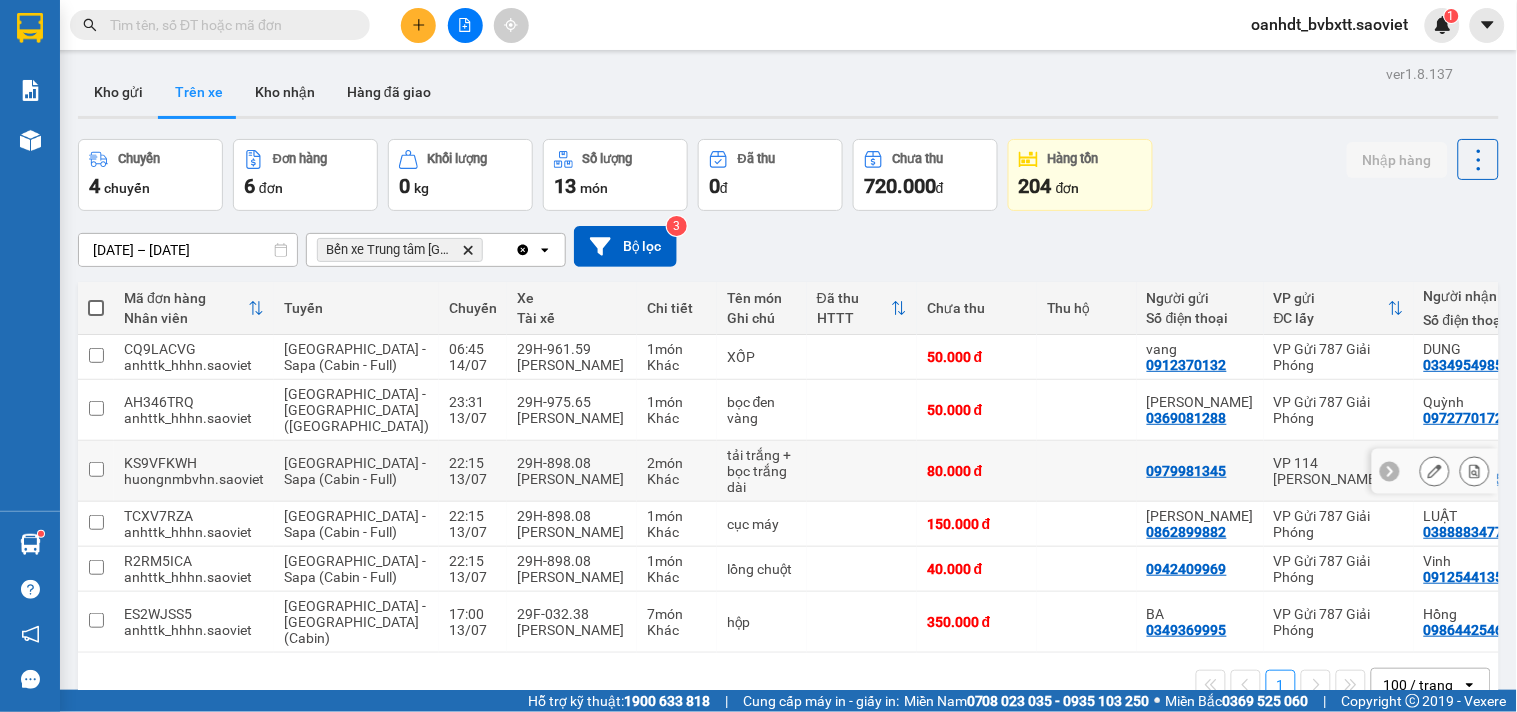 scroll, scrollTop: 92, scrollLeft: 0, axis: vertical 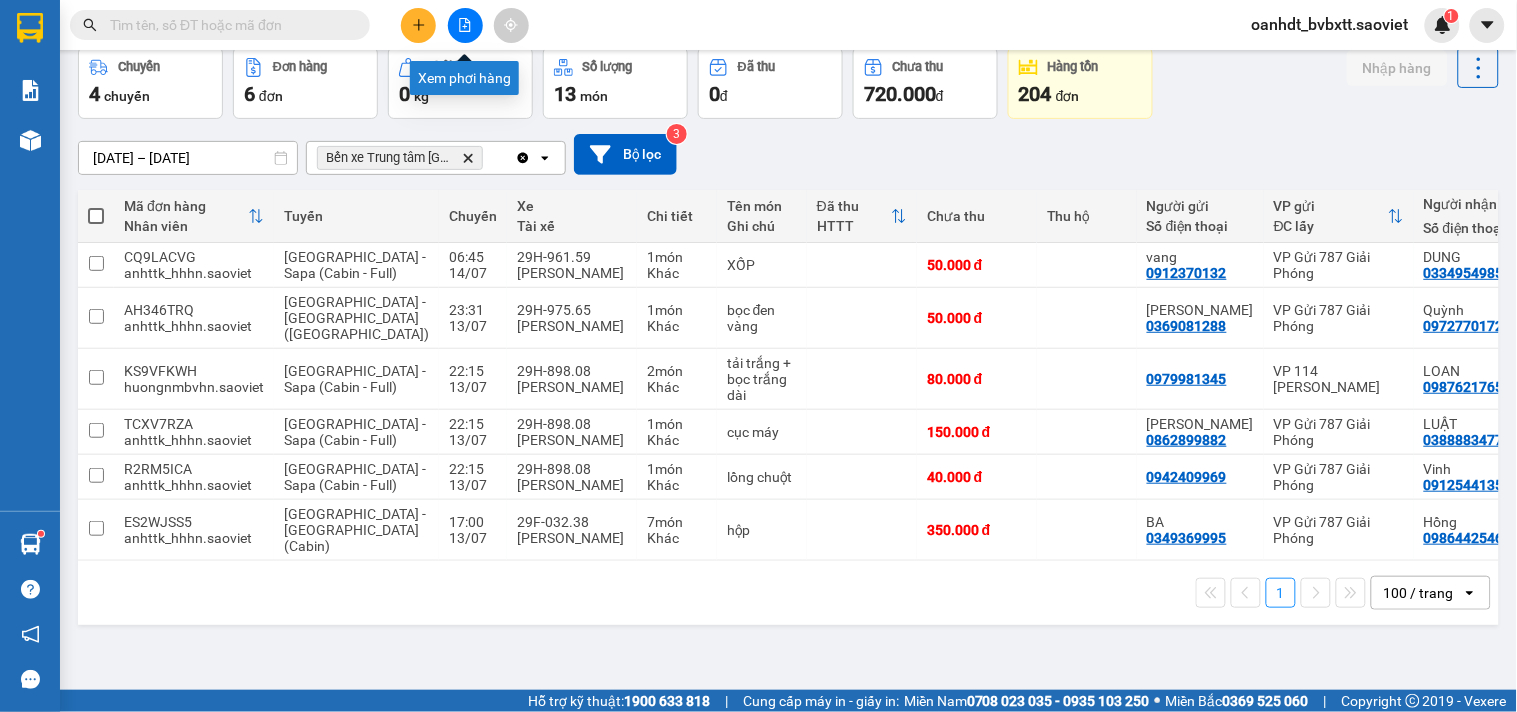 click at bounding box center (465, 25) 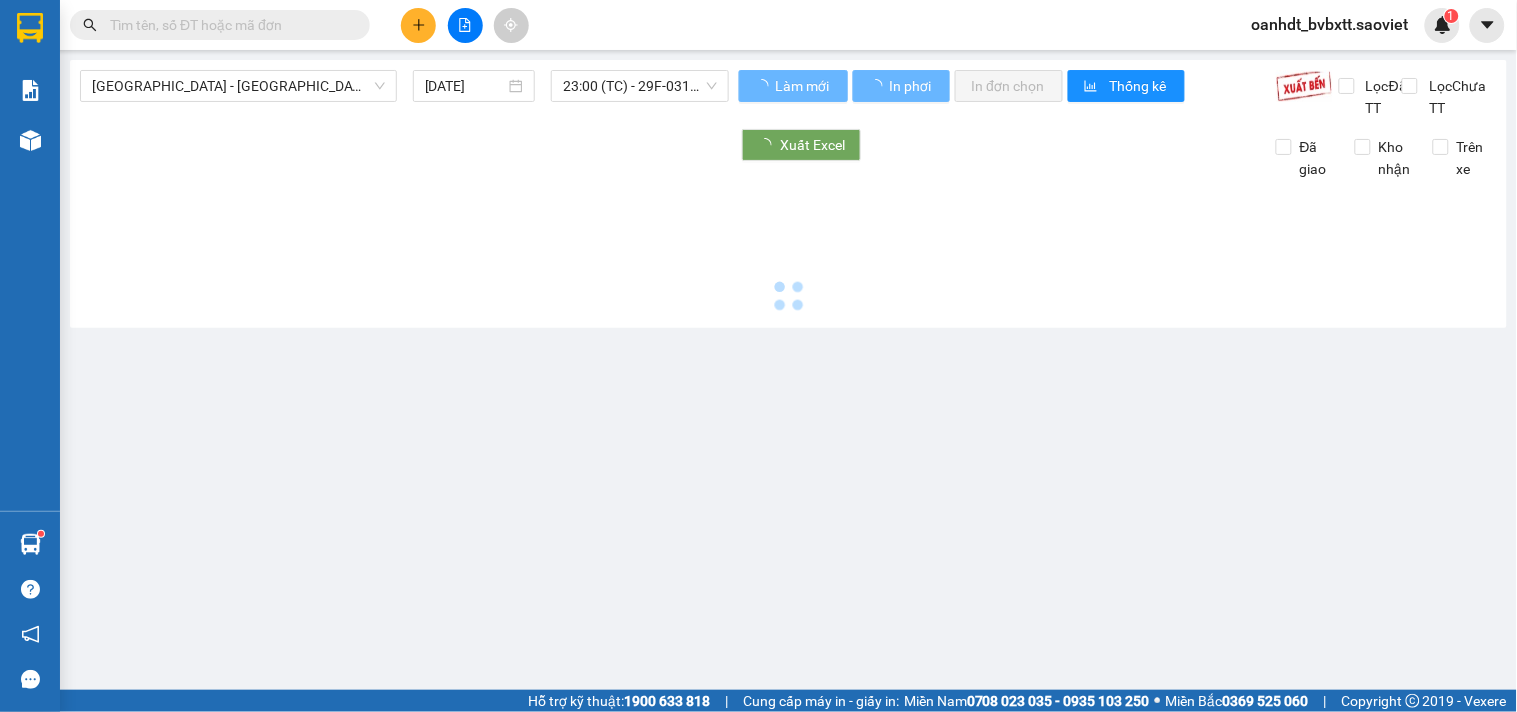 scroll, scrollTop: 0, scrollLeft: 0, axis: both 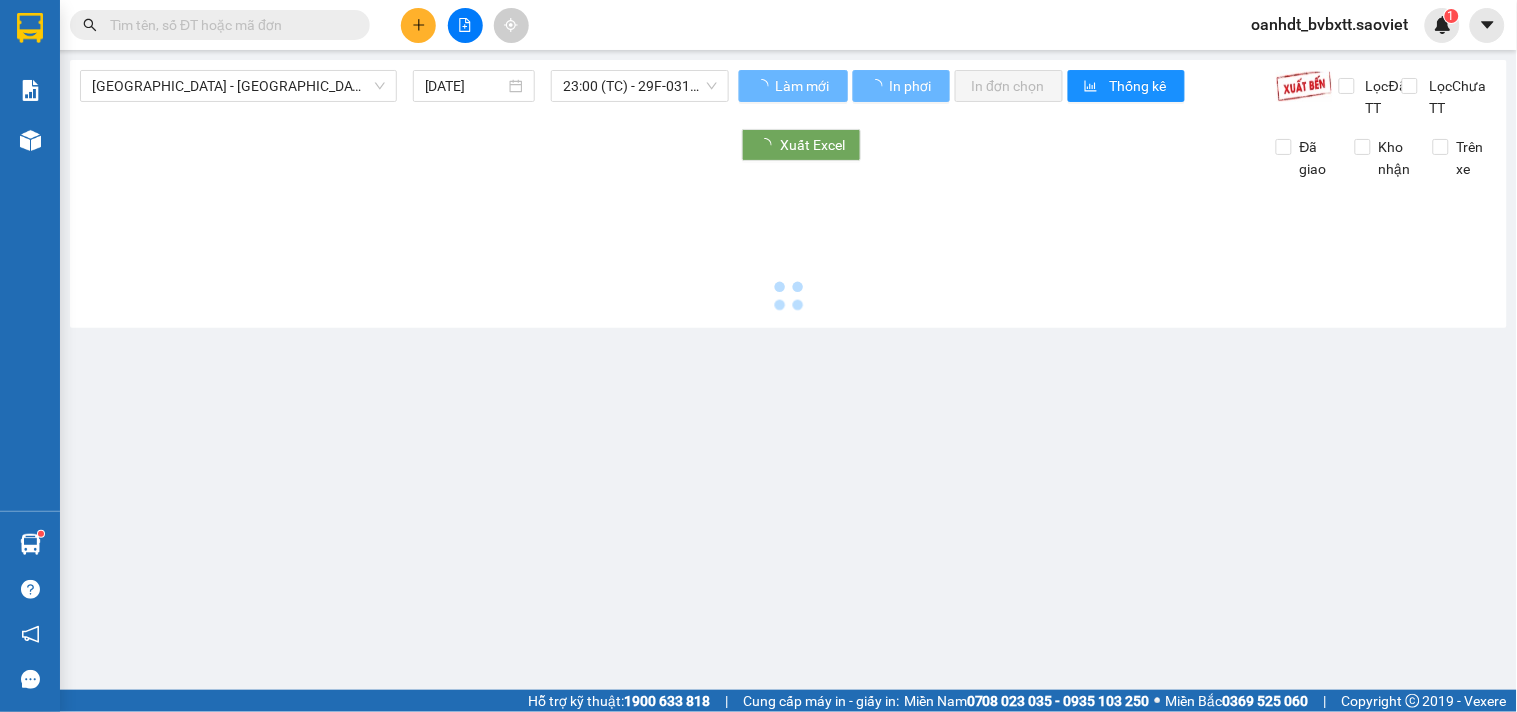type on "[DATE]" 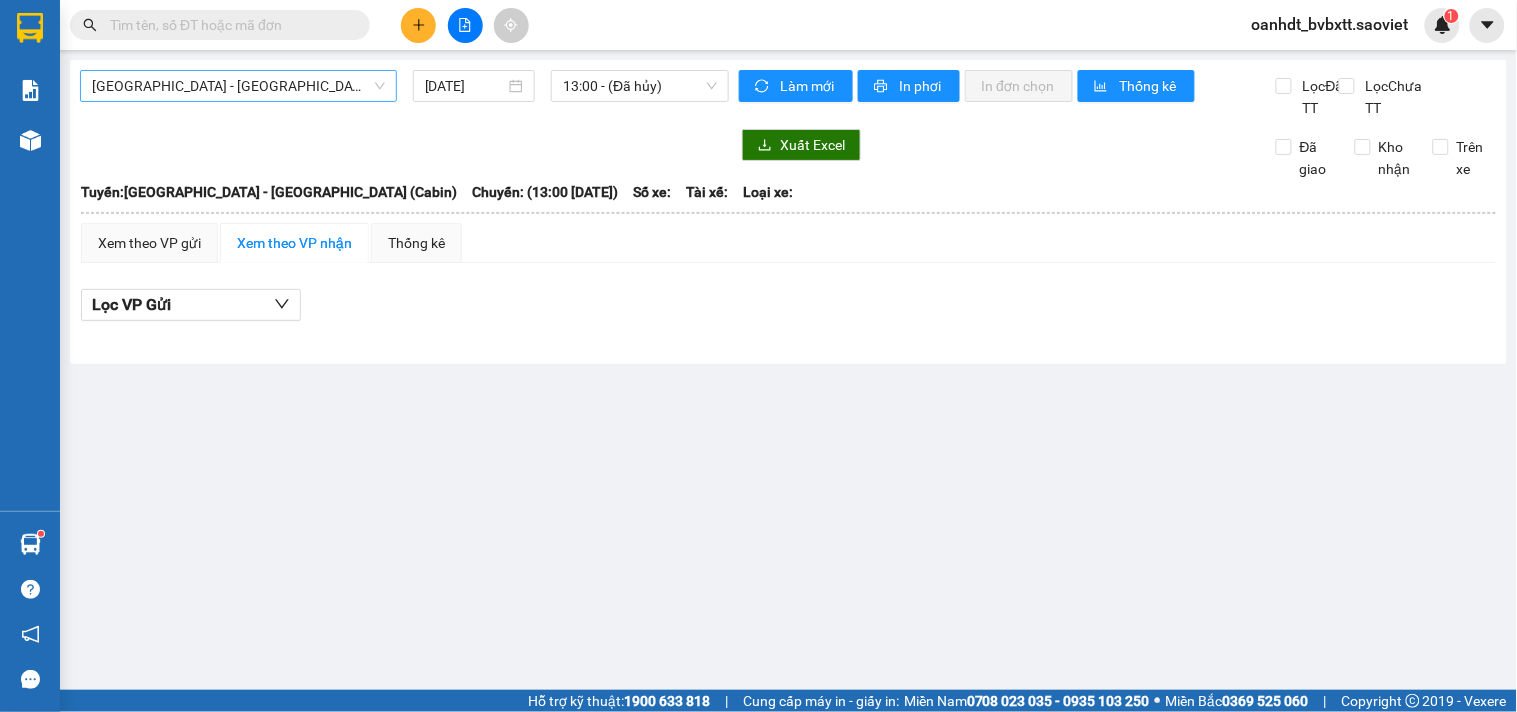 click on "[GEOGRAPHIC_DATA] - [GEOGRAPHIC_DATA] (Cabin)" at bounding box center (238, 86) 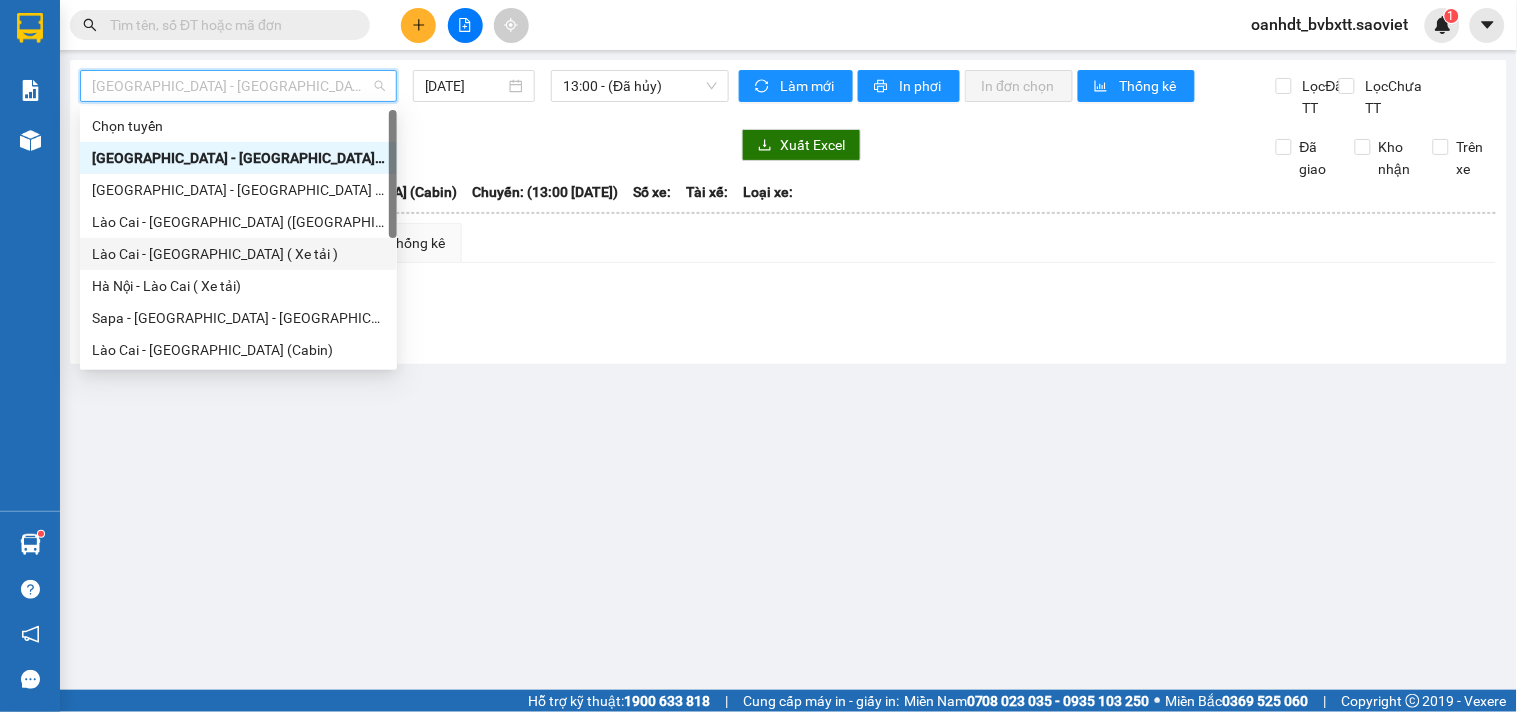 scroll, scrollTop: 160, scrollLeft: 0, axis: vertical 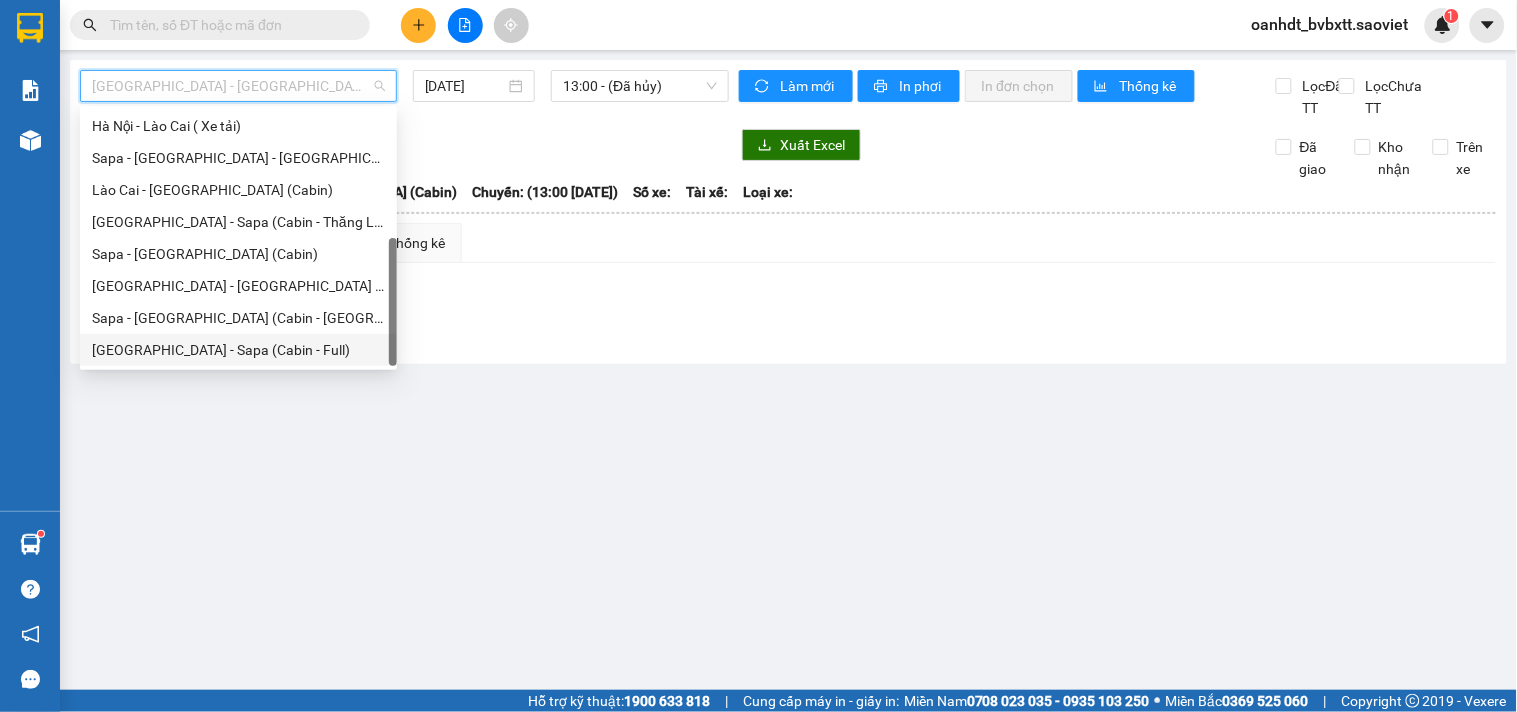 click on "[GEOGRAPHIC_DATA] - Sapa (Cabin - Full)" at bounding box center [238, 350] 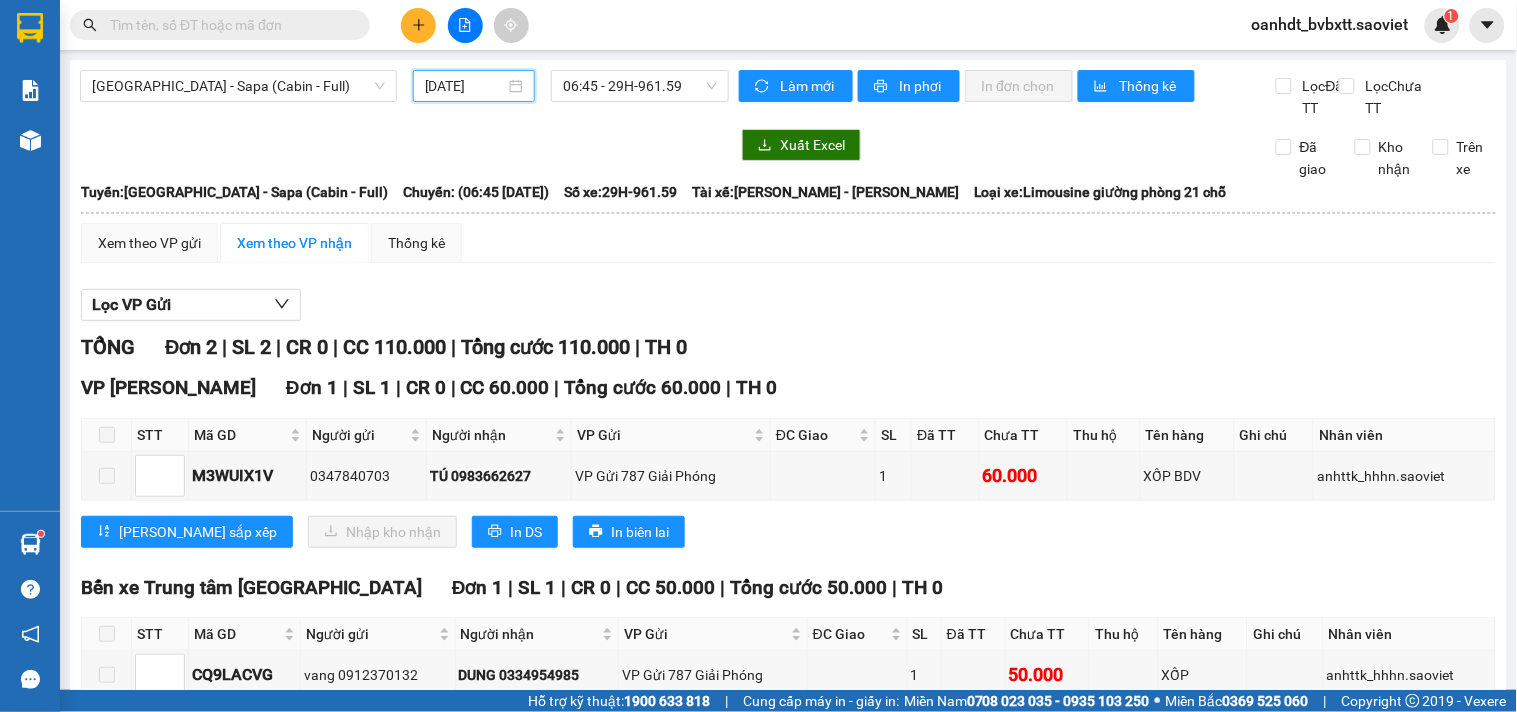 click on "[DATE]" at bounding box center (465, 86) 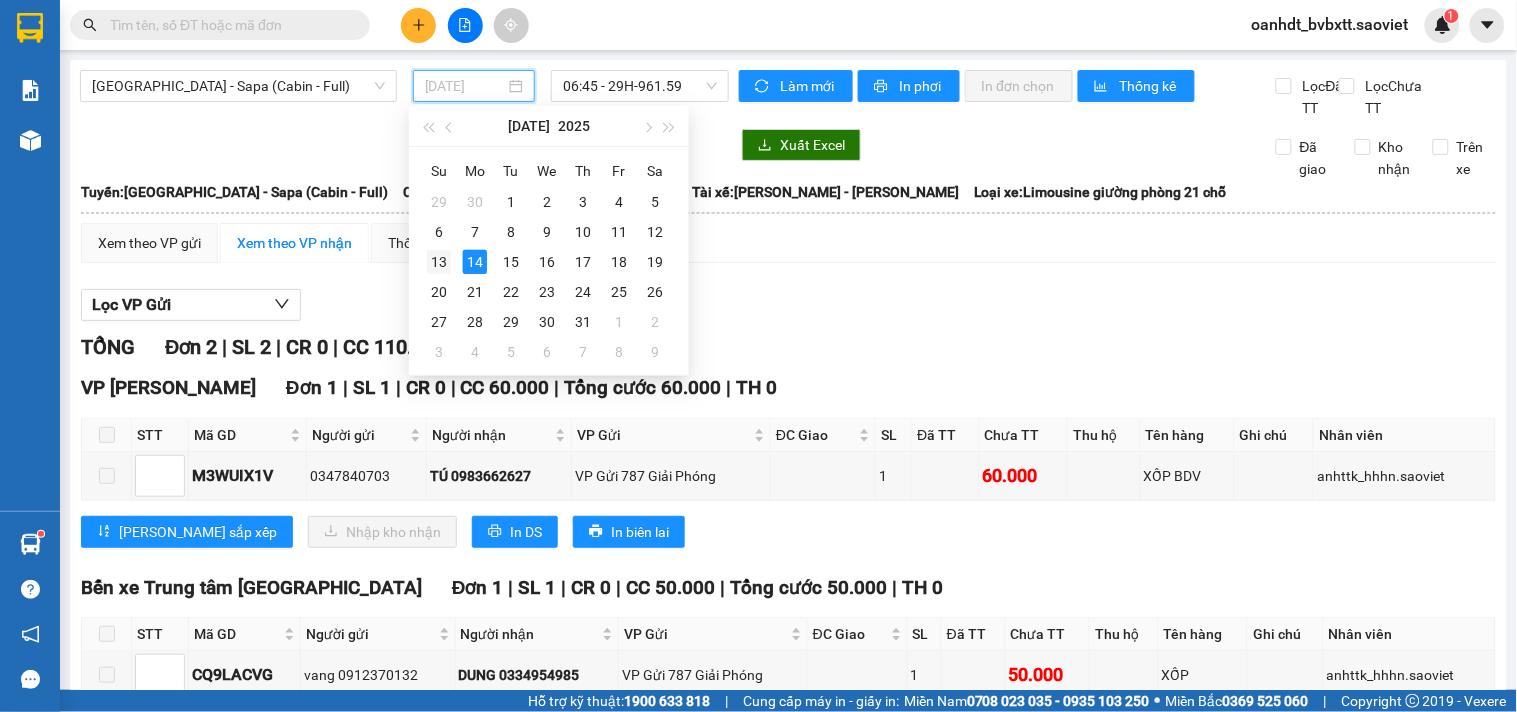 click on "13" at bounding box center [439, 262] 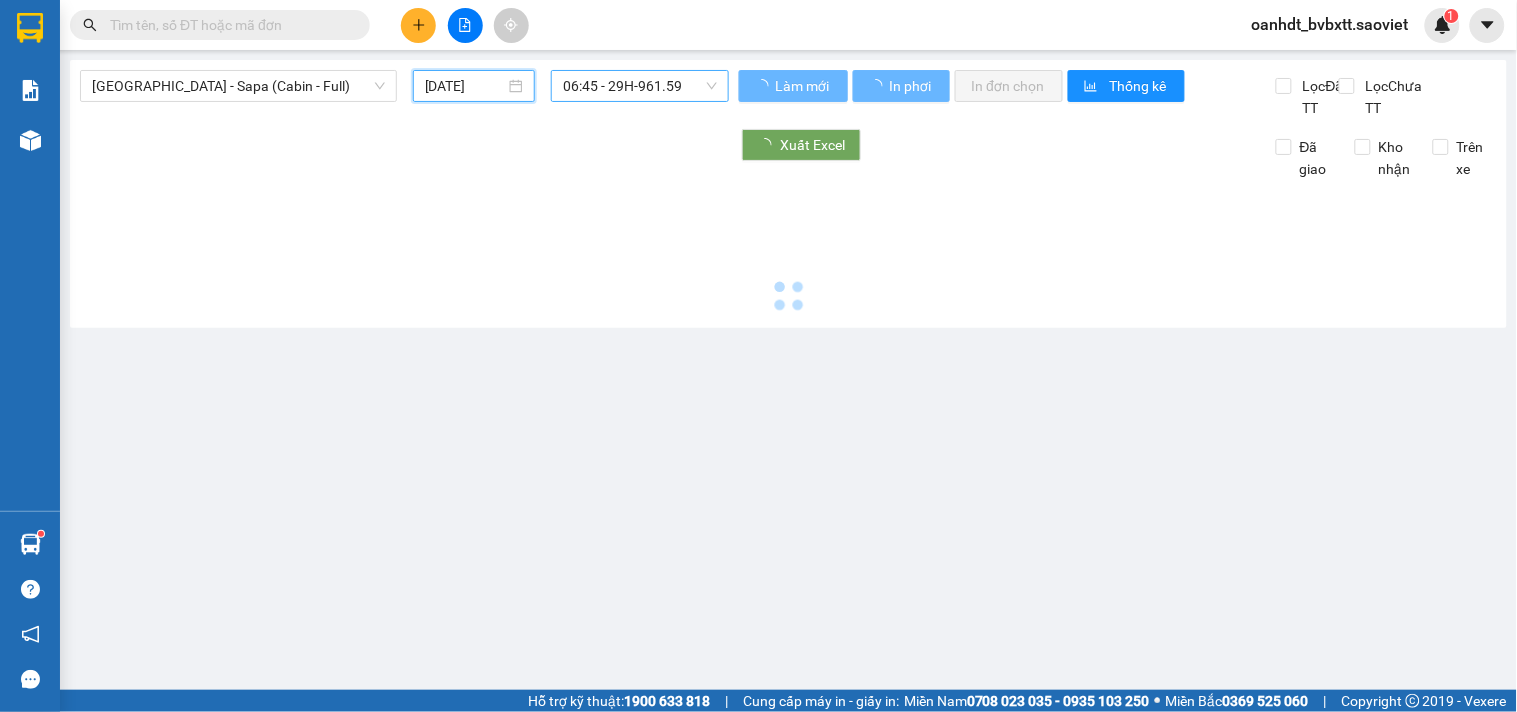 type on "[DATE]" 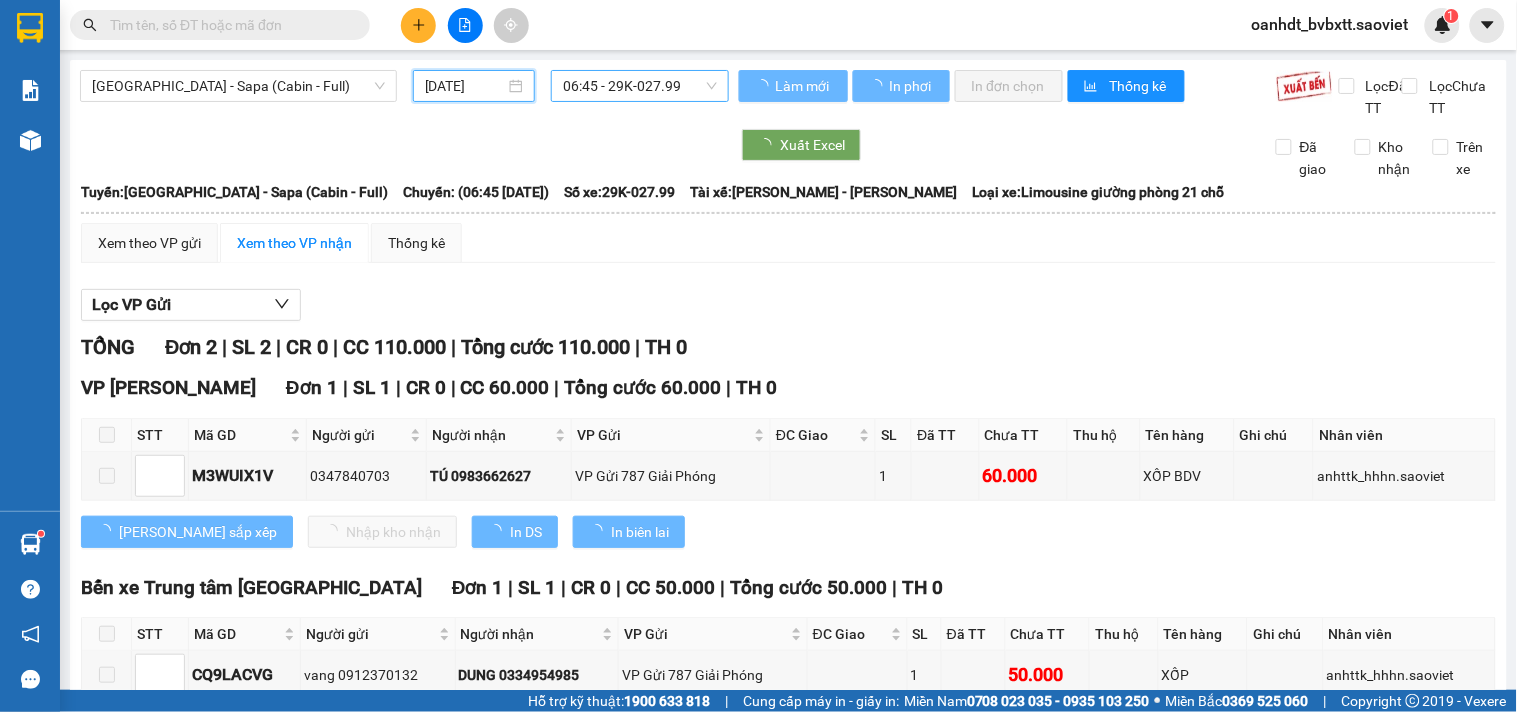 click on "06:45     - 29K-027.99" at bounding box center [640, 86] 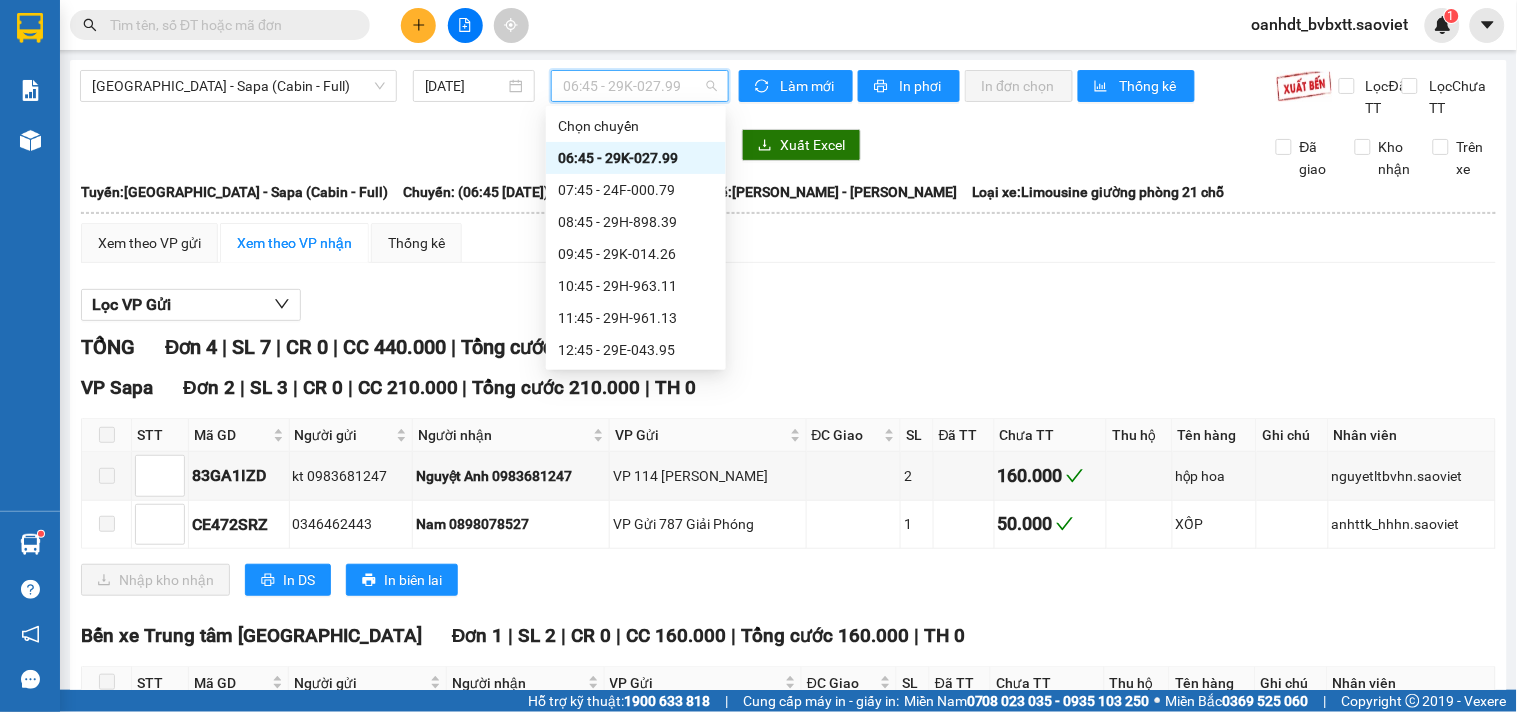 scroll, scrollTop: 222, scrollLeft: 0, axis: vertical 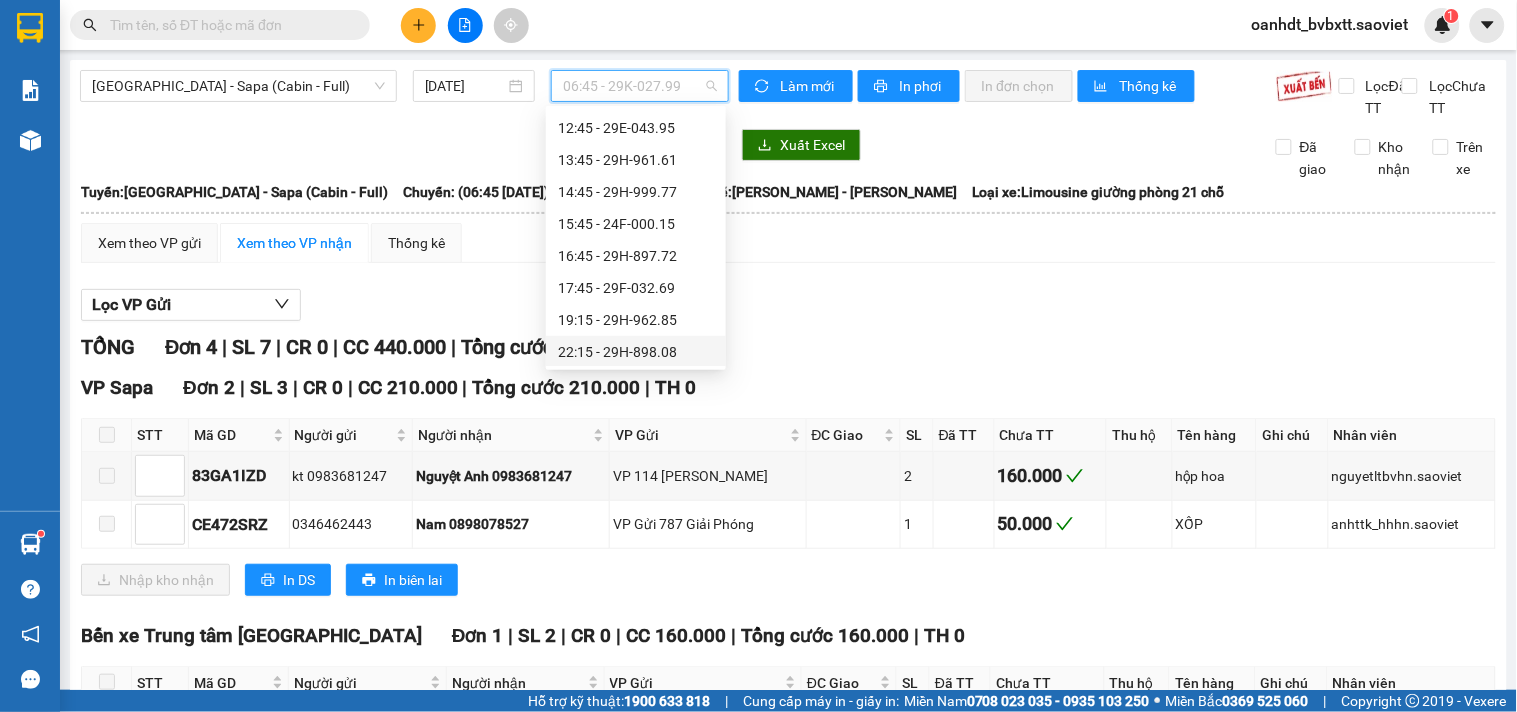 click on "22:15     - 29H-898.08" at bounding box center [636, 352] 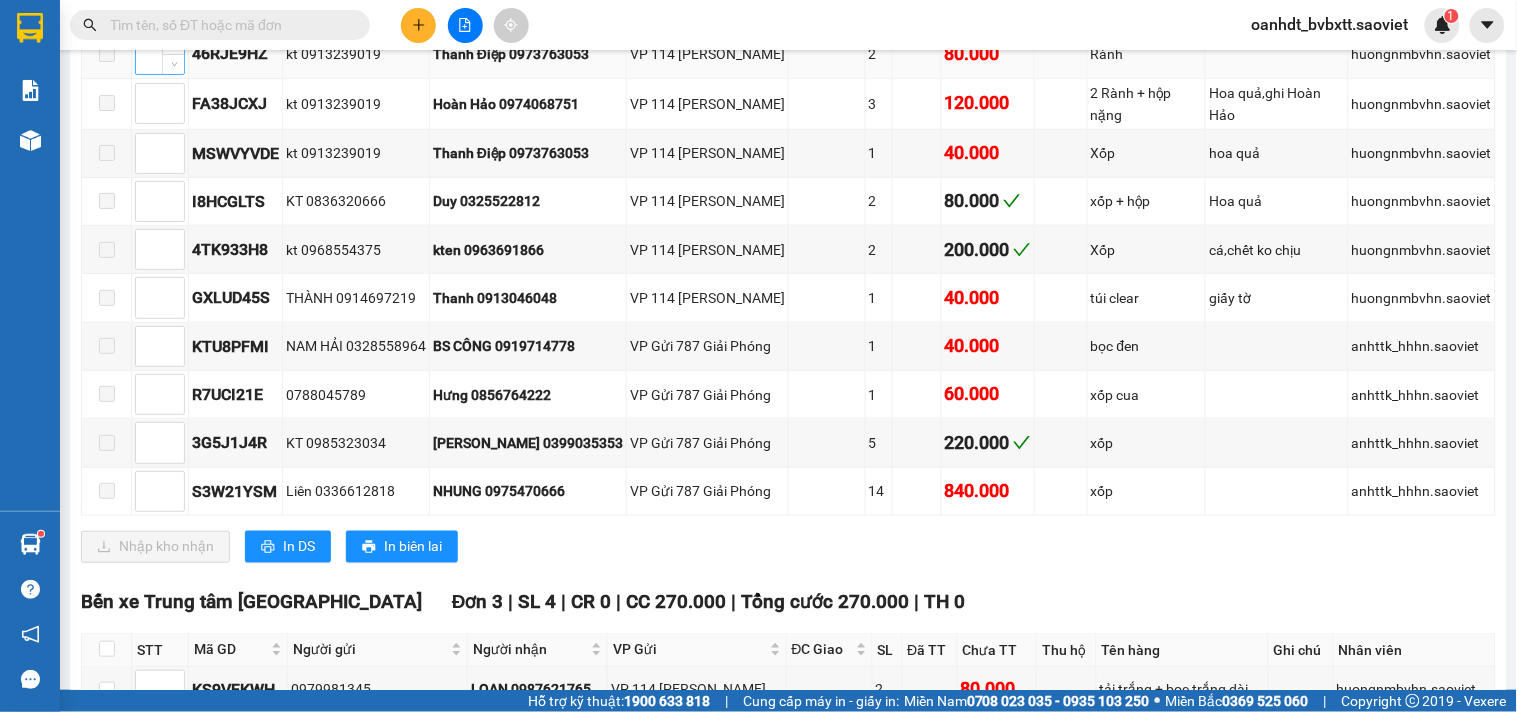 scroll, scrollTop: 670, scrollLeft: 0, axis: vertical 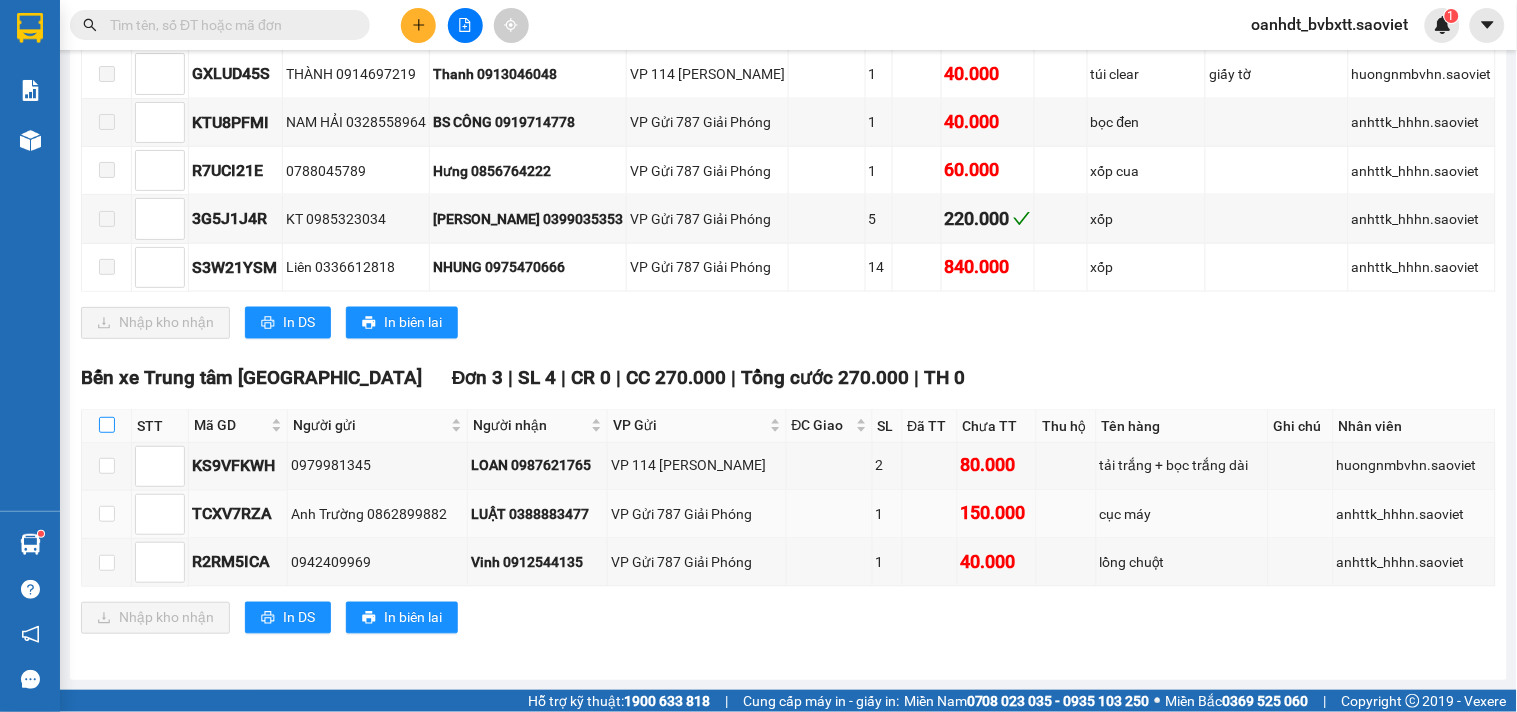 click at bounding box center [107, 425] 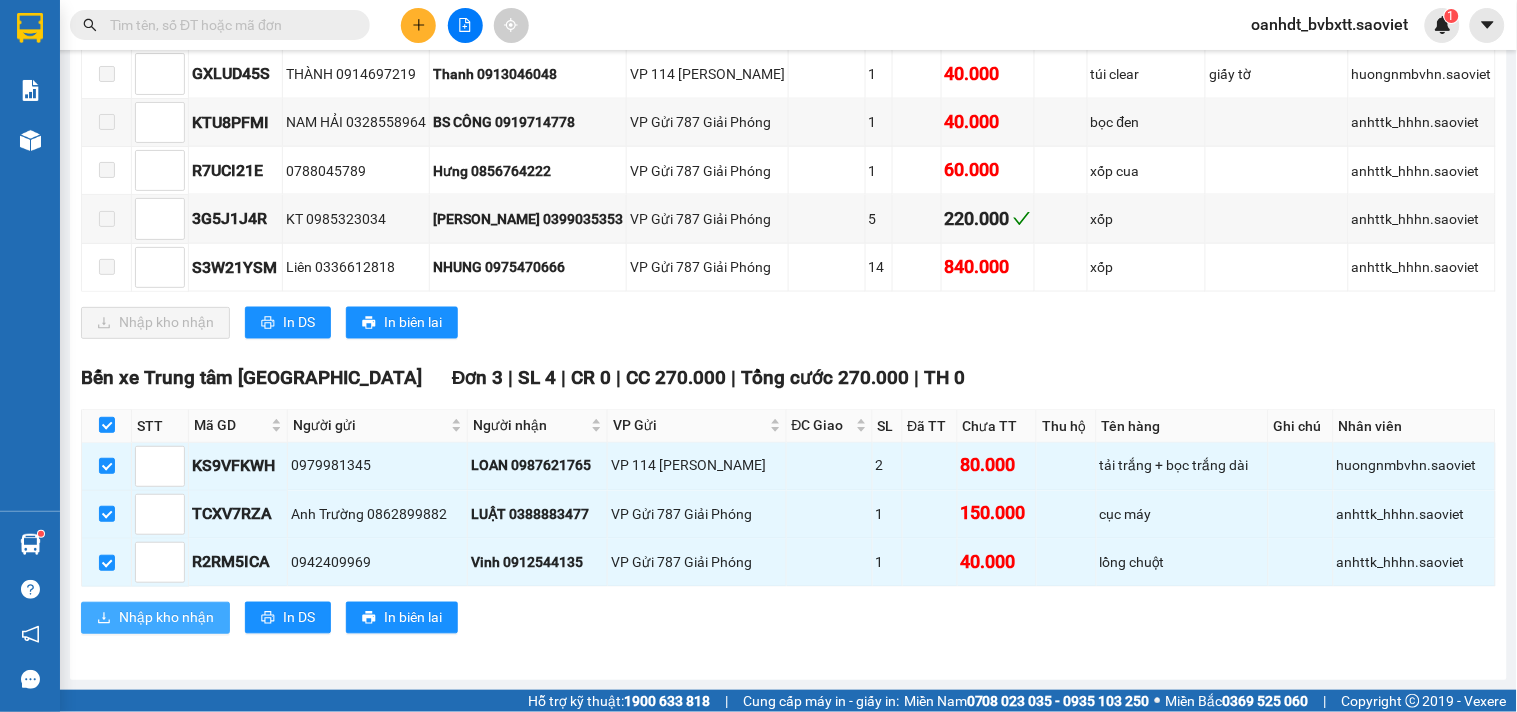 click on "Nhập kho nhận" at bounding box center [166, 618] 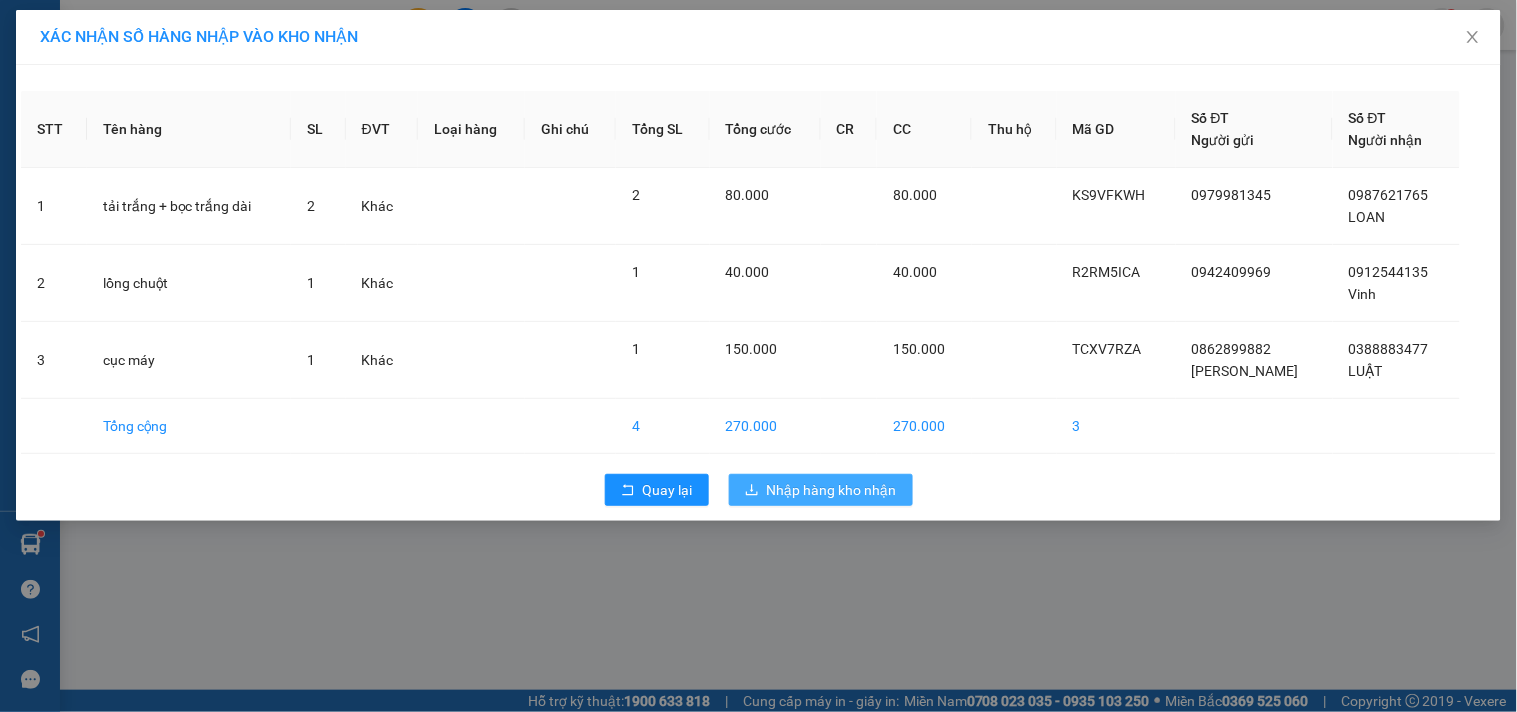 click on "Nhập hàng kho nhận" at bounding box center (832, 490) 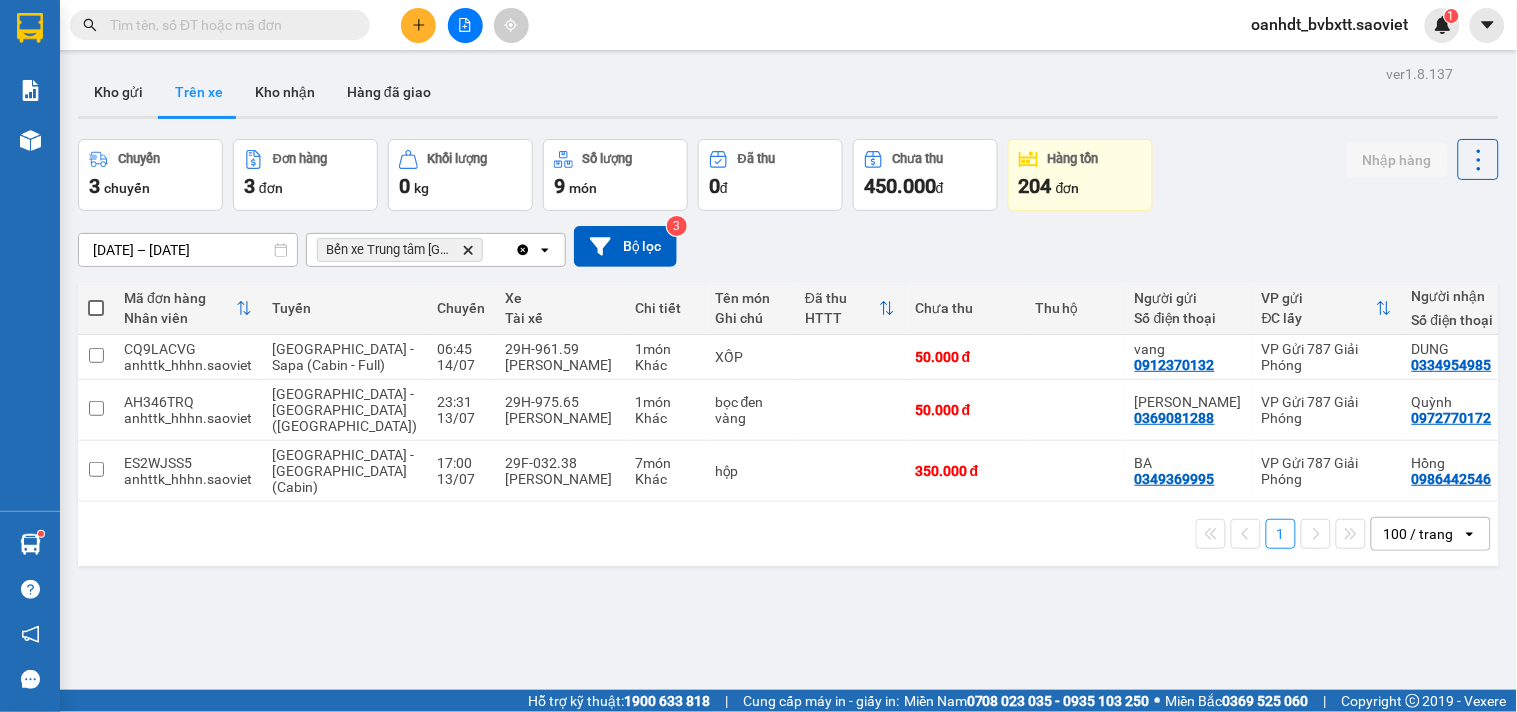 click 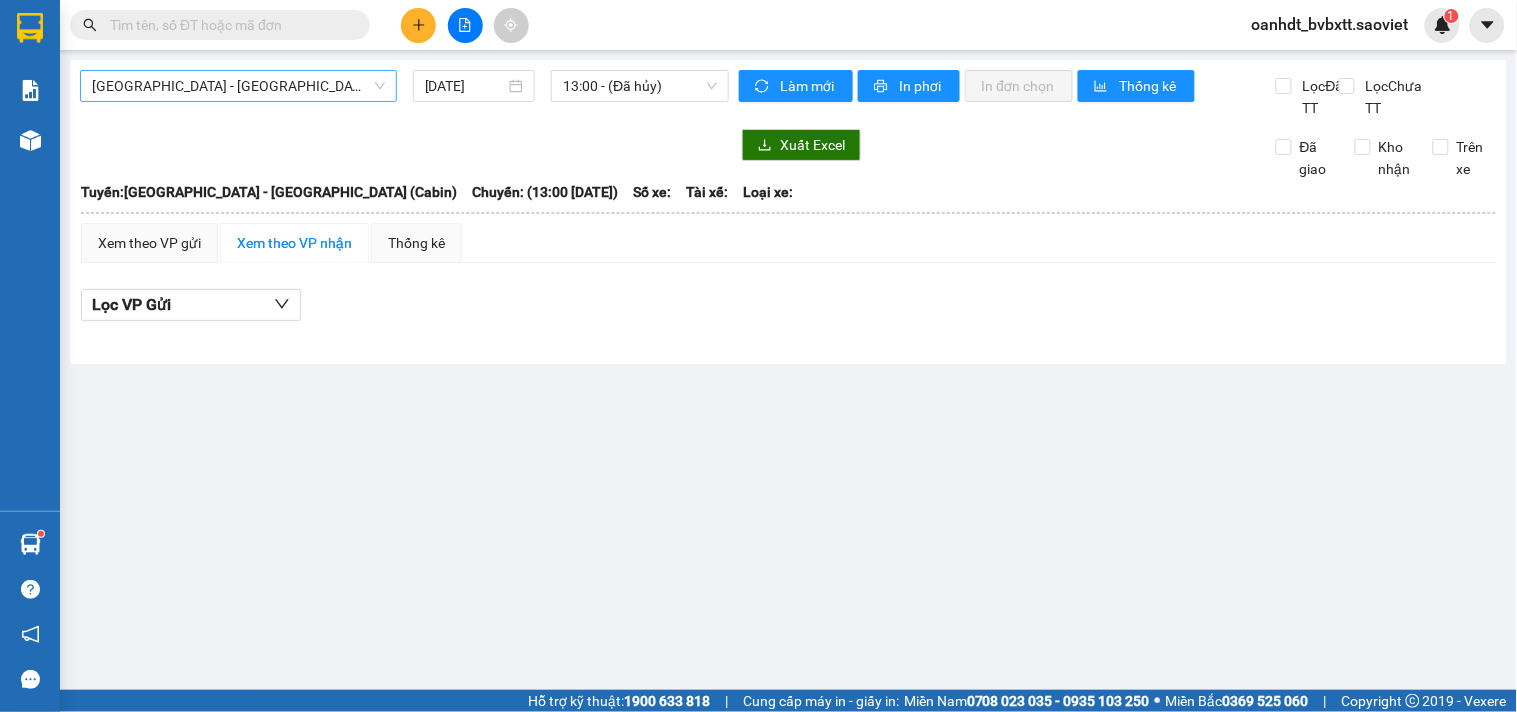 click on "[GEOGRAPHIC_DATA] - [GEOGRAPHIC_DATA] (Cabin)" at bounding box center (238, 86) 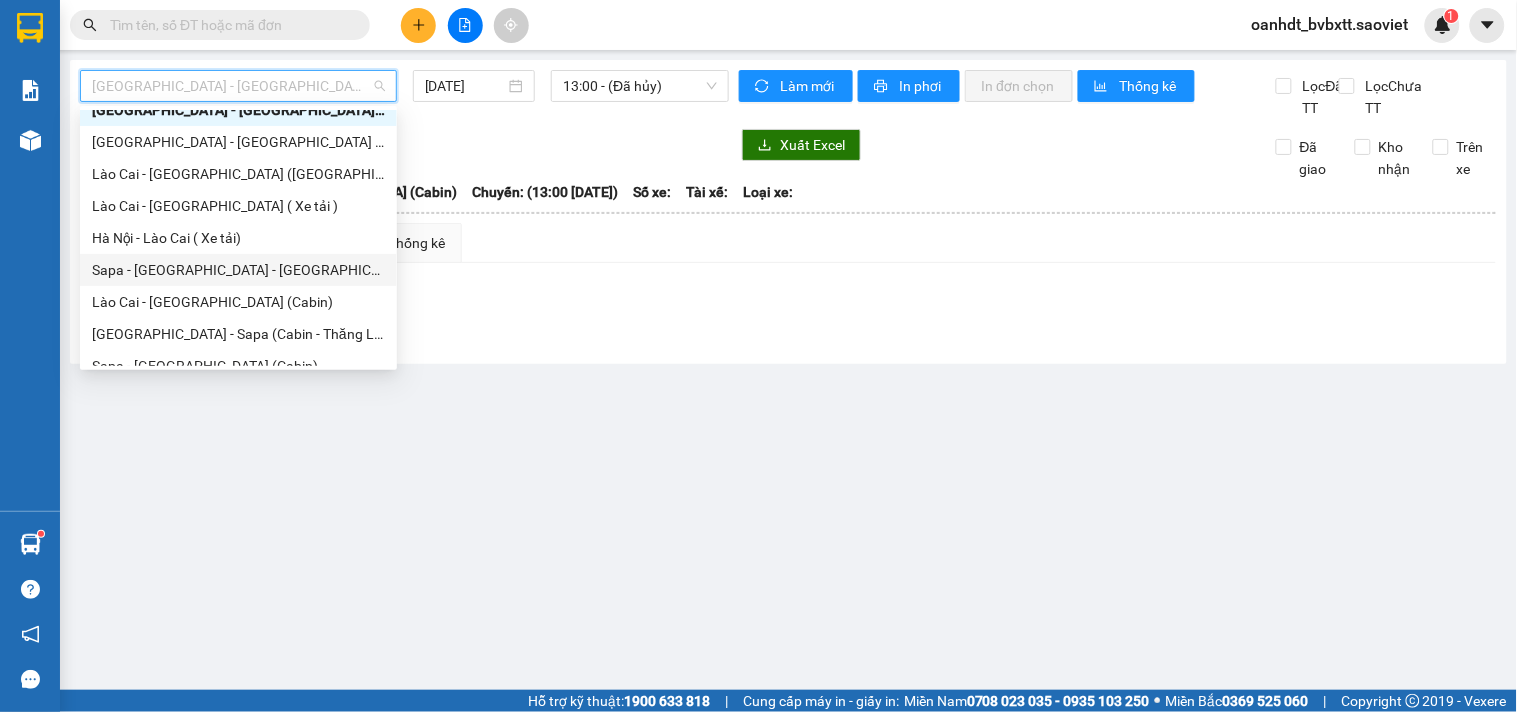scroll, scrollTop: 0, scrollLeft: 0, axis: both 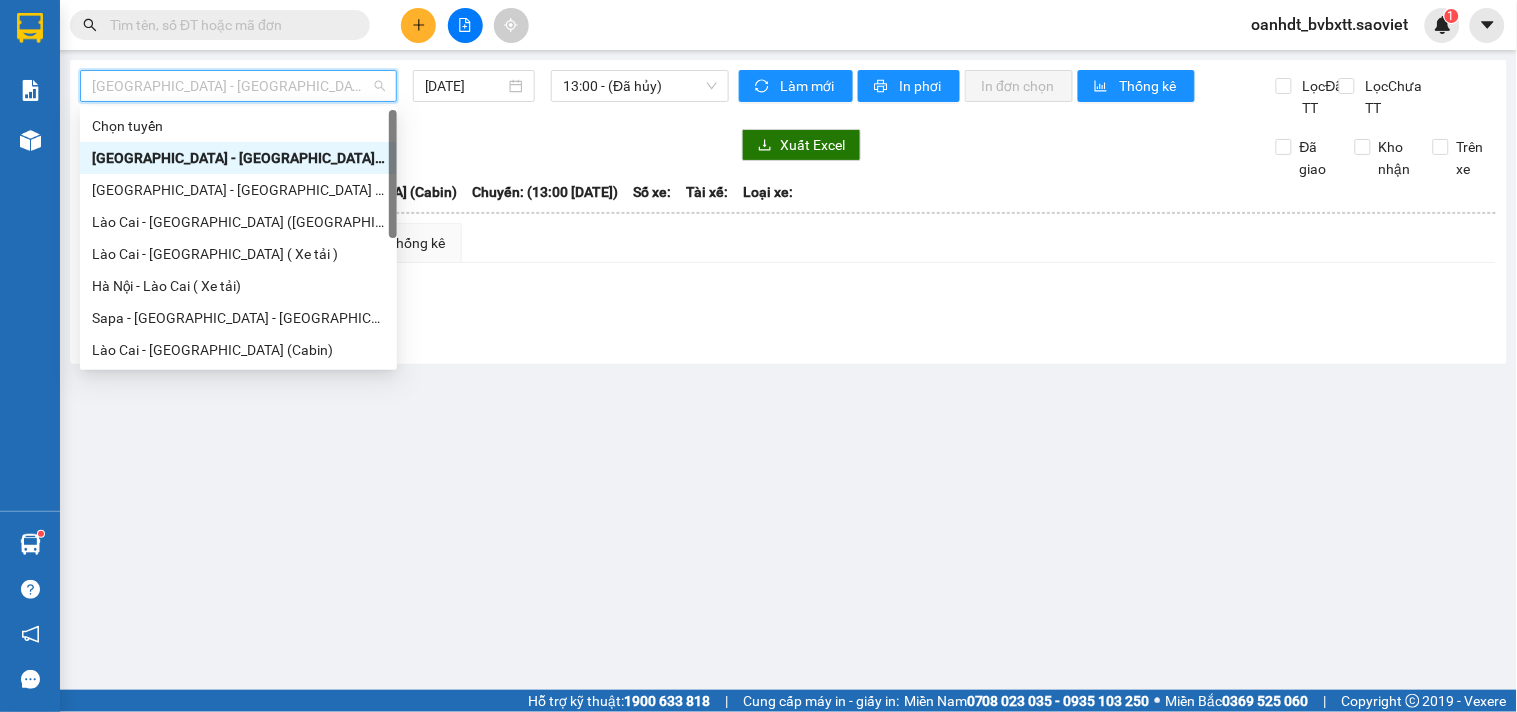 click on "[GEOGRAPHIC_DATA] - [GEOGRAPHIC_DATA] (Cabin)" at bounding box center (238, 158) 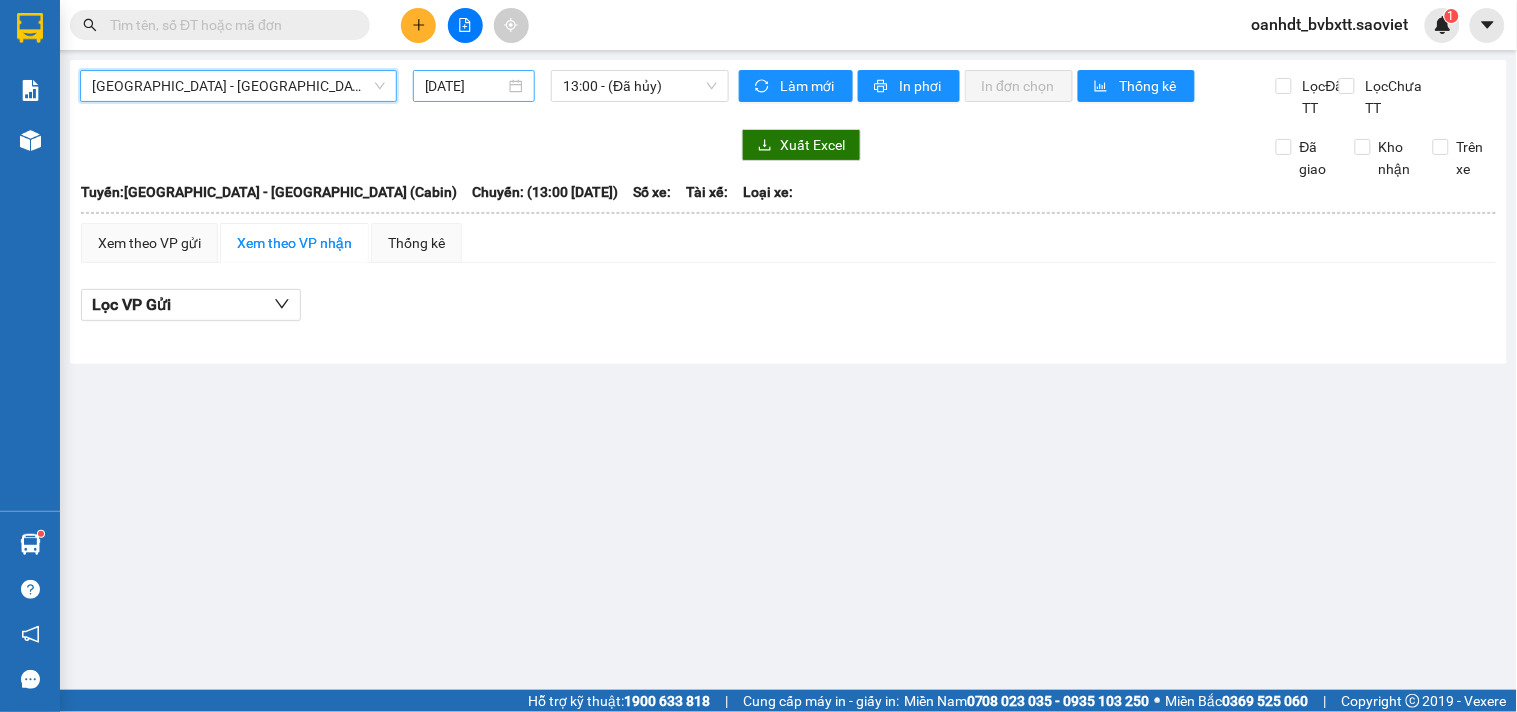 click on "[DATE]" at bounding box center (465, 86) 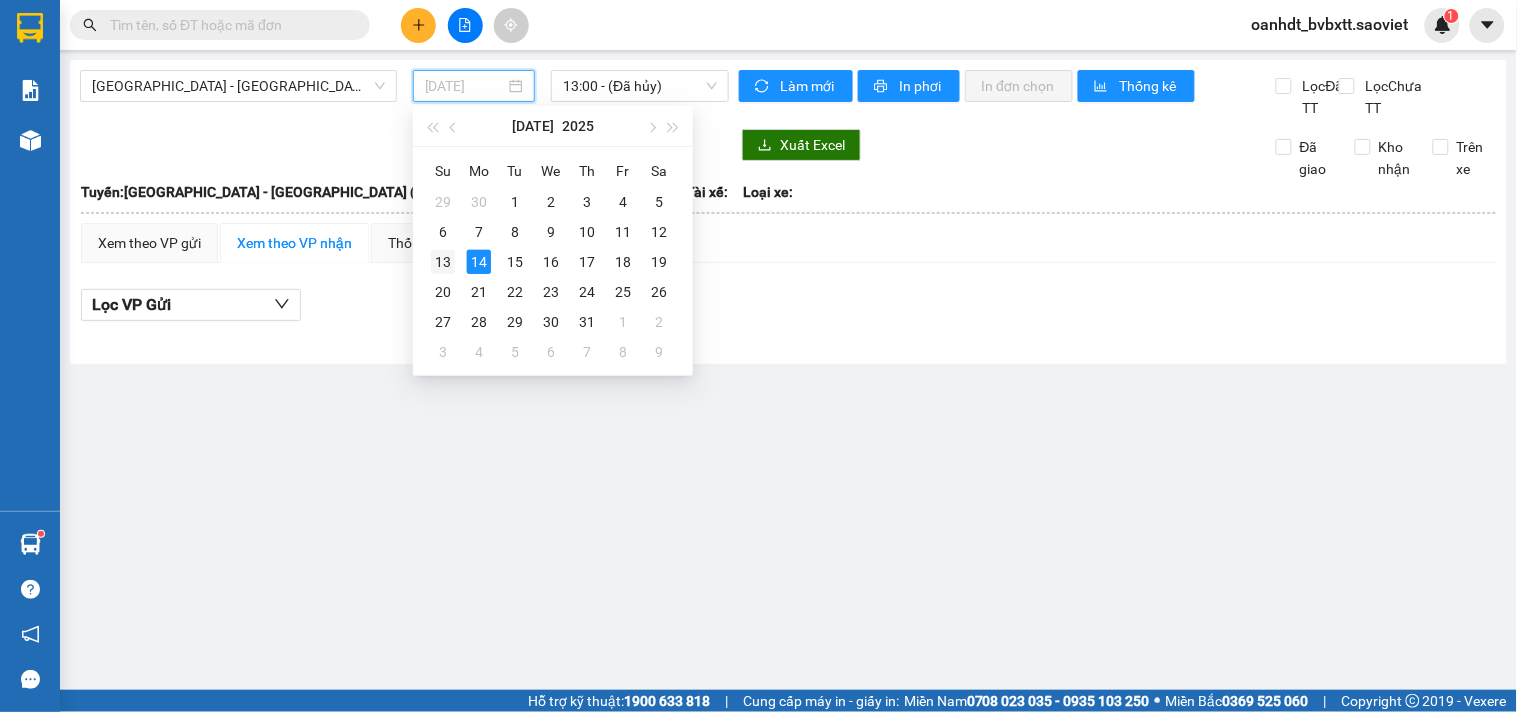 click on "13" at bounding box center (443, 262) 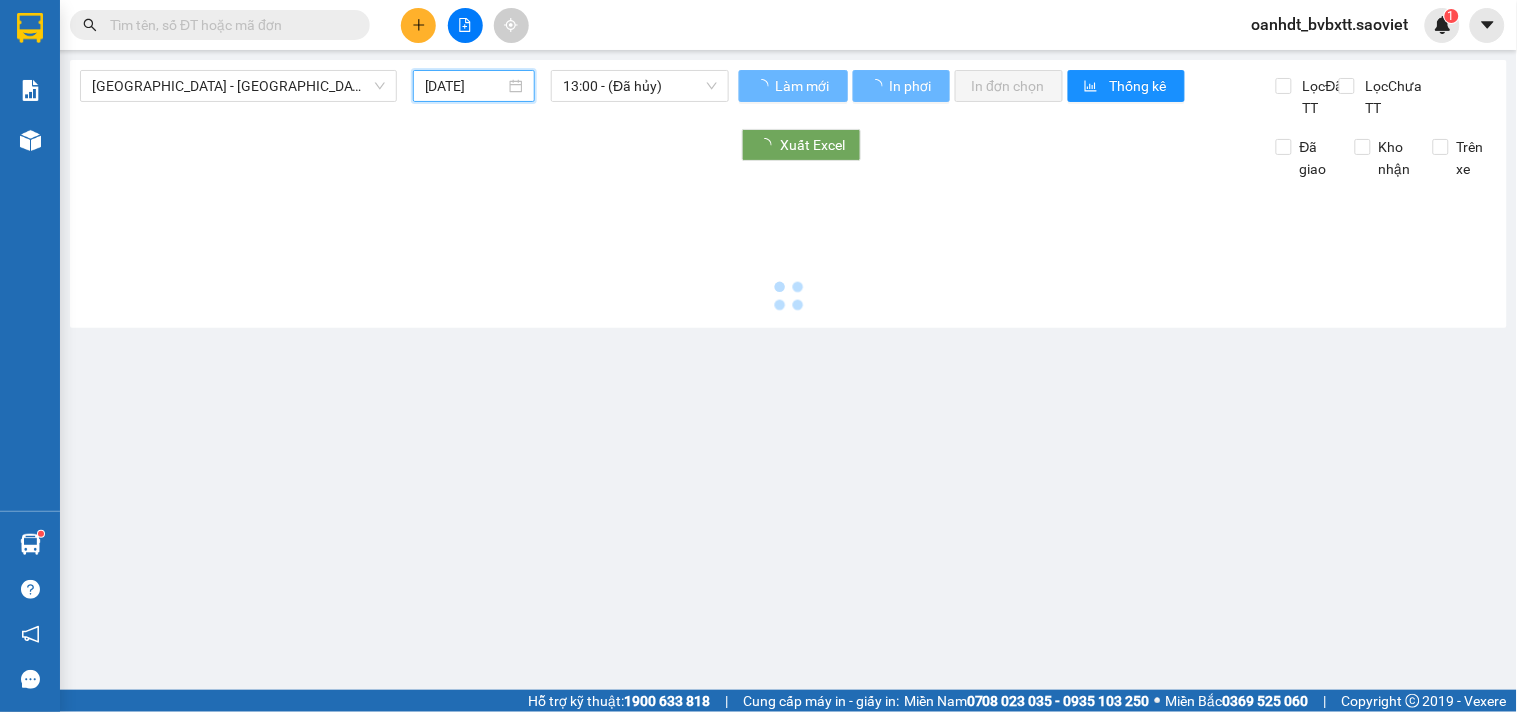 type on "[DATE]" 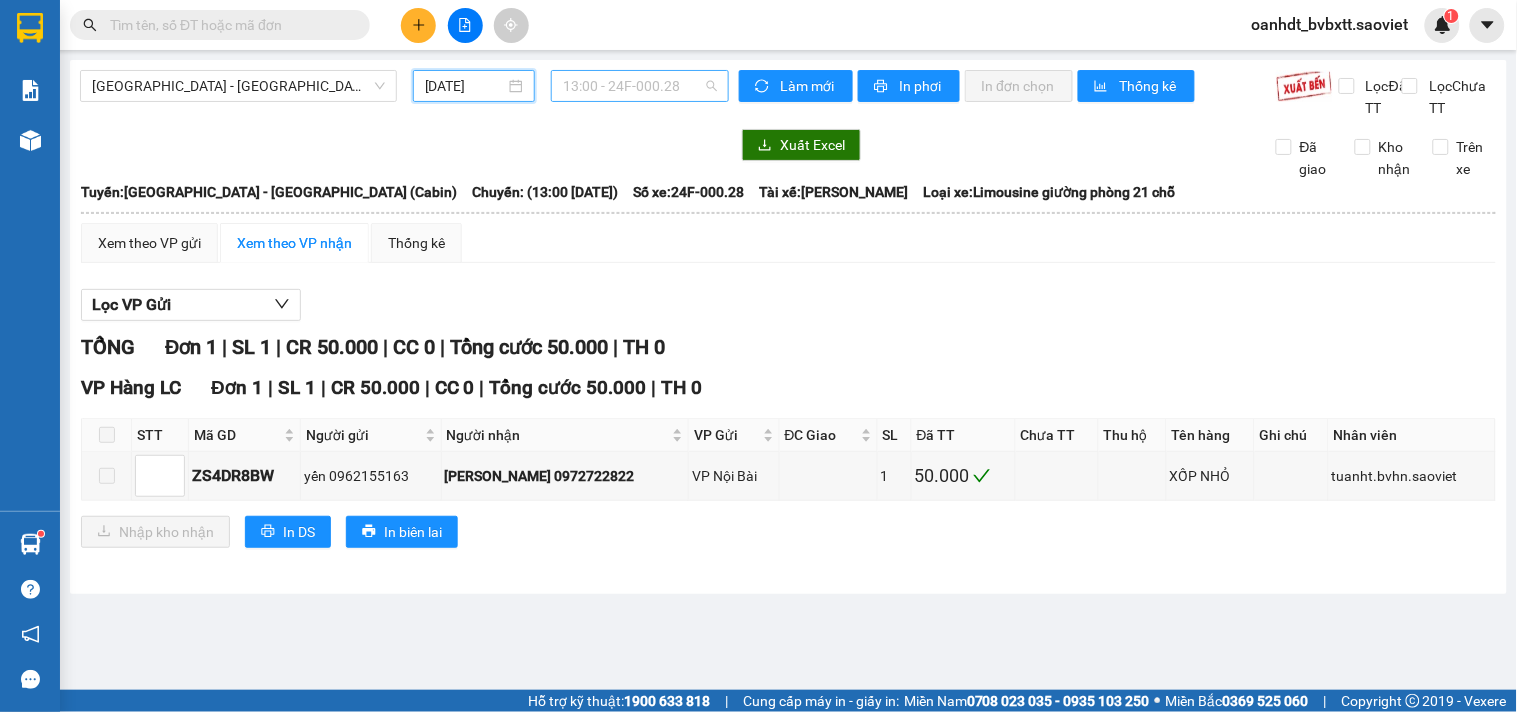 click on "13:00     - 24F-000.28" at bounding box center (640, 86) 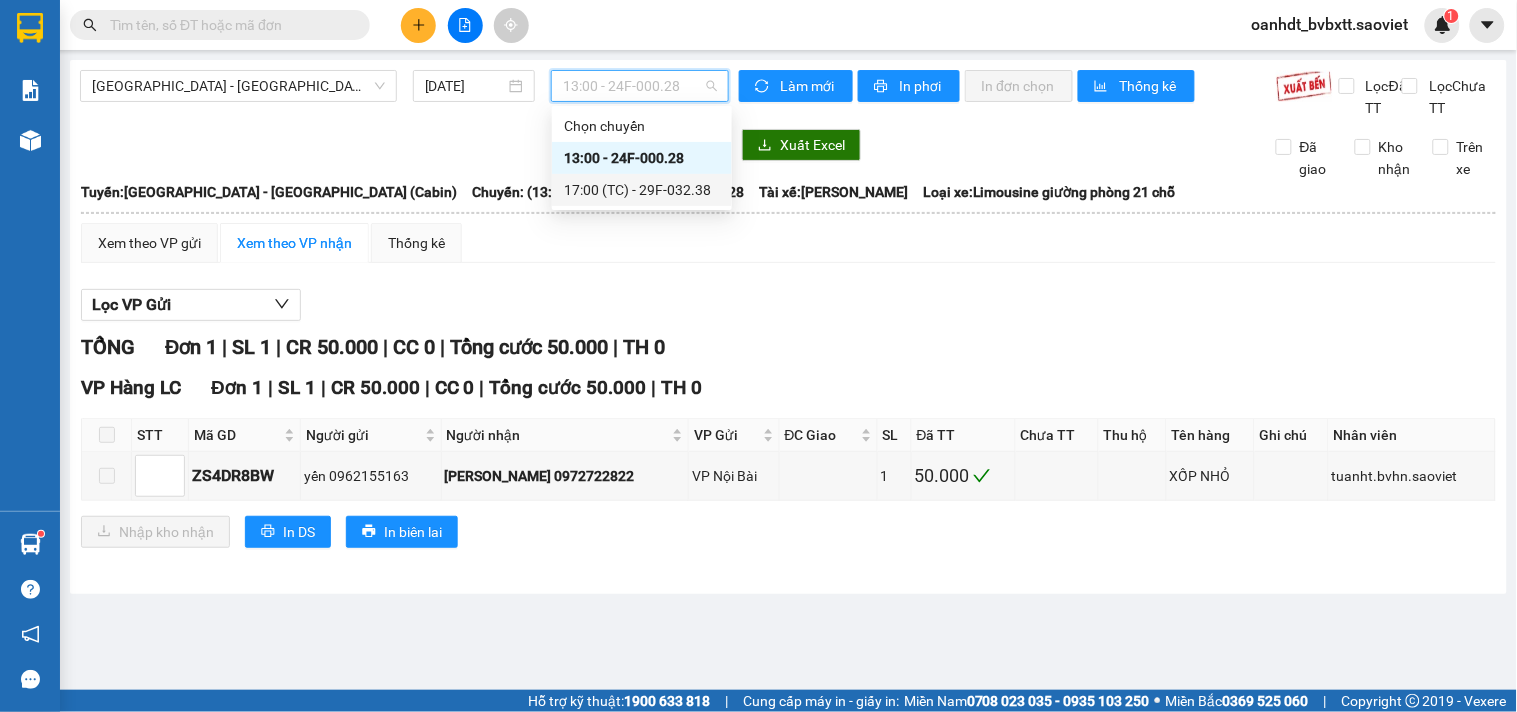 click on "17:00   (TC)   - 29F-032.38" at bounding box center [642, 190] 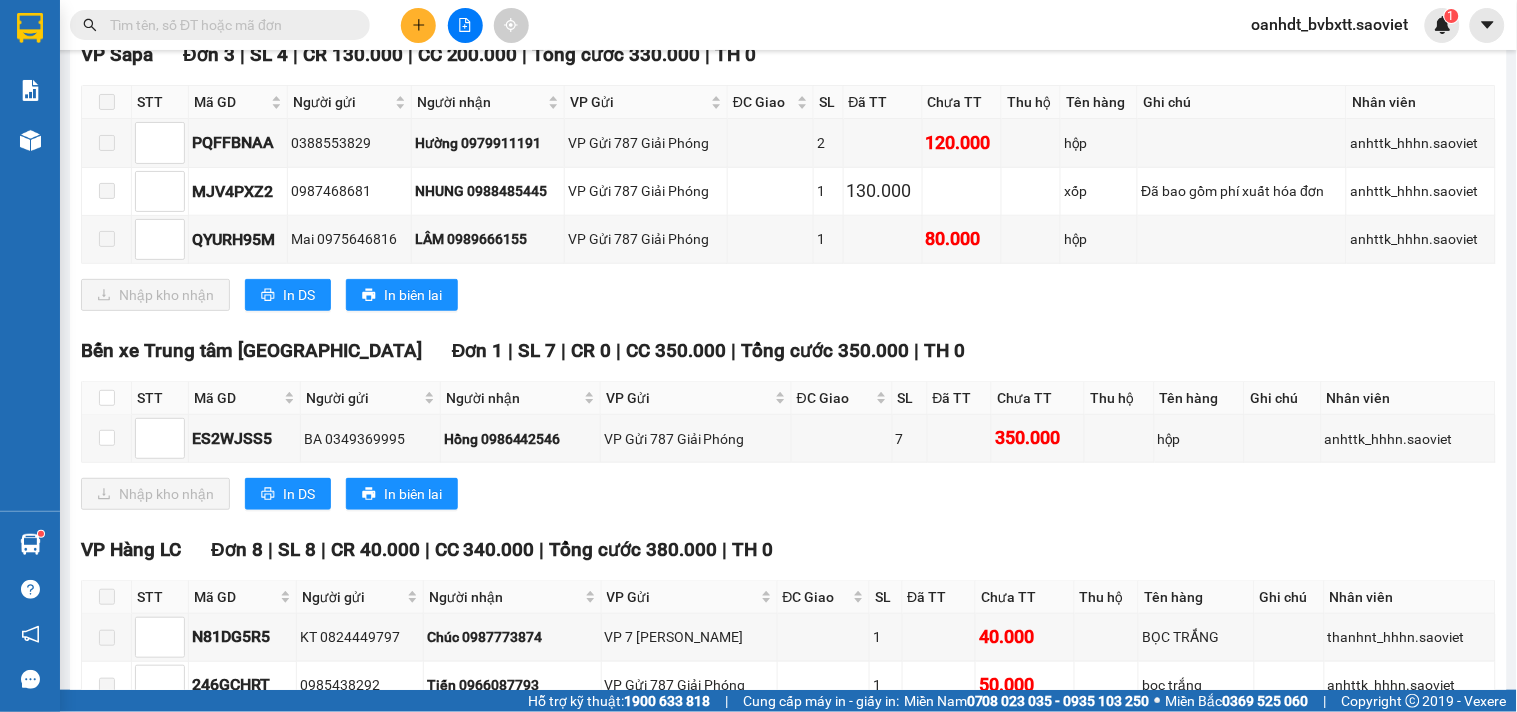 scroll, scrollTop: 444, scrollLeft: 0, axis: vertical 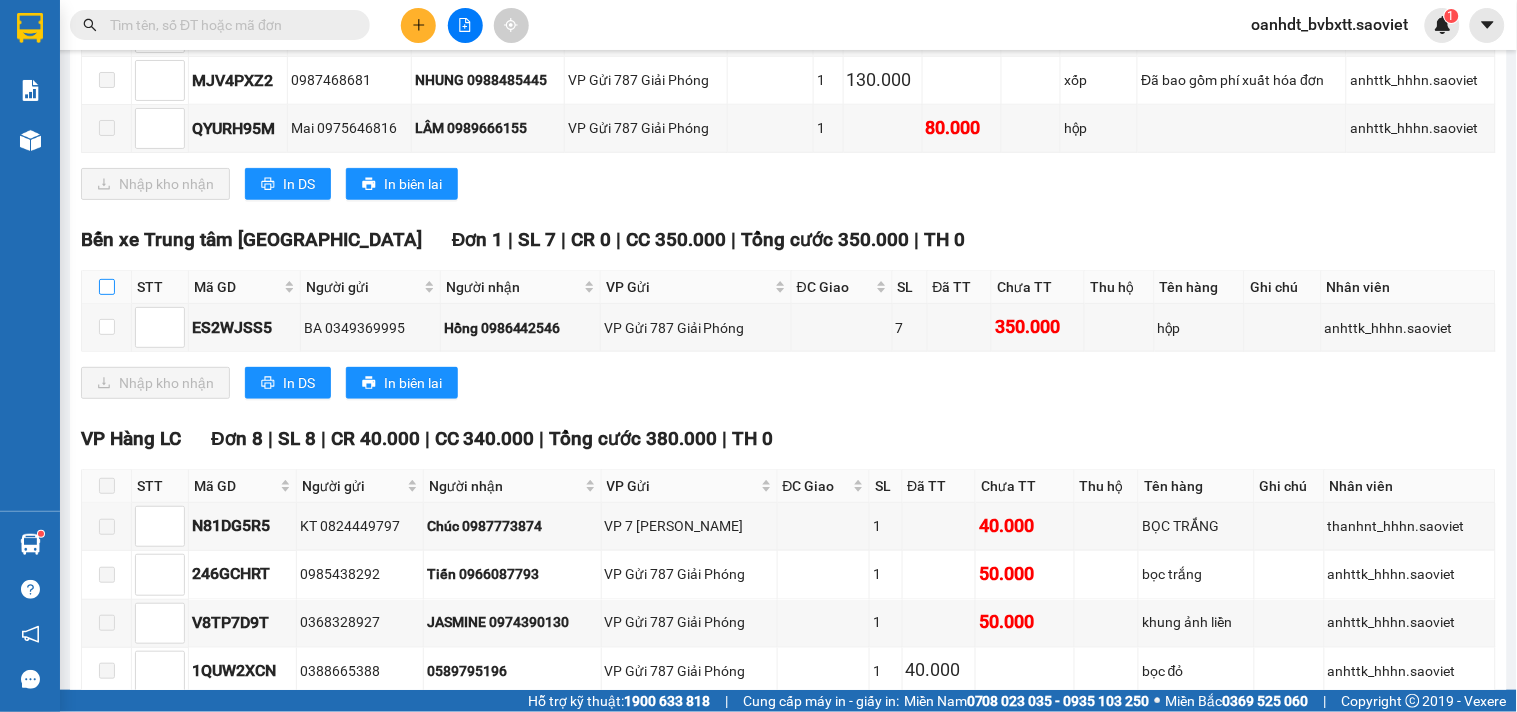 click at bounding box center [107, 287] 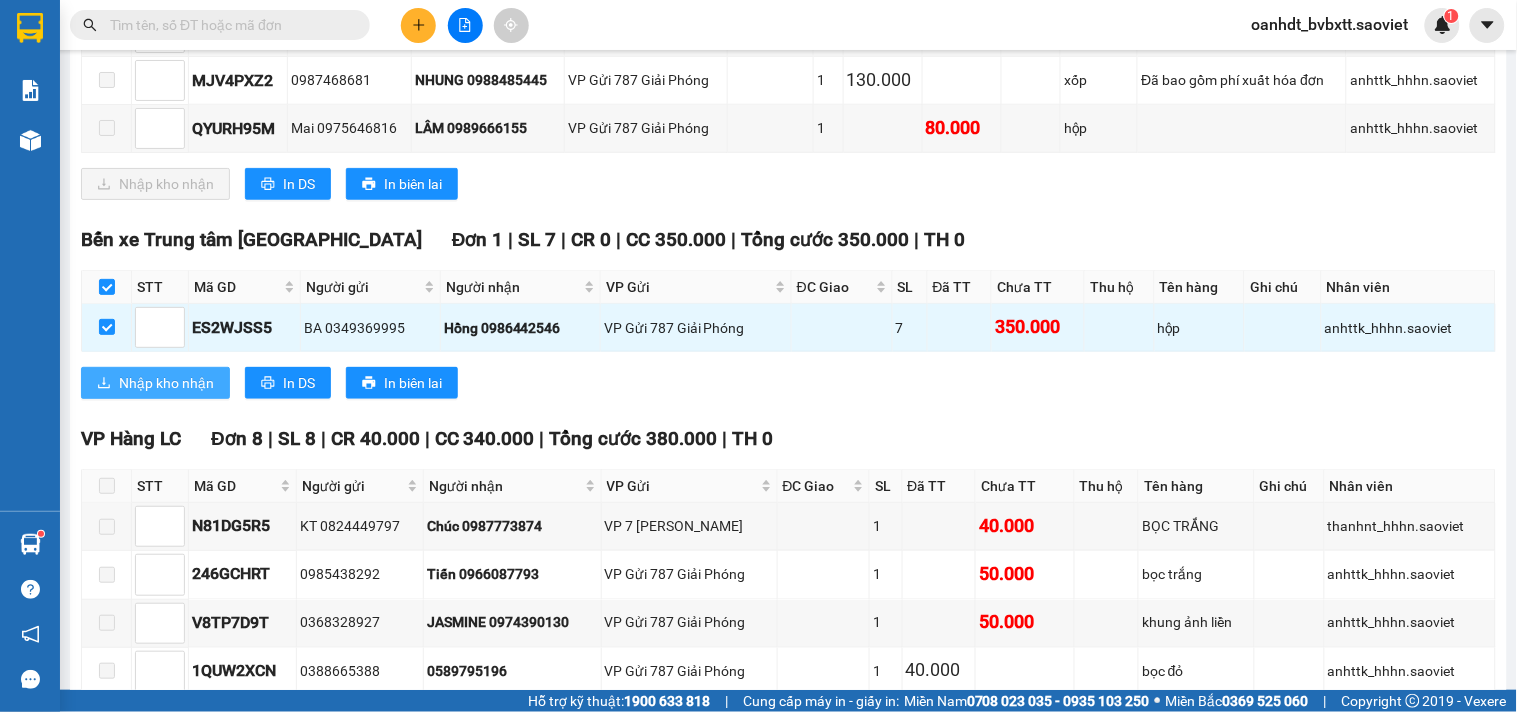 click on "Nhập kho nhận" at bounding box center [166, 383] 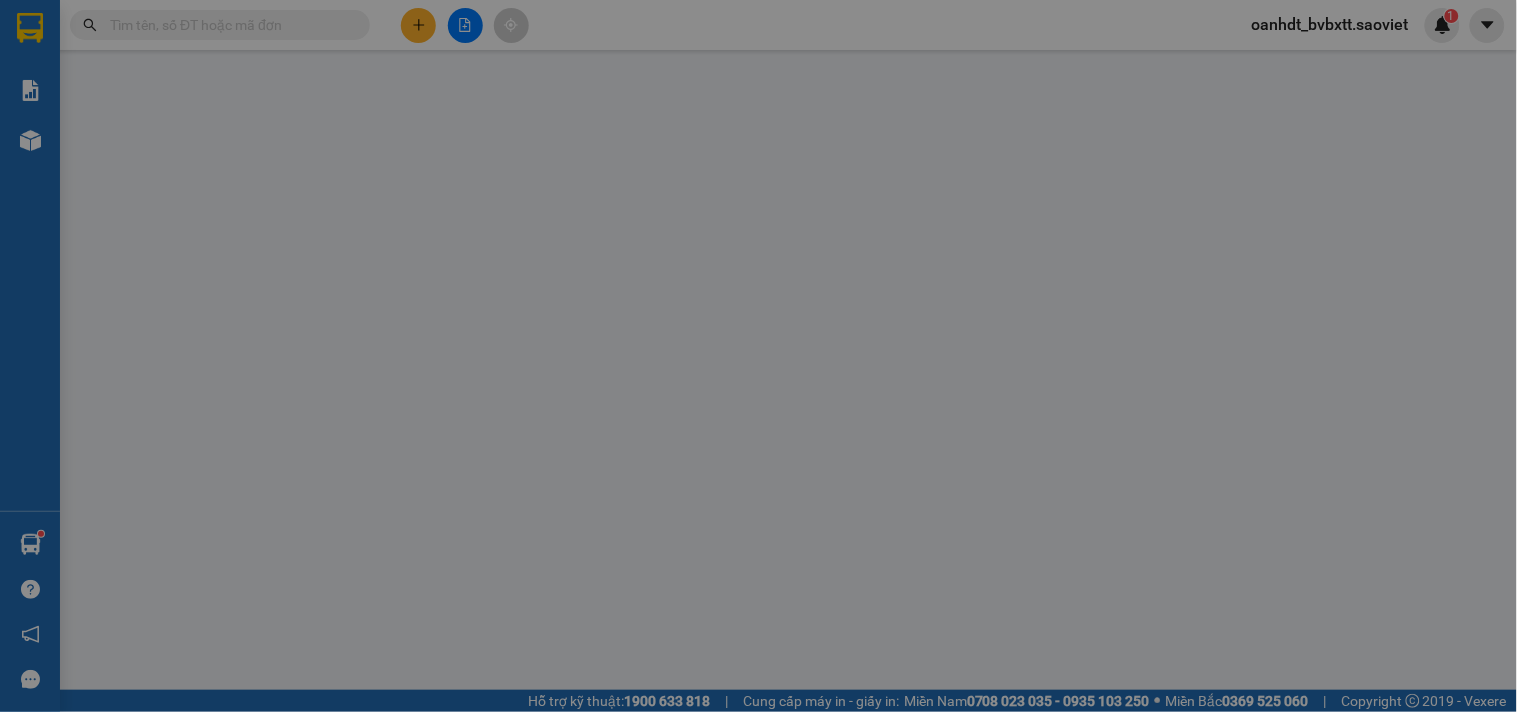 scroll, scrollTop: 0, scrollLeft: 0, axis: both 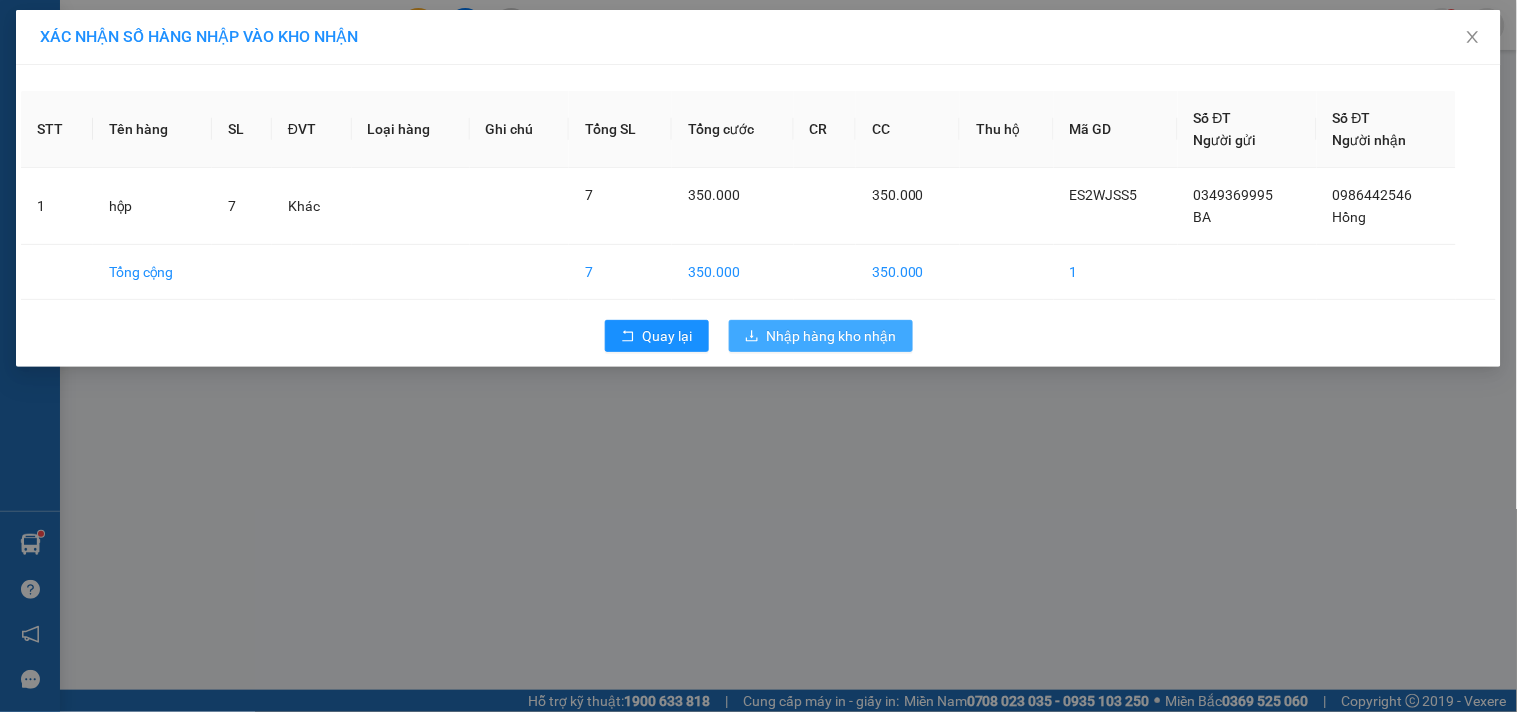 click on "Nhập hàng kho nhận" at bounding box center [821, 336] 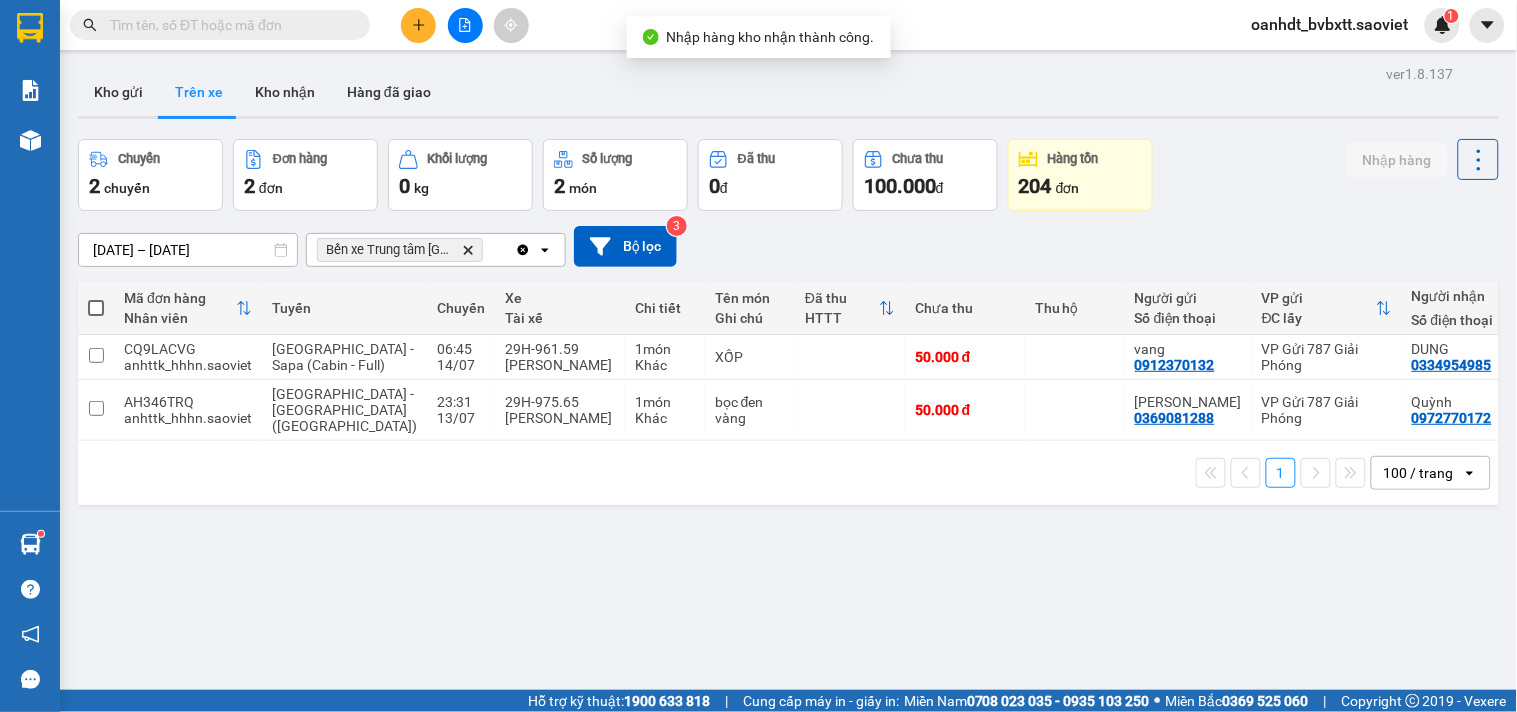 click 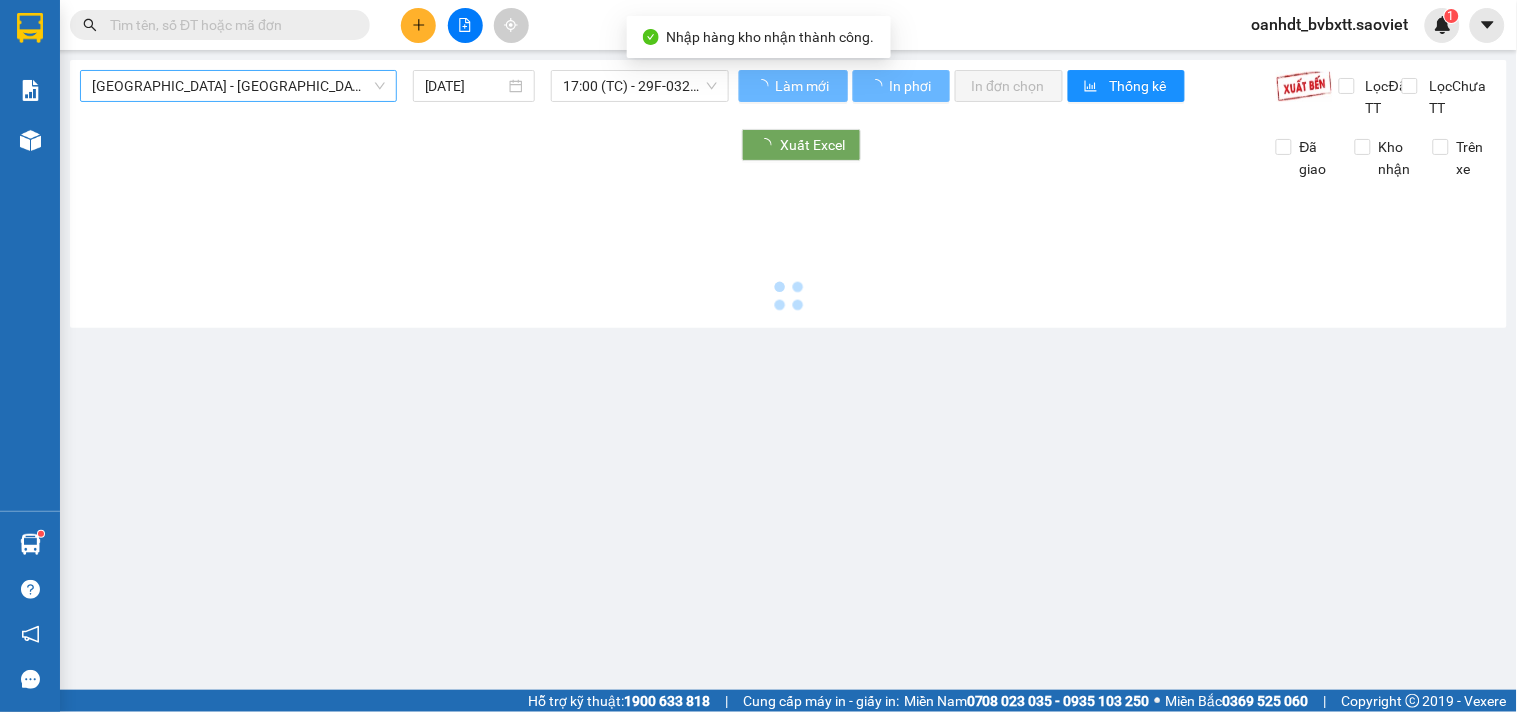 type on "[DATE]" 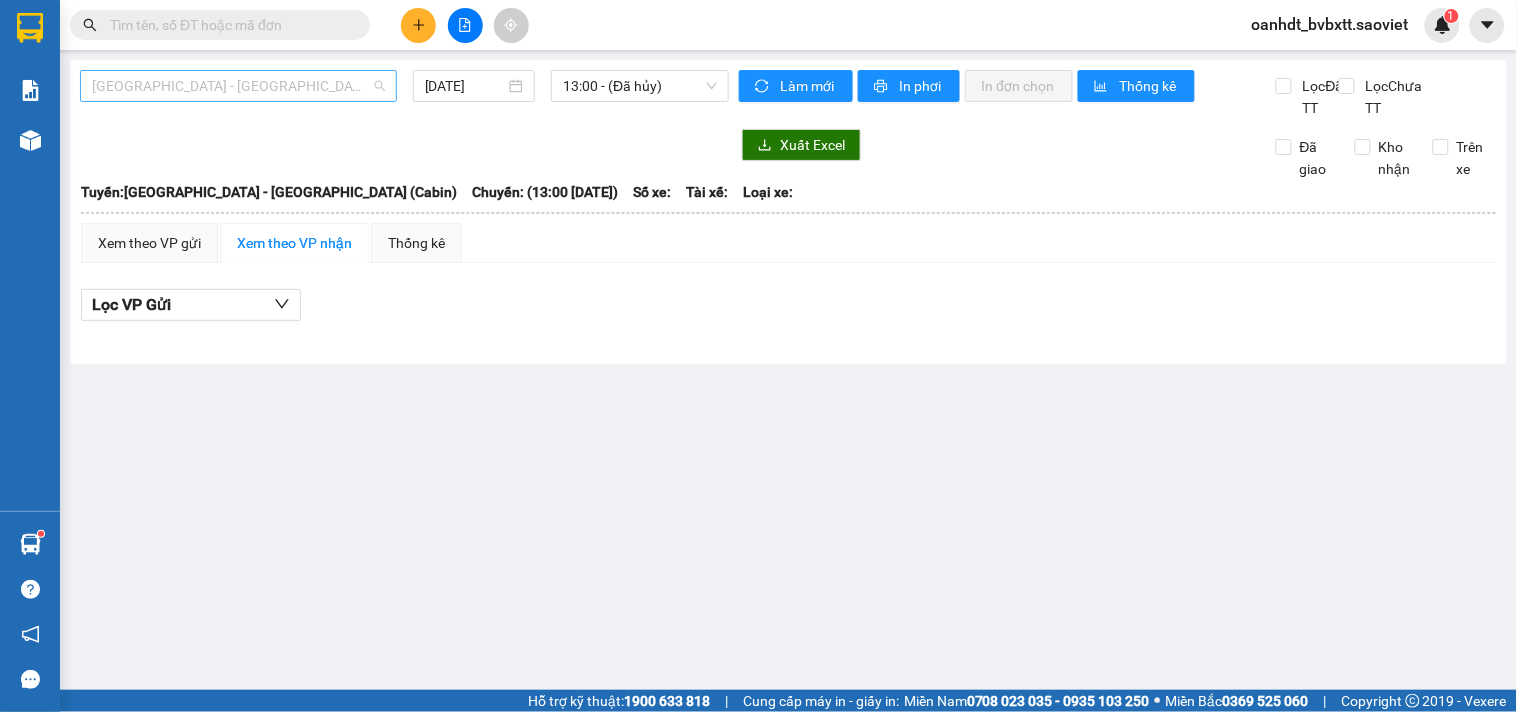 click on "[GEOGRAPHIC_DATA] - [GEOGRAPHIC_DATA] (Cabin)" at bounding box center (238, 86) 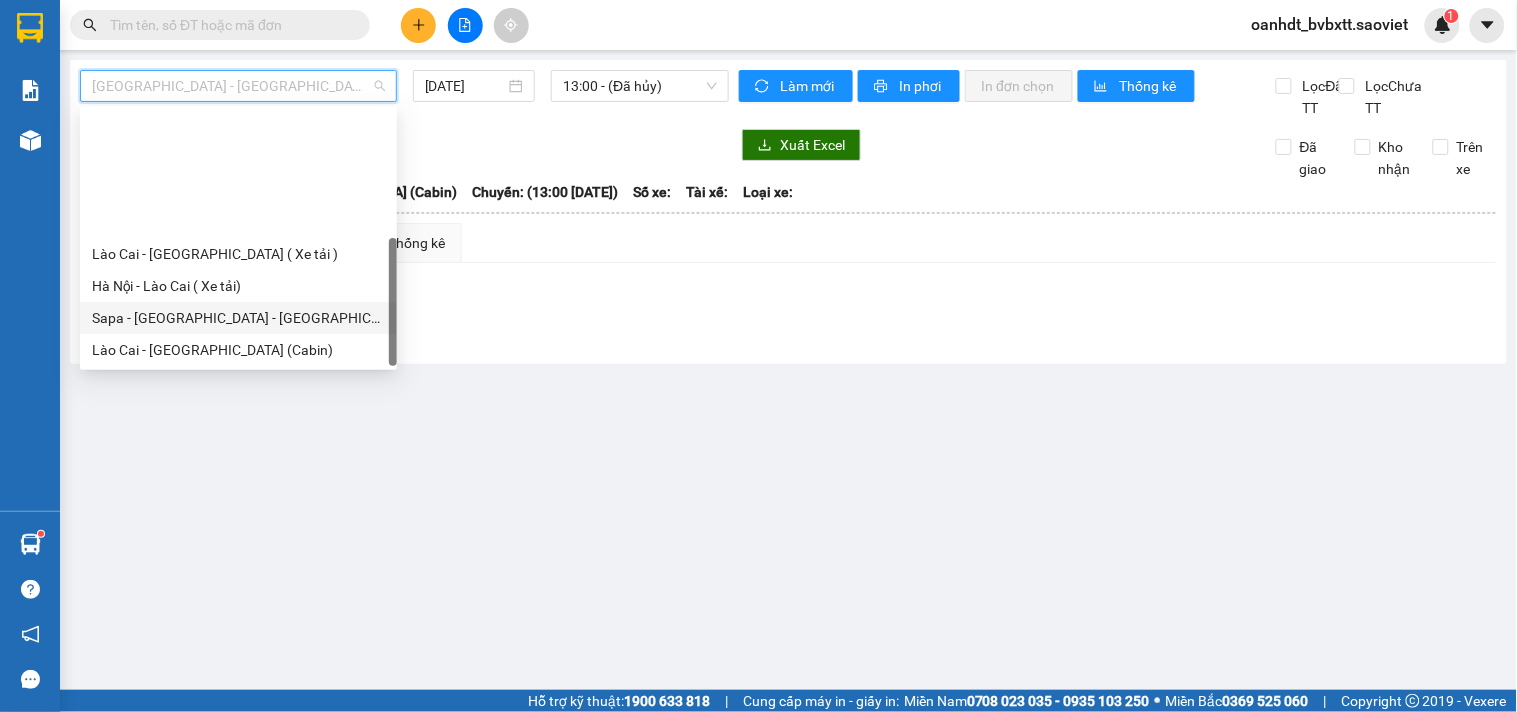 scroll, scrollTop: 160, scrollLeft: 0, axis: vertical 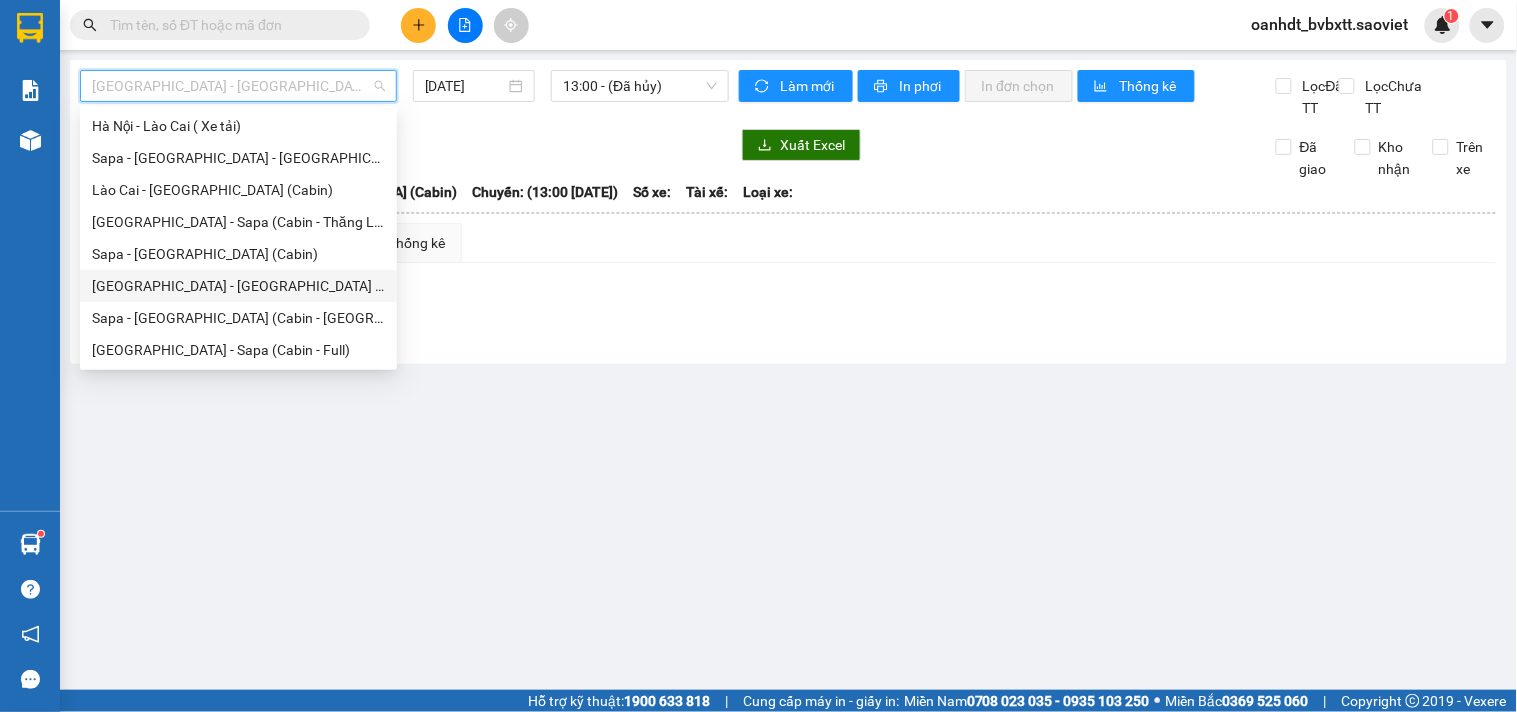 click on "[GEOGRAPHIC_DATA] - [GEOGRAPHIC_DATA] ([GEOGRAPHIC_DATA])" at bounding box center [238, 286] 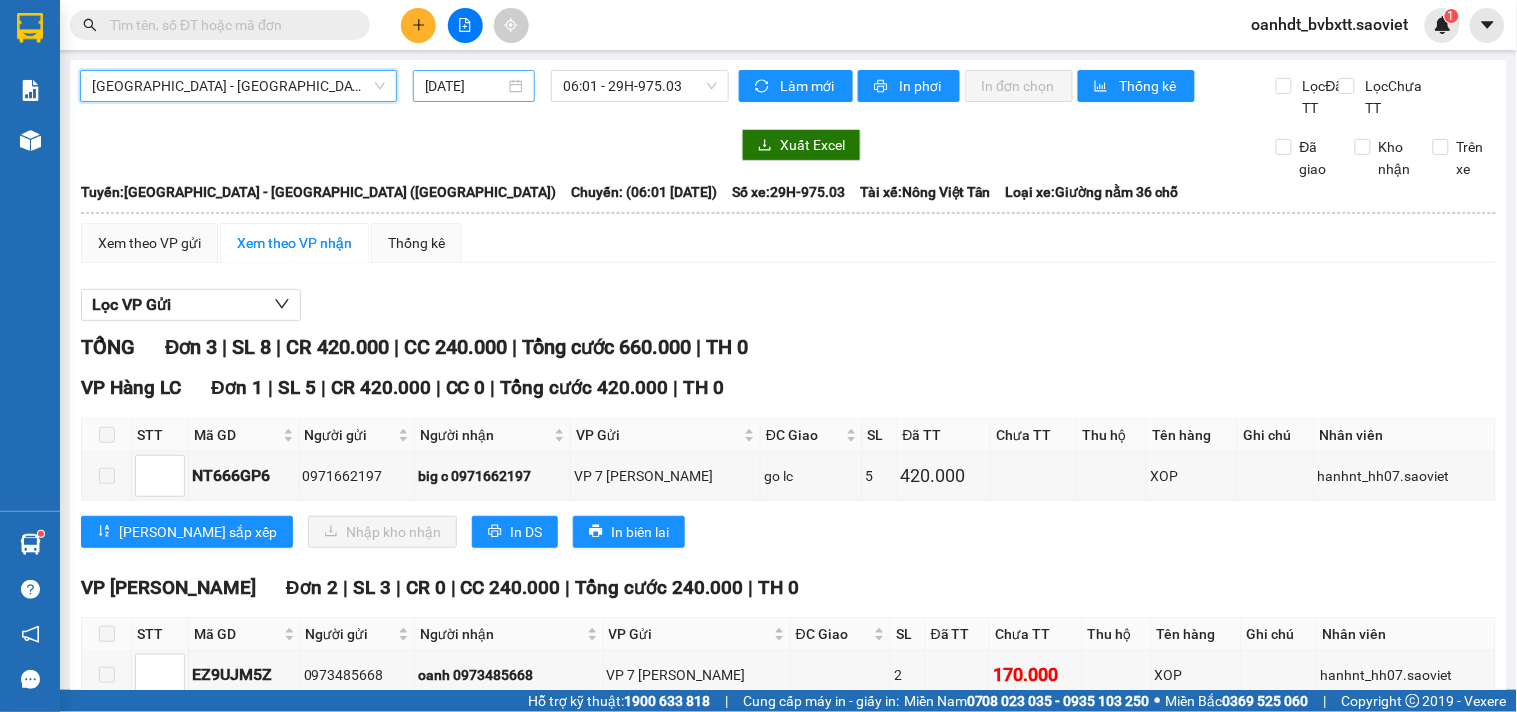 click on "[DATE]" at bounding box center [465, 86] 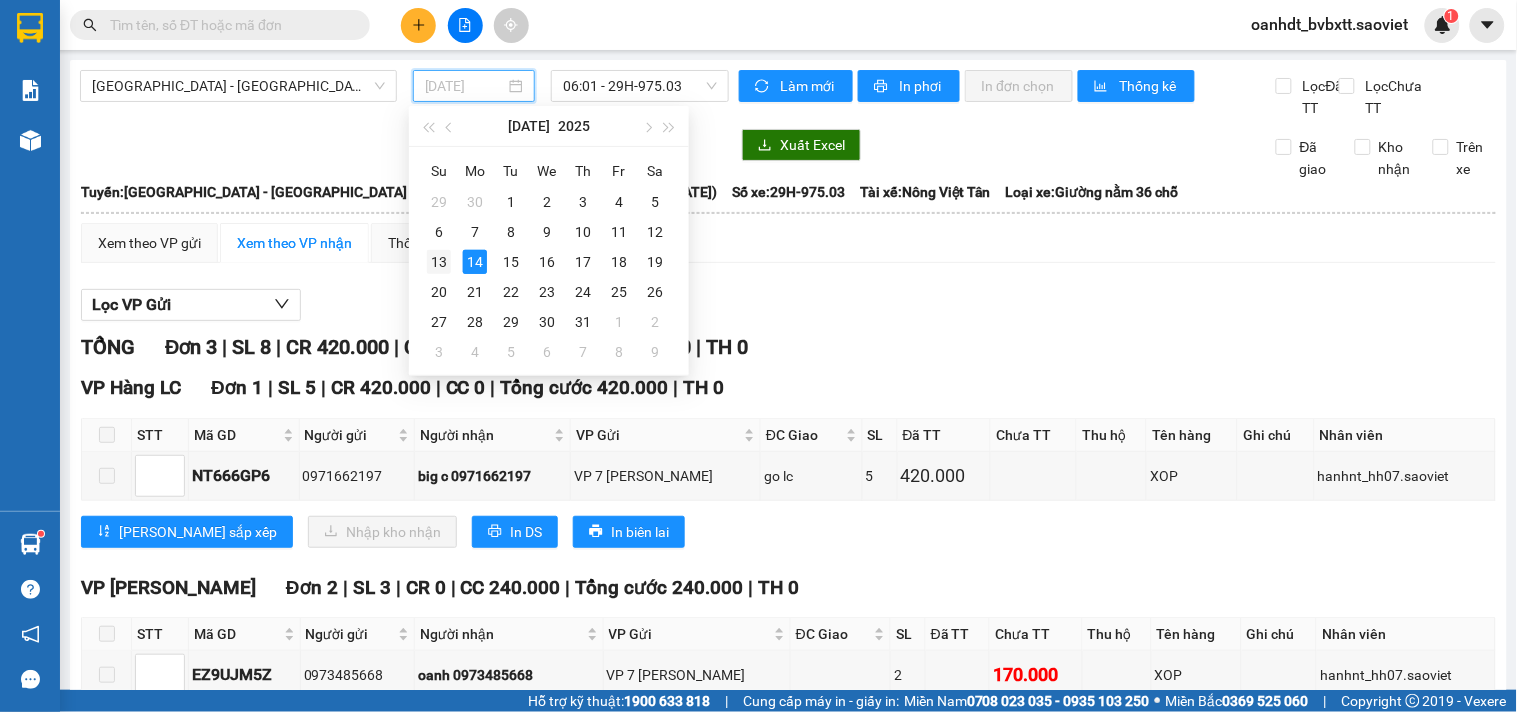 click on "13" at bounding box center [439, 262] 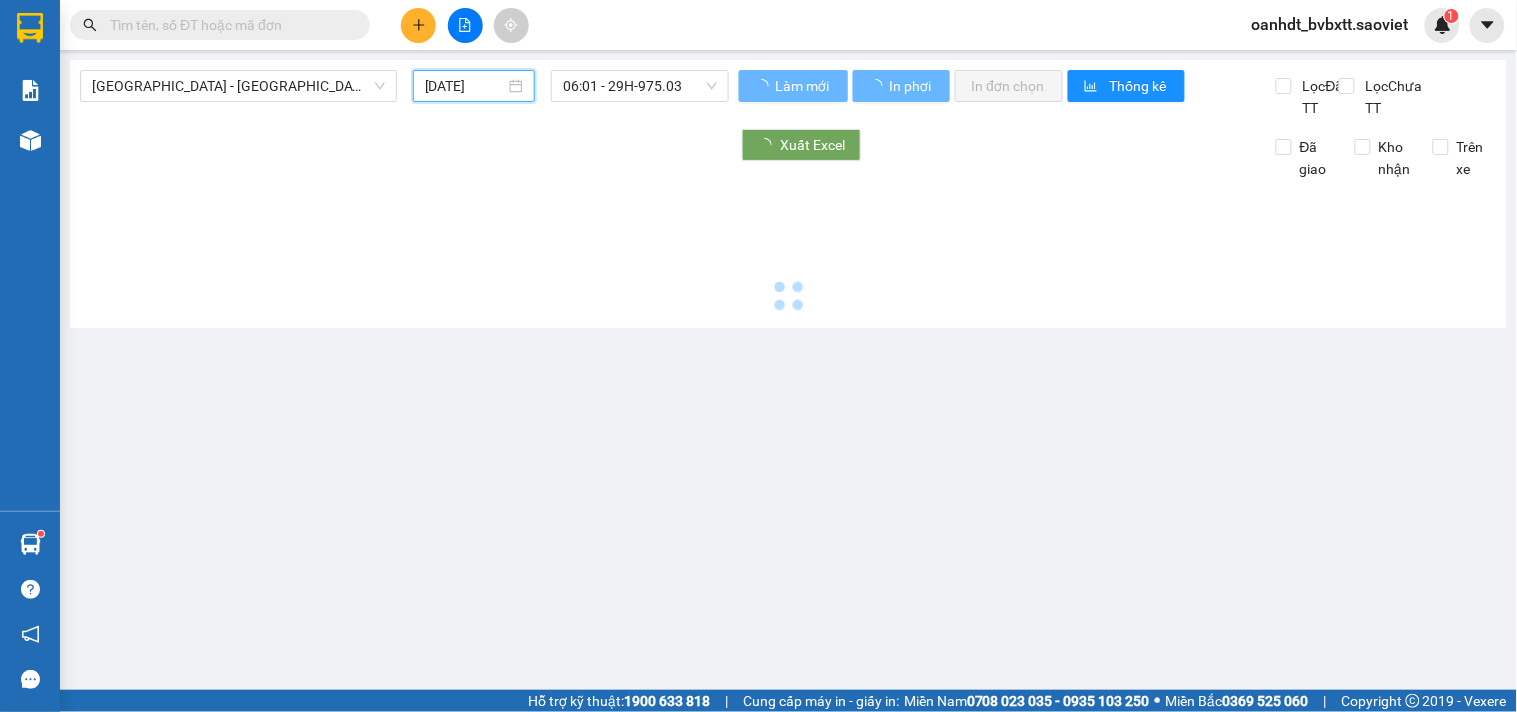 type on "[DATE]" 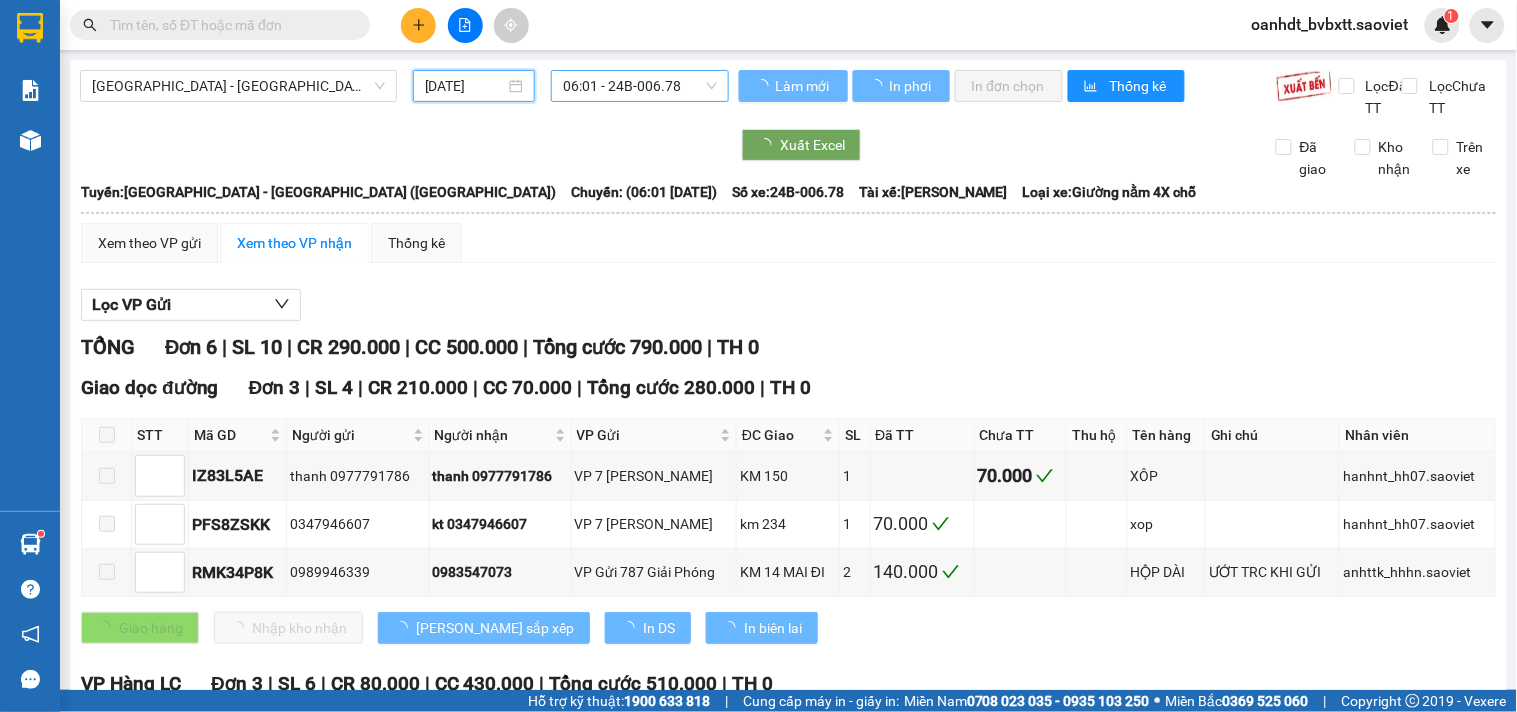 click on "06:01     - 24B-006.78" at bounding box center [640, 86] 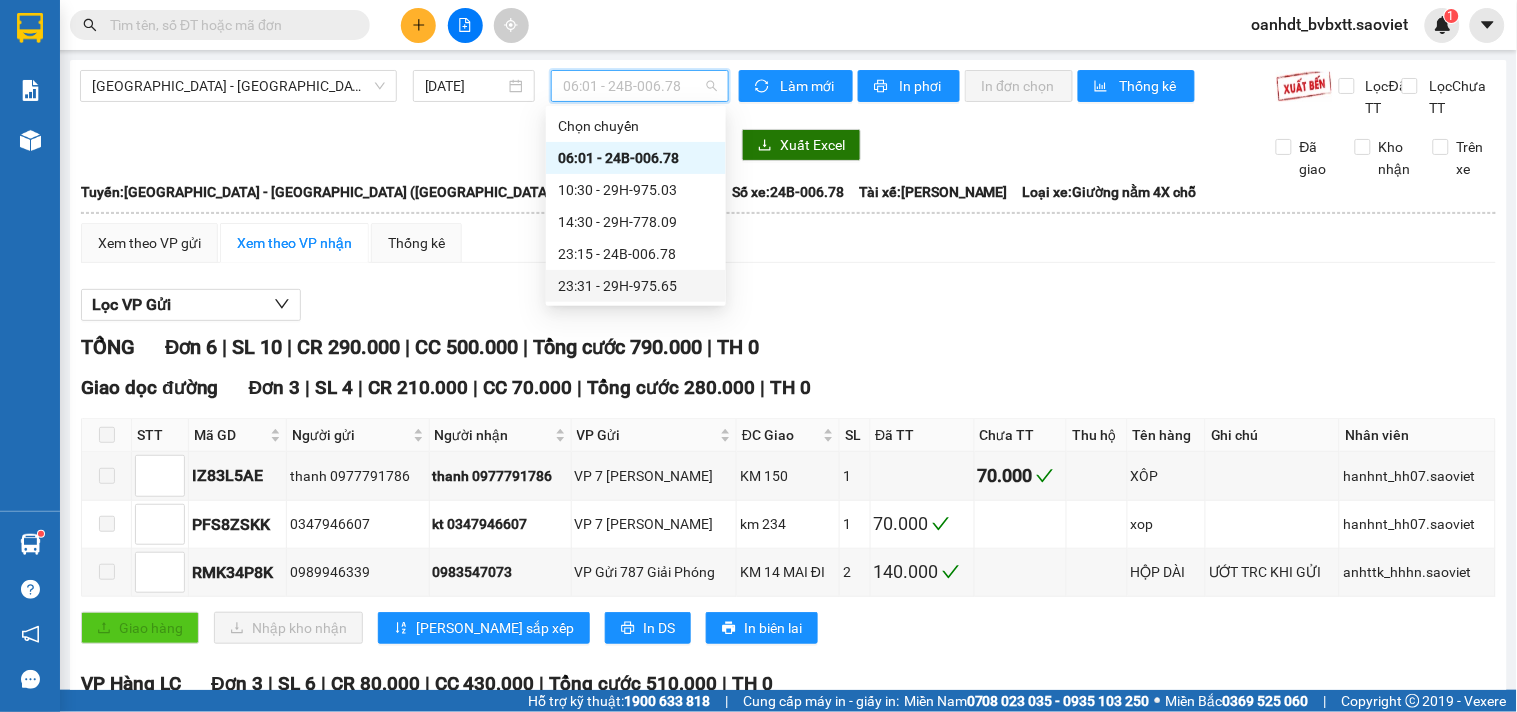click on "23:31     - 29H-975.65" at bounding box center (636, 286) 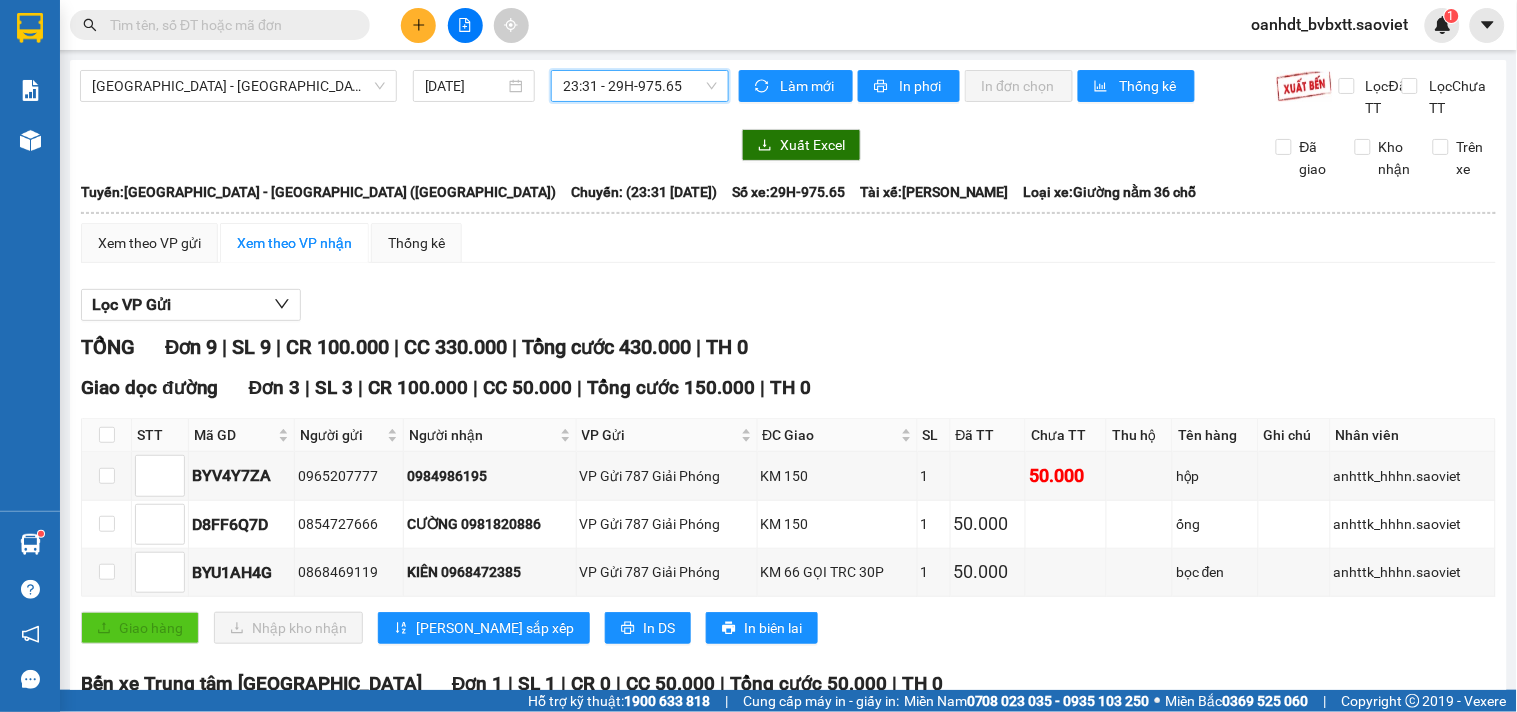 scroll, scrollTop: 333, scrollLeft: 0, axis: vertical 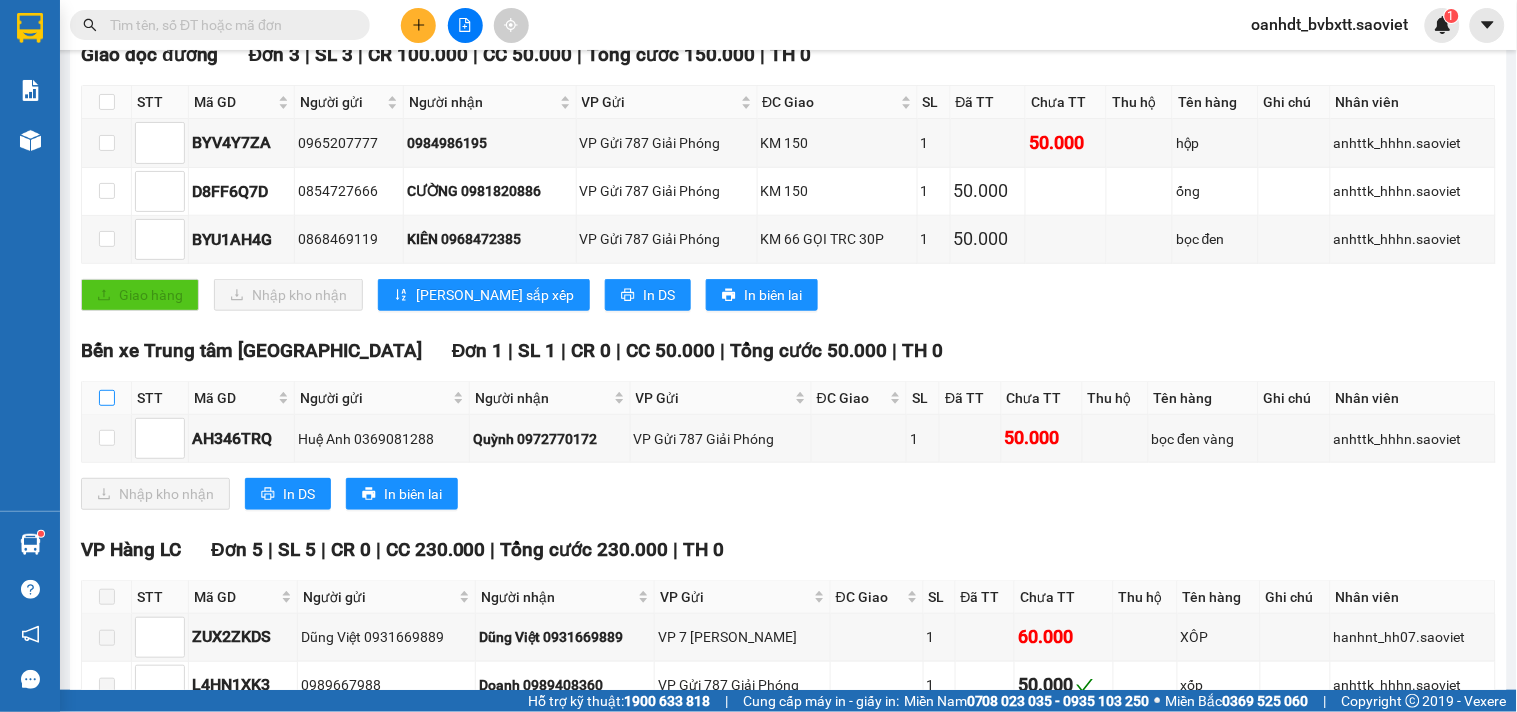 click at bounding box center [107, 398] 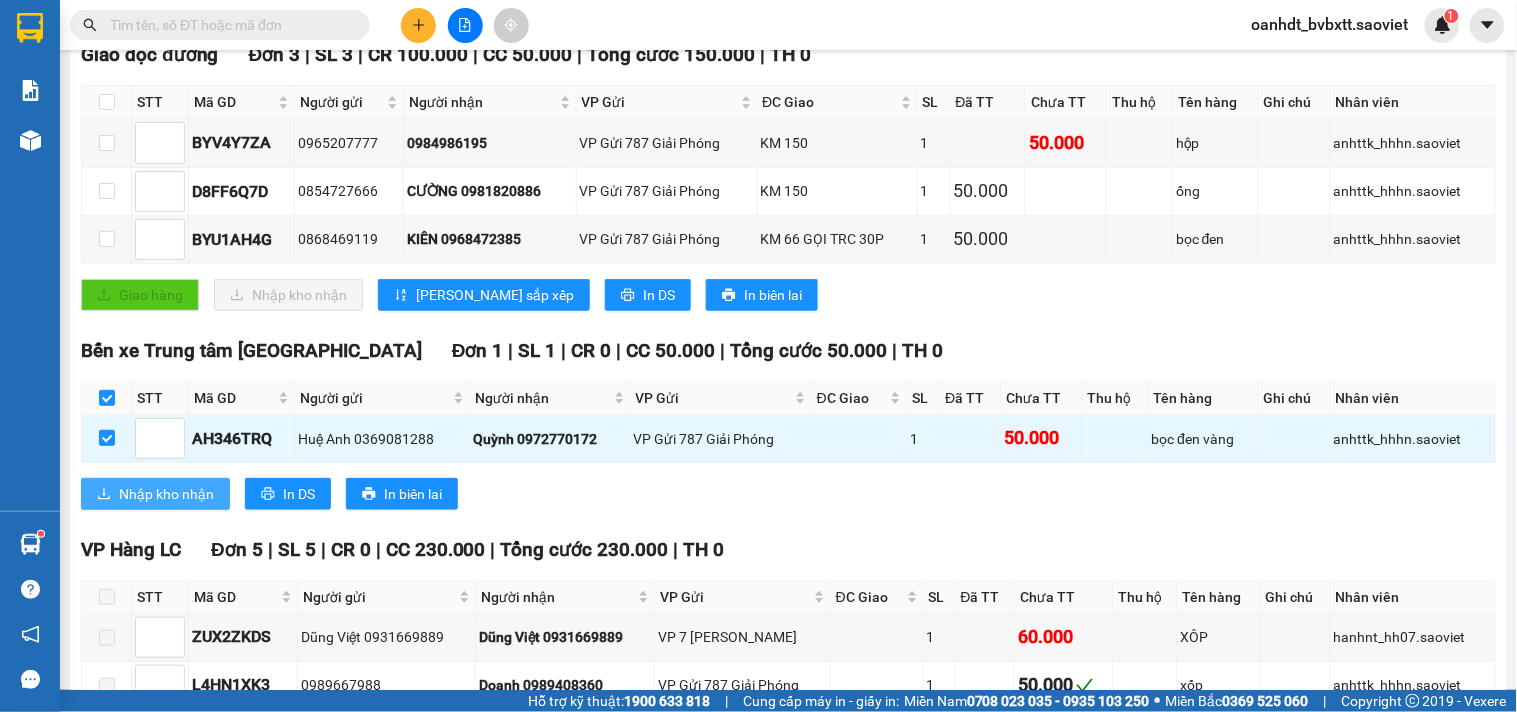 click on "Nhập kho nhận" at bounding box center [166, 494] 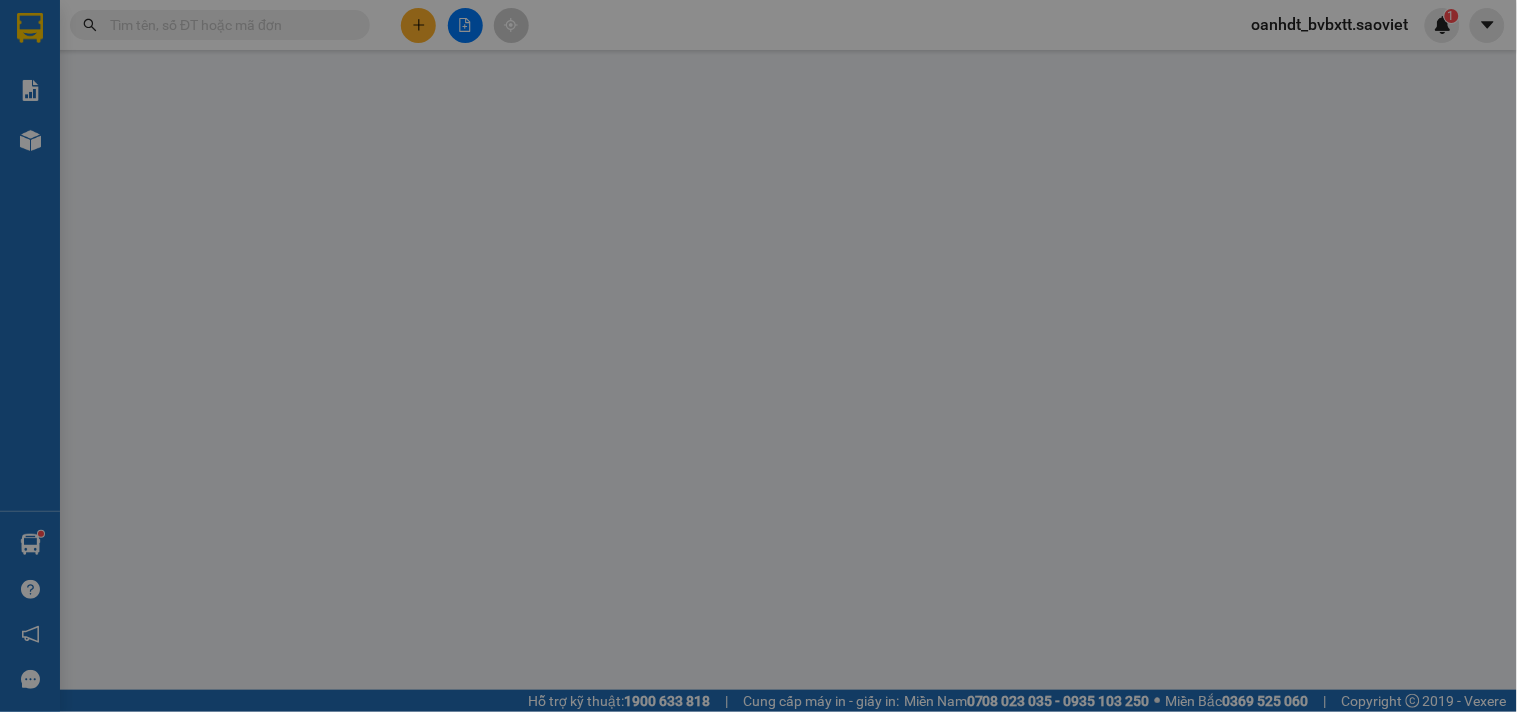 scroll, scrollTop: 0, scrollLeft: 0, axis: both 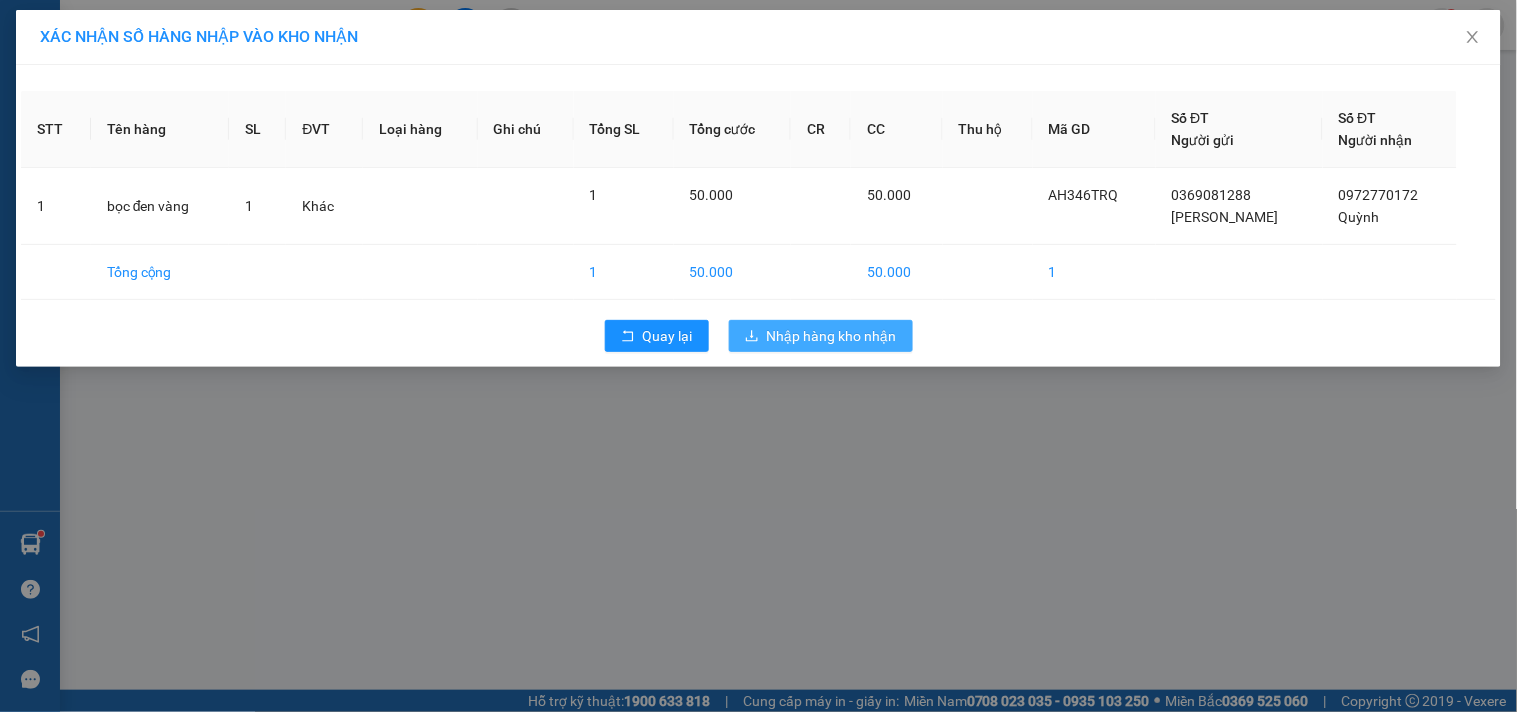 click on "Nhập hàng kho nhận" at bounding box center [832, 336] 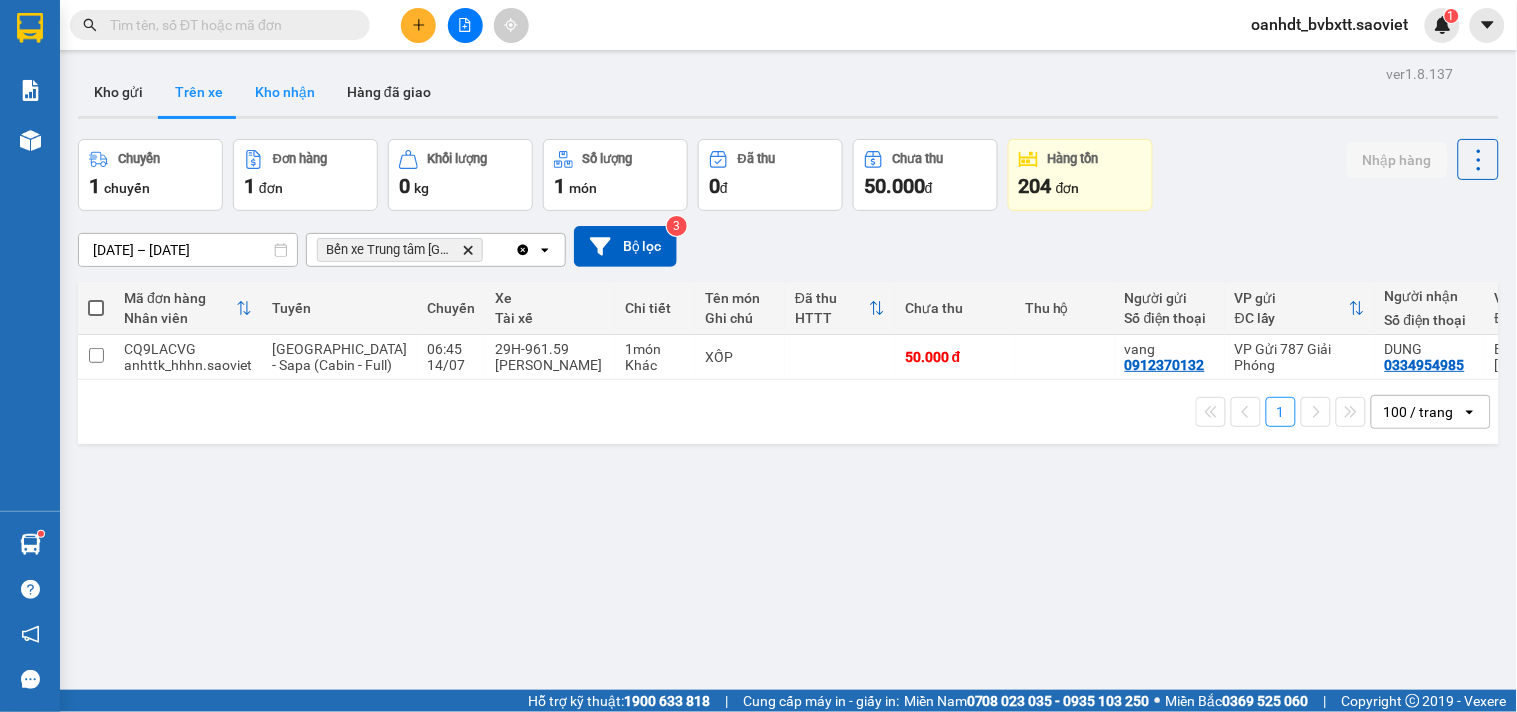 click on "Kho nhận" at bounding box center (285, 92) 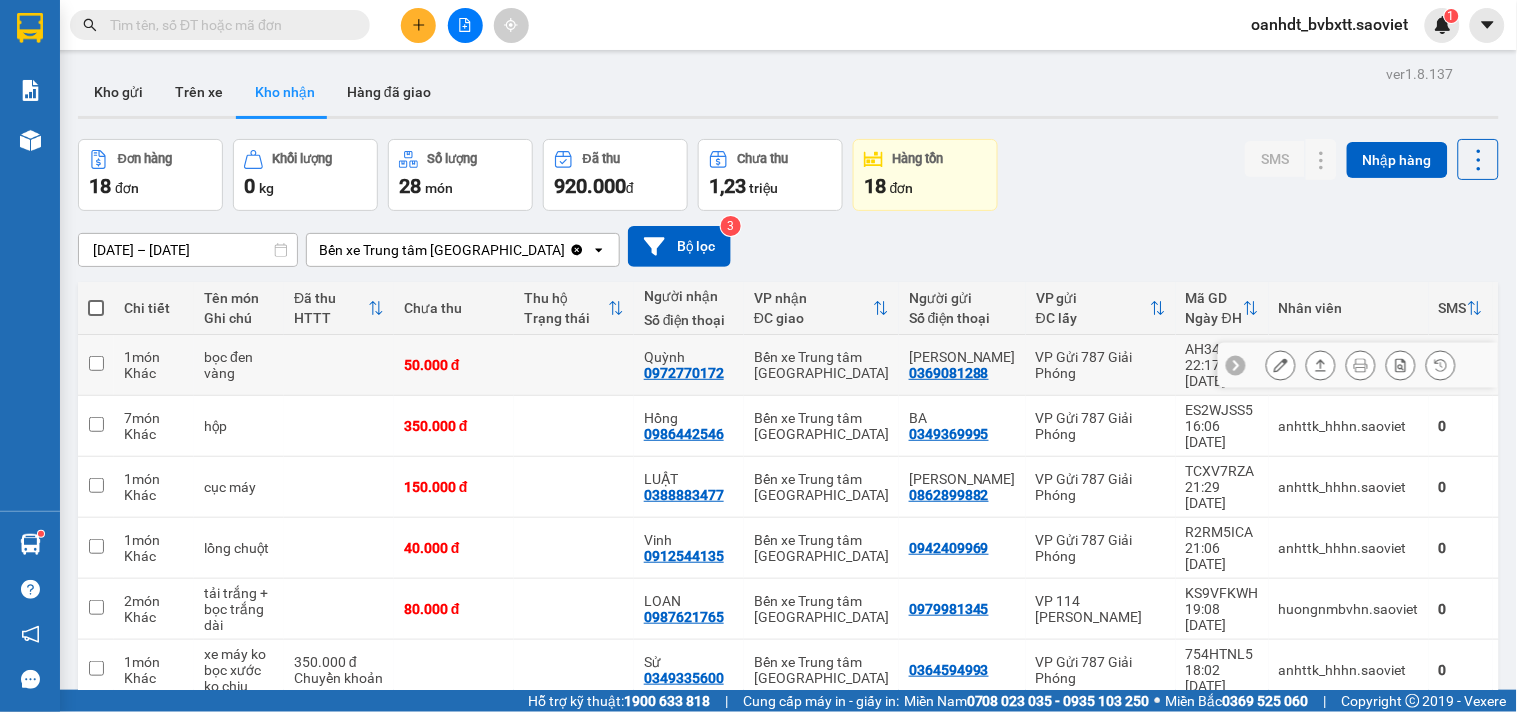 click at bounding box center (574, 365) 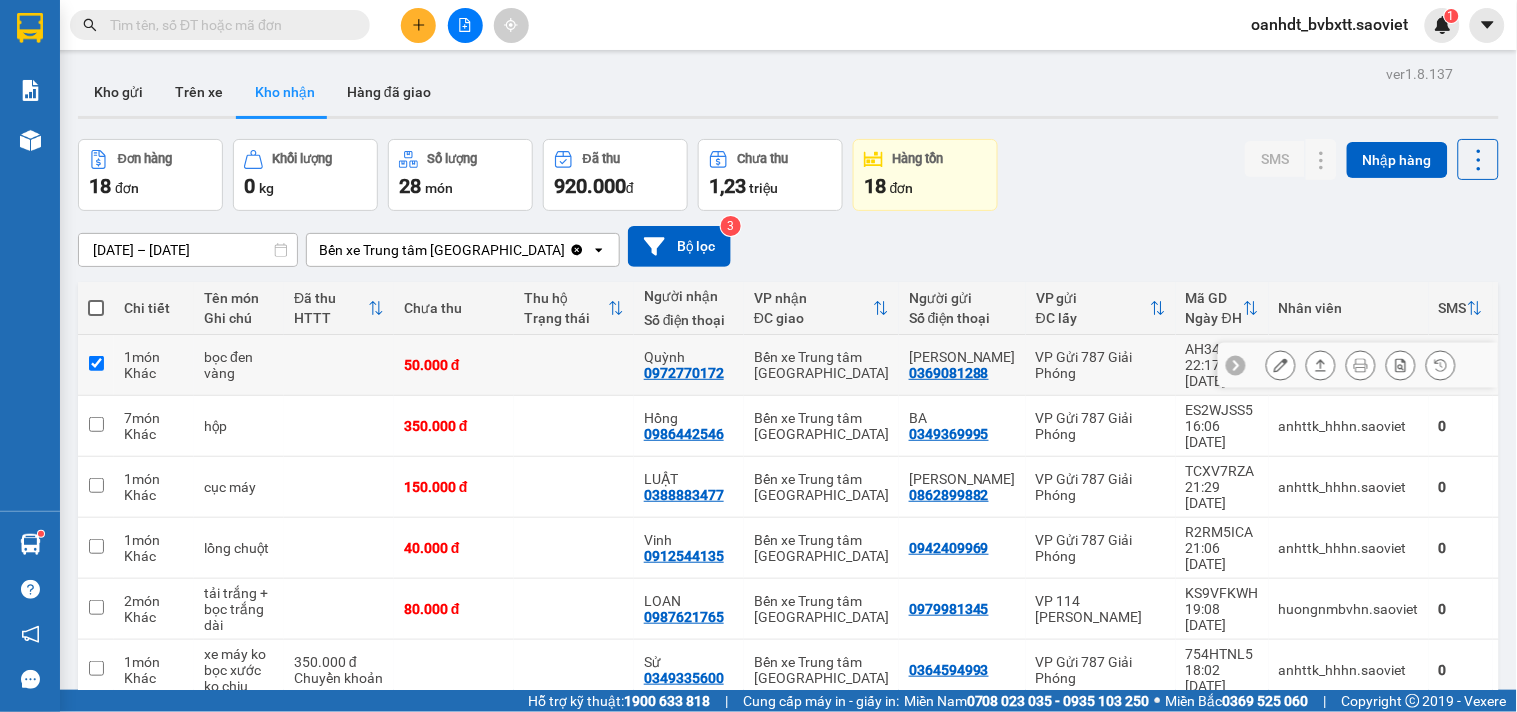 checkbox on "true" 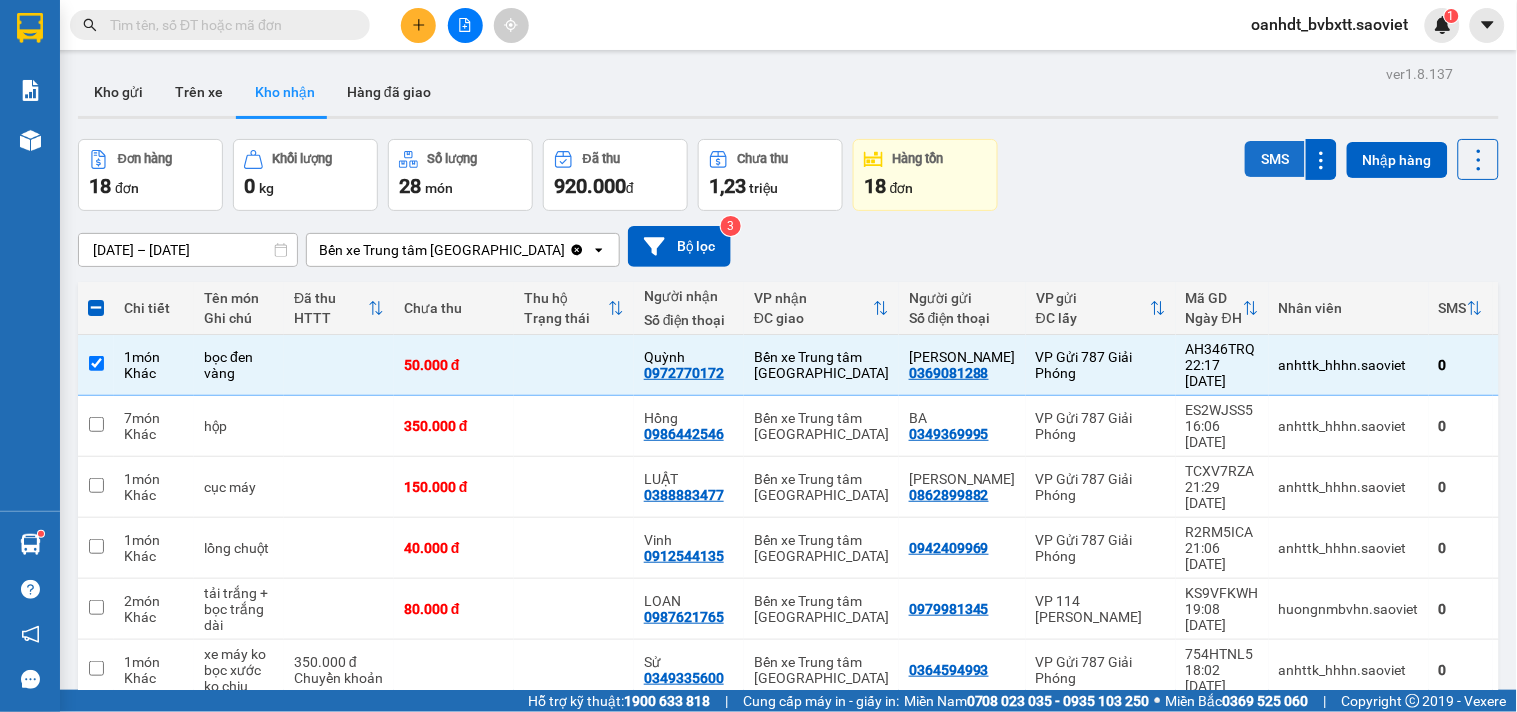 click on "SMS" at bounding box center [1275, 159] 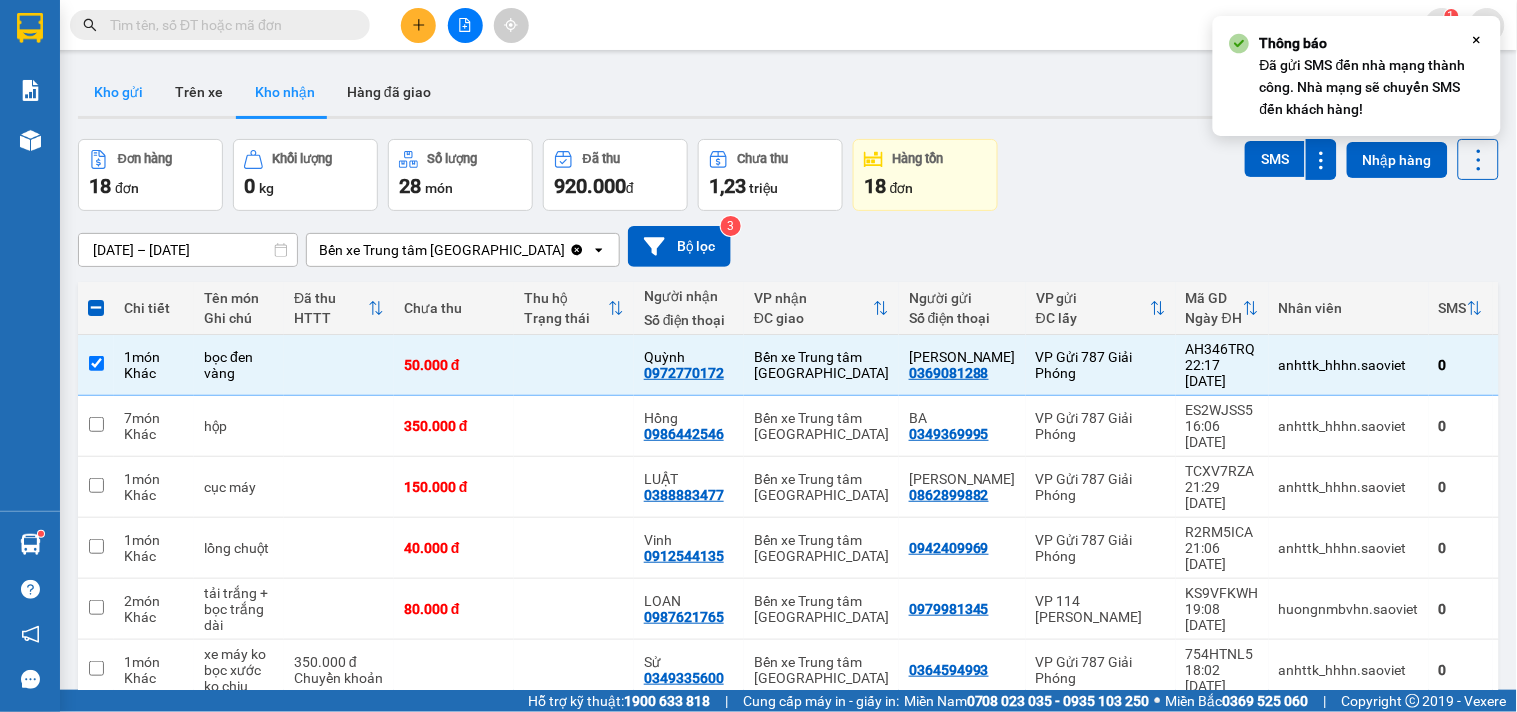 click on "Kho gửi" at bounding box center (118, 92) 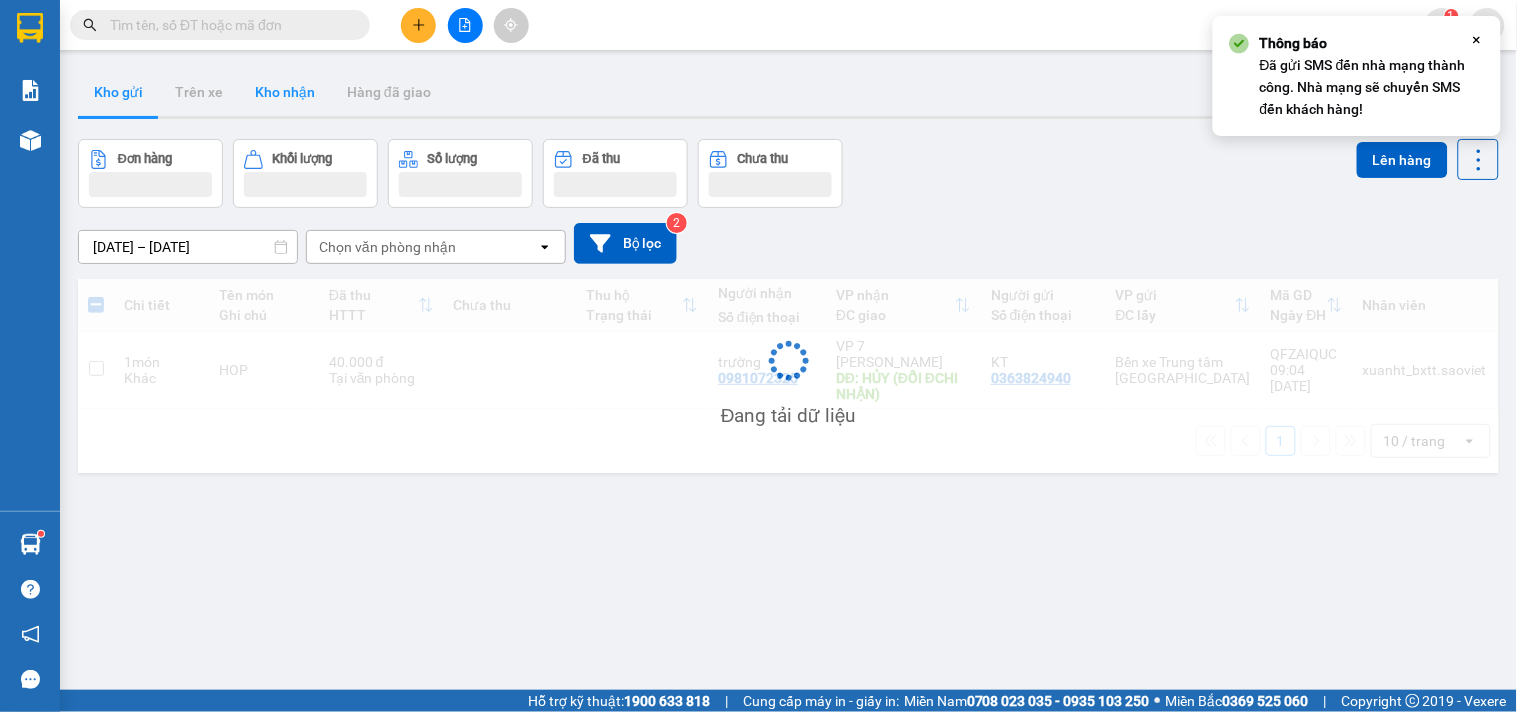 click on "Kho nhận" at bounding box center (285, 92) 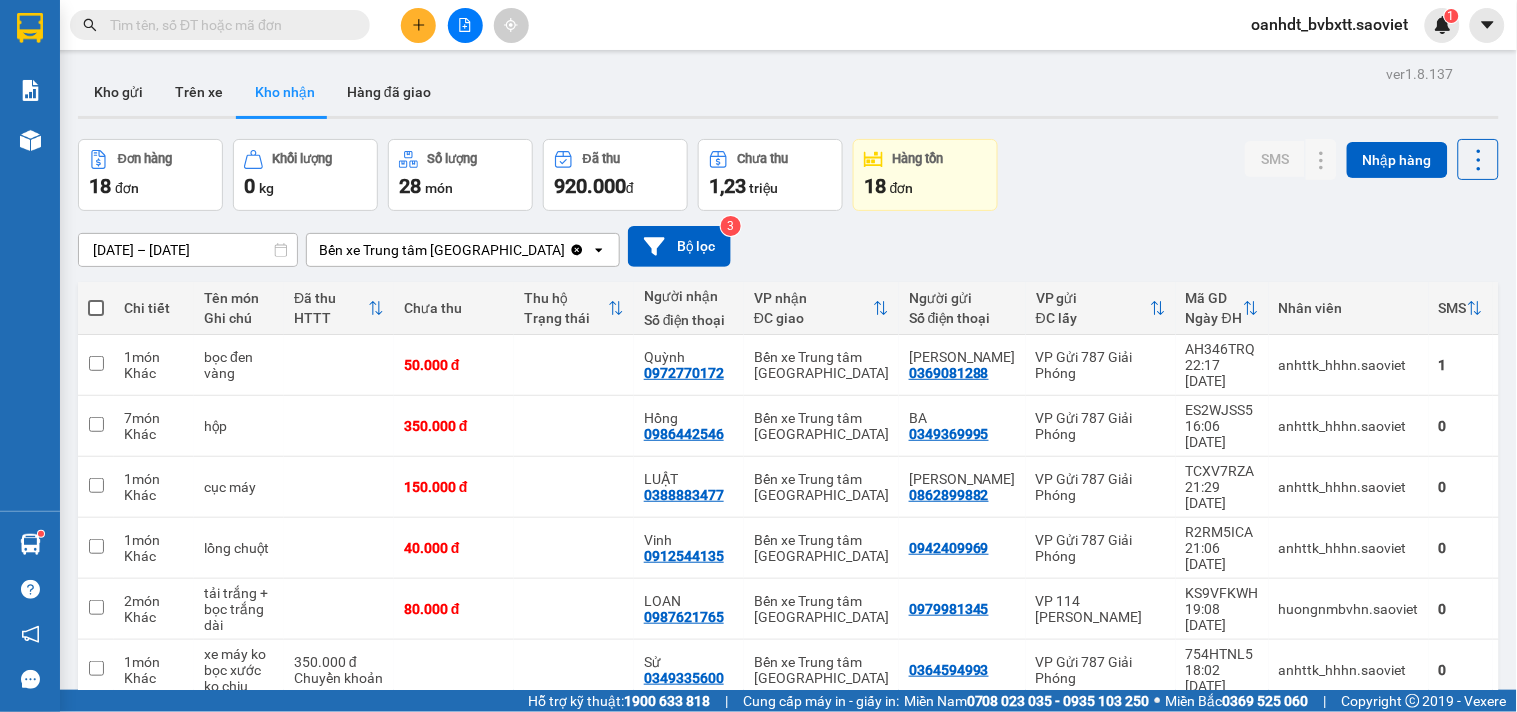 scroll, scrollTop: 314, scrollLeft: 0, axis: vertical 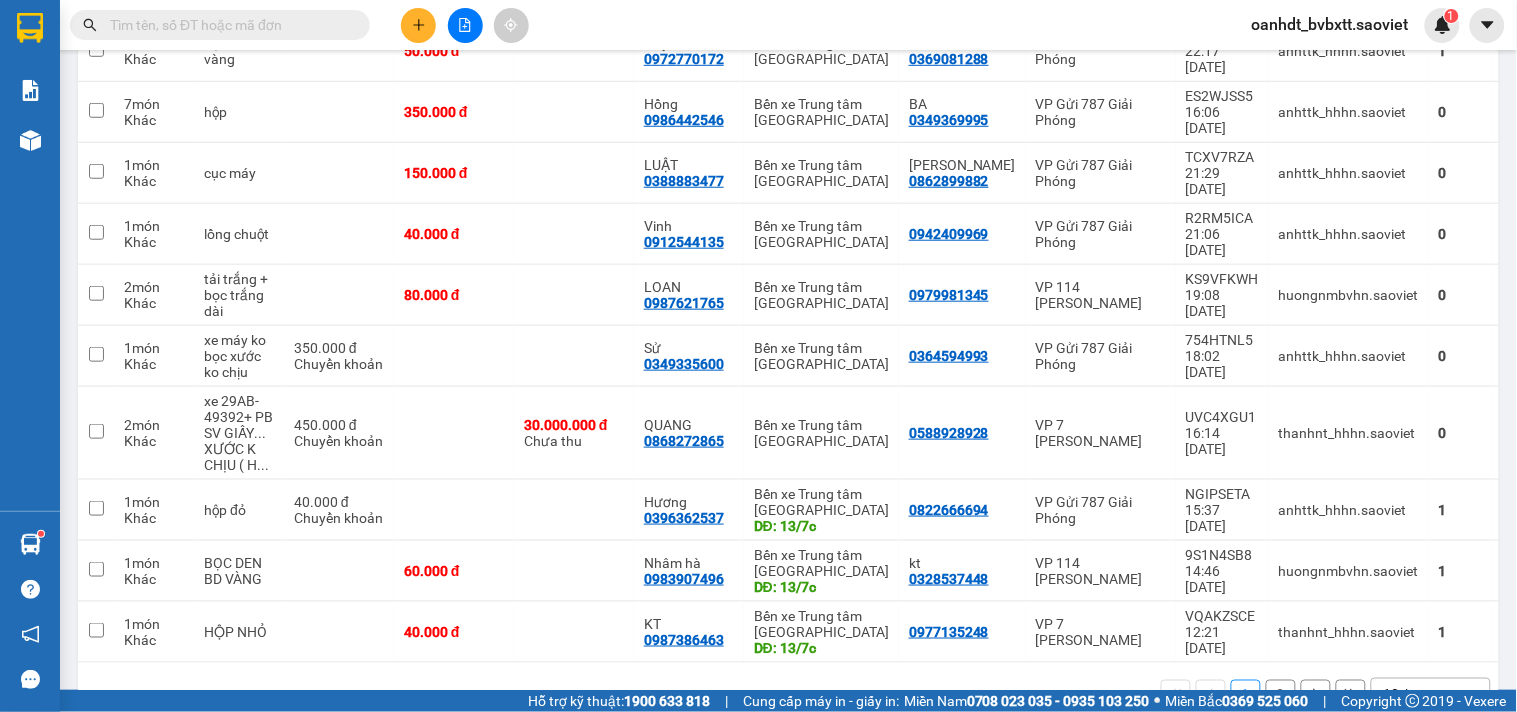 click on "10 / trang" at bounding box center (1415, 695) 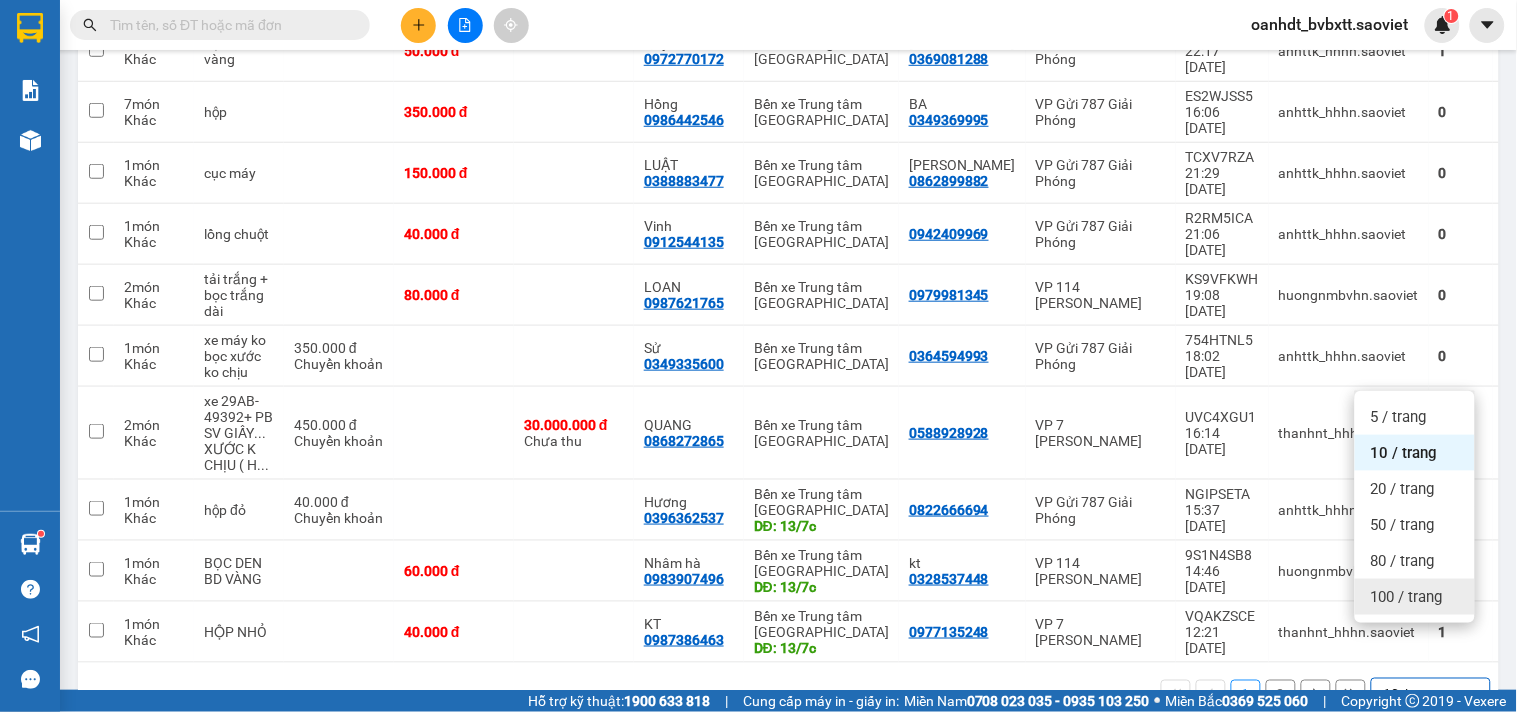 click on "100 / trang" at bounding box center [1415, 597] 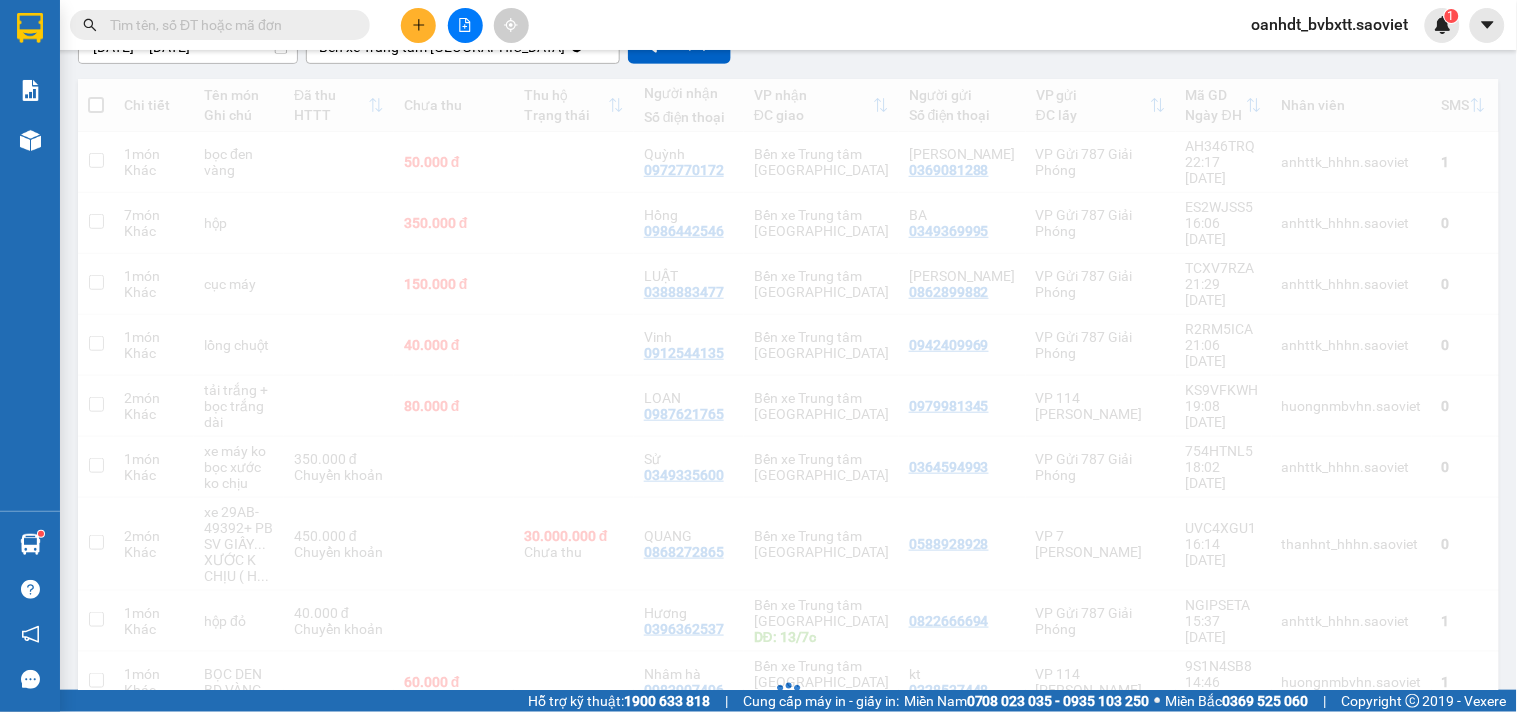 scroll, scrollTop: 0, scrollLeft: 0, axis: both 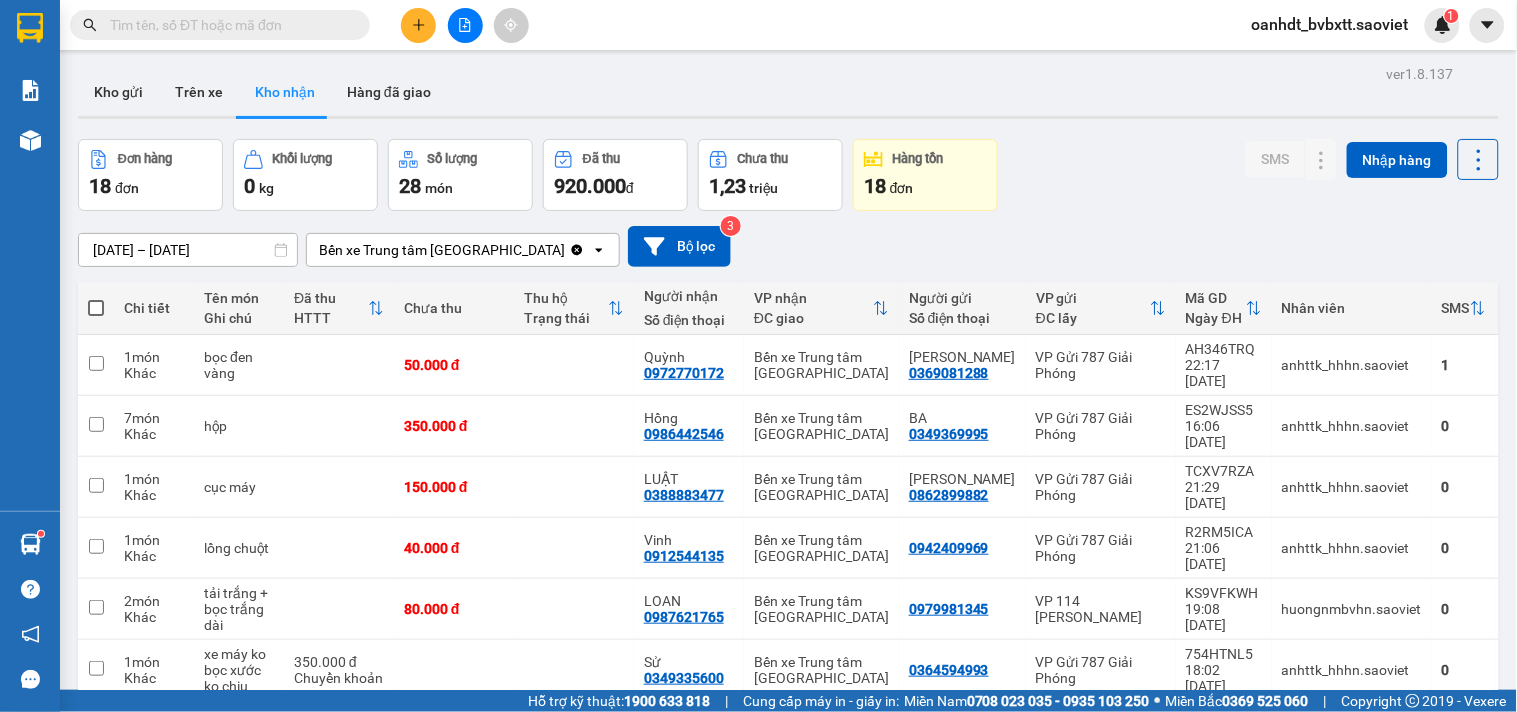 click on "ver  1.8.137 Kho gửi Trên xe Kho nhận Hàng đã giao Đơn hàng 18 đơn Khối lượng 0 kg Số lượng 28 món Đã thu 920.000  đ Chưa thu 1,23   triệu Hàng tồn 18 đơn SMS Nhập hàng [DATE] – [DATE] Press the down arrow key to interact with the calendar and select a date. Press the escape button to close the calendar. Selected date range is from [DATE] to [DATE]. Bến xe Trung tâm Lào Cai Clear value open Bộ lọc 3 Chi tiết Tên món Ghi chú Đã thu HTTT Chưa thu Thu hộ Trạng thái Người nhận Số điện thoại VP nhận ĐC giao Người gửi Số điện thoại VP gửi ĐC lấy Mã GD Ngày ĐH Nhân viên SMS Tồn kho 1  món Khác bọc đen vàng 50.000 đ Quỳnh 0972770172 Bến xe Trung tâm Lào Cai Huệ Anh  0369081288 VP Gửi 787 Giải Phóng AH346TRQ 22:17 [DATE] anhttk_hhhn.saoviet 1 0   7  món Khác hộp 350.000 đ Hồng 0986442546 Bến xe [GEOGRAPHIC_DATA] BA 0349369995 VP Gửi 787 Giải Phóng ES2WJSS5 16:06 [DATE] 0" at bounding box center [788, 814] 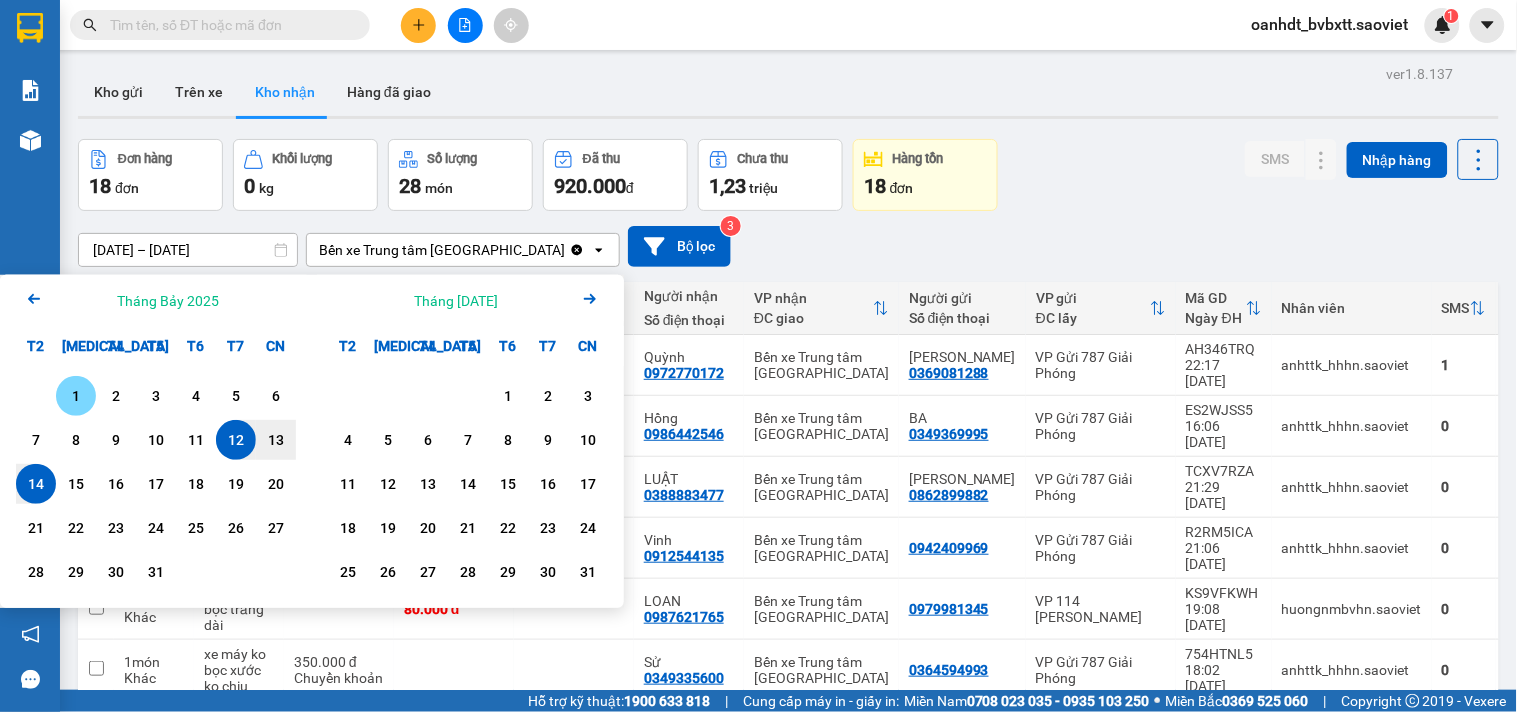 click on "1" at bounding box center [76, 396] 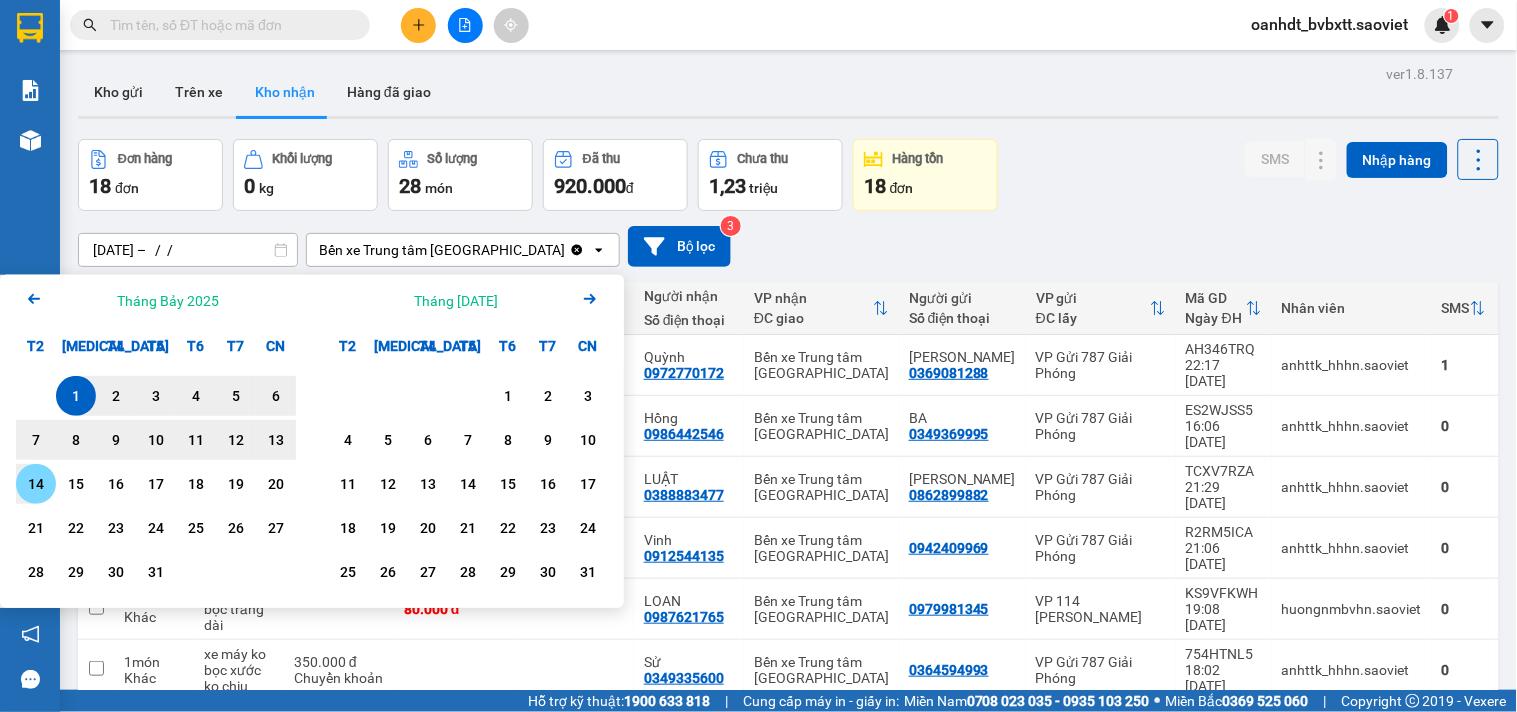 click on "14" at bounding box center (36, 484) 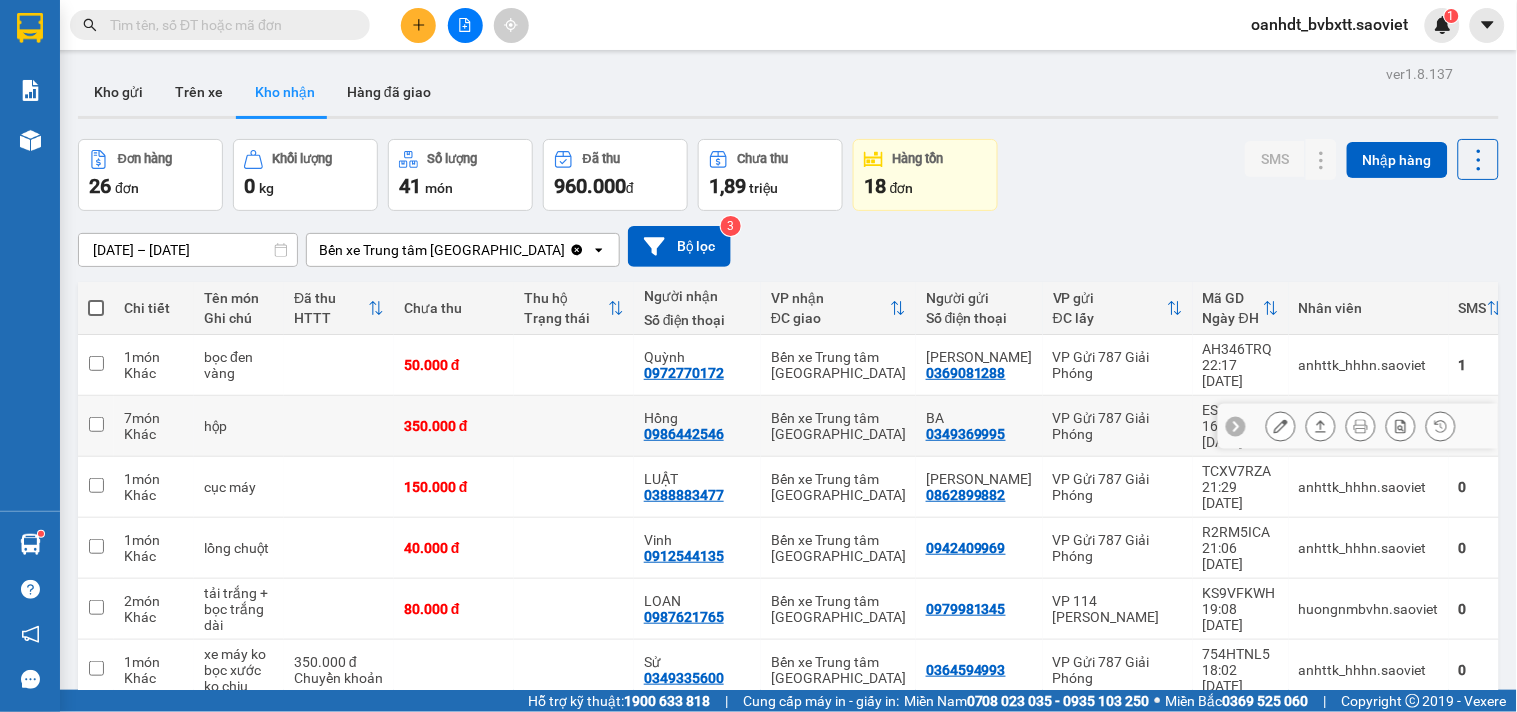scroll, scrollTop: 444, scrollLeft: 0, axis: vertical 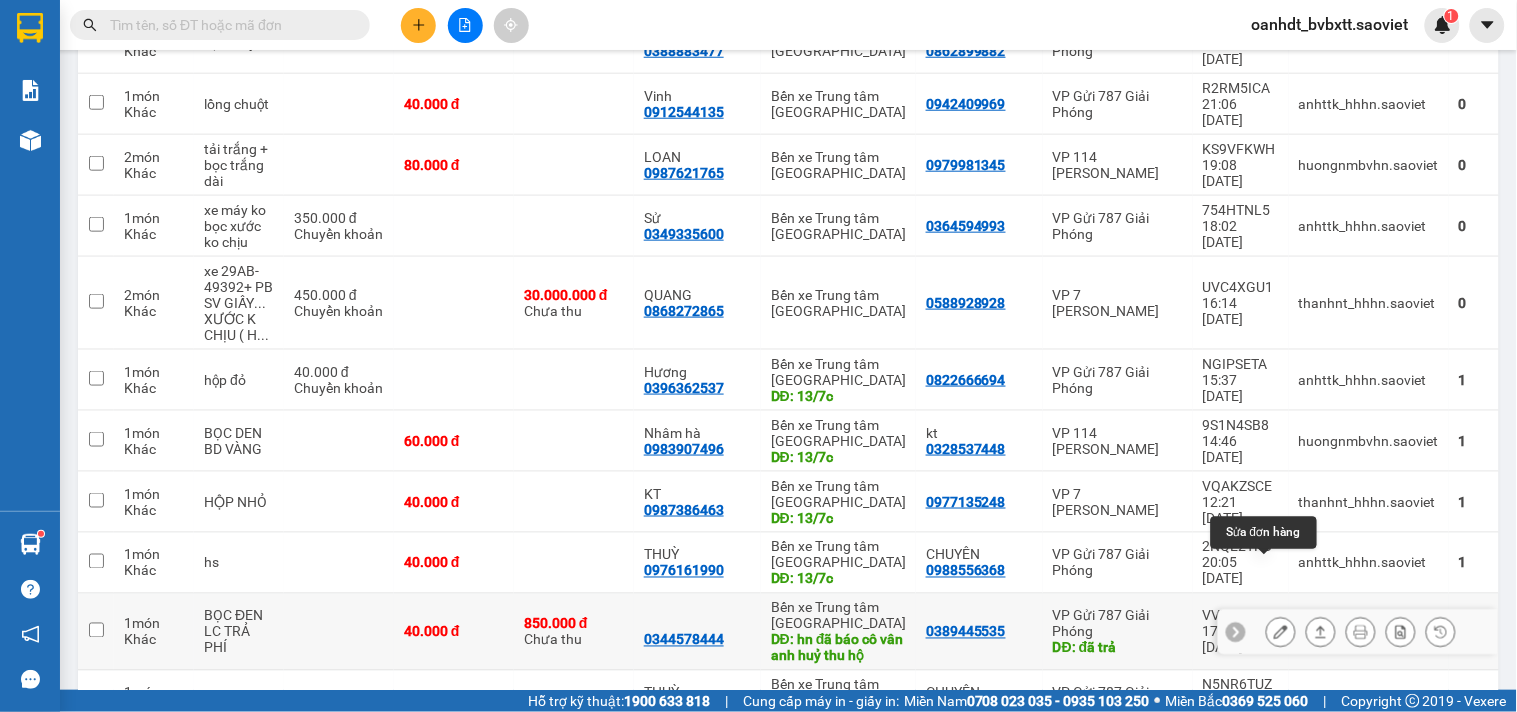 click 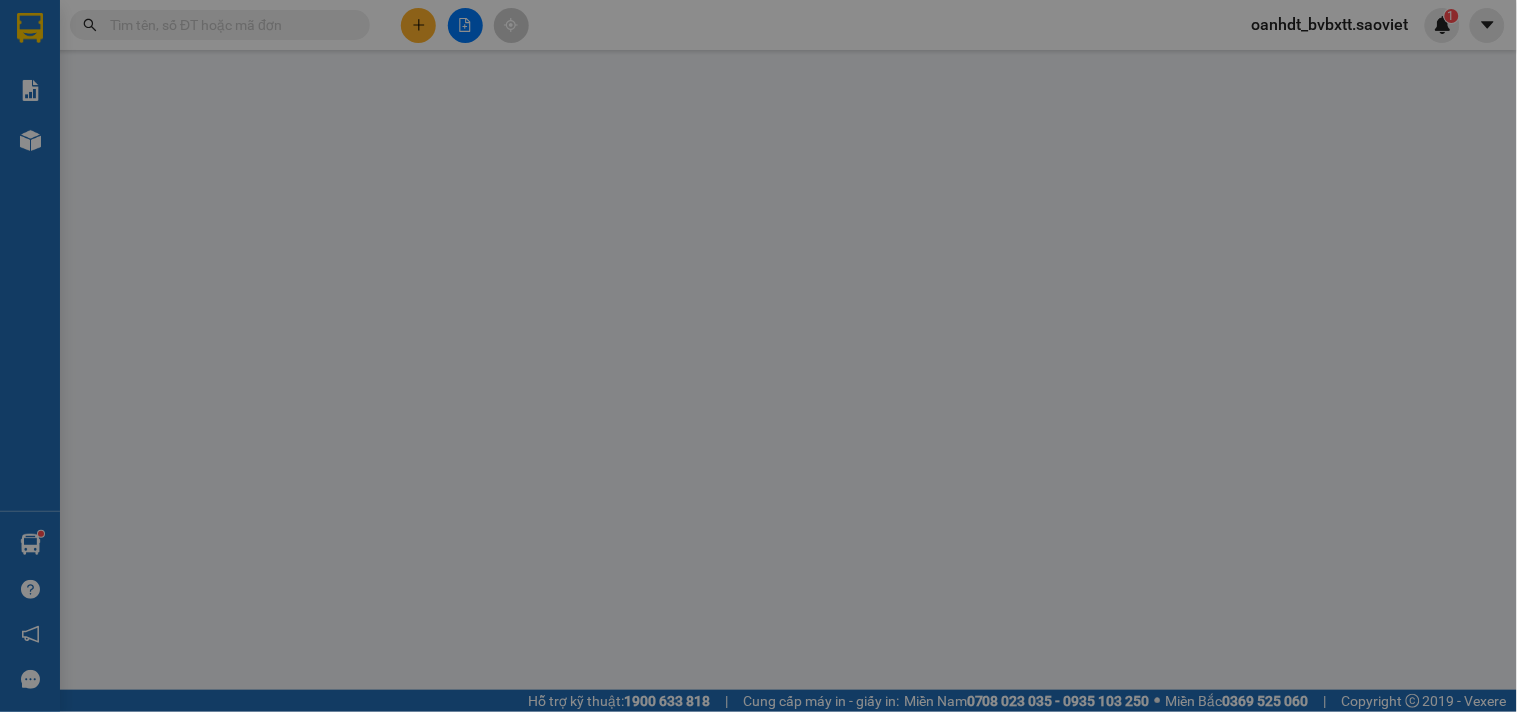 scroll, scrollTop: 0, scrollLeft: 0, axis: both 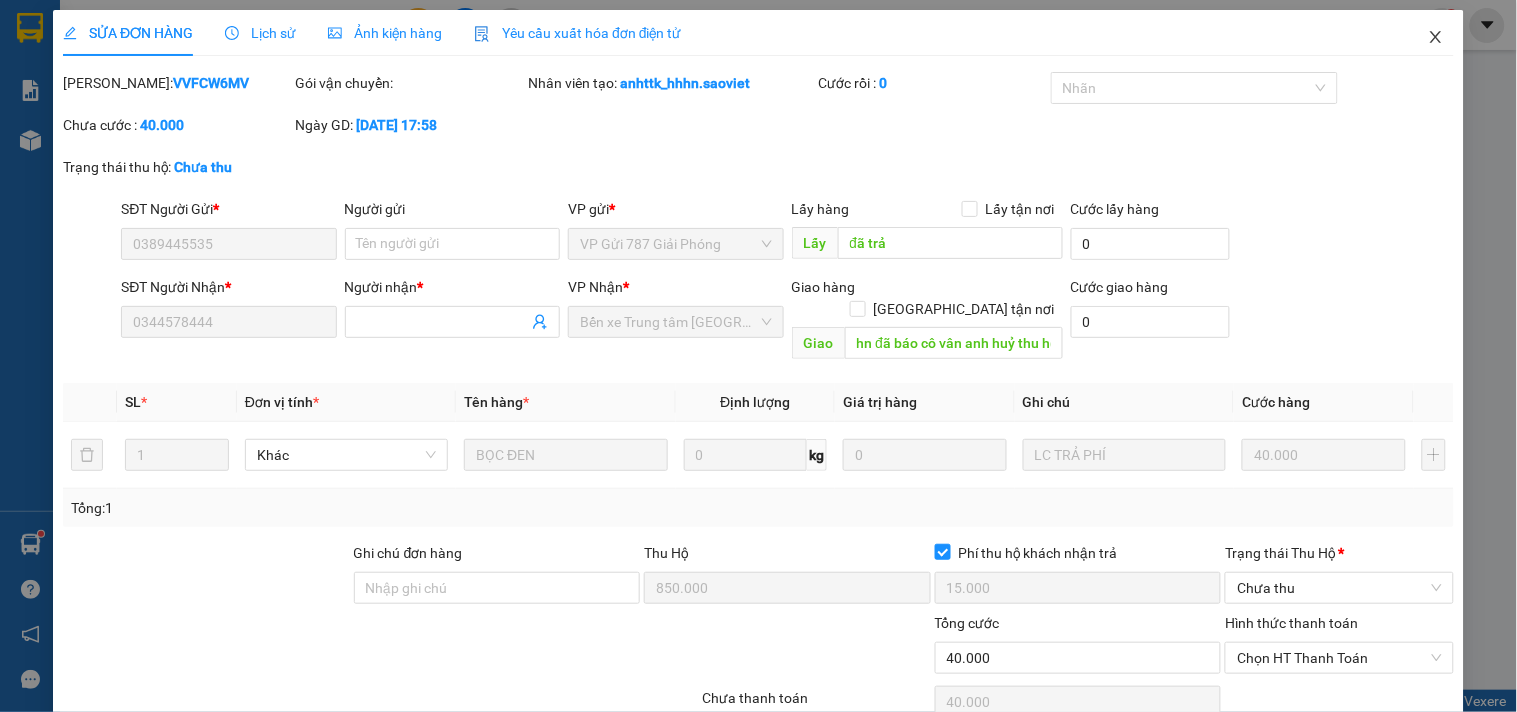click 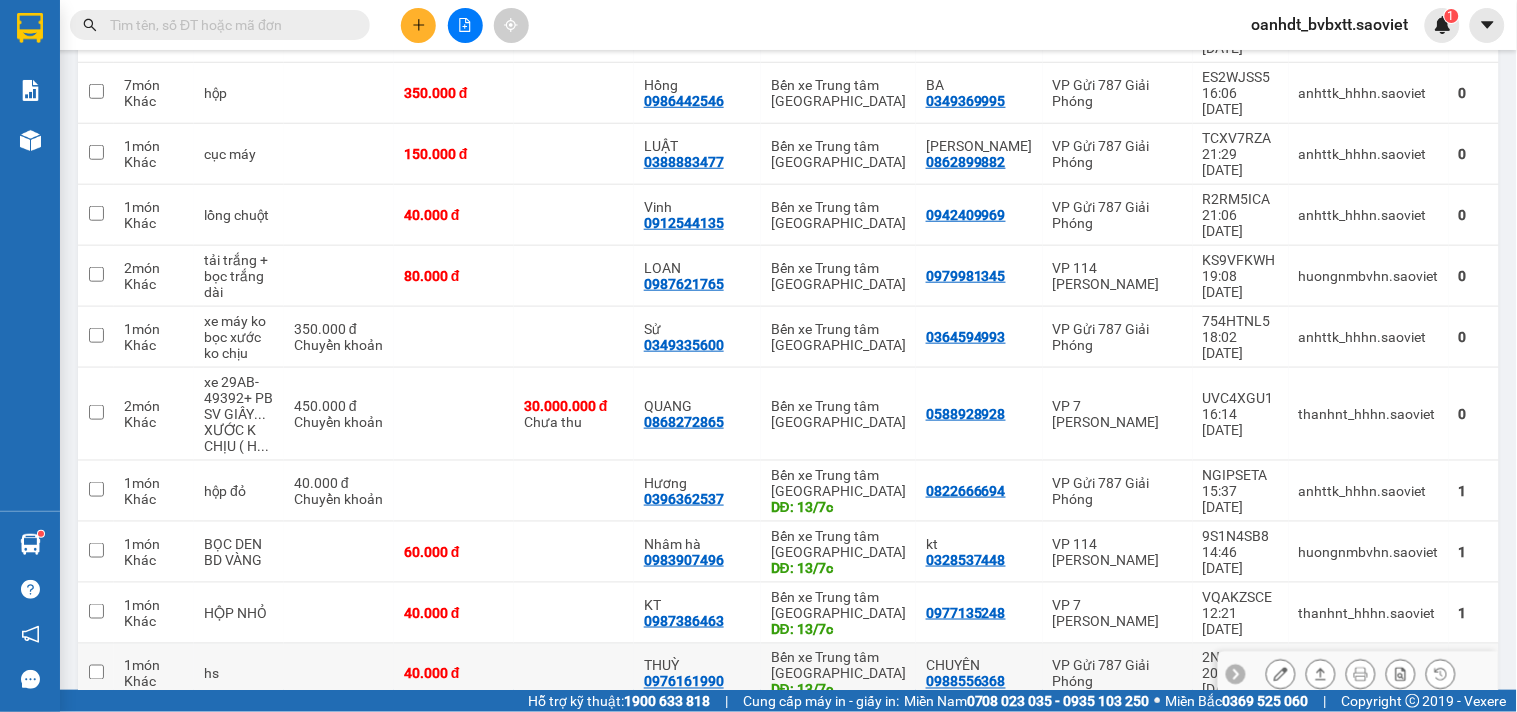 scroll, scrollTop: 0, scrollLeft: 0, axis: both 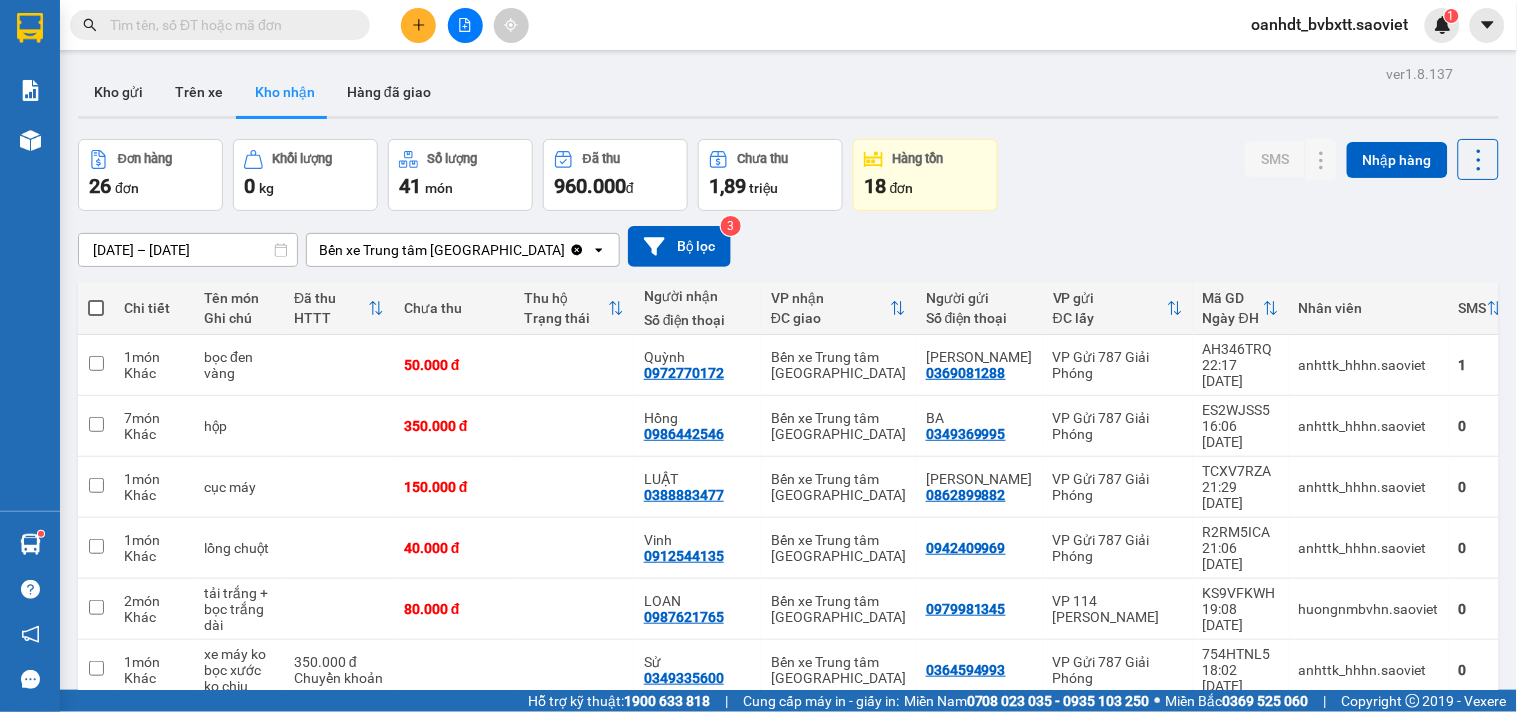 click at bounding box center [418, 25] 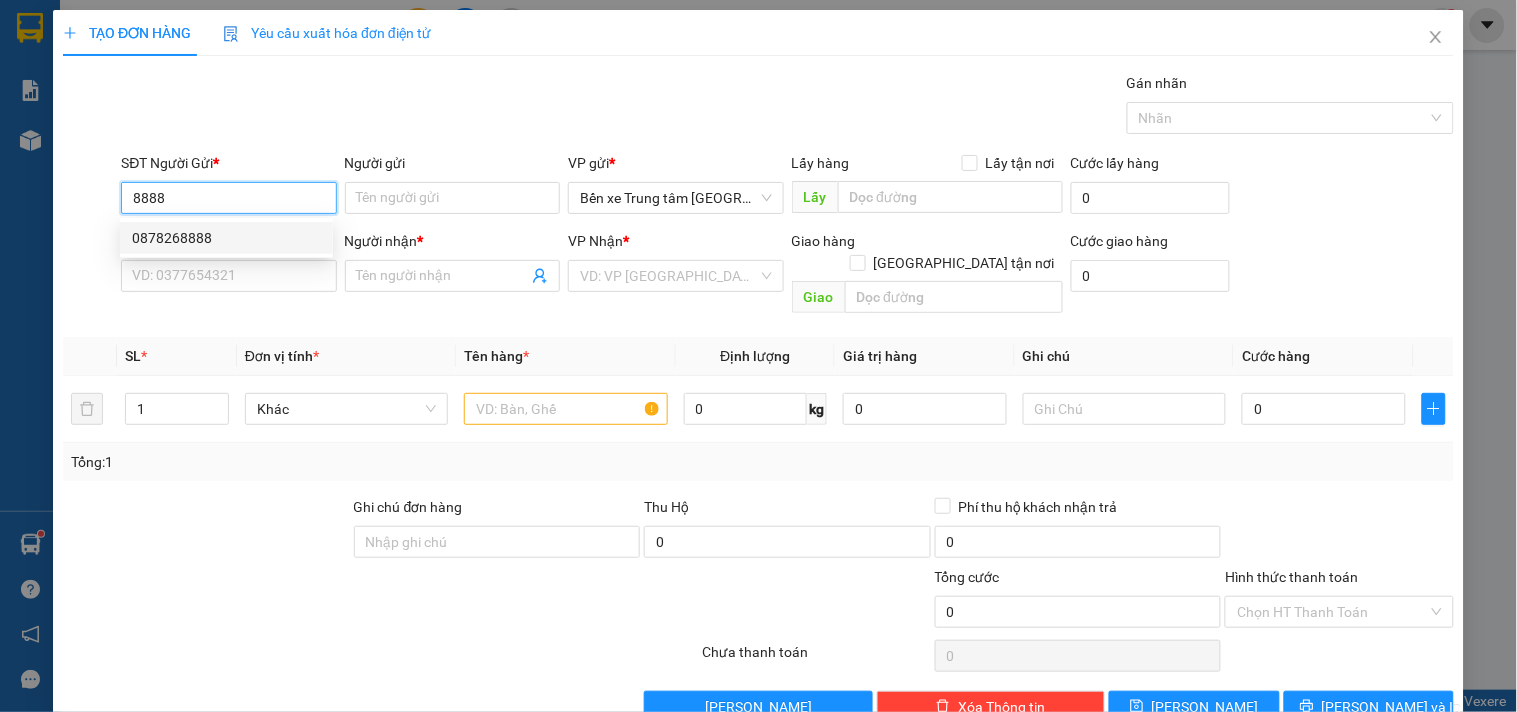 click on "0878268888" at bounding box center [226, 238] 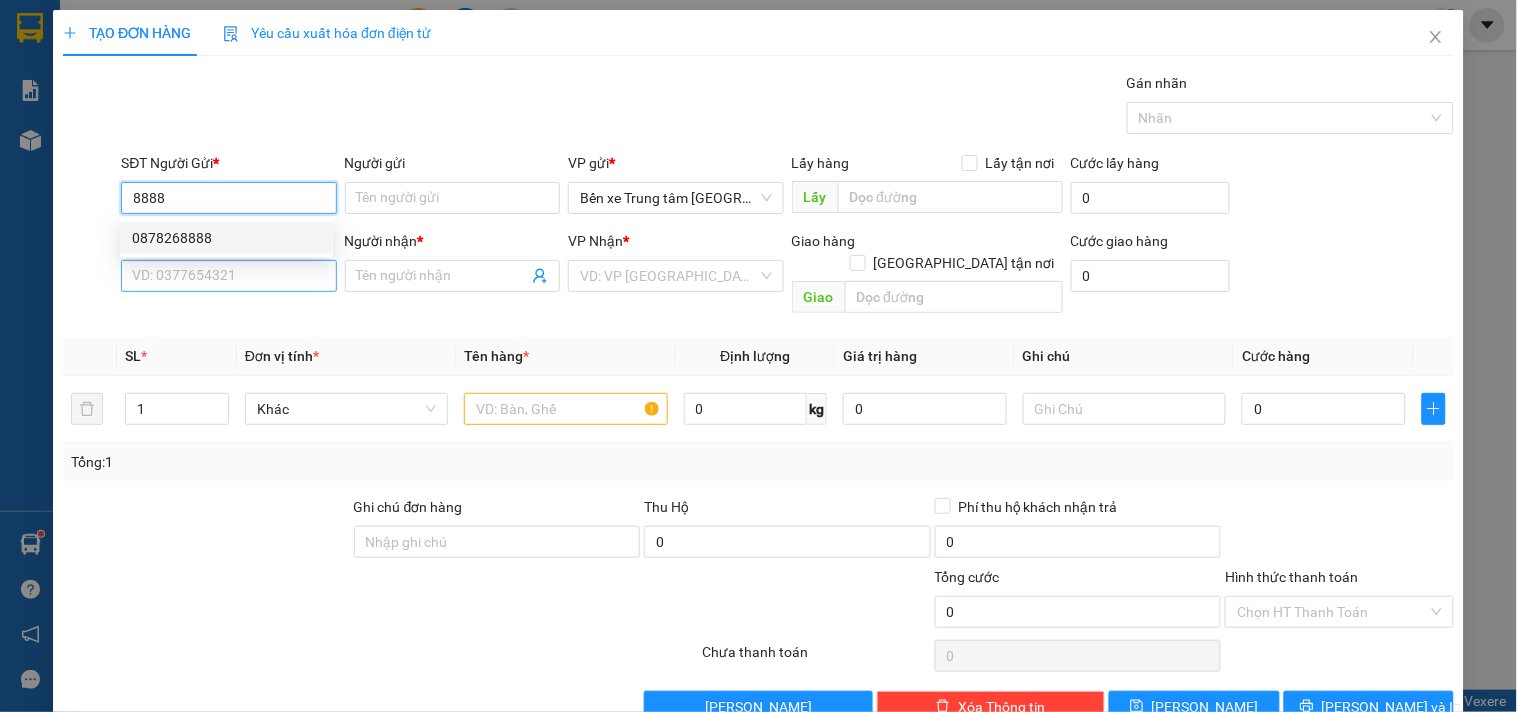type on "0878268888" 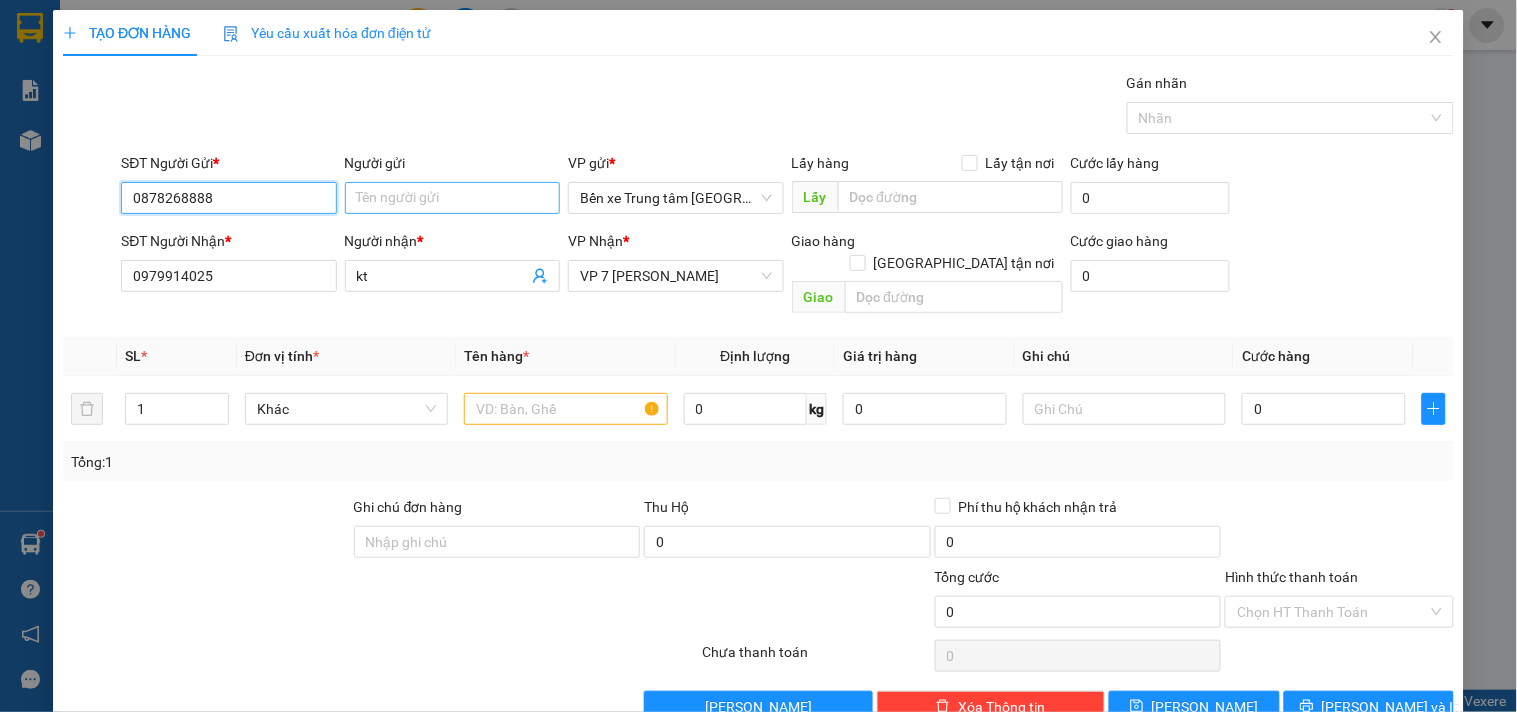 type on "0878268888" 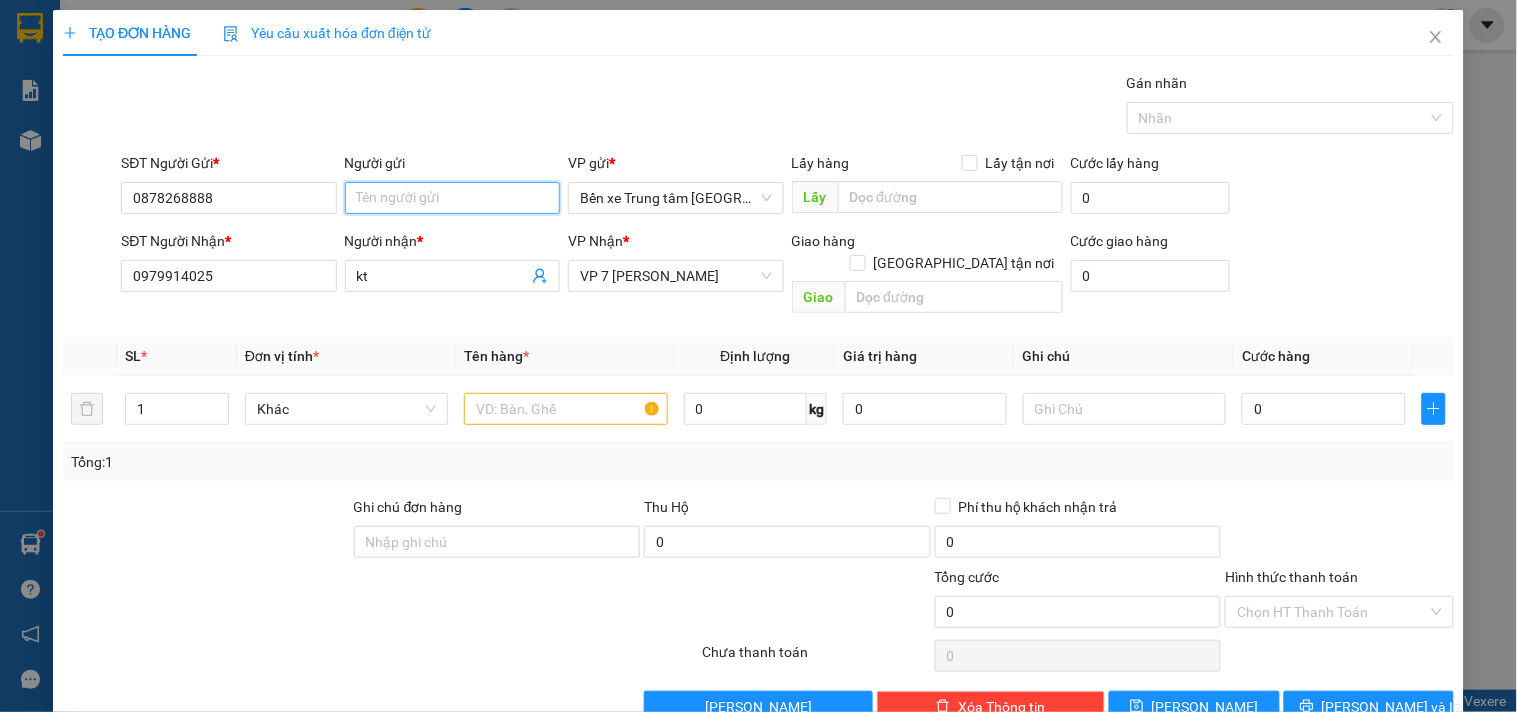 click on "Người gửi" at bounding box center [452, 198] 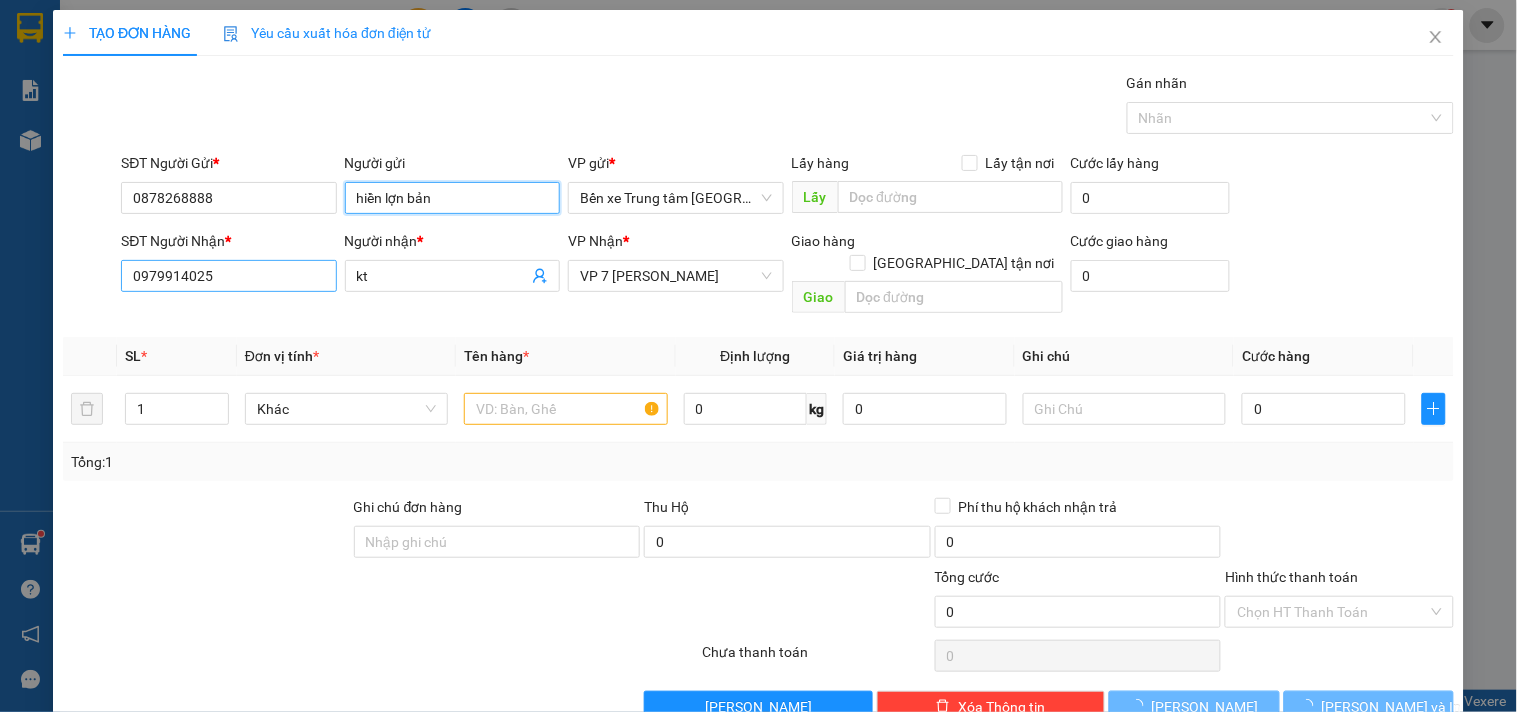 type on "hiền lợn bản" 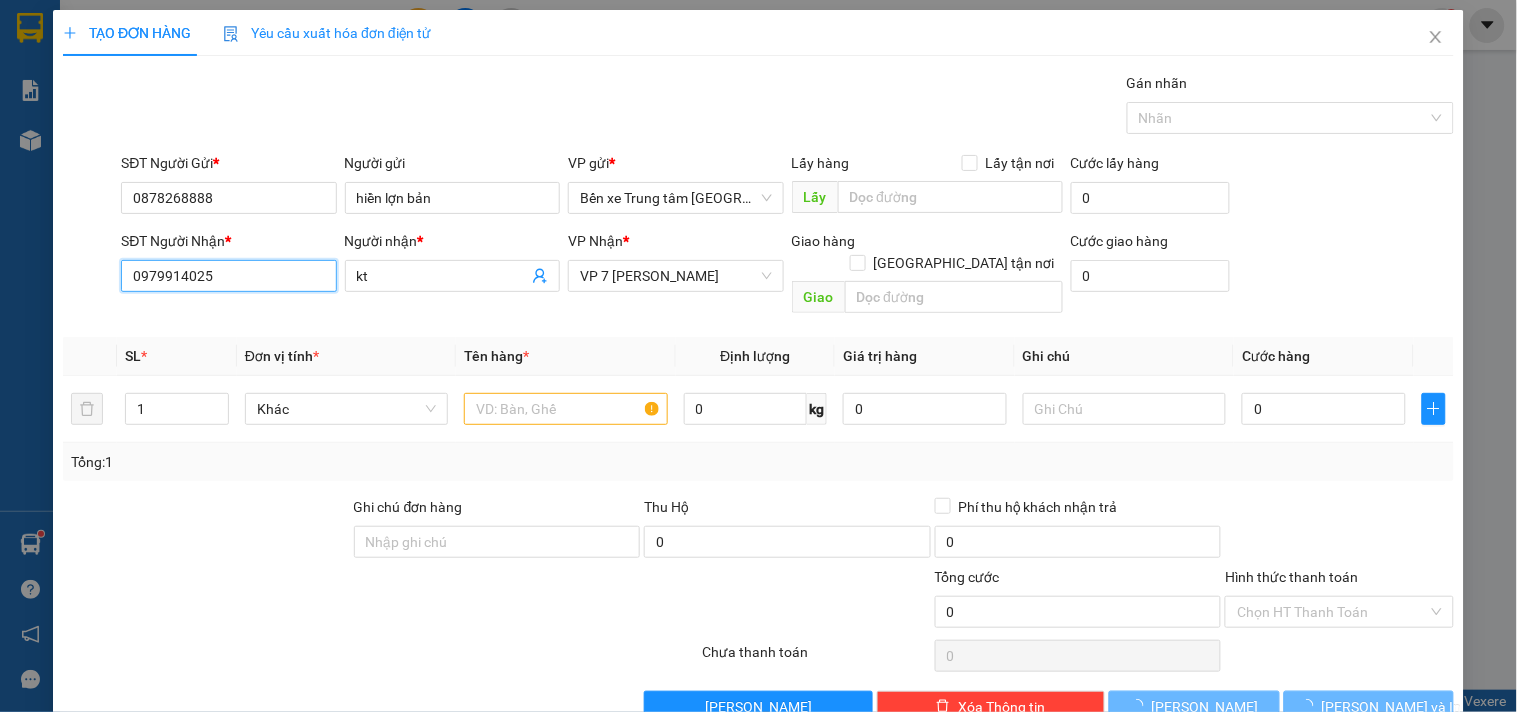 click on "0979914025" at bounding box center (228, 276) 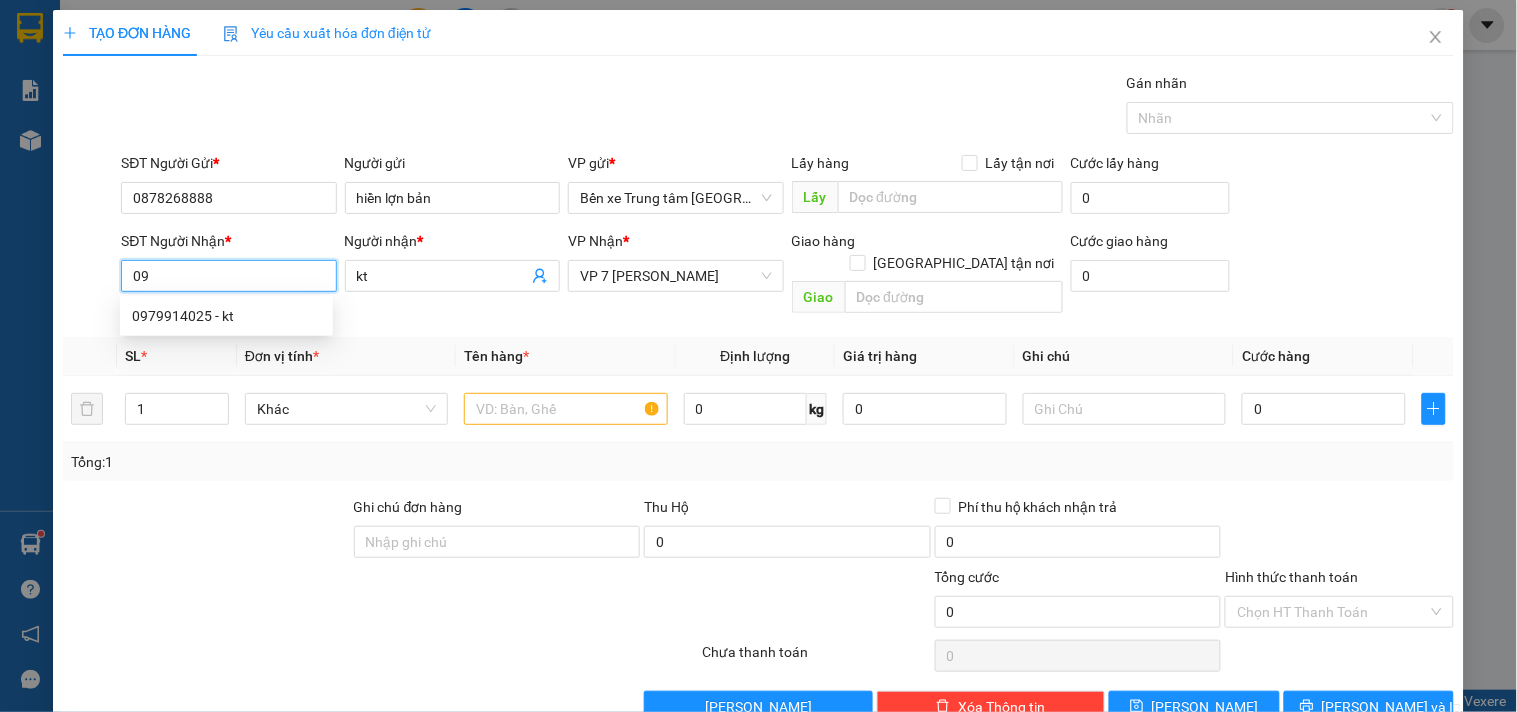 type on "0" 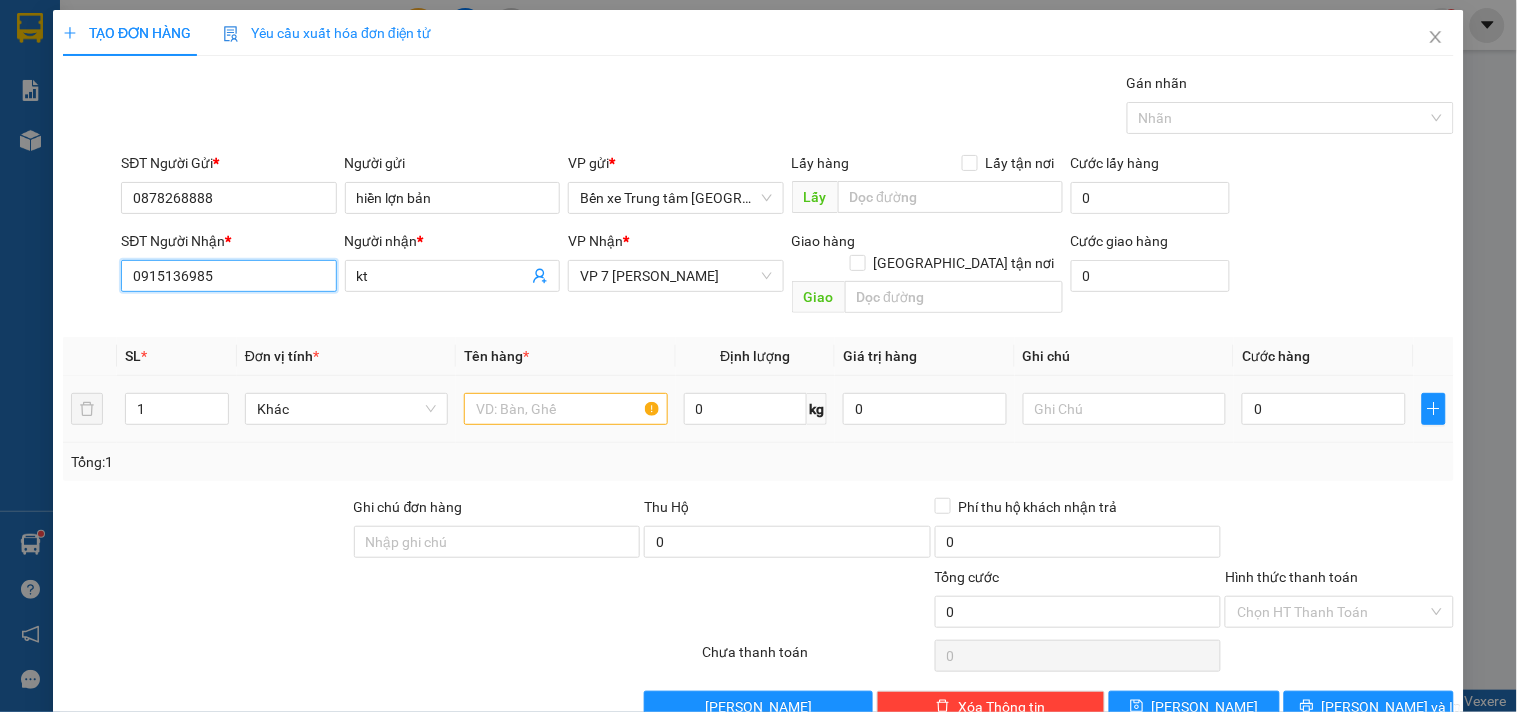 type on "0915136985" 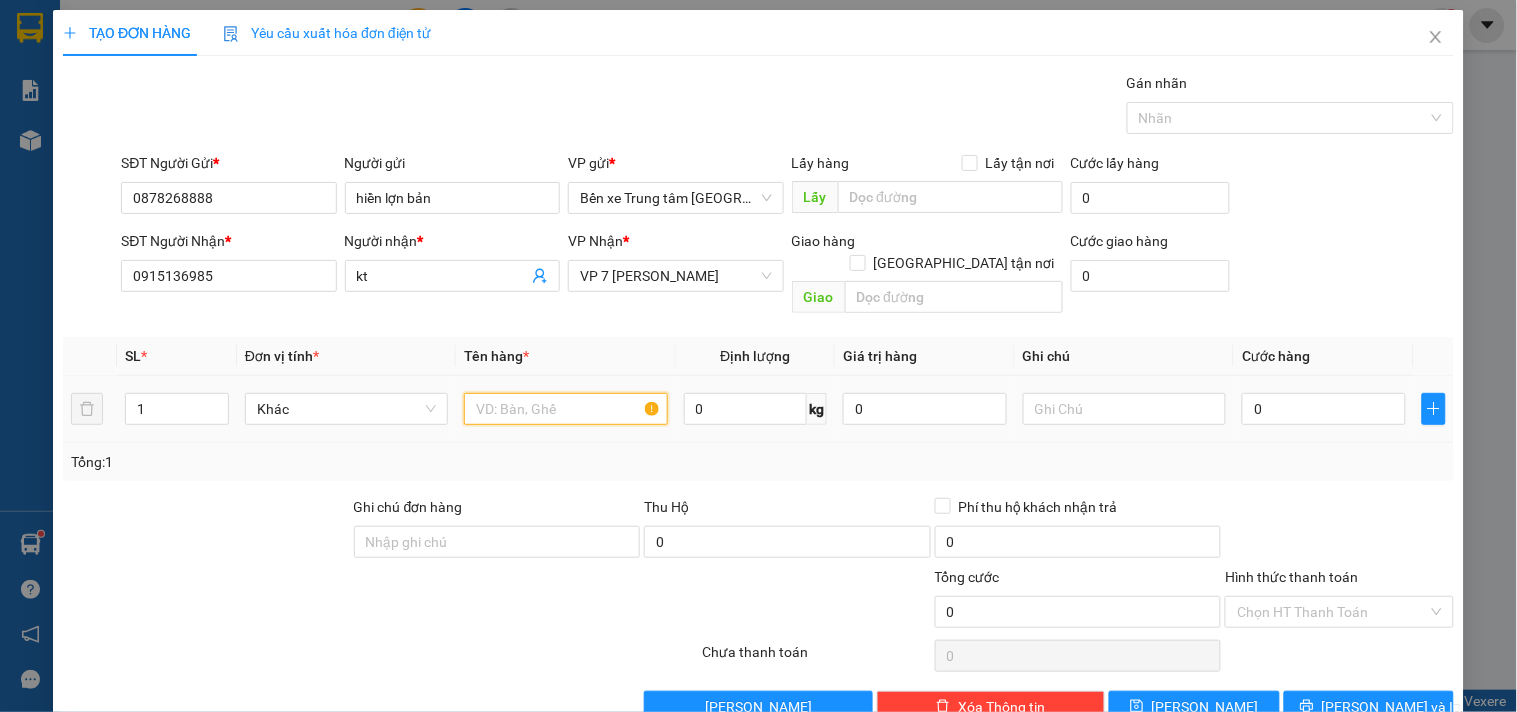click at bounding box center [565, 409] 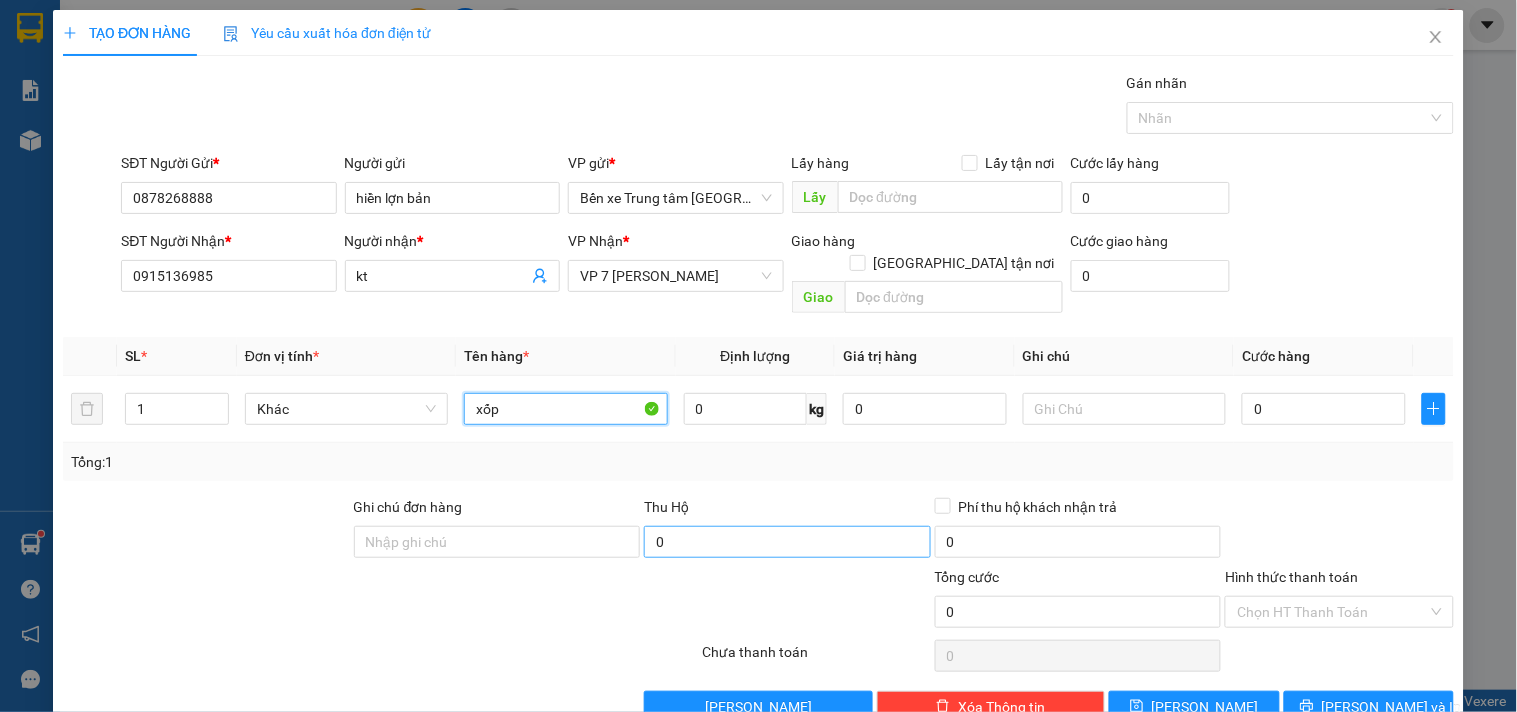 type on "xốp" 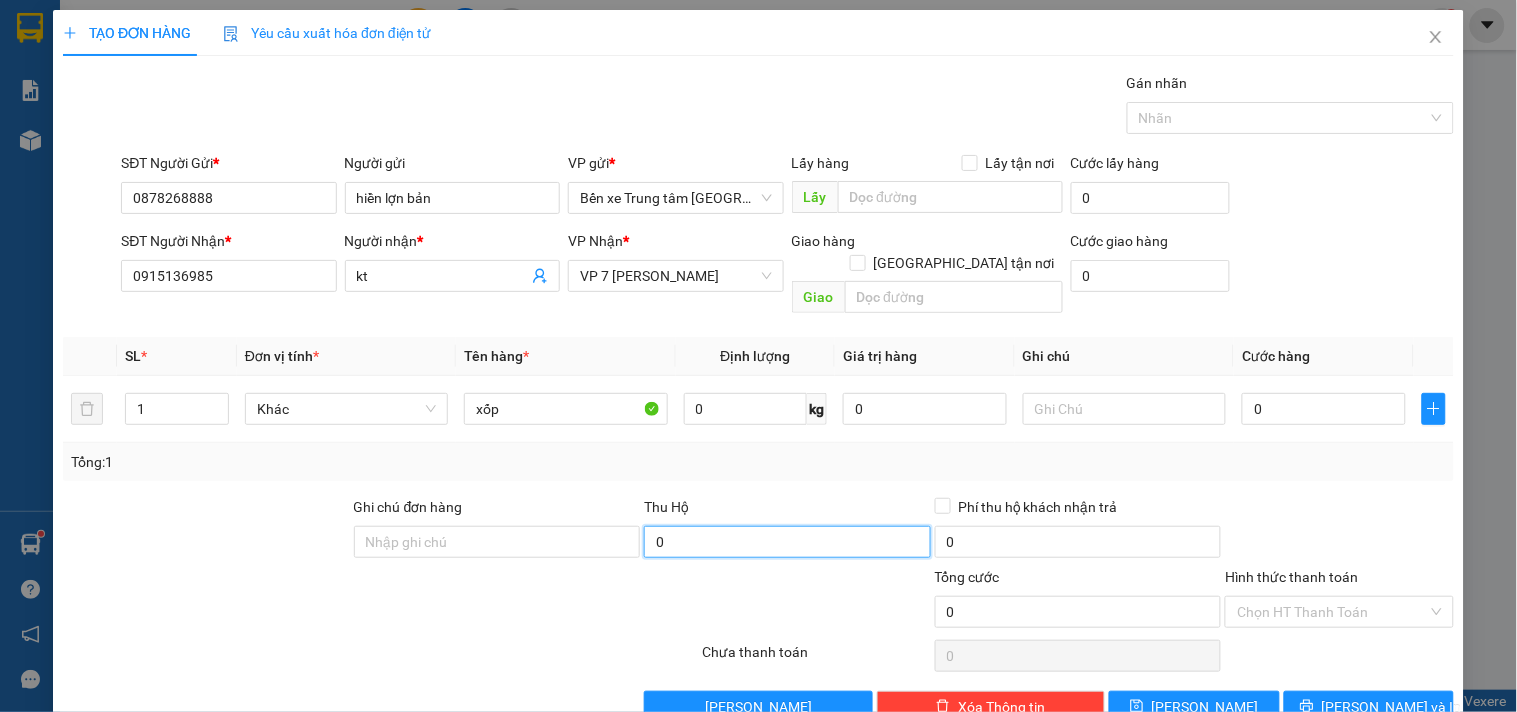 click on "0" at bounding box center [787, 542] 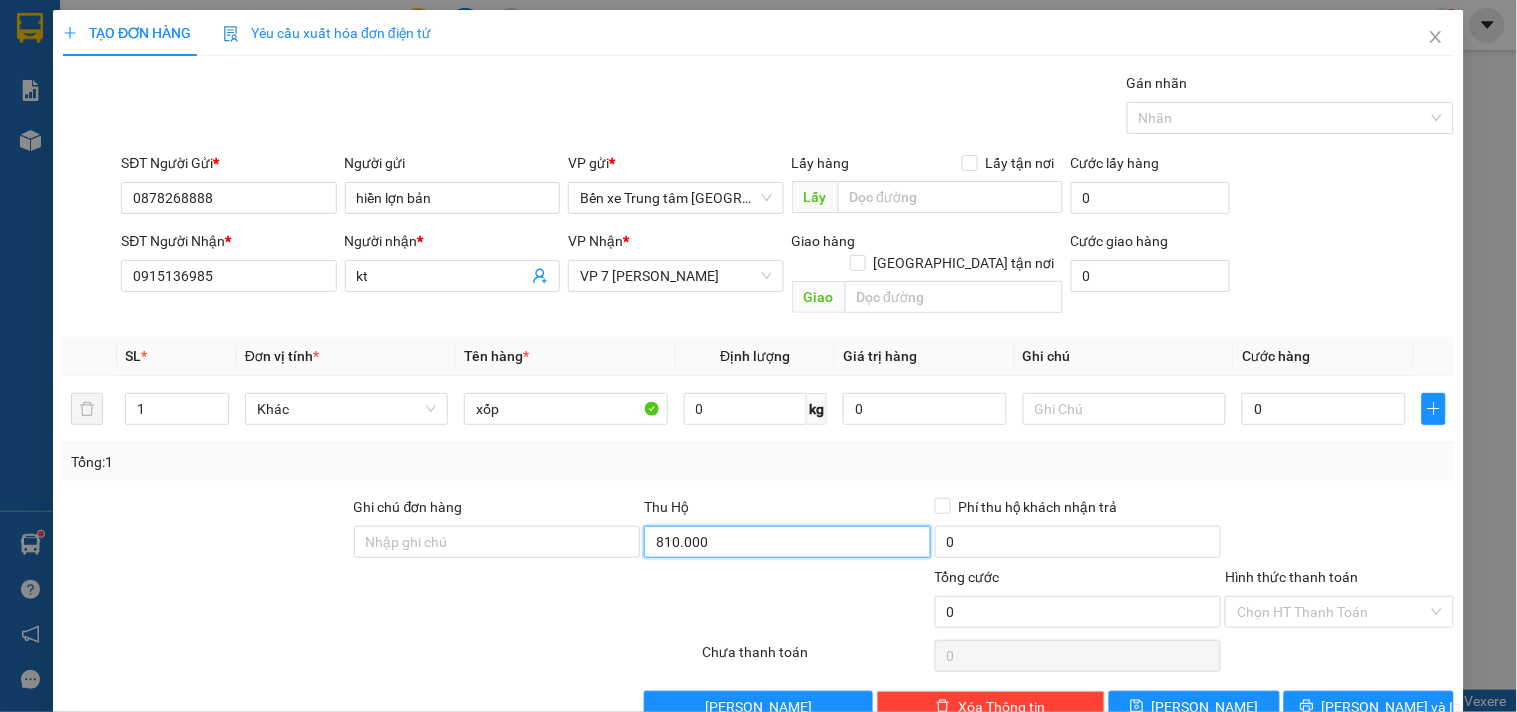 type on "810.000" 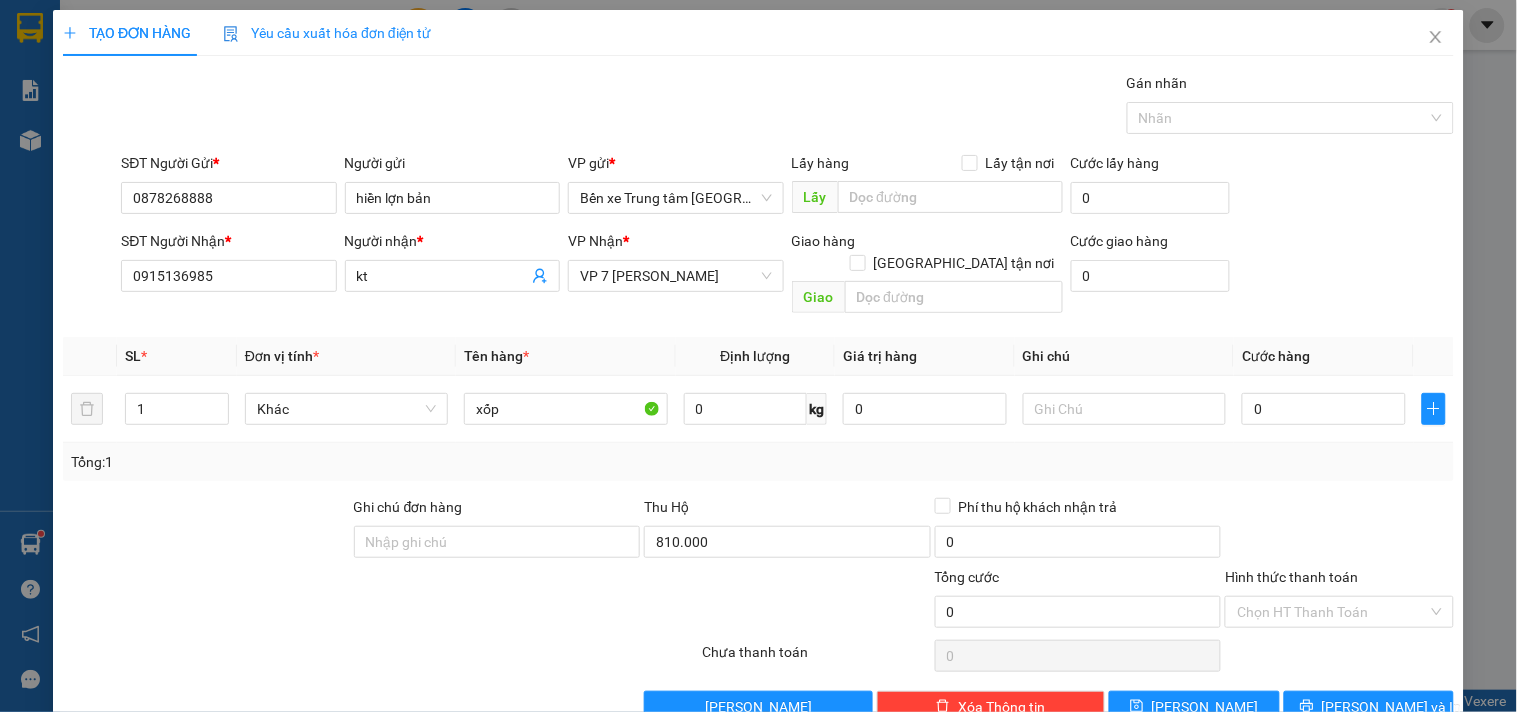 type on "15.000" 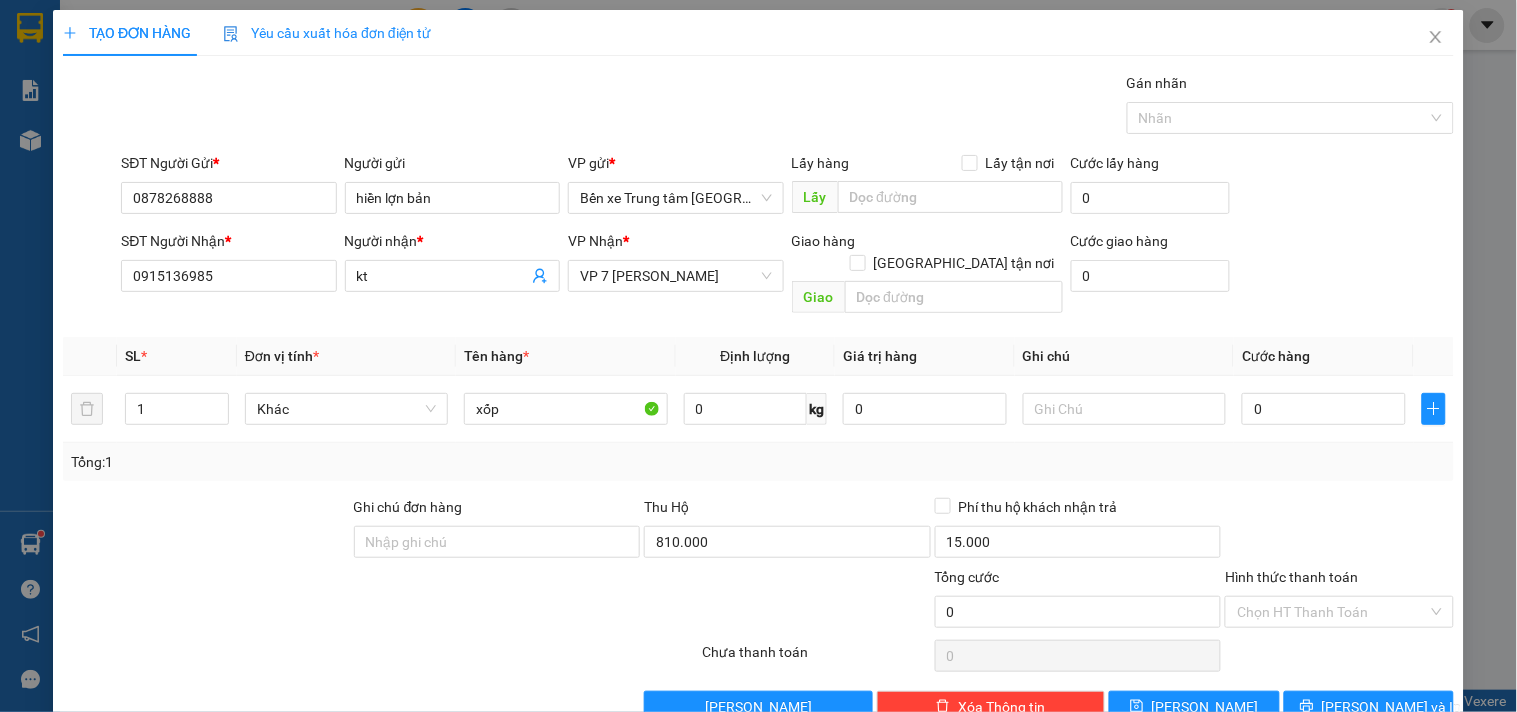 click on "Phí thu hộ khách nhận trả" at bounding box center (1078, 511) 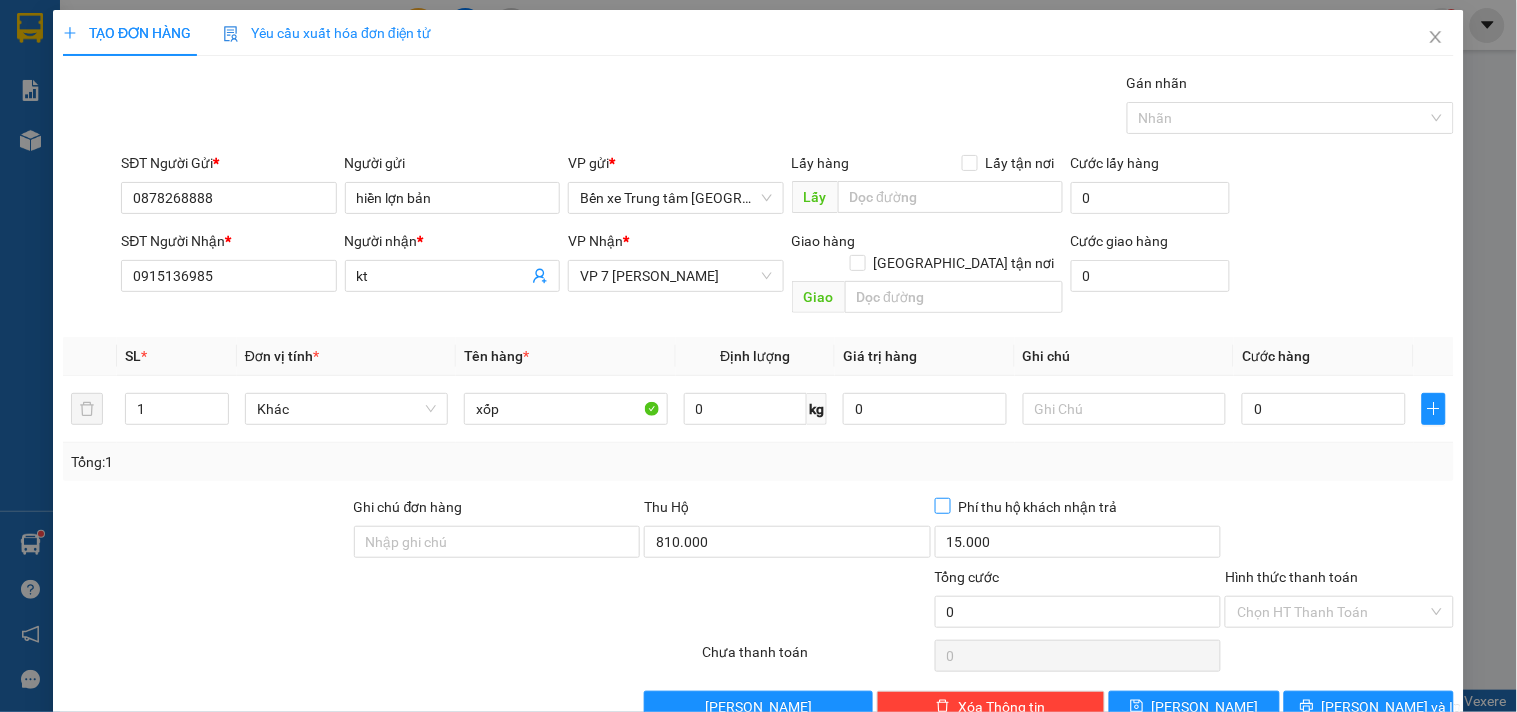 click on "Transit Pickup Surcharge Ids Transit Deliver Surcharge Ids Transit Deliver Surcharge Transit Deliver Surcharge Gán nhãn   Nhãn SĐT Người Gửi  * 0878268888 Người gửi hiền lợn bản VP gửi  * Bến xe Trung tâm Lào Cai Lấy hàng Lấy tận nơi Lấy Cước lấy hàng 0 SĐT Người Nhận  * 0915136985 Người nhận  * kt VP Nhận  * VP 7 [PERSON_NAME] Giao hàng Giao tận nơi Giao Cước giao hàng 0 SL  * Đơn vị tính  * Tên hàng  * Định lượng Giá trị hàng Ghi chú Cước hàng                   1 Khác xốp 0 kg 0 0 Tổng:  1 Ghi chú đơn hàng Thu Hộ 810.000 Phí thu hộ khách nhận trả 15.000 Tổng cước 0 Hình thức thanh toán Chọn HT Thanh Toán Số tiền thu trước 0 Chưa thanh toán 0 Chọn HT Thanh Toán Lưu nháp Xóa Thông tin [PERSON_NAME] và In" at bounding box center [758, 397] 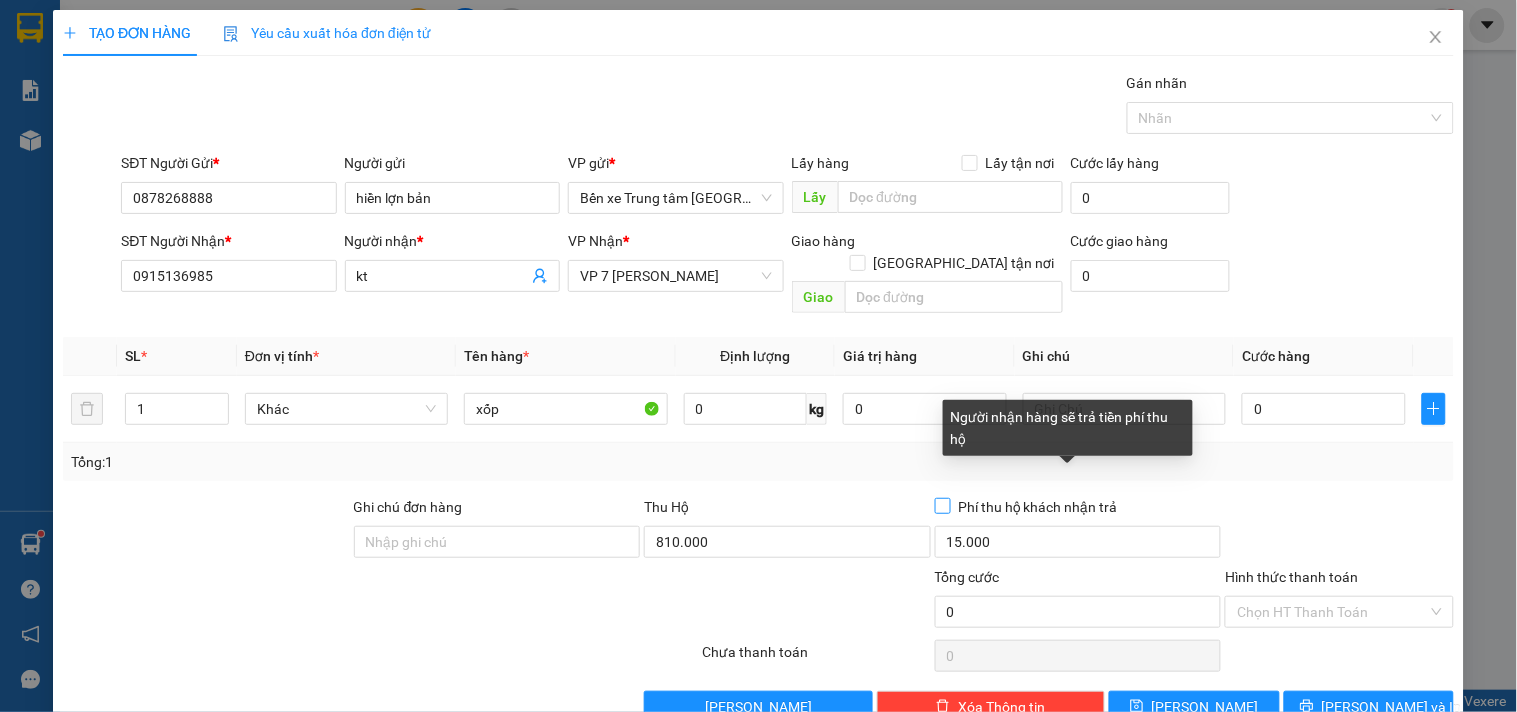drag, startPoint x: 925, startPoint y: 488, endPoint x: 1056, endPoint y: 452, distance: 135.85654 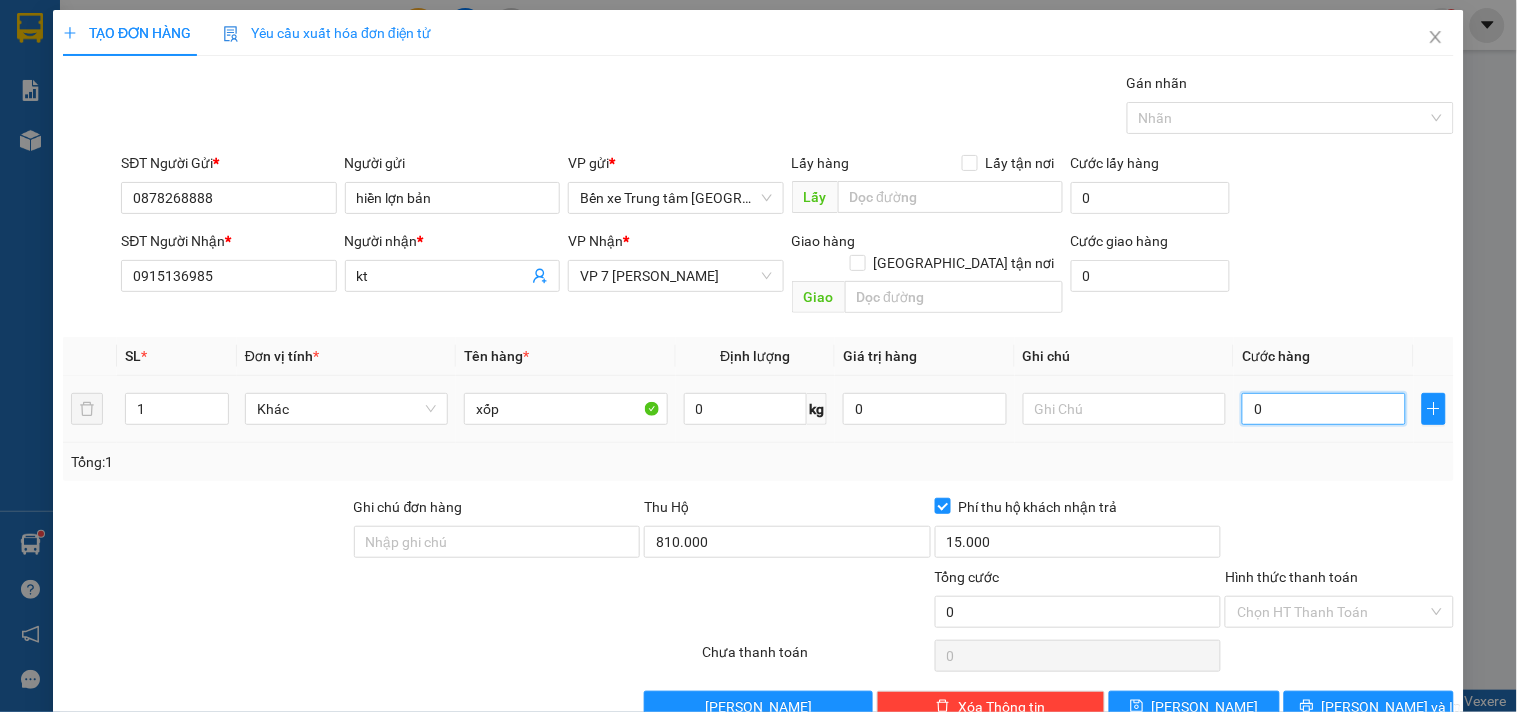 click on "0" at bounding box center [1324, 409] 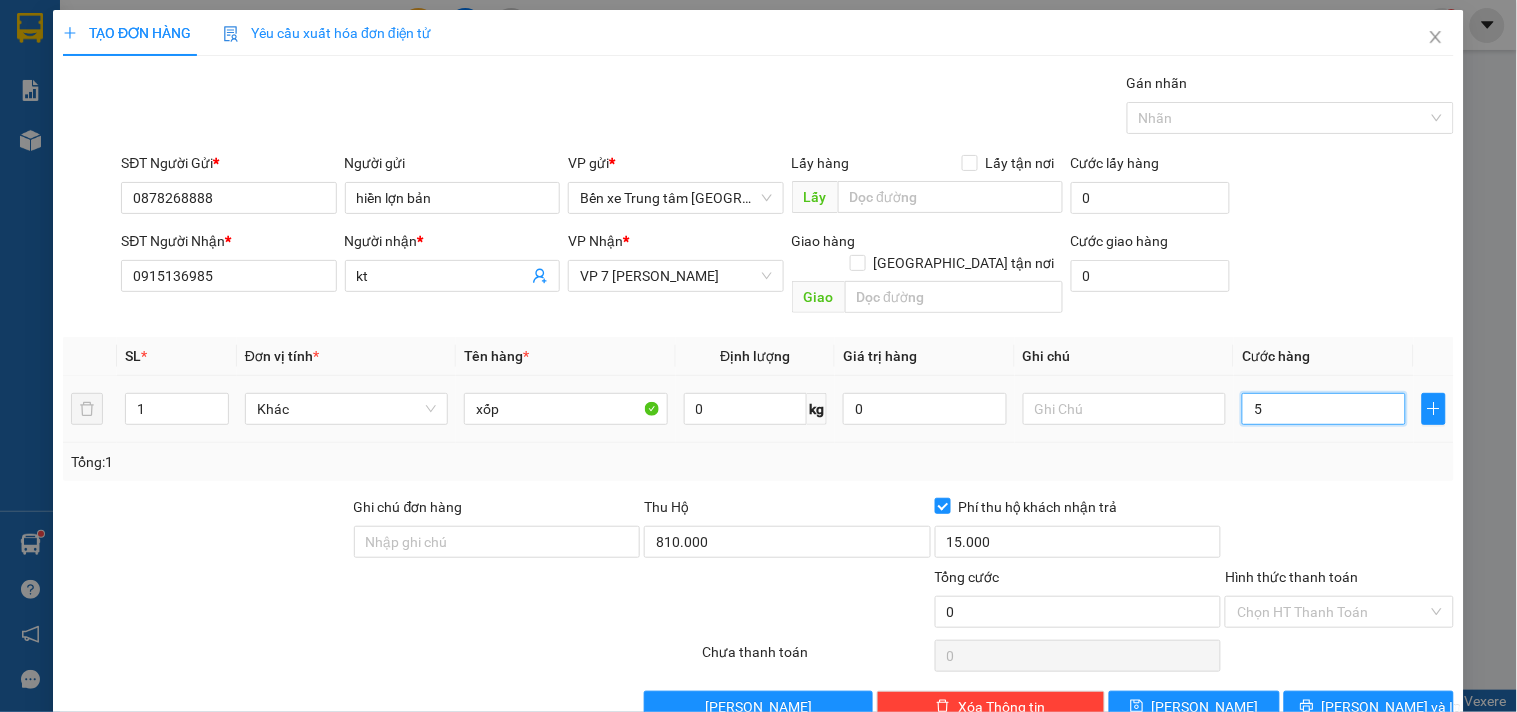 type on "5" 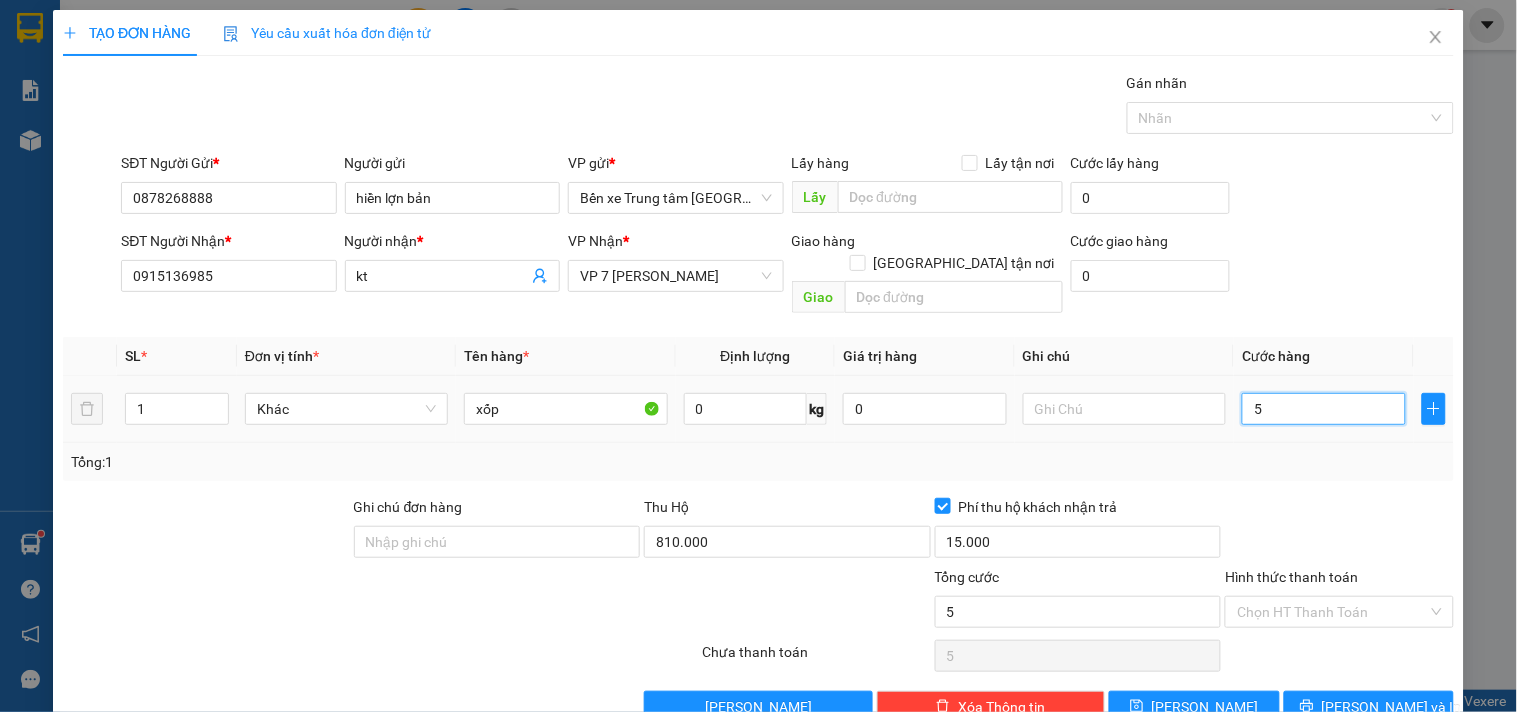 type on "50" 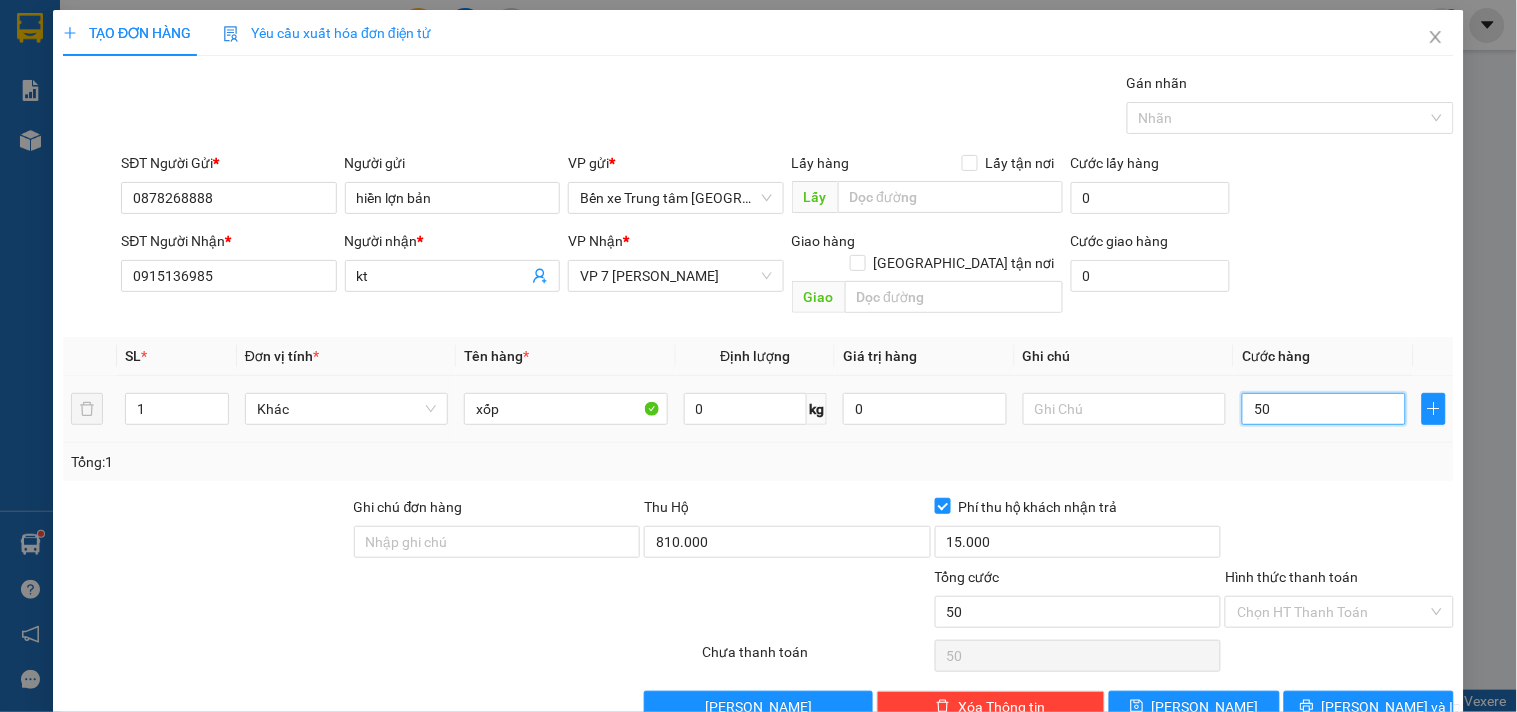 type on "500" 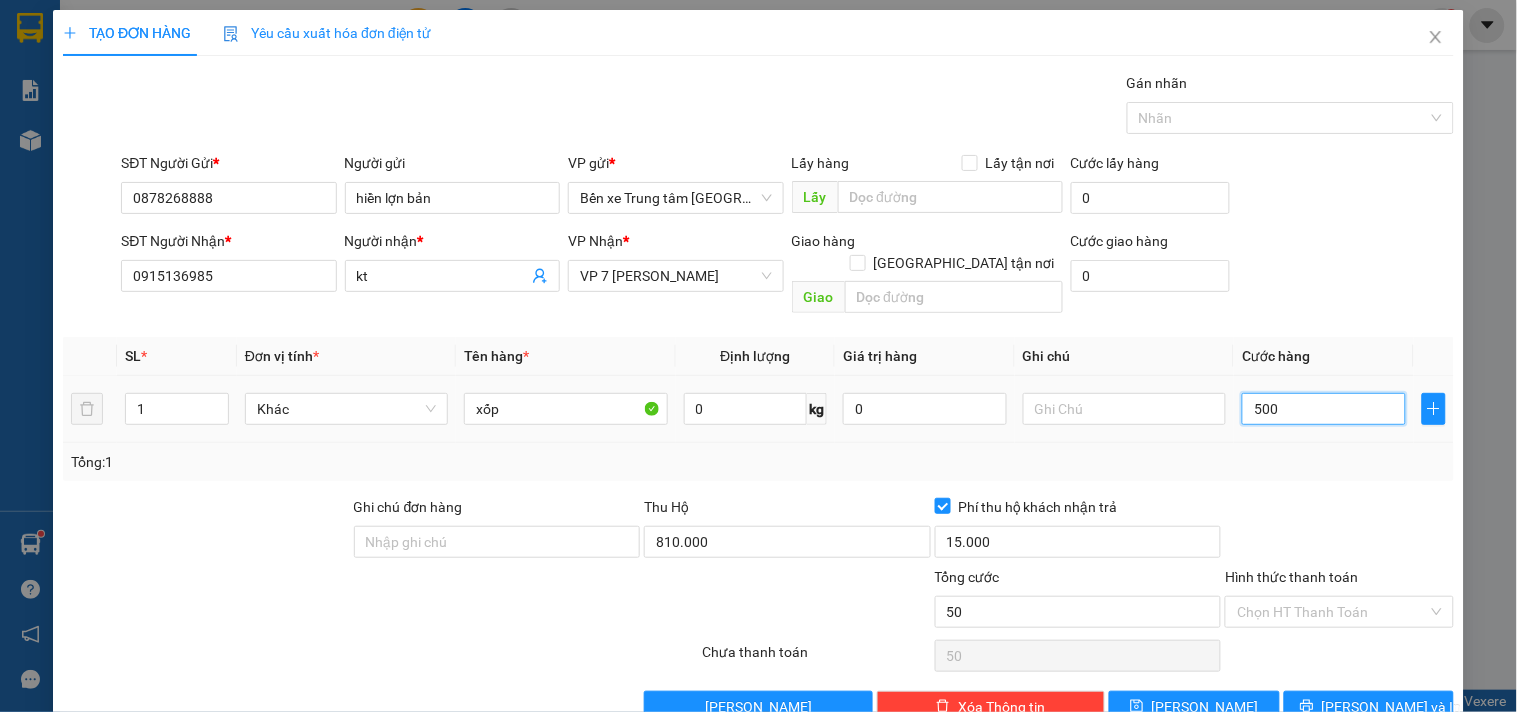 type on "500" 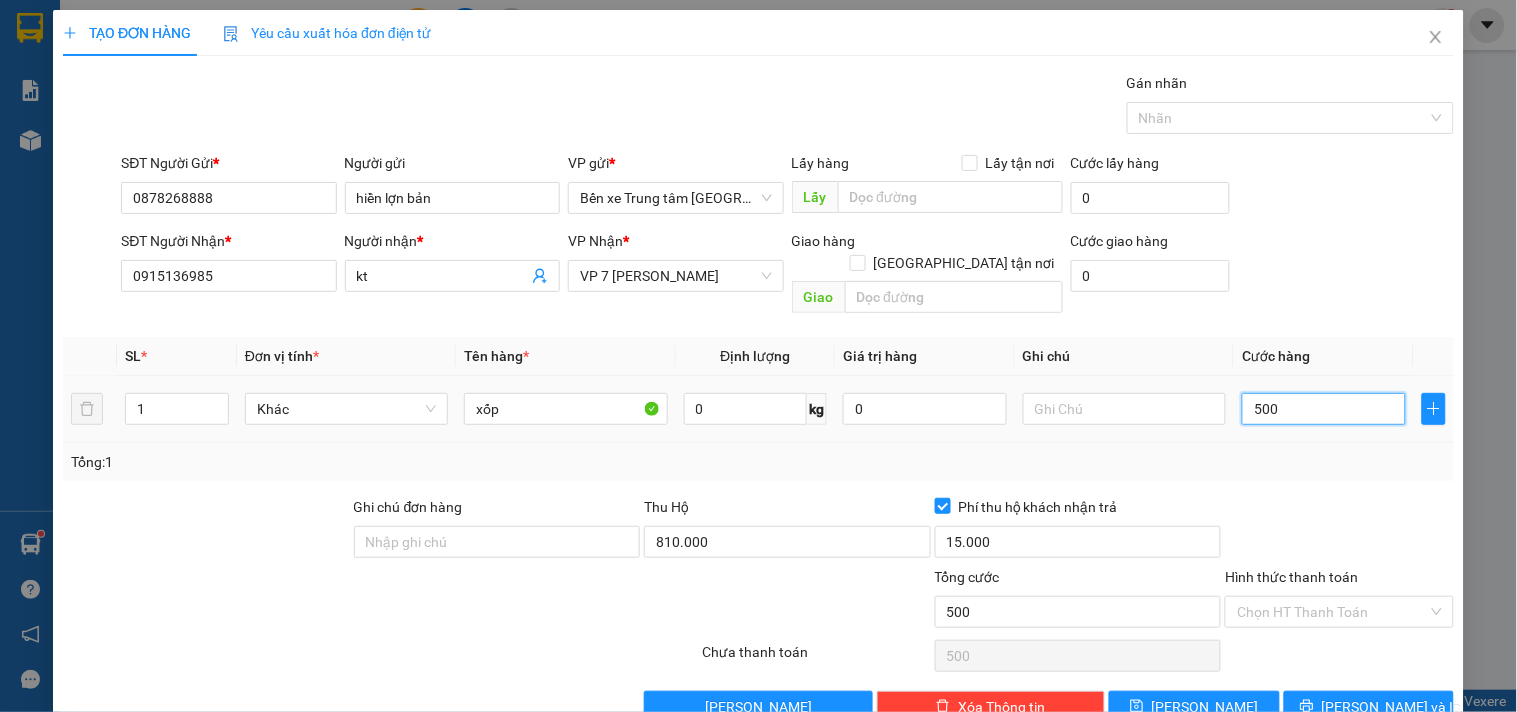 type on "5.000" 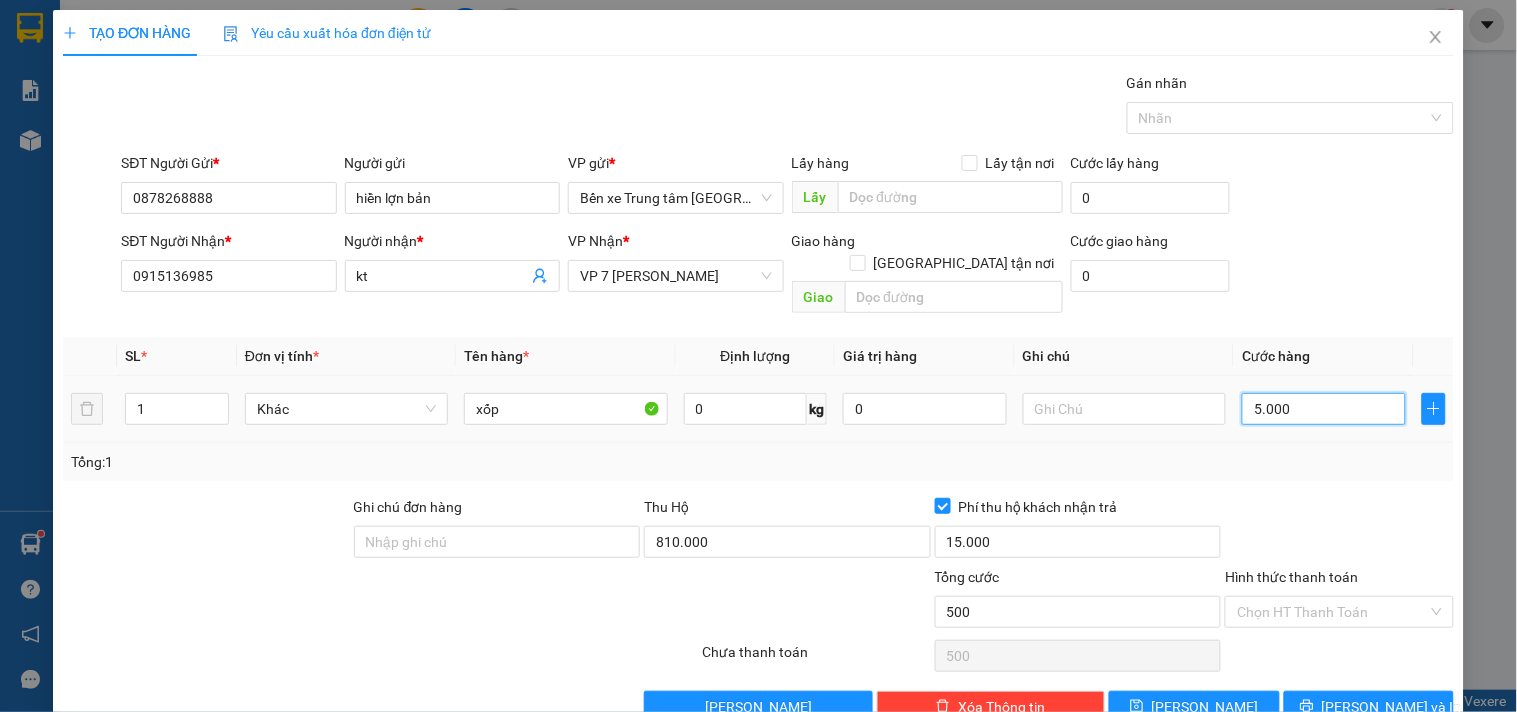 type on "5.000" 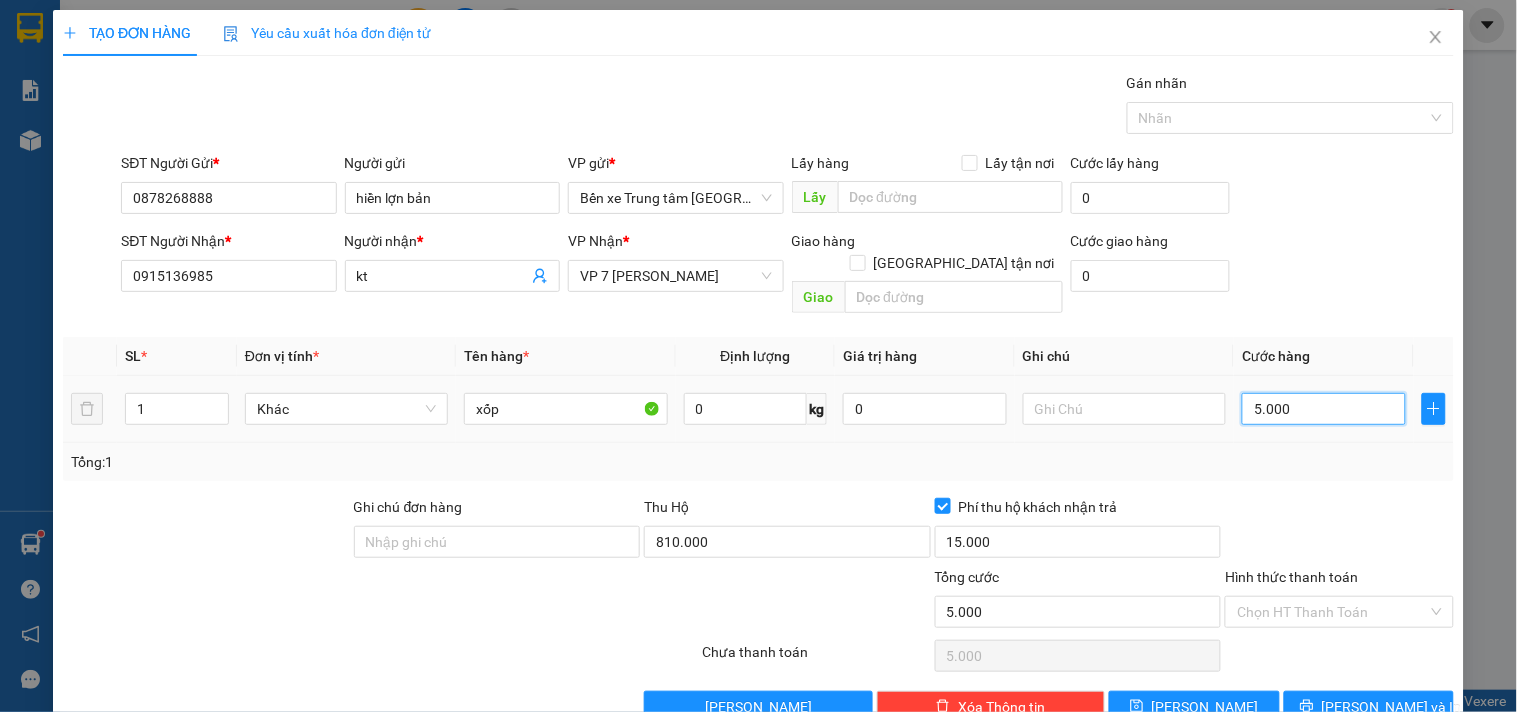 type on "50.000" 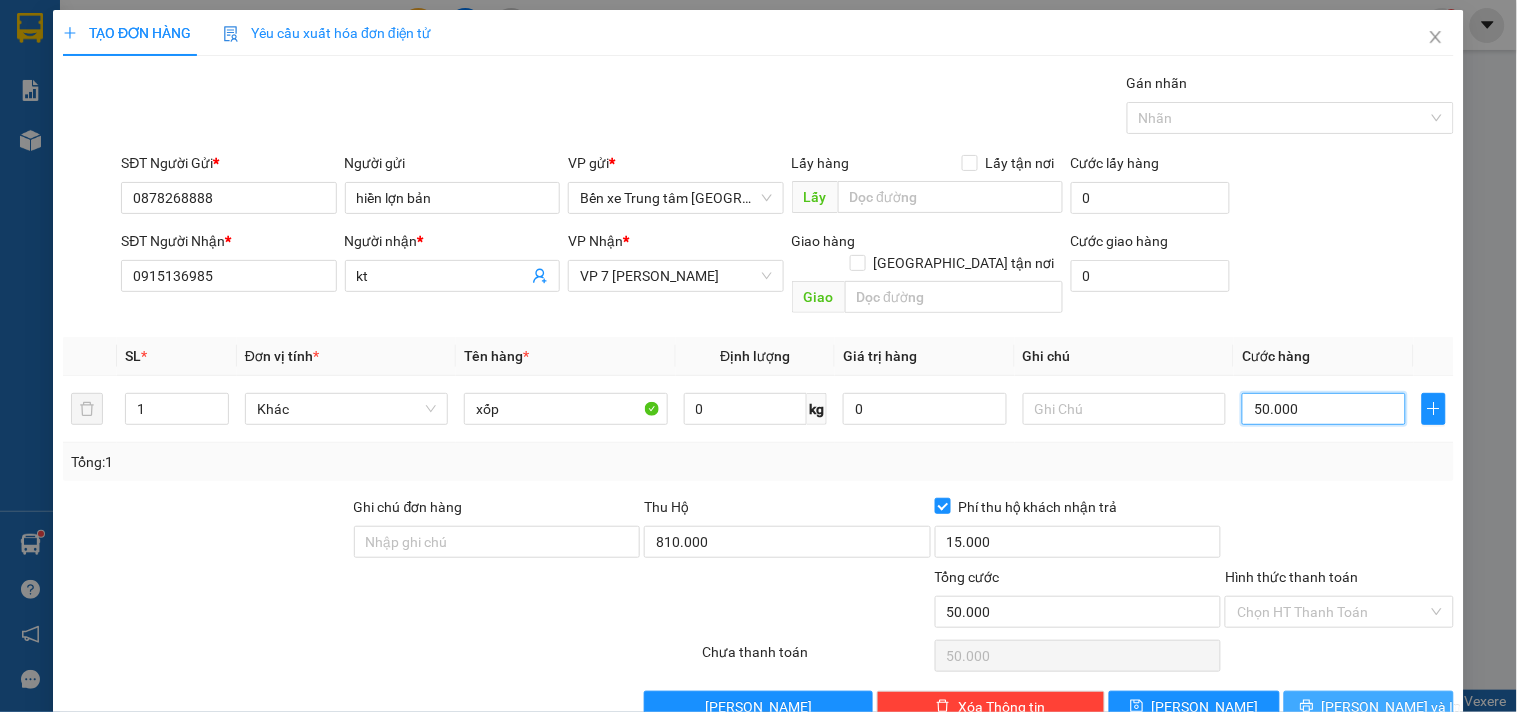 type on "50.000" 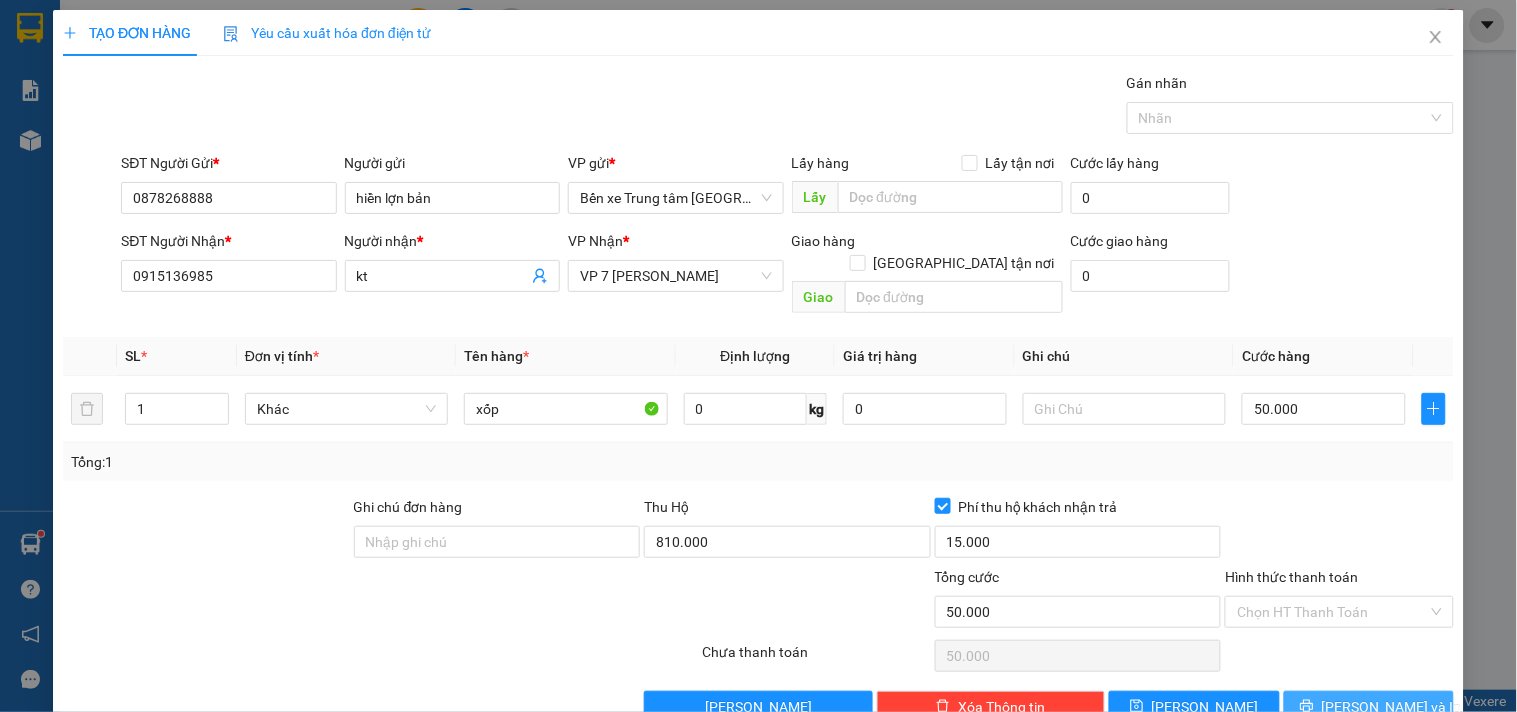 click on "[PERSON_NAME] và In" at bounding box center [1369, 707] 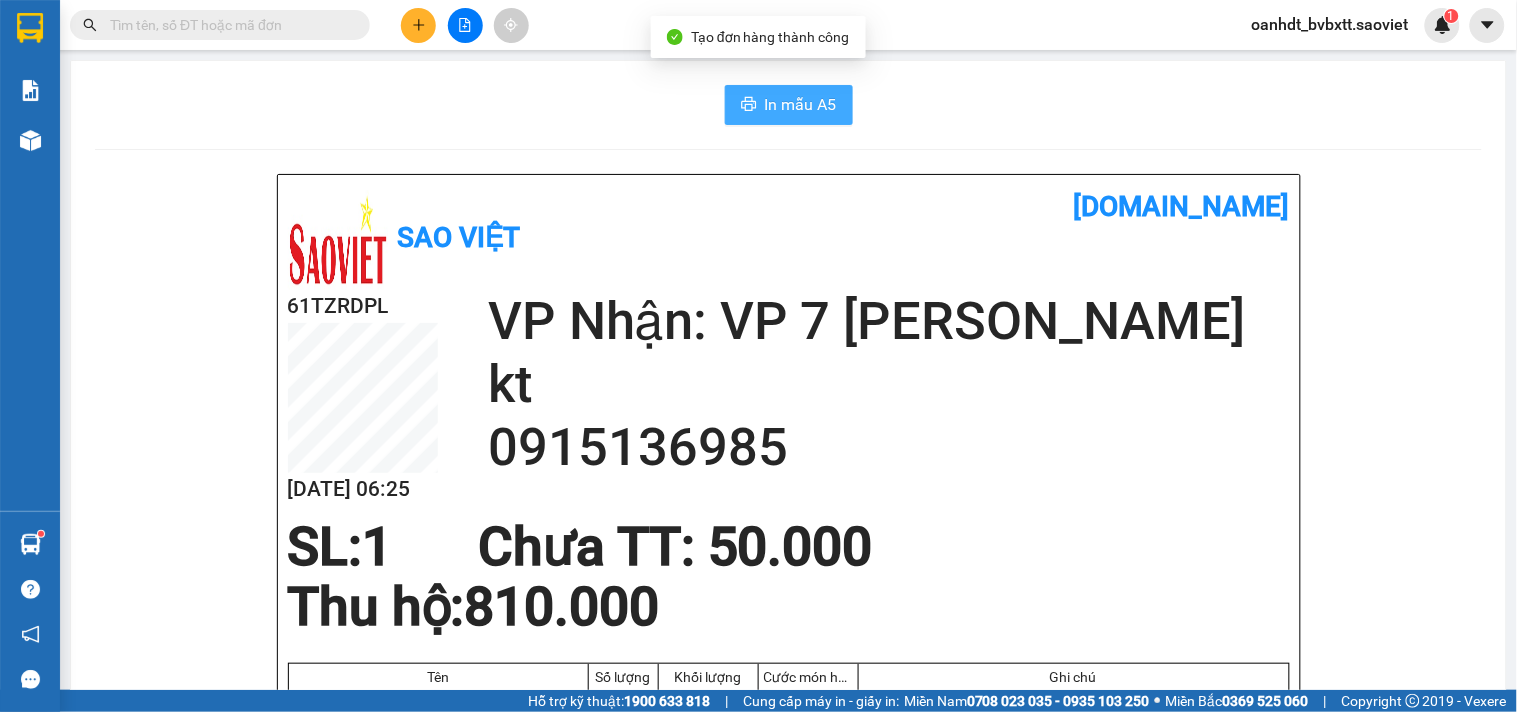 click on "In mẫu A5" at bounding box center (801, 104) 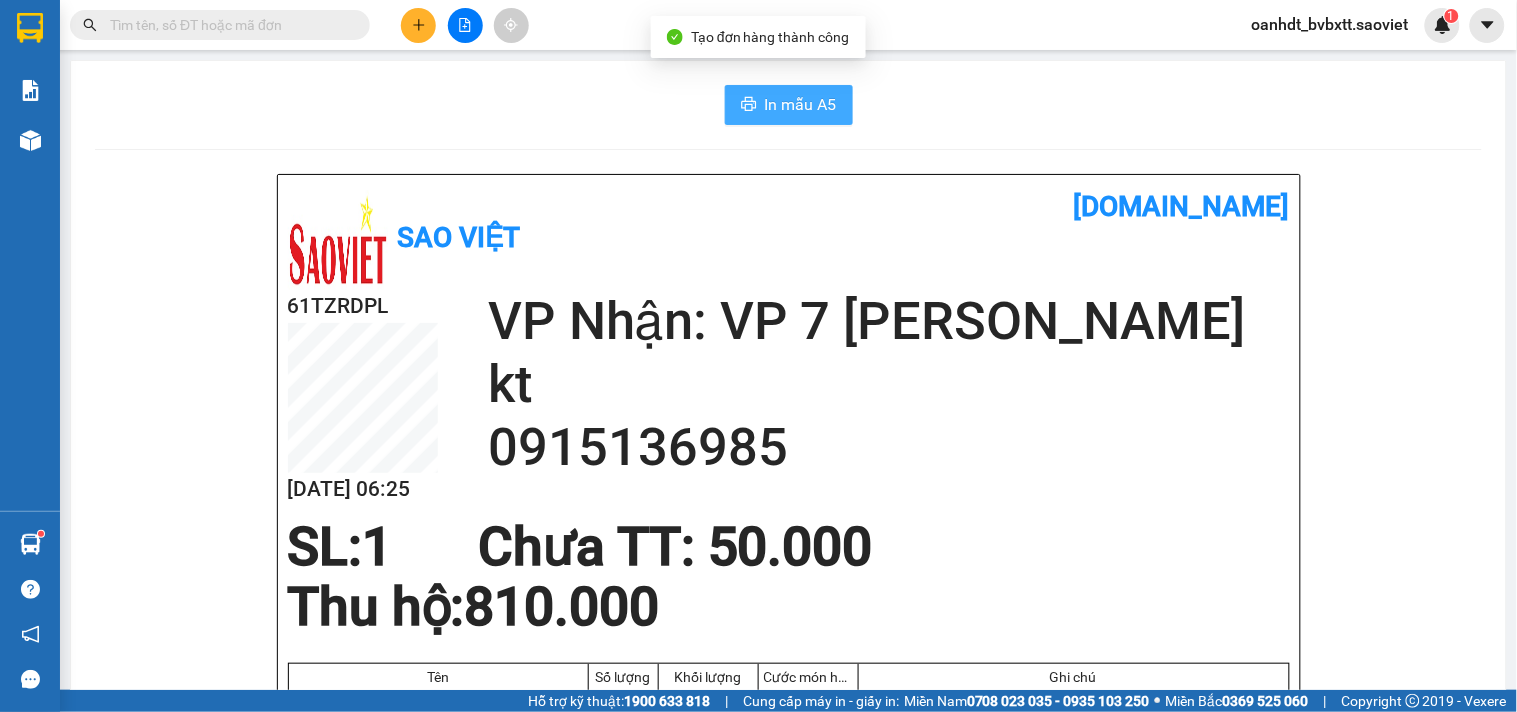 scroll, scrollTop: 0, scrollLeft: 0, axis: both 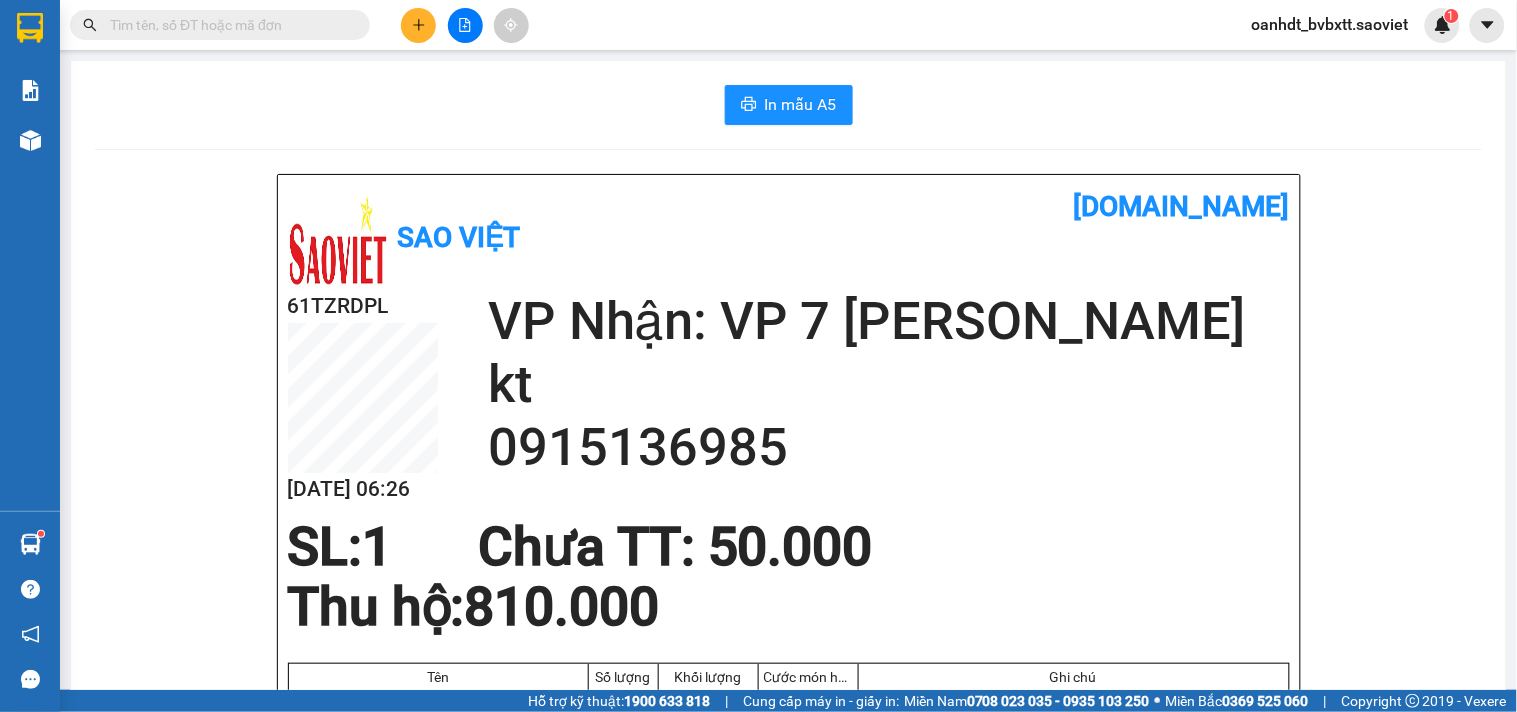 click at bounding box center [418, 25] 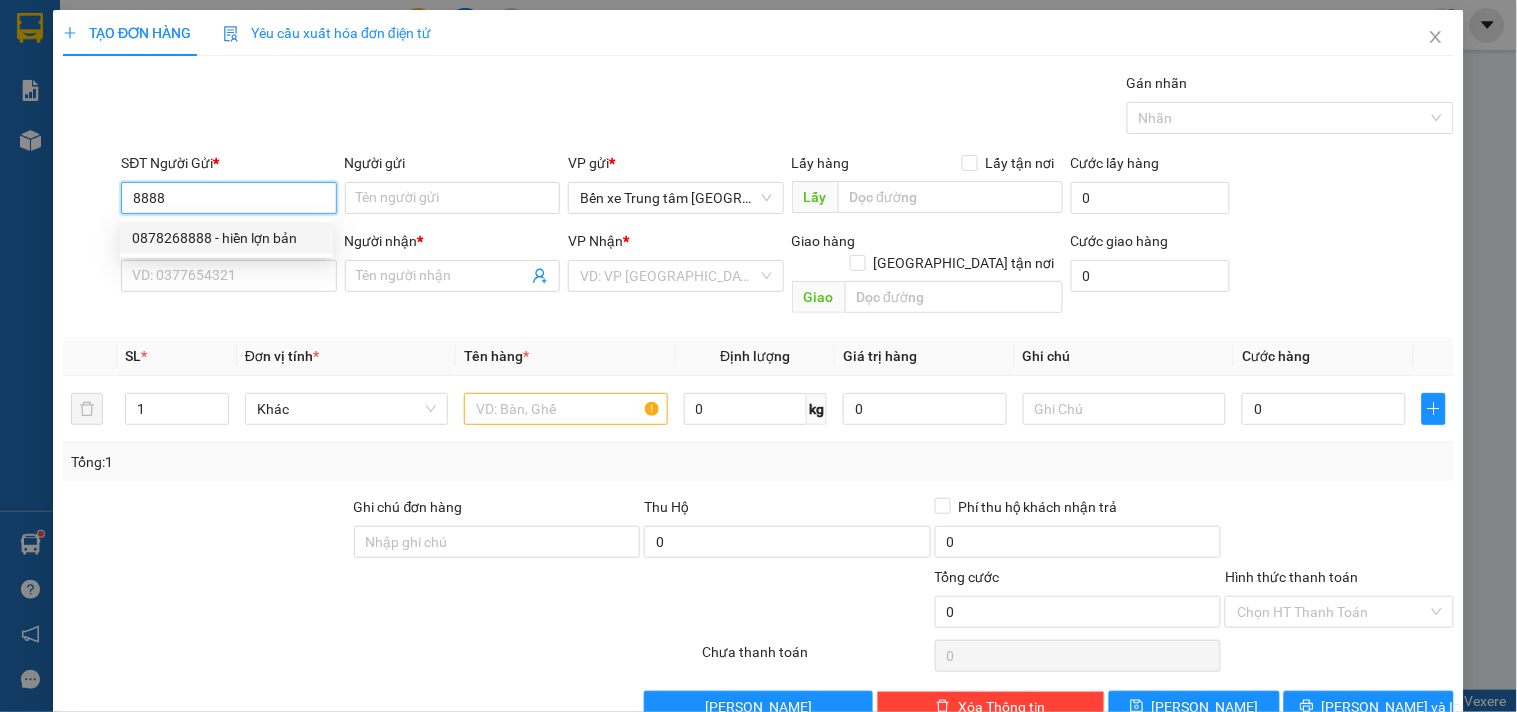 click on "0878268888 - hiền lợn bản" at bounding box center (226, 238) 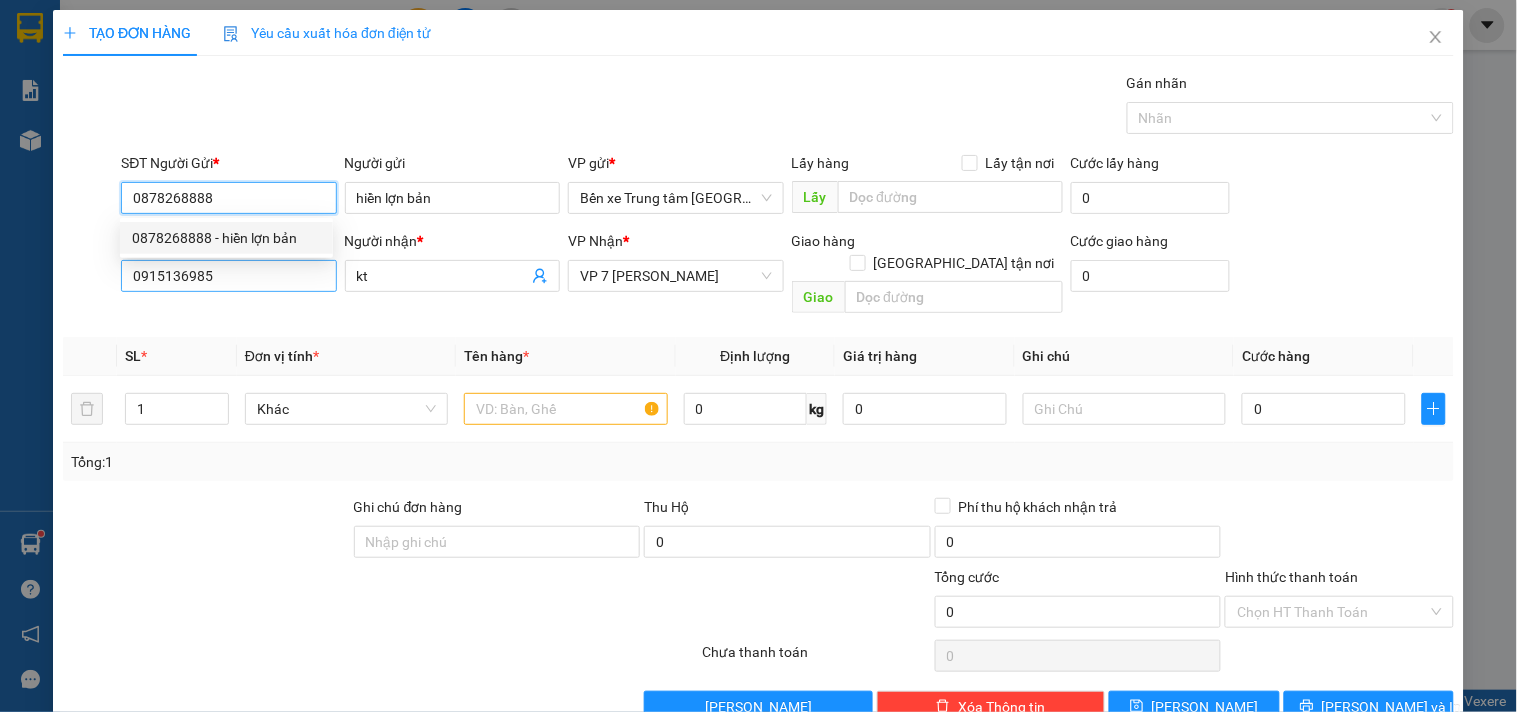 type on "0878268888" 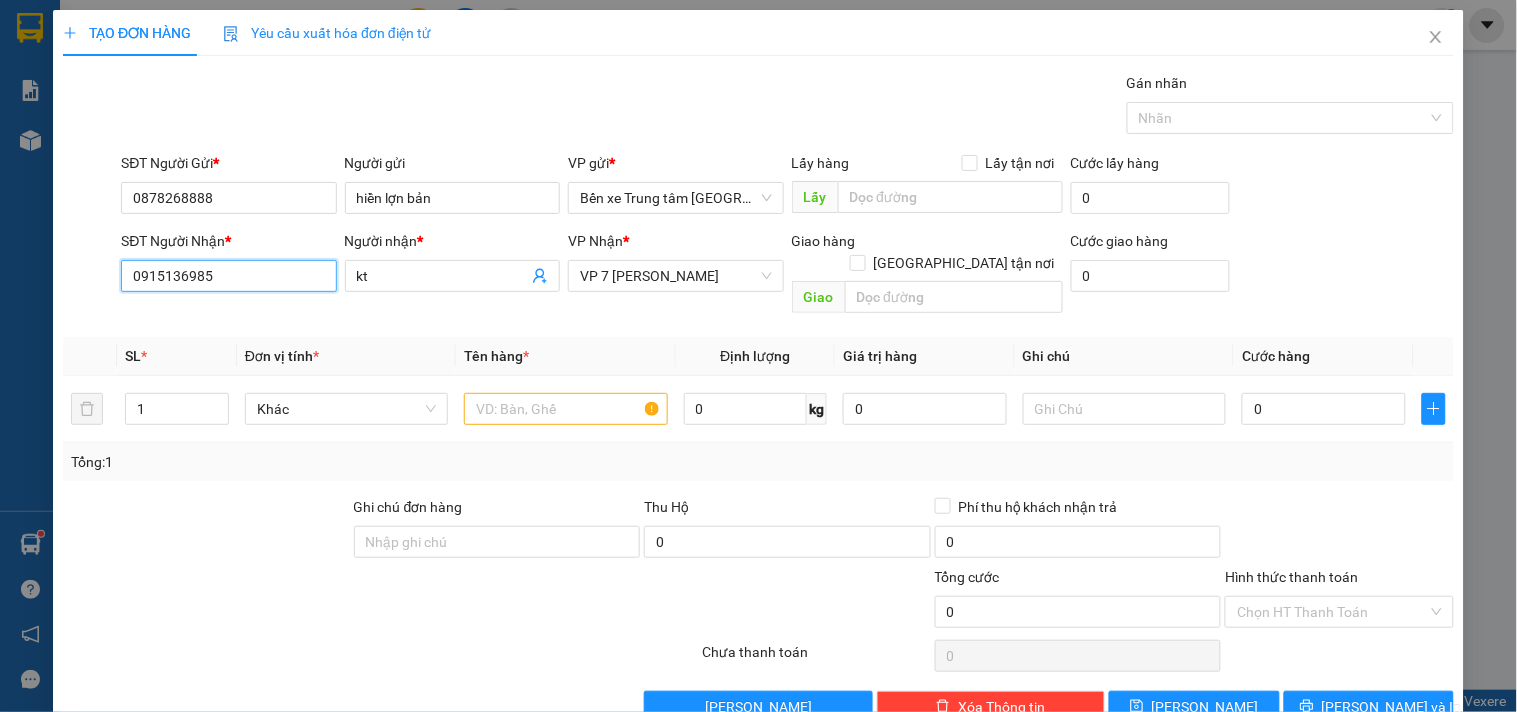 drag, startPoint x: 226, startPoint y: 285, endPoint x: 0, endPoint y: 360, distance: 238.11972 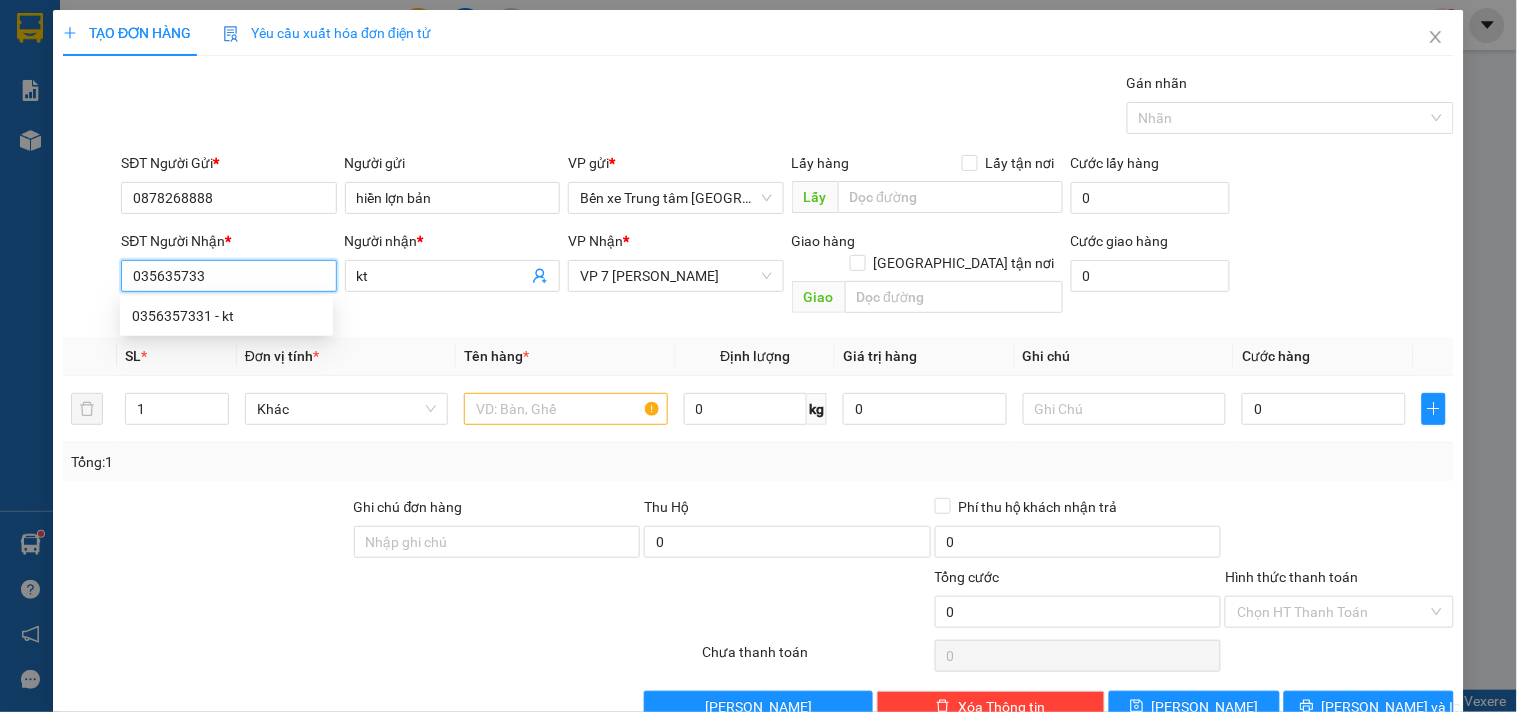 type on "0356357331" 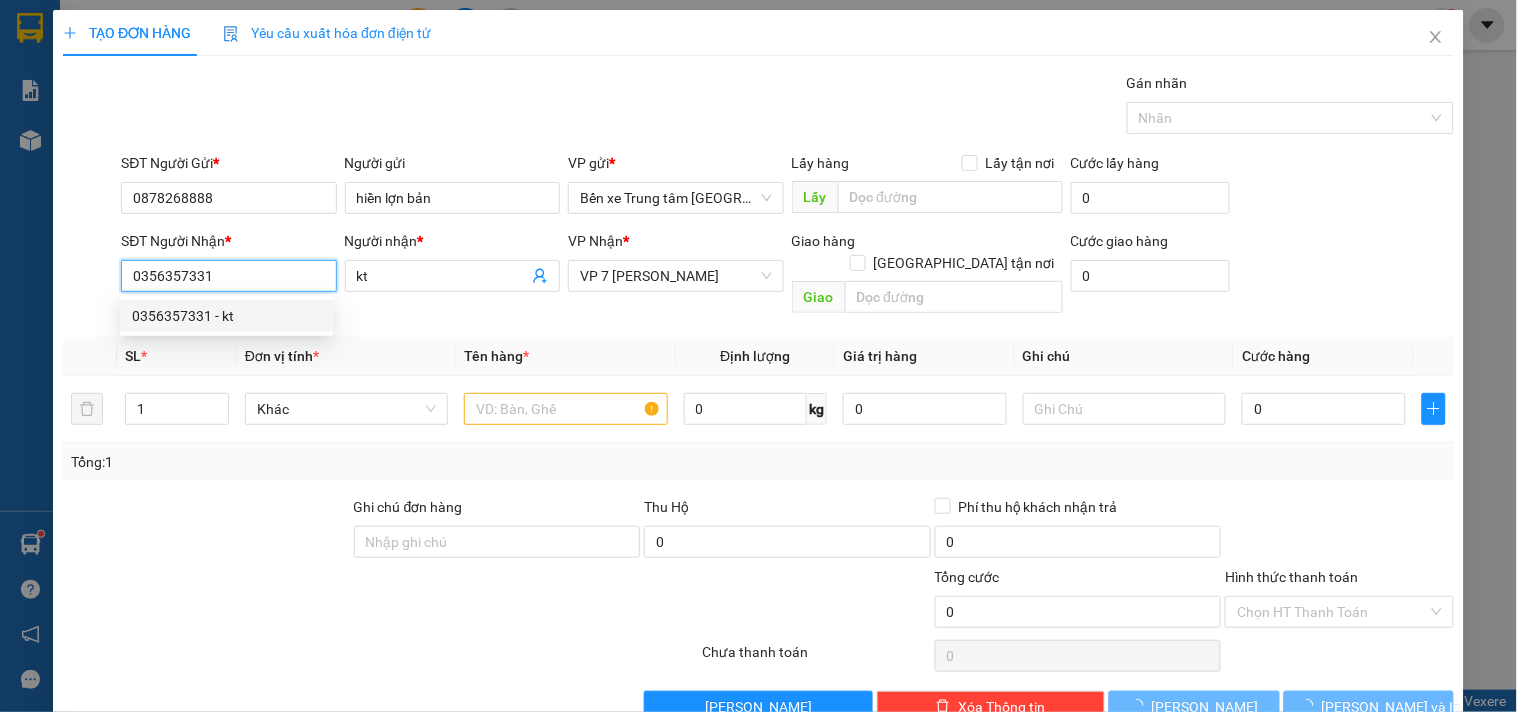 click on "0356357331 - kt" at bounding box center [226, 316] 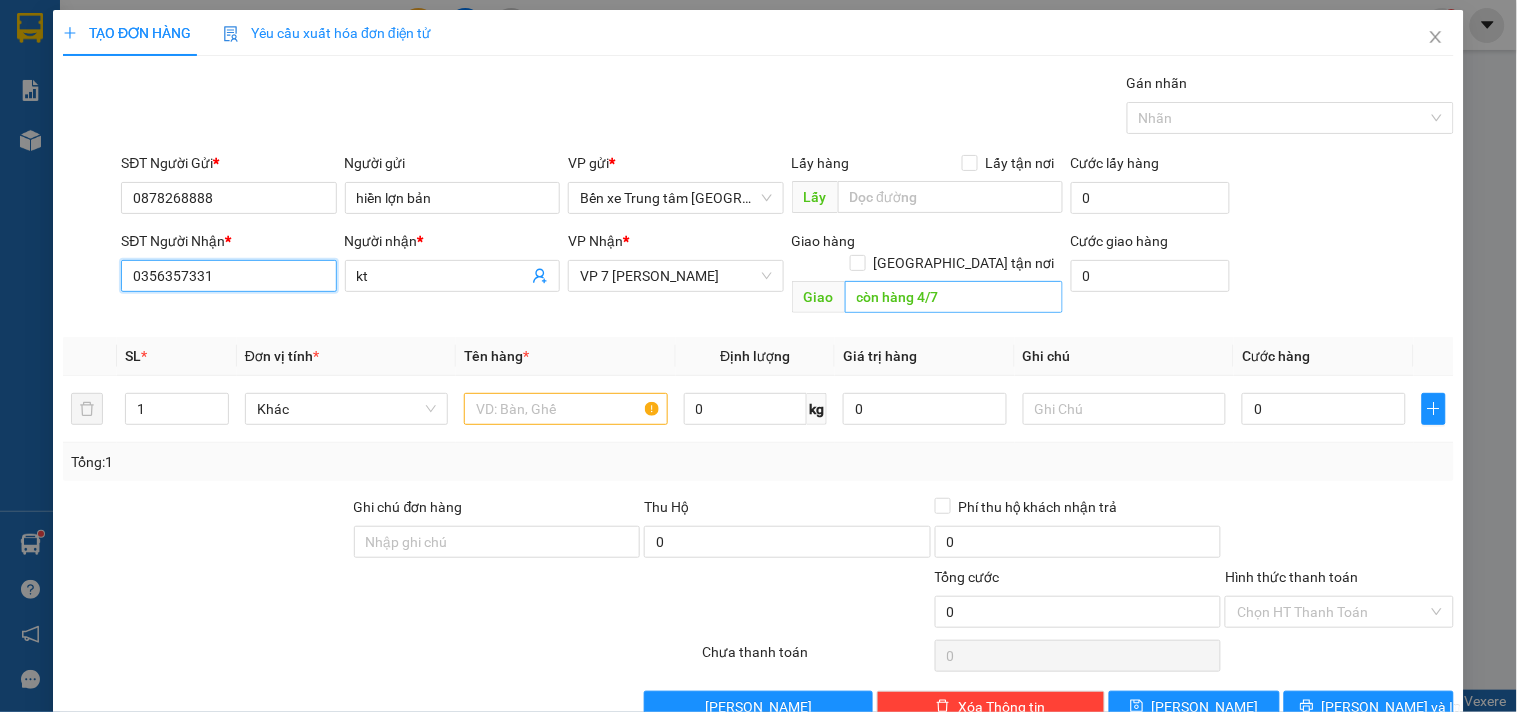 type on "0356357331" 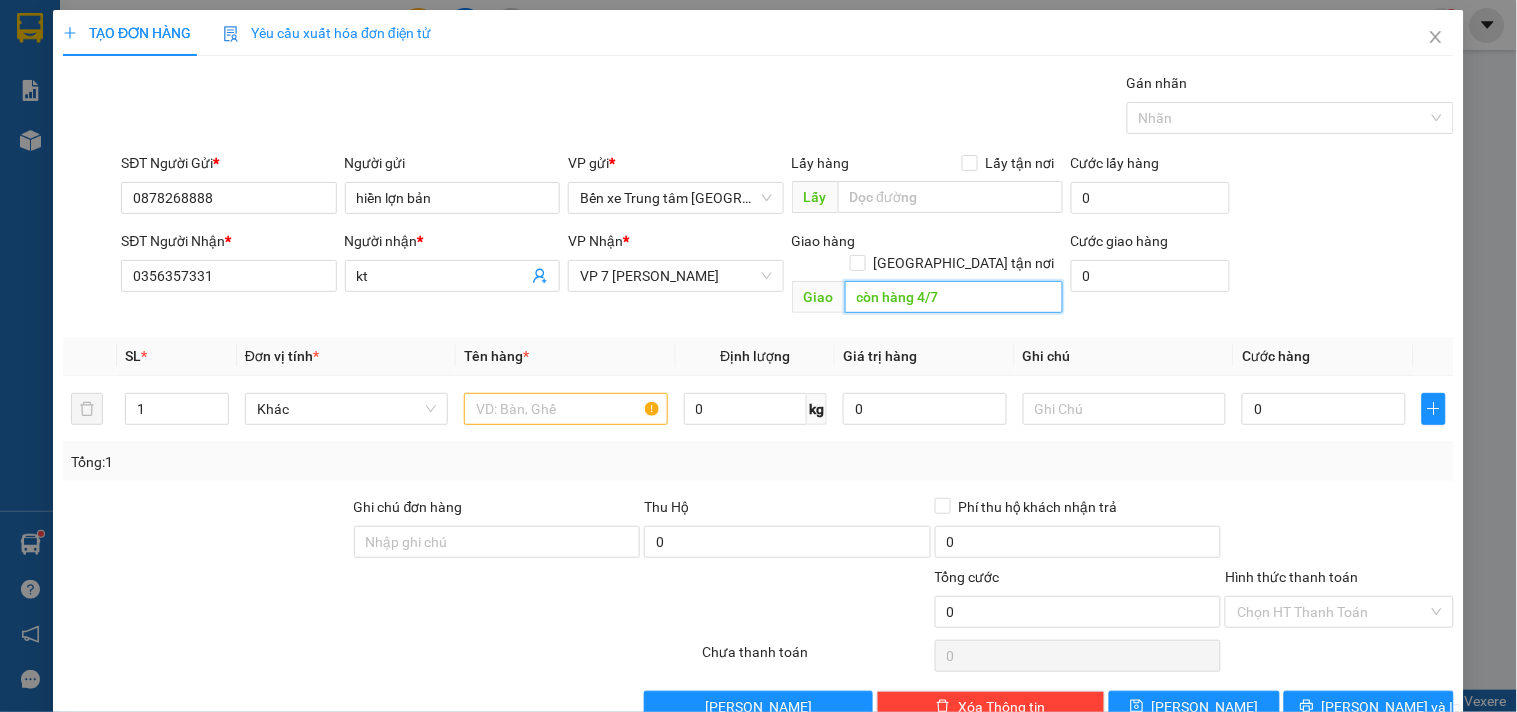 click on "còn hàng 4/7" at bounding box center (954, 297) 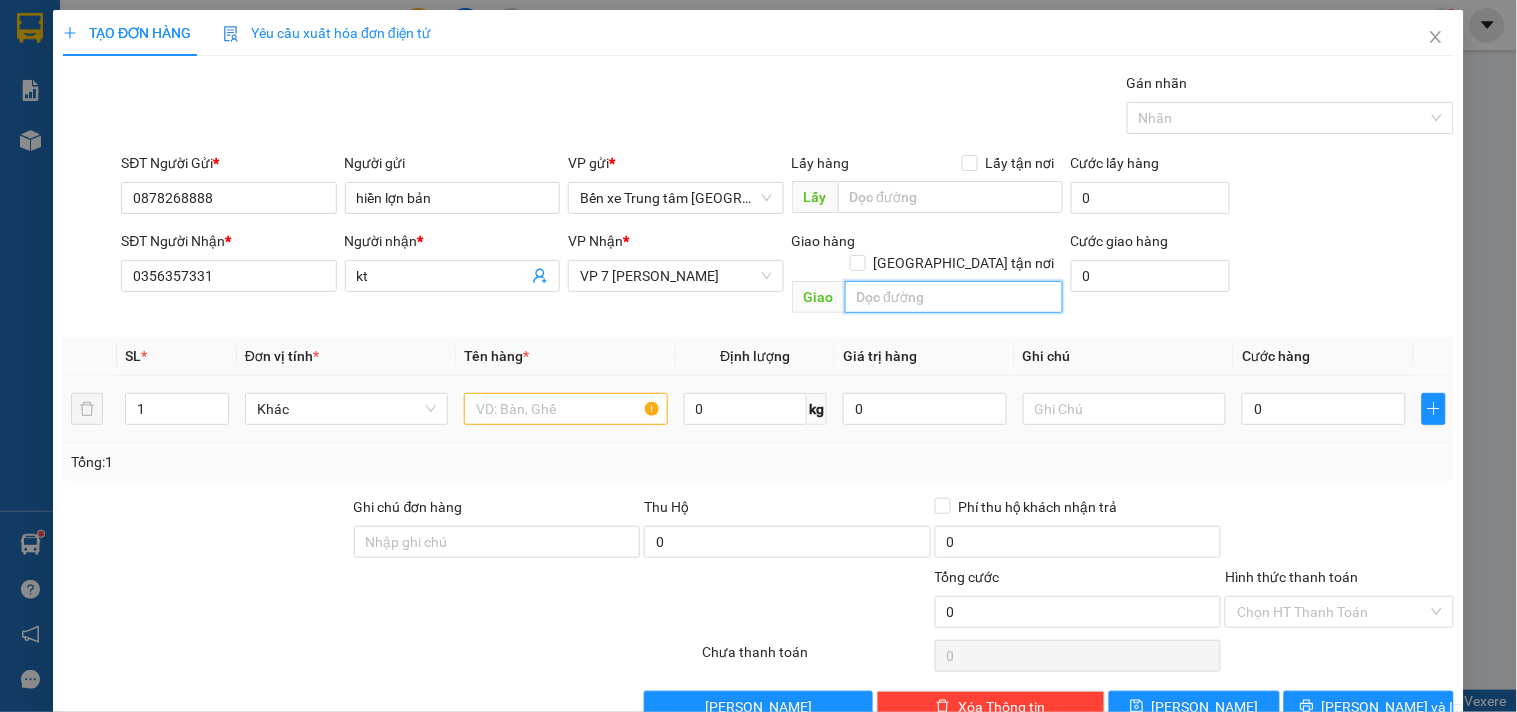 type 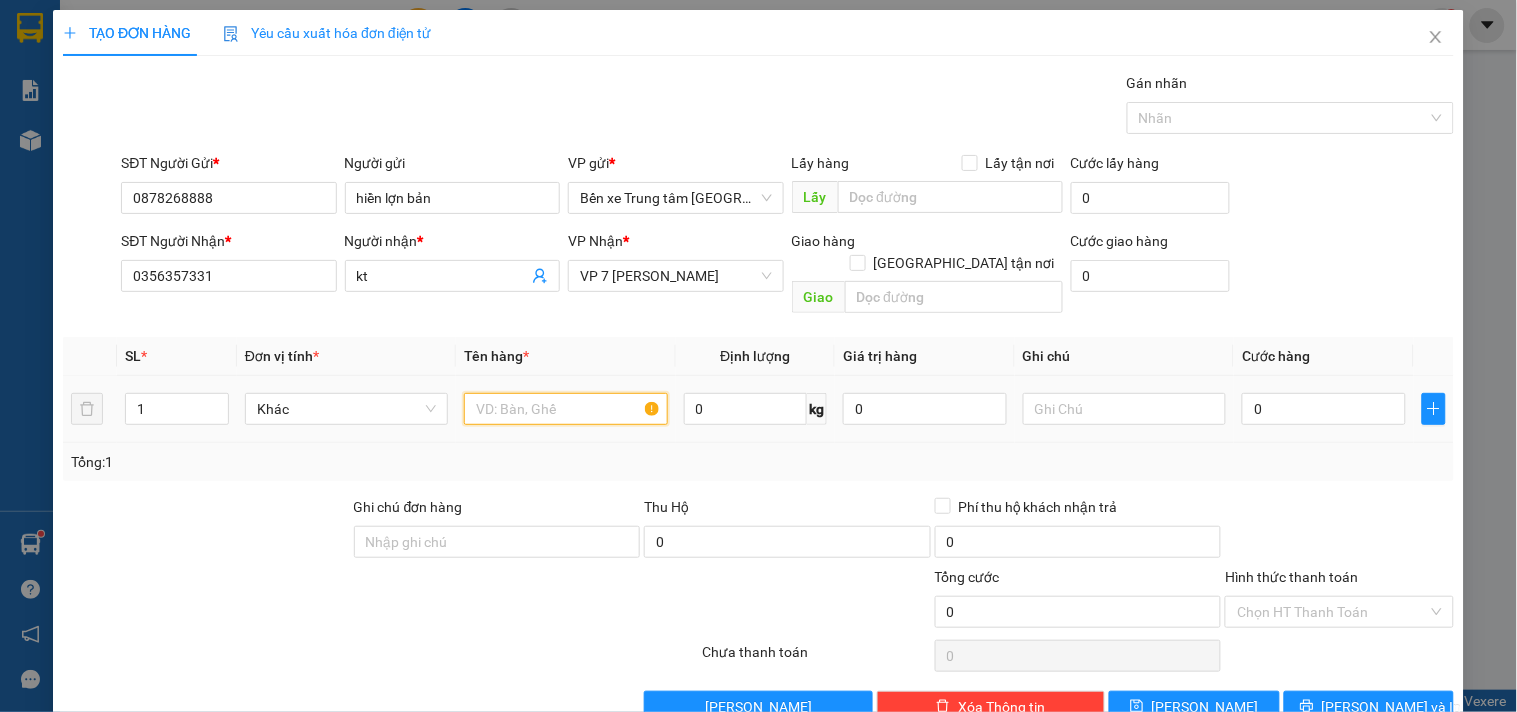 click at bounding box center (565, 409) 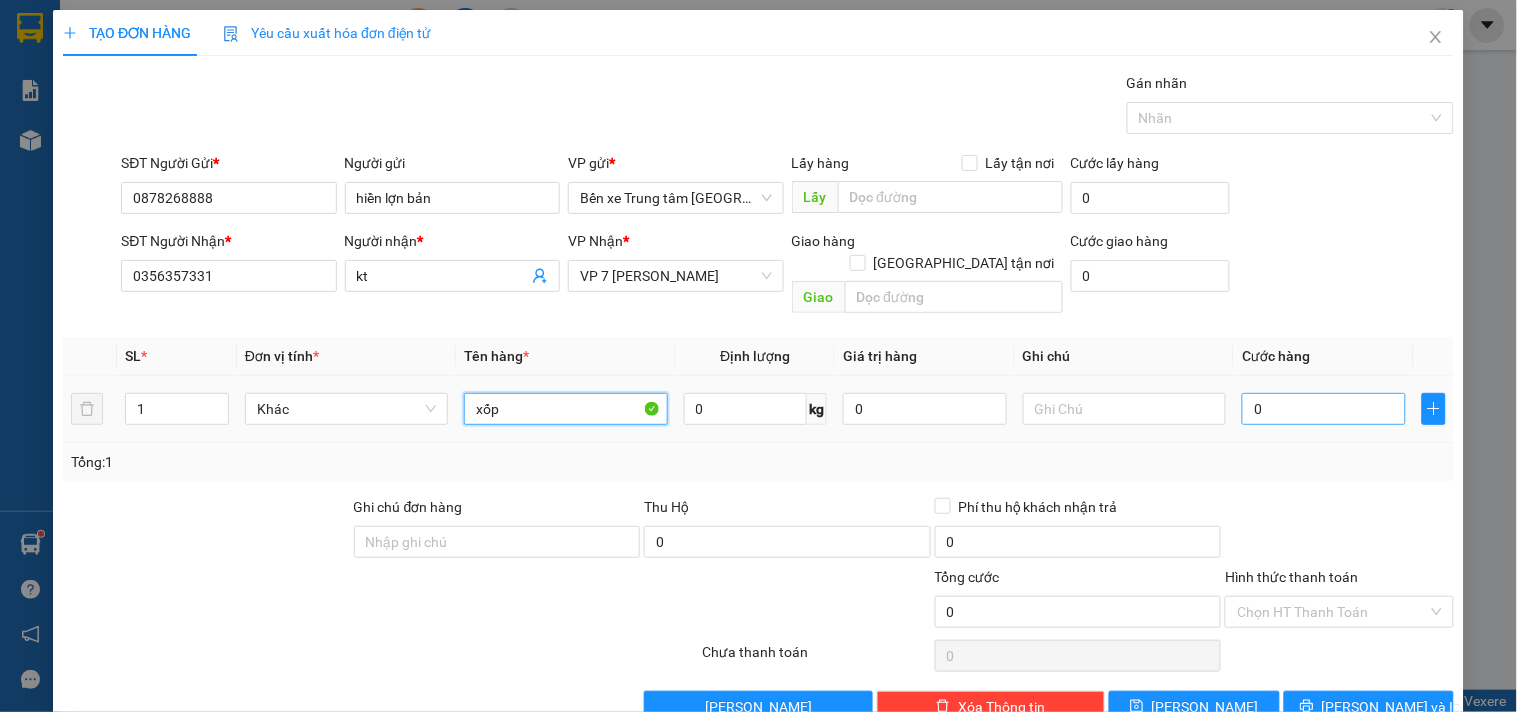 type on "xốp" 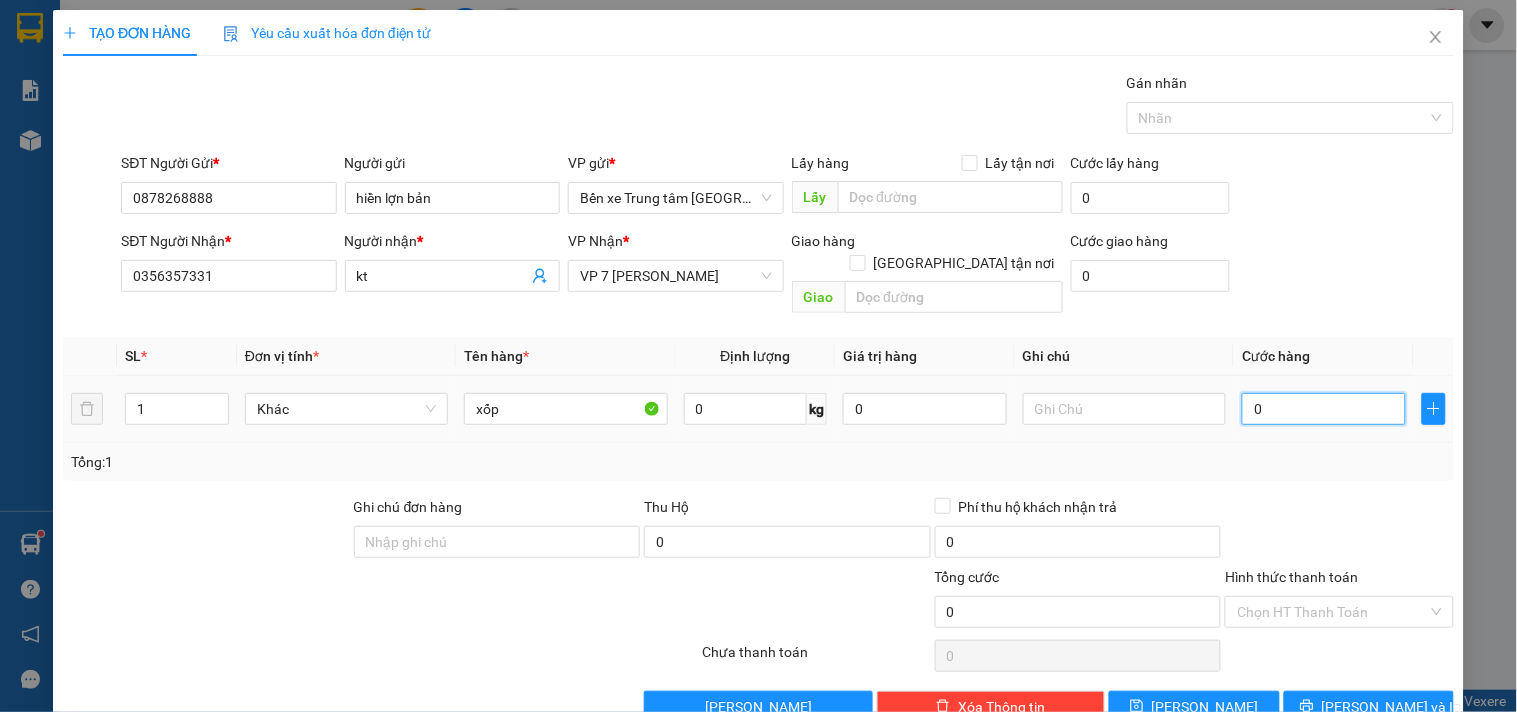 click on "0" at bounding box center [1324, 409] 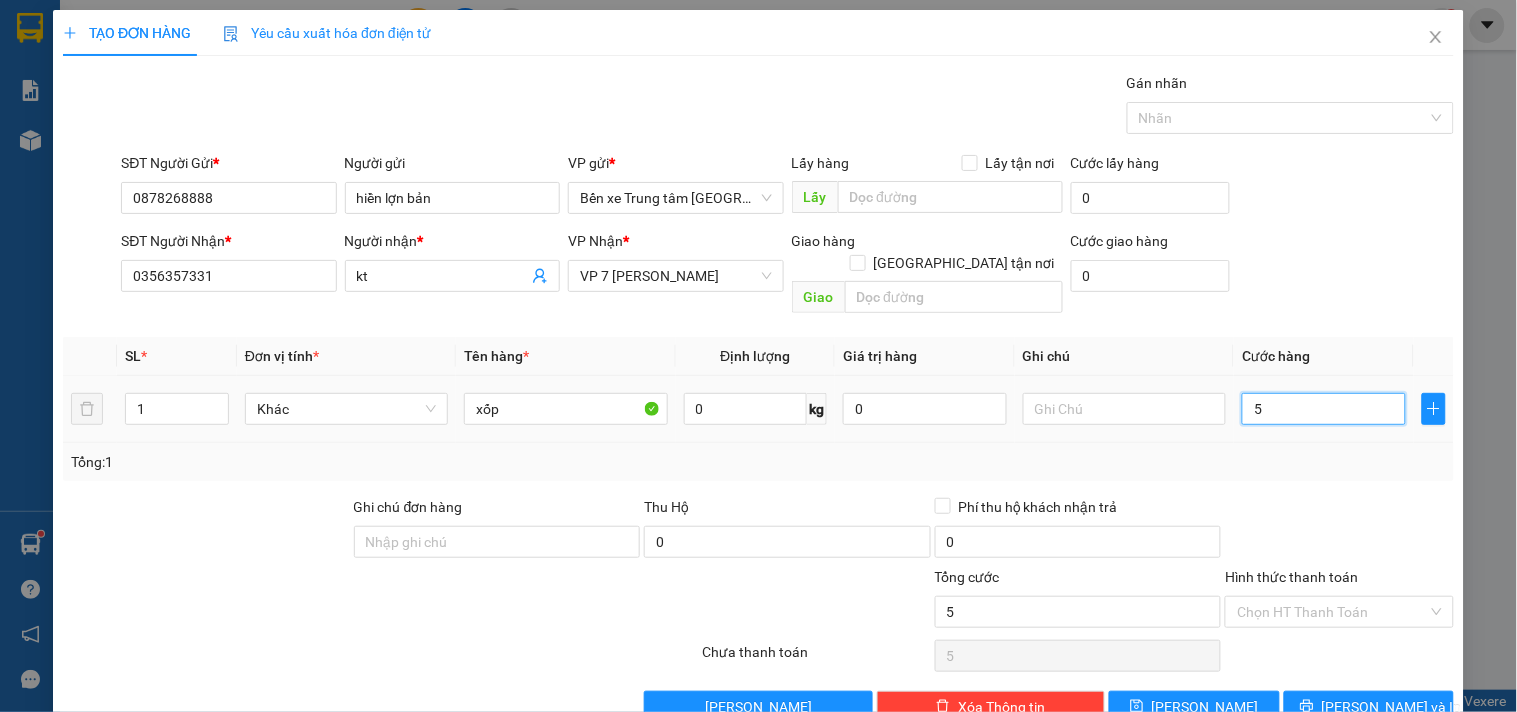 type on "50" 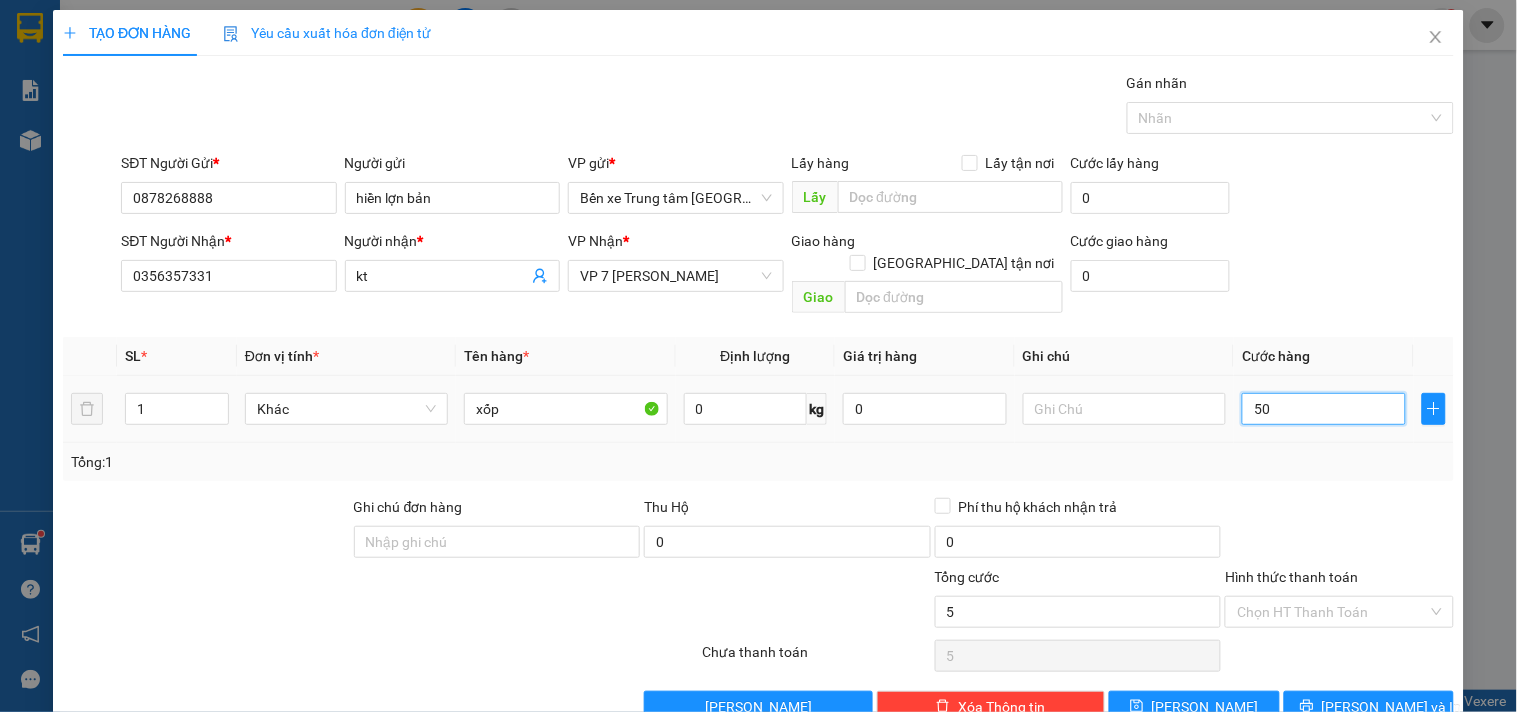 type on "50" 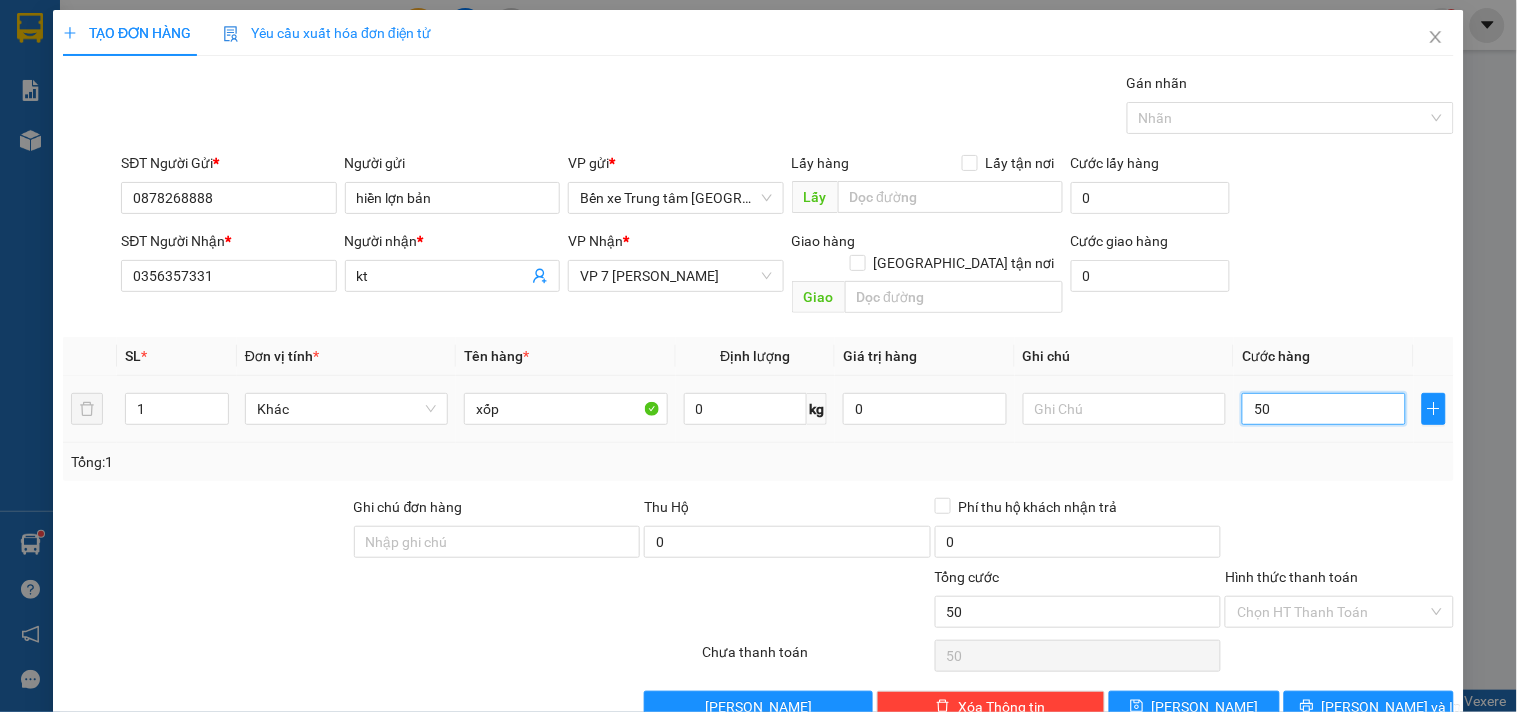 type on "500" 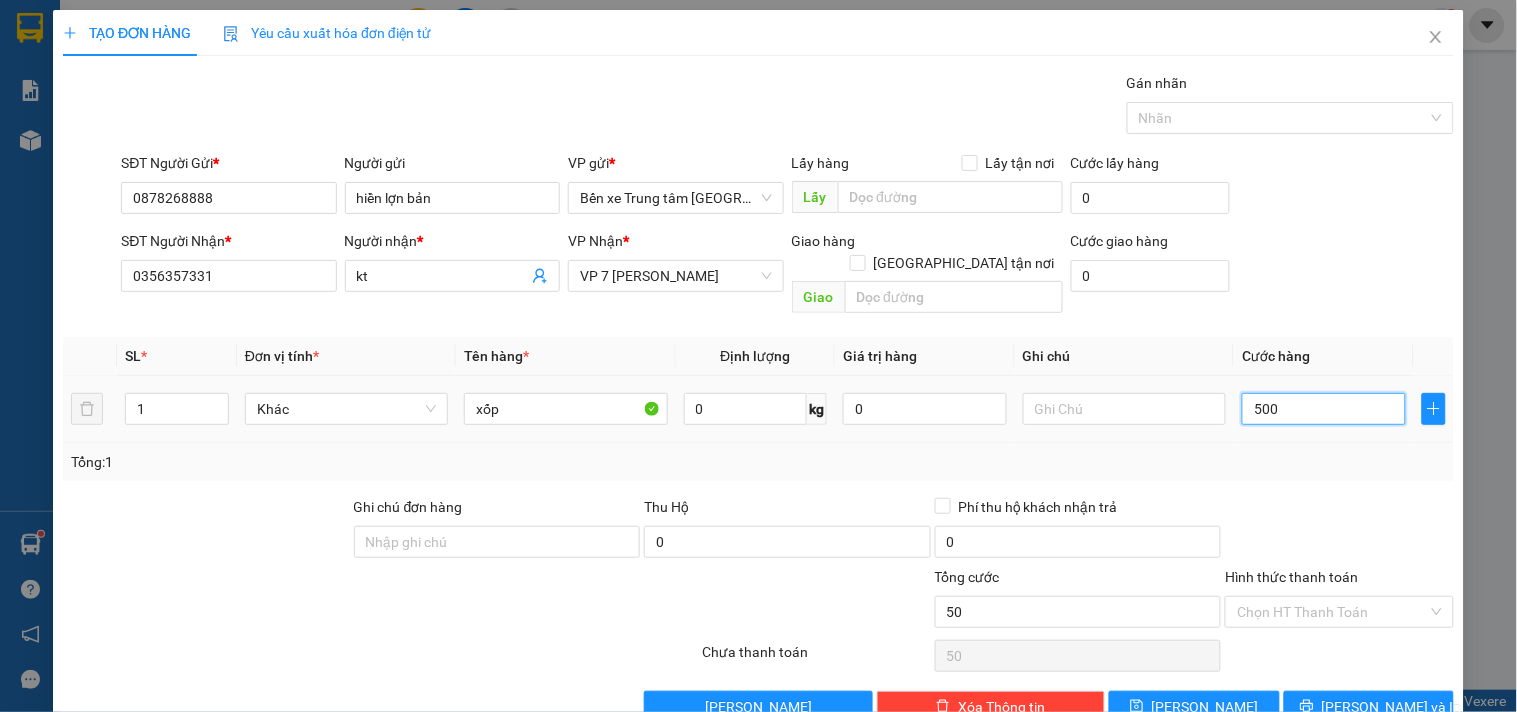 type on "500" 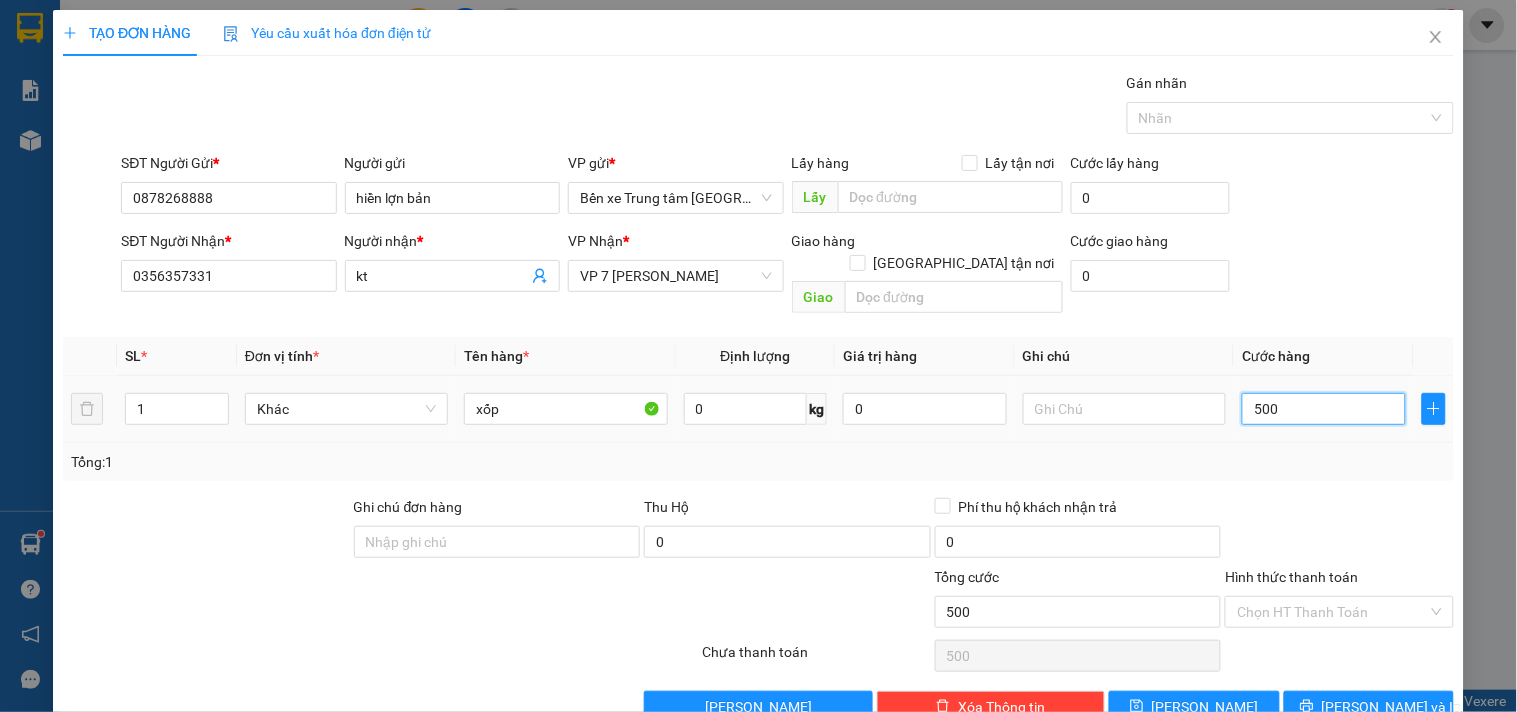 type on "5.000" 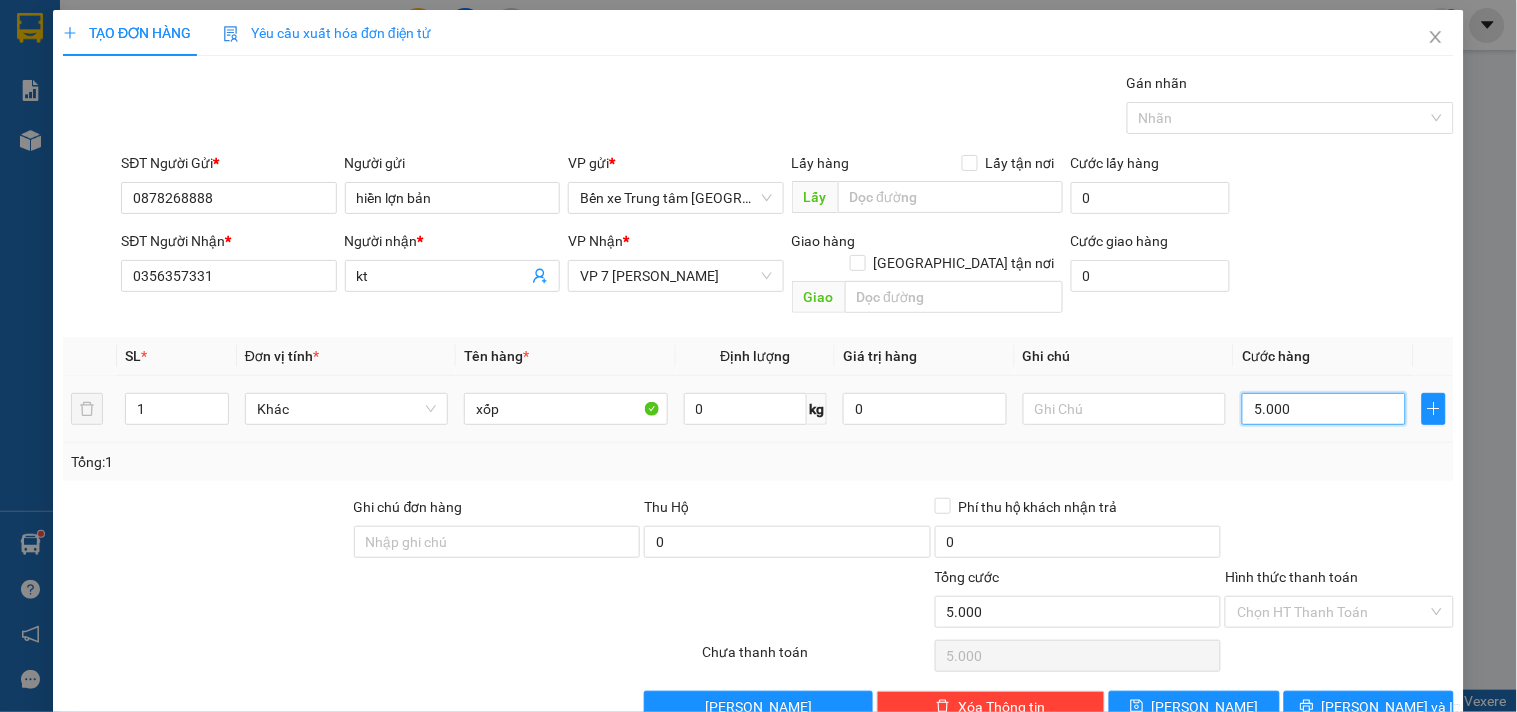 type on "50.000" 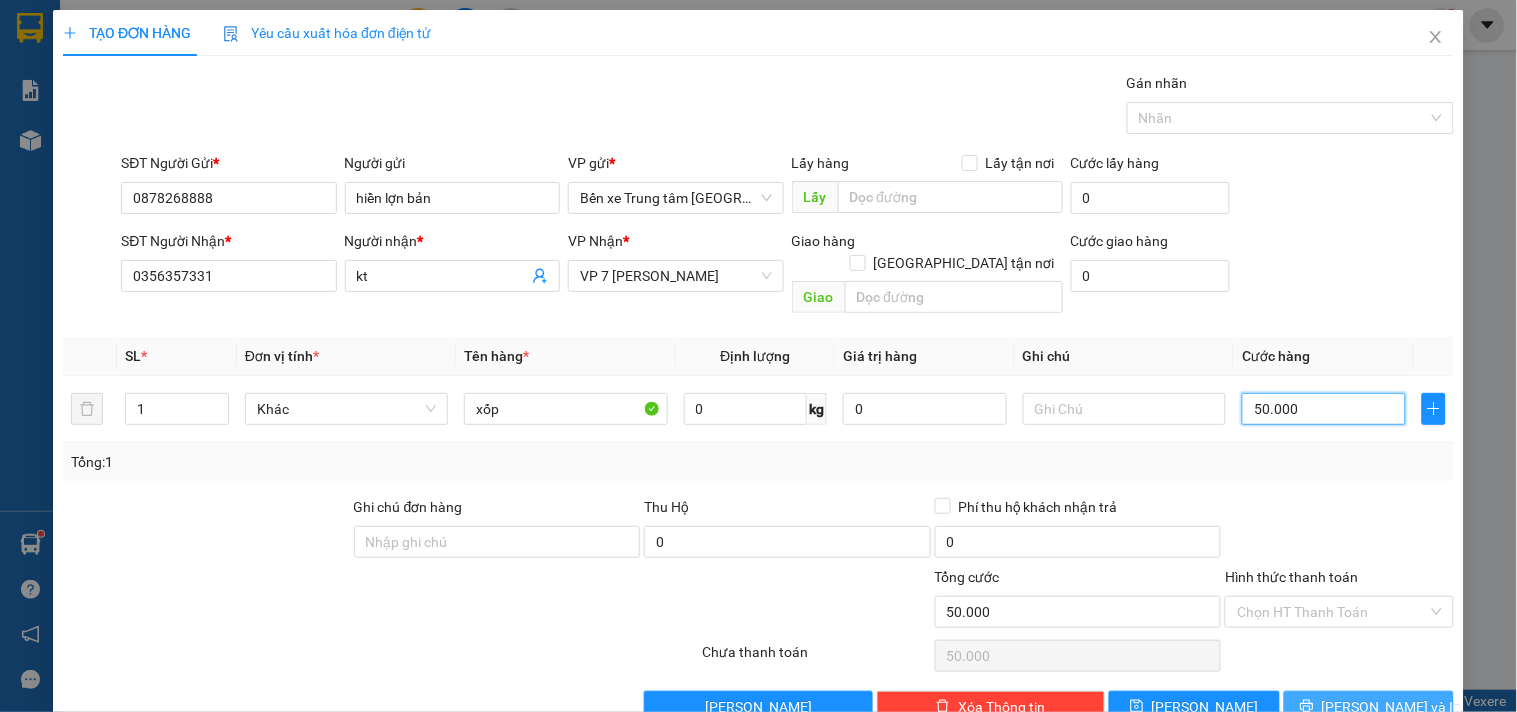 type on "50.000" 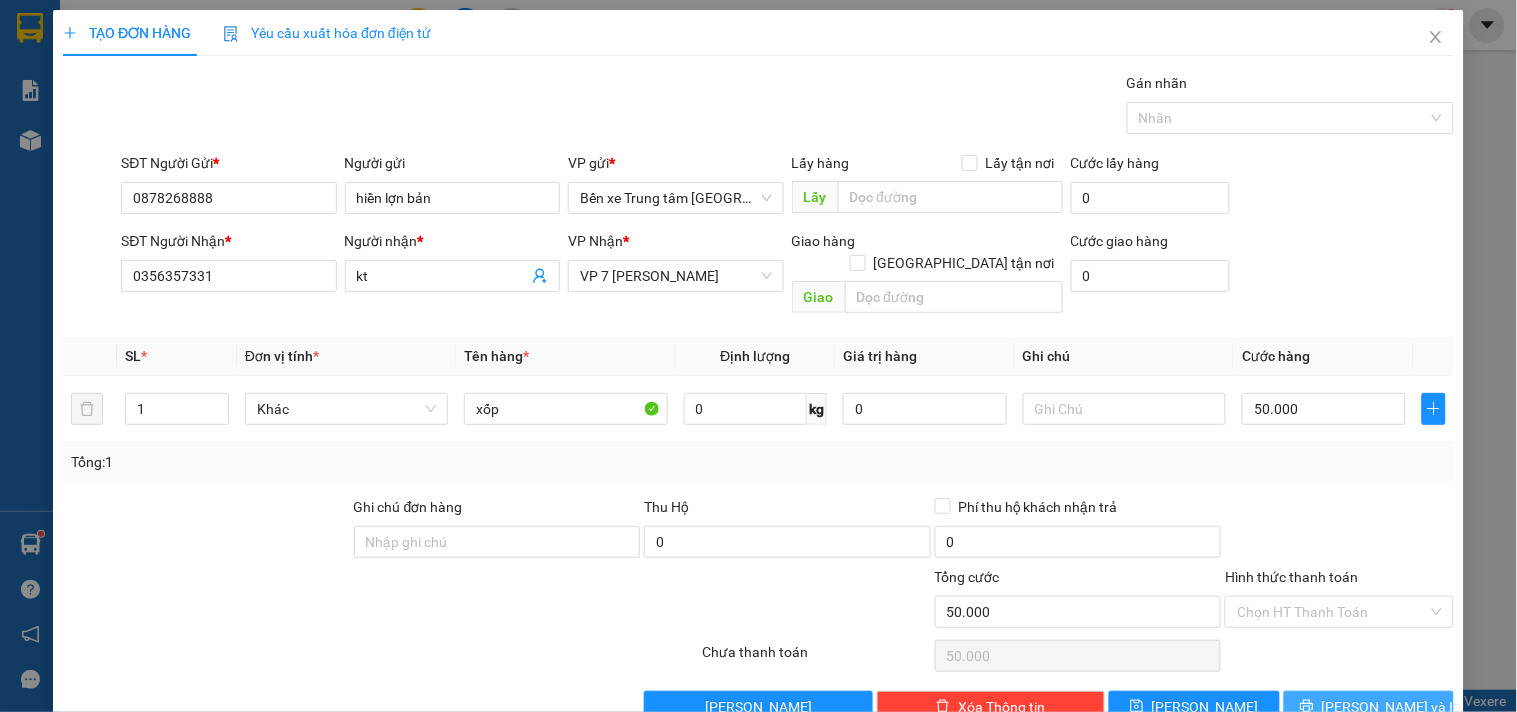 click on "[PERSON_NAME] và In" at bounding box center [1369, 707] 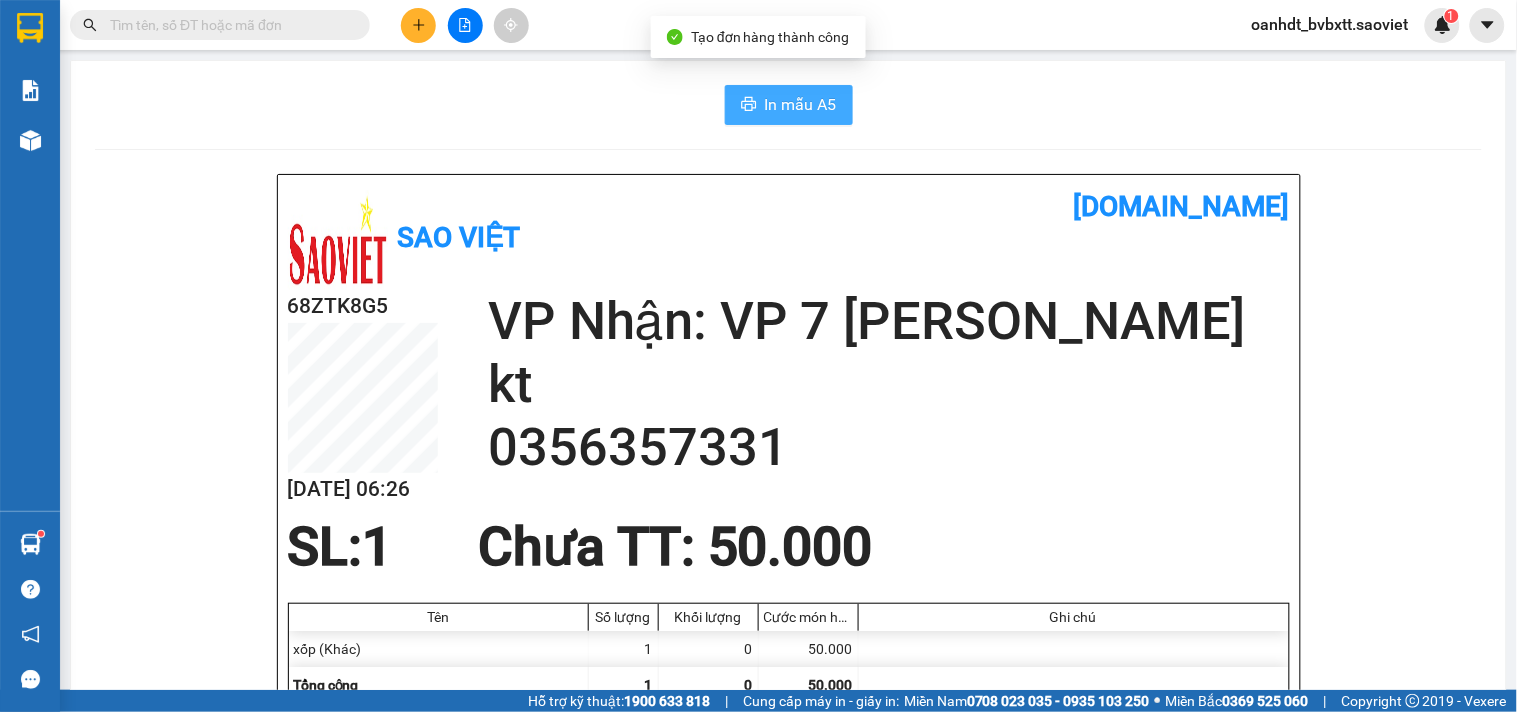 click on "In mẫu A5" at bounding box center (789, 105) 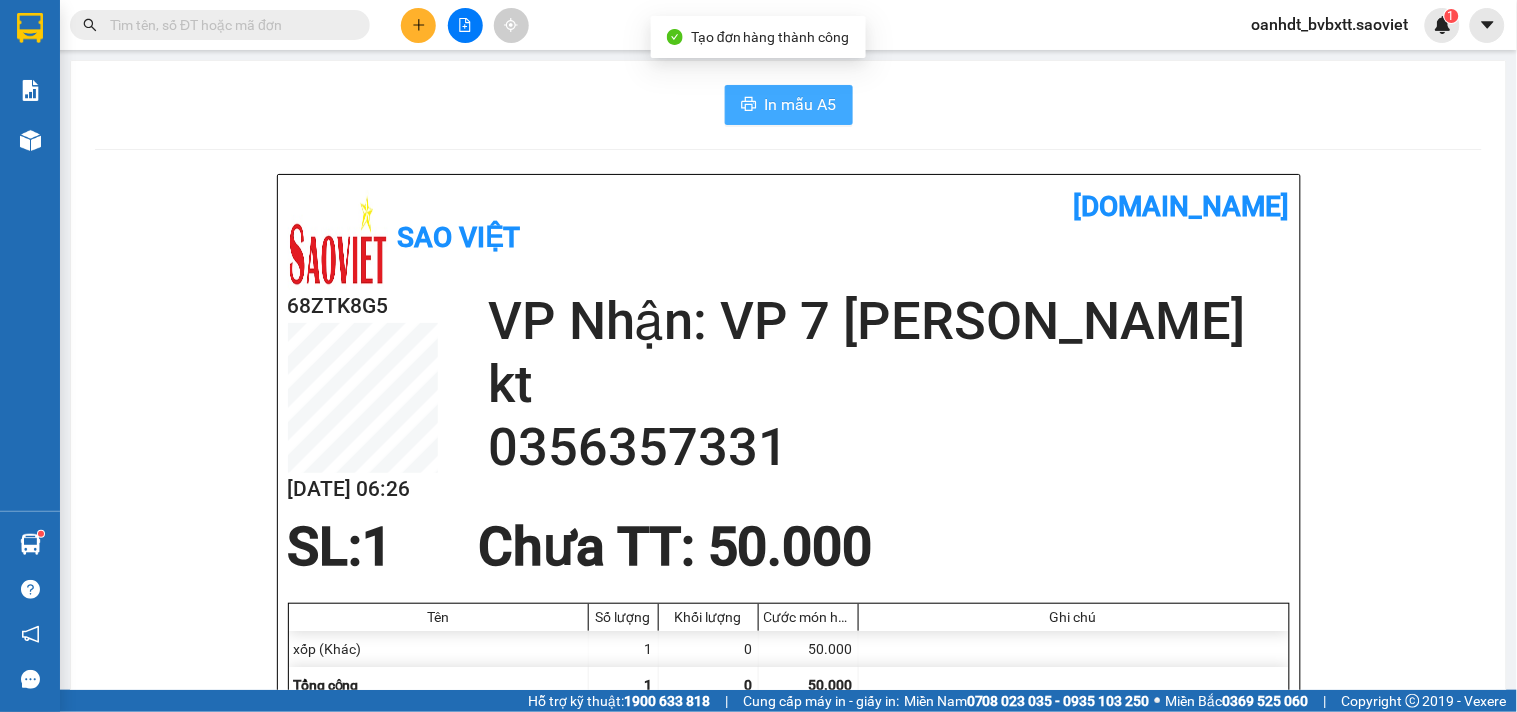 scroll, scrollTop: 0, scrollLeft: 0, axis: both 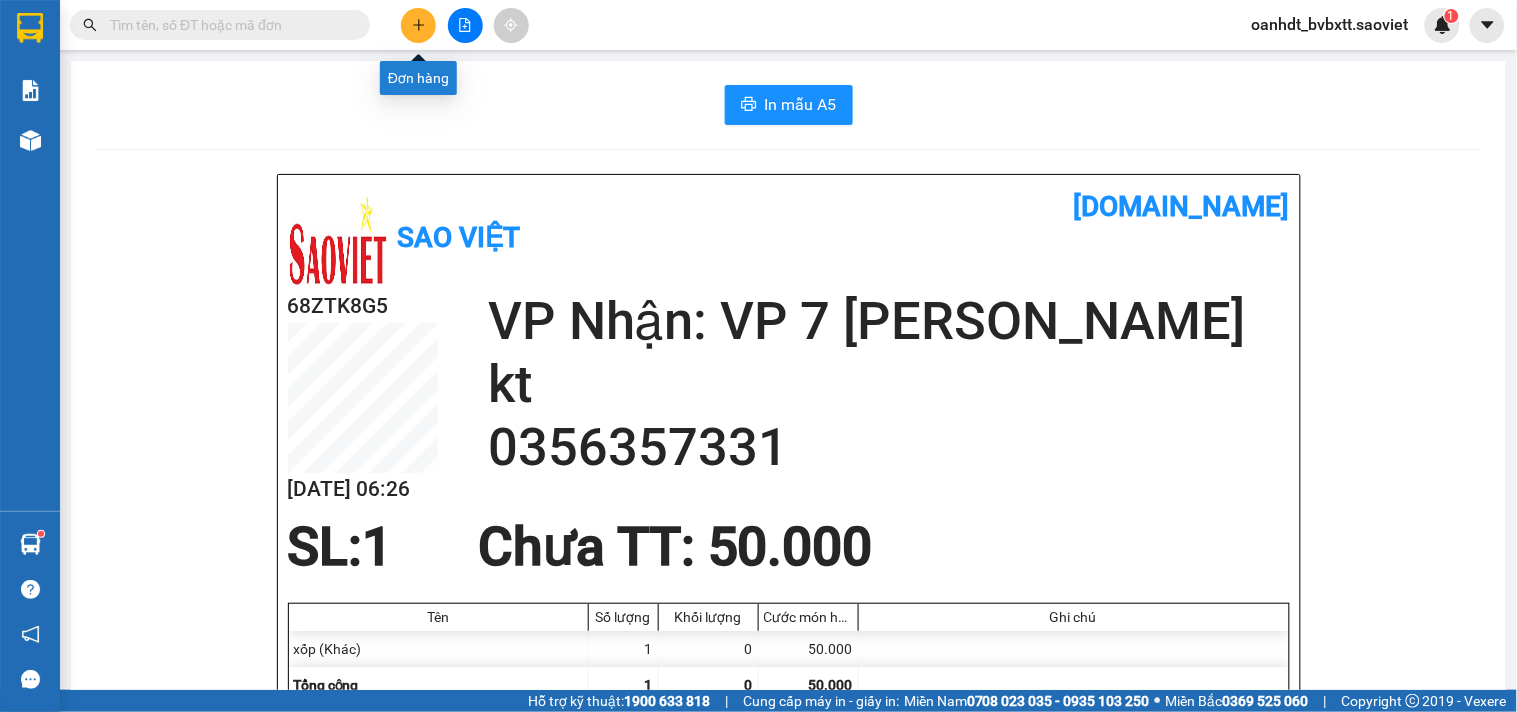 click at bounding box center (418, 25) 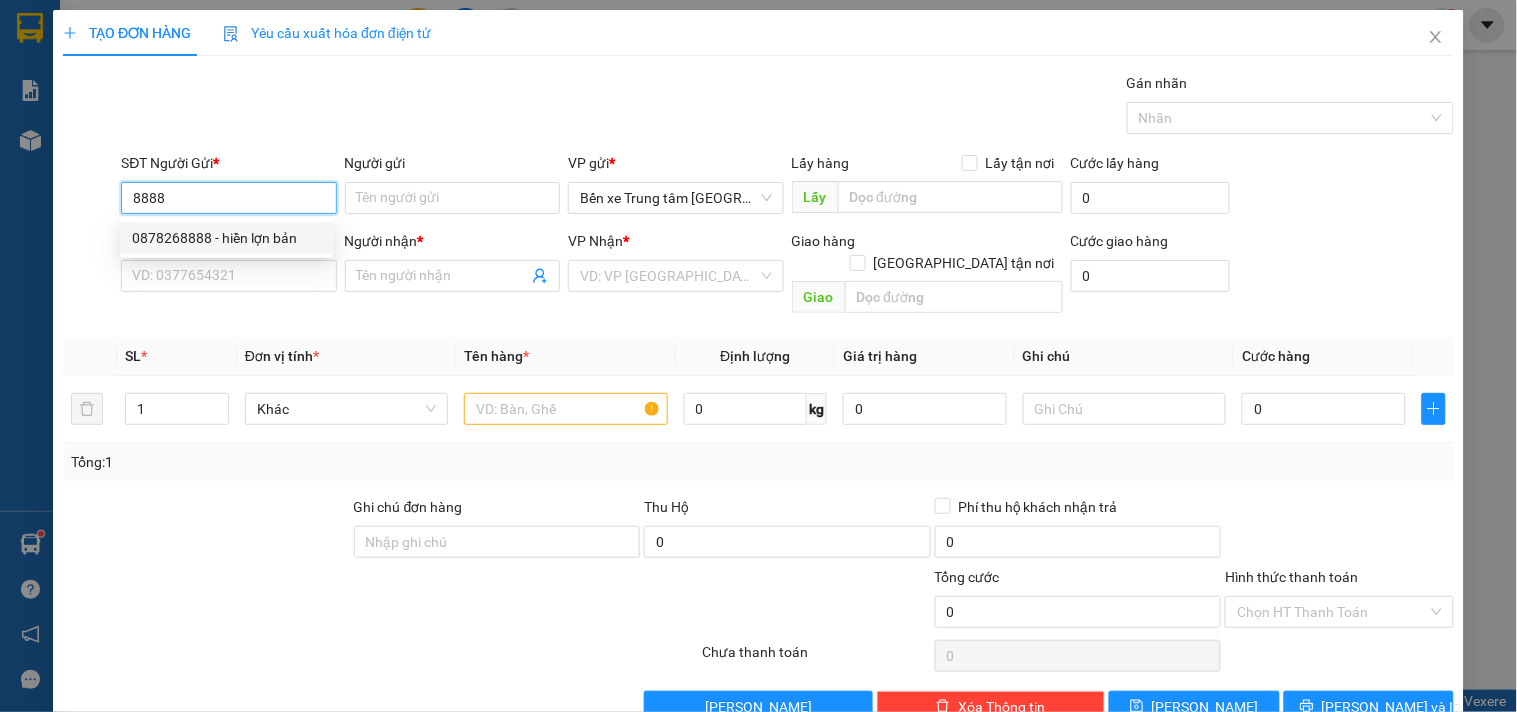 click on "0878268888 - hiền lợn bản" at bounding box center [226, 238] 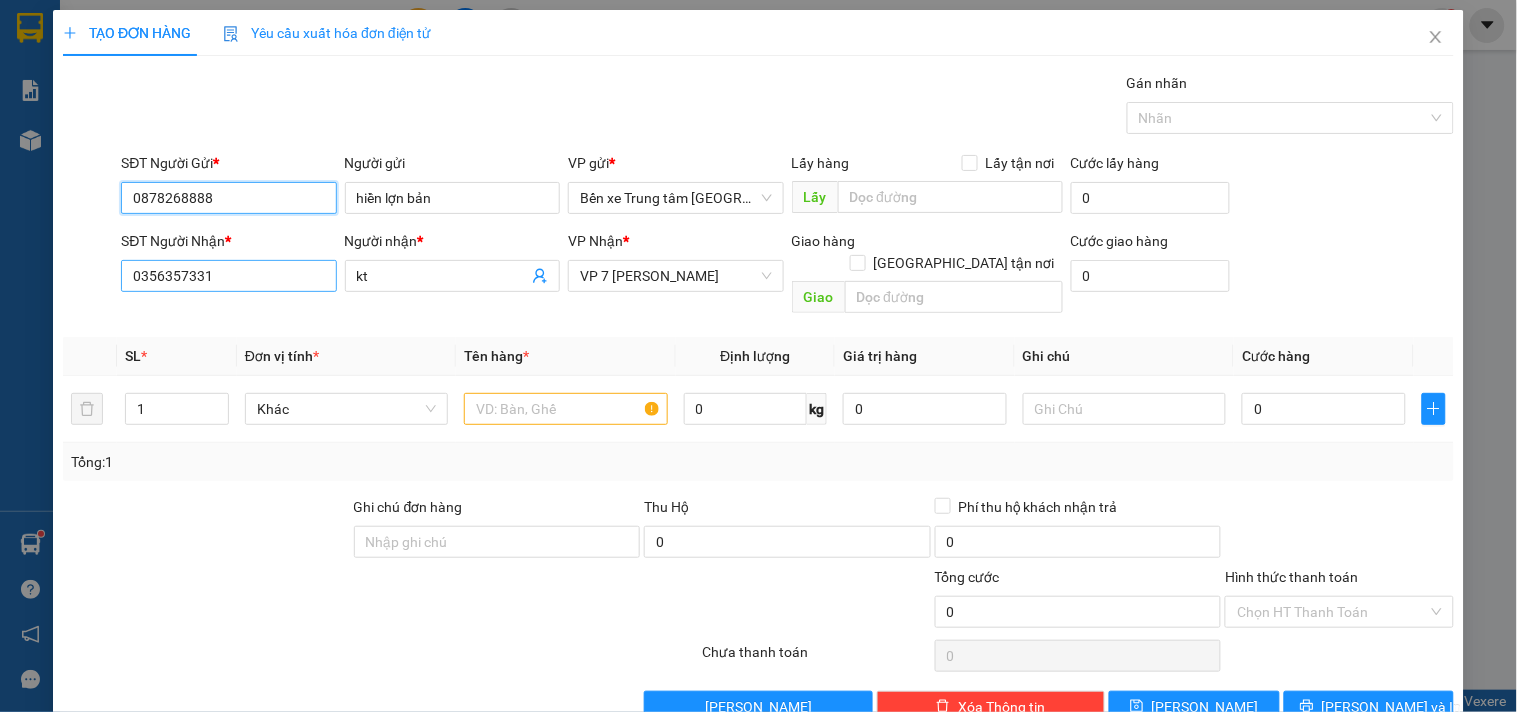 type on "0878268888" 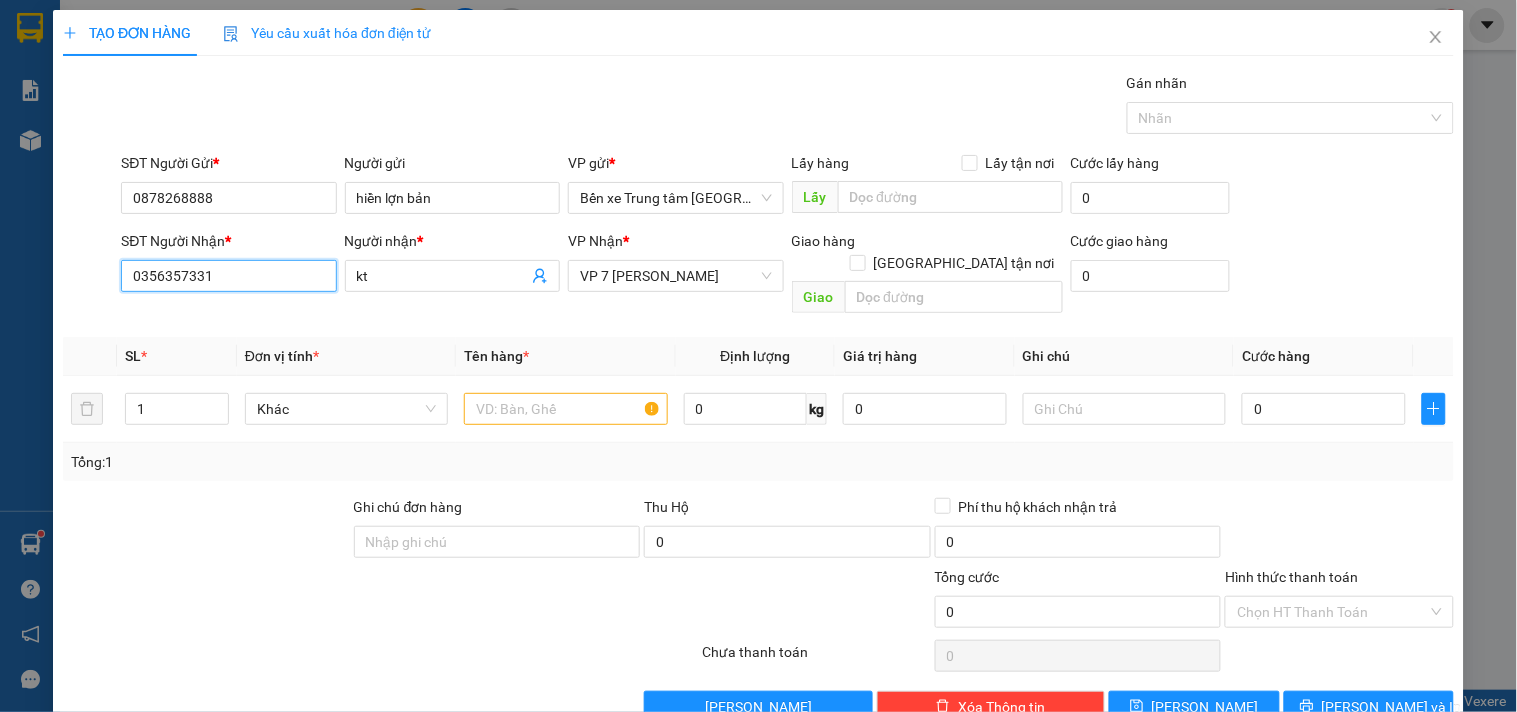 drag, startPoint x: 232, startPoint y: 275, endPoint x: 0, endPoint y: 441, distance: 285.2718 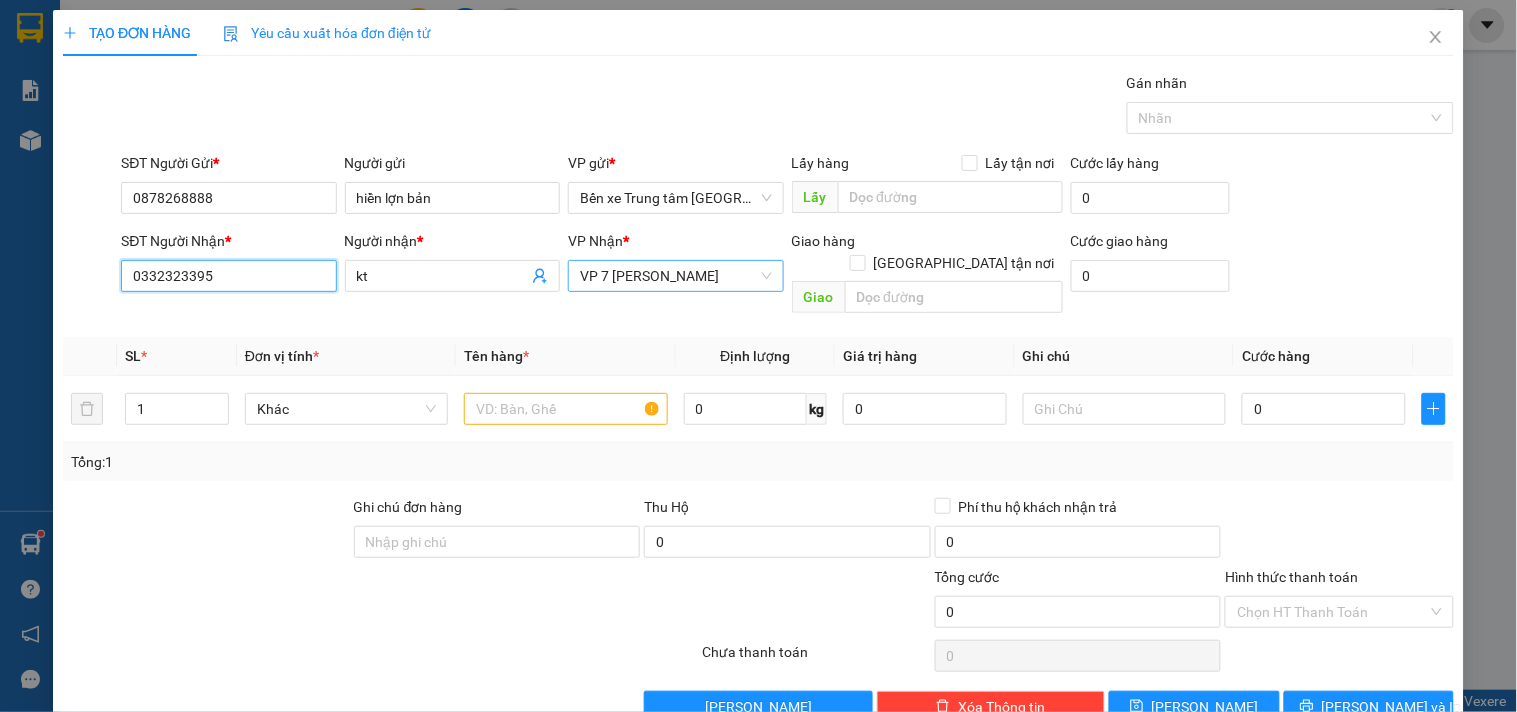 click on "VP 7 [PERSON_NAME]" at bounding box center (675, 276) 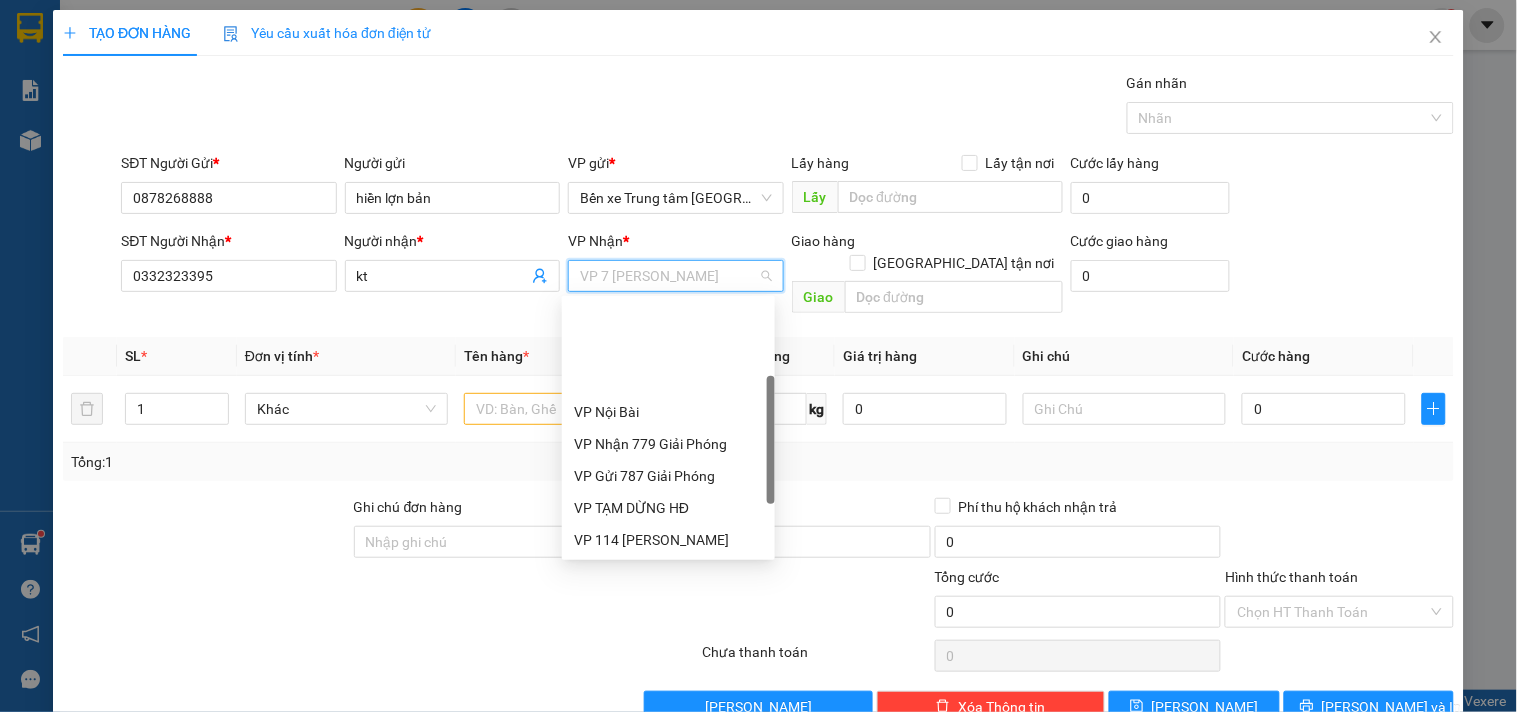 scroll, scrollTop: 127, scrollLeft: 0, axis: vertical 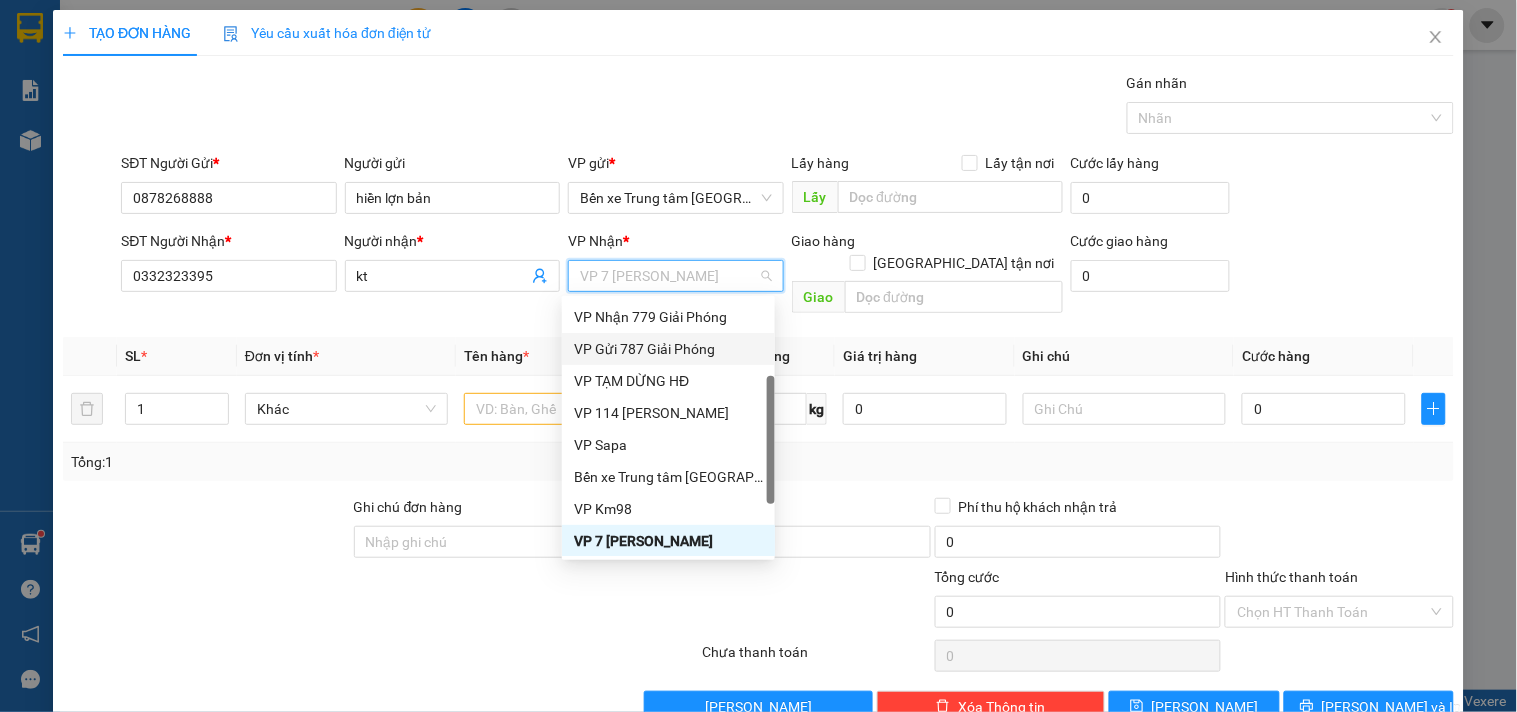 click on "VP Nhận 779 Giải Phóng" at bounding box center [668, 317] 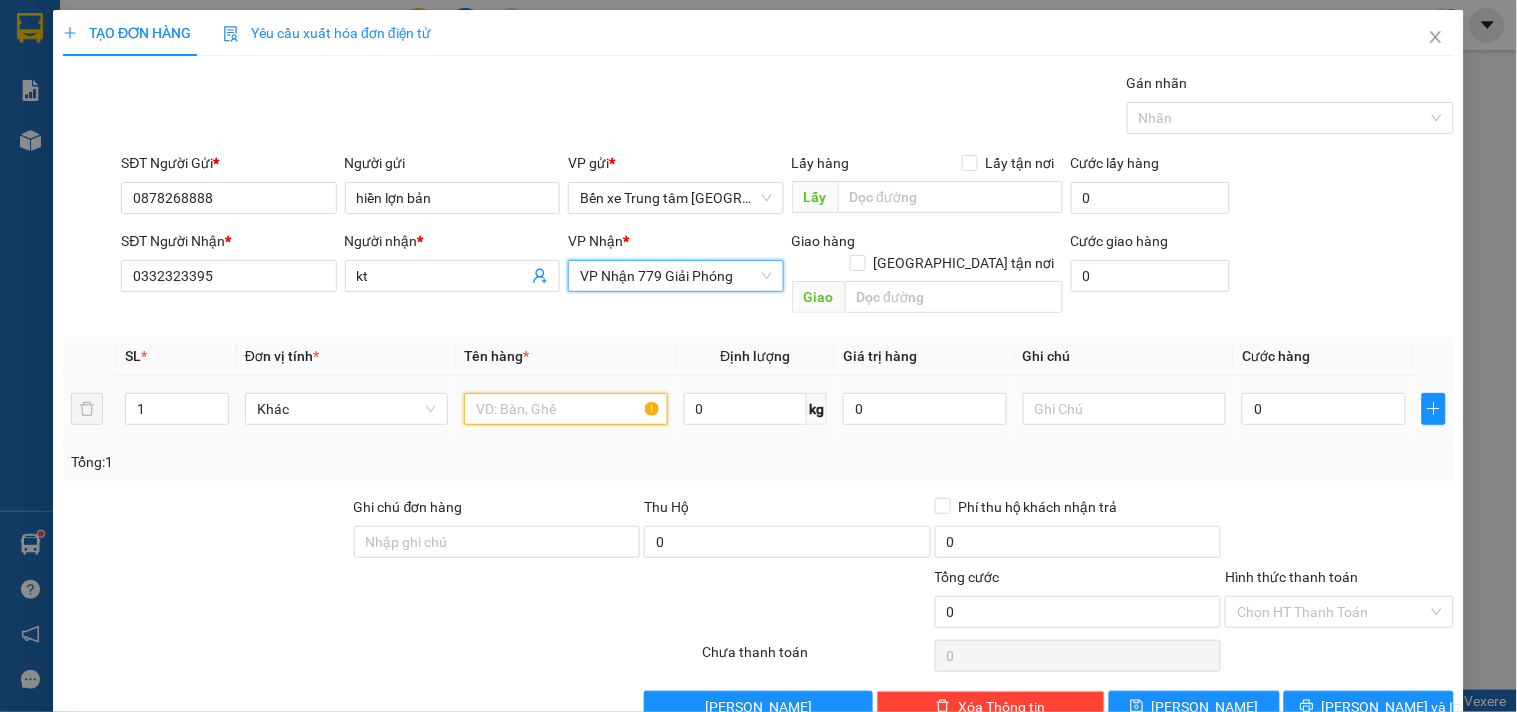 click at bounding box center [565, 409] 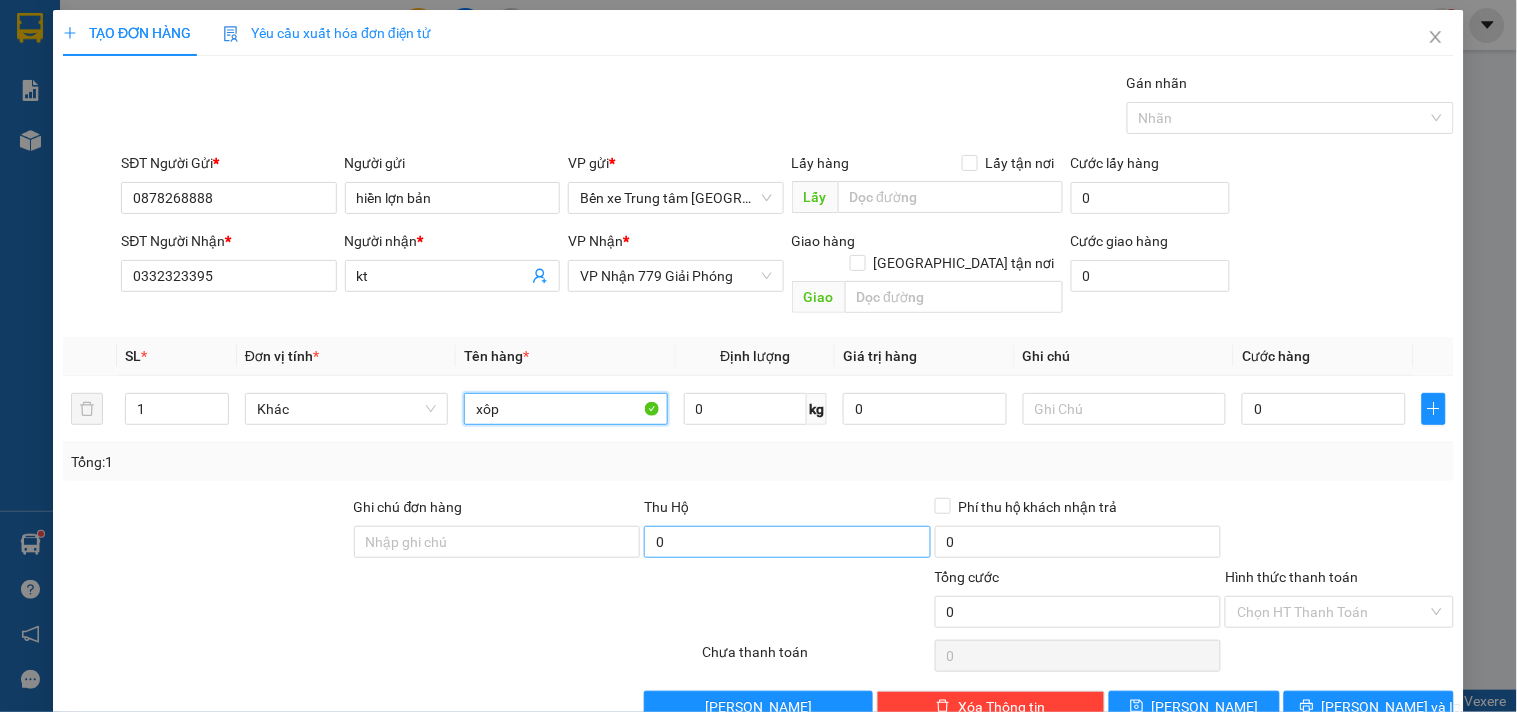 type on "xôp" 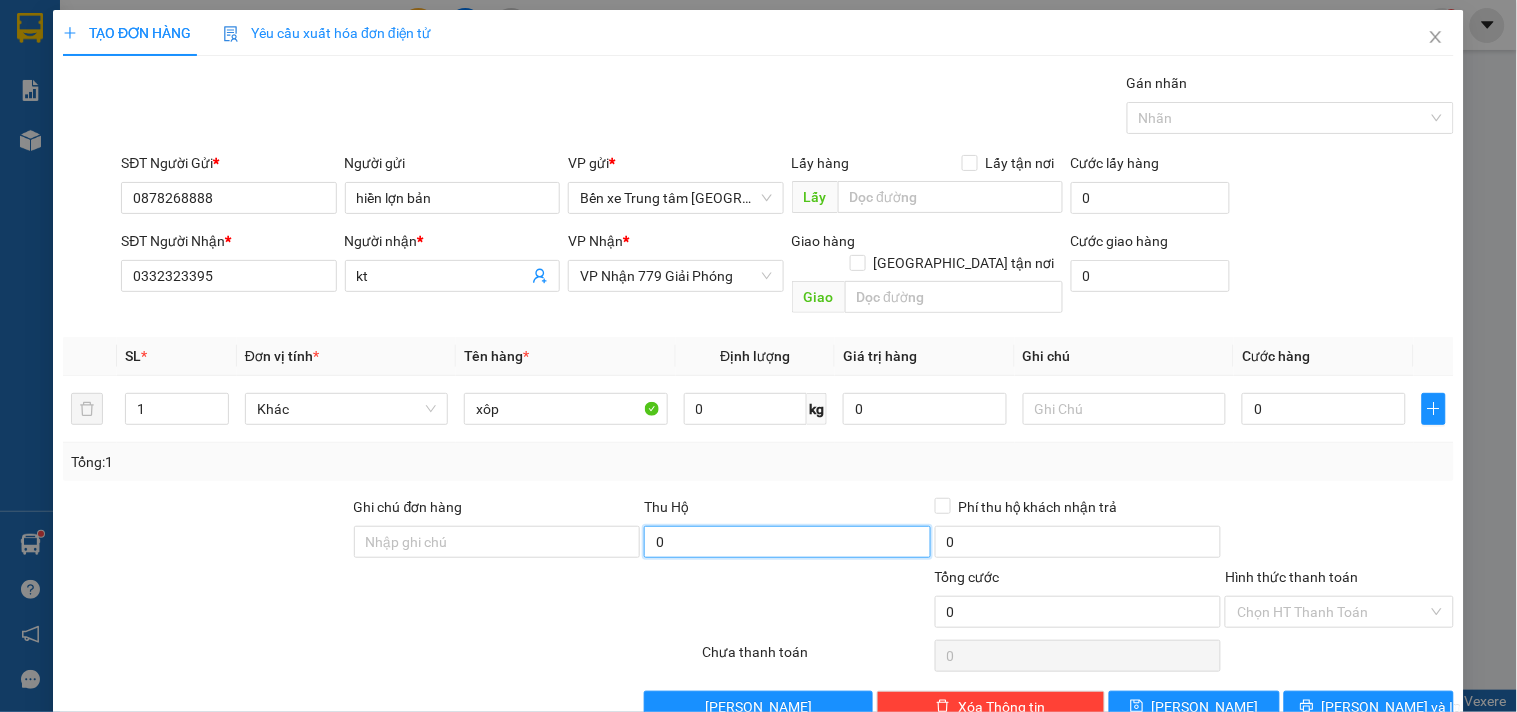 click on "0" at bounding box center [787, 542] 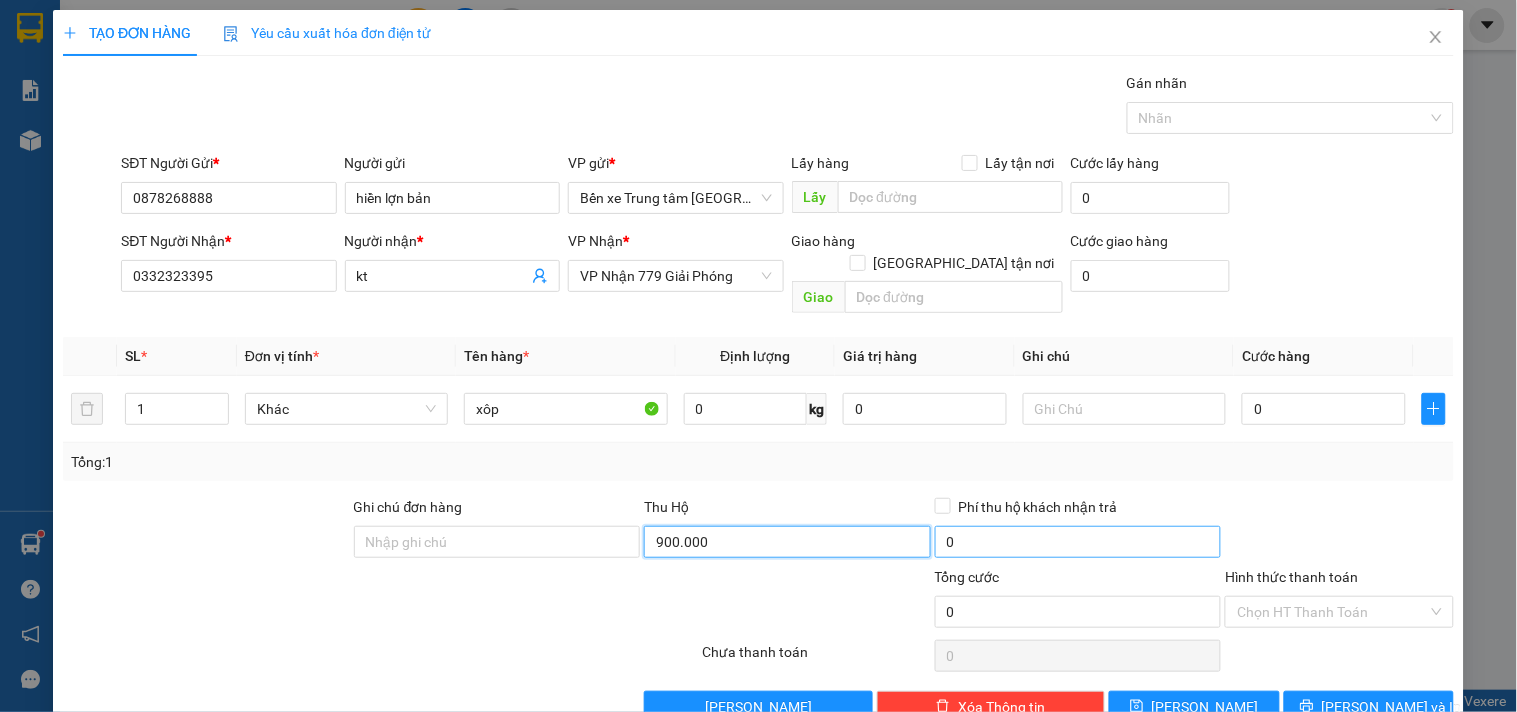 type on "900.000" 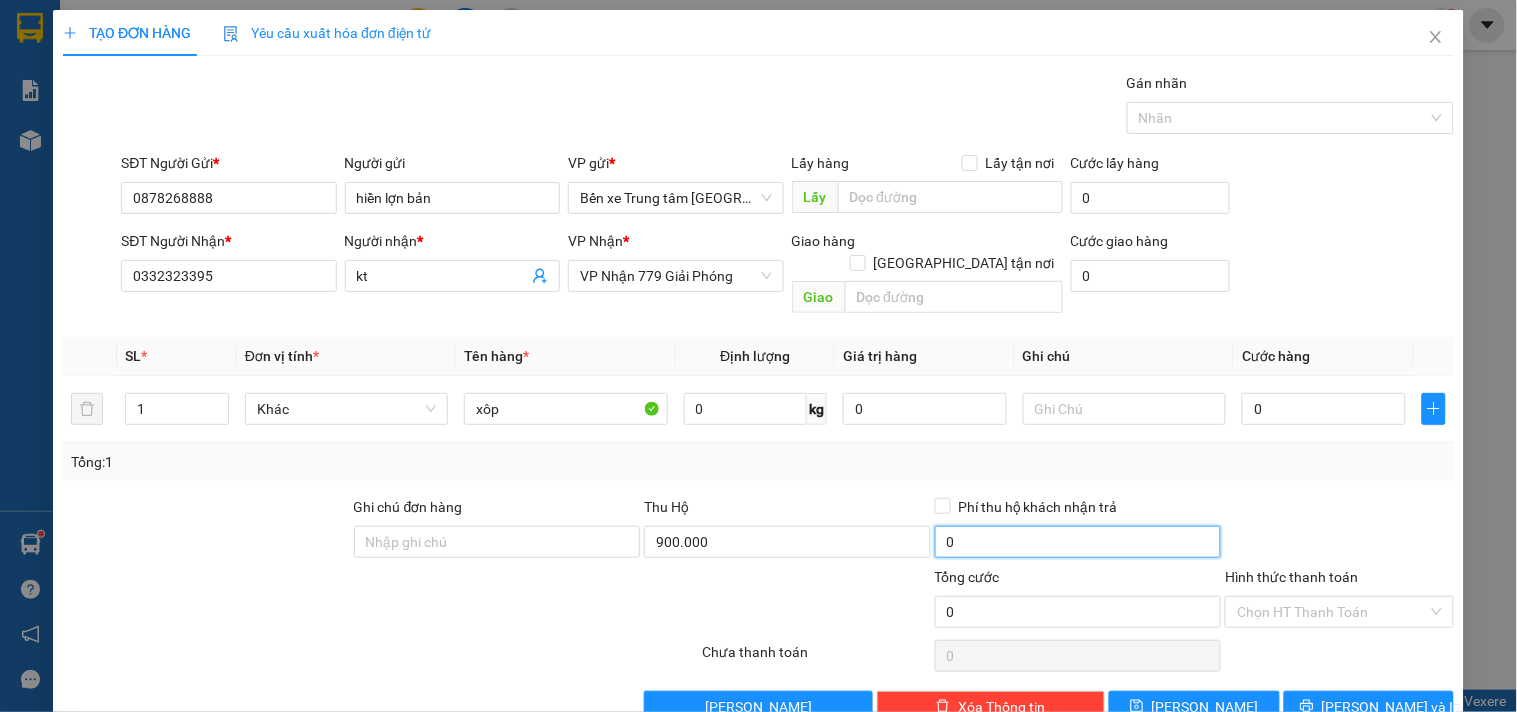 type on "15.000" 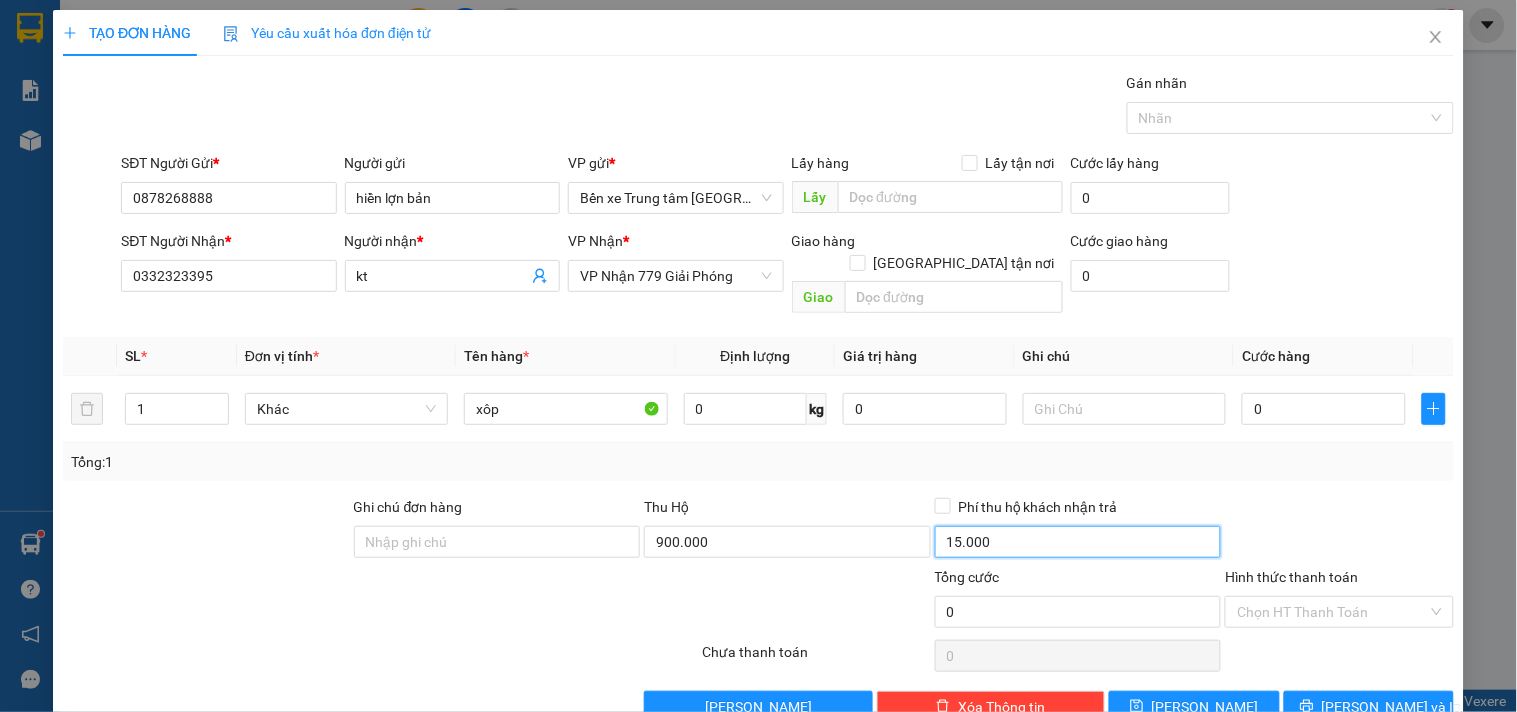 click on "15.000" at bounding box center [1078, 542] 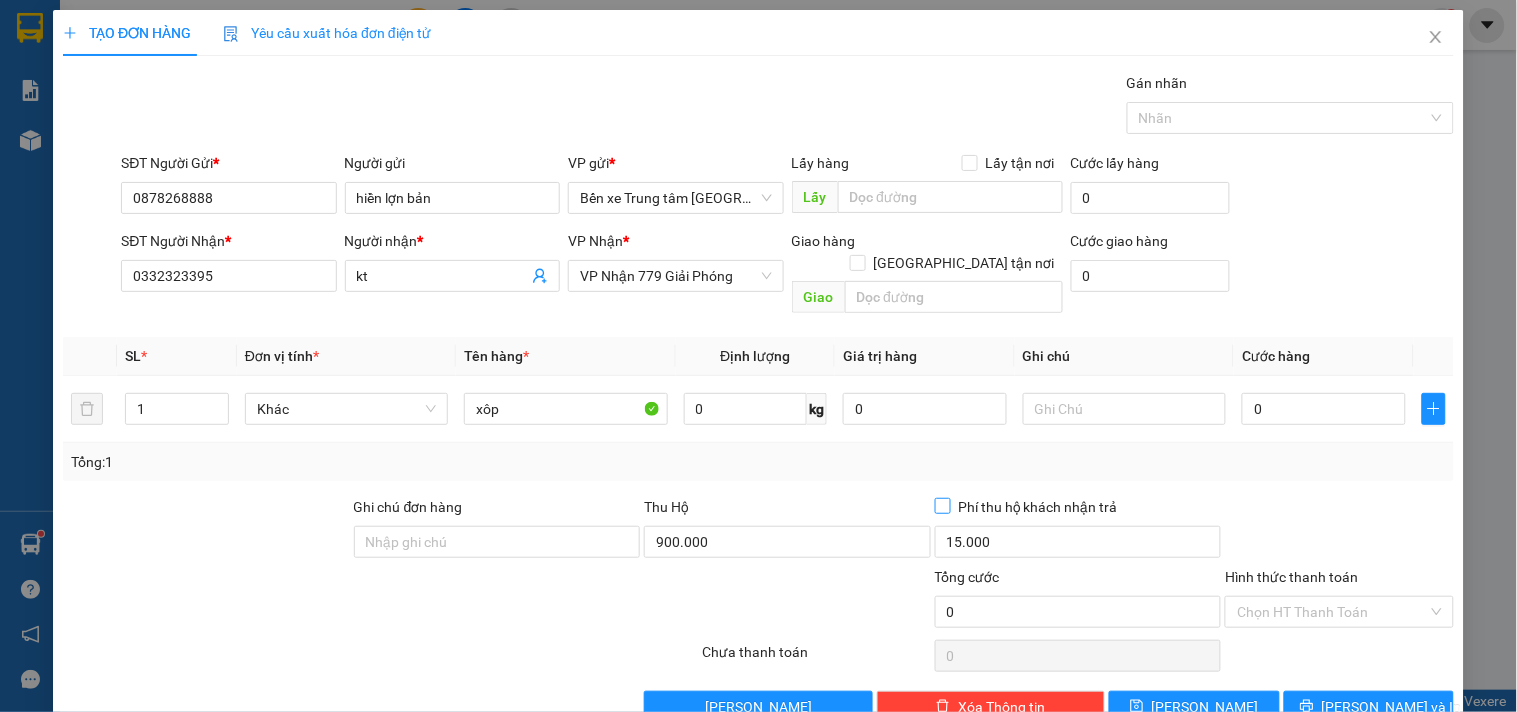 drag, startPoint x: 934, startPoint y: 482, endPoint x: 1034, endPoint y: 450, distance: 104.99524 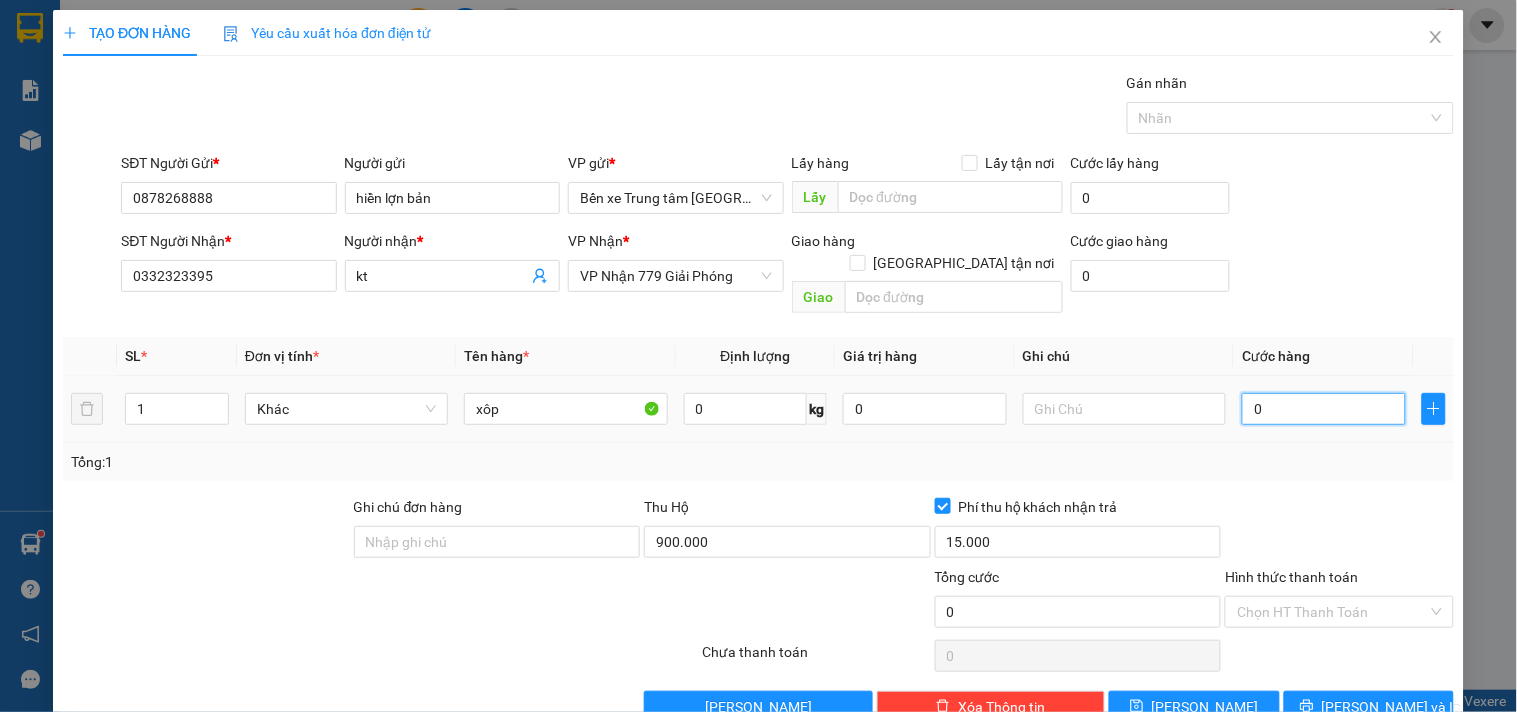 click on "0" at bounding box center (1324, 409) 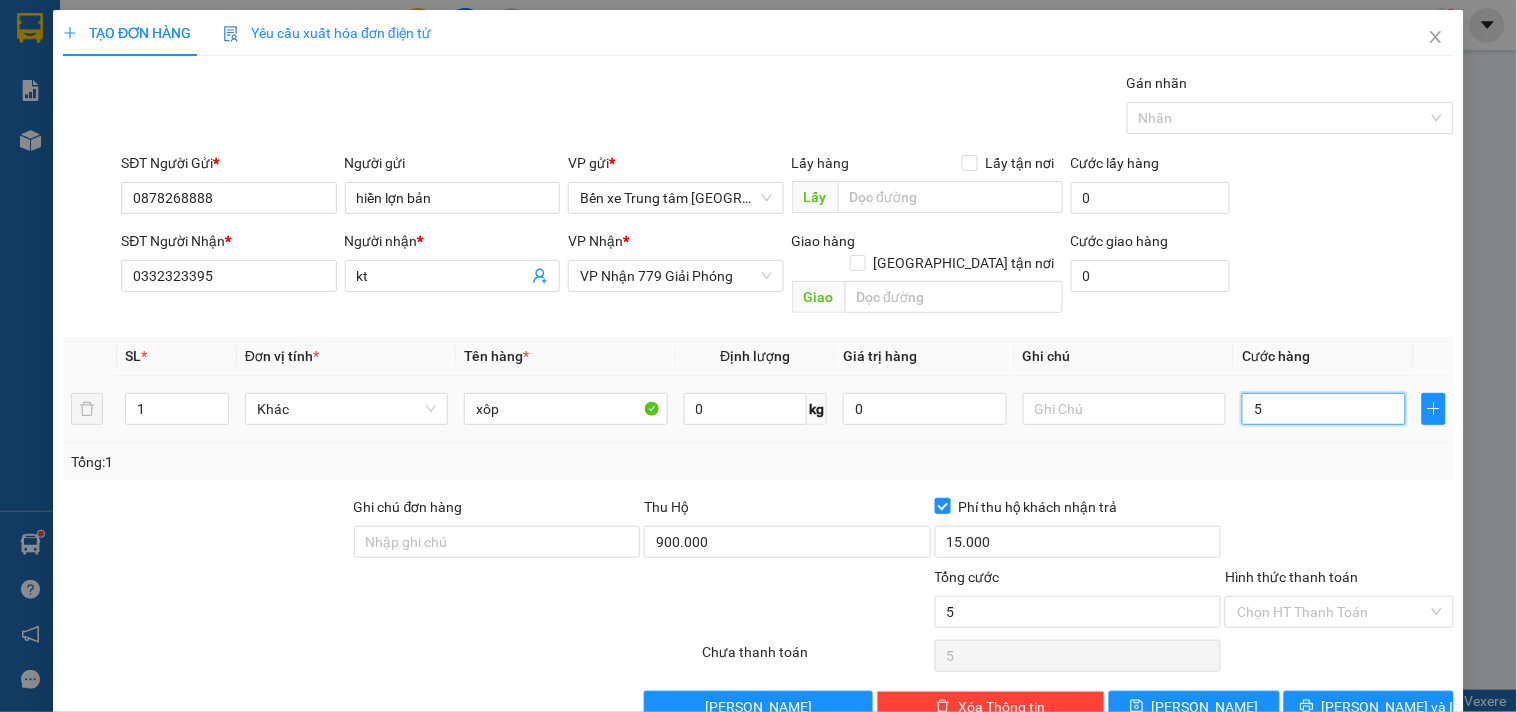 type on "5" 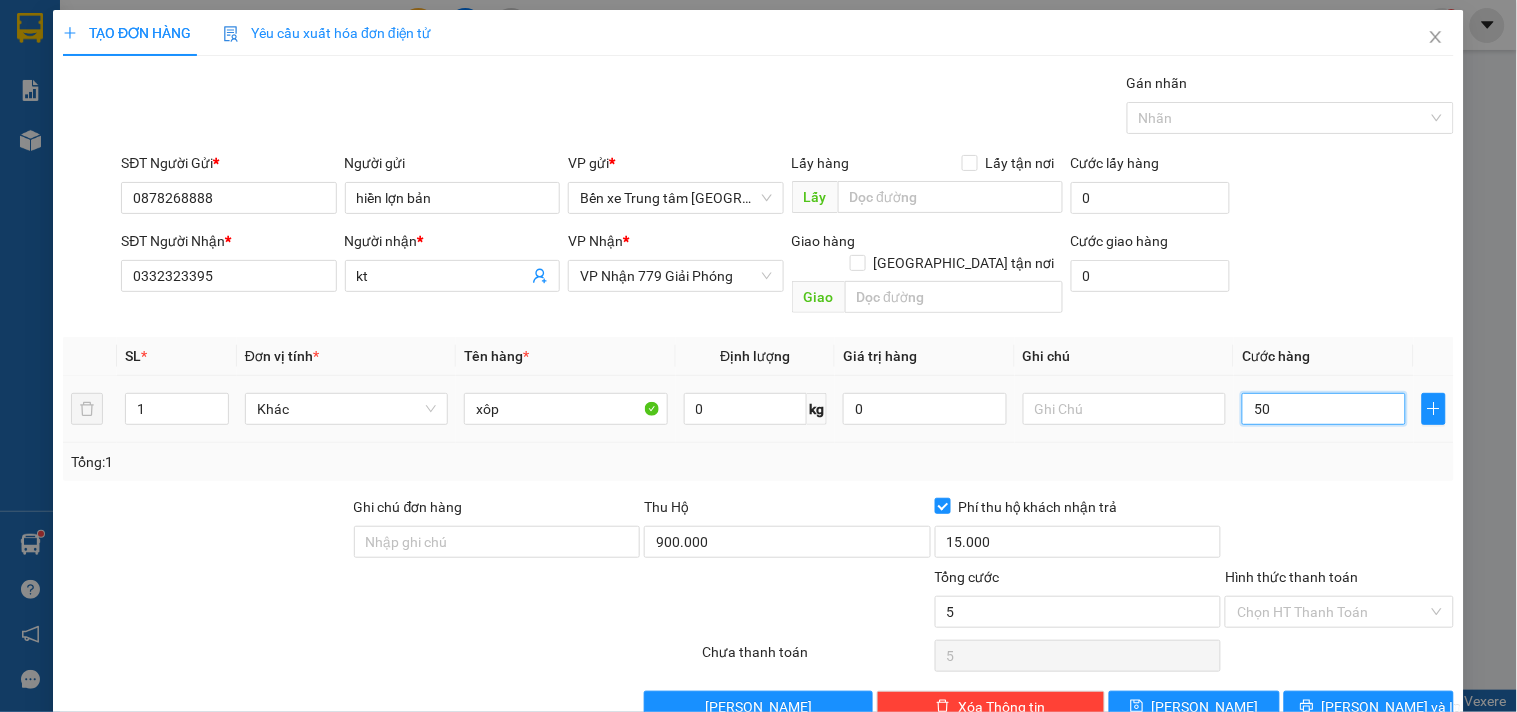 type on "50" 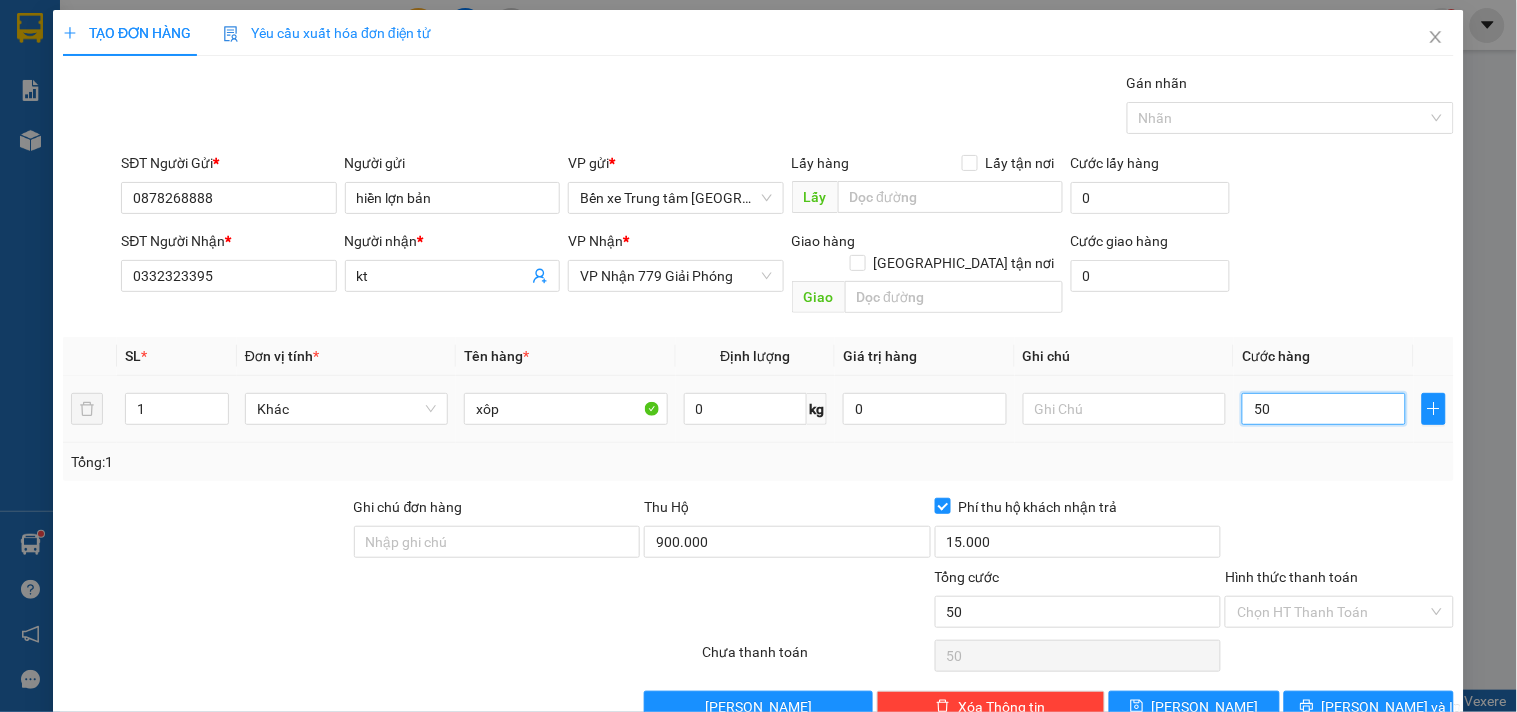 type on "500" 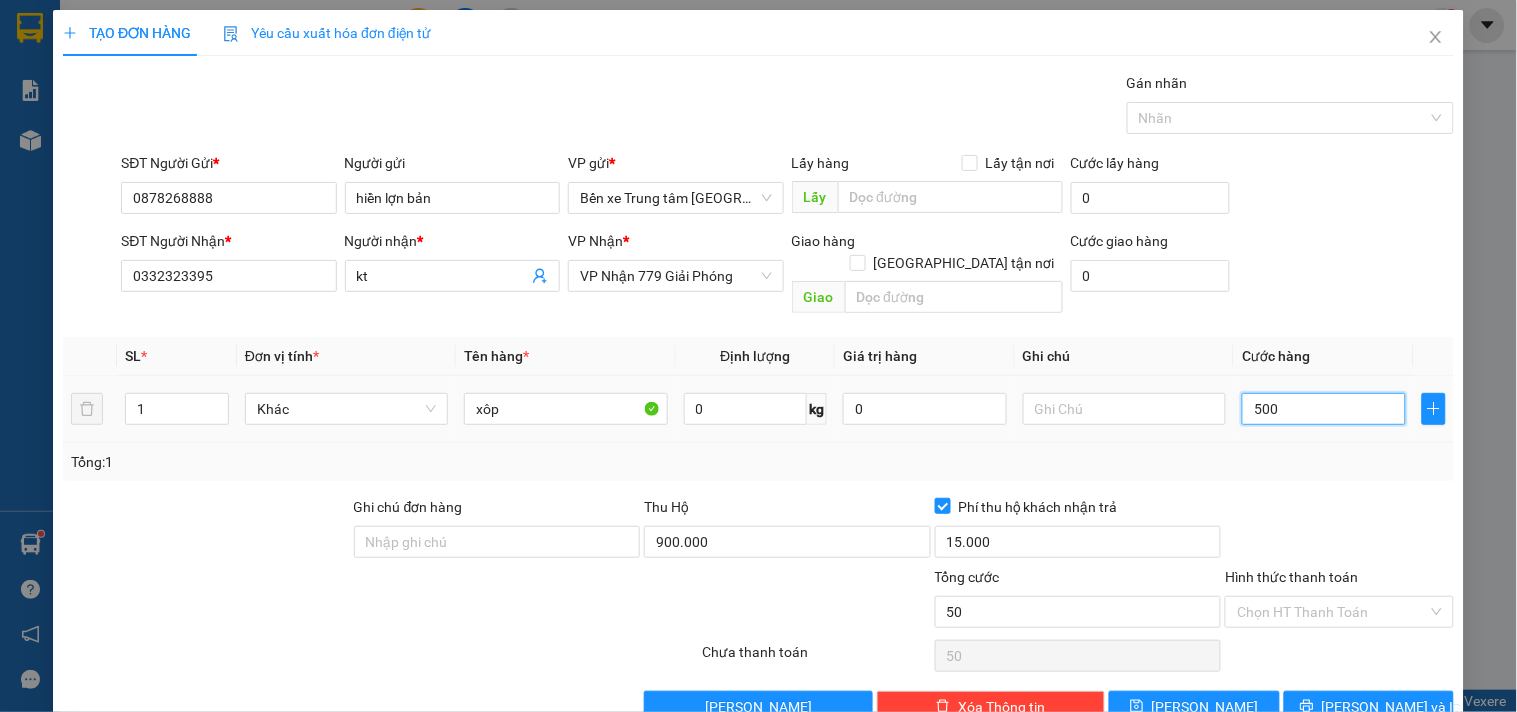 type on "500" 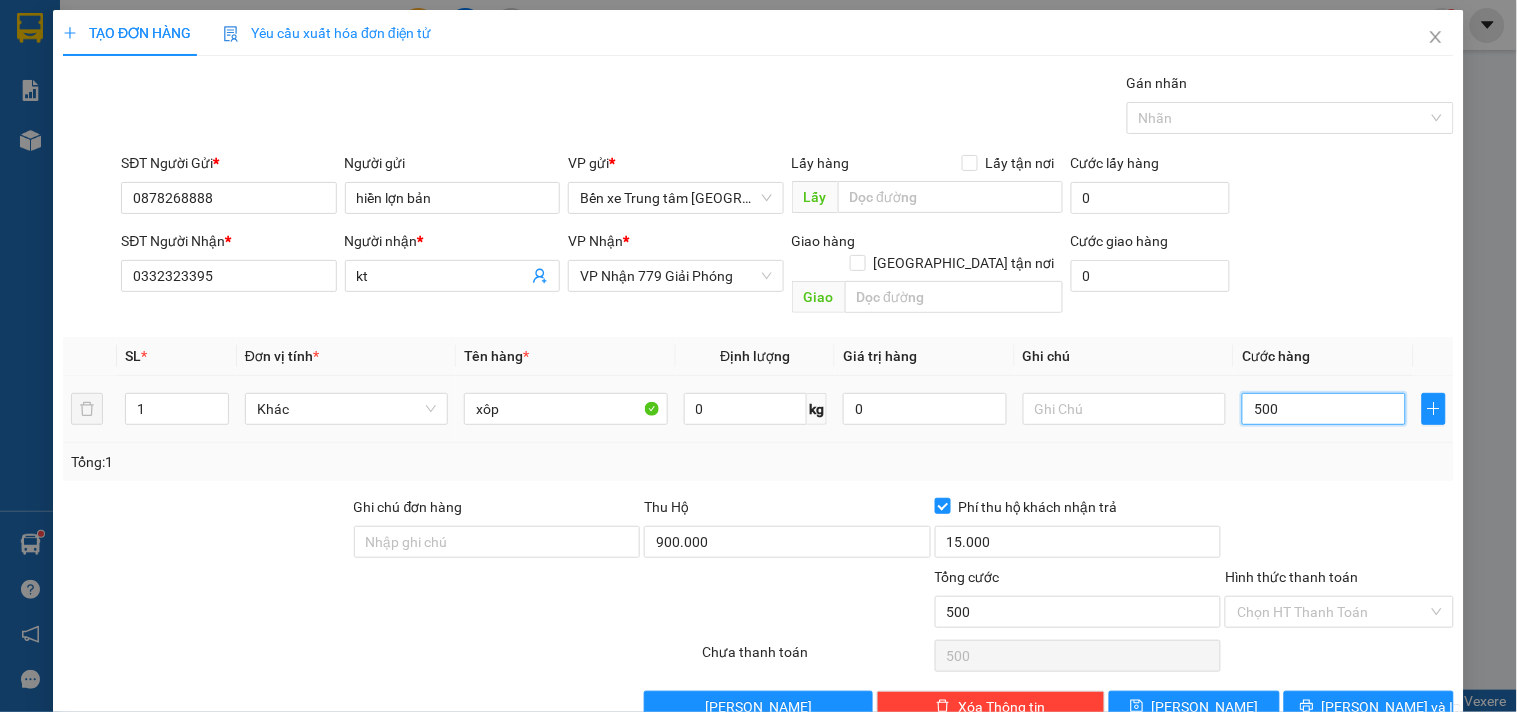 type on "5.000" 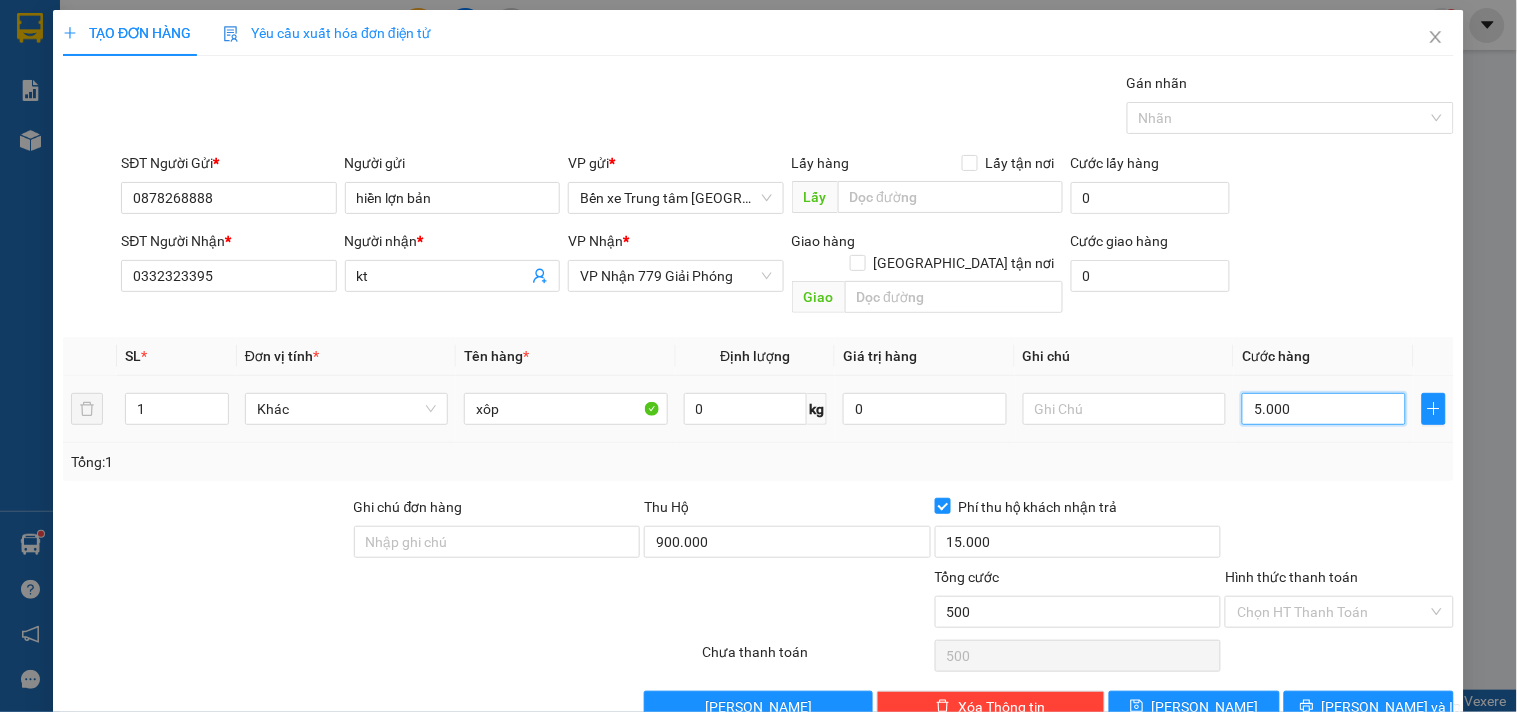 type on "5.000" 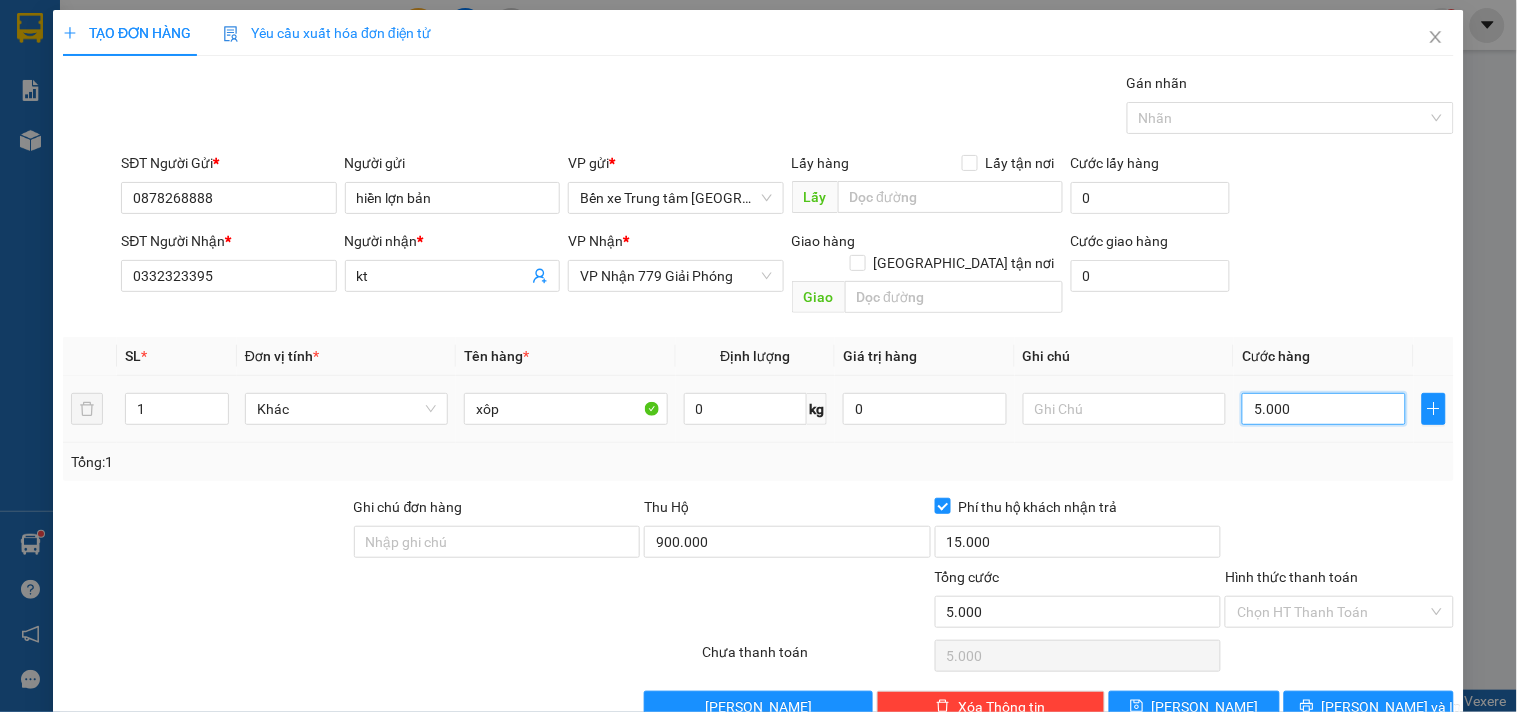 type on "50.000" 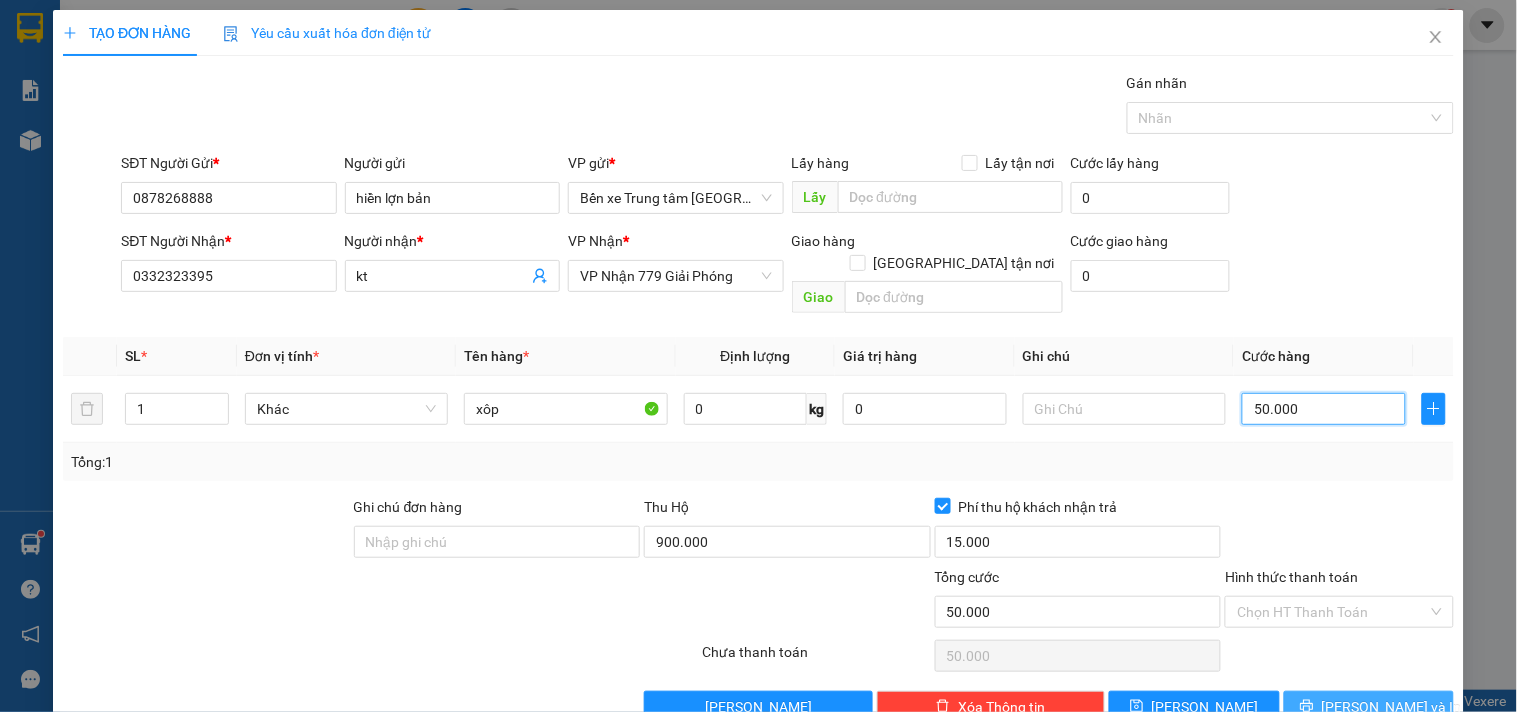 type on "50.000" 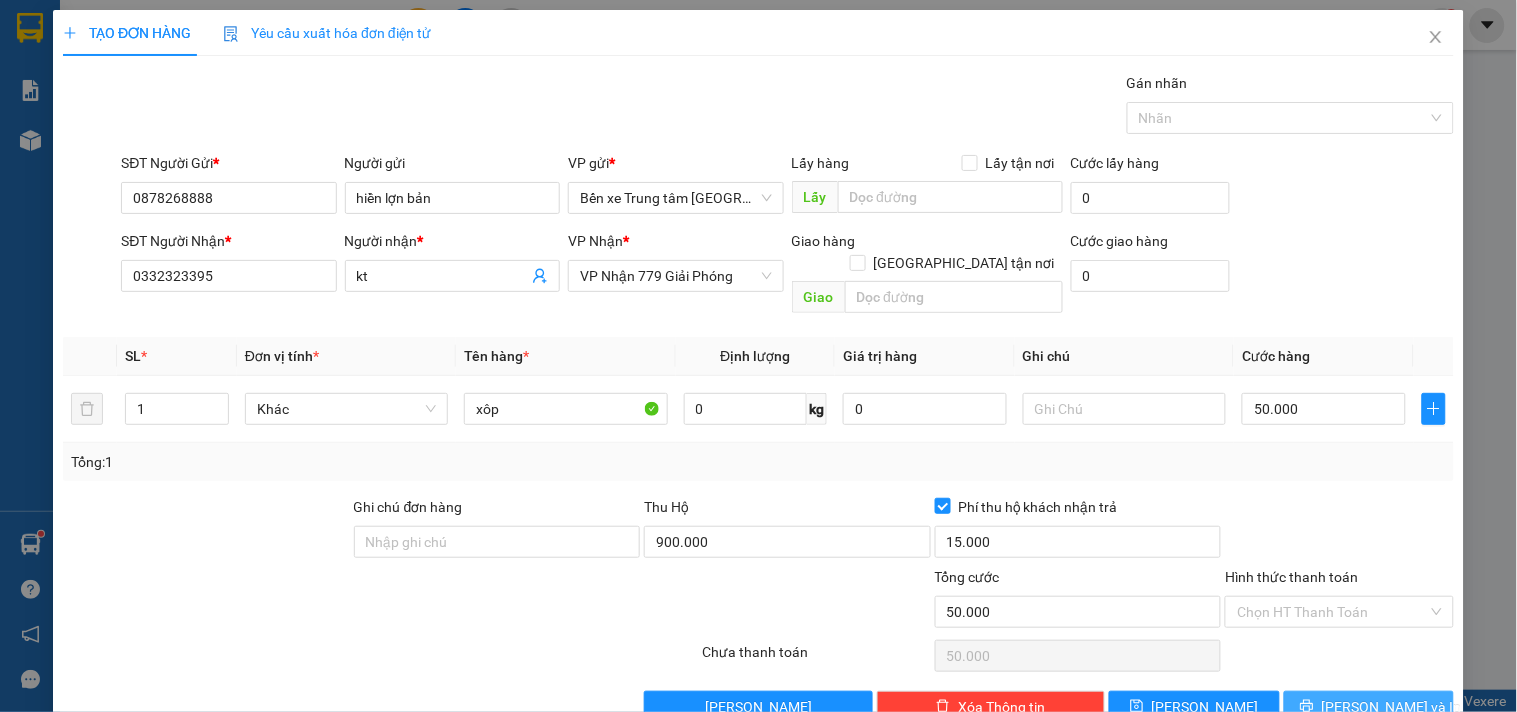 click at bounding box center [1307, 707] 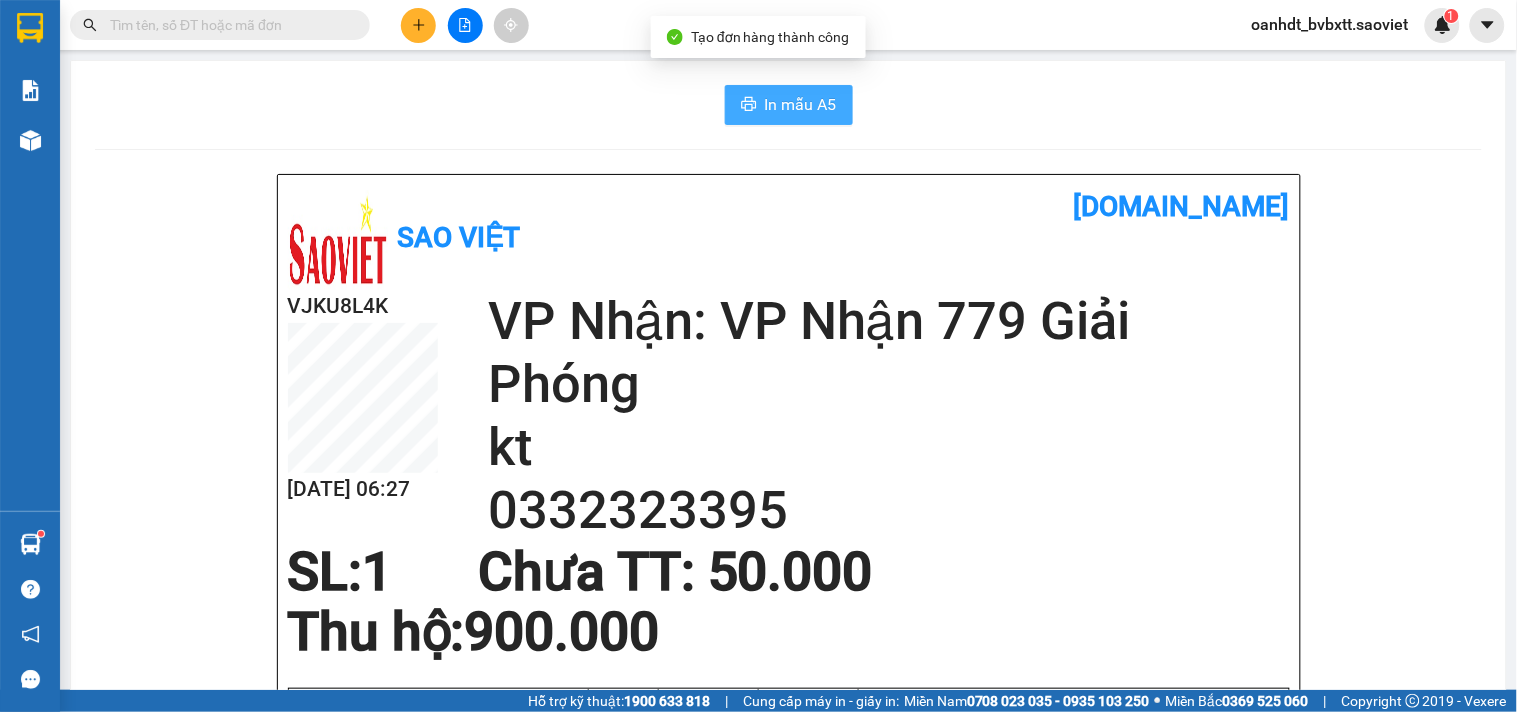 click on "In mẫu A5" at bounding box center (789, 105) 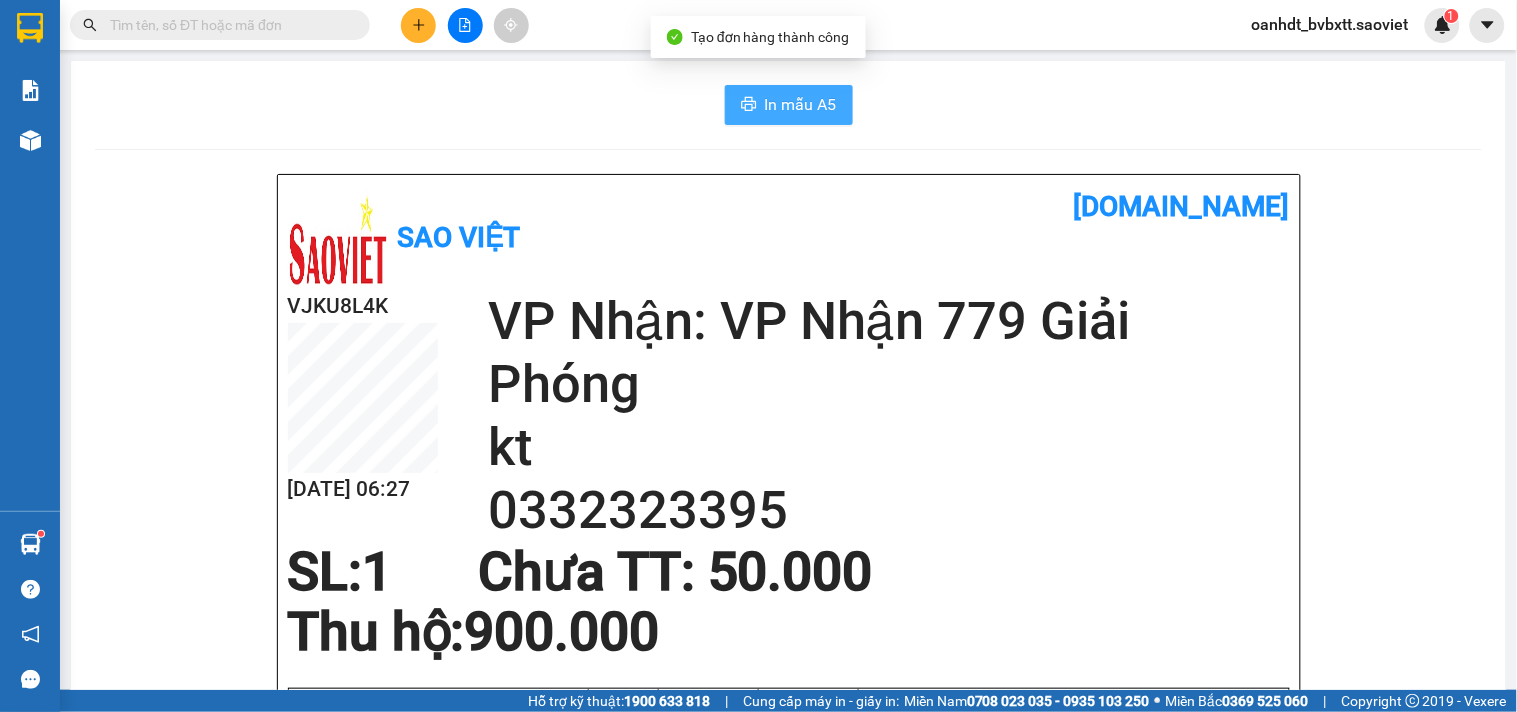 scroll, scrollTop: 0, scrollLeft: 0, axis: both 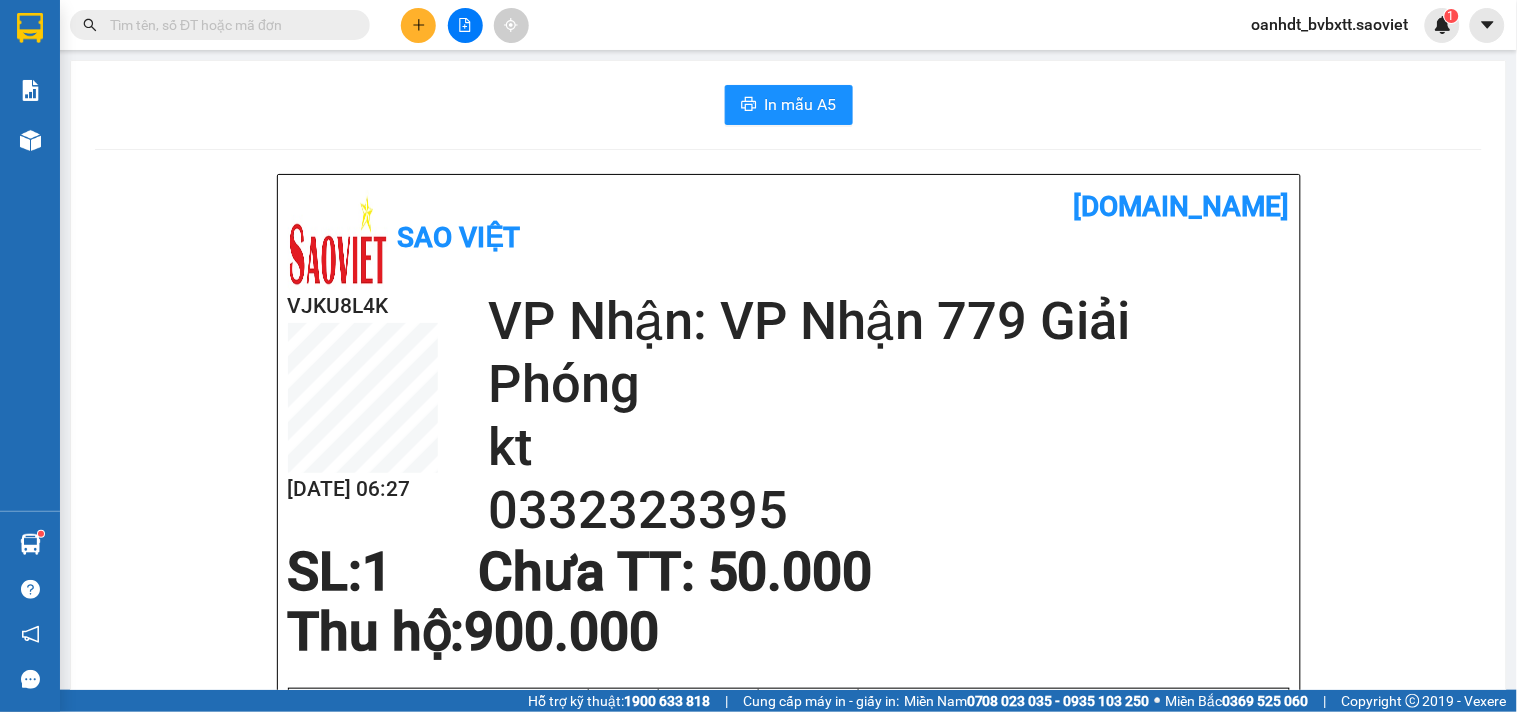 click 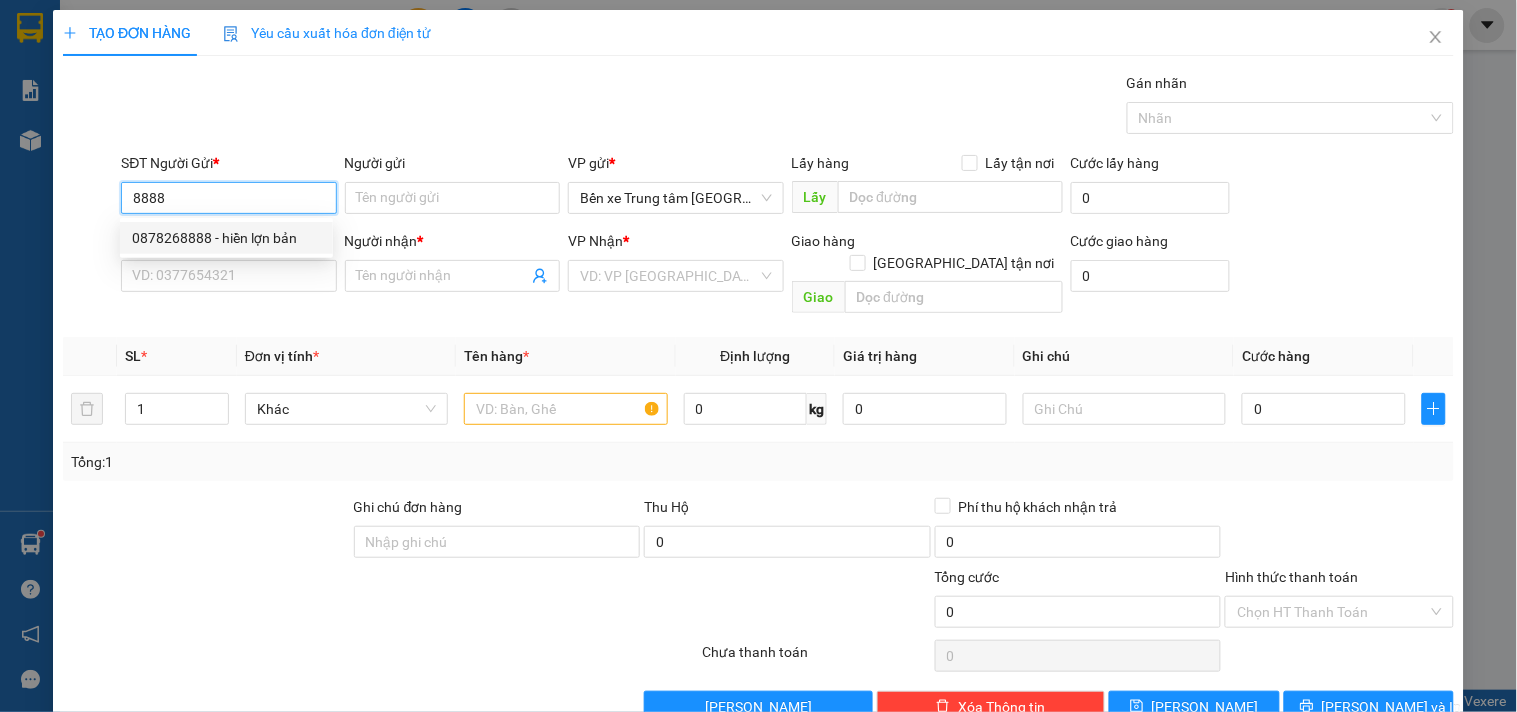 drag, startPoint x: 163, startPoint y: 228, endPoint x: 192, endPoint y: 246, distance: 34.132095 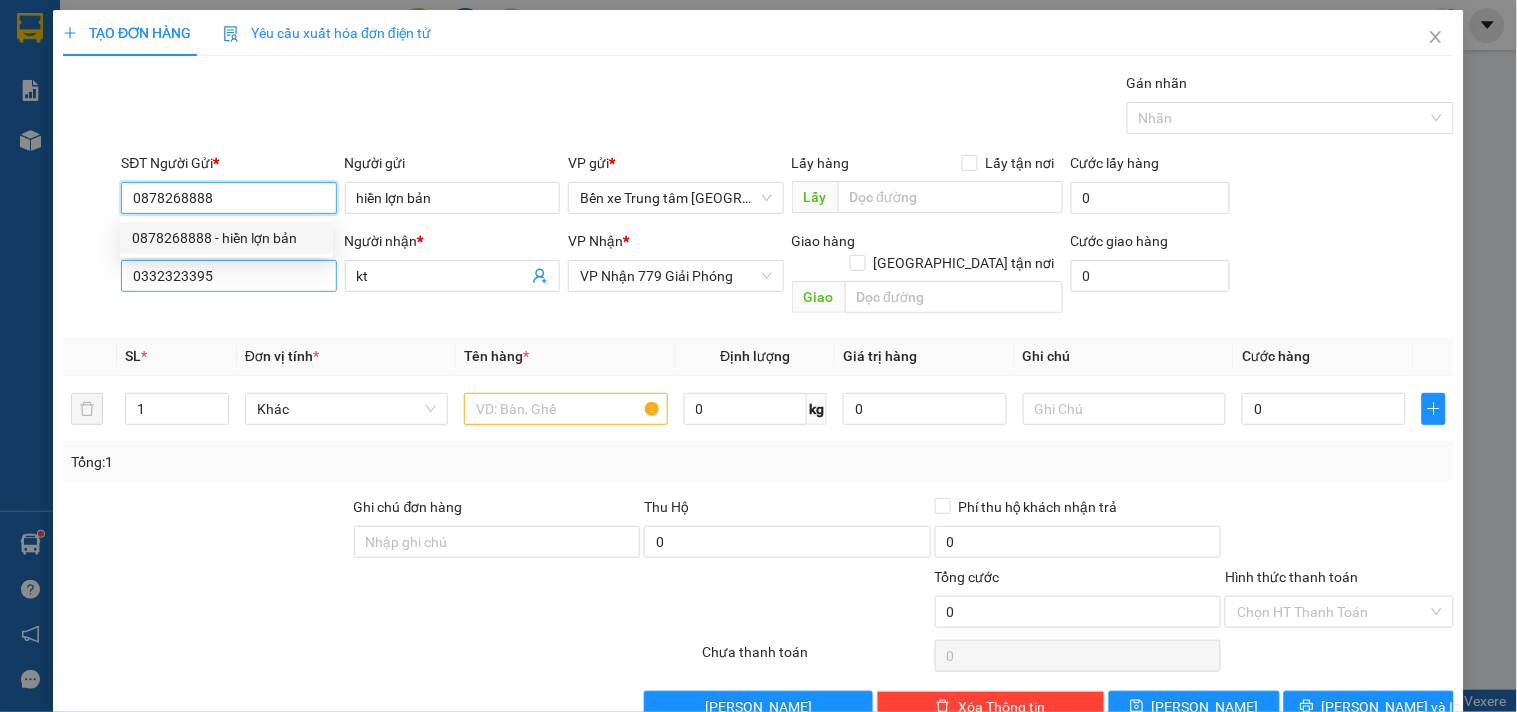 type on "0878268888" 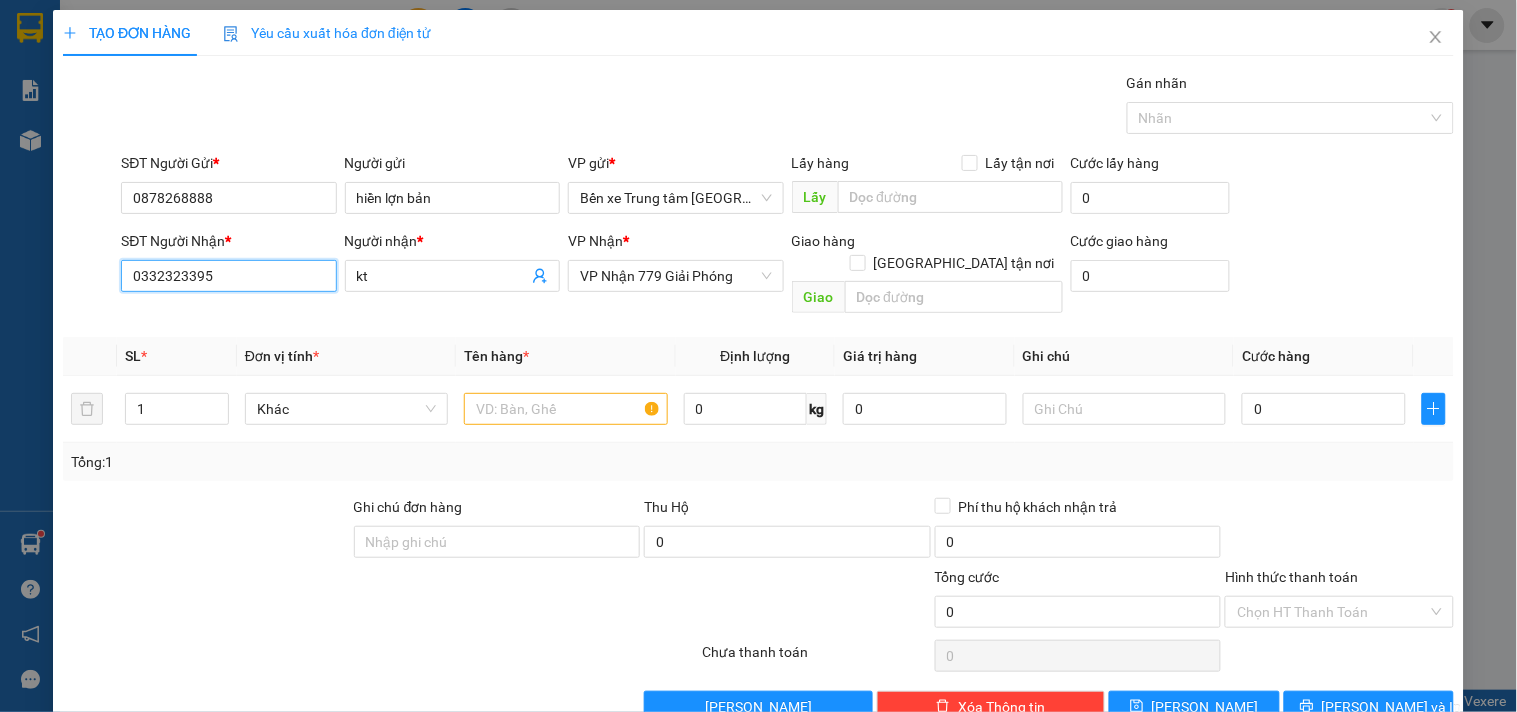 drag, startPoint x: 274, startPoint y: 285, endPoint x: 0, endPoint y: 334, distance: 278.3469 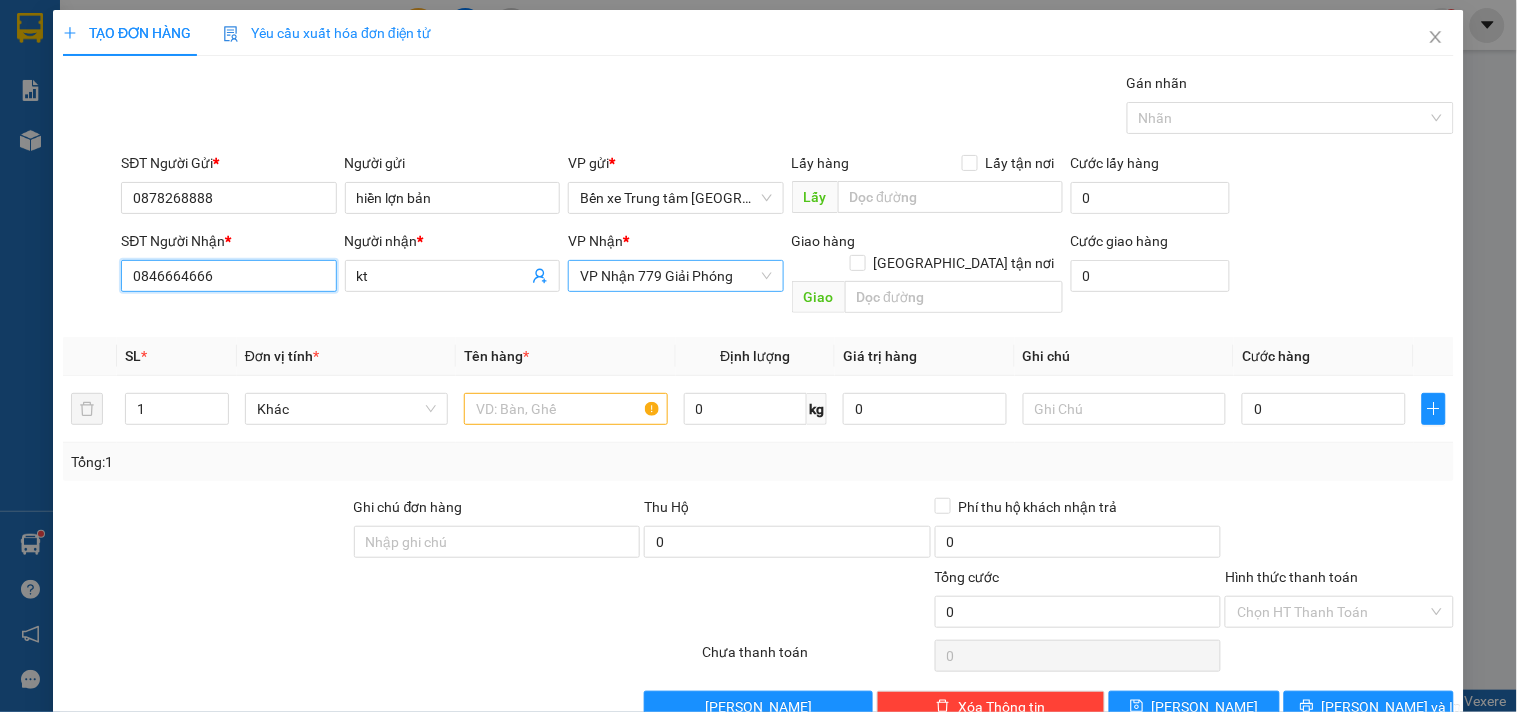 click on "VP Nhận 779 Giải Phóng" at bounding box center (675, 276) 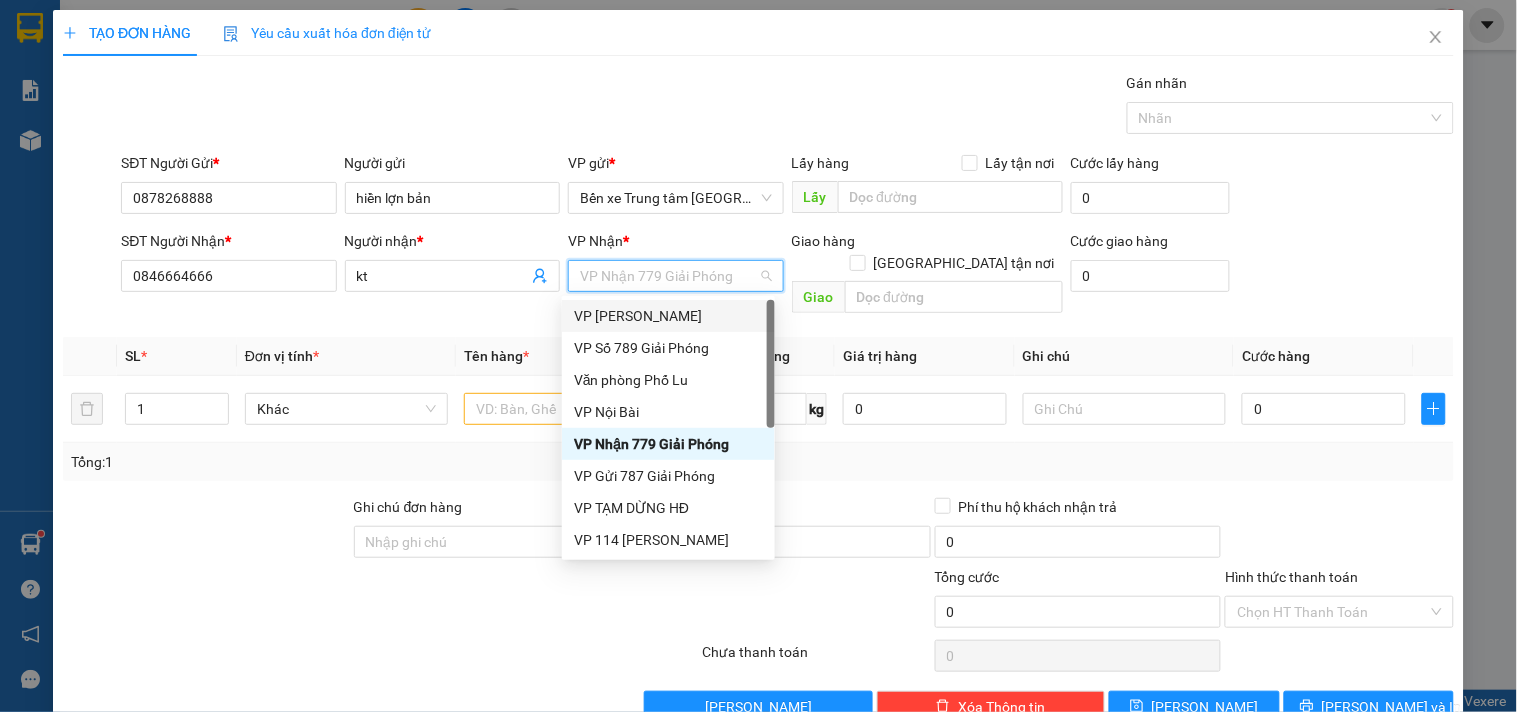 scroll, scrollTop: 224, scrollLeft: 0, axis: vertical 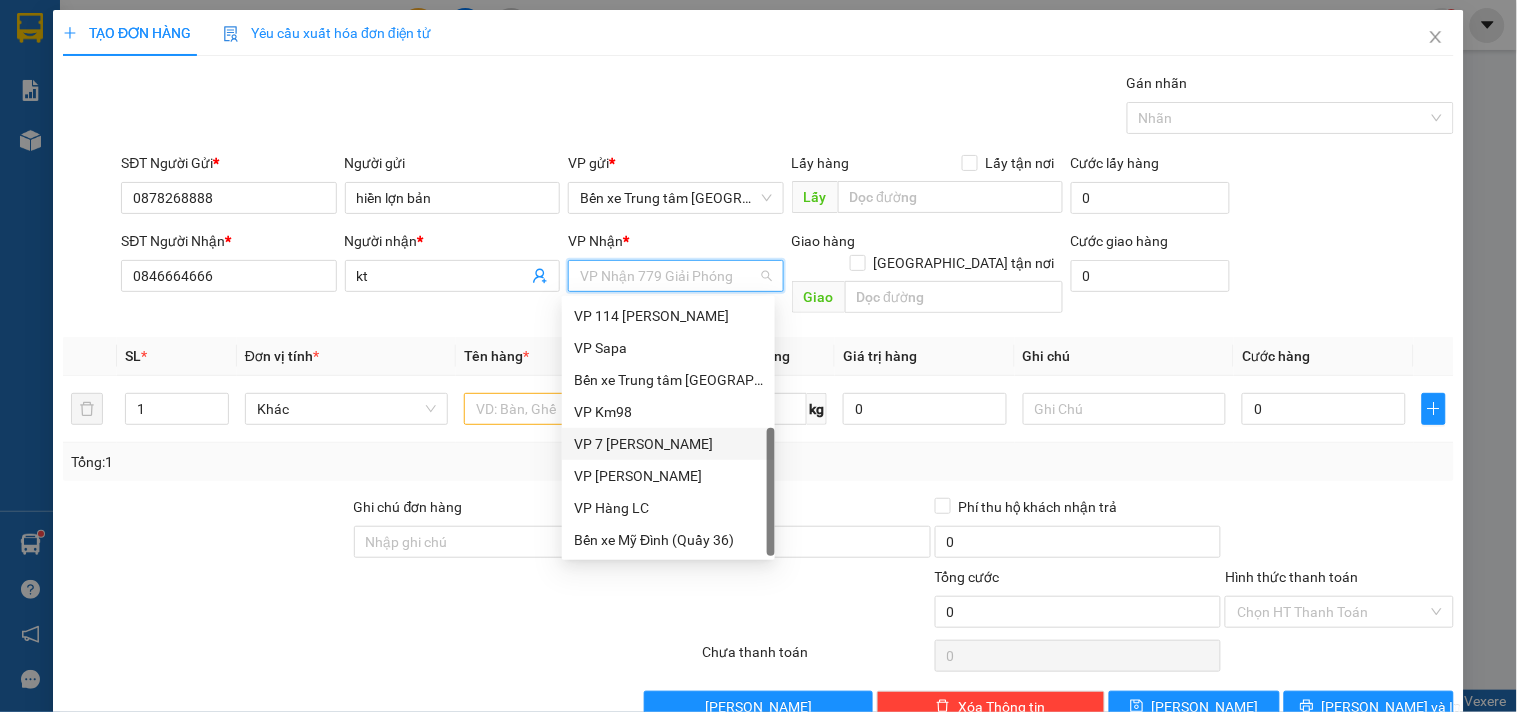 click on "VP 7 [PERSON_NAME]" at bounding box center [668, 444] 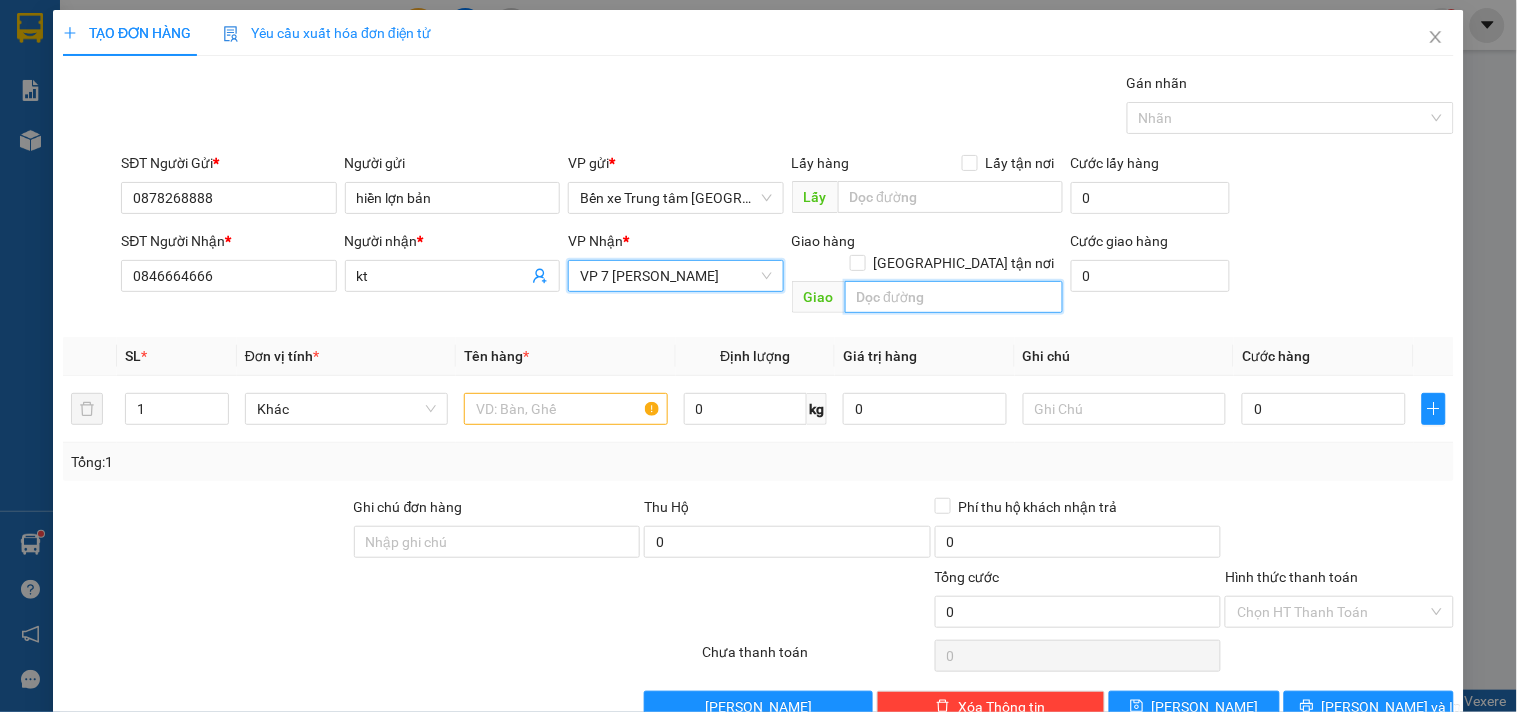 click at bounding box center [954, 297] 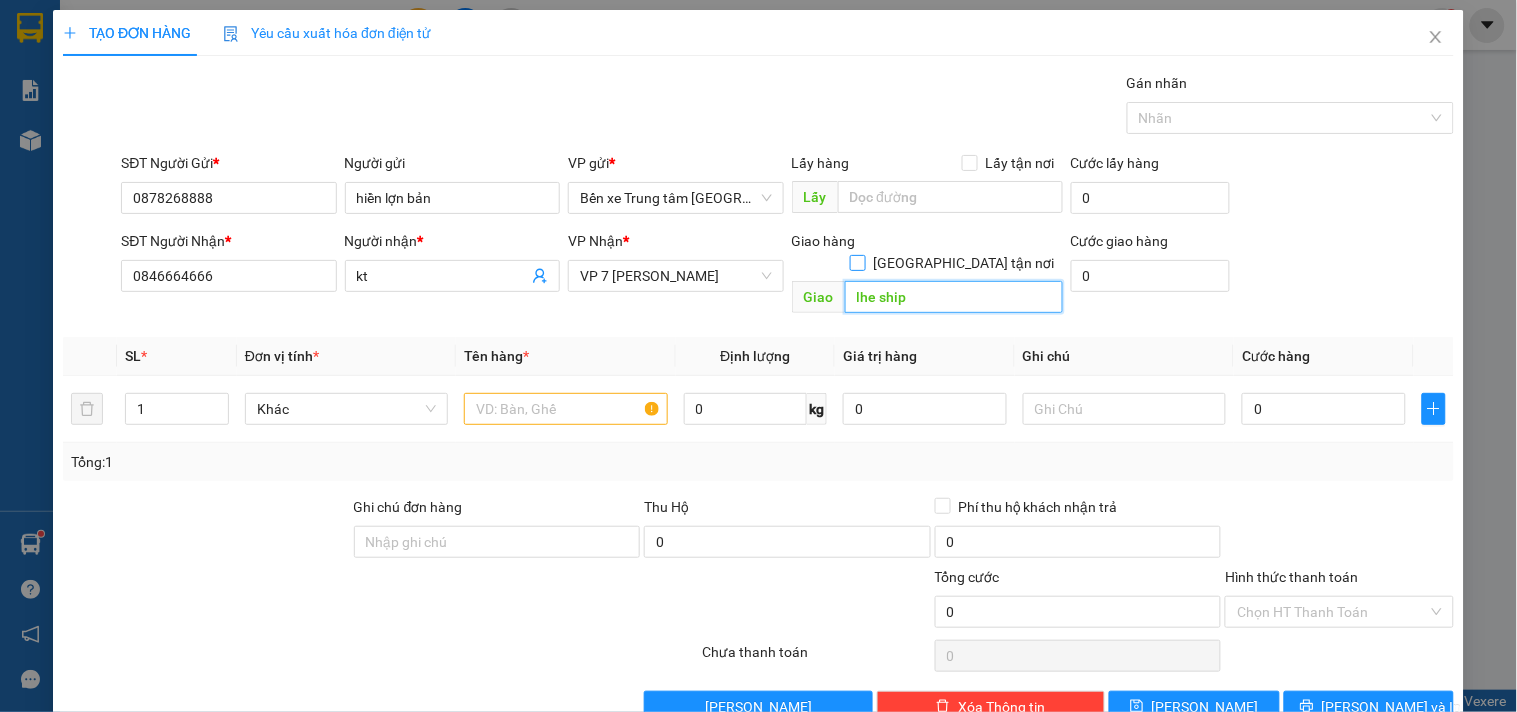 type on "lhe ship" 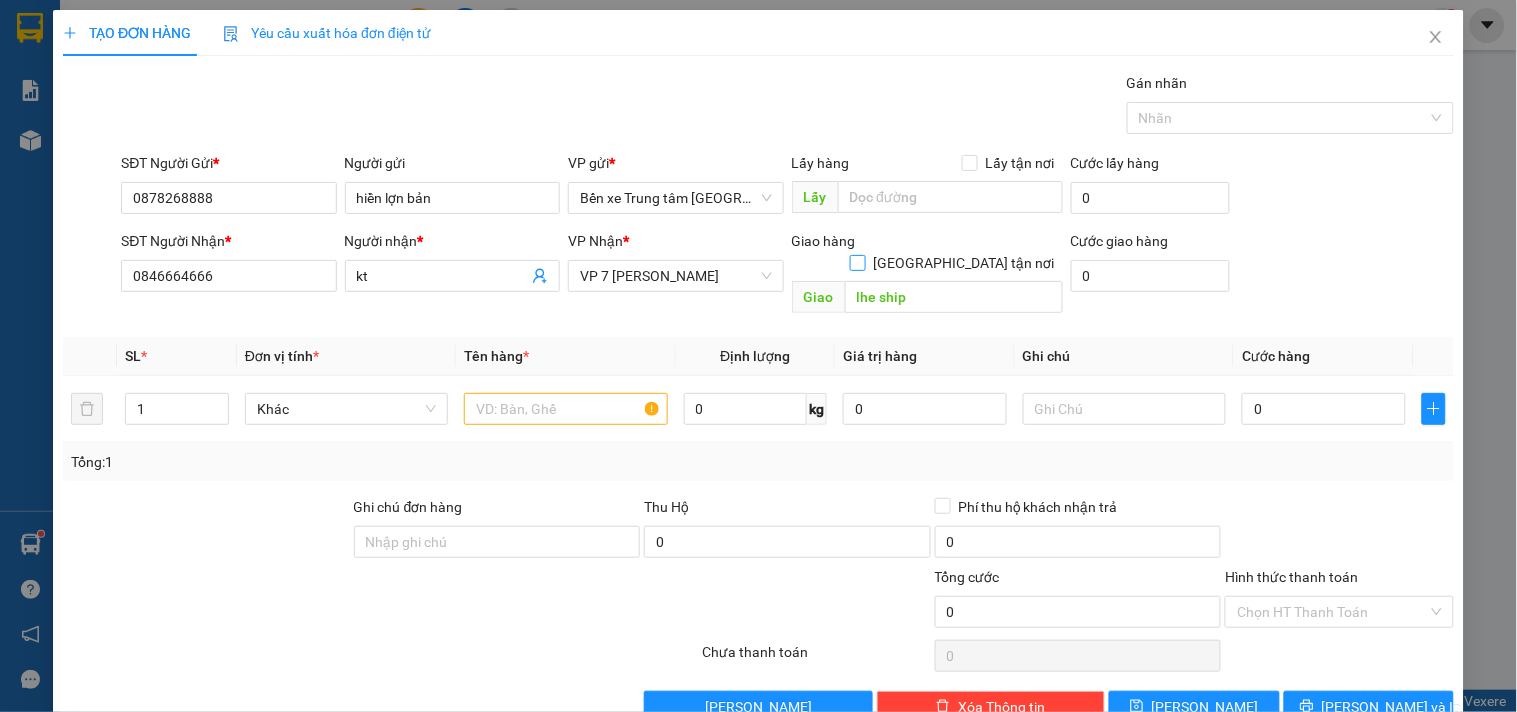 click on "[GEOGRAPHIC_DATA] tận nơi" at bounding box center [857, 262] 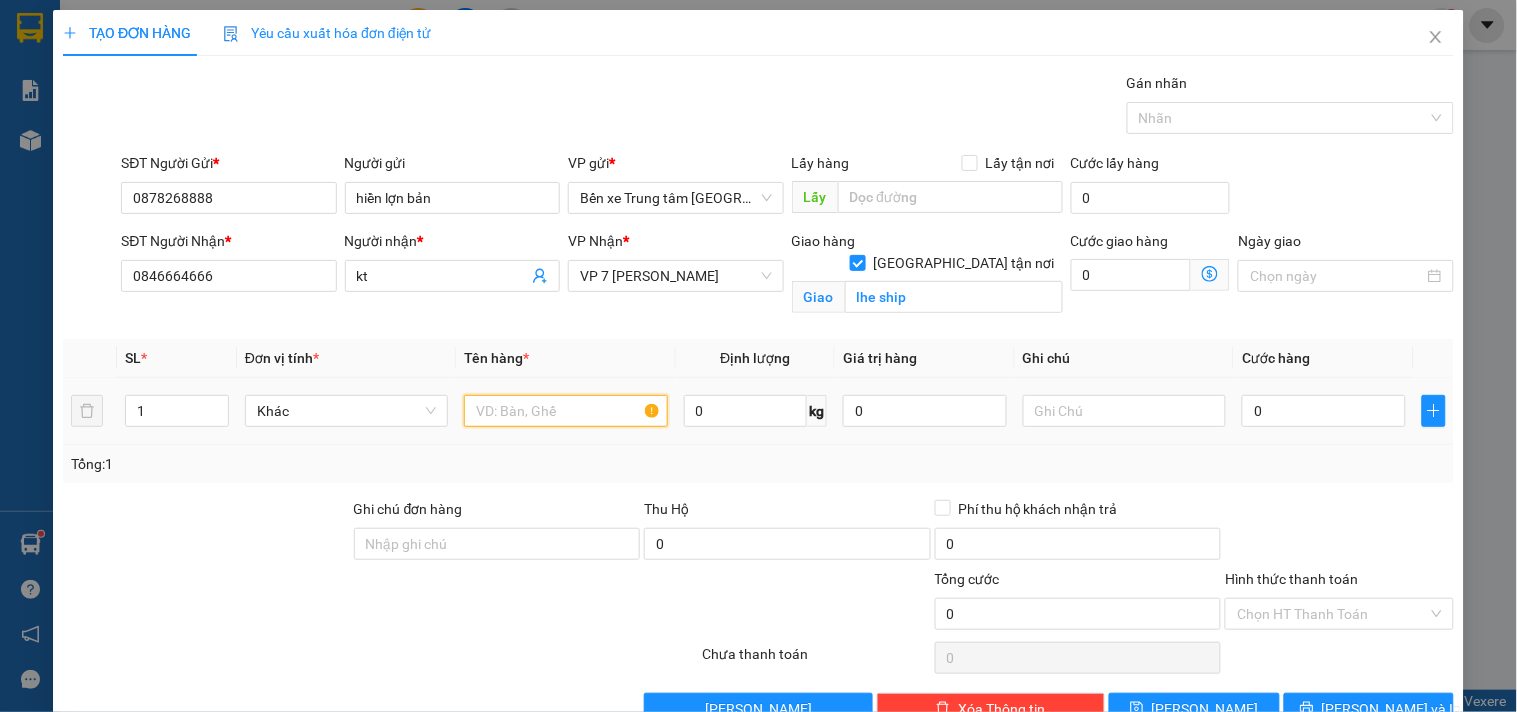 click at bounding box center (565, 411) 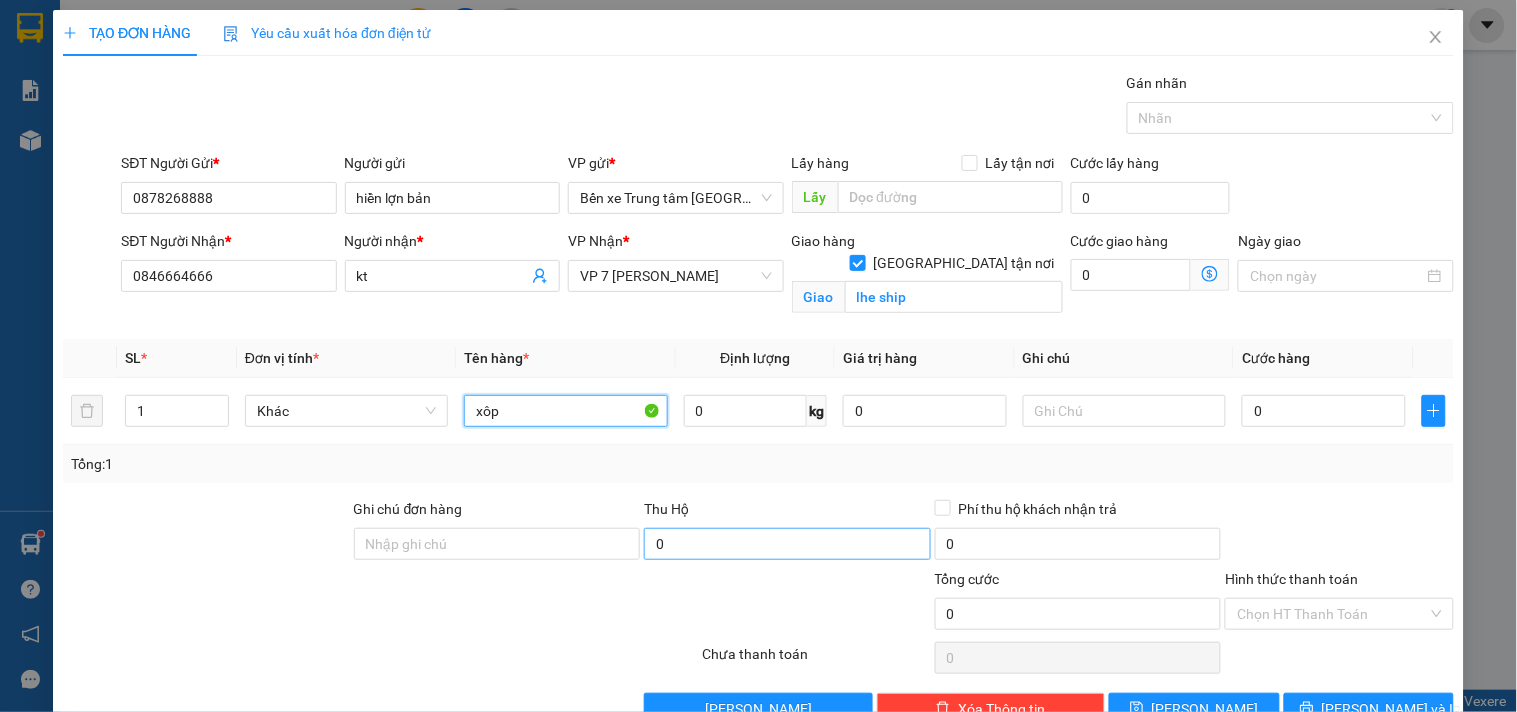 type on "xôp" 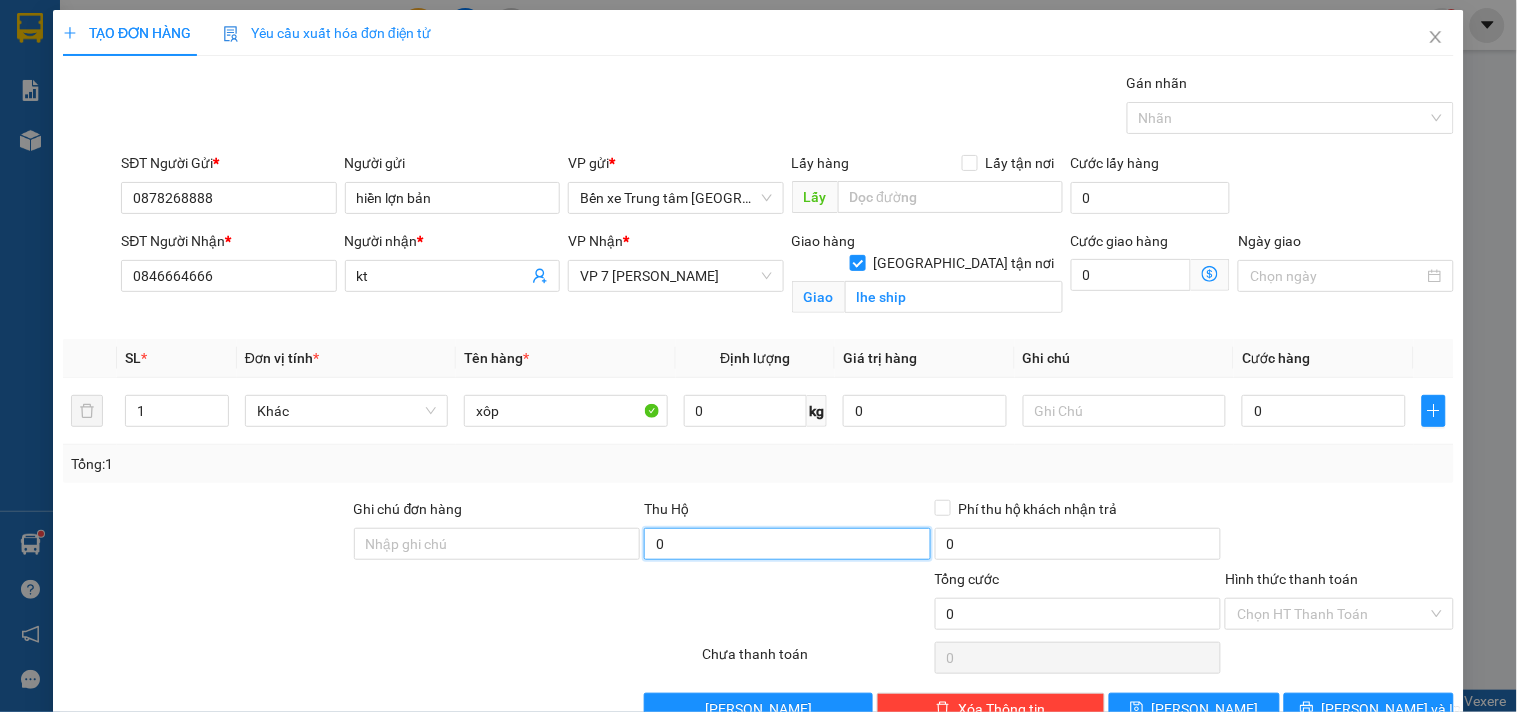 click on "0" at bounding box center (787, 544) 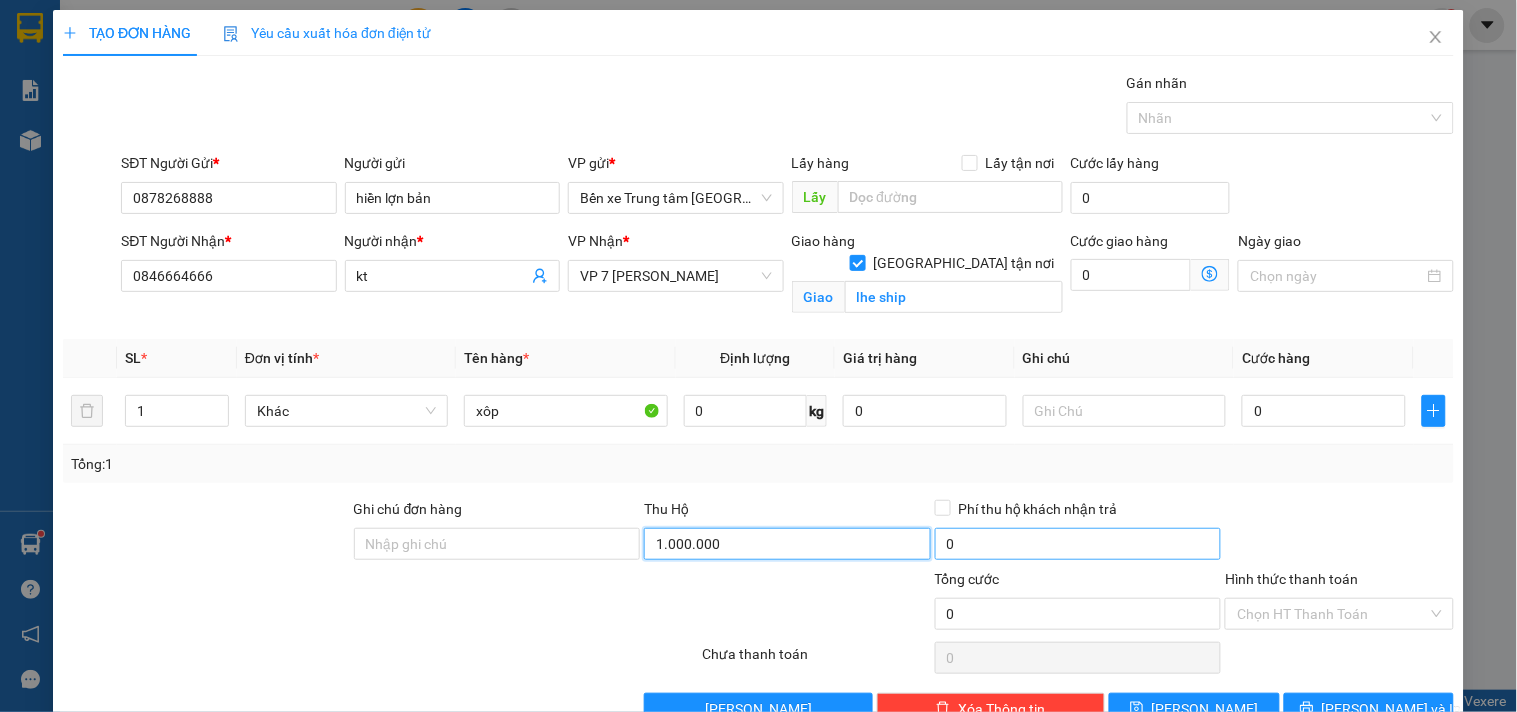 type on "1.000.000" 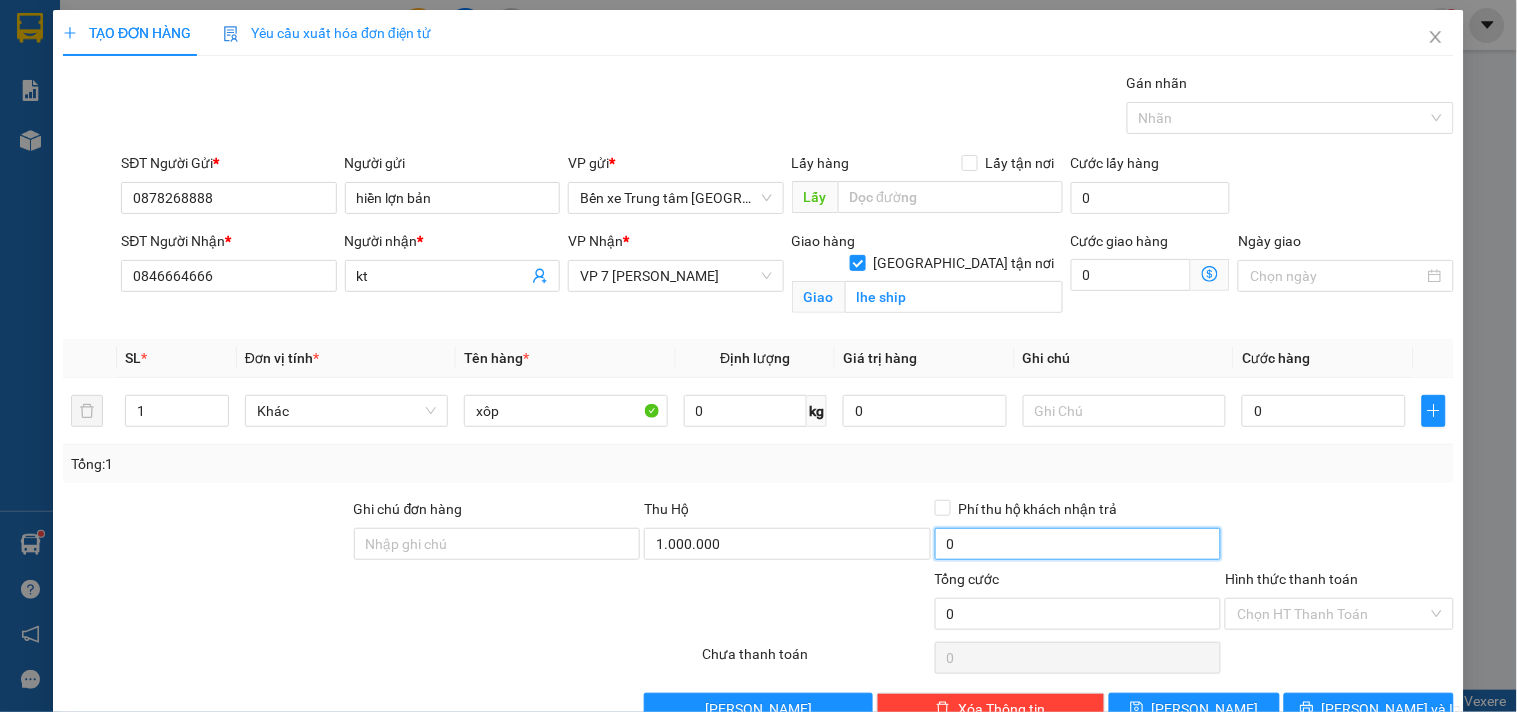 type on "30.000" 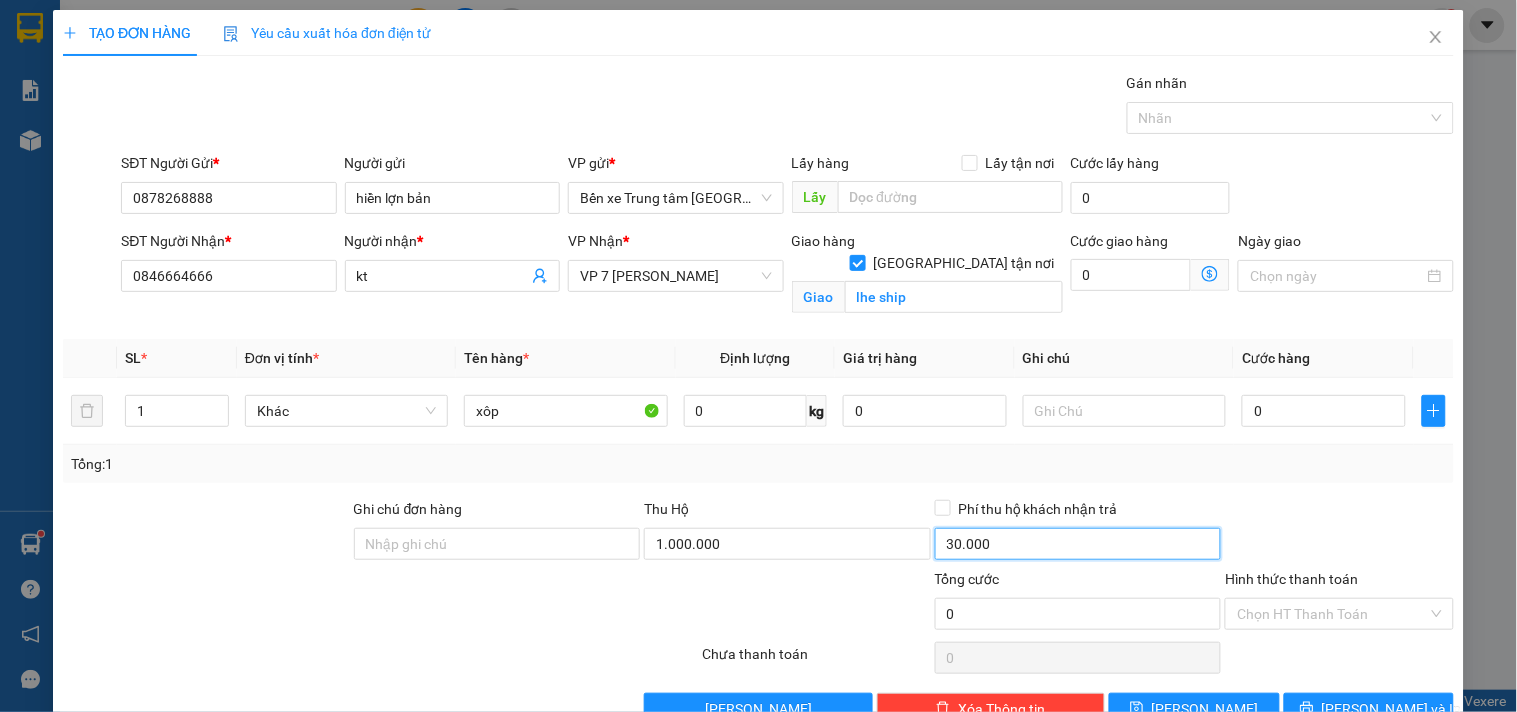 click on "30.000" at bounding box center (1078, 544) 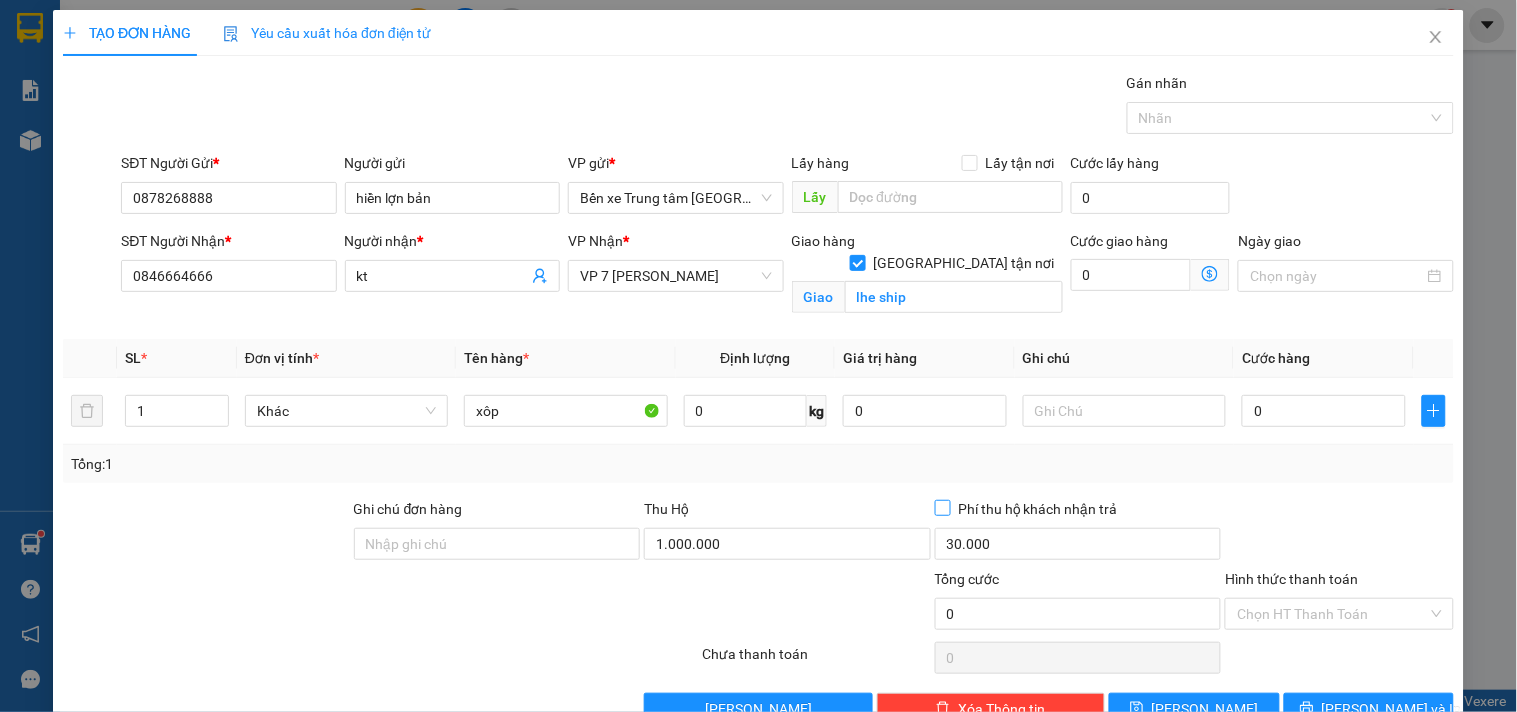 drag, startPoint x: 930, startPoint y: 507, endPoint x: 1214, endPoint y: 458, distance: 288.1961 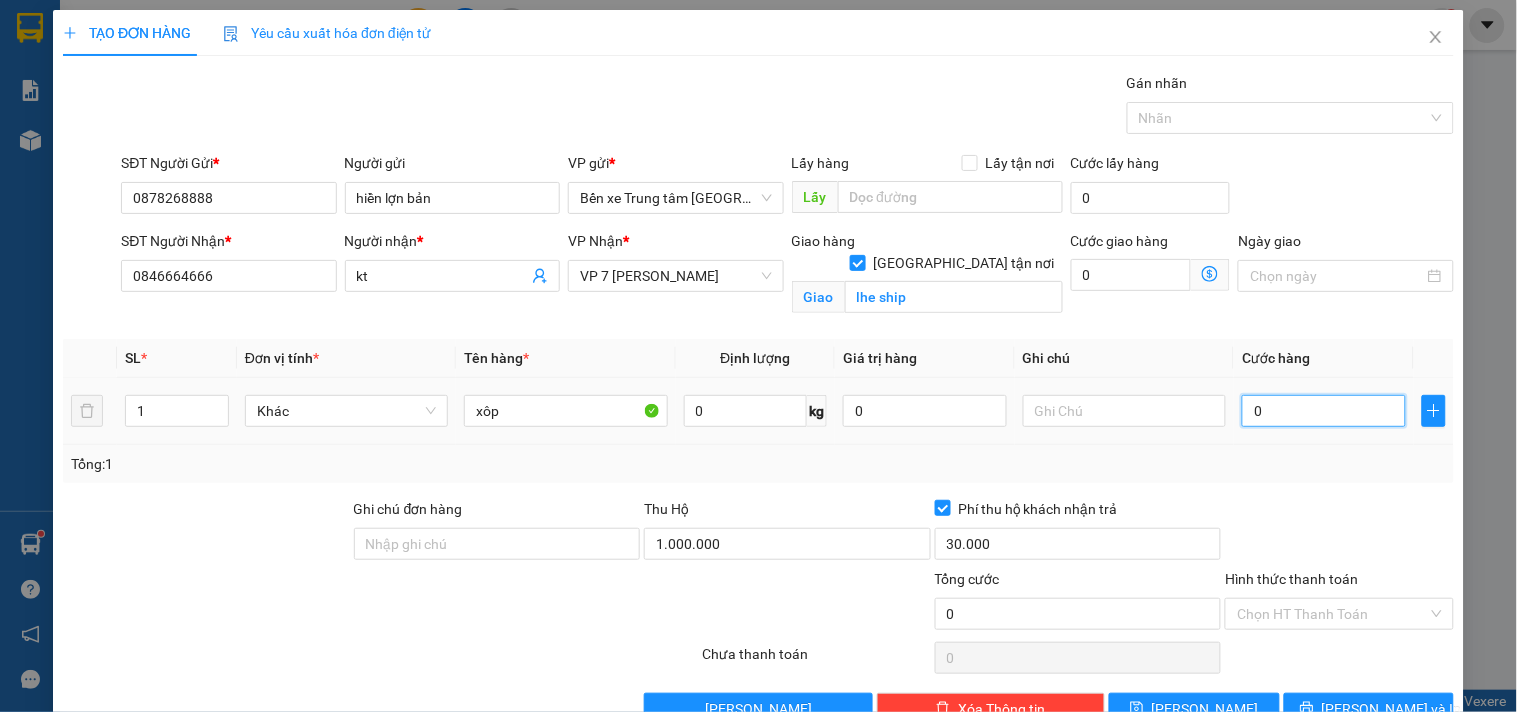 click on "0" at bounding box center [1324, 411] 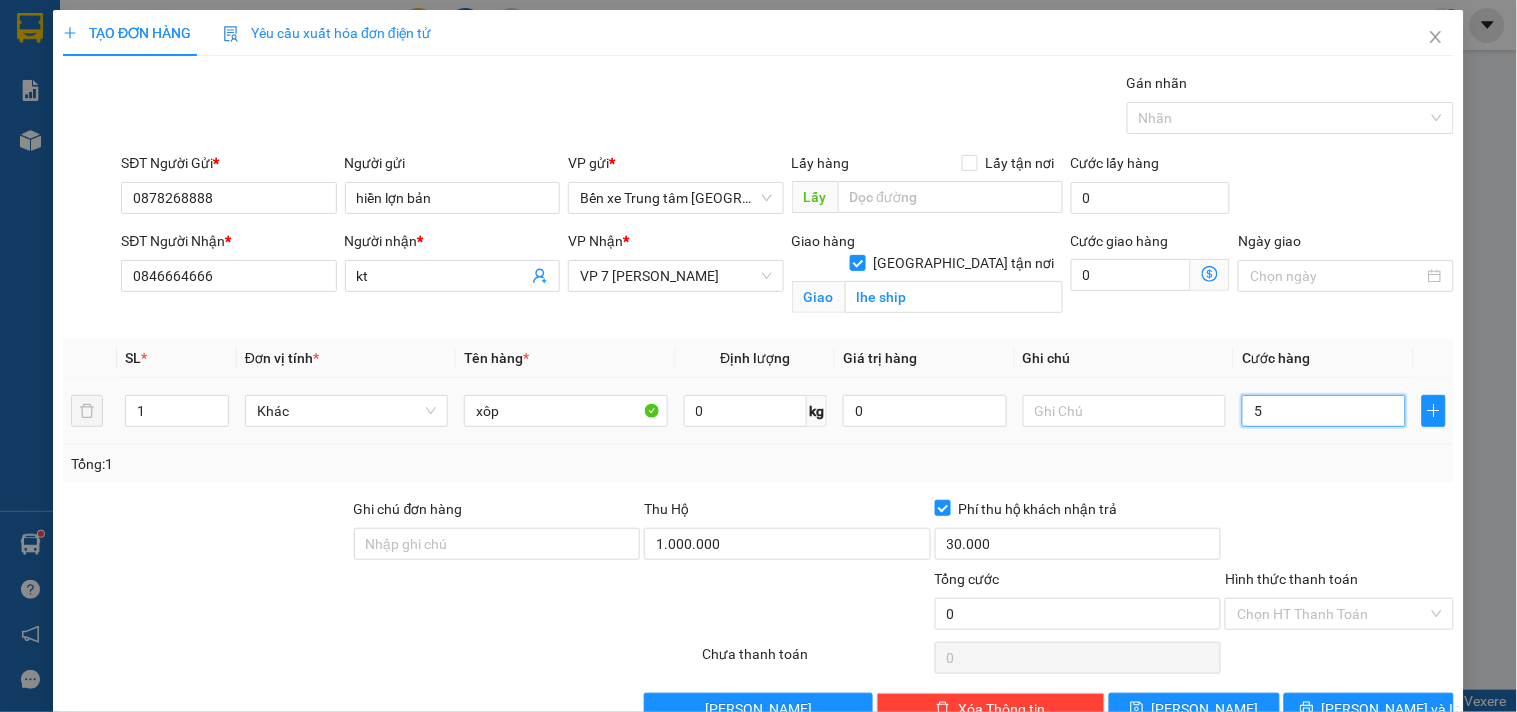 type on "5" 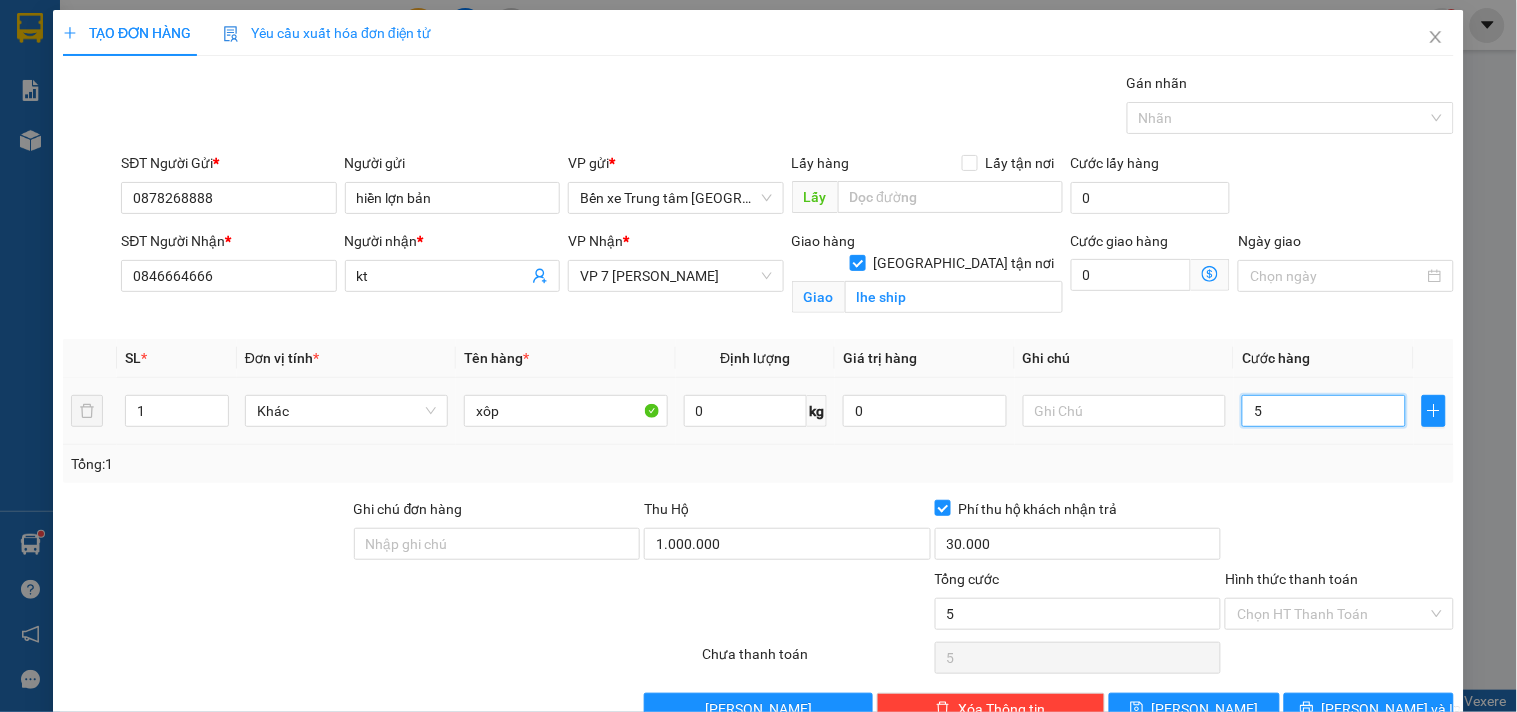 type on "50" 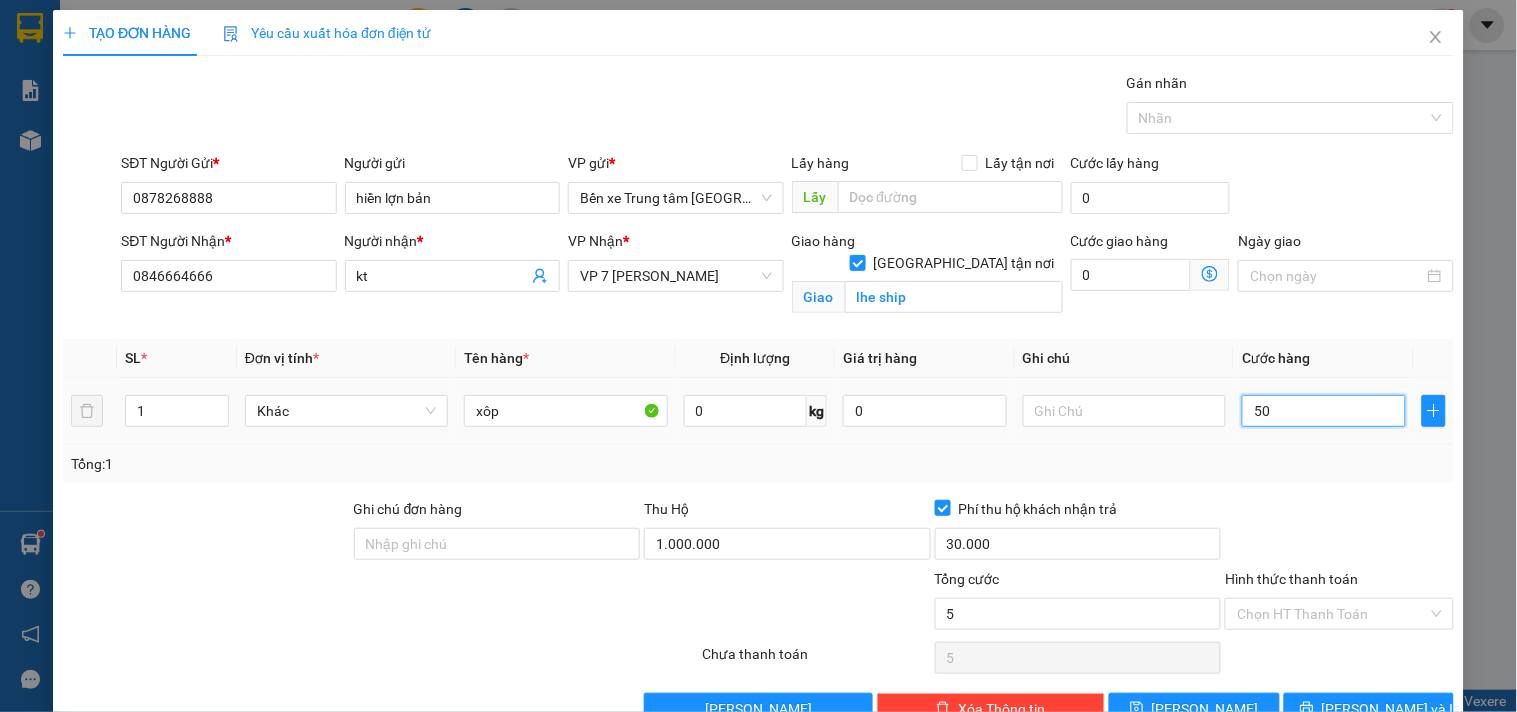 type on "50" 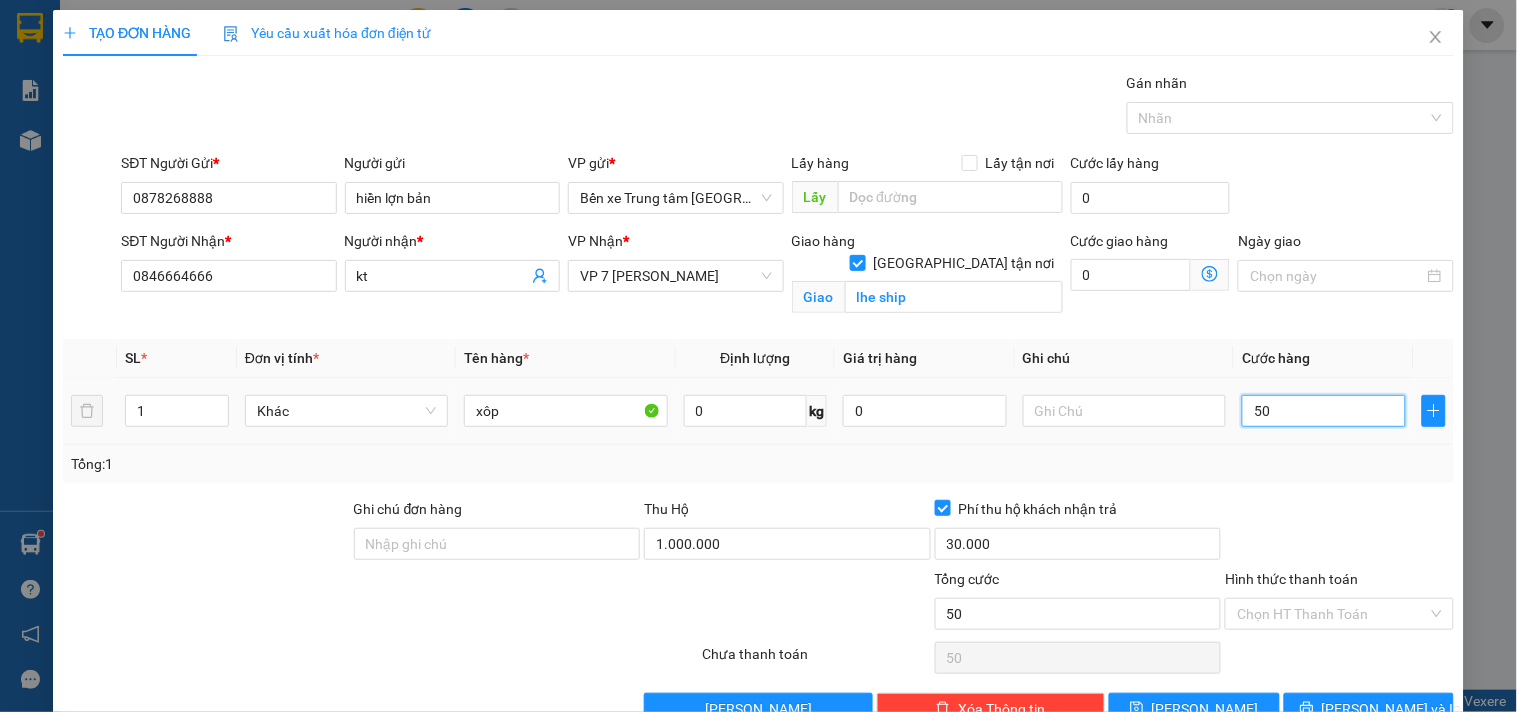type on "500" 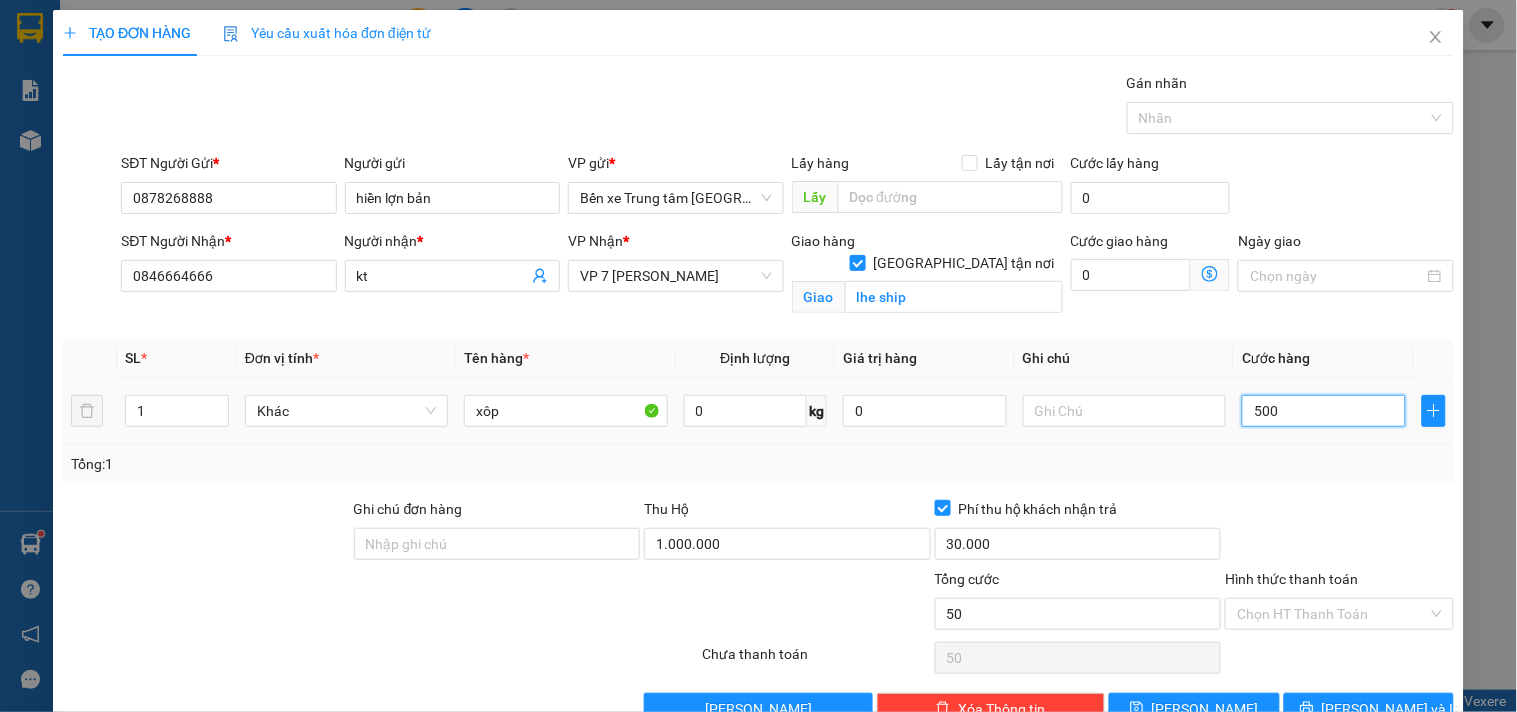 type on "500" 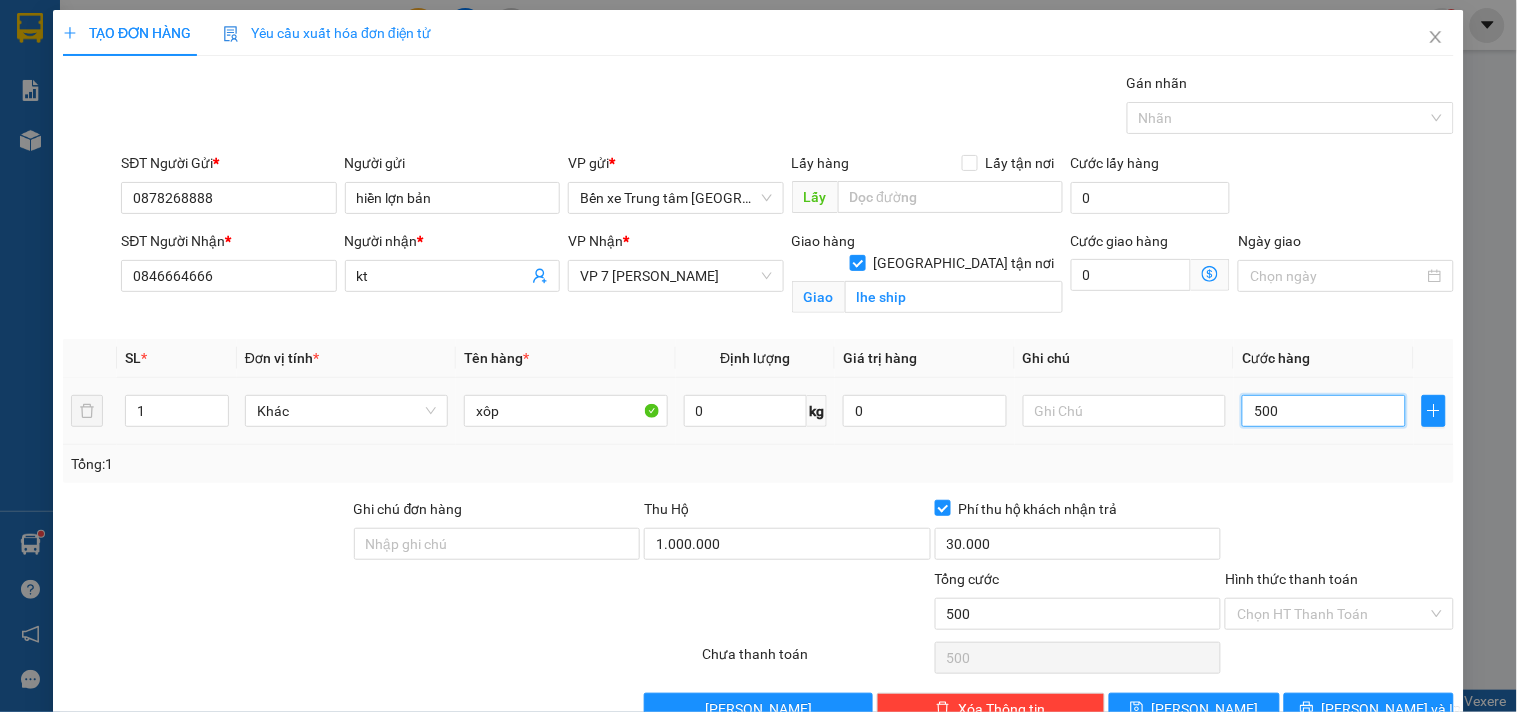 type on "5.000" 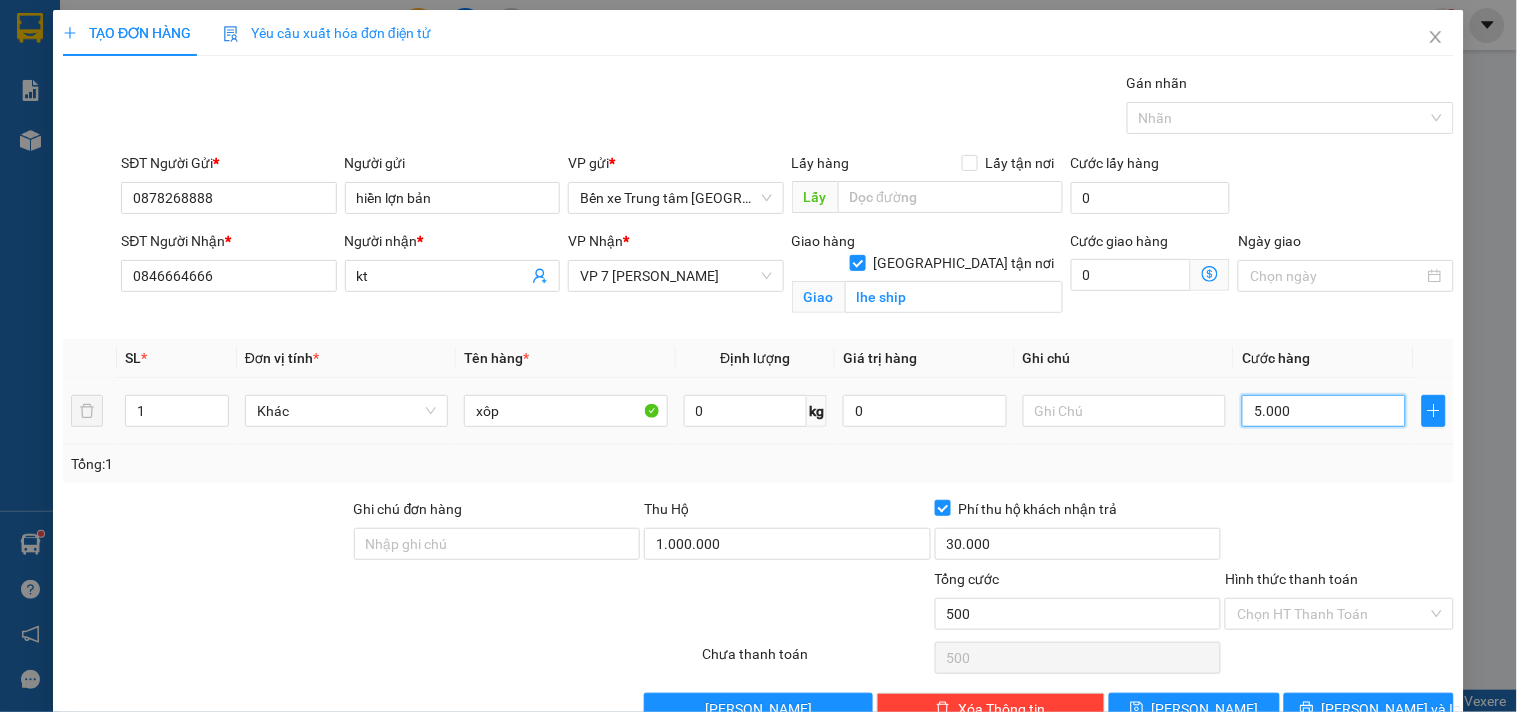type on "5.000" 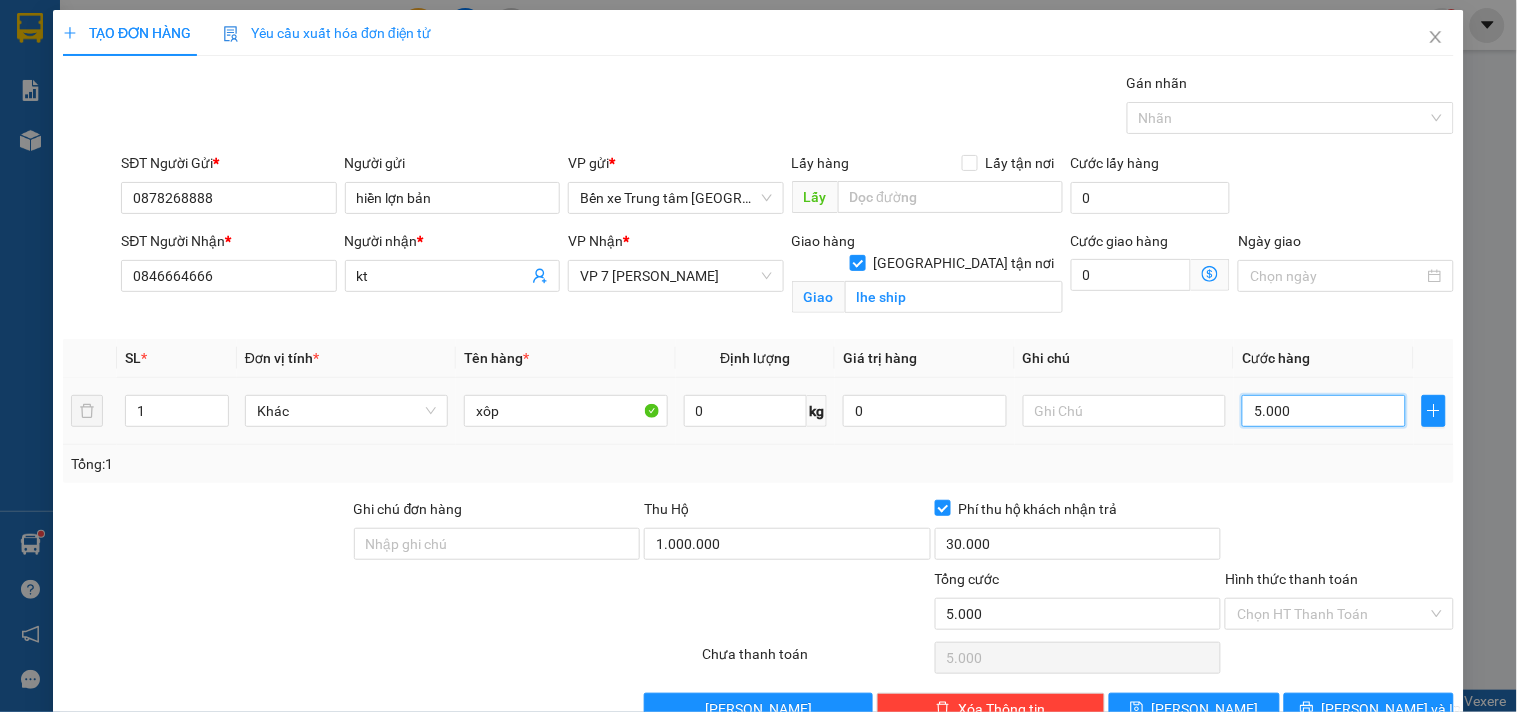 type on "50.000" 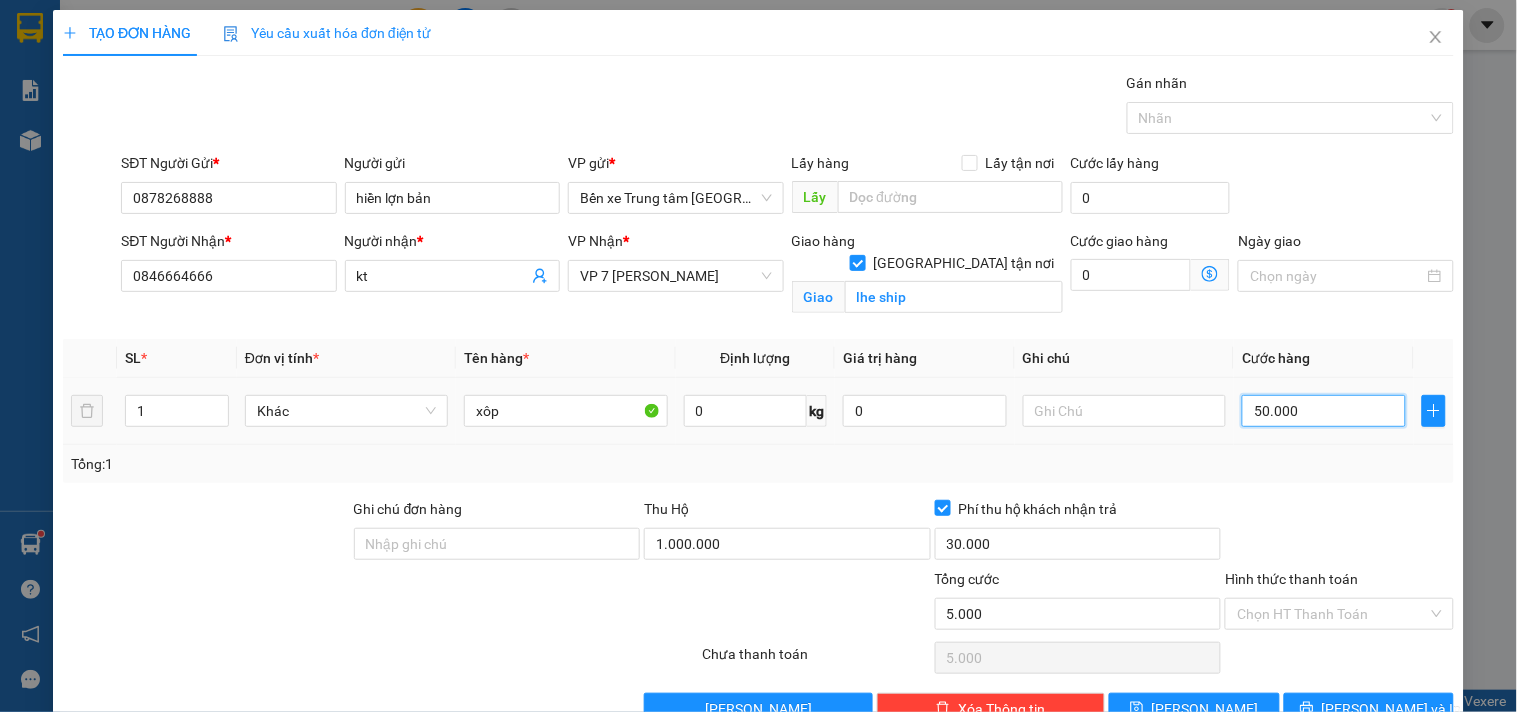 type on "50.000" 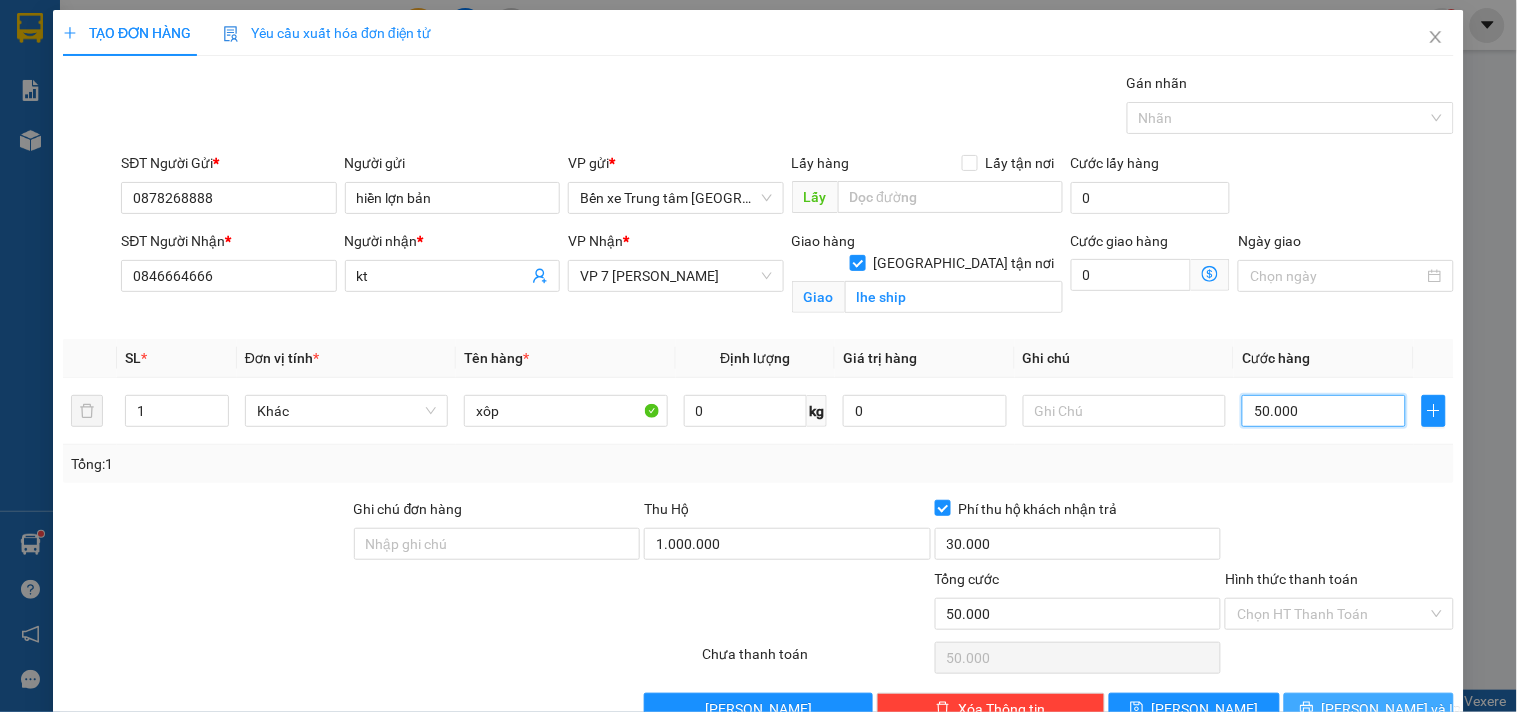 type on "50.000" 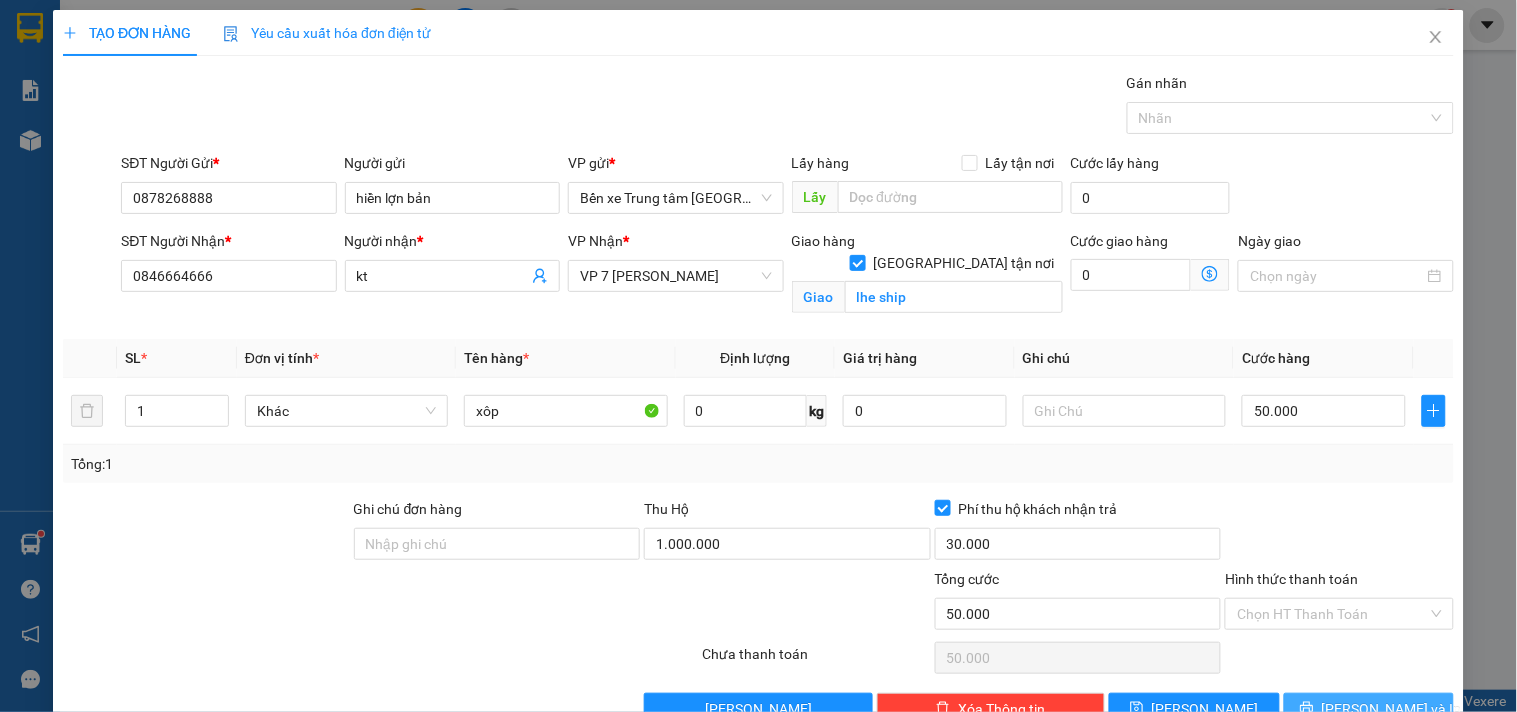 click on "[PERSON_NAME] và In" at bounding box center [1369, 709] 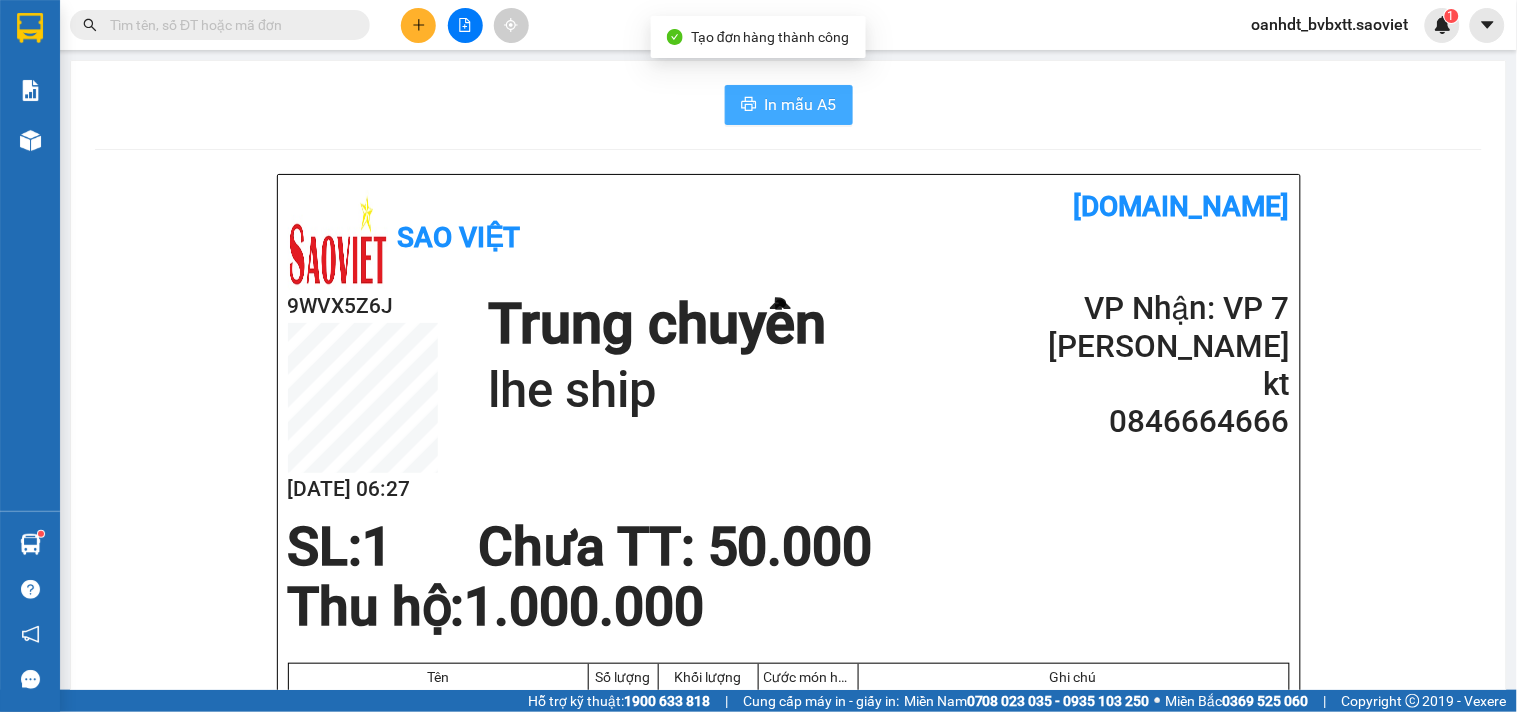 click on "In mẫu A5" at bounding box center [801, 104] 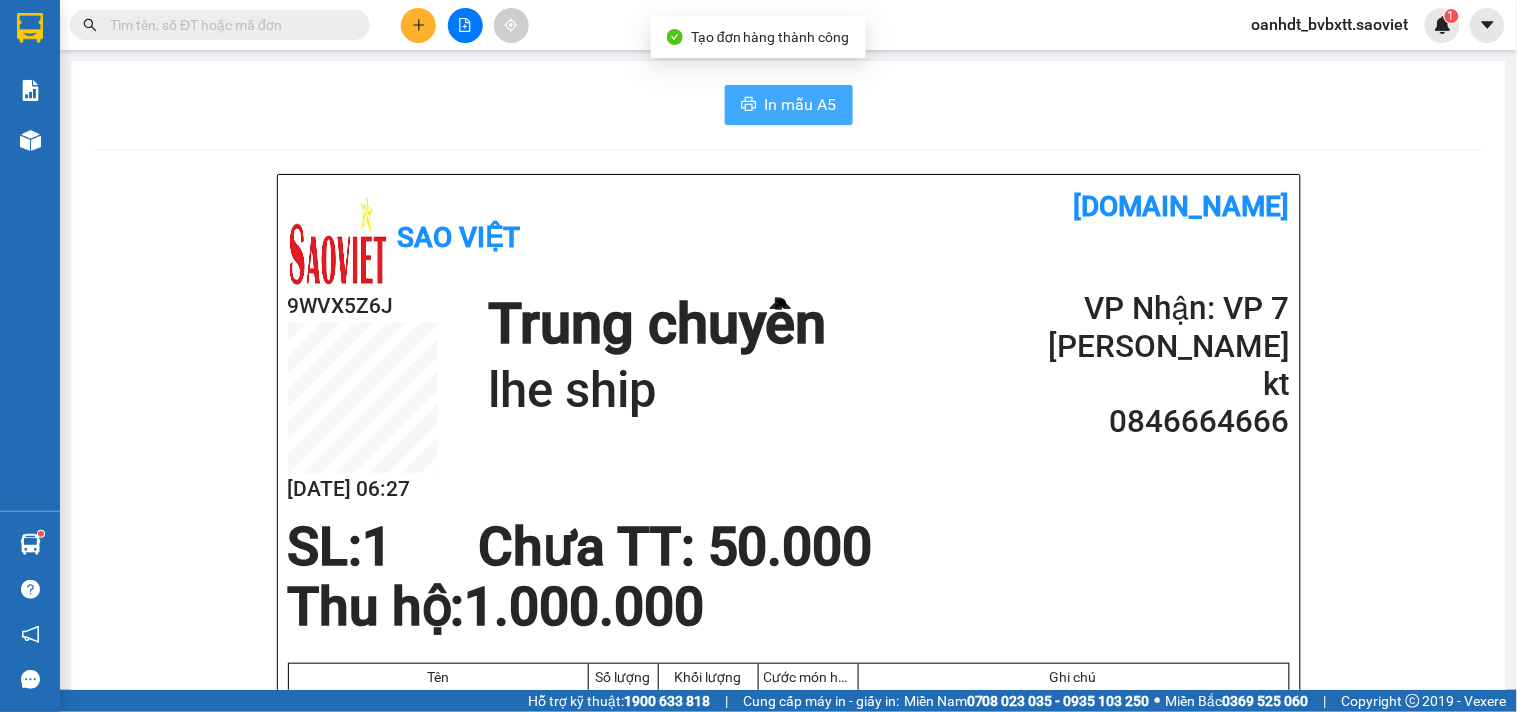 scroll, scrollTop: 0, scrollLeft: 0, axis: both 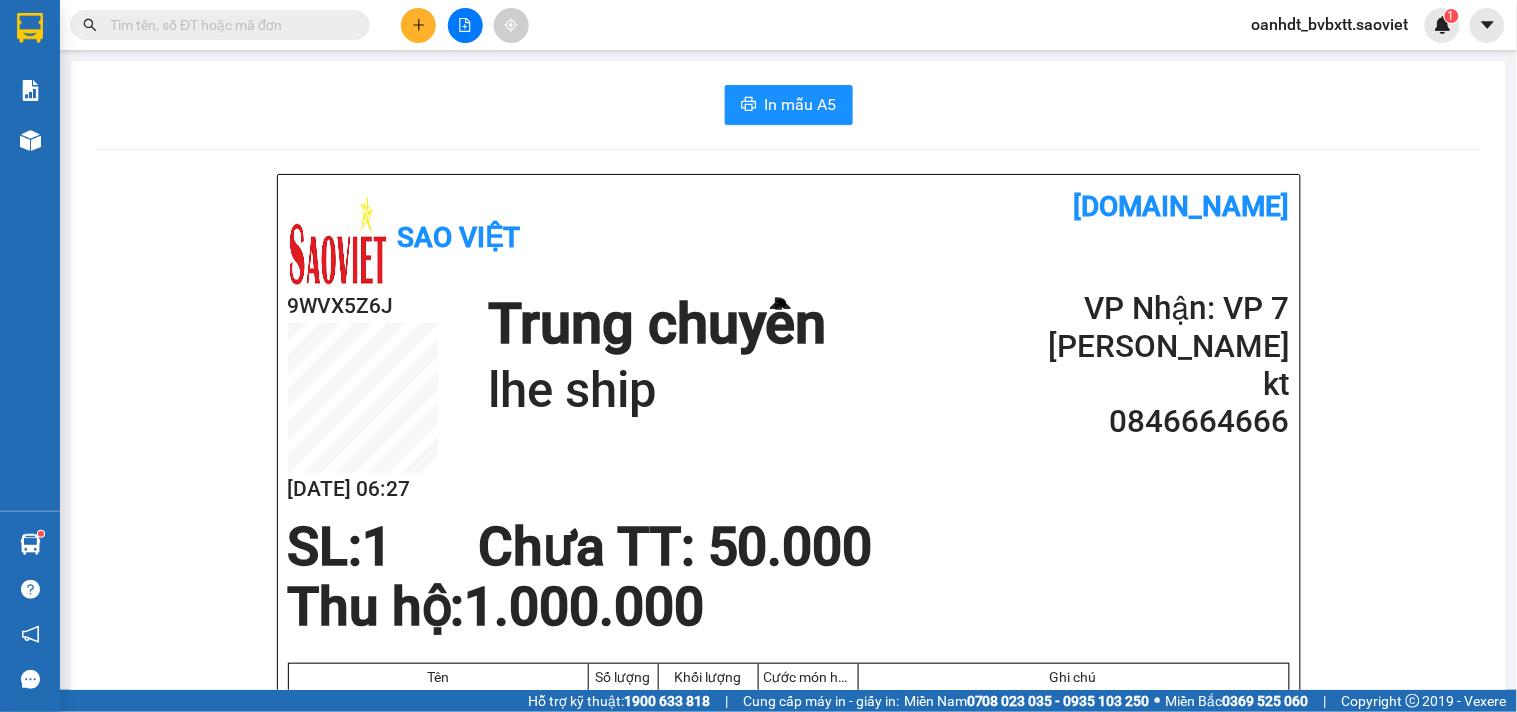 click at bounding box center (418, 25) 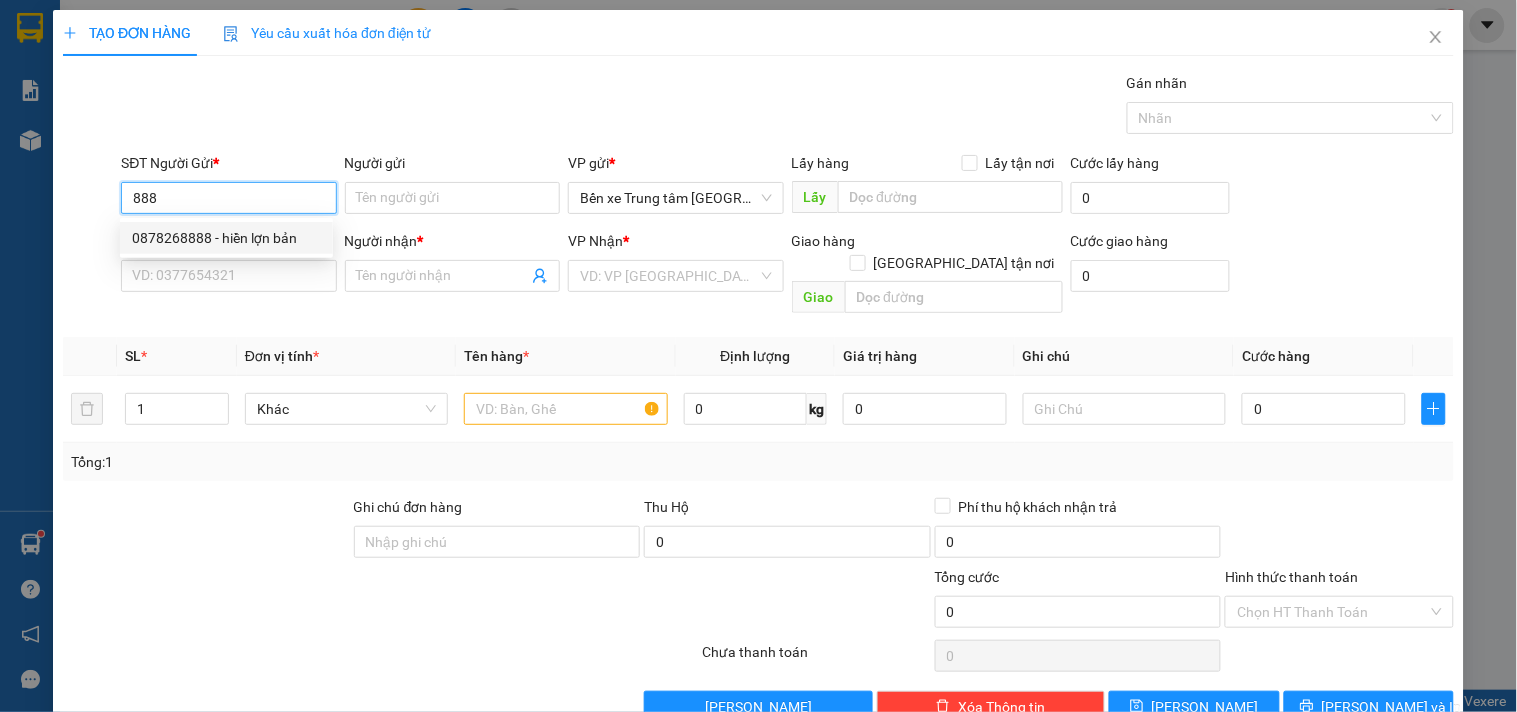 click on "0878268888 - hiền lợn bản" at bounding box center (226, 238) 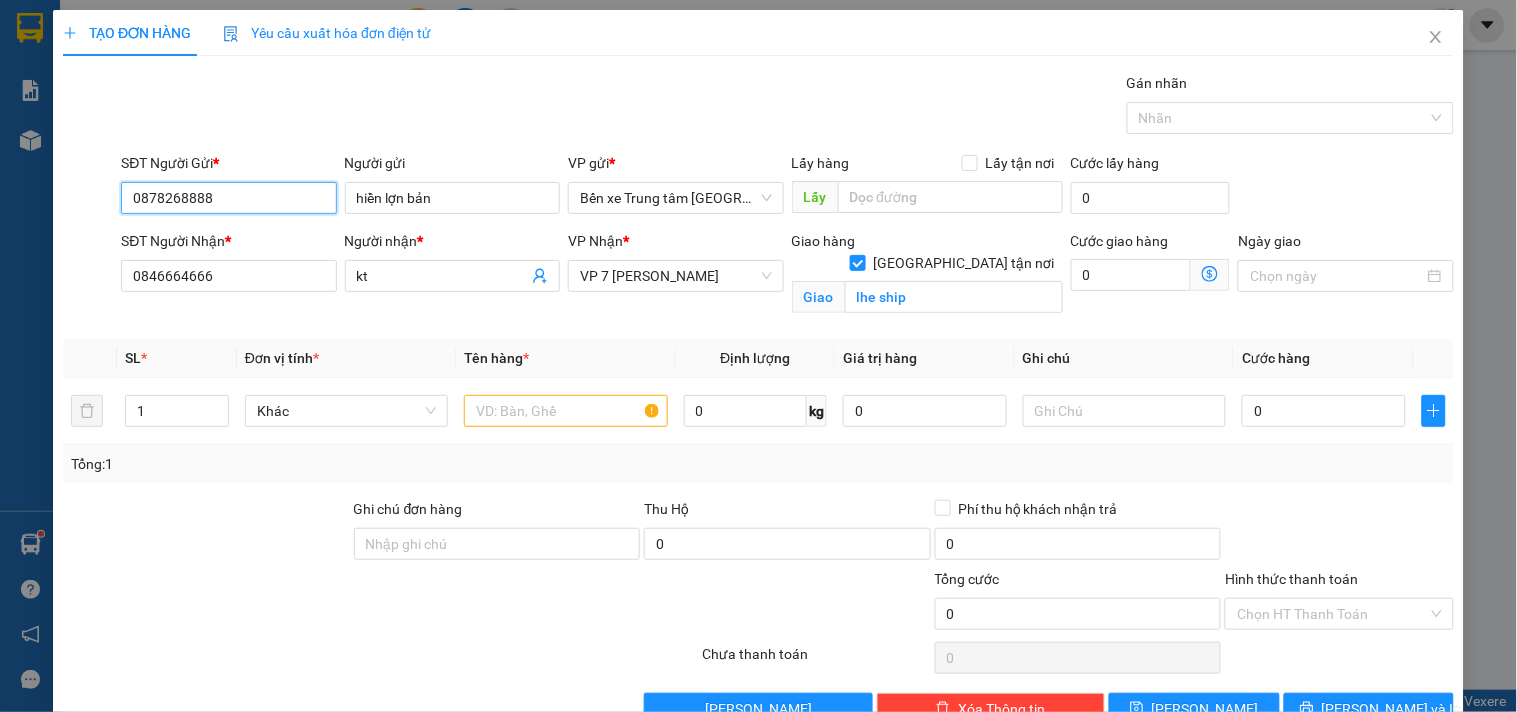 type on "0878268888" 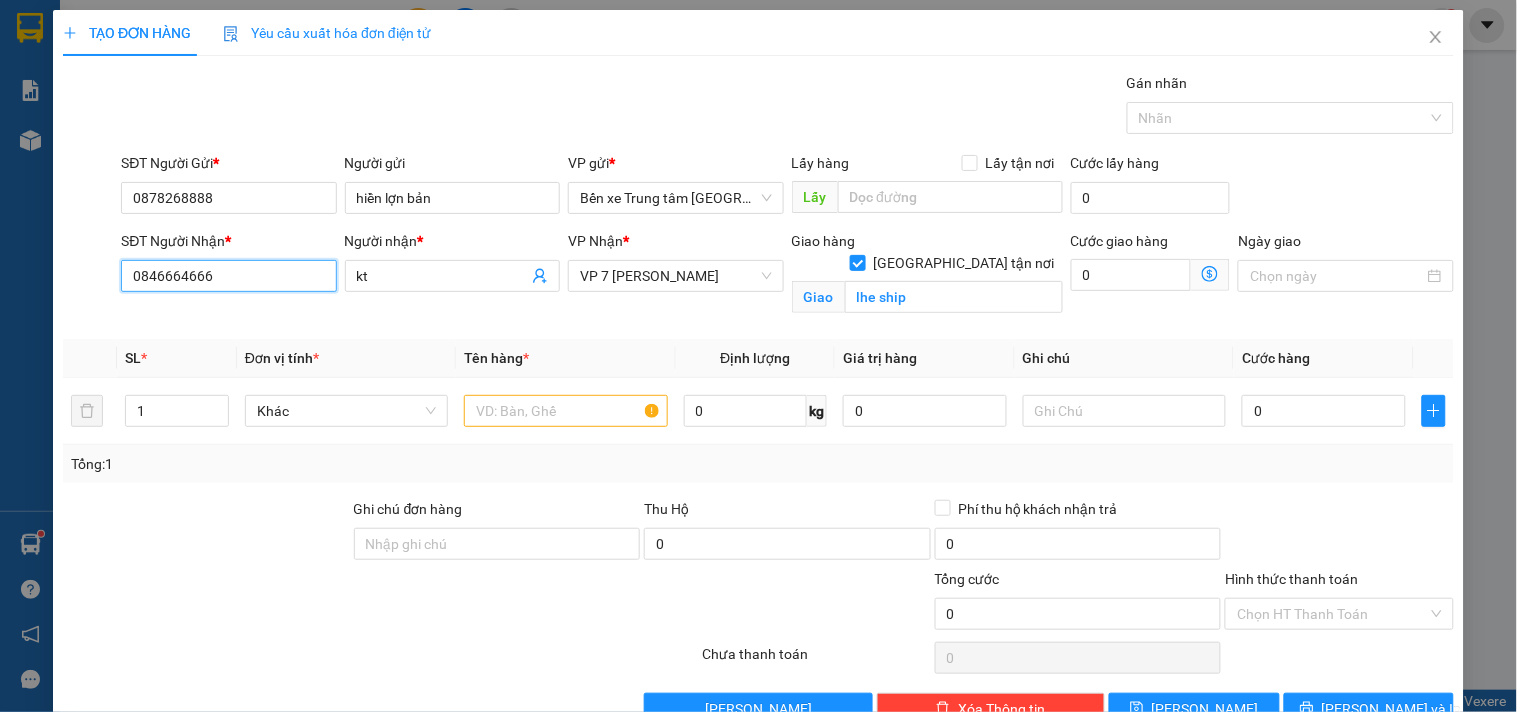 drag, startPoint x: 187, startPoint y: 303, endPoint x: 0, endPoint y: 457, distance: 242.24988 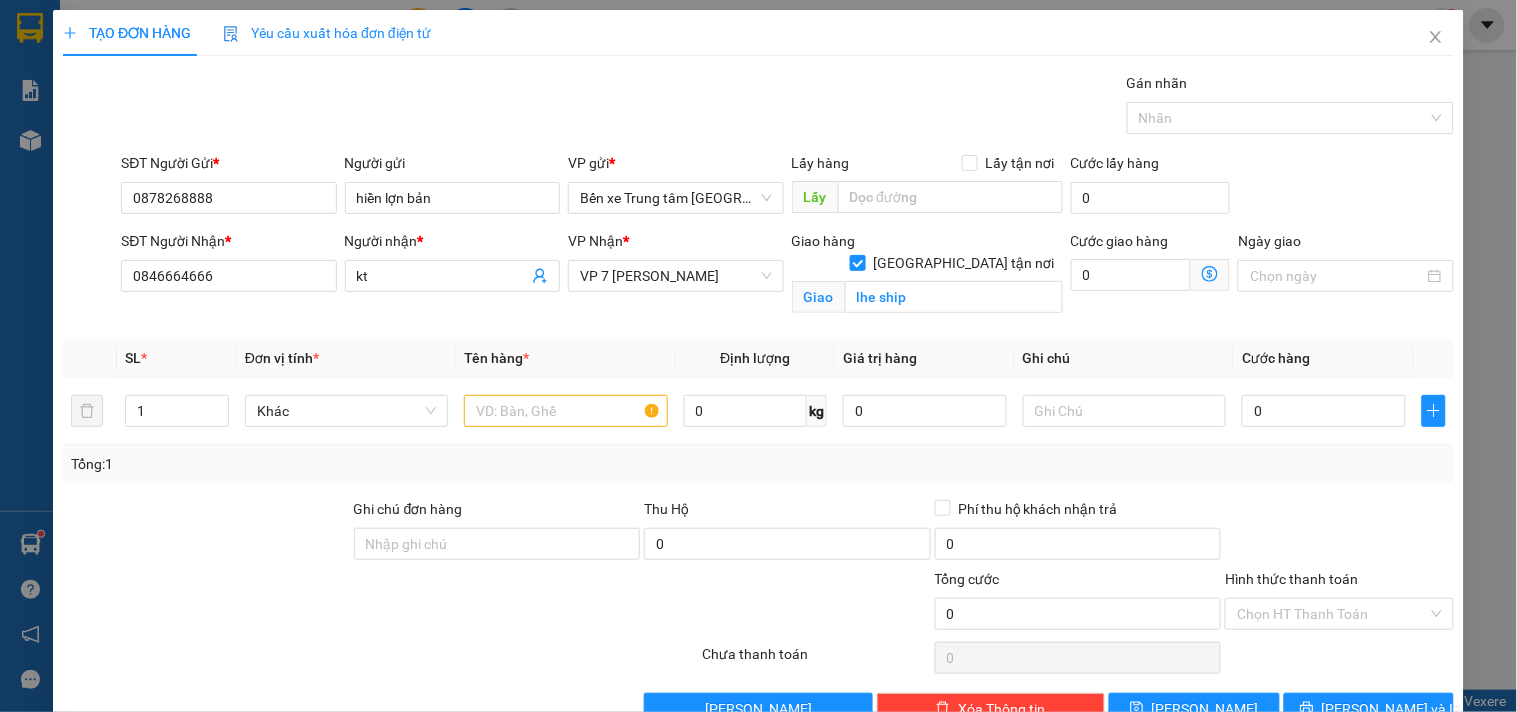 click on "TẠO ĐƠN HÀNG Yêu cầu xuất hóa đơn điện tử Transit Pickup Surcharge Ids Transit Deliver Surcharge Ids Transit Deliver Surcharge Transit Deliver Surcharge Gán nhãn   Nhãn SĐT Người Gửi  * 0878268888 Người gửi hiền lợn bản VP gửi  * Bến xe Trung tâm Lào Cai Lấy hàng Lấy tận nơi Lấy Cước lấy hàng 0 SĐT Người Nhận  * 0846664666 0846664666 Người nhận  * kt VP Nhận  * VP 7 [PERSON_NAME] Giao hàng Giao tận nơi Giao lhe ship Cước giao hàng 0 Ngày giao SL  * Đơn vị tính  * Tên hàng  * Định lượng Giá trị hàng Ghi chú Cước hàng                   1 Khác 0 kg 0 0 Tổng:  1 Ghi chú đơn hàng Thu Hộ 0 Phí thu hộ khách nhận trả 0 Tổng cước 0 Hình thức thanh toán Chọn HT Thanh Toán Số tiền thu trước 0 Chưa thanh toán 0 Chọn HT Thanh Toán Lưu nháp Xóa Thông tin [PERSON_NAME] và In" at bounding box center (758, 356) 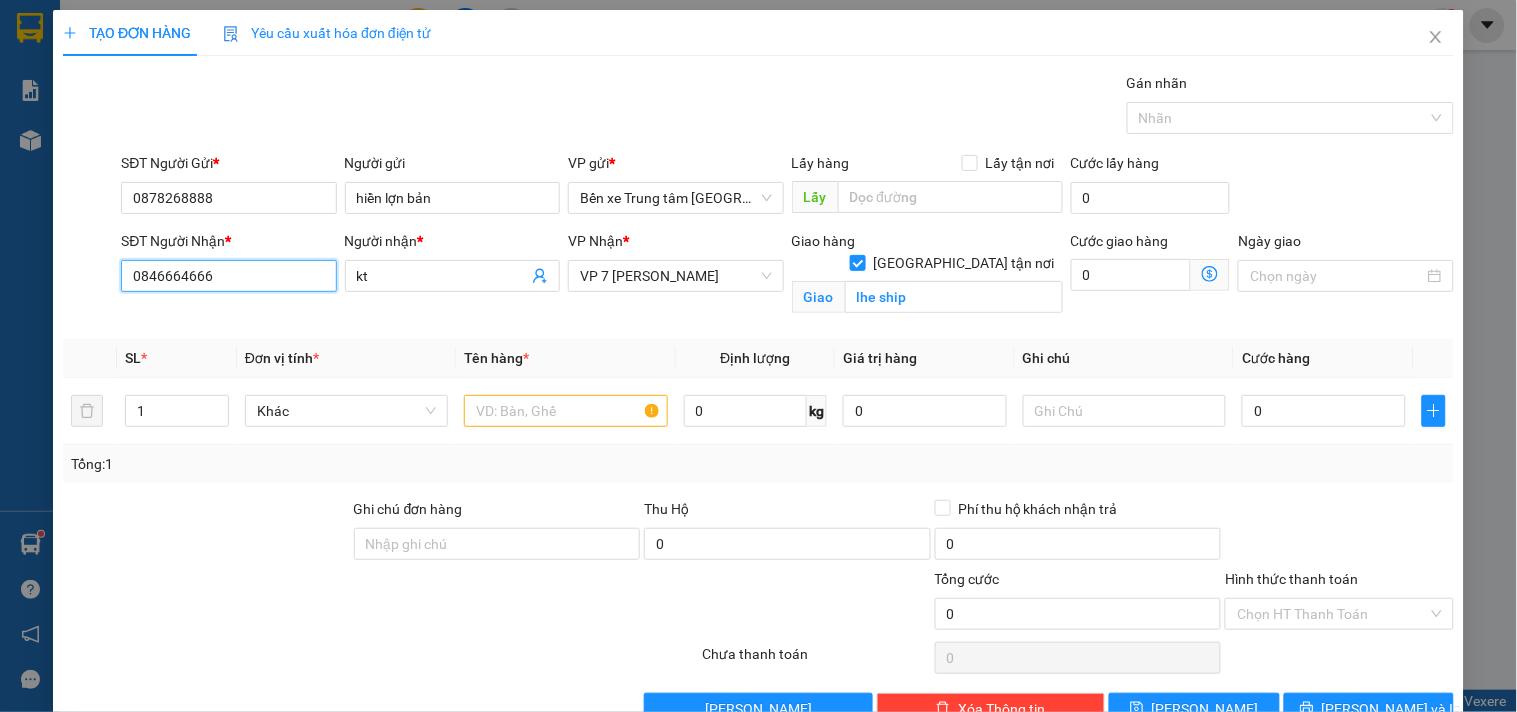 drag, startPoint x: 217, startPoint y: 276, endPoint x: 0, endPoint y: 354, distance: 230.59271 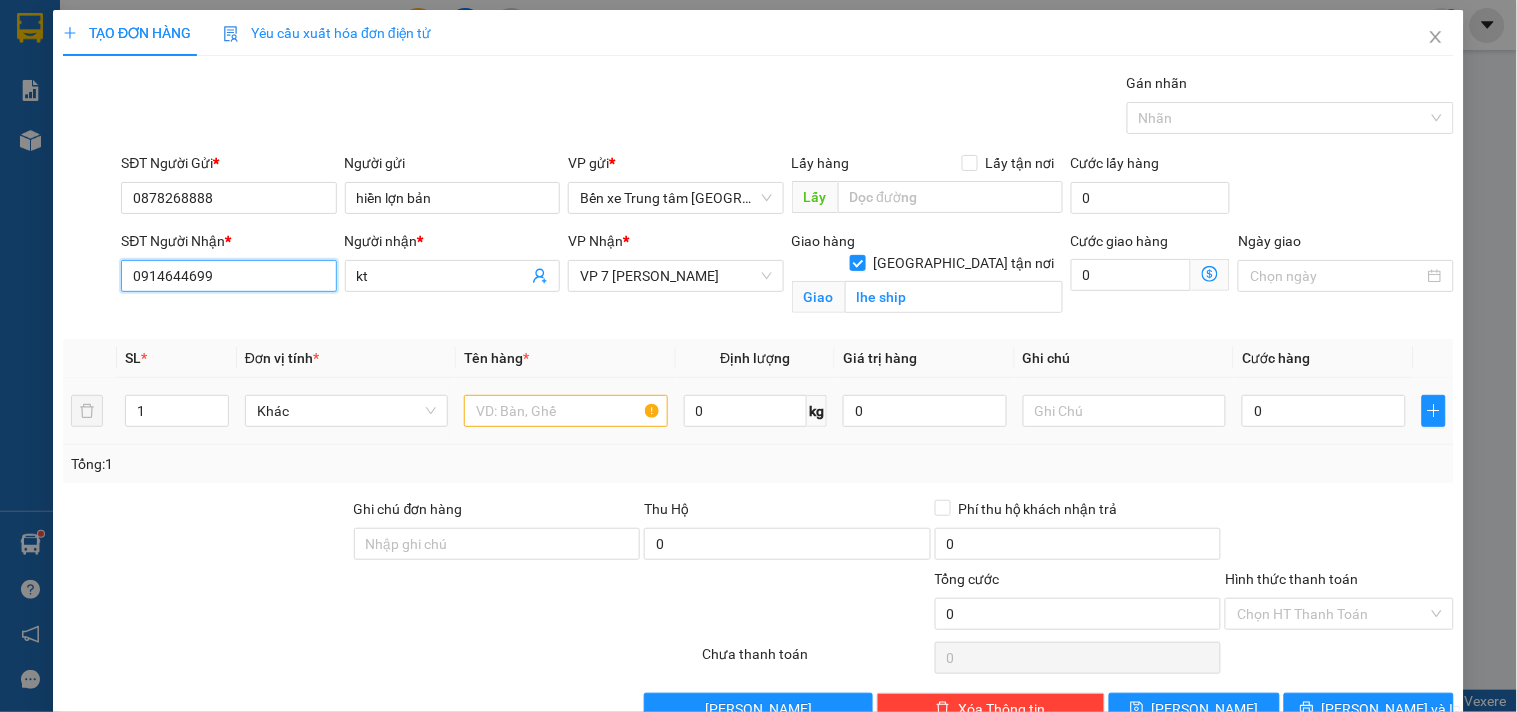 type on "0914644699" 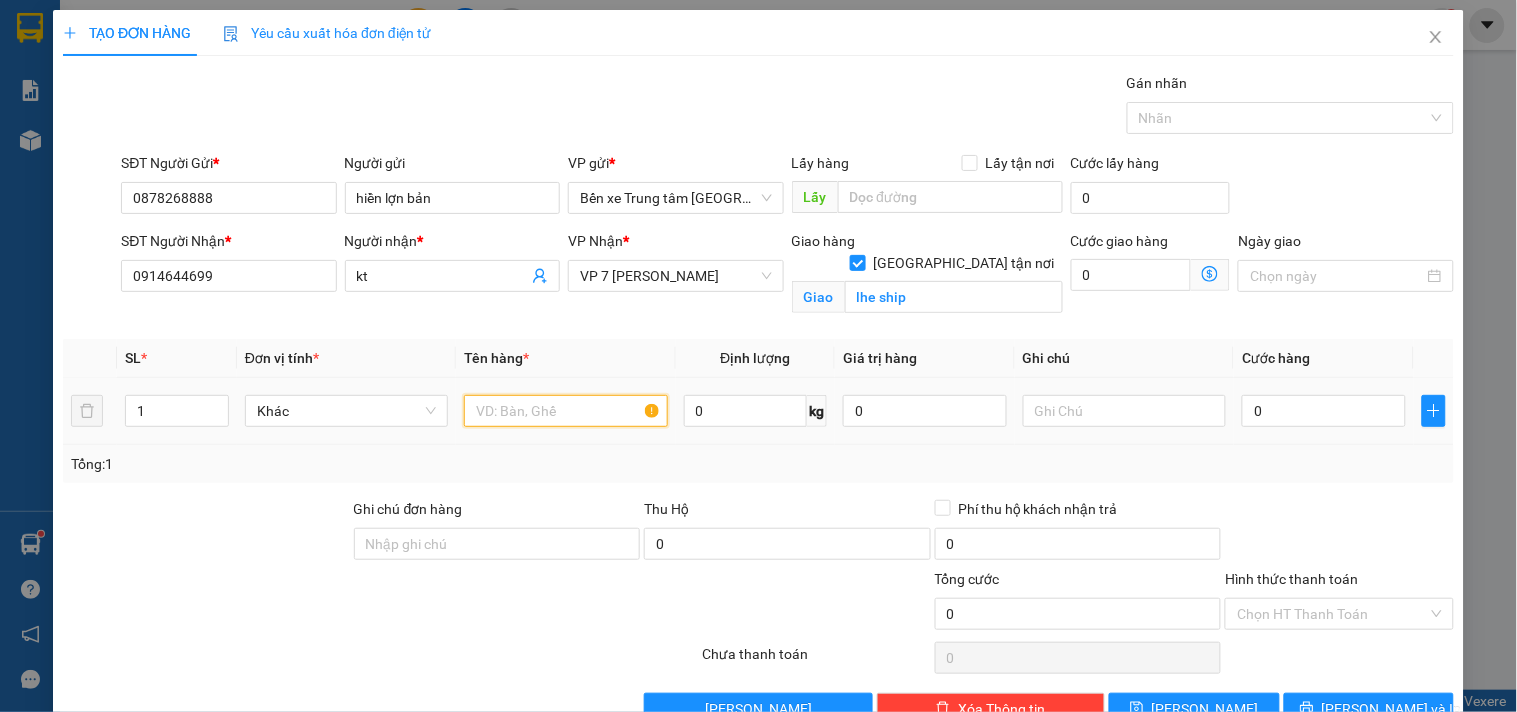 click at bounding box center [565, 411] 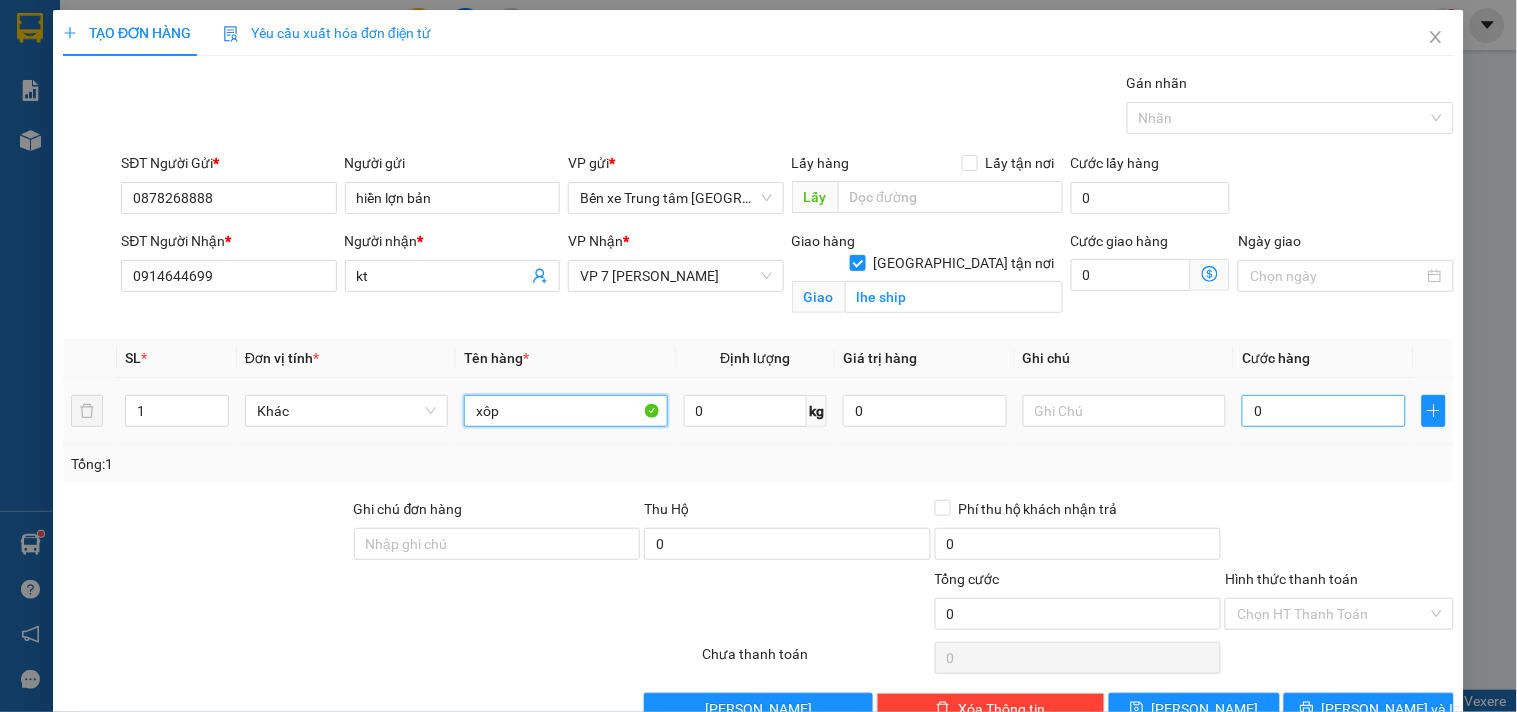 type on "xôp" 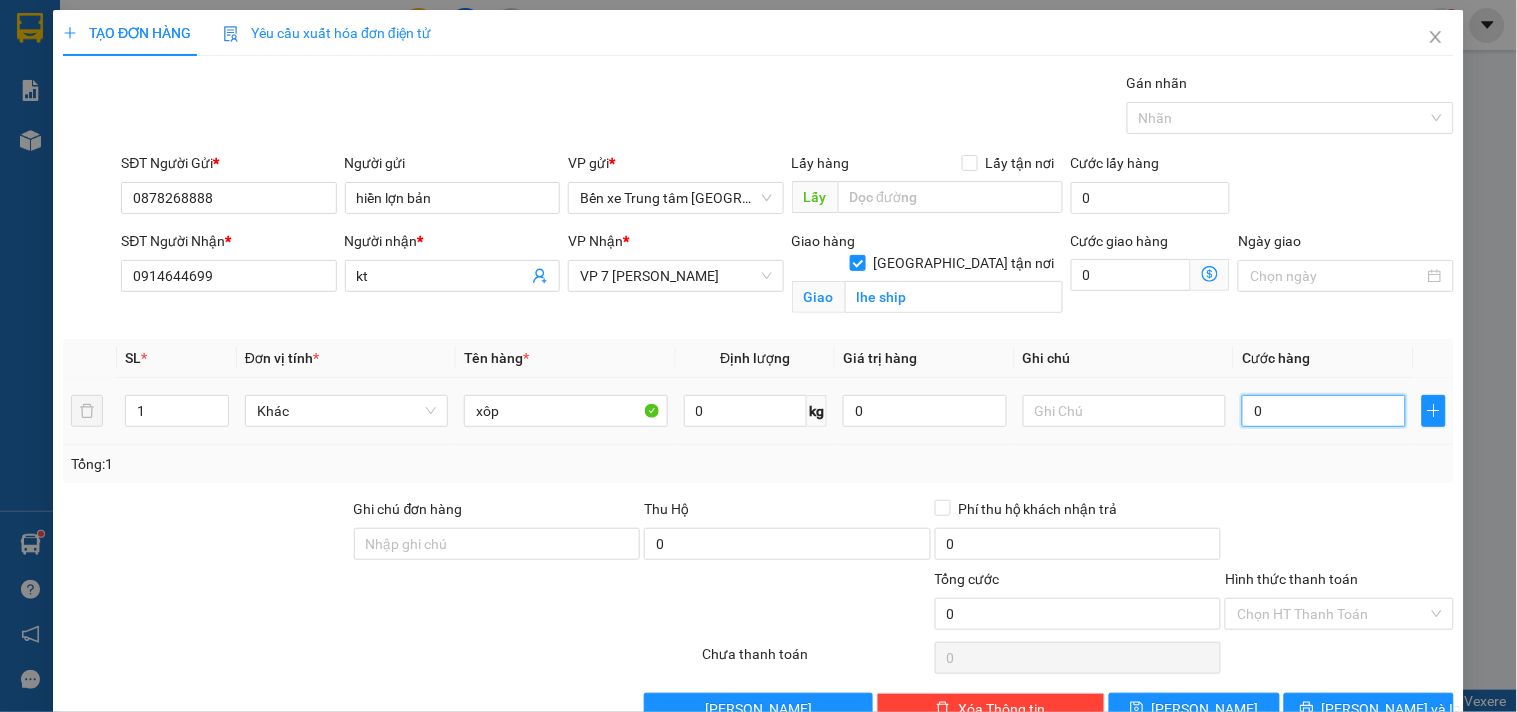 click on "0" at bounding box center (1324, 411) 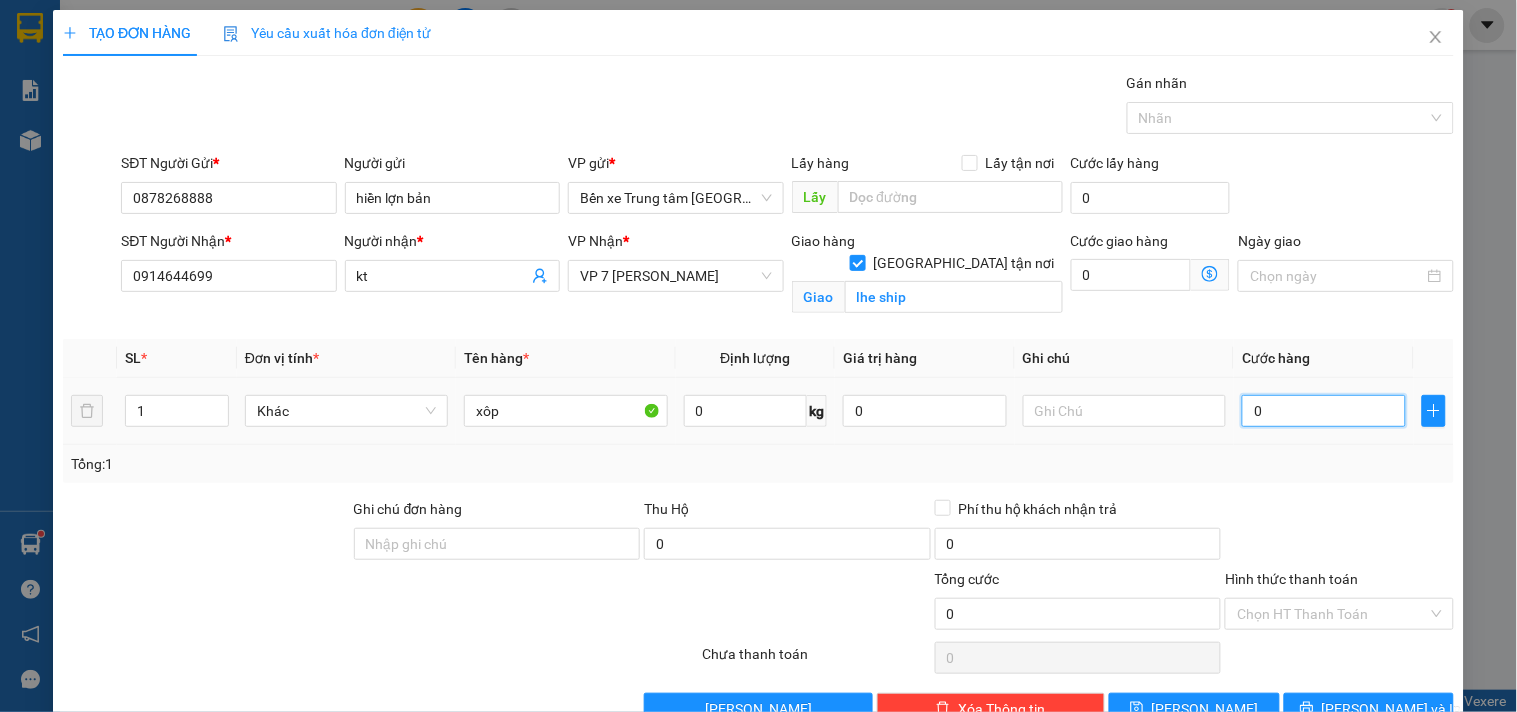 type on "7" 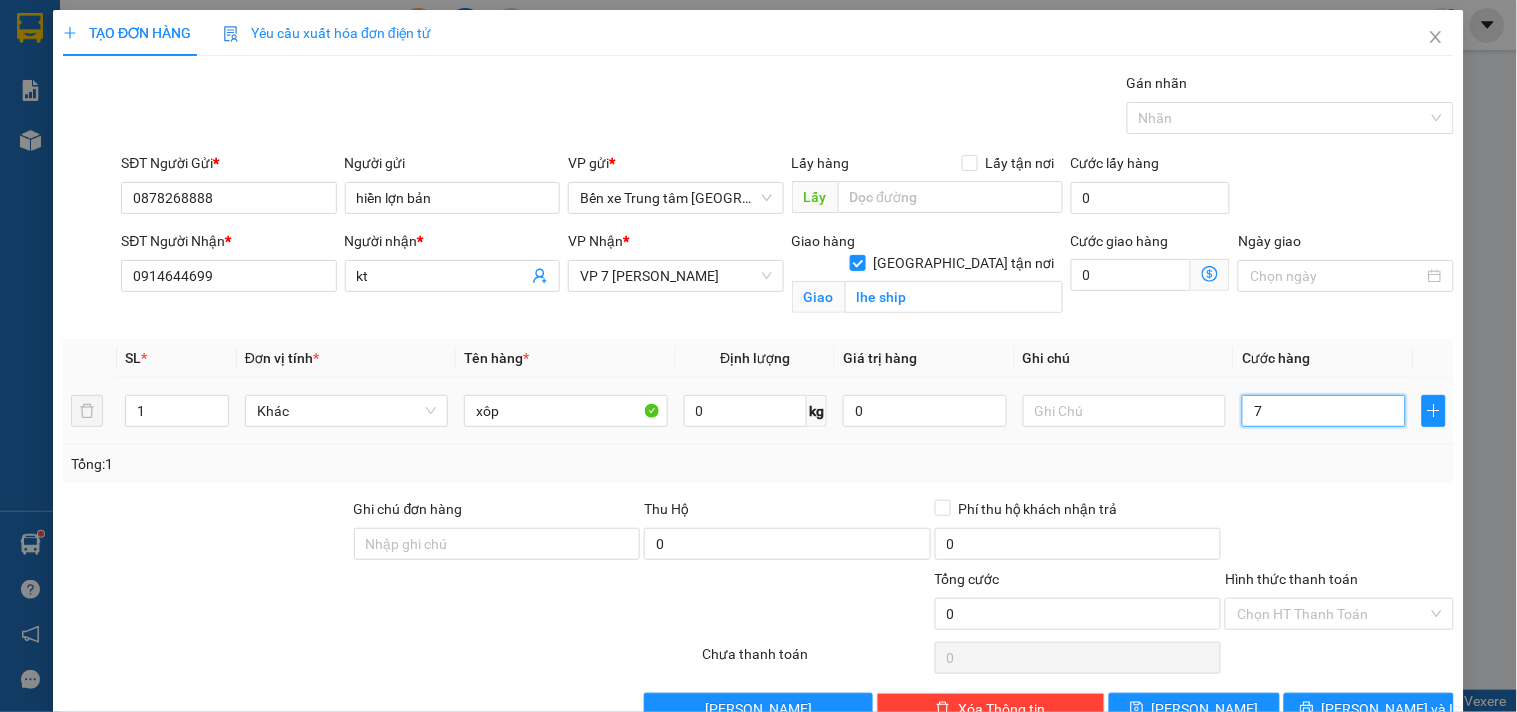 type on "7" 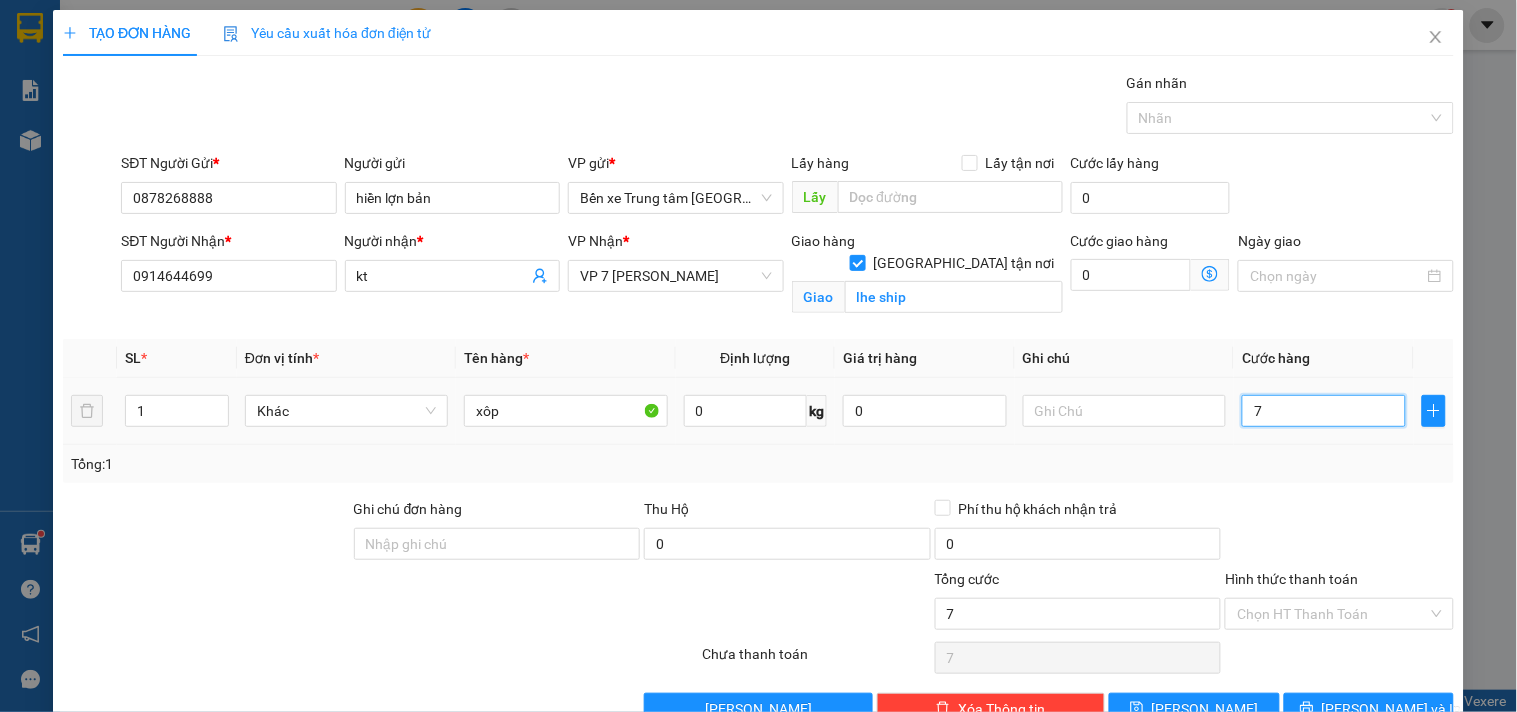 type on "70" 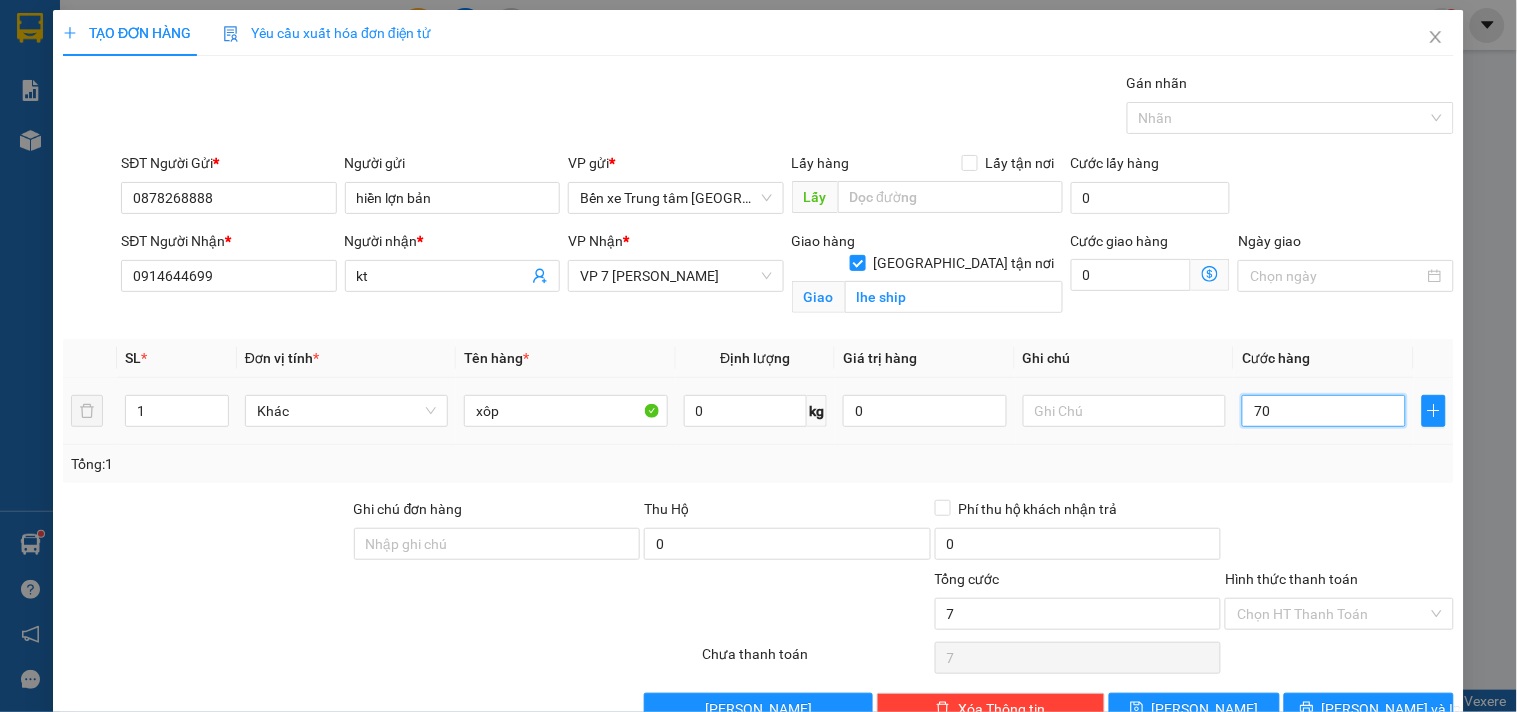 type on "70" 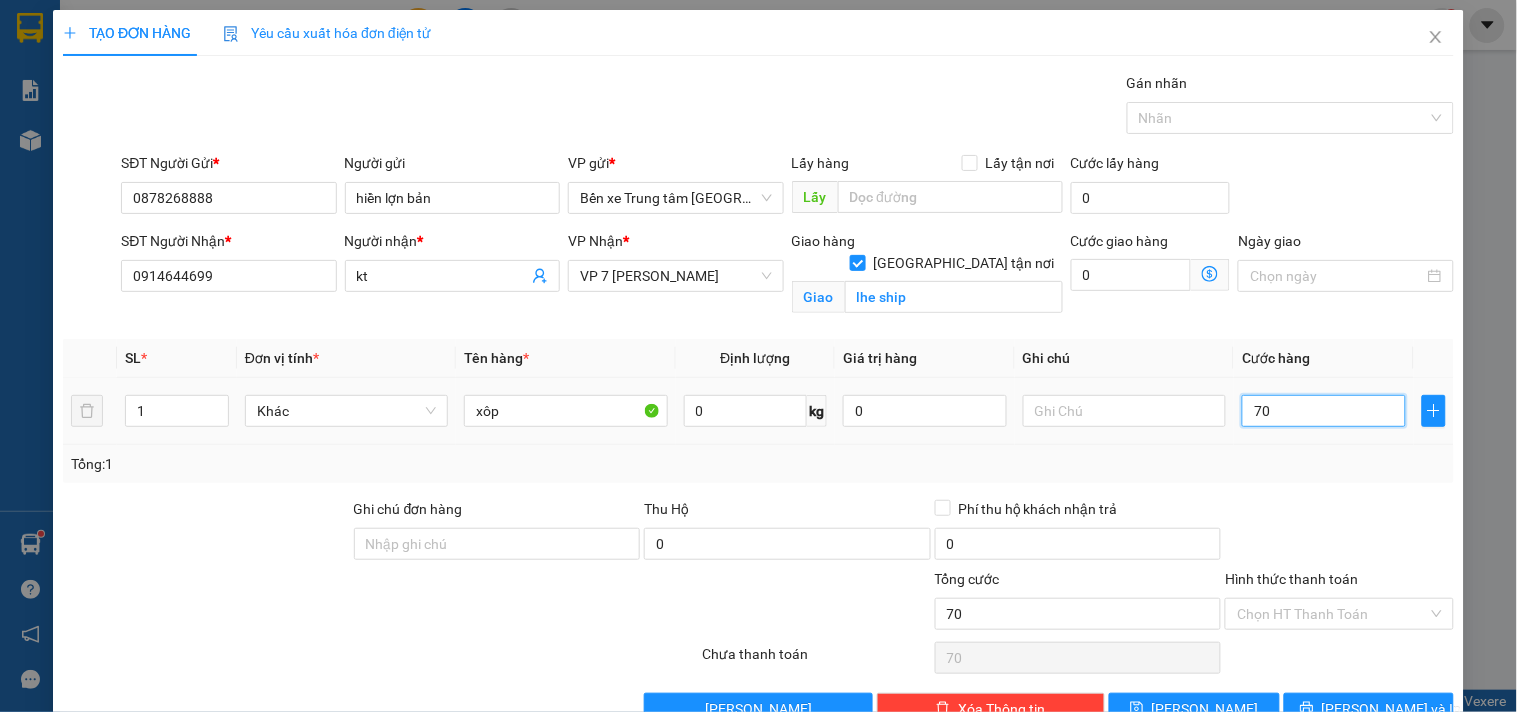 type on "700" 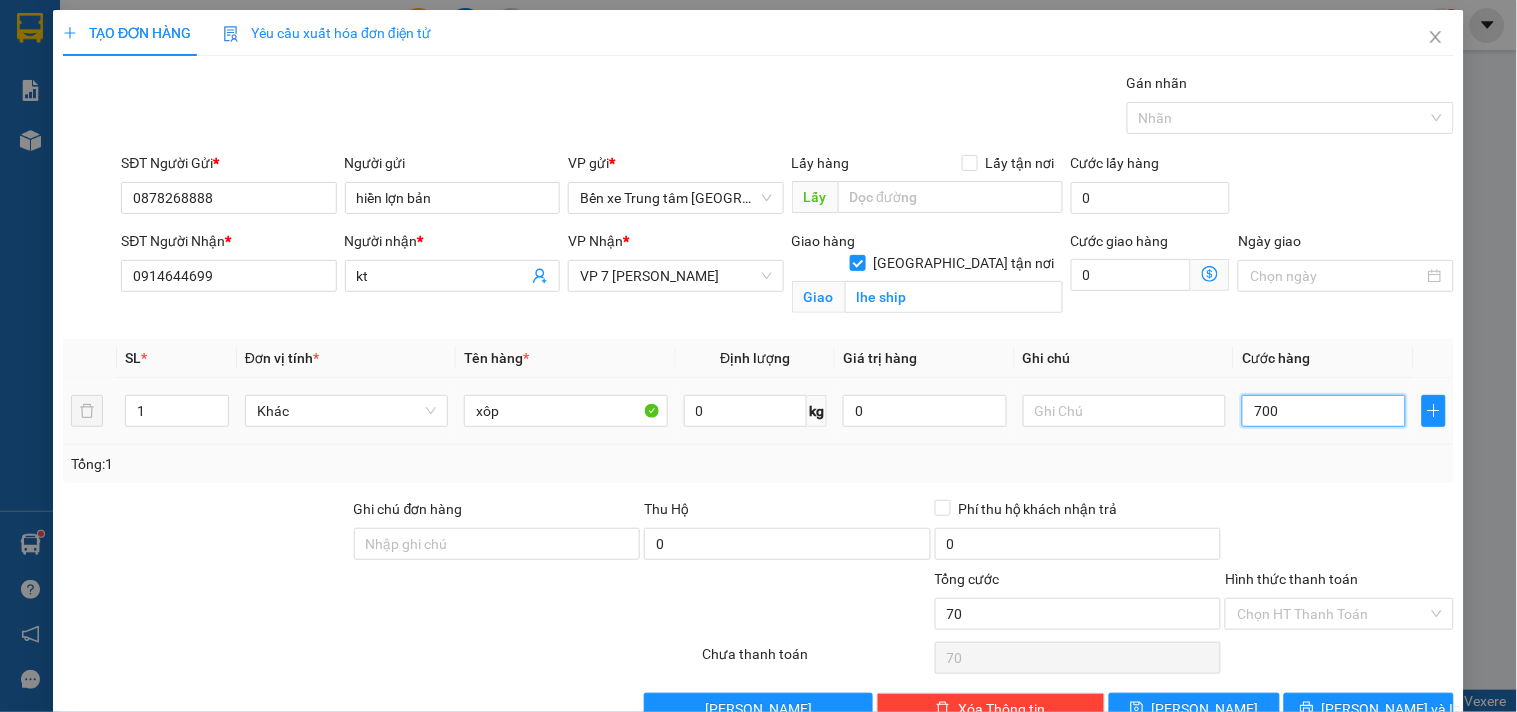 type on "700" 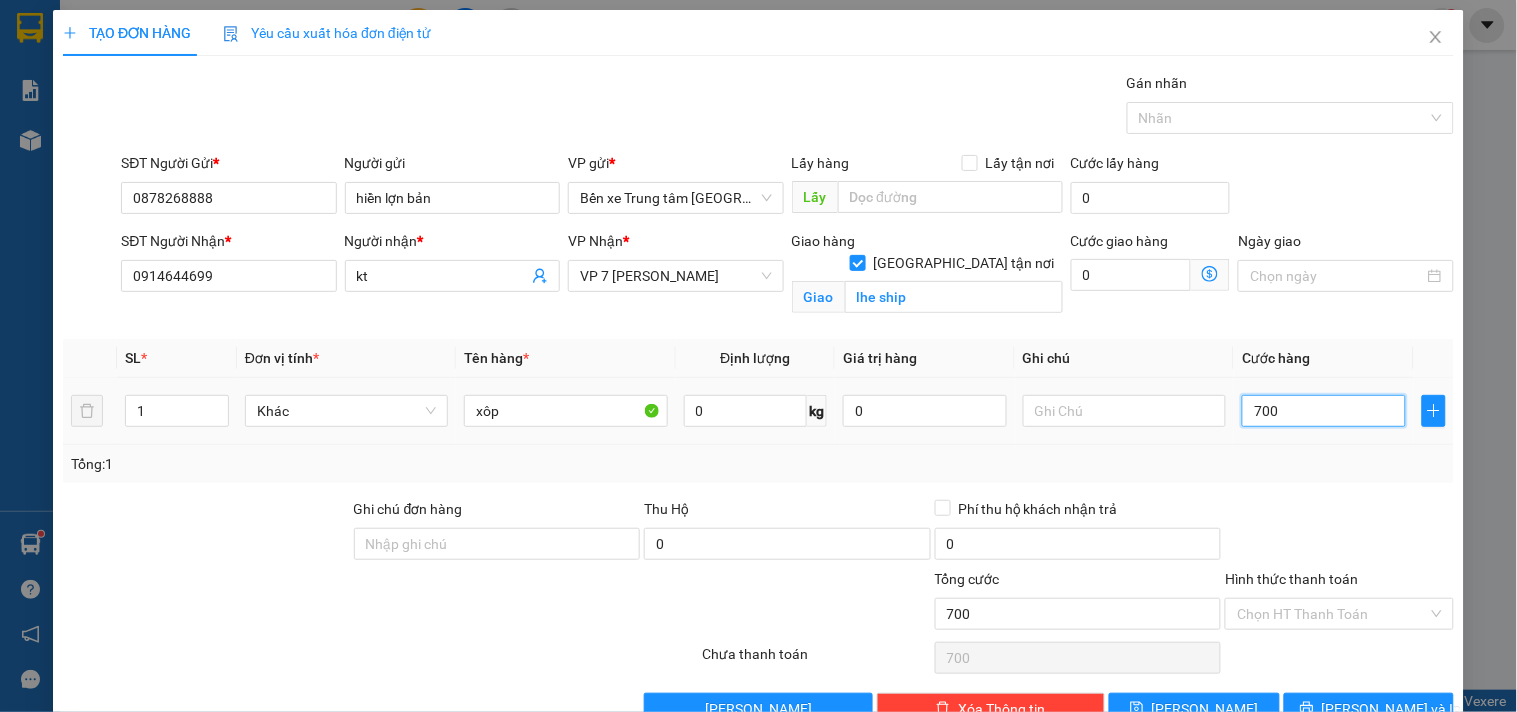 type on "7.000" 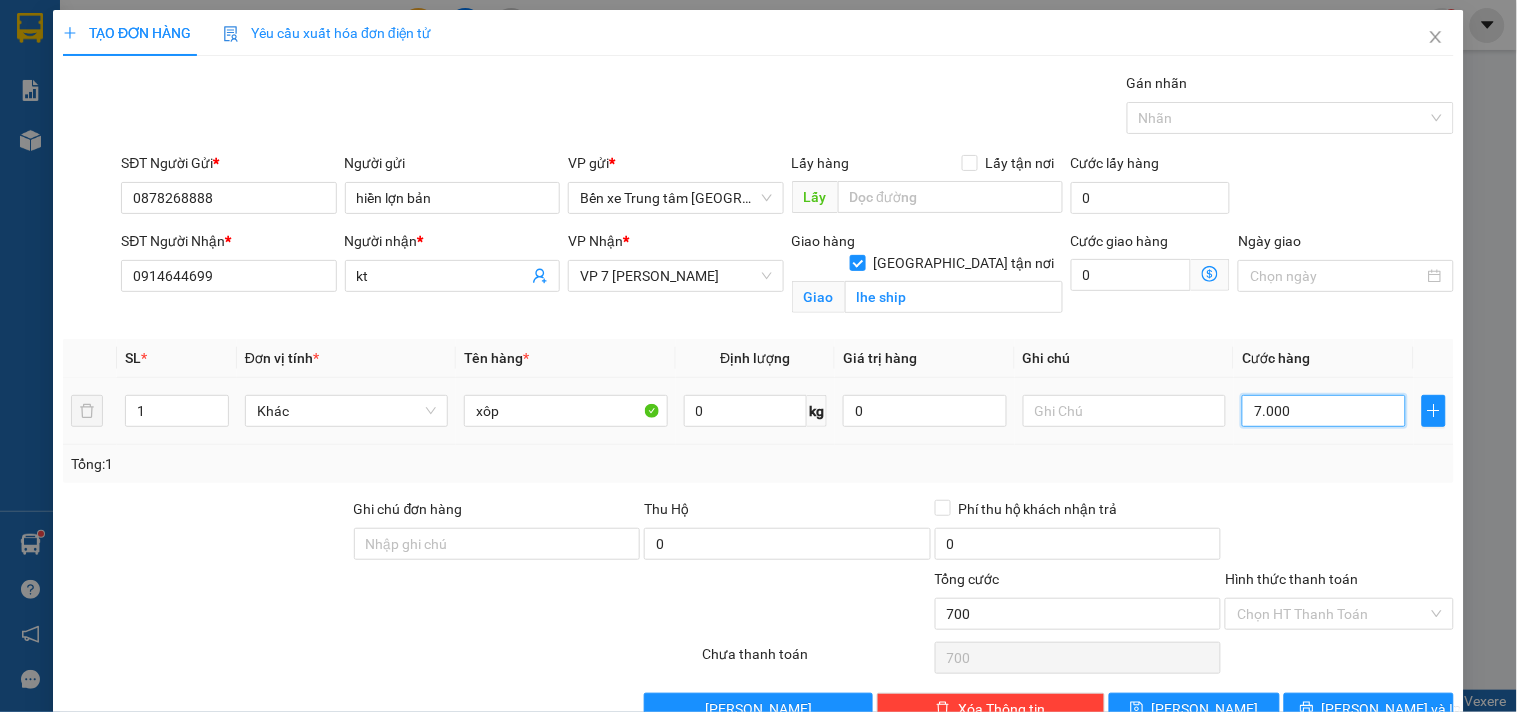 type on "7.000" 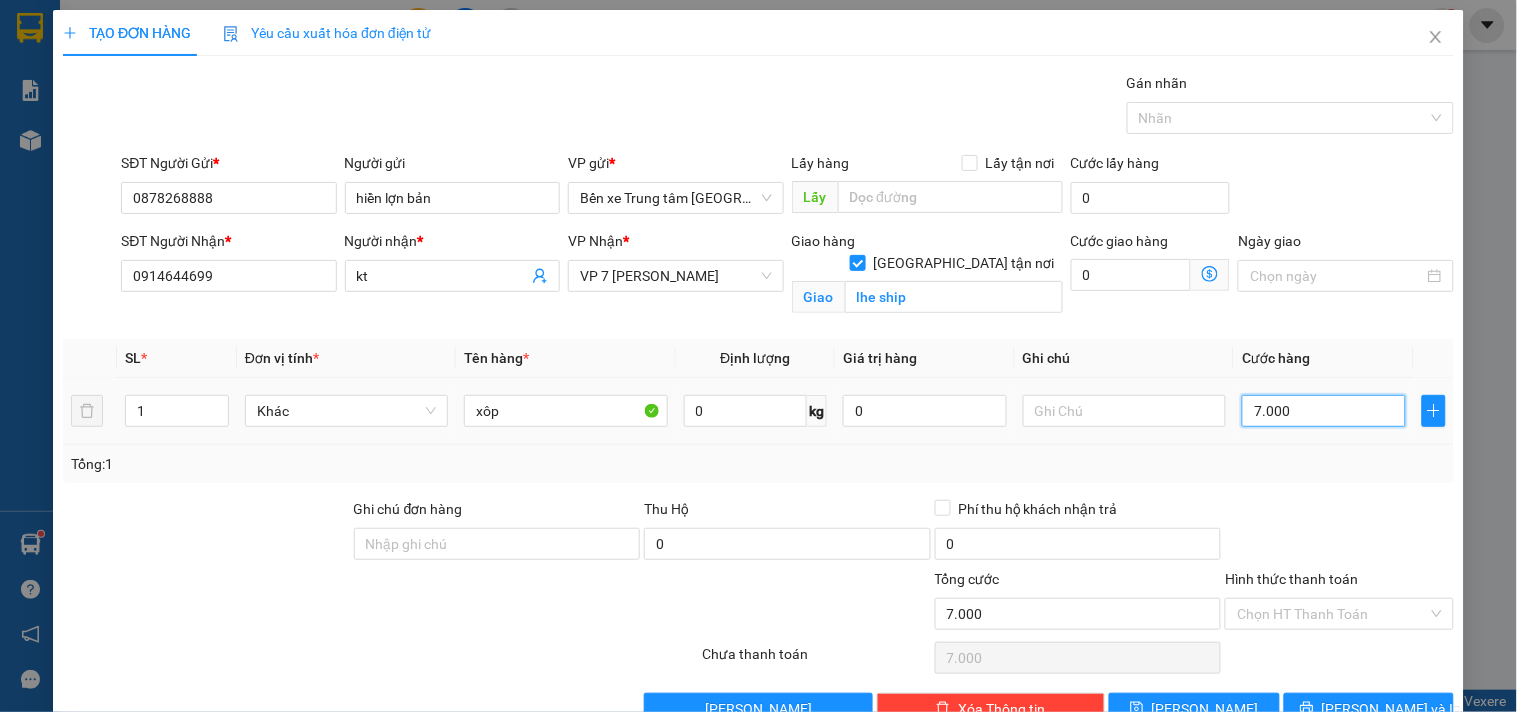 type on "70.000" 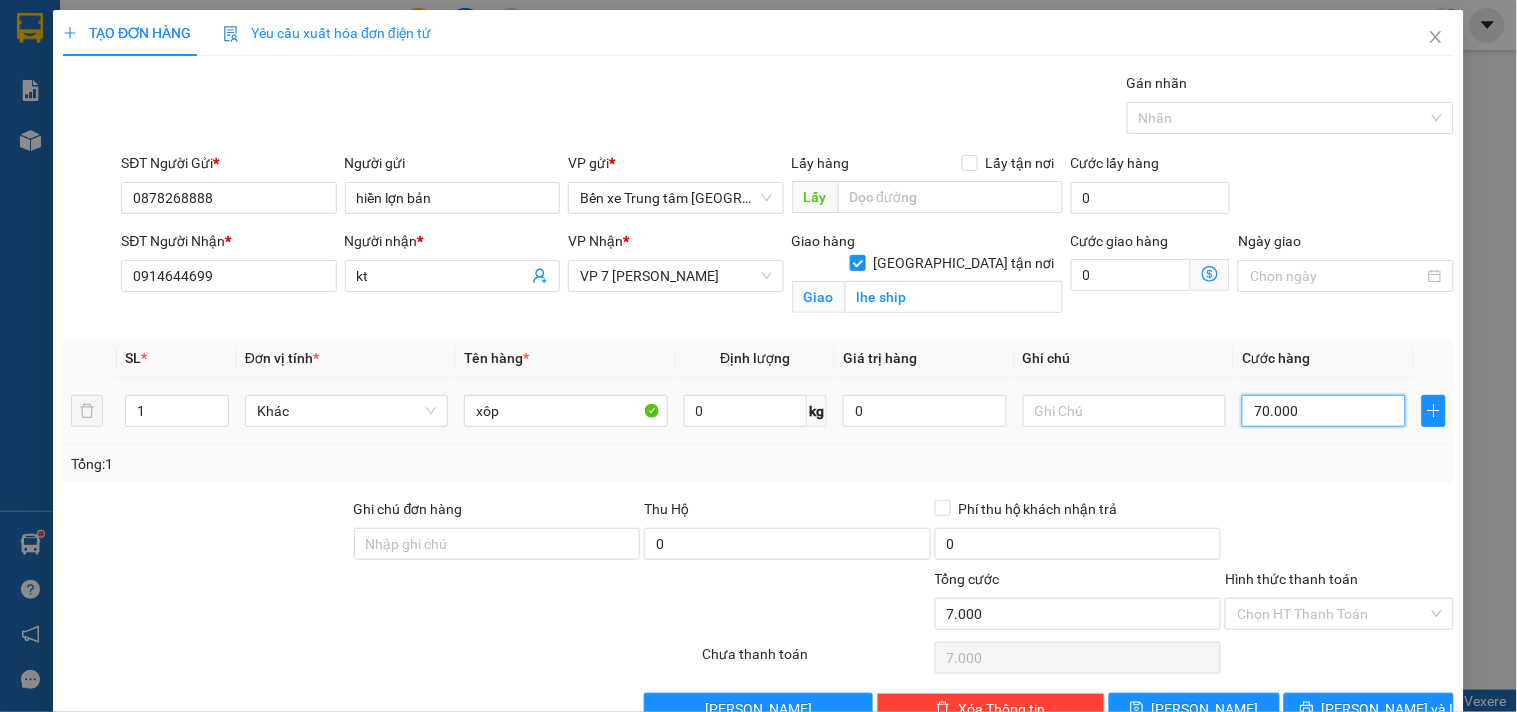 type on "70.000" 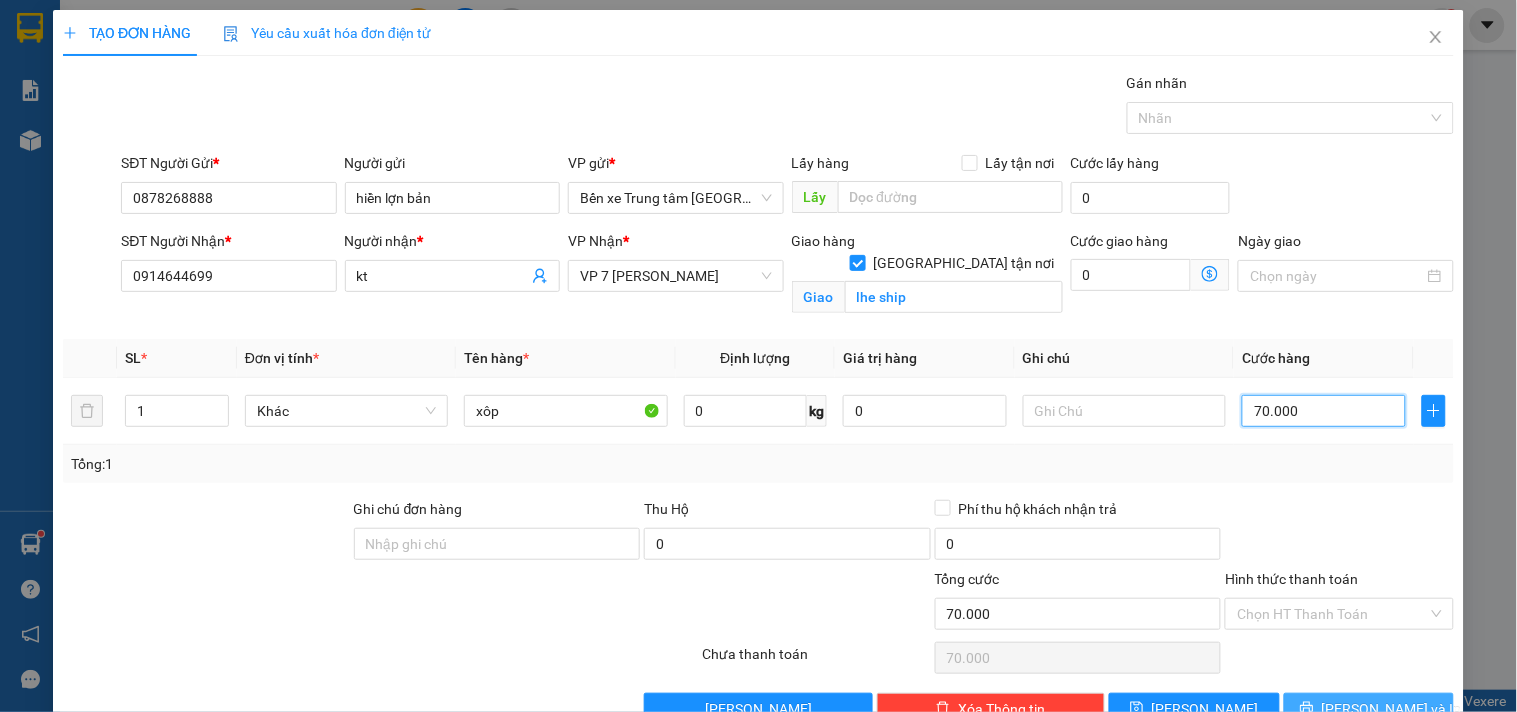 type on "70.000" 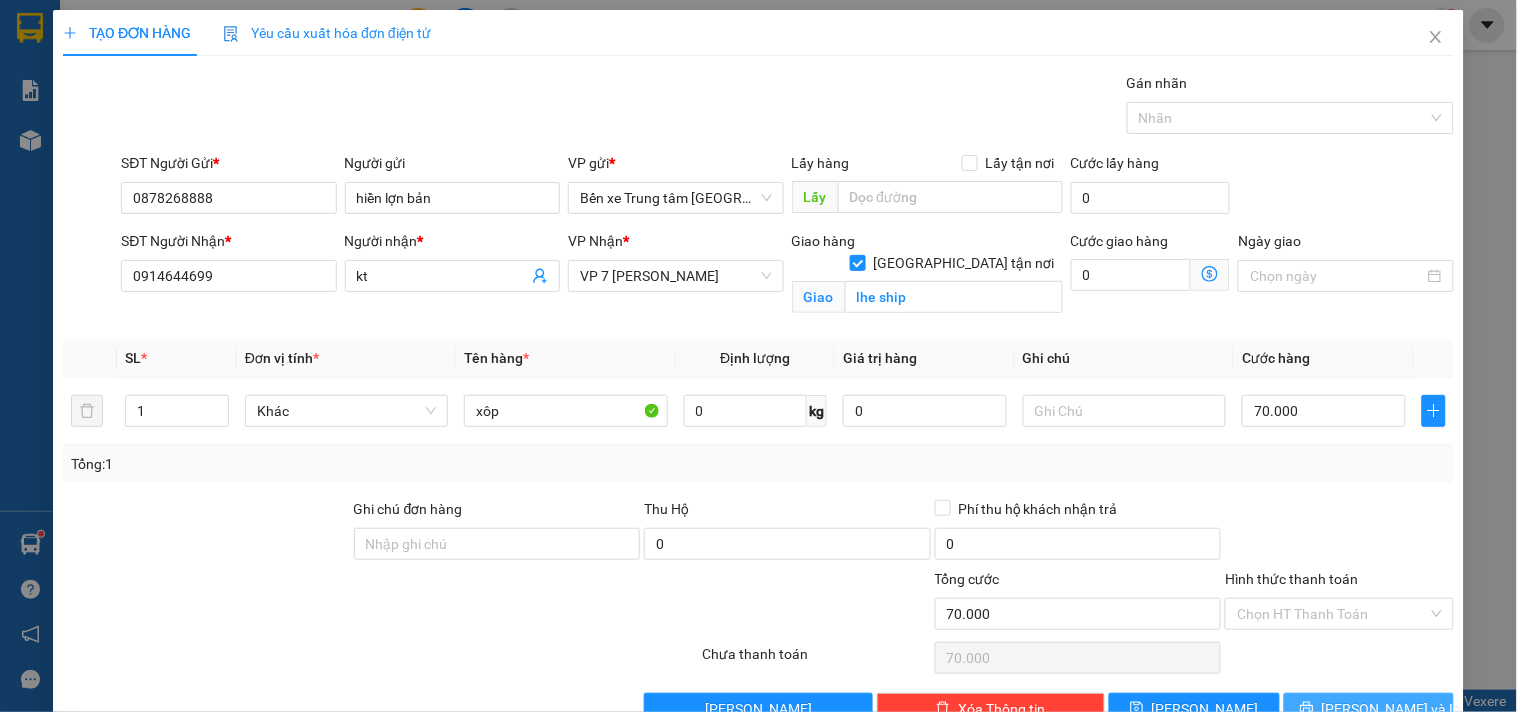 click on "[PERSON_NAME] và In" at bounding box center [1369, 709] 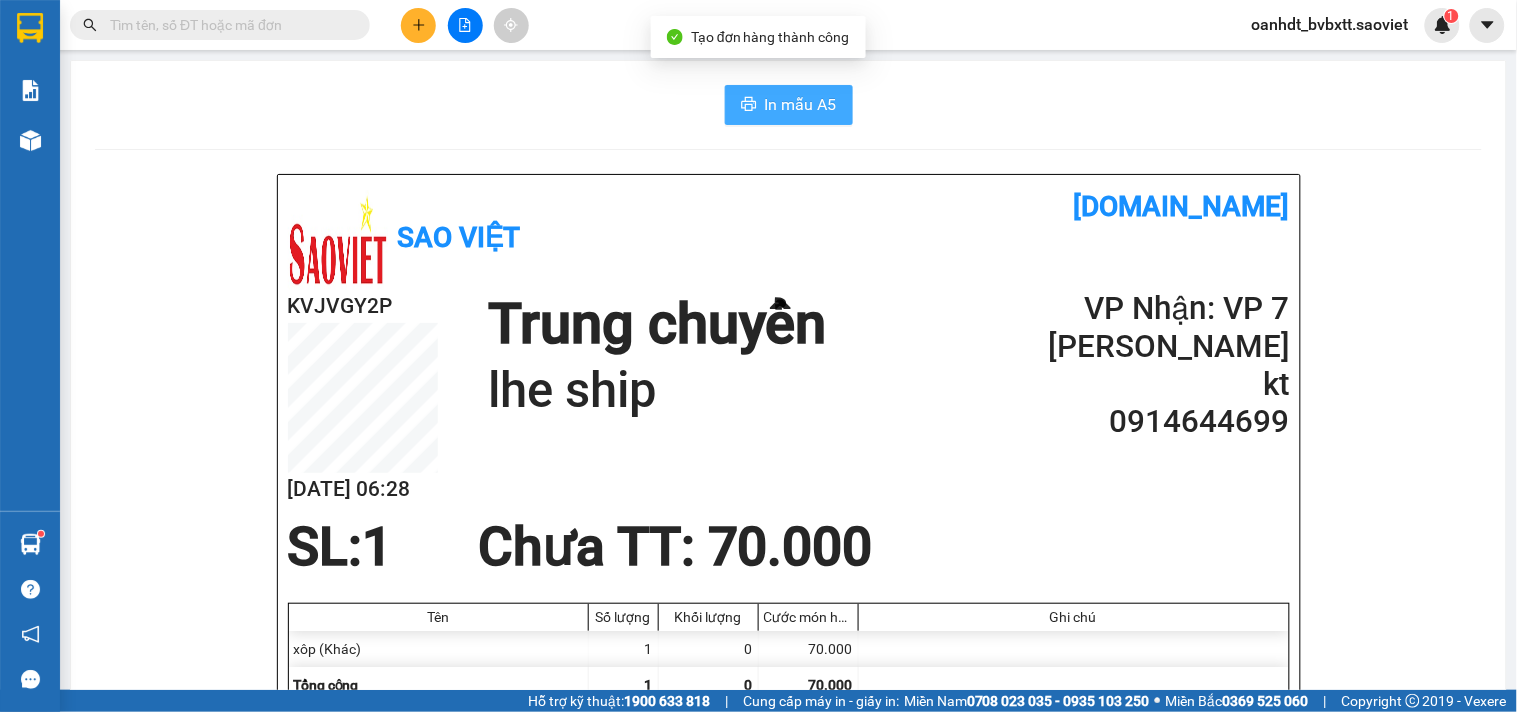 click on "In mẫu A5" at bounding box center [789, 105] 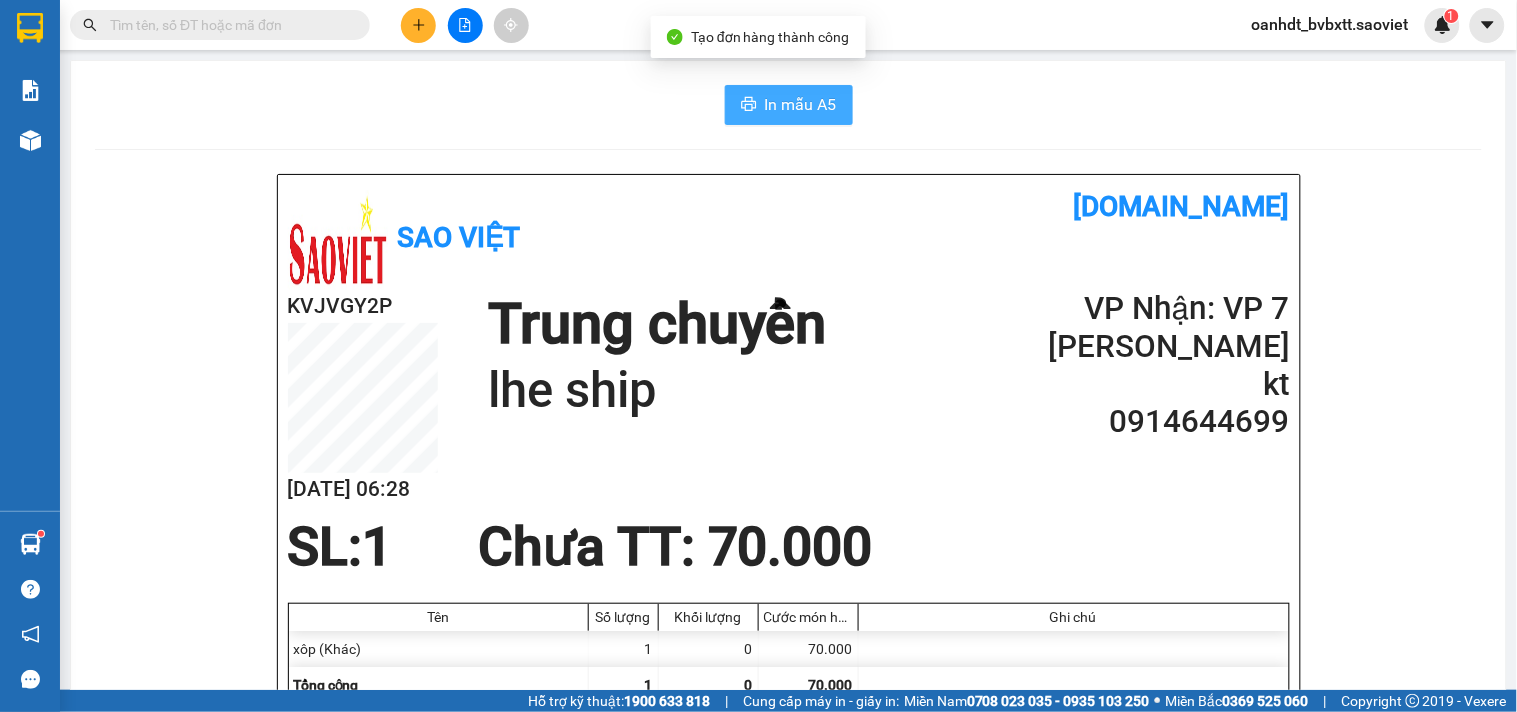 scroll, scrollTop: 0, scrollLeft: 0, axis: both 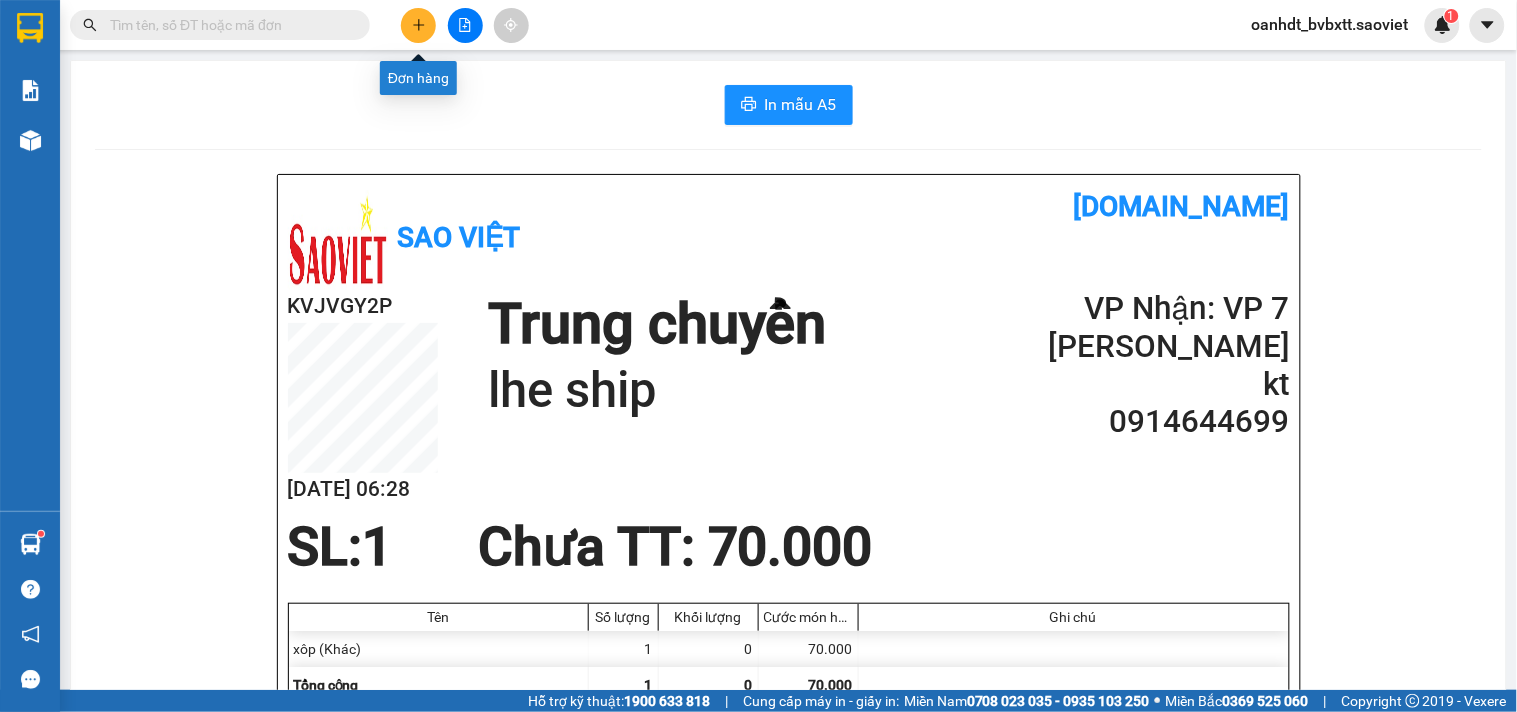 click at bounding box center [418, 25] 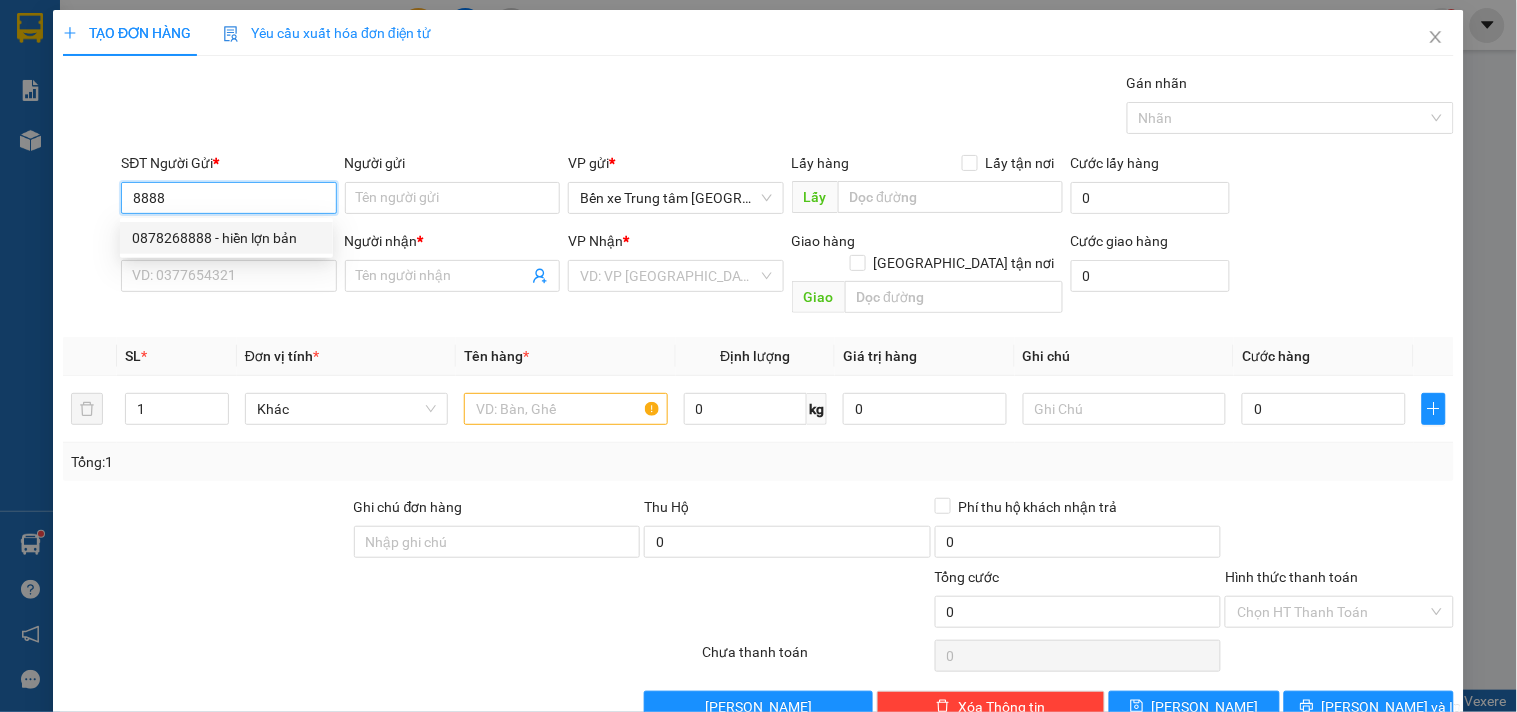 click on "0878268888 - hiền lợn bản" at bounding box center [226, 238] 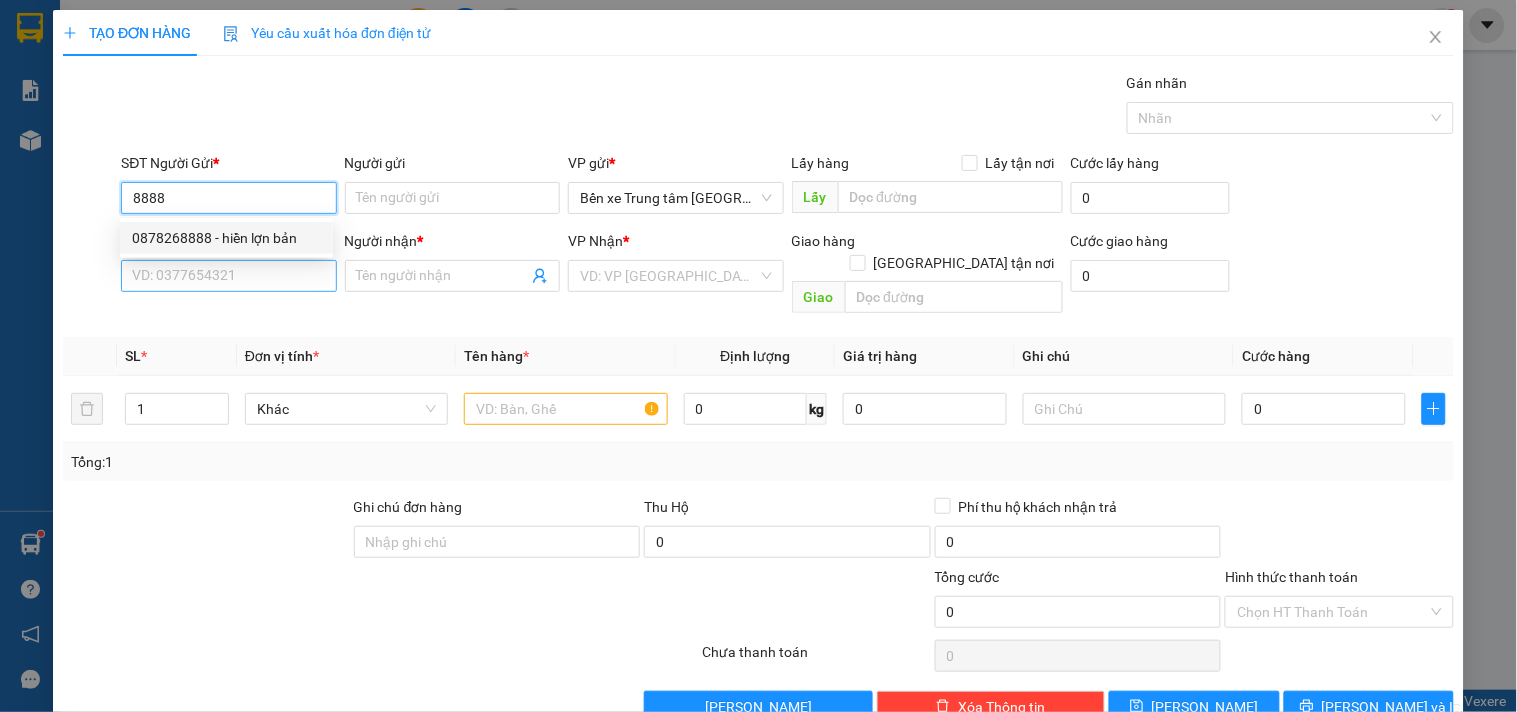 type on "0878268888" 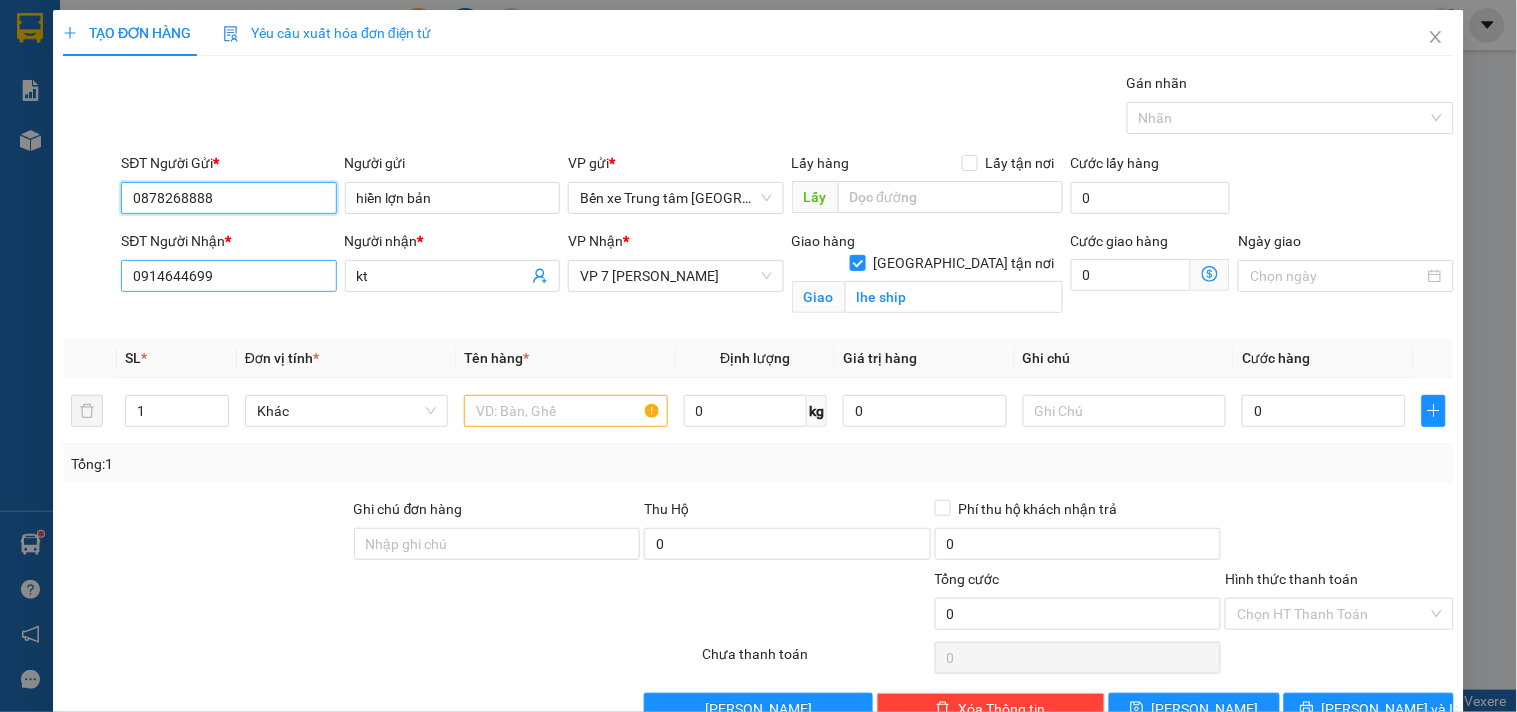 type on "0878268888" 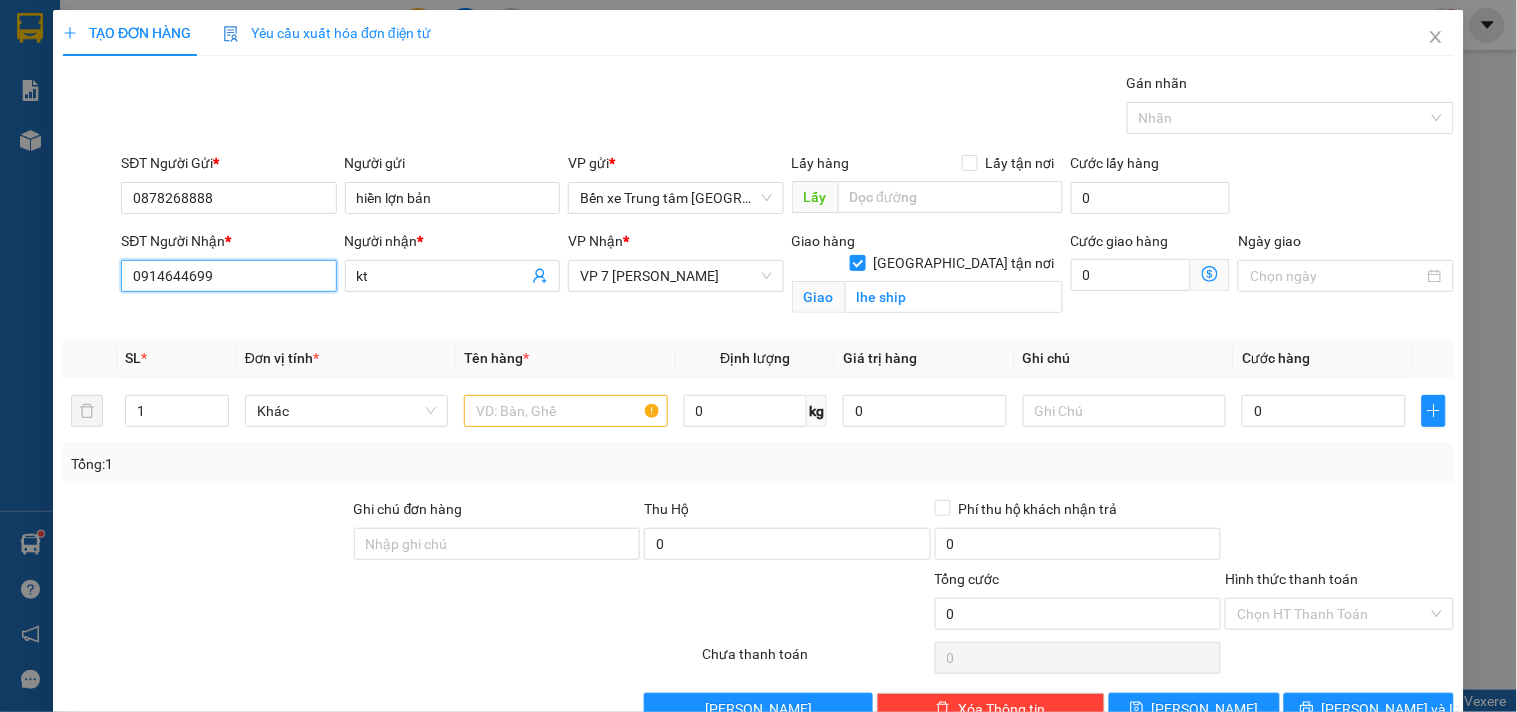 drag, startPoint x: 244, startPoint y: 263, endPoint x: 0, endPoint y: 384, distance: 272.35455 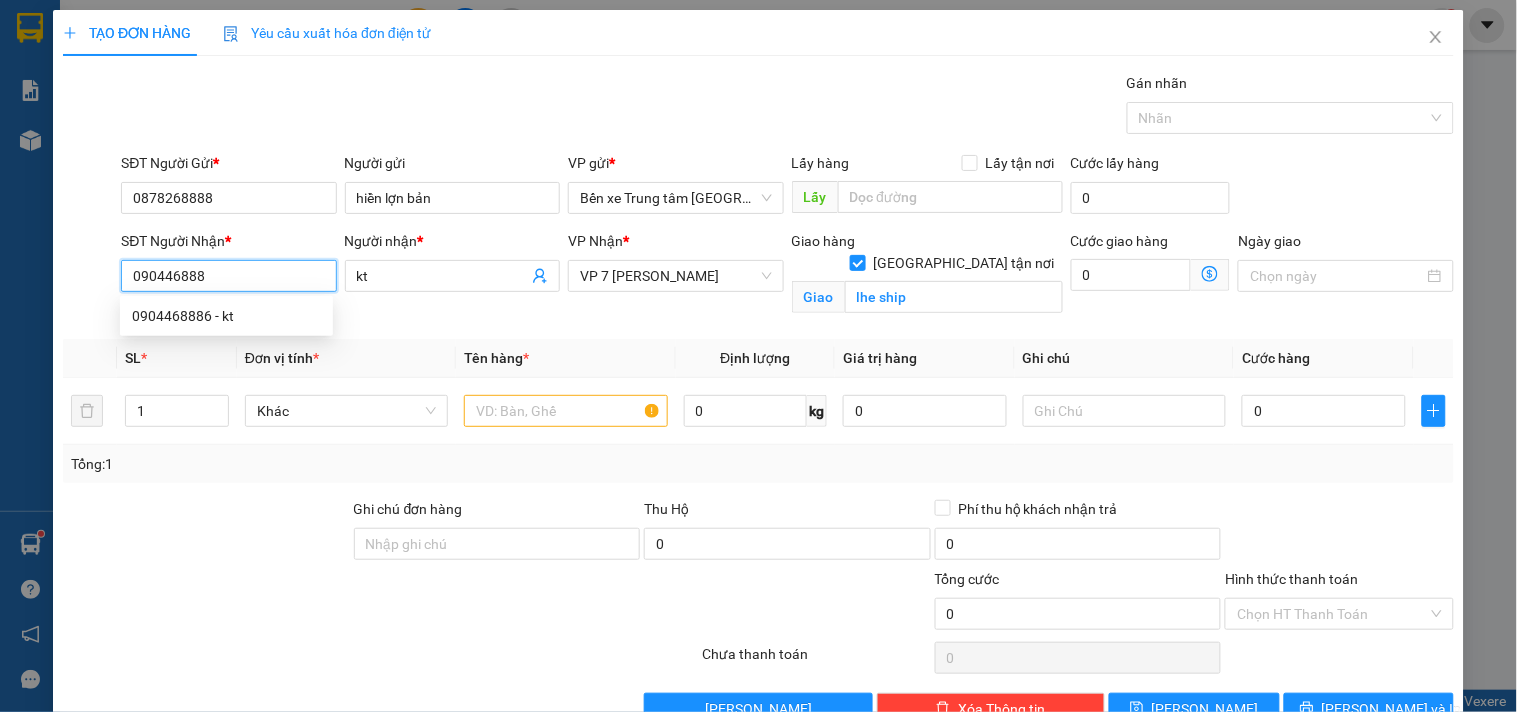 type on "0904468886" 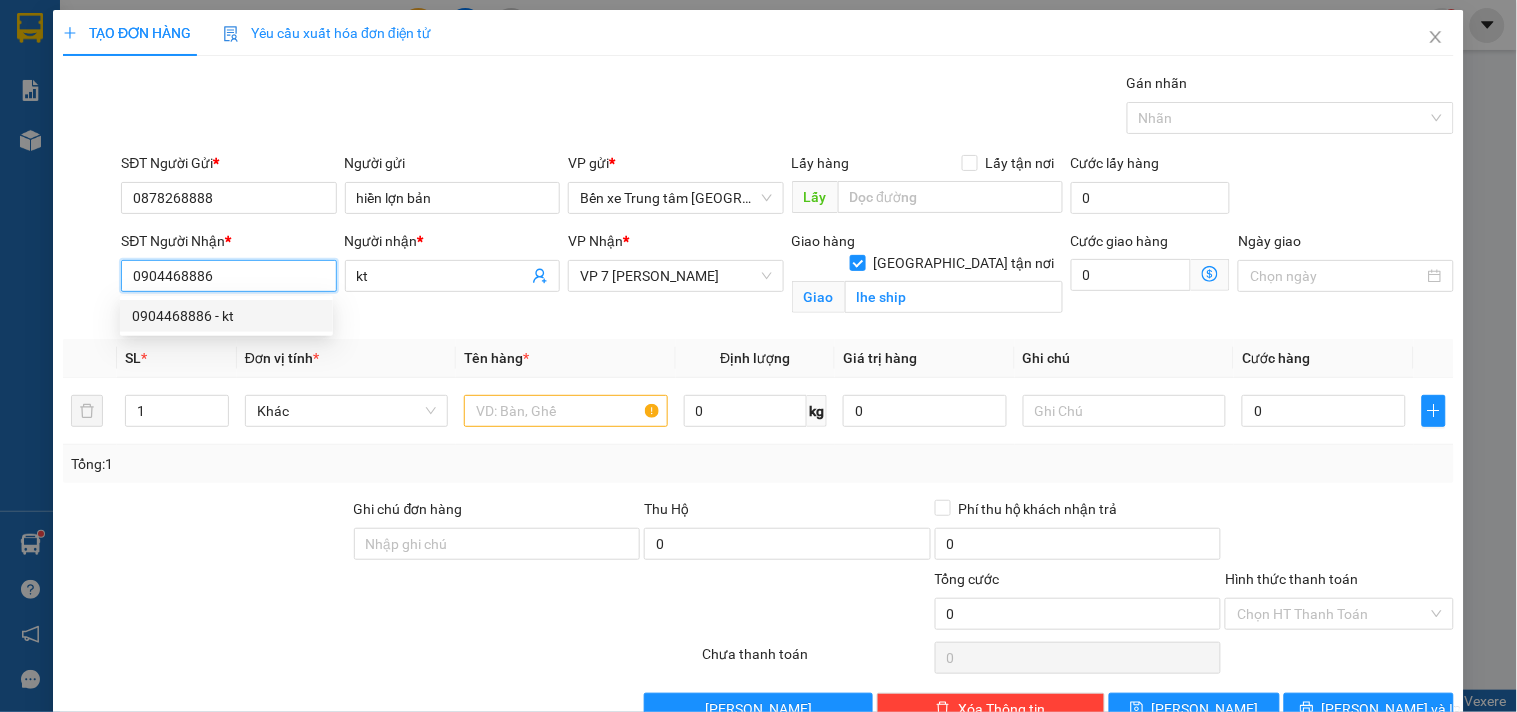 click on "0904468886 - kt" at bounding box center (226, 316) 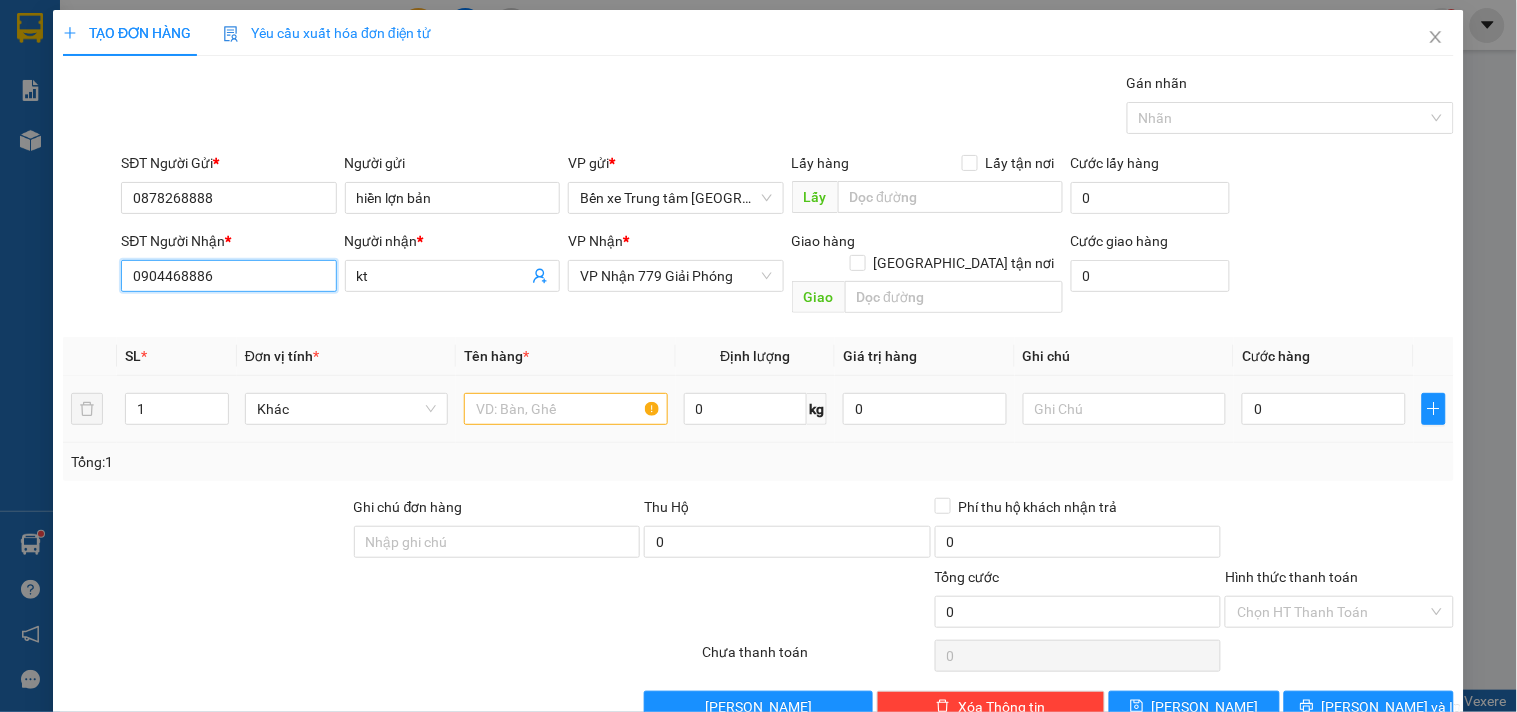 type on "0904468886" 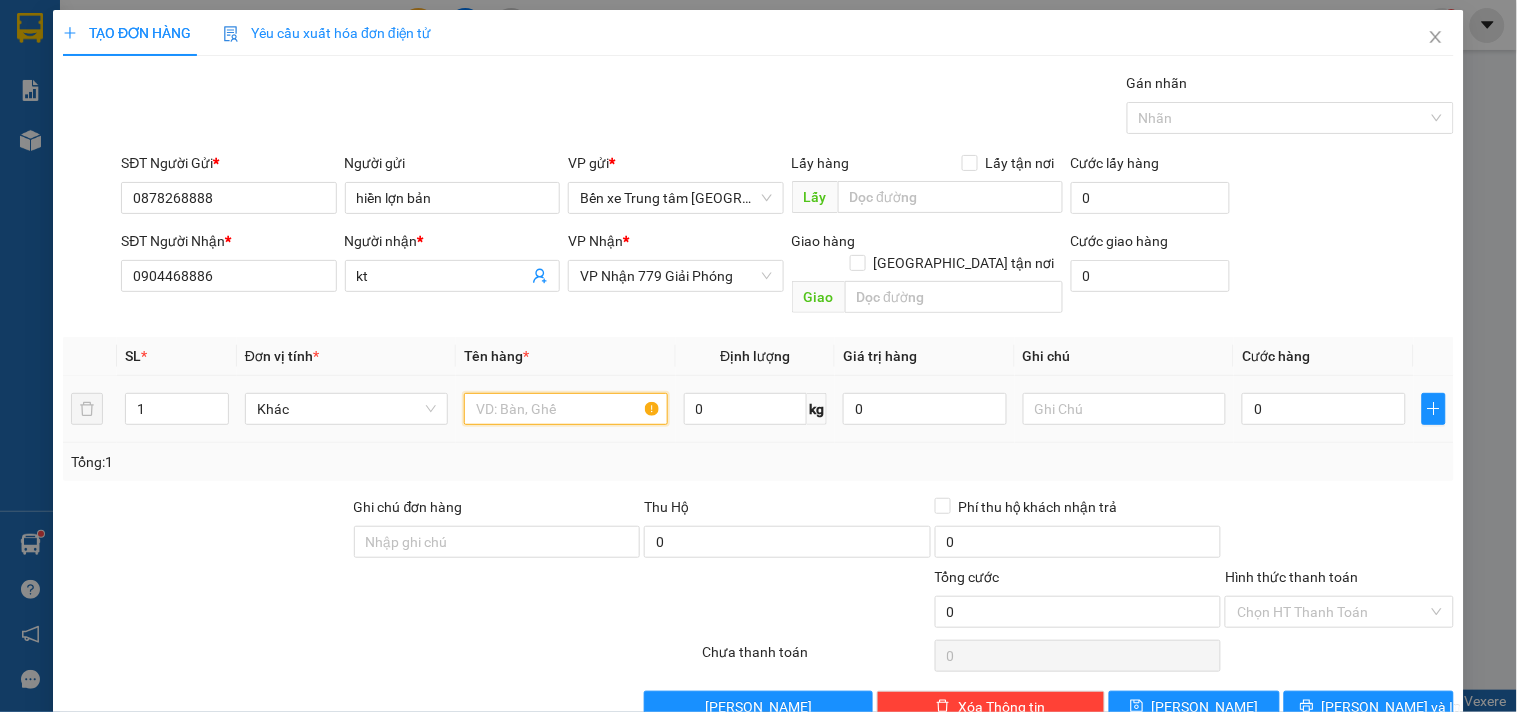 click at bounding box center (565, 409) 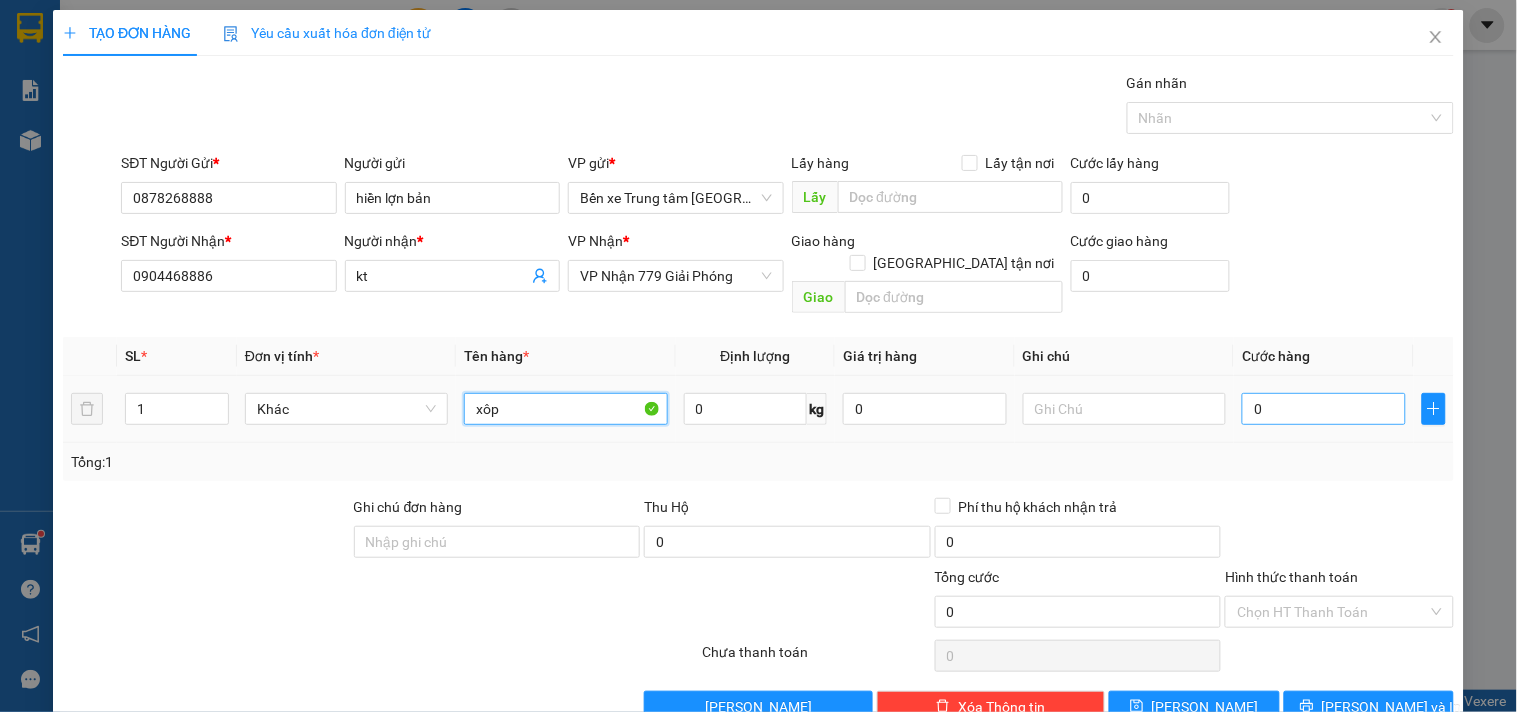 type on "xôp" 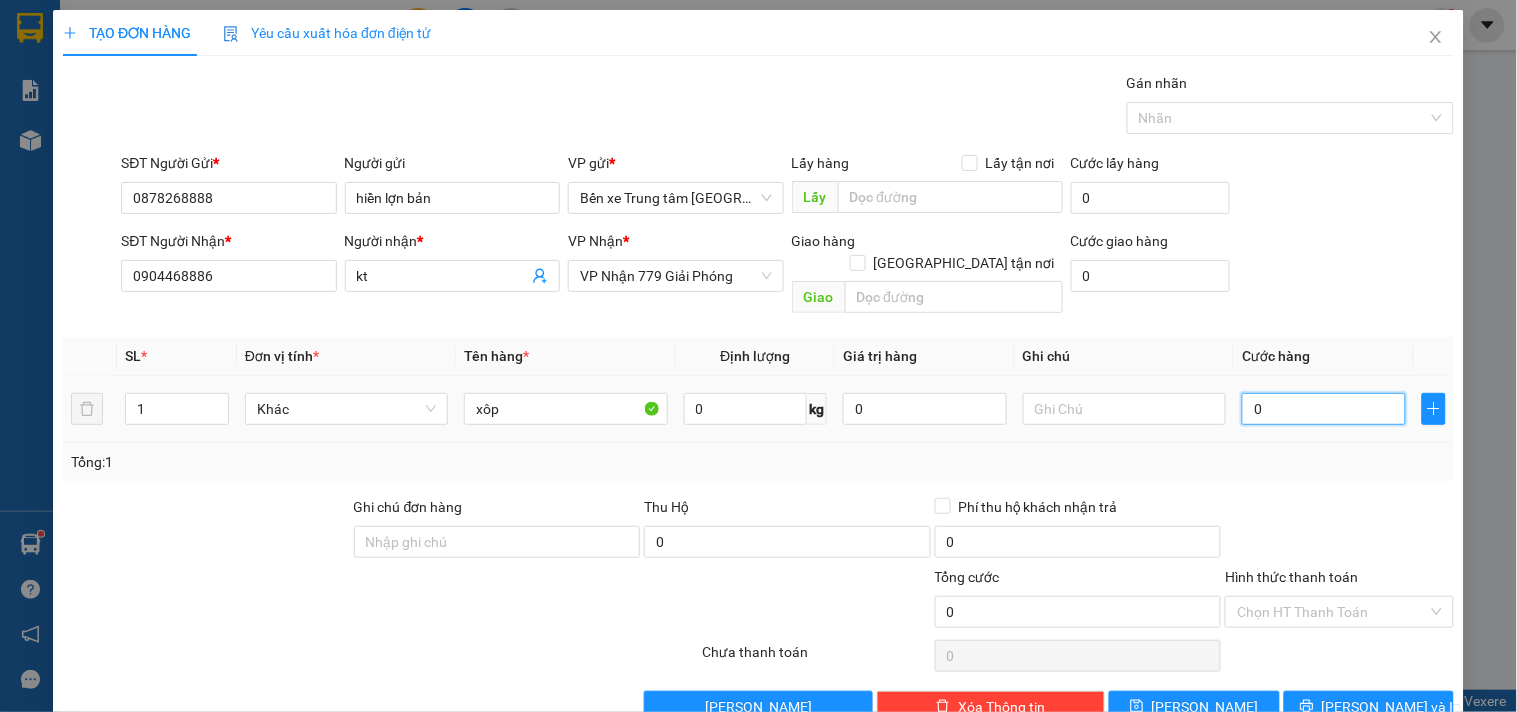 click on "0" at bounding box center [1324, 409] 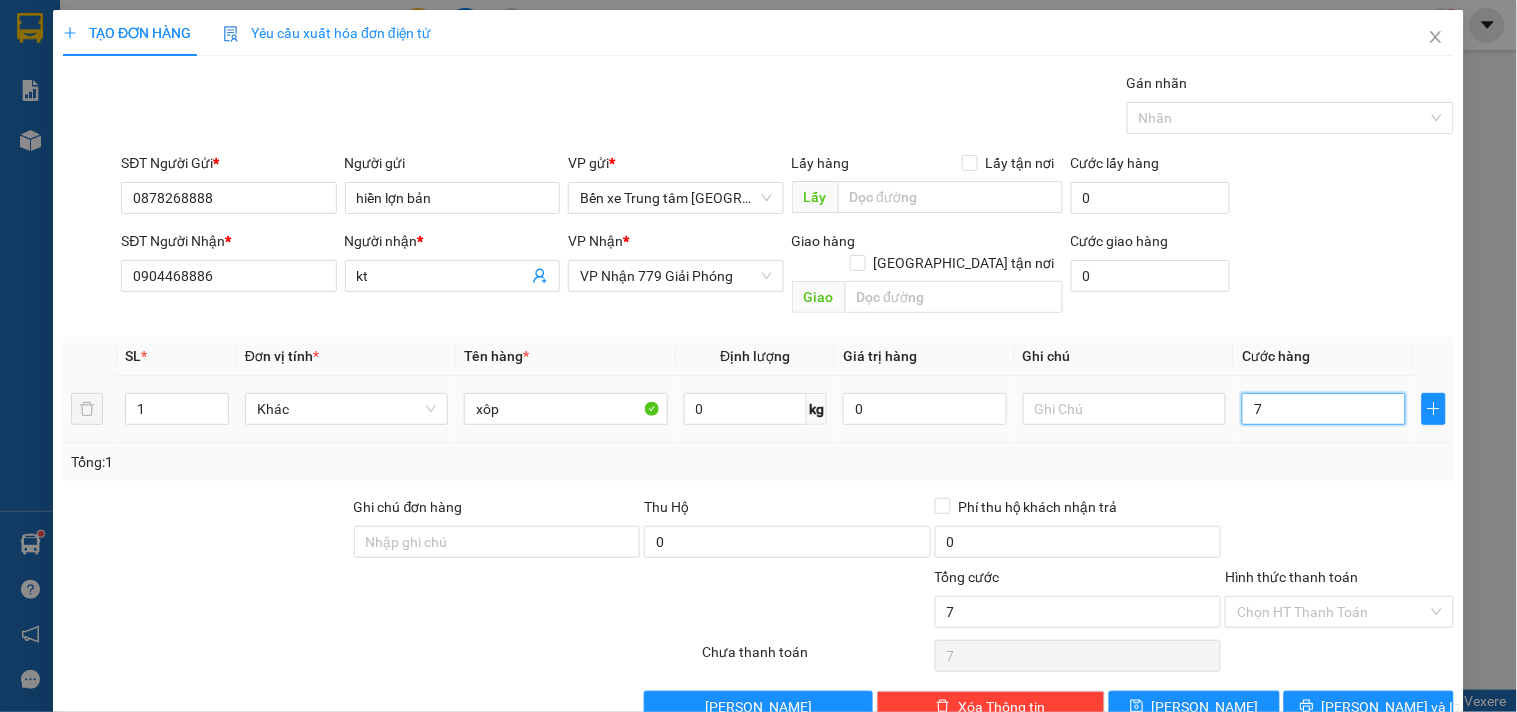 type on "70" 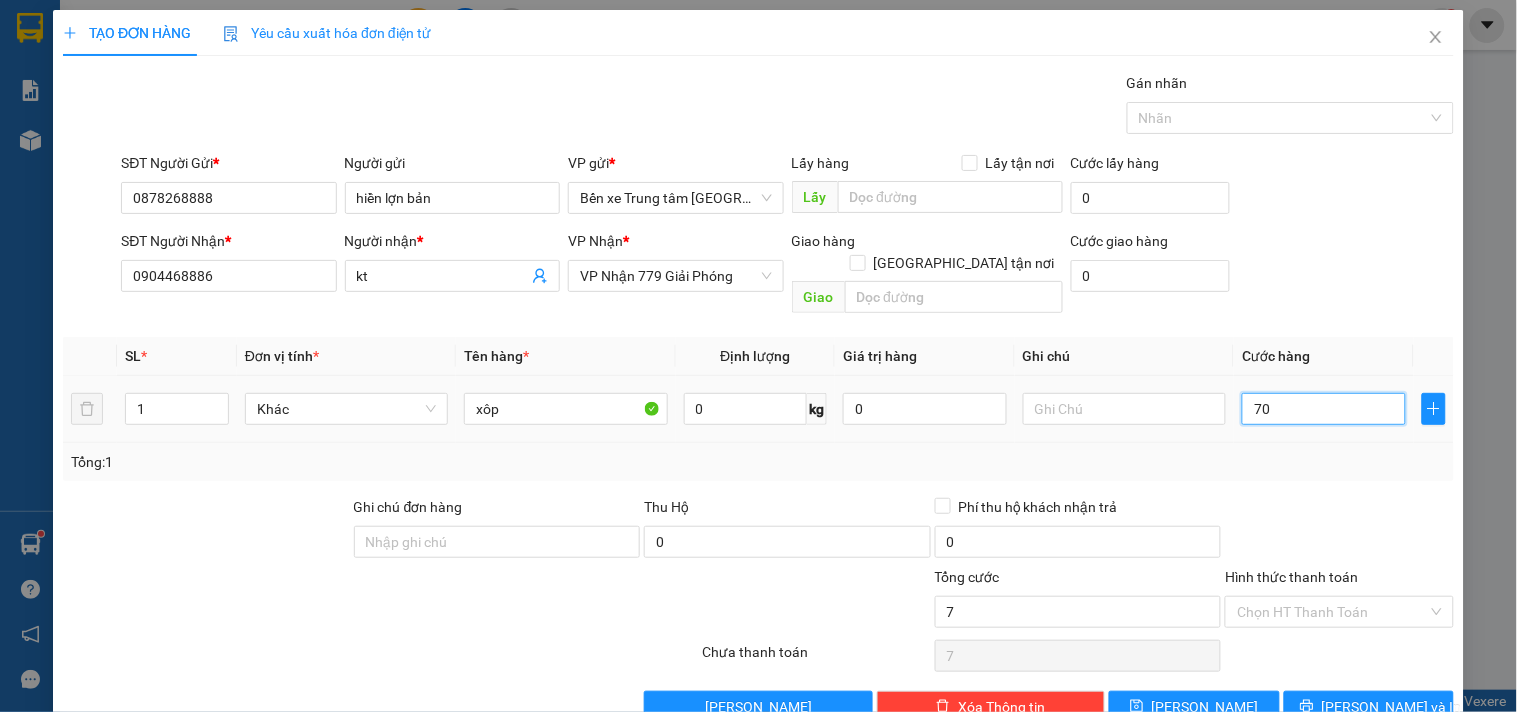 type on "70" 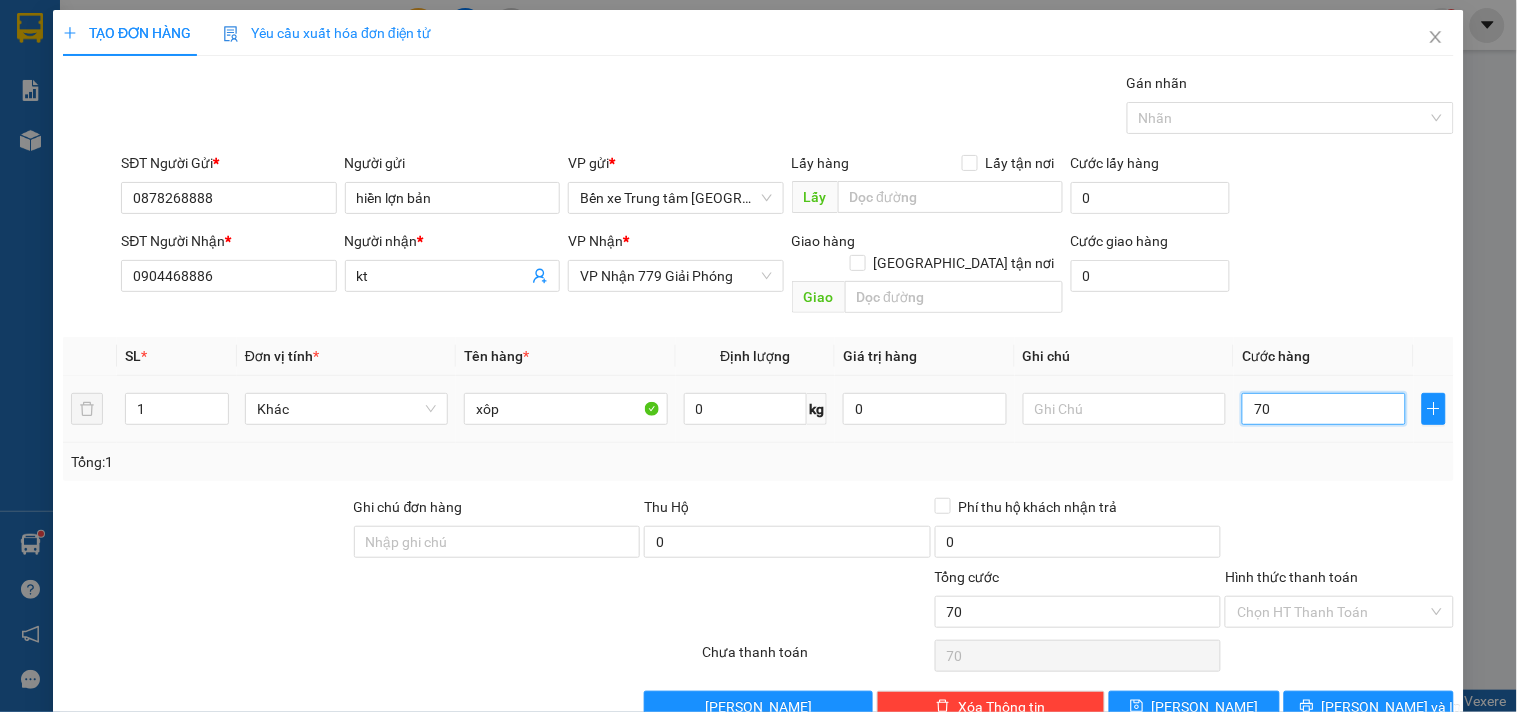 type on "700" 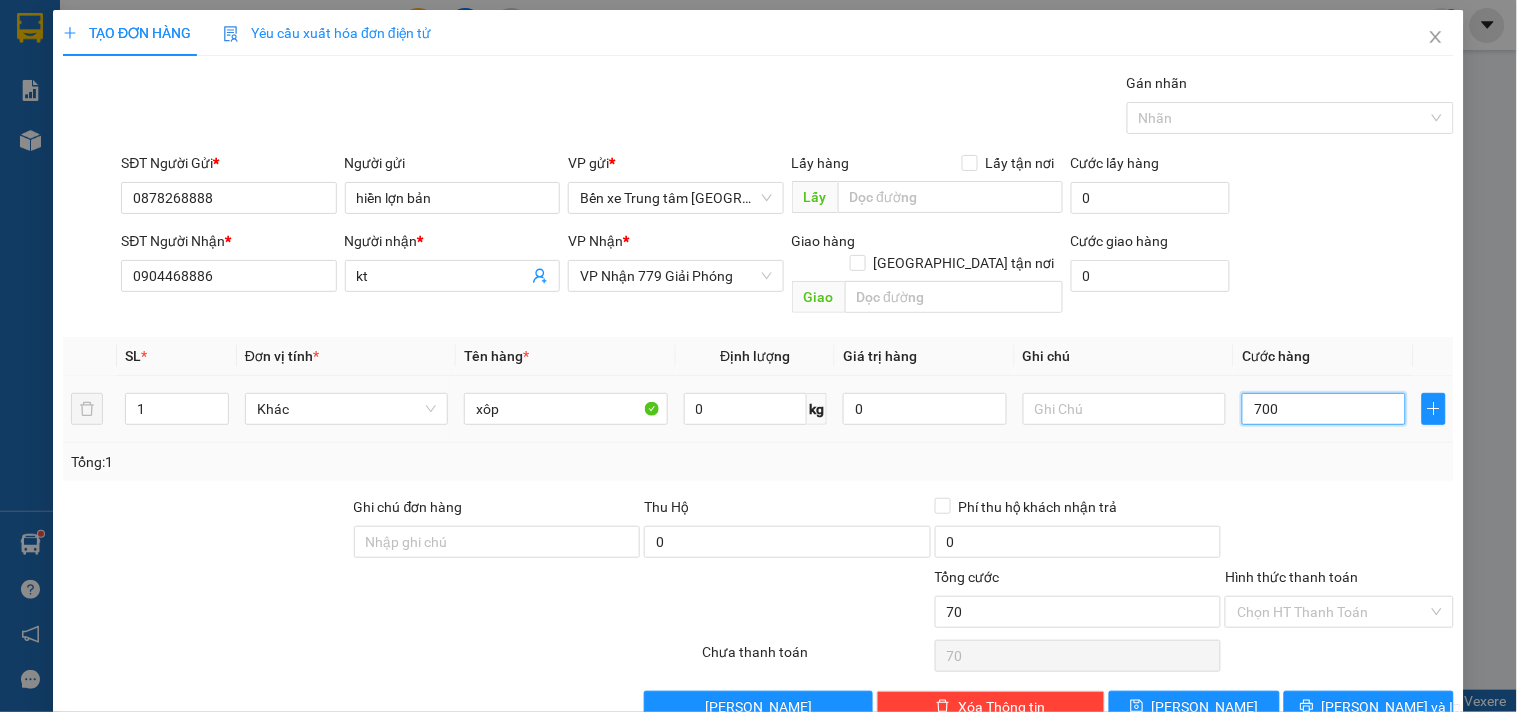 type on "700" 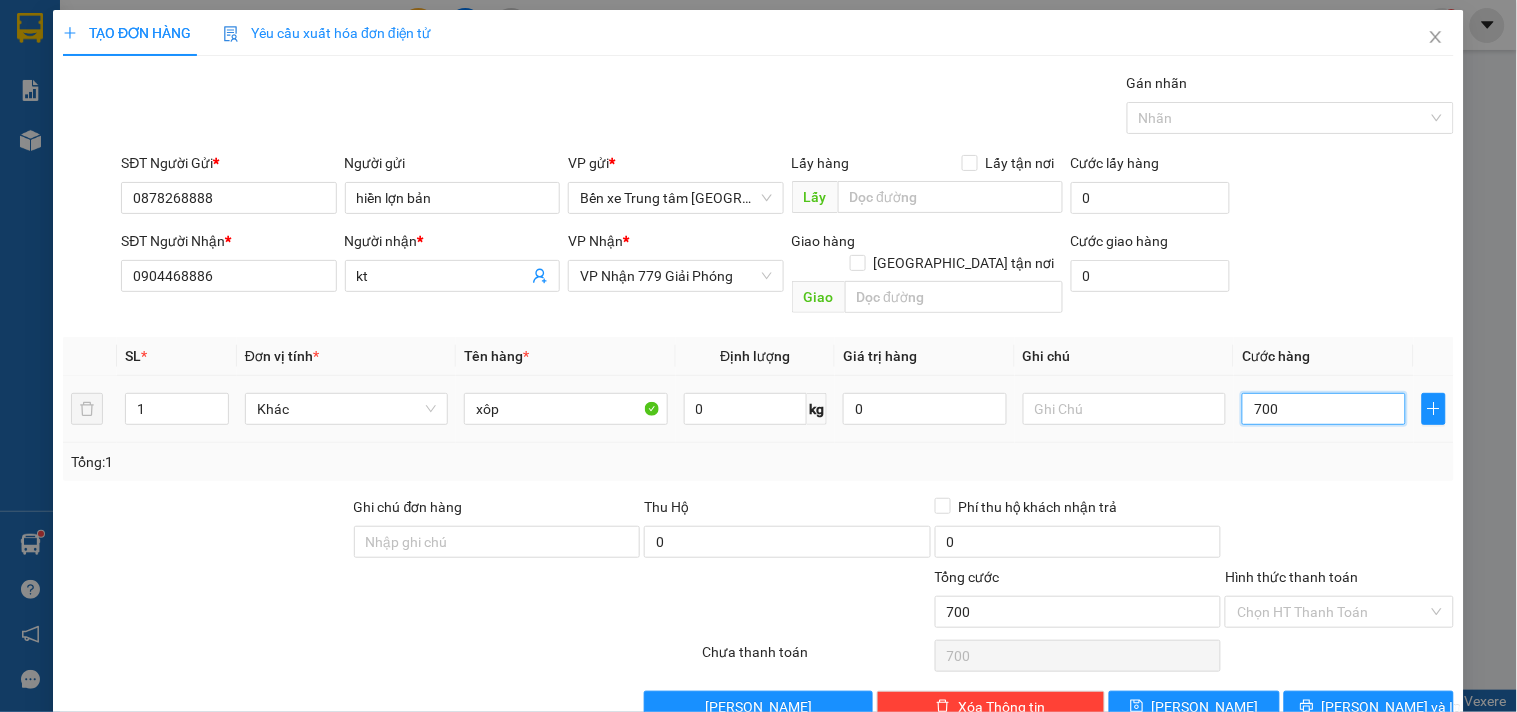 type on "7.000" 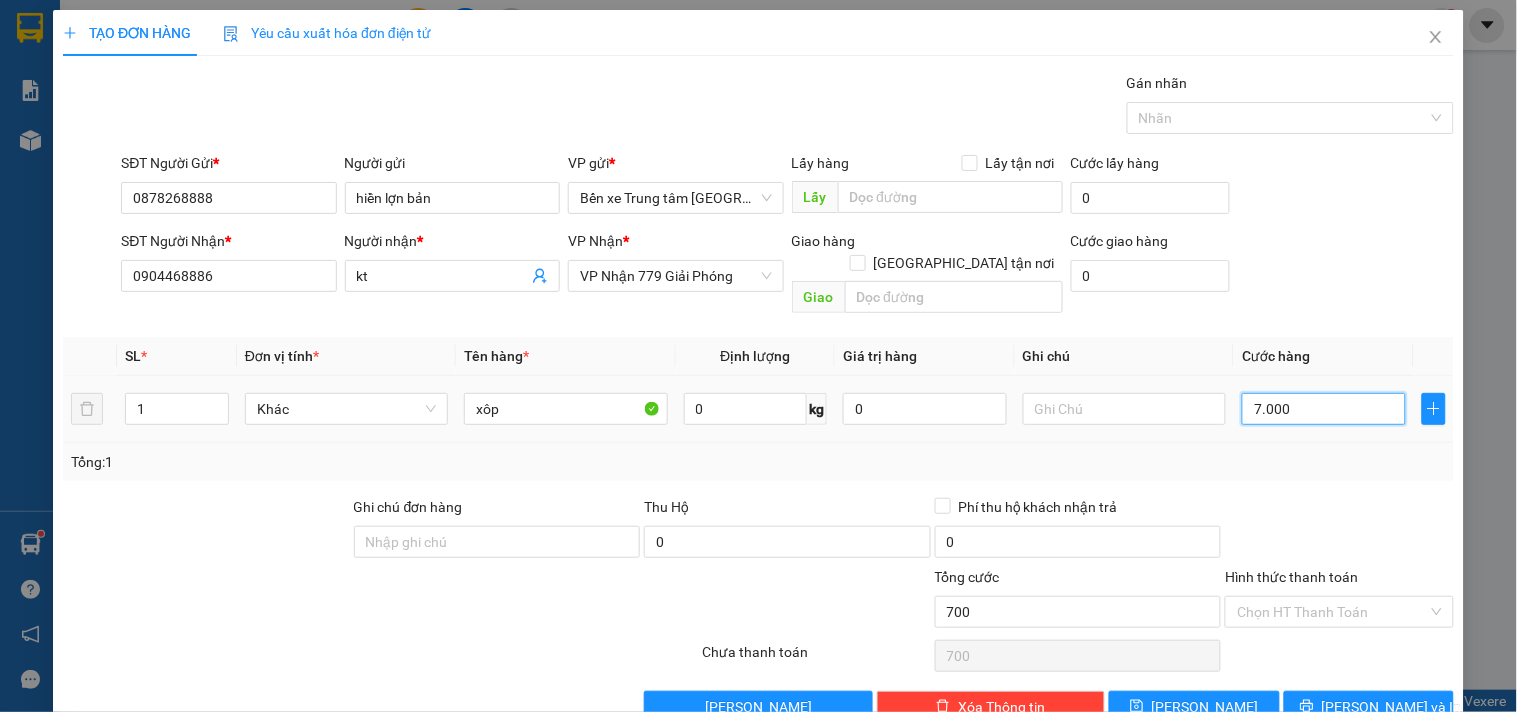 type on "7.000" 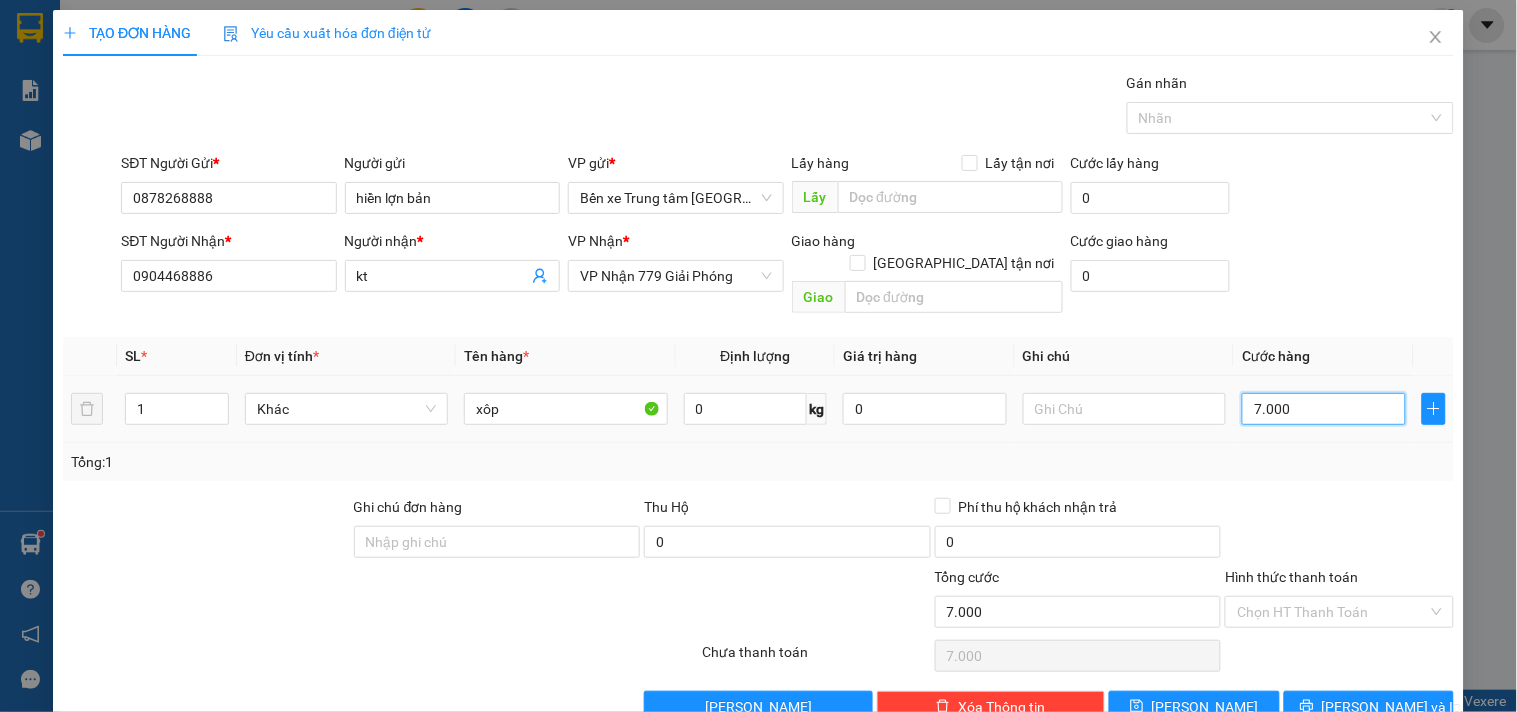 type on "70.000" 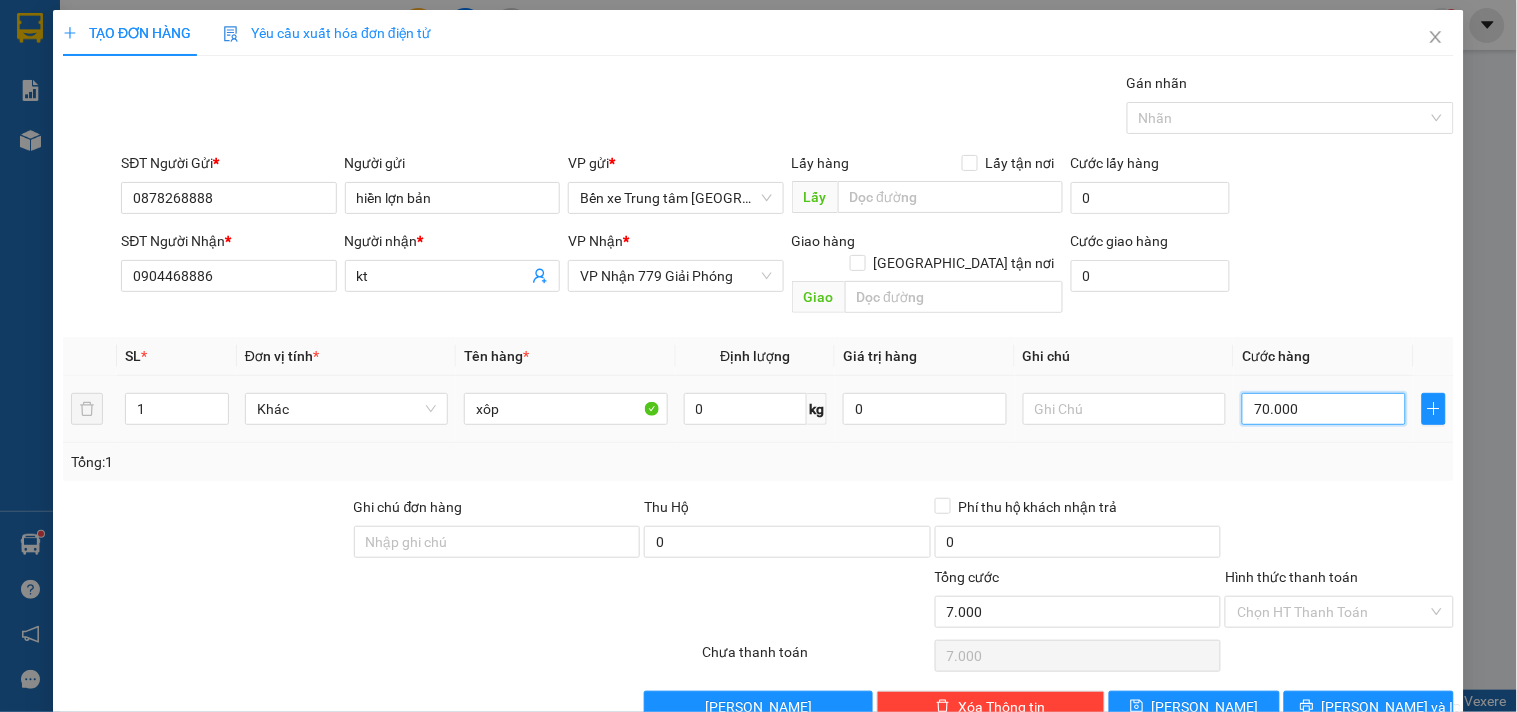 type on "70.000" 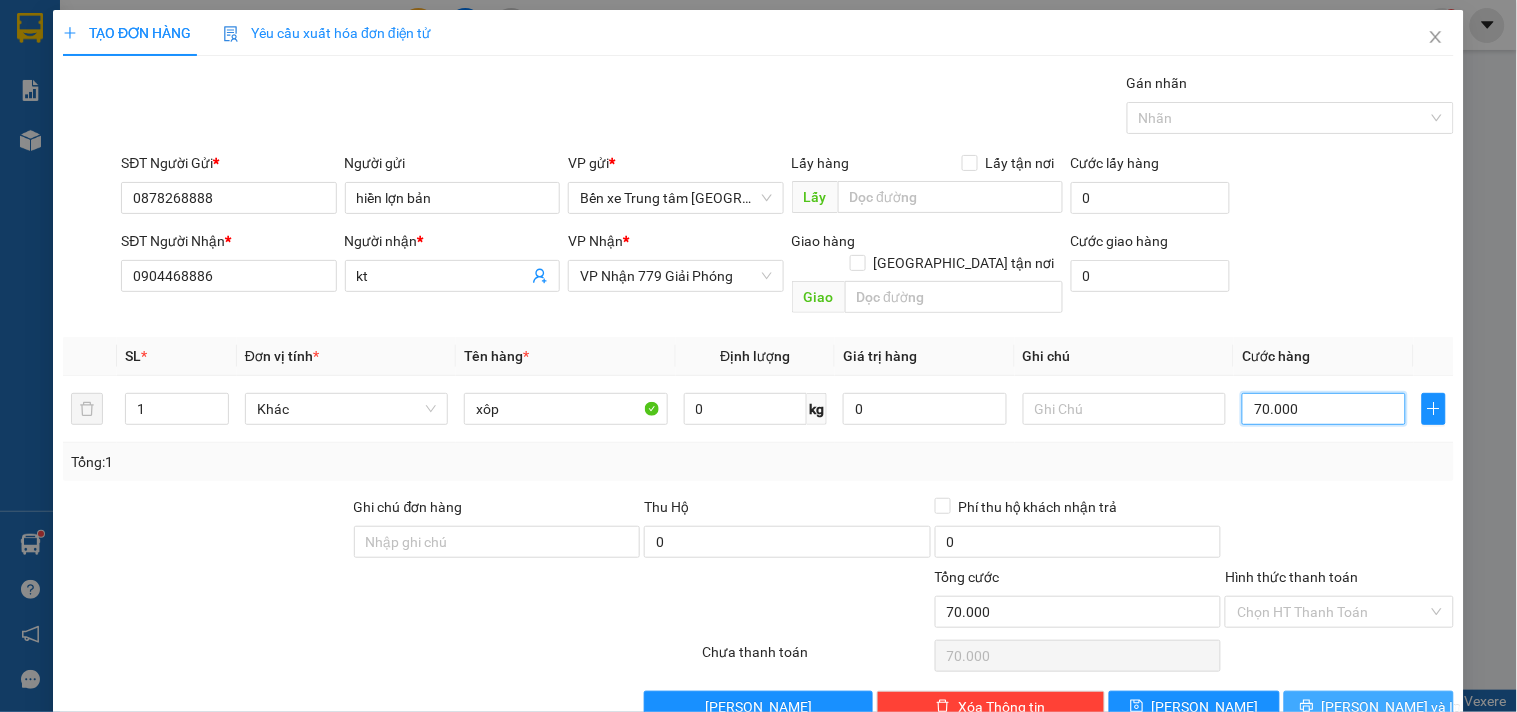type on "70.000" 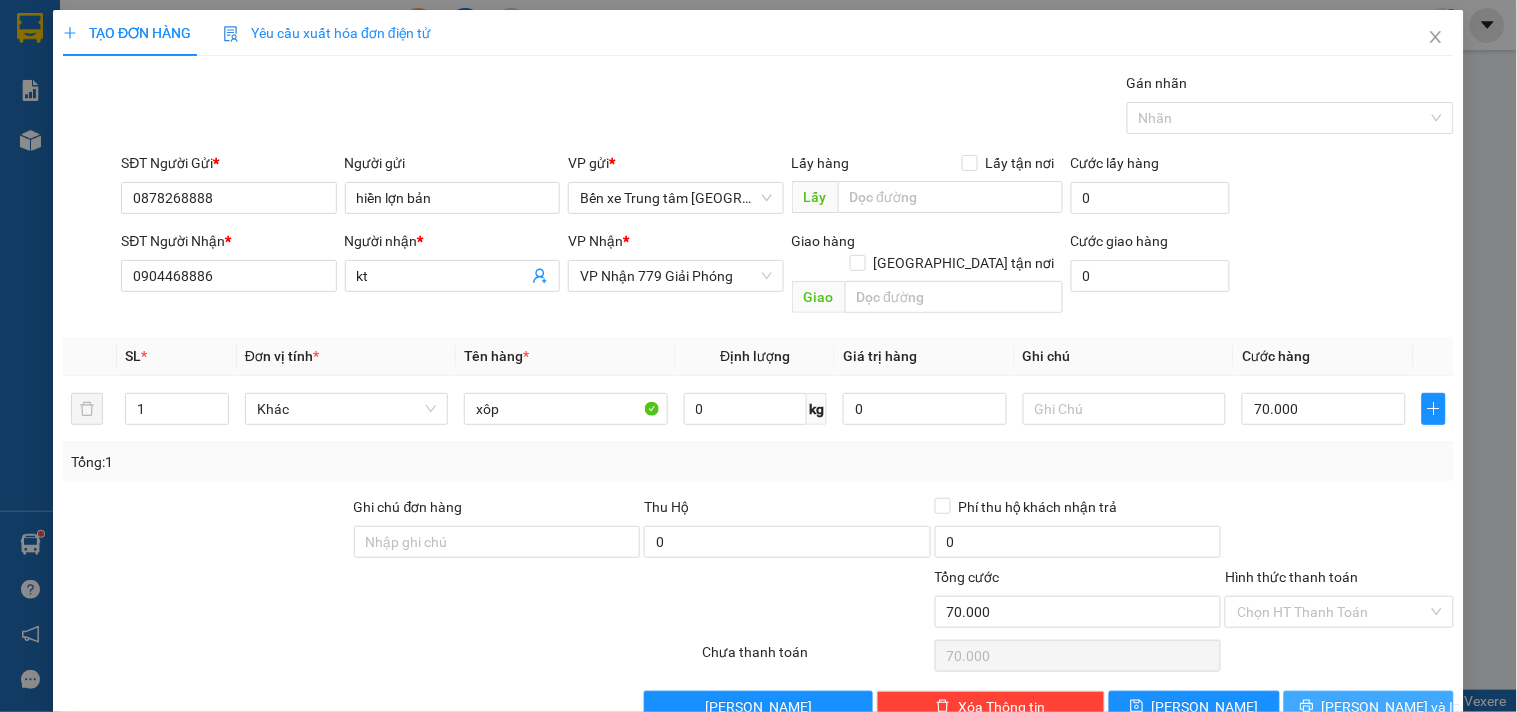 click on "[PERSON_NAME] và In" at bounding box center [1369, 707] 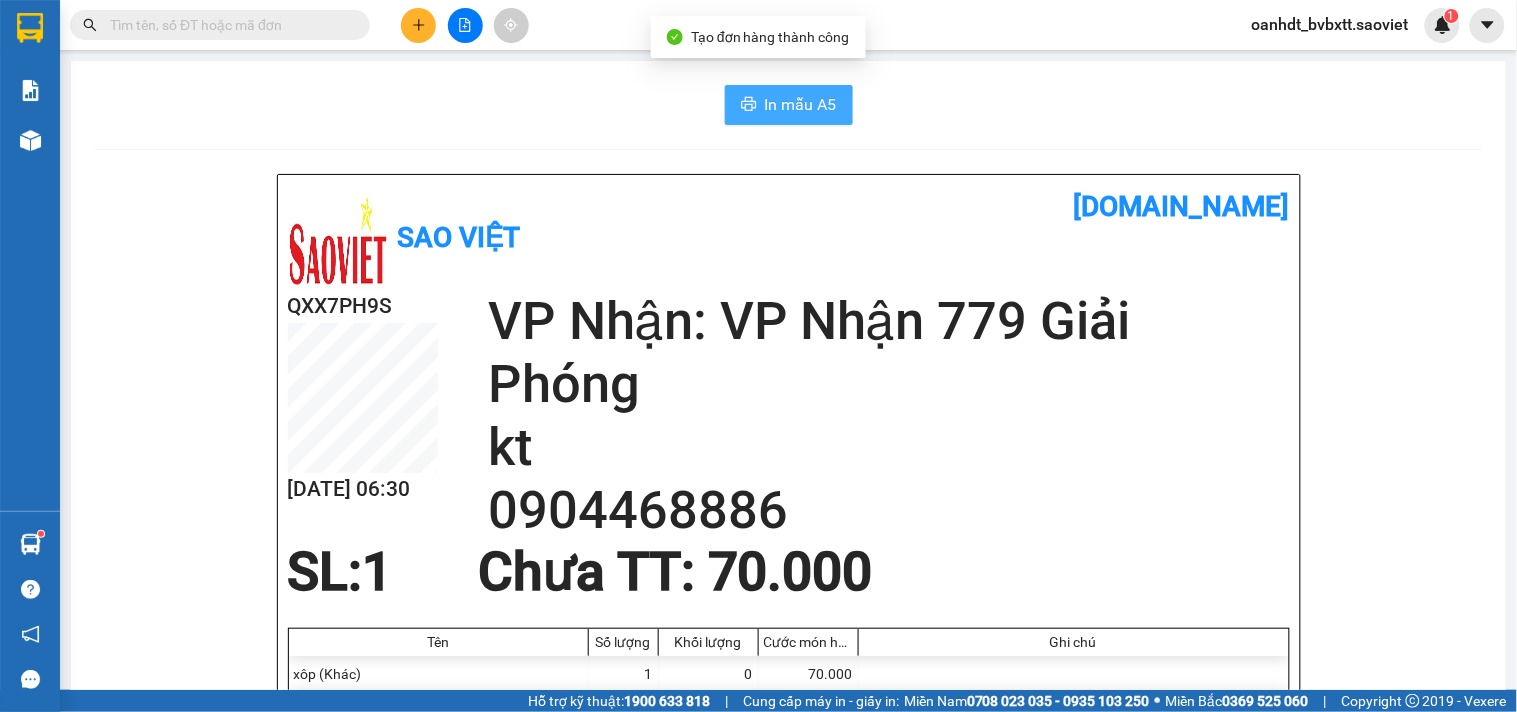 click on "In mẫu A5" at bounding box center (789, 105) 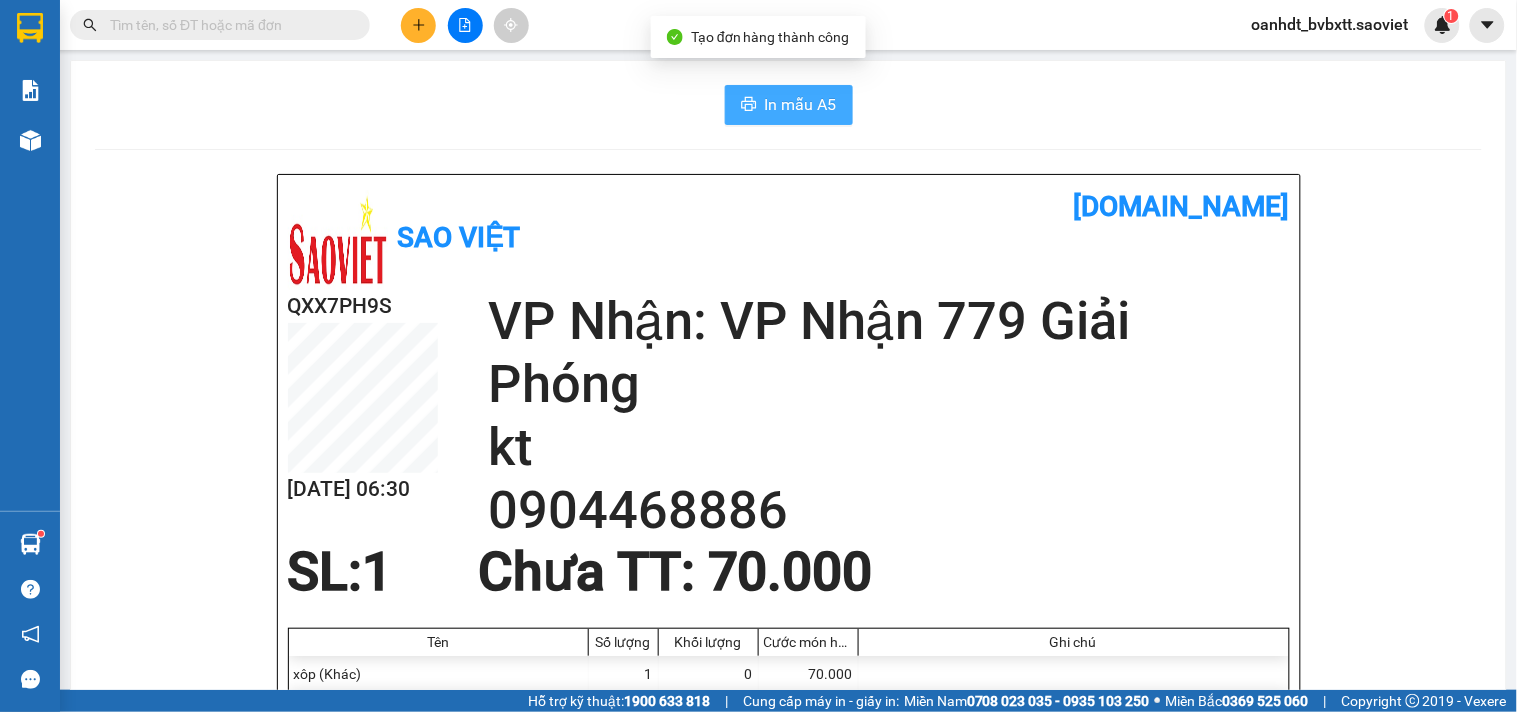 scroll, scrollTop: 0, scrollLeft: 0, axis: both 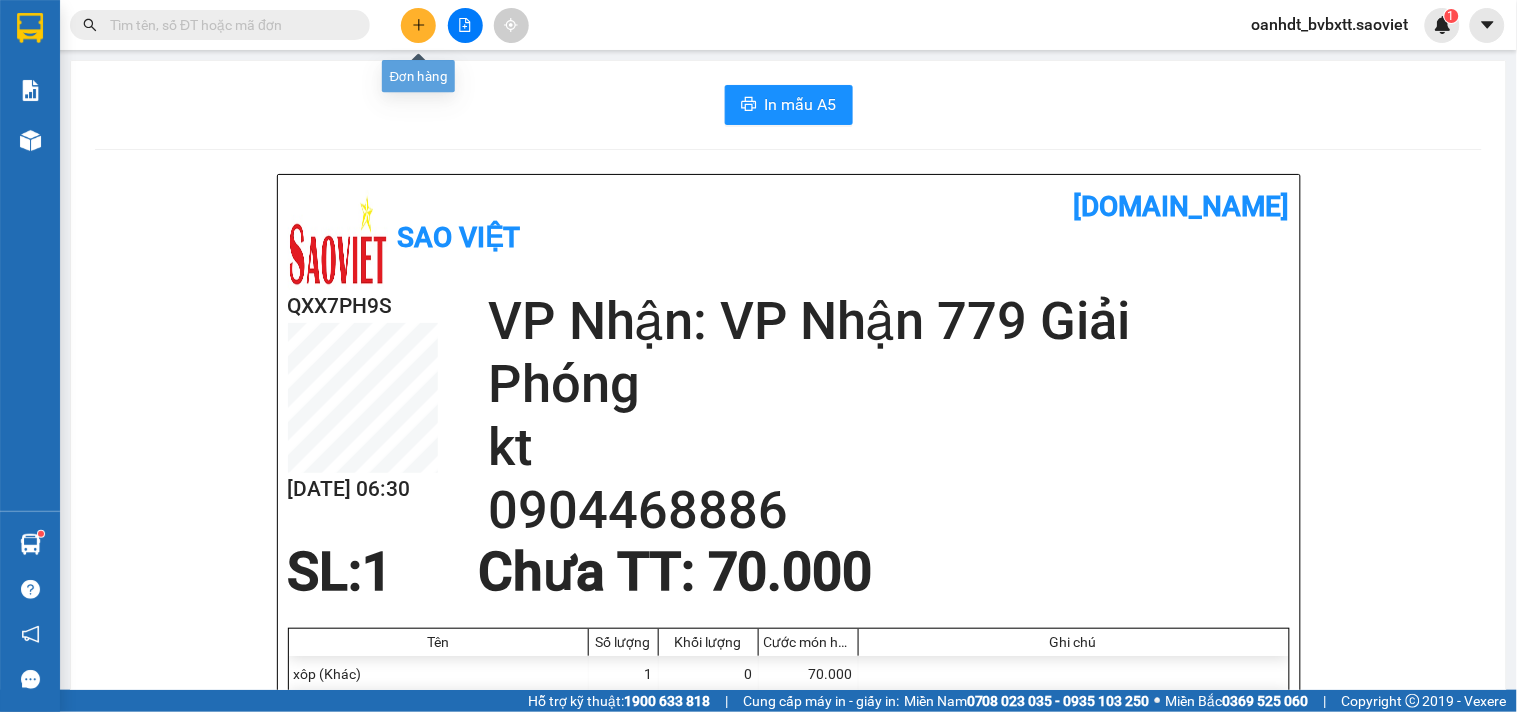 click at bounding box center [418, 25] 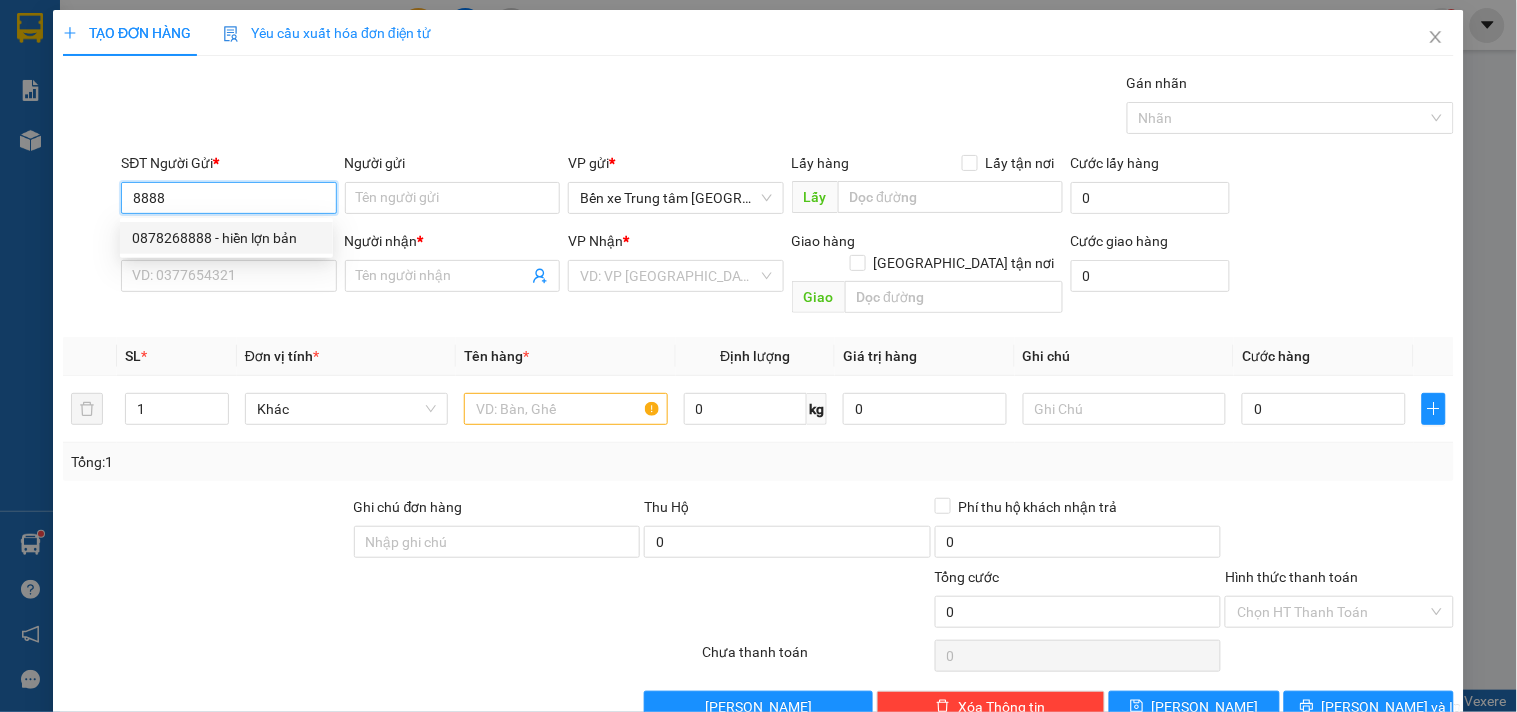 click on "0878268888 - hiền lợn bản" at bounding box center (226, 238) 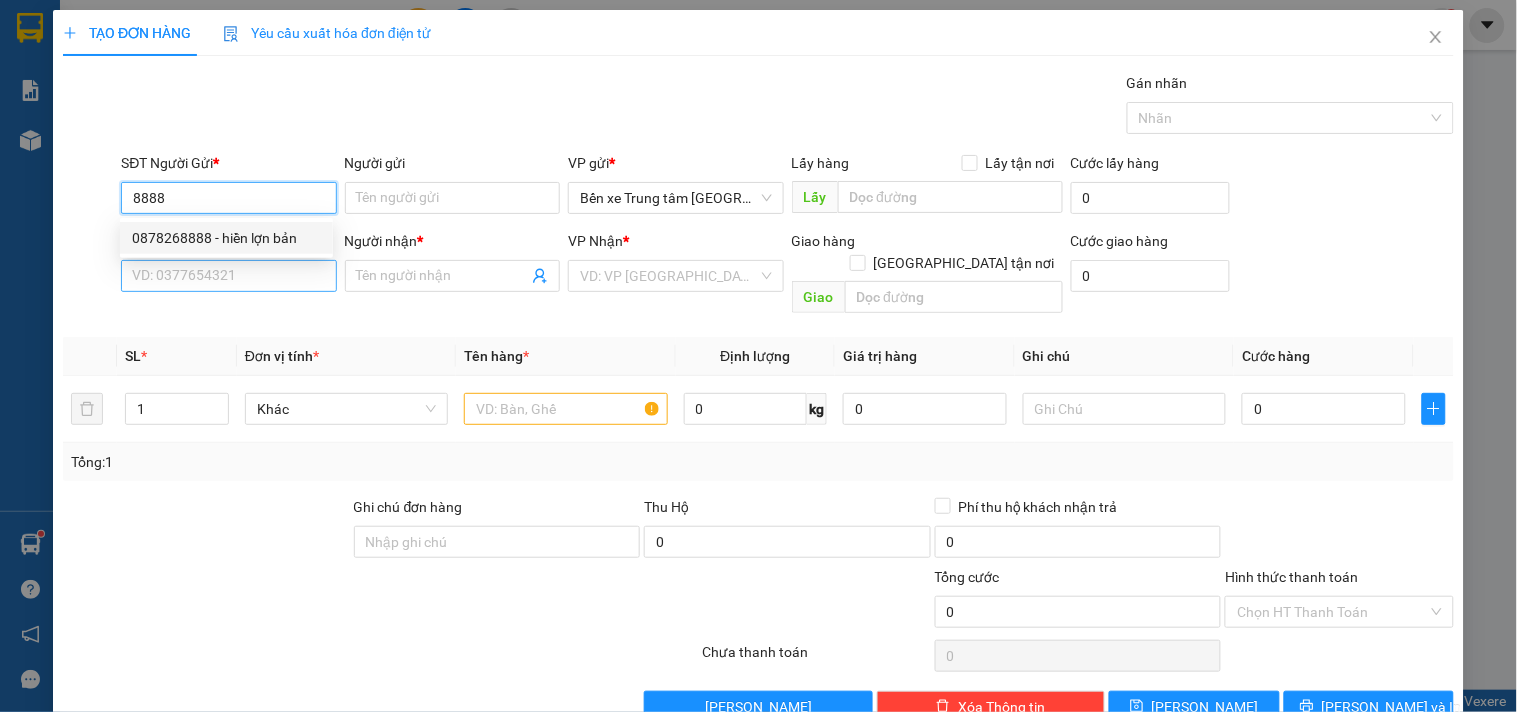 type on "0878268888" 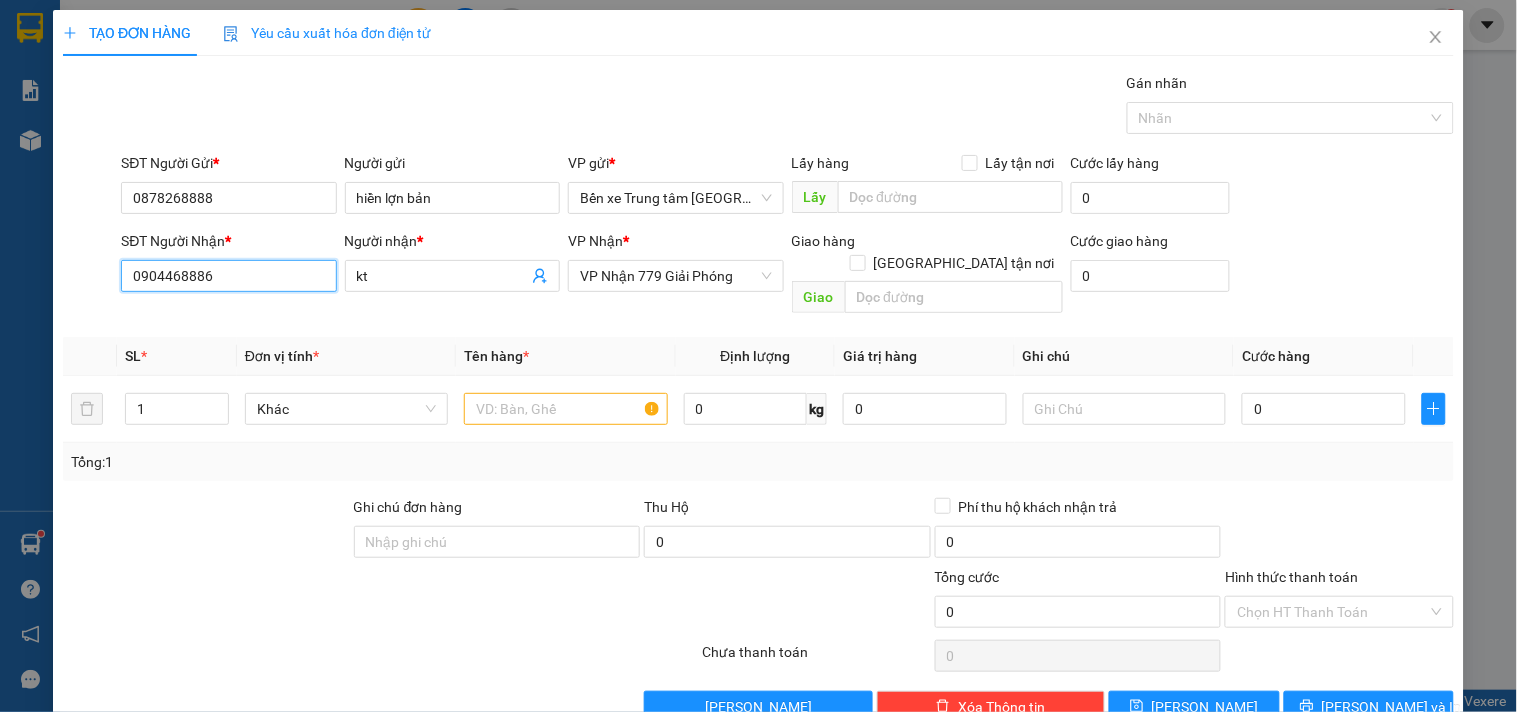 drag, startPoint x: 230, startPoint y: 272, endPoint x: 0, endPoint y: 475, distance: 306.7719 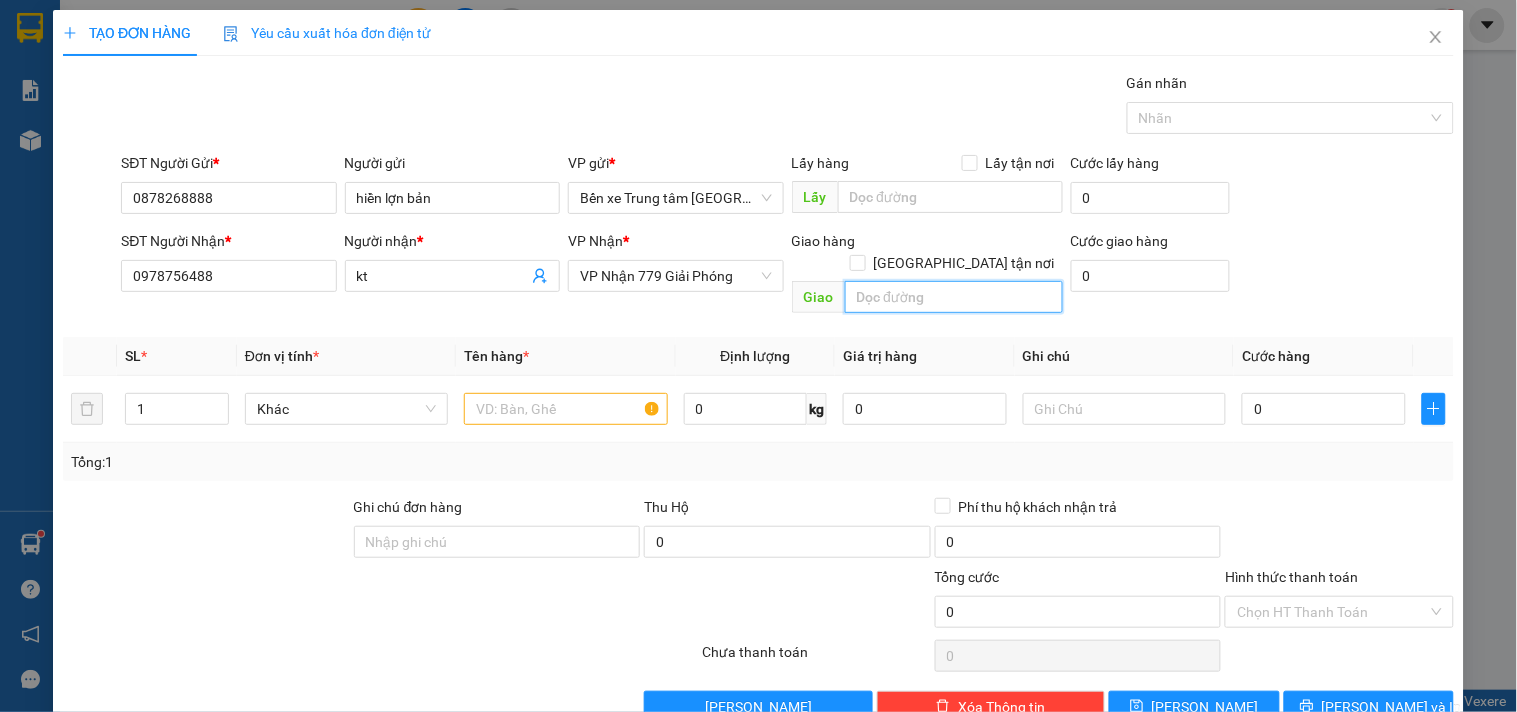 click at bounding box center (954, 297) 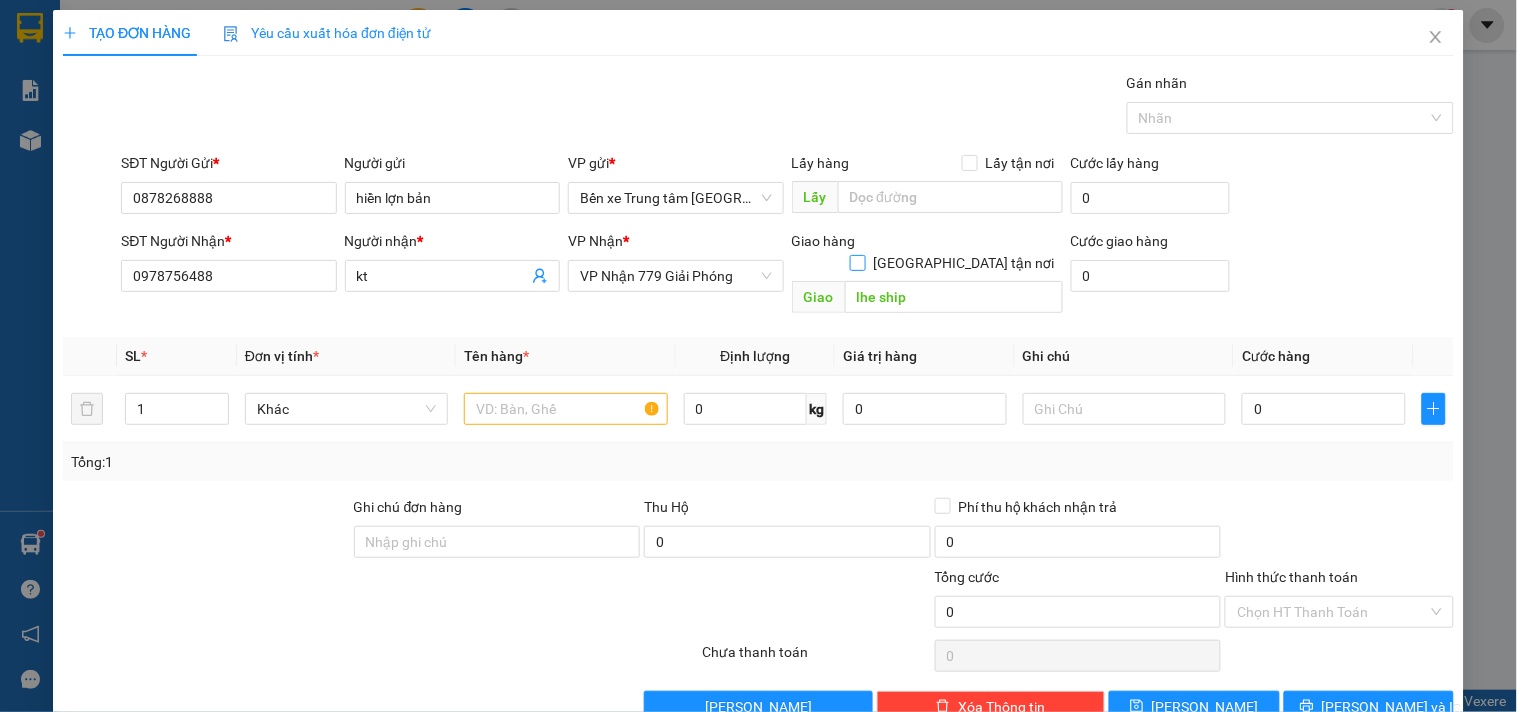 click on "[GEOGRAPHIC_DATA] tận nơi" at bounding box center (857, 262) 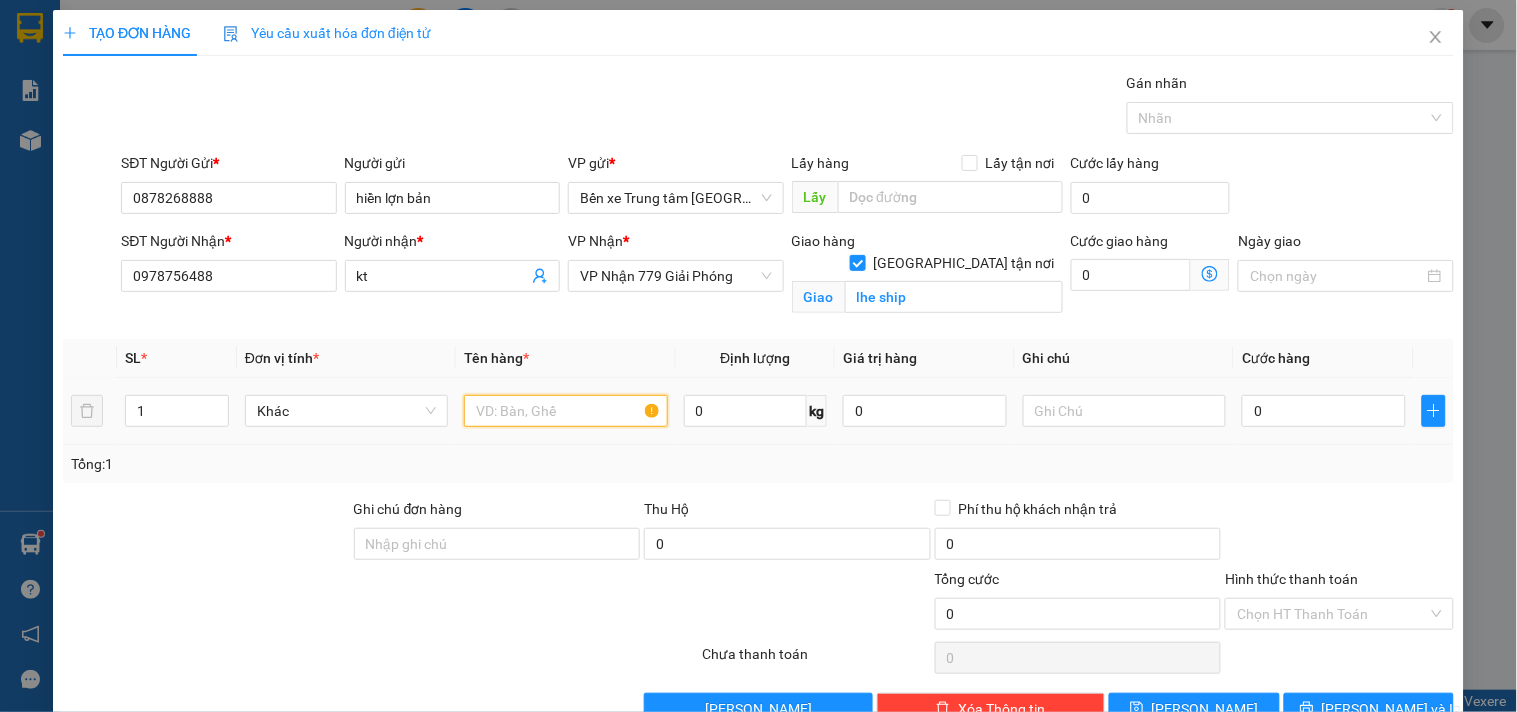 click at bounding box center (565, 411) 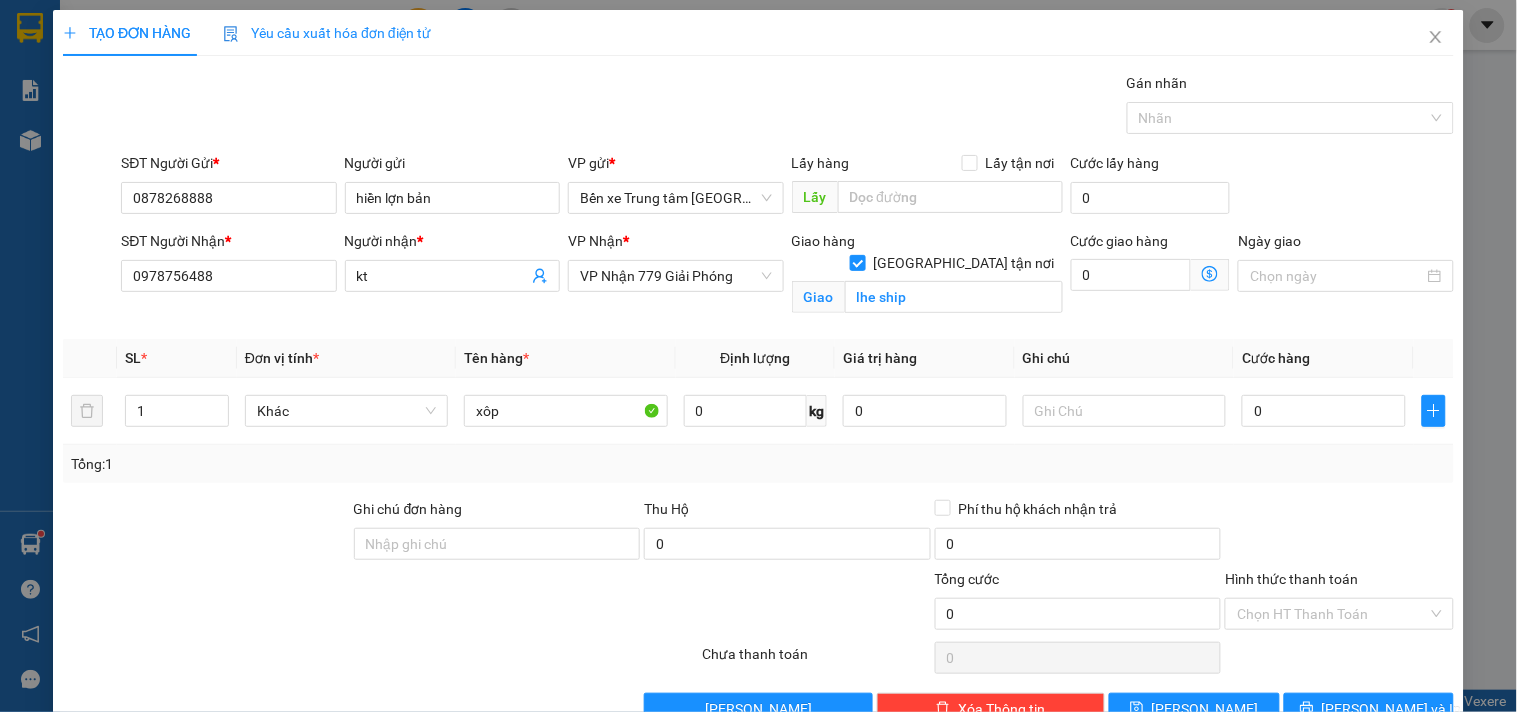 click on "0" at bounding box center [787, 548] 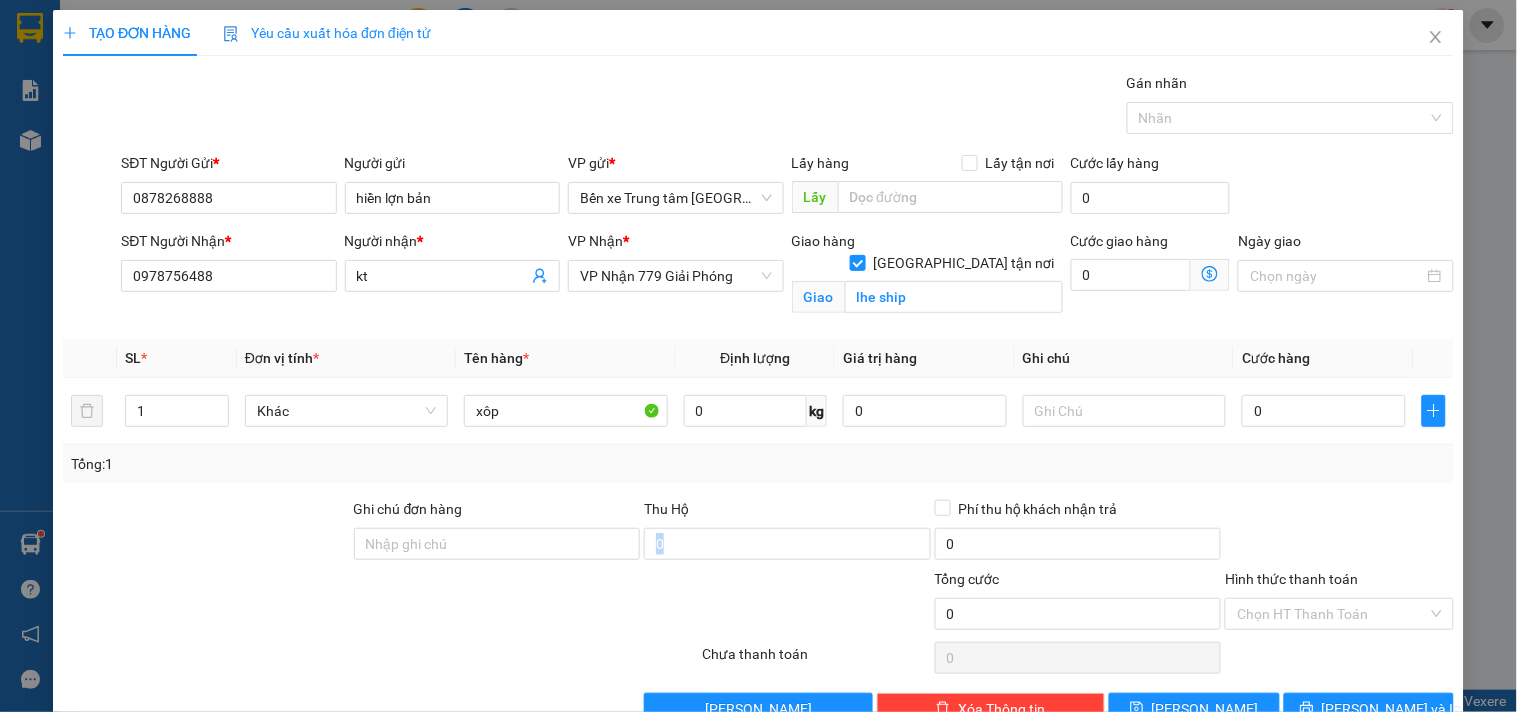 click on "0" at bounding box center (787, 548) 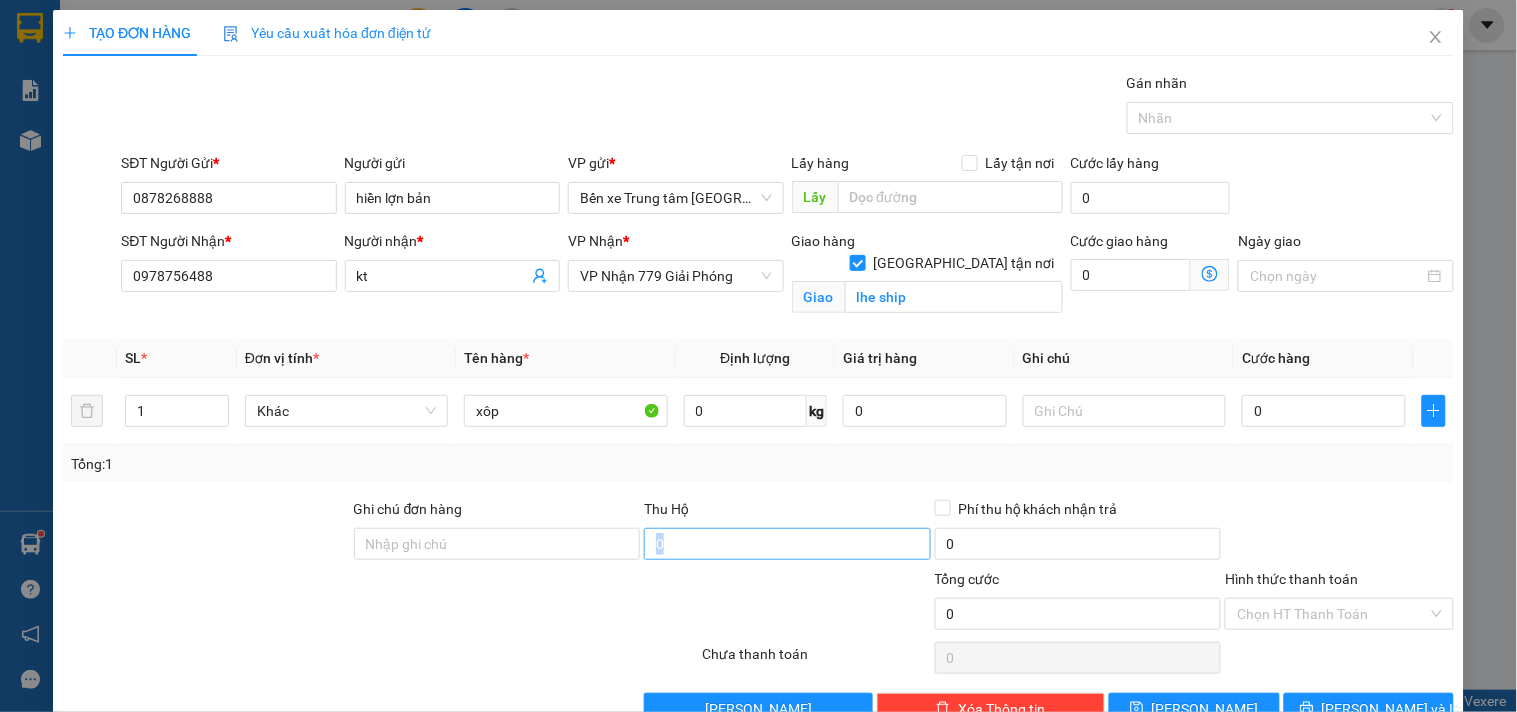 click on "0" at bounding box center (787, 544) 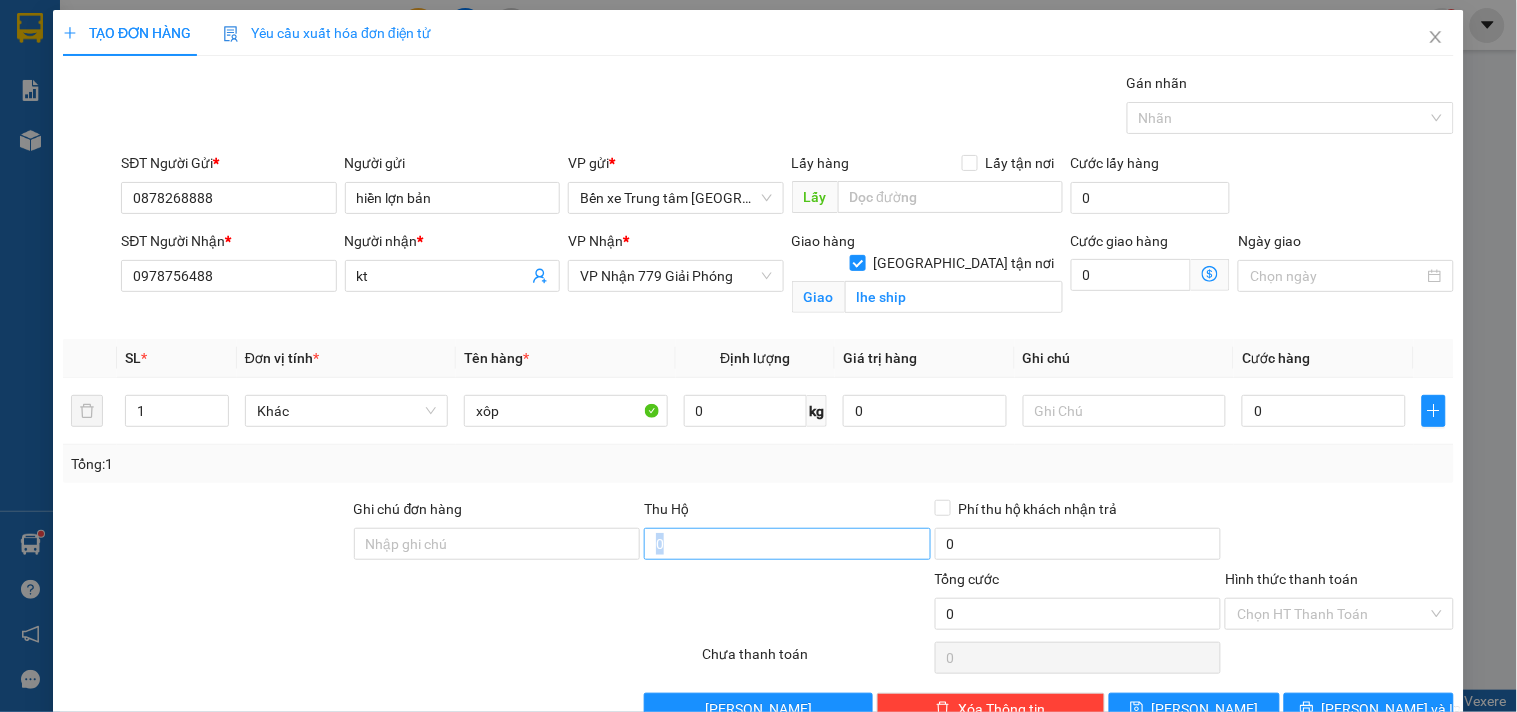 click on "0" at bounding box center (787, 544) 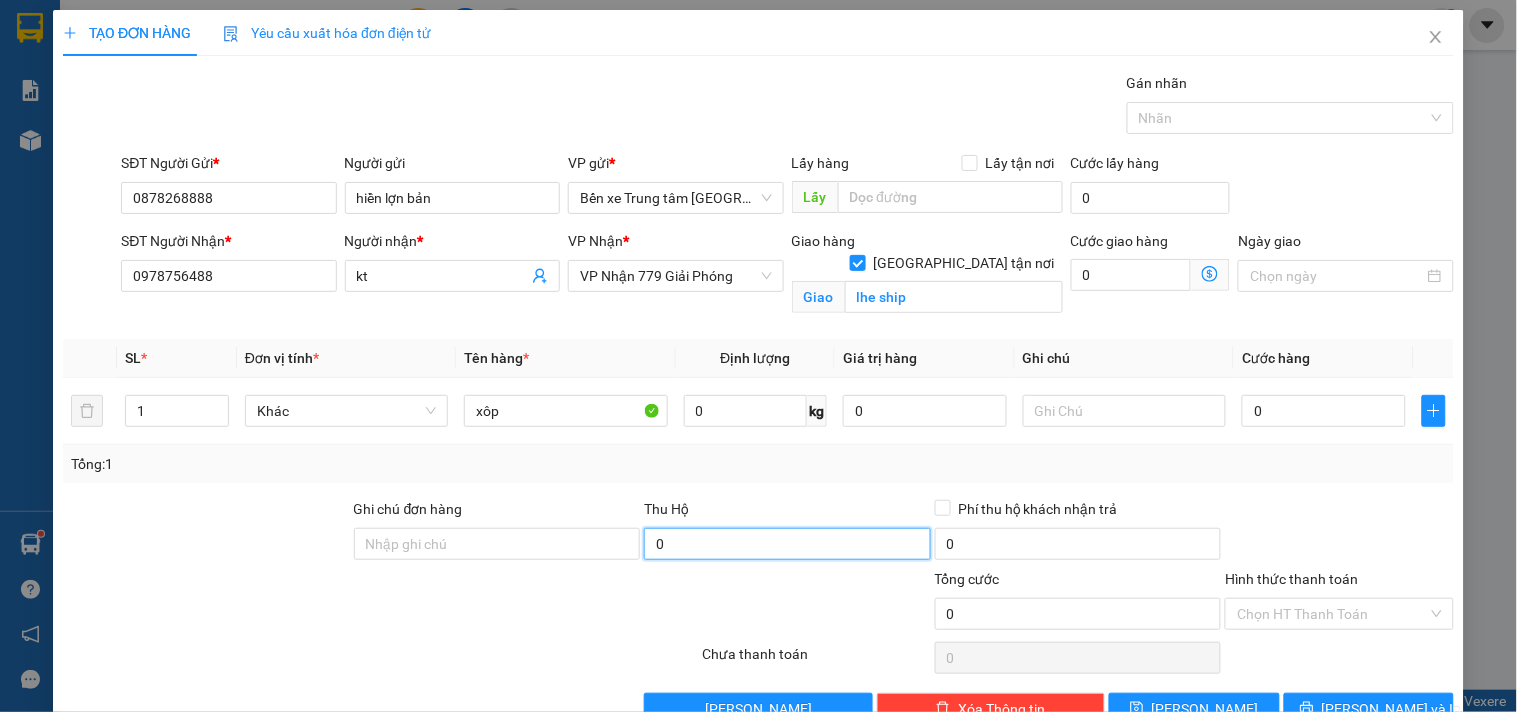 click on "0" at bounding box center (787, 544) 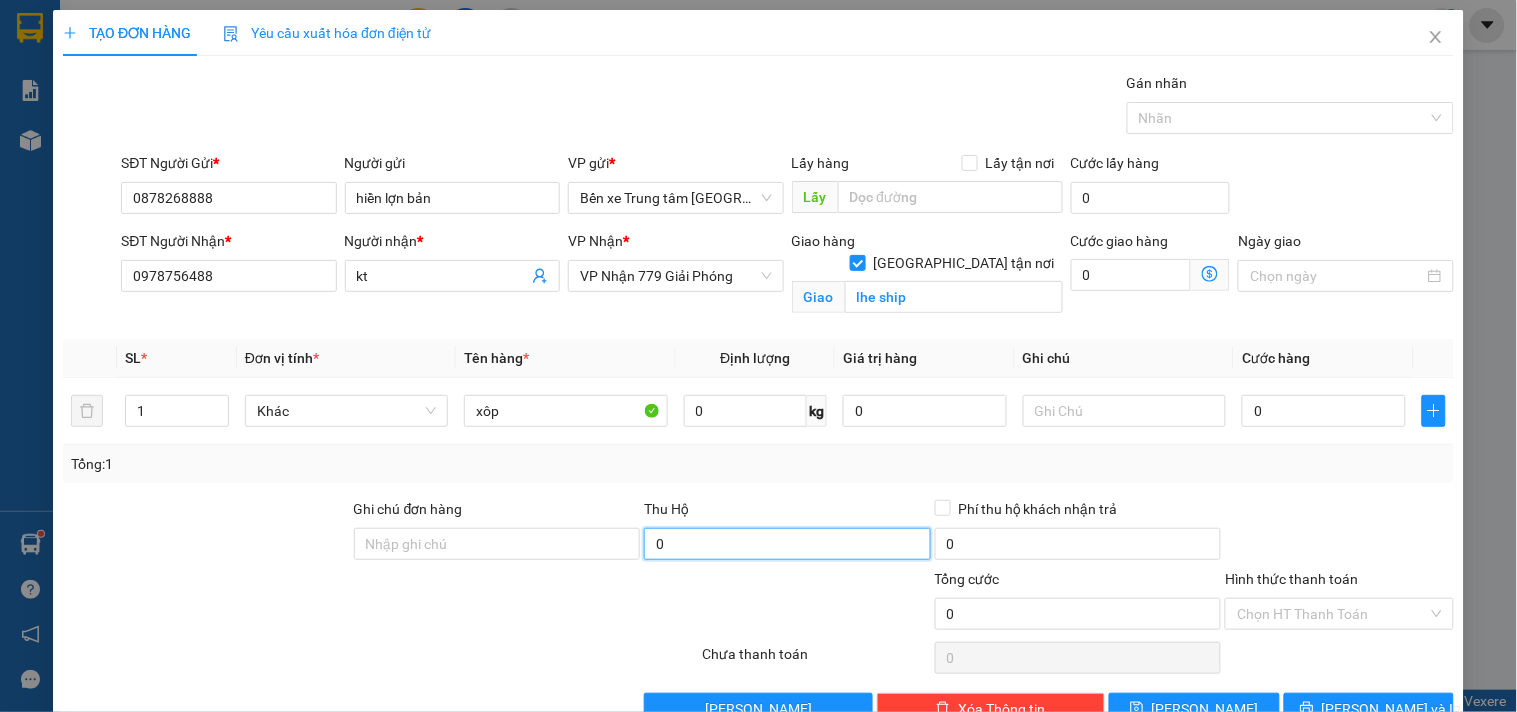 click on "0" at bounding box center [787, 544] 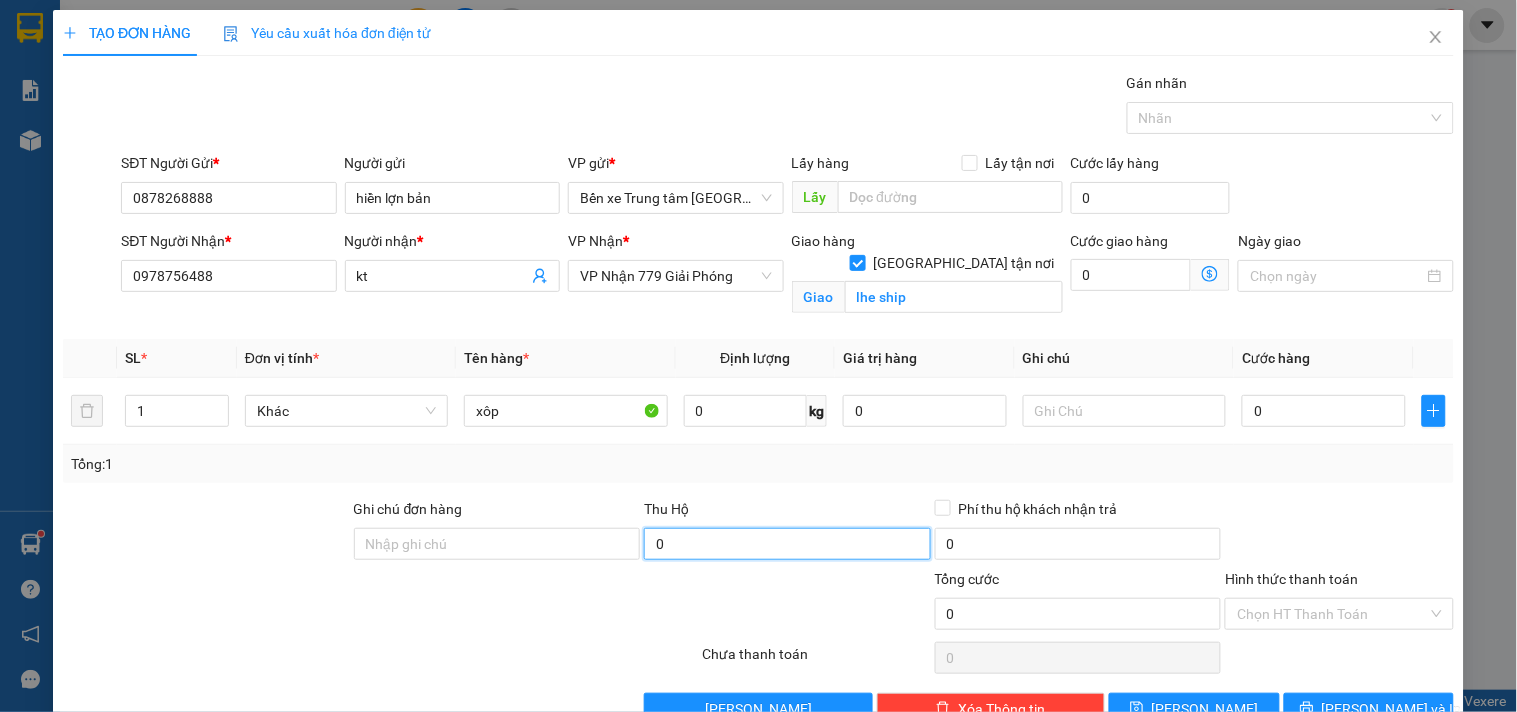 click on "0" at bounding box center [787, 544] 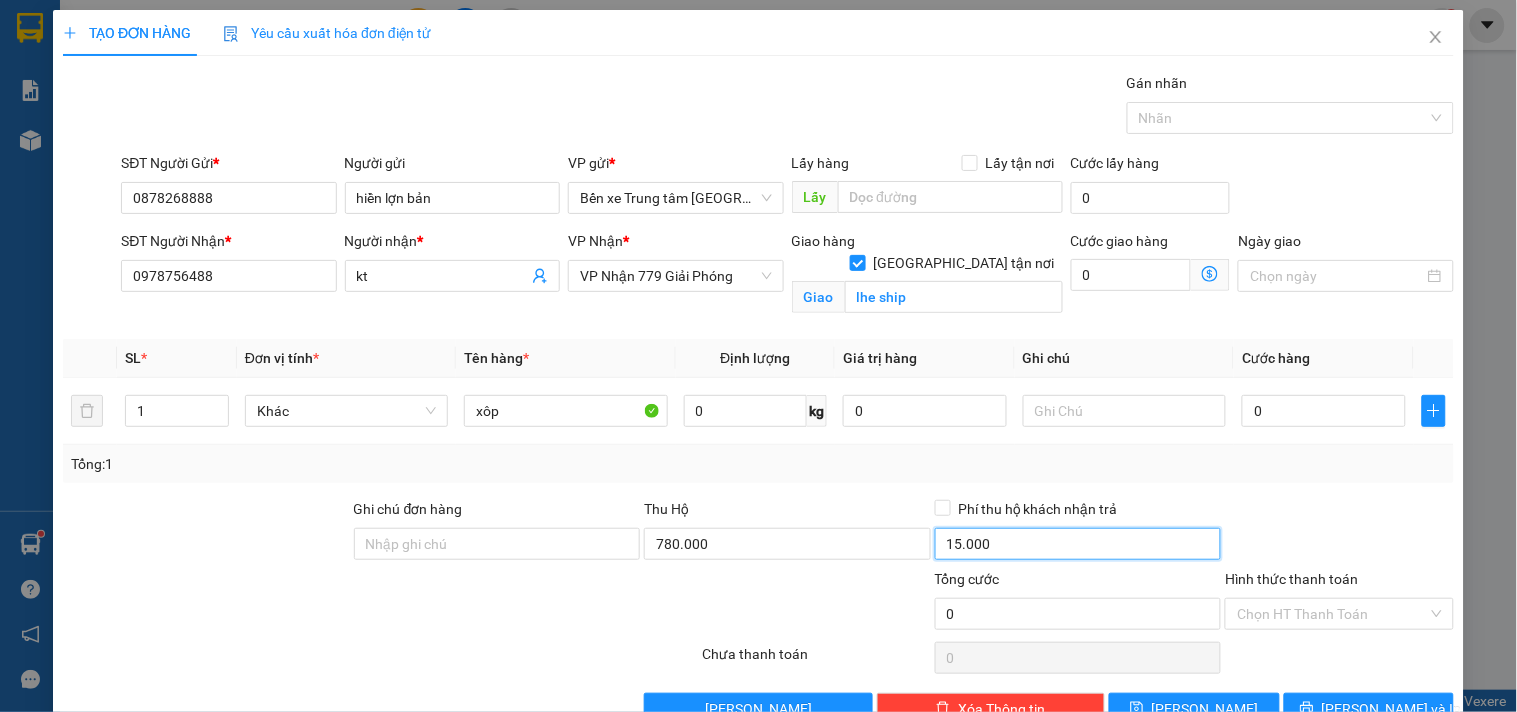 click on "15.000" at bounding box center [1078, 544] 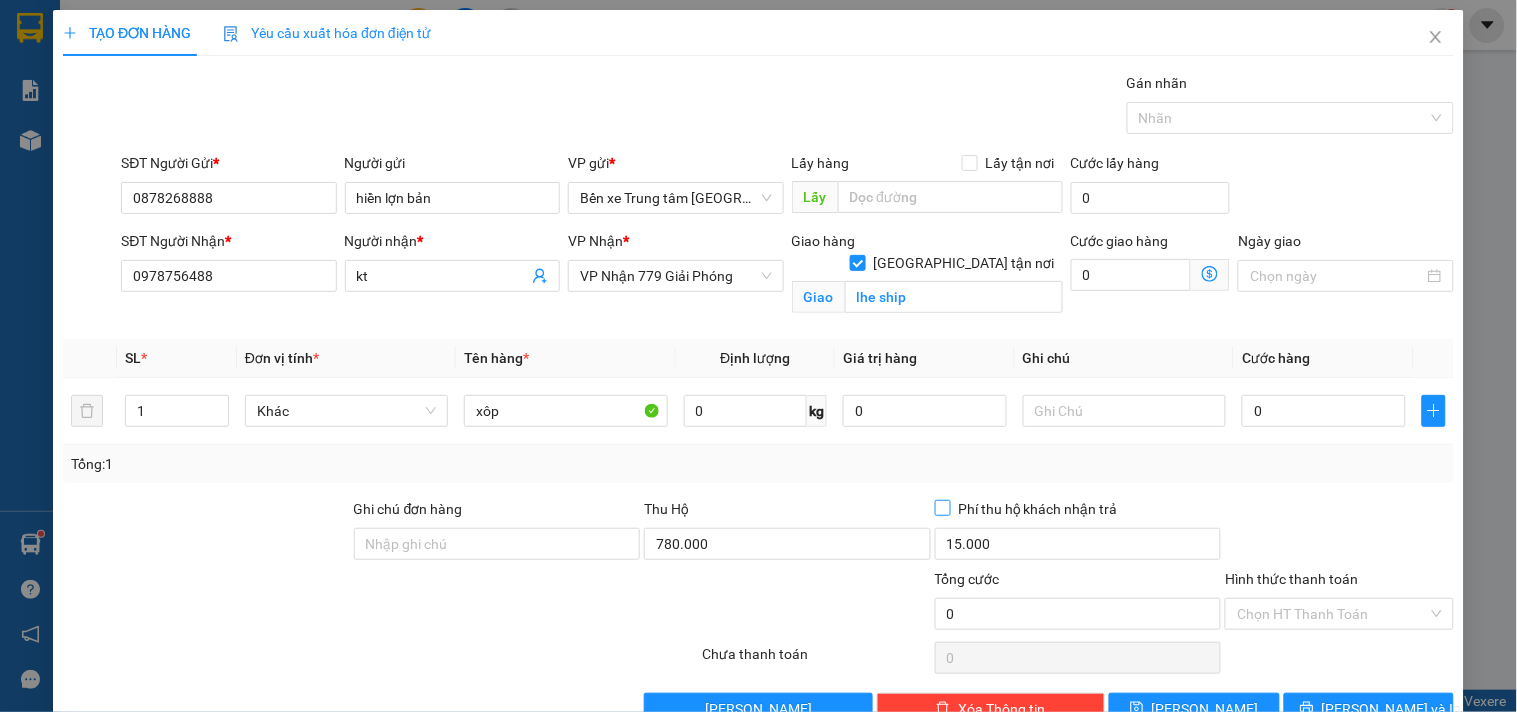 click on "Phí thu hộ khách nhận trả" at bounding box center (942, 507) 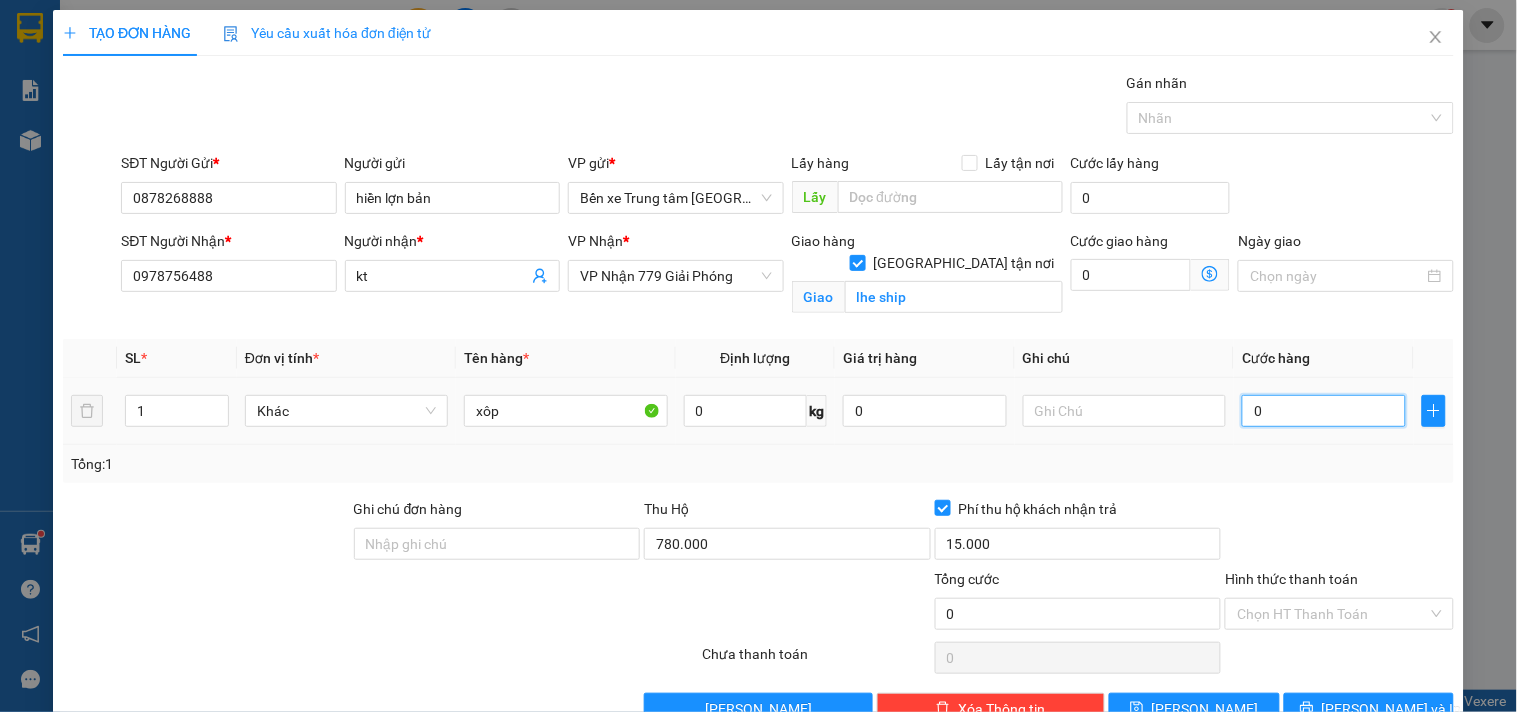 click on "0" at bounding box center [1324, 411] 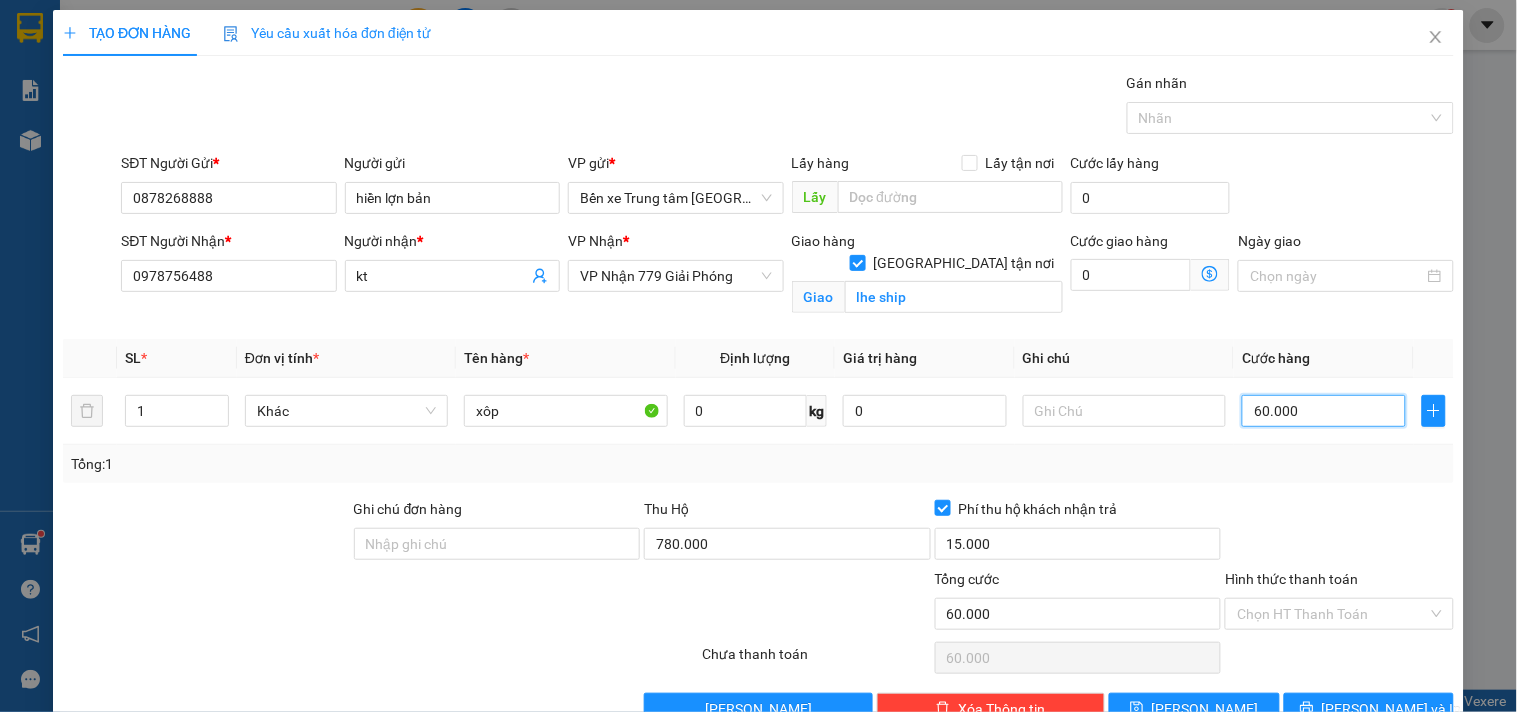 scroll, scrollTop: 52, scrollLeft: 0, axis: vertical 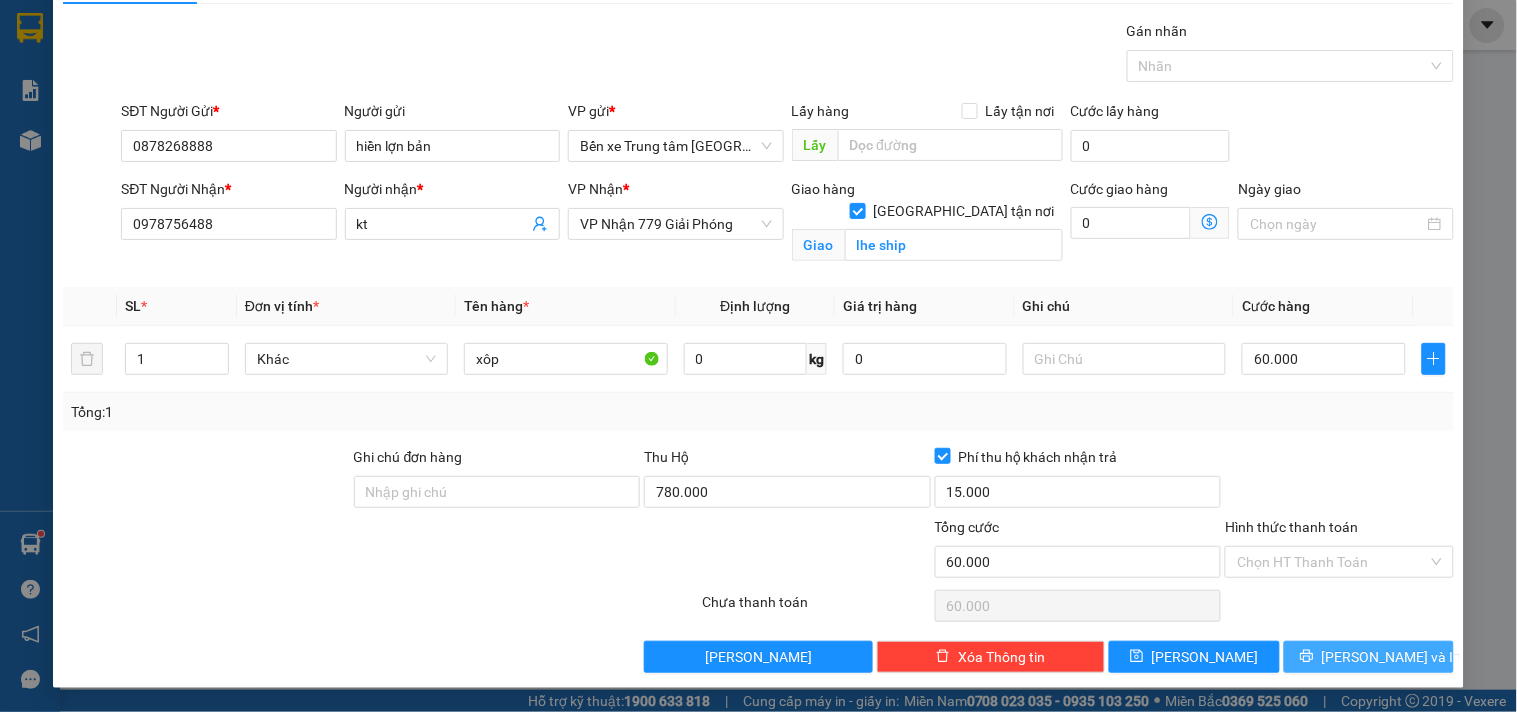 click 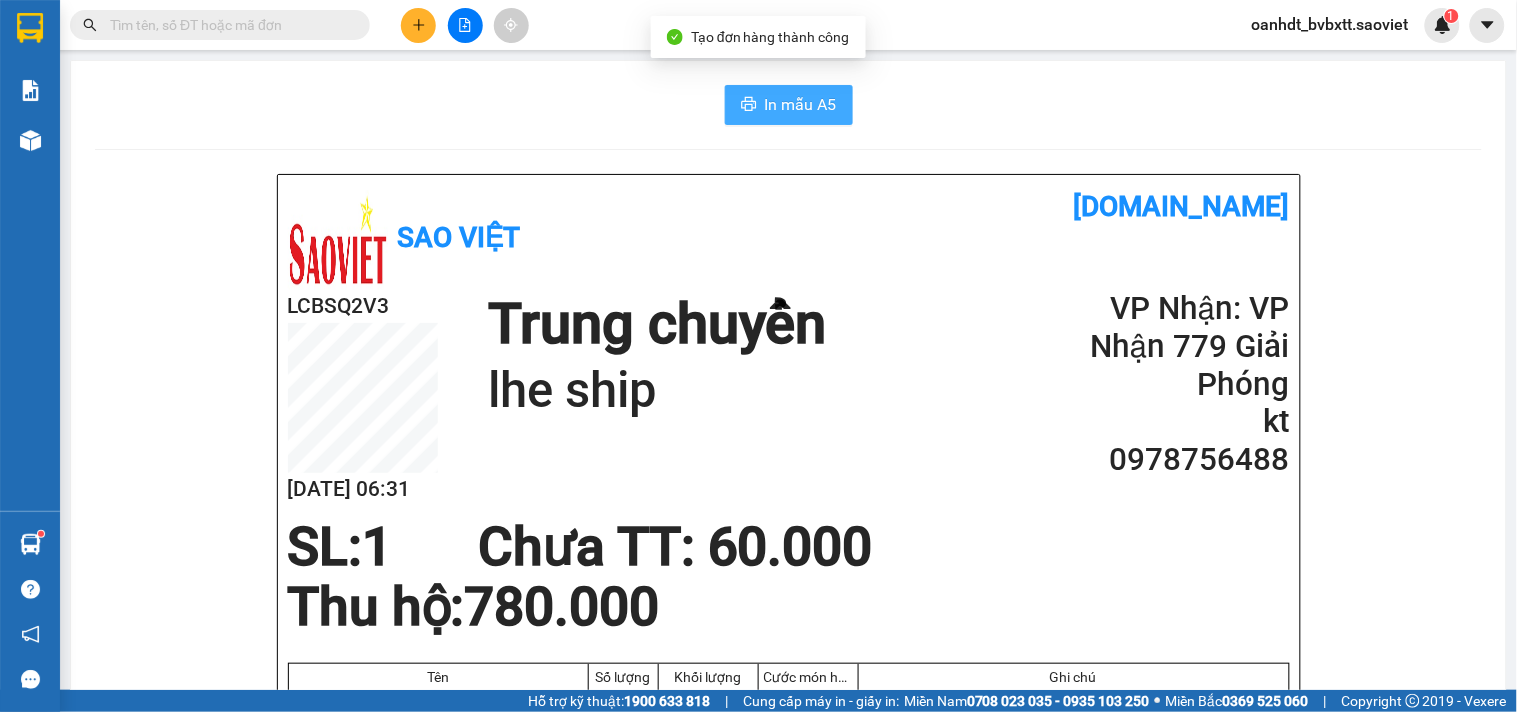 click on "In mẫu A5" at bounding box center [789, 105] 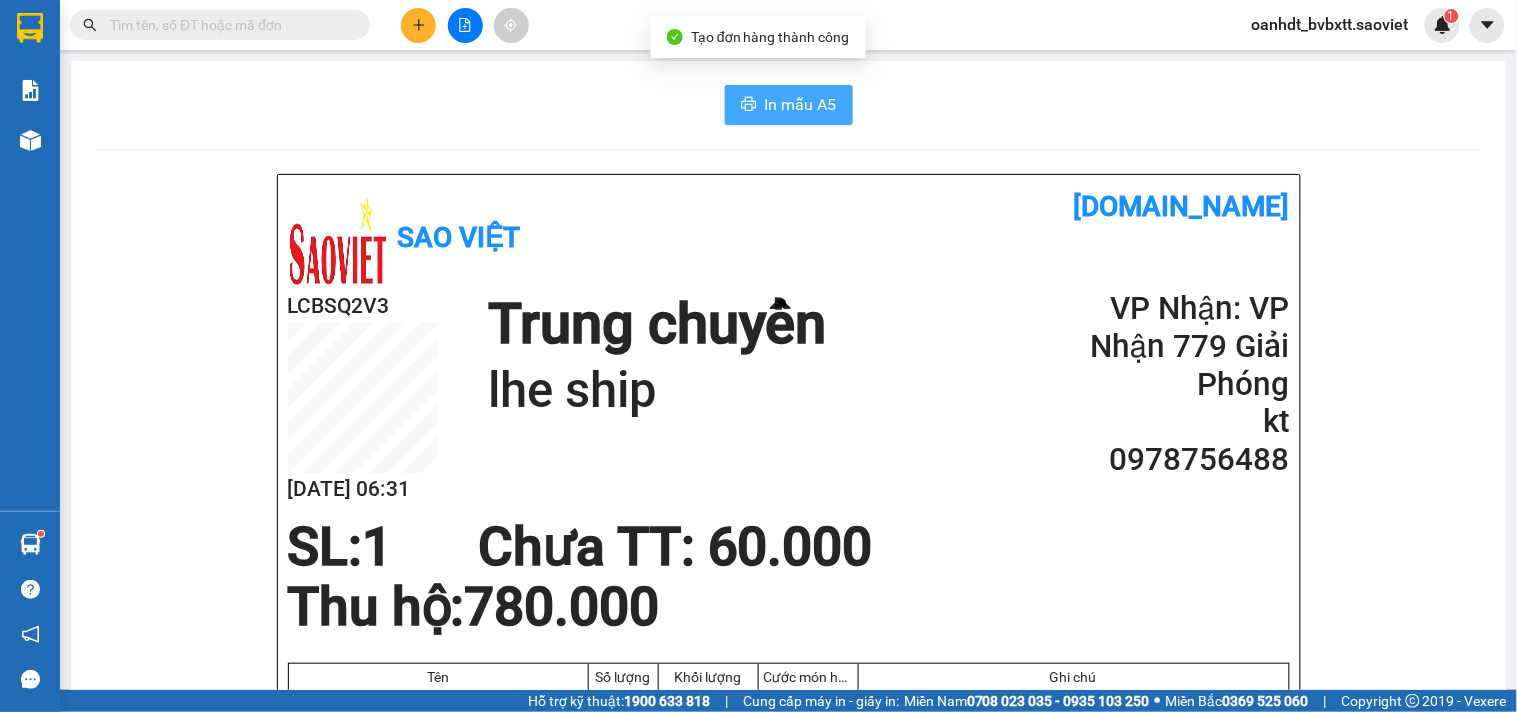 scroll, scrollTop: 0, scrollLeft: 0, axis: both 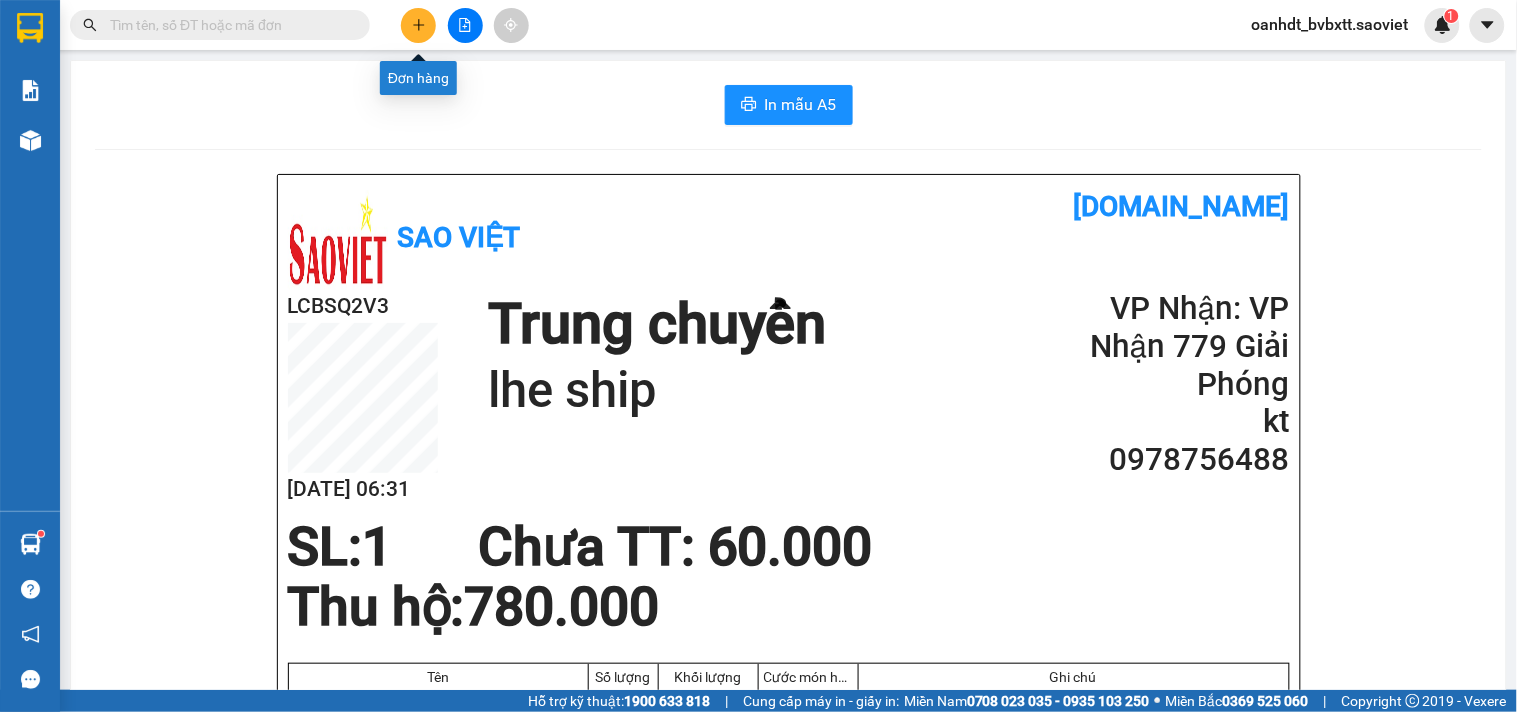 click 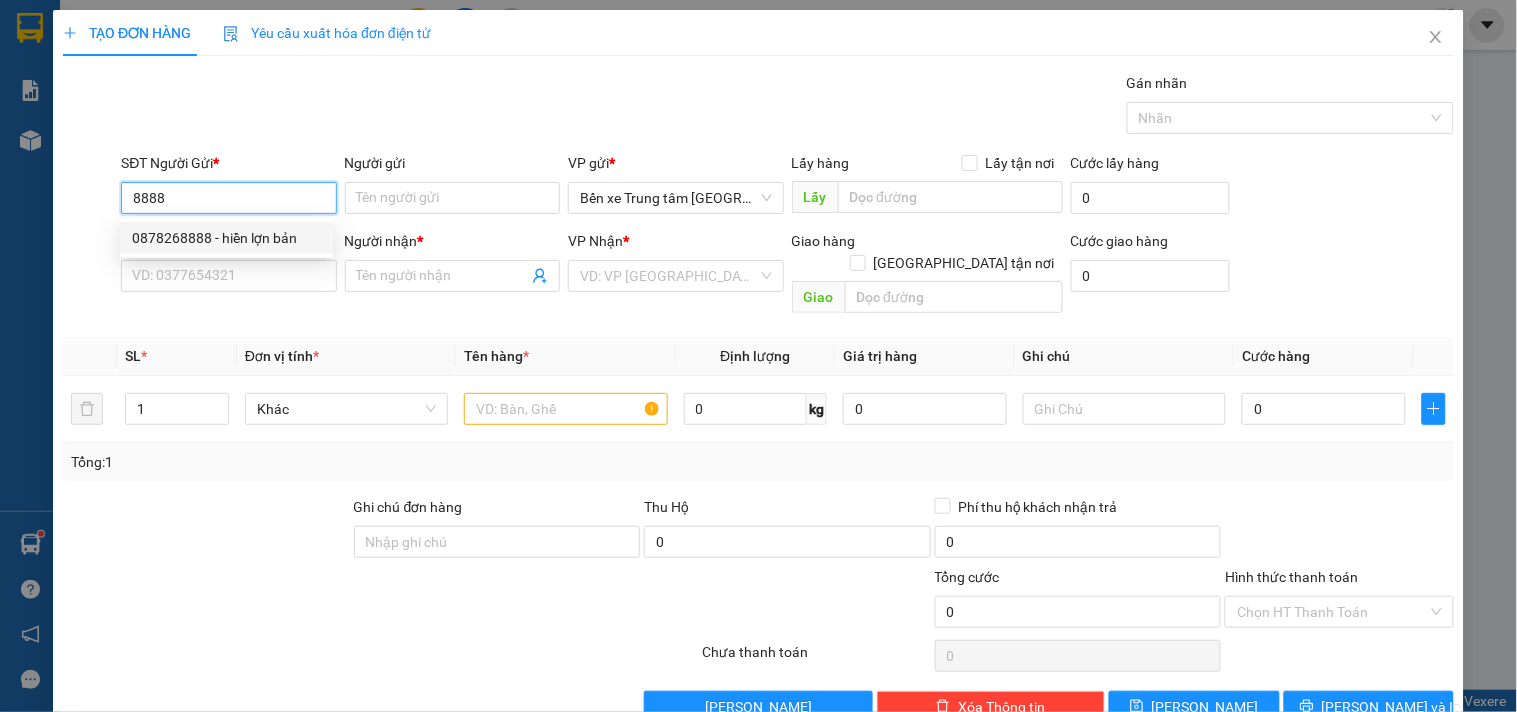 click on "0878268888 - hiền lợn bản" at bounding box center (226, 238) 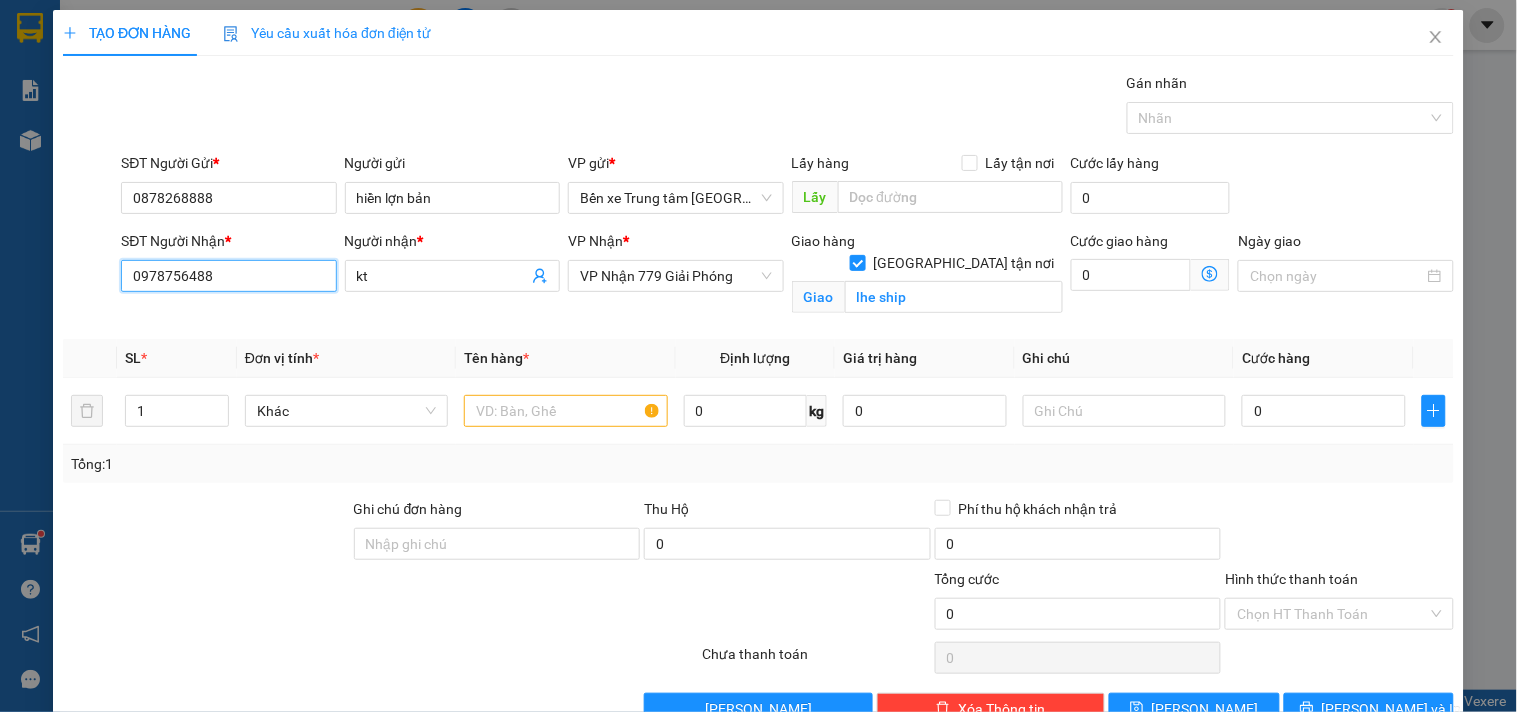 drag, startPoint x: 222, startPoint y: 277, endPoint x: 0, endPoint y: 674, distance: 454.85492 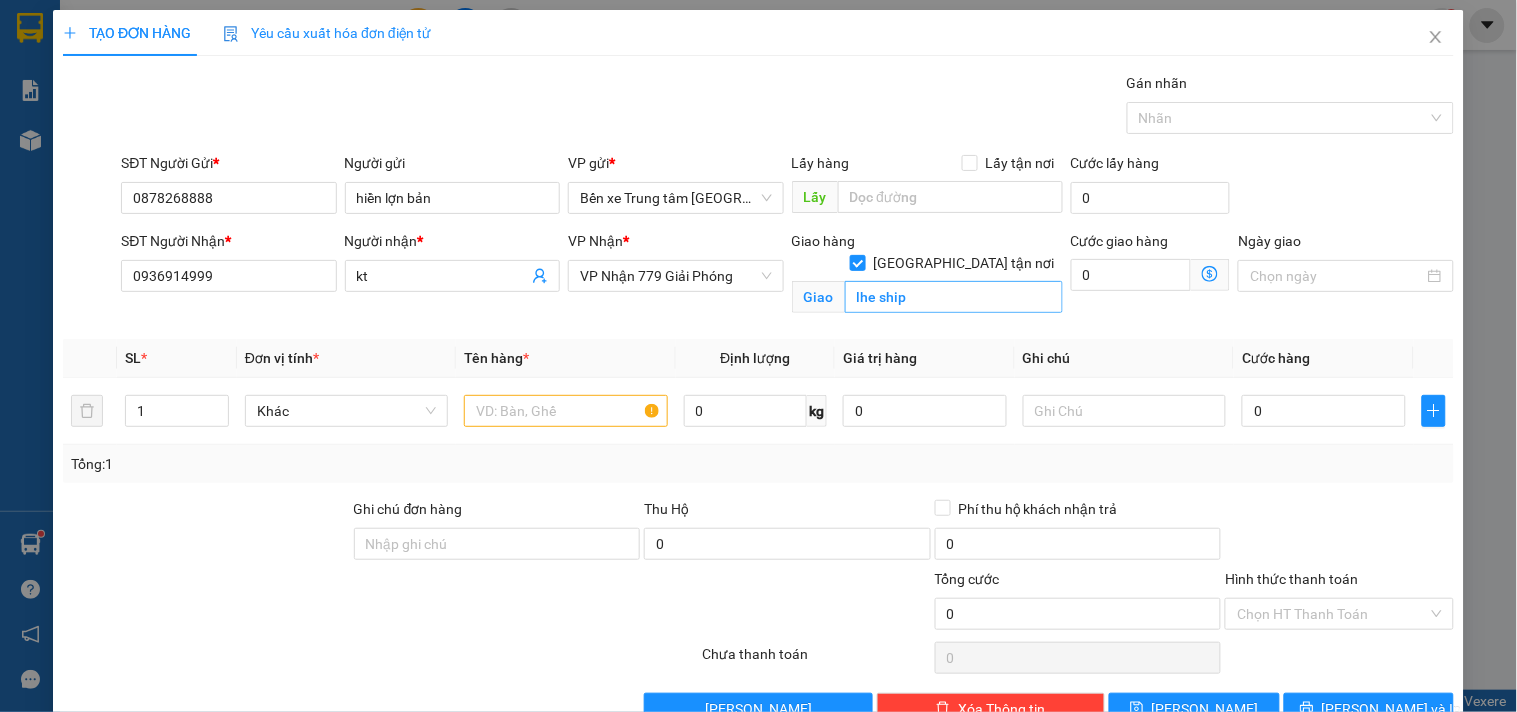 click on "[GEOGRAPHIC_DATA] tận nơi" at bounding box center (857, 262) 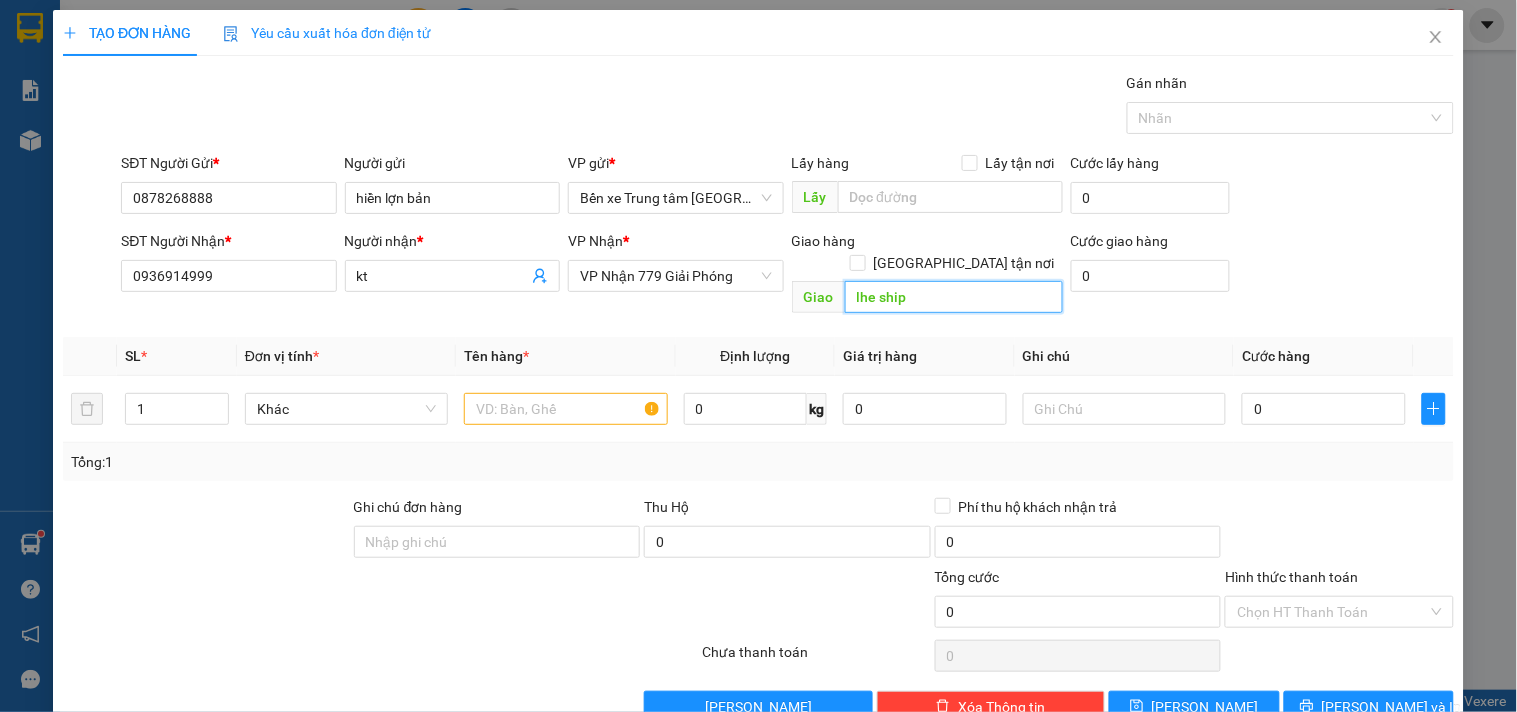 click on "lhe ship" at bounding box center [954, 297] 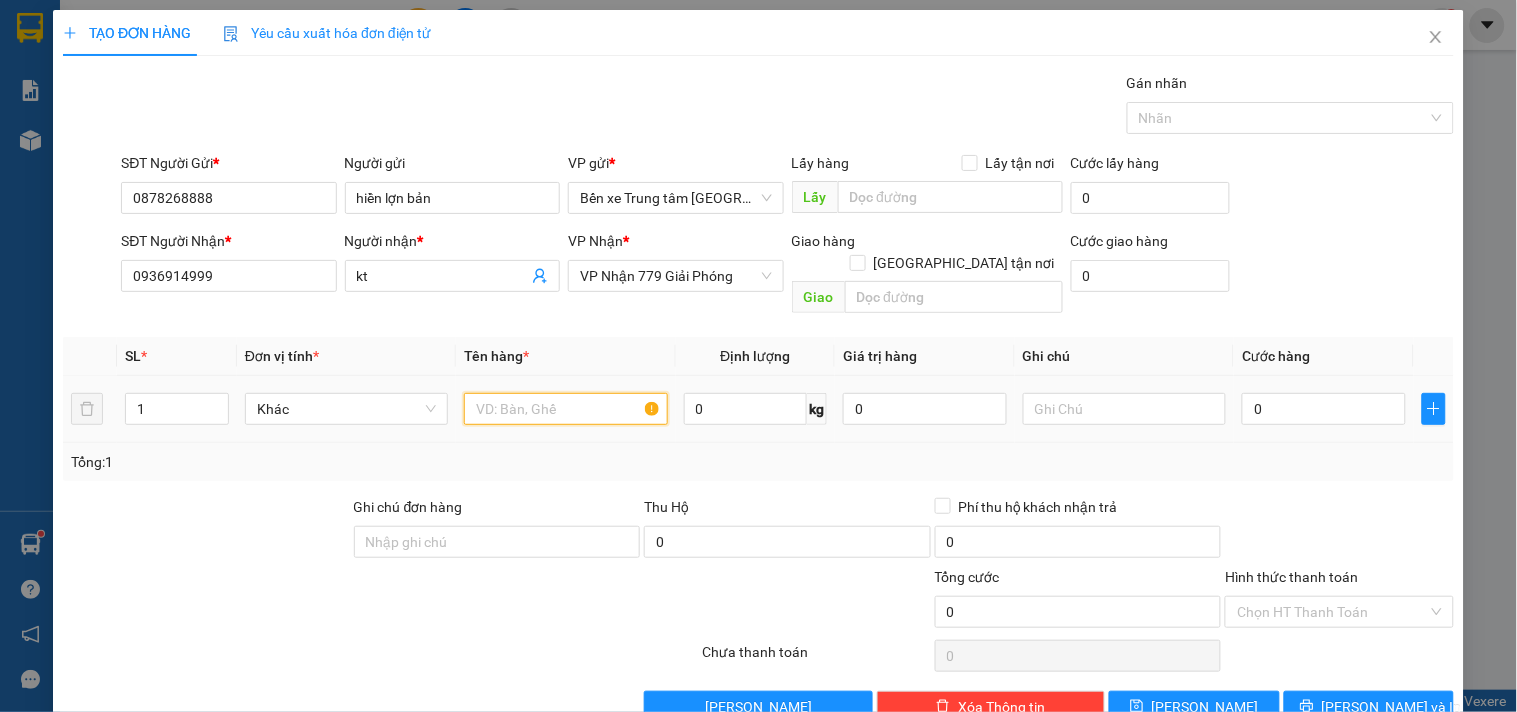 click at bounding box center [565, 409] 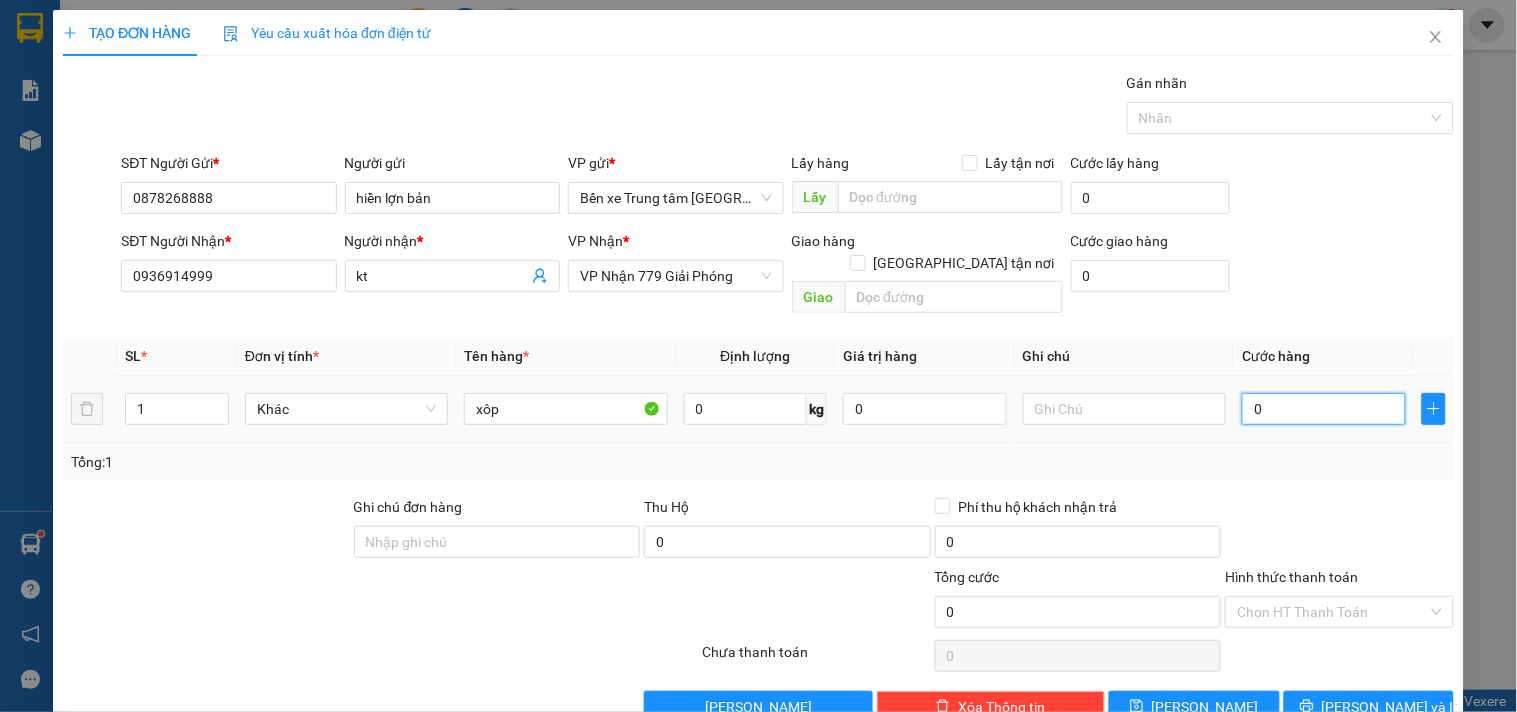 click on "0" at bounding box center [1324, 409] 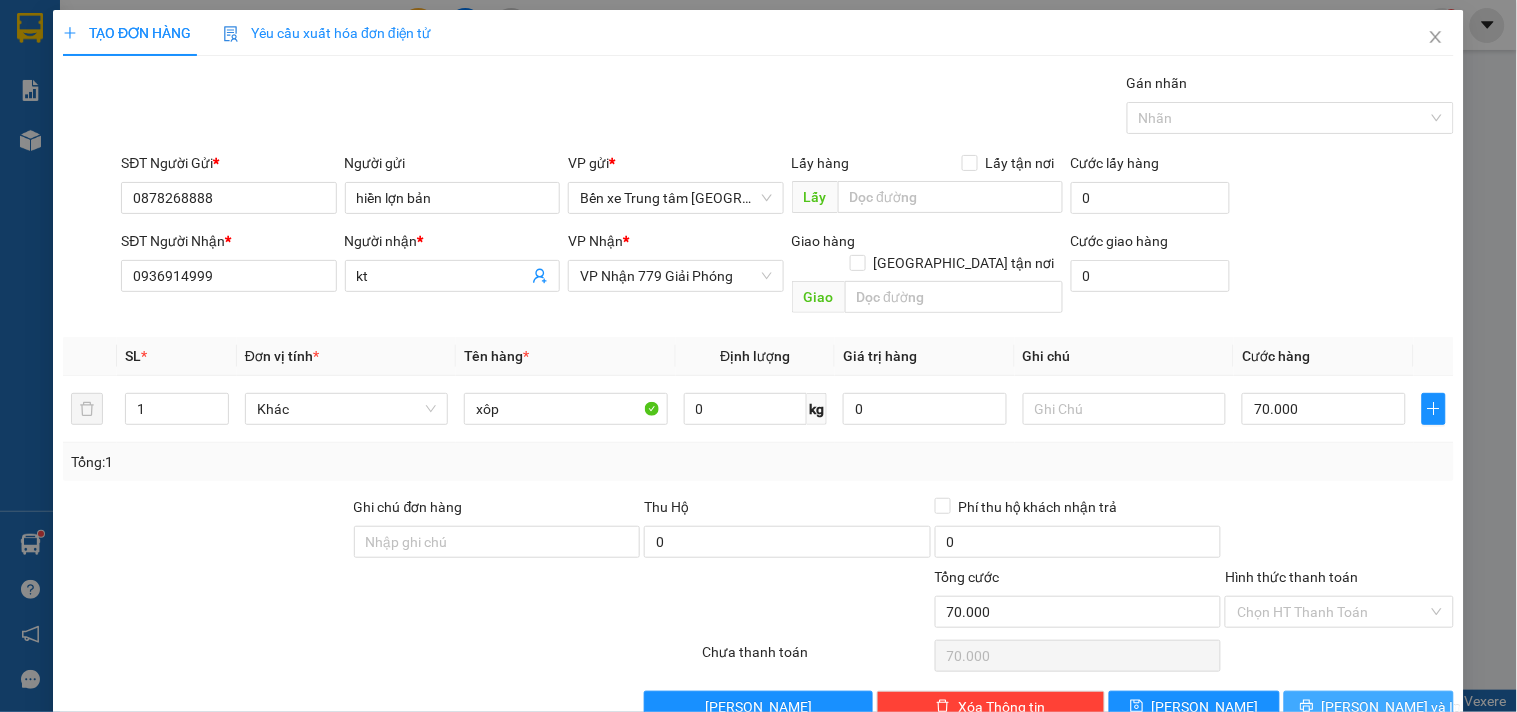 click on "[PERSON_NAME] và In" at bounding box center (1392, 707) 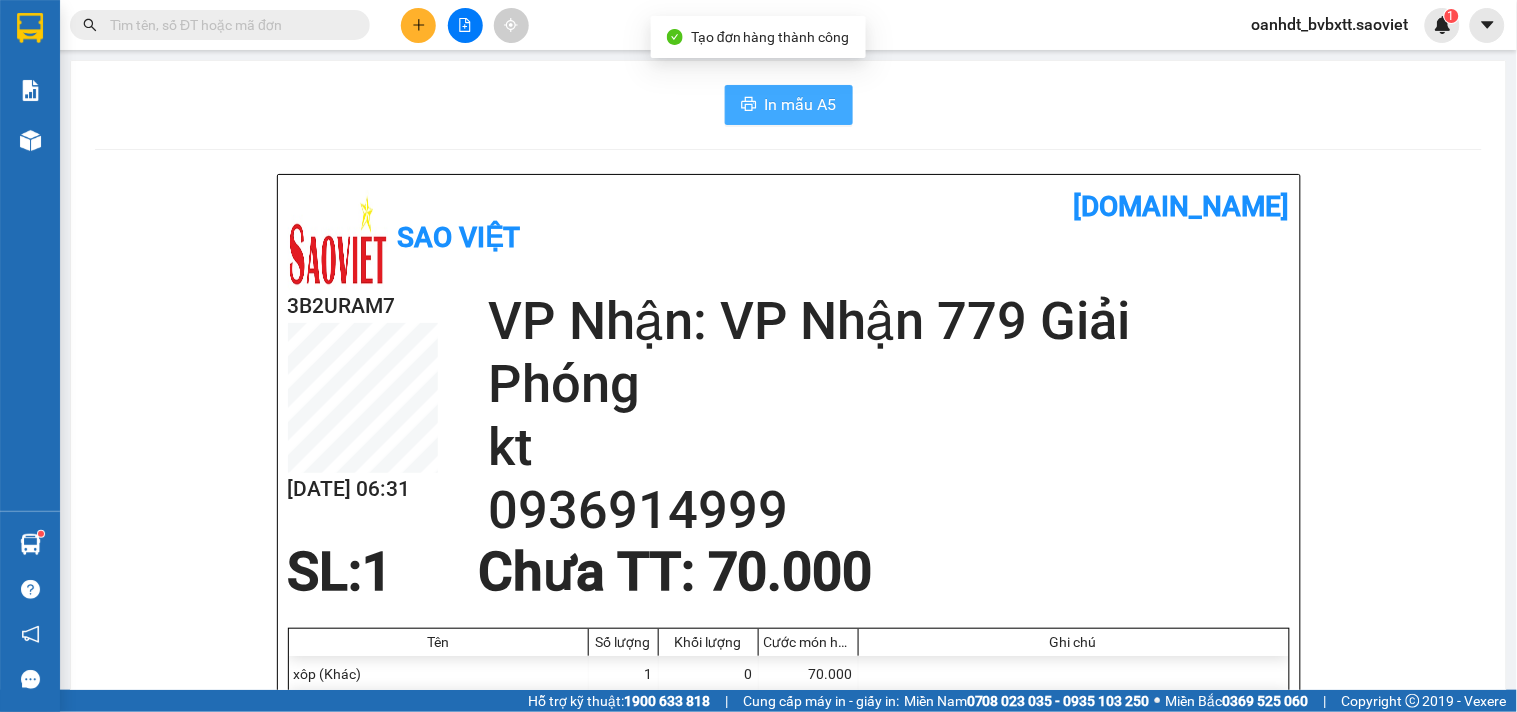 click on "In mẫu A5" at bounding box center (789, 105) 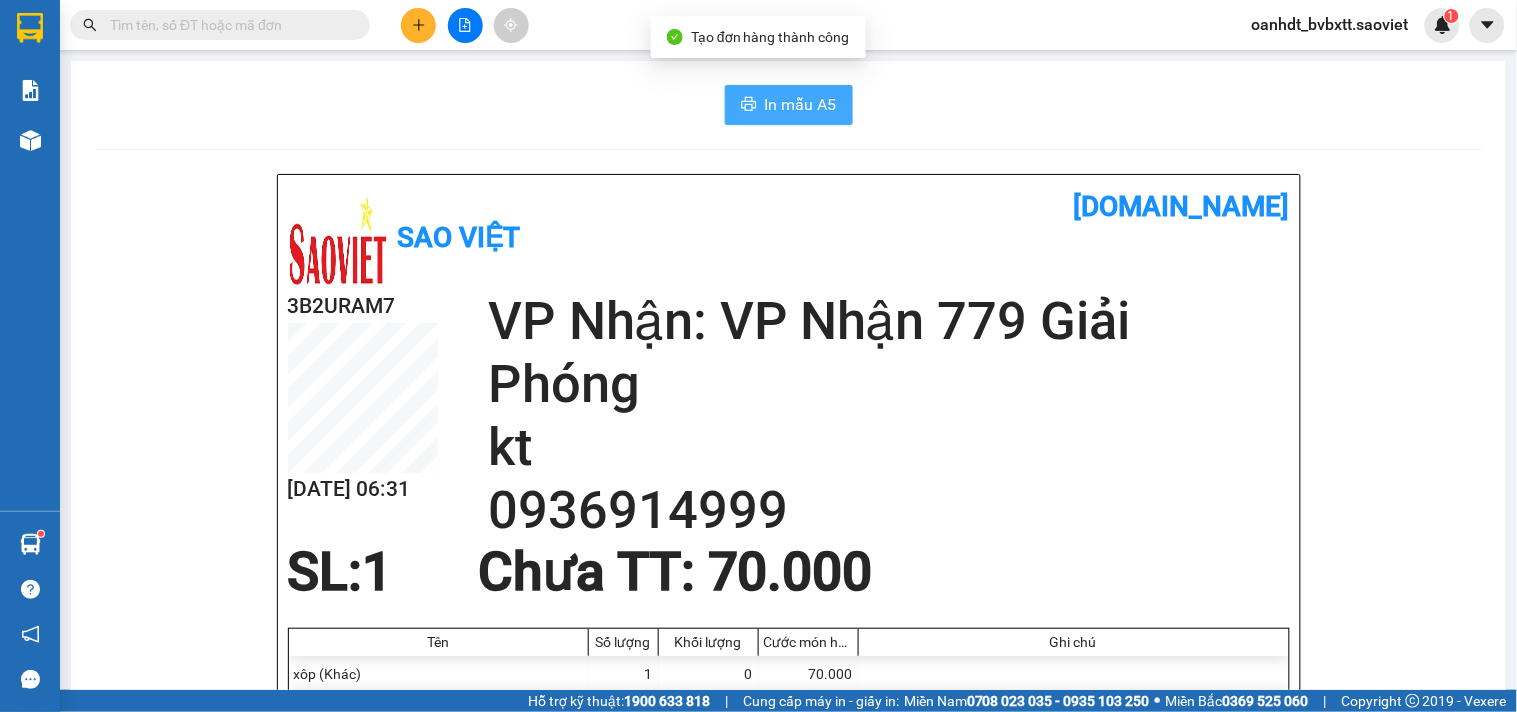 scroll, scrollTop: 0, scrollLeft: 0, axis: both 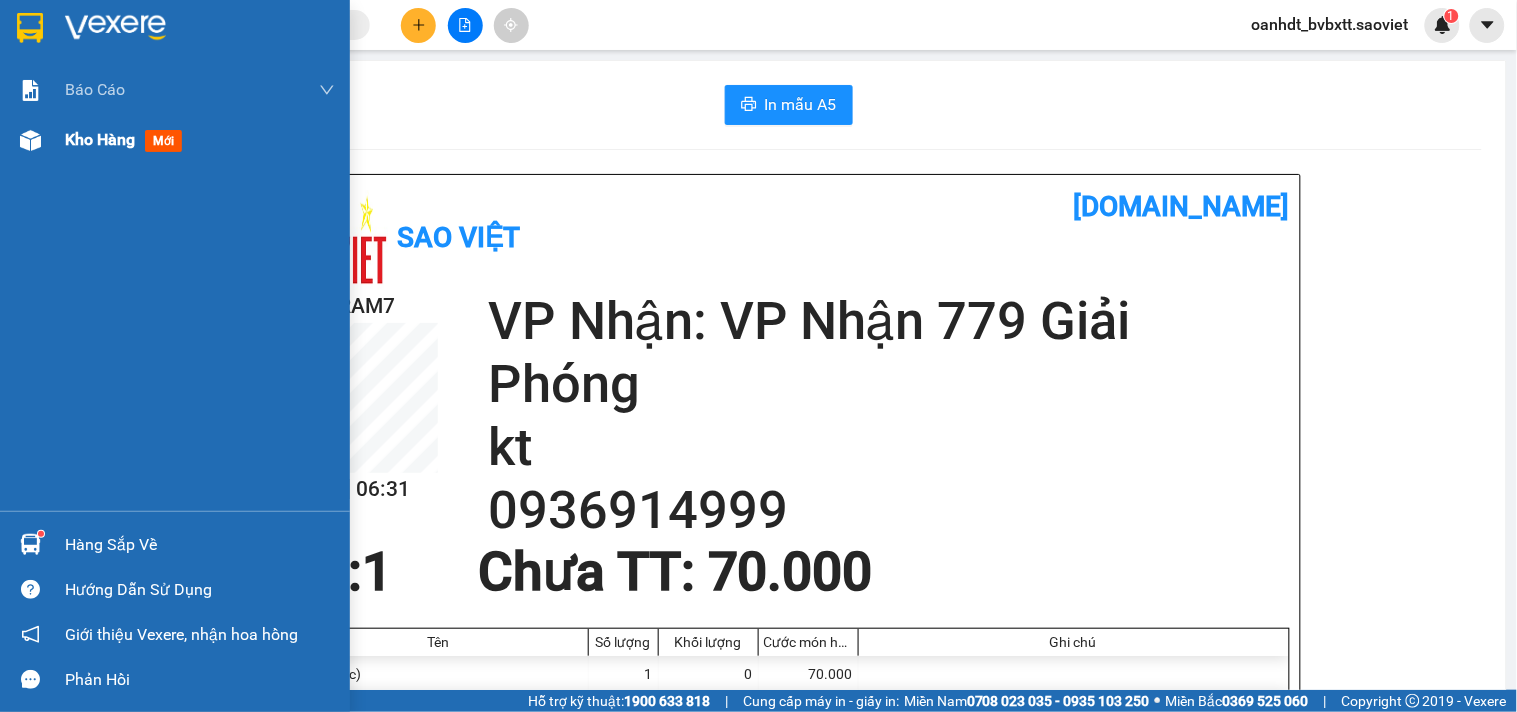 click on "mới" at bounding box center (163, 141) 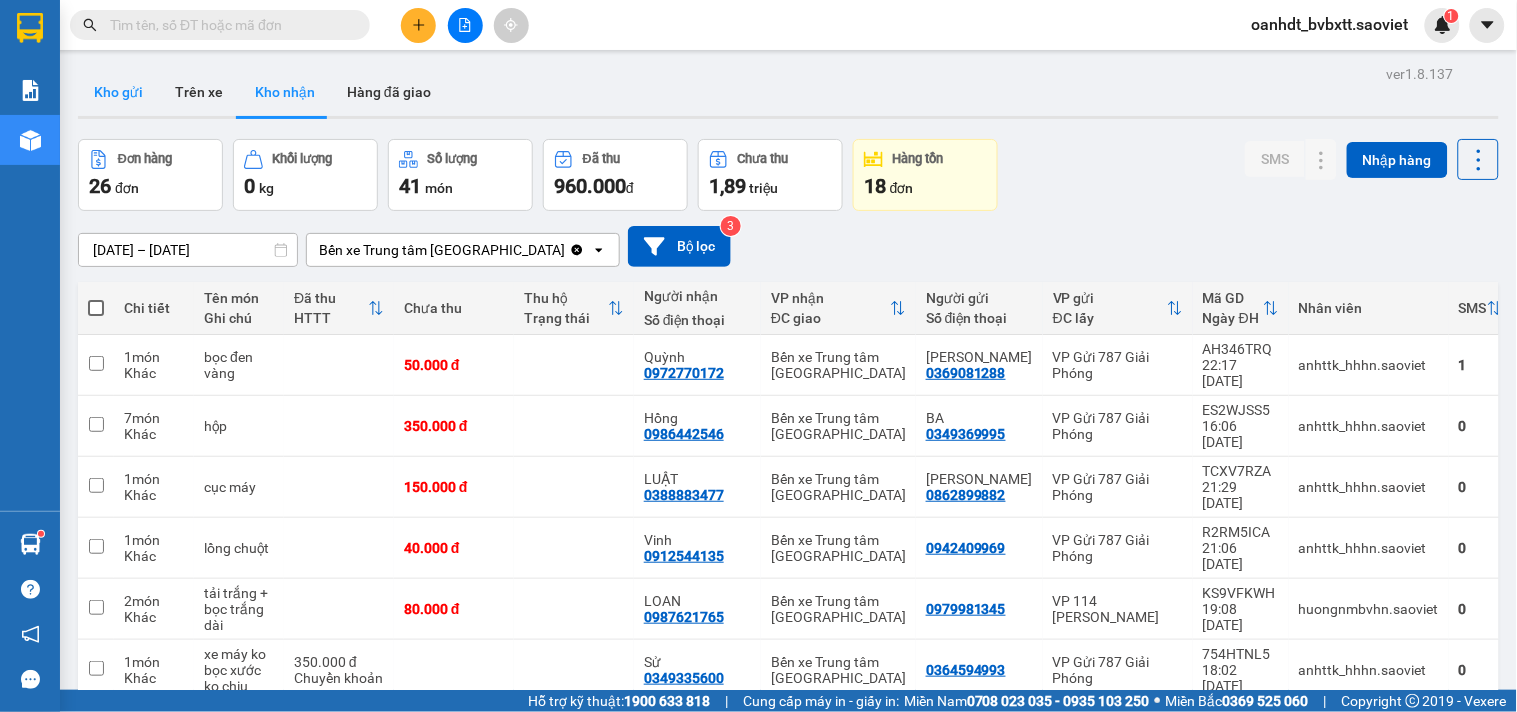 click on "Kho gửi" at bounding box center [118, 92] 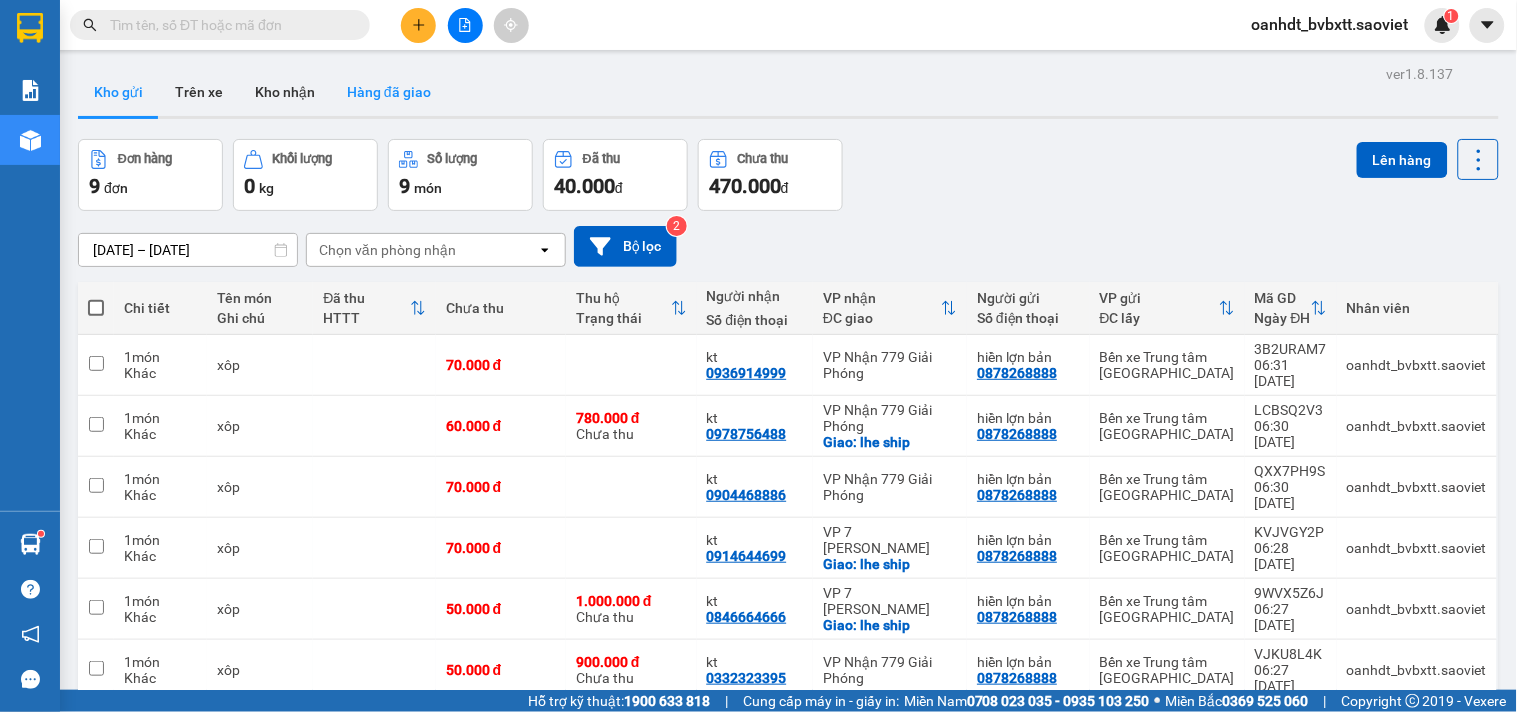 click on "Hàng đã giao" at bounding box center (389, 92) 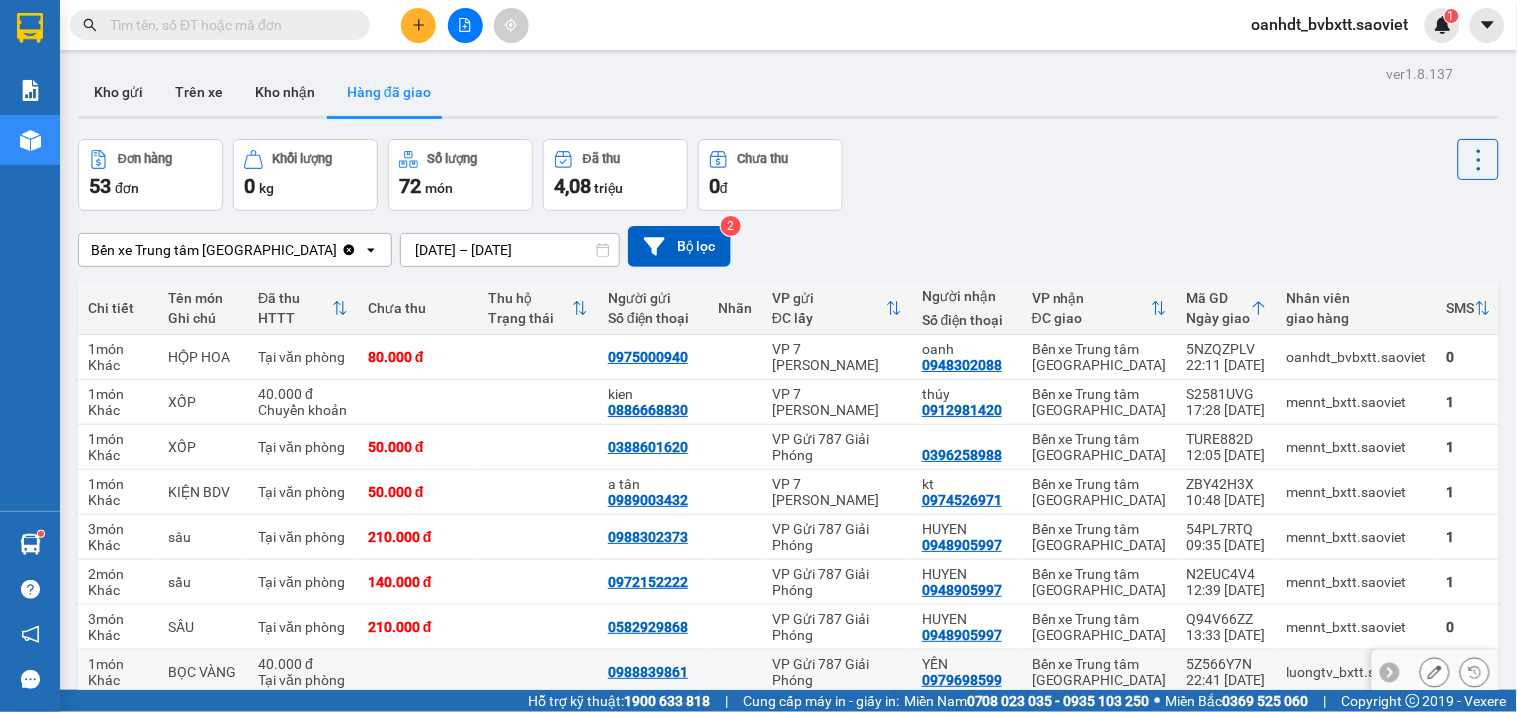 scroll, scrollTop: 222, scrollLeft: 0, axis: vertical 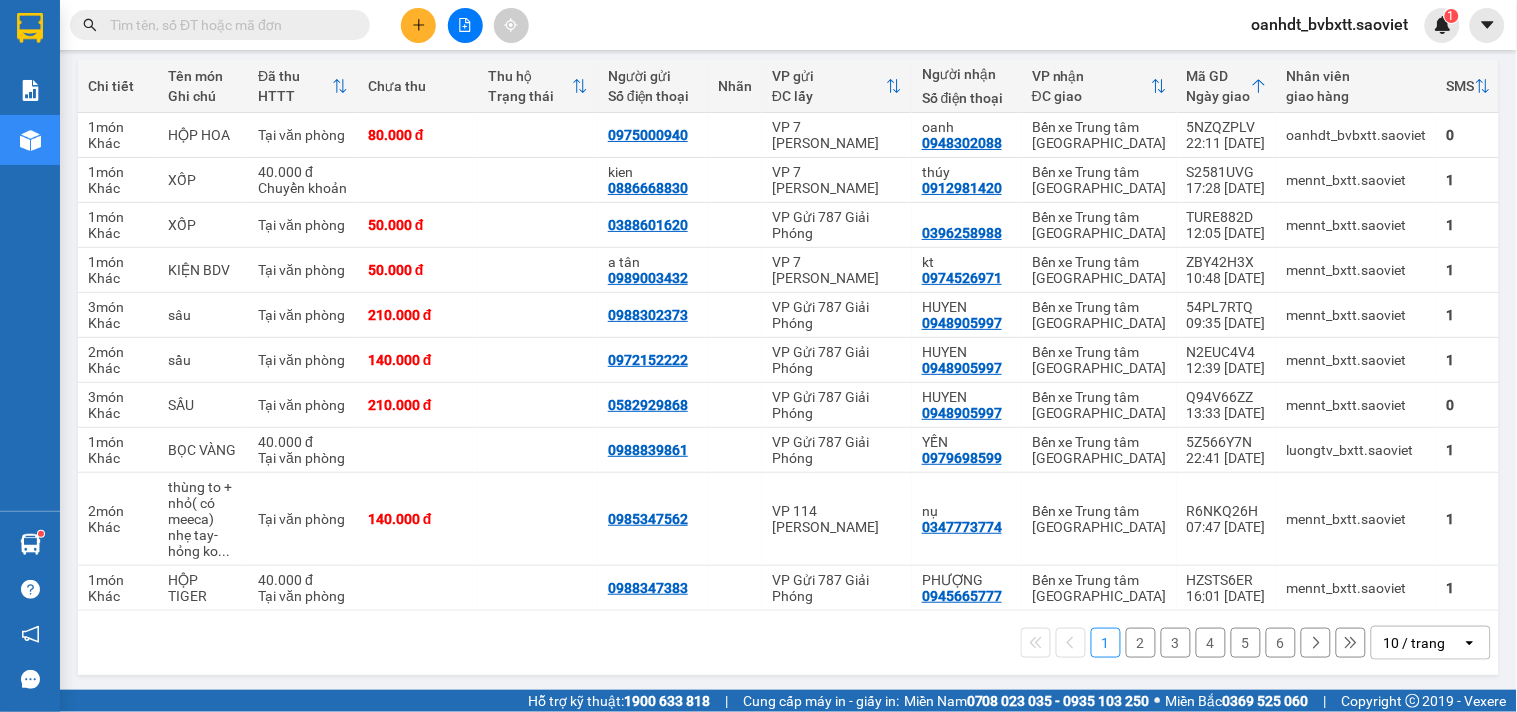 click on "10 / trang" at bounding box center (1415, 643) 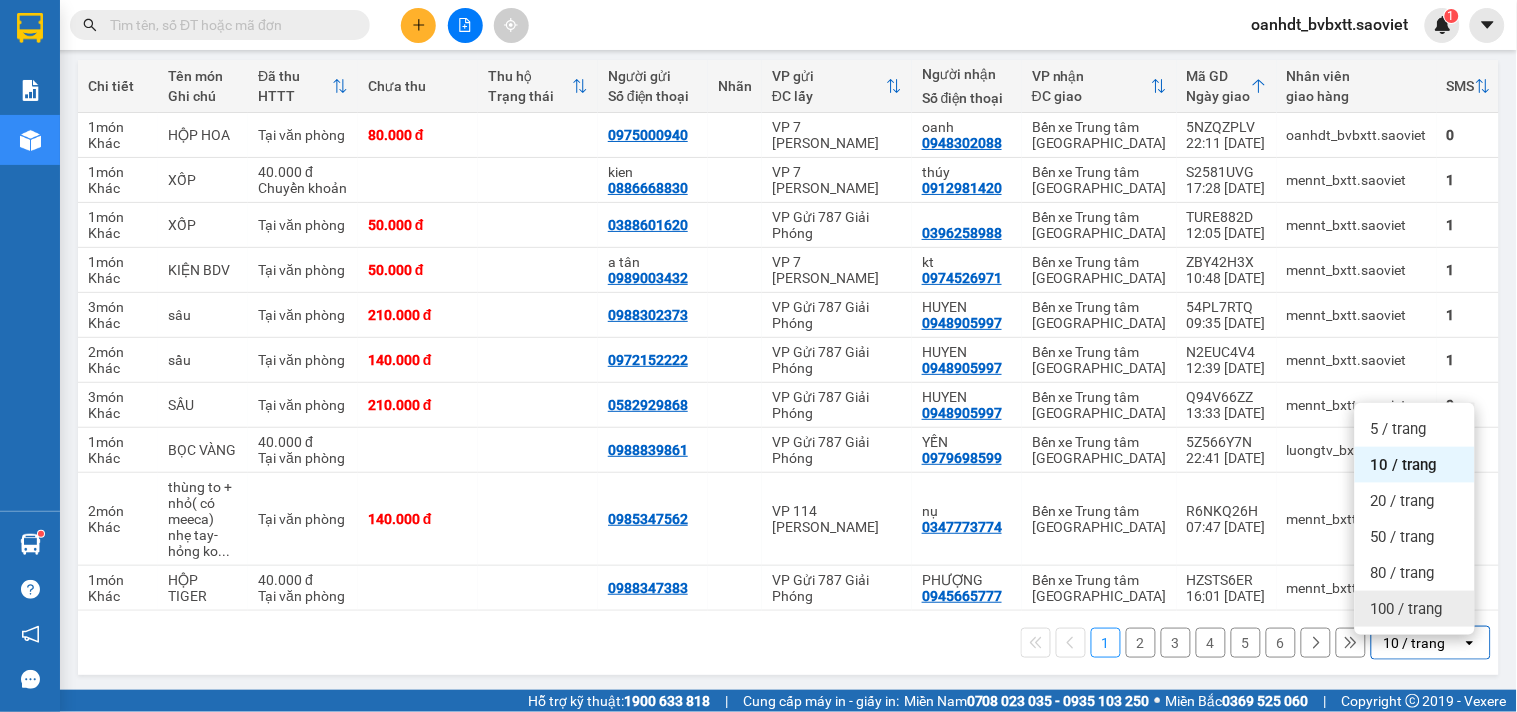 click on "100 / trang" at bounding box center [1407, 609] 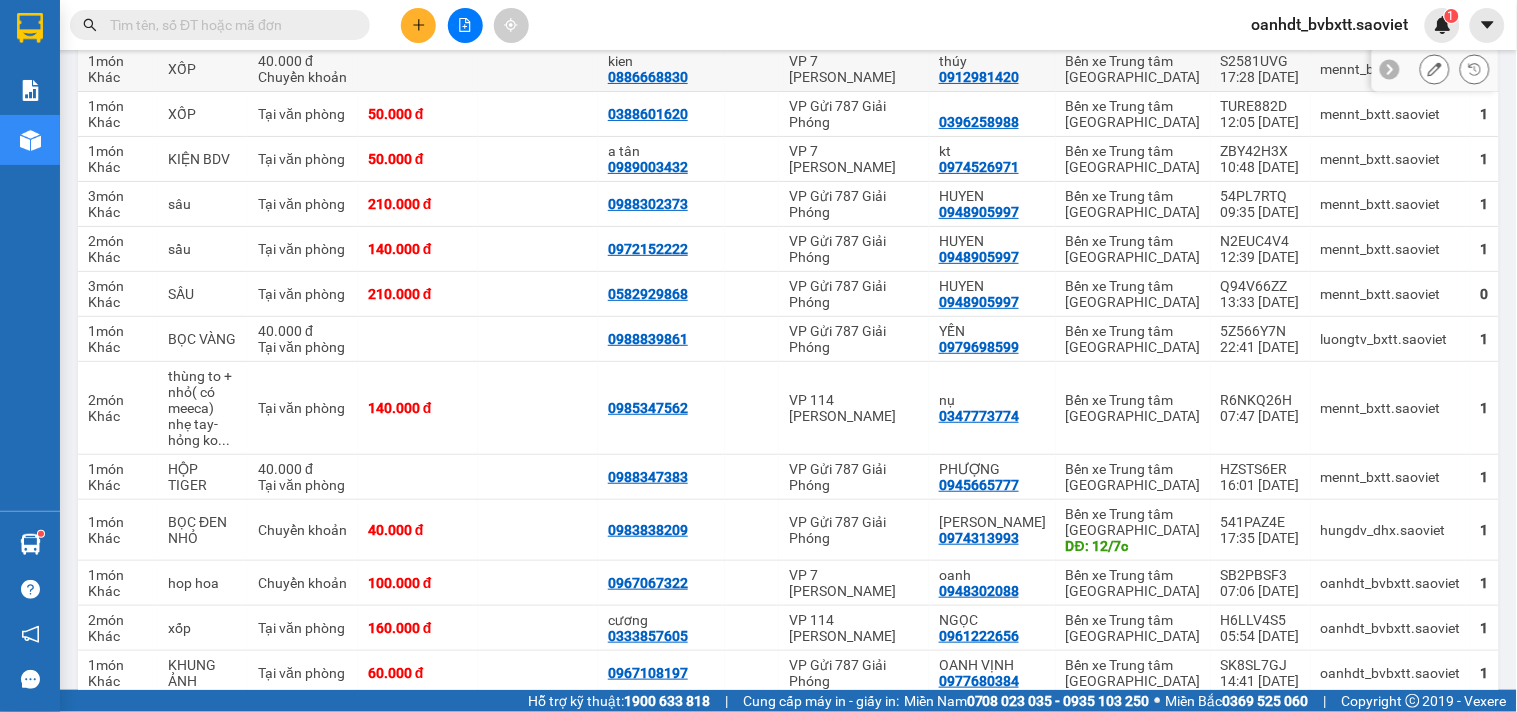 scroll, scrollTop: 0, scrollLeft: 0, axis: both 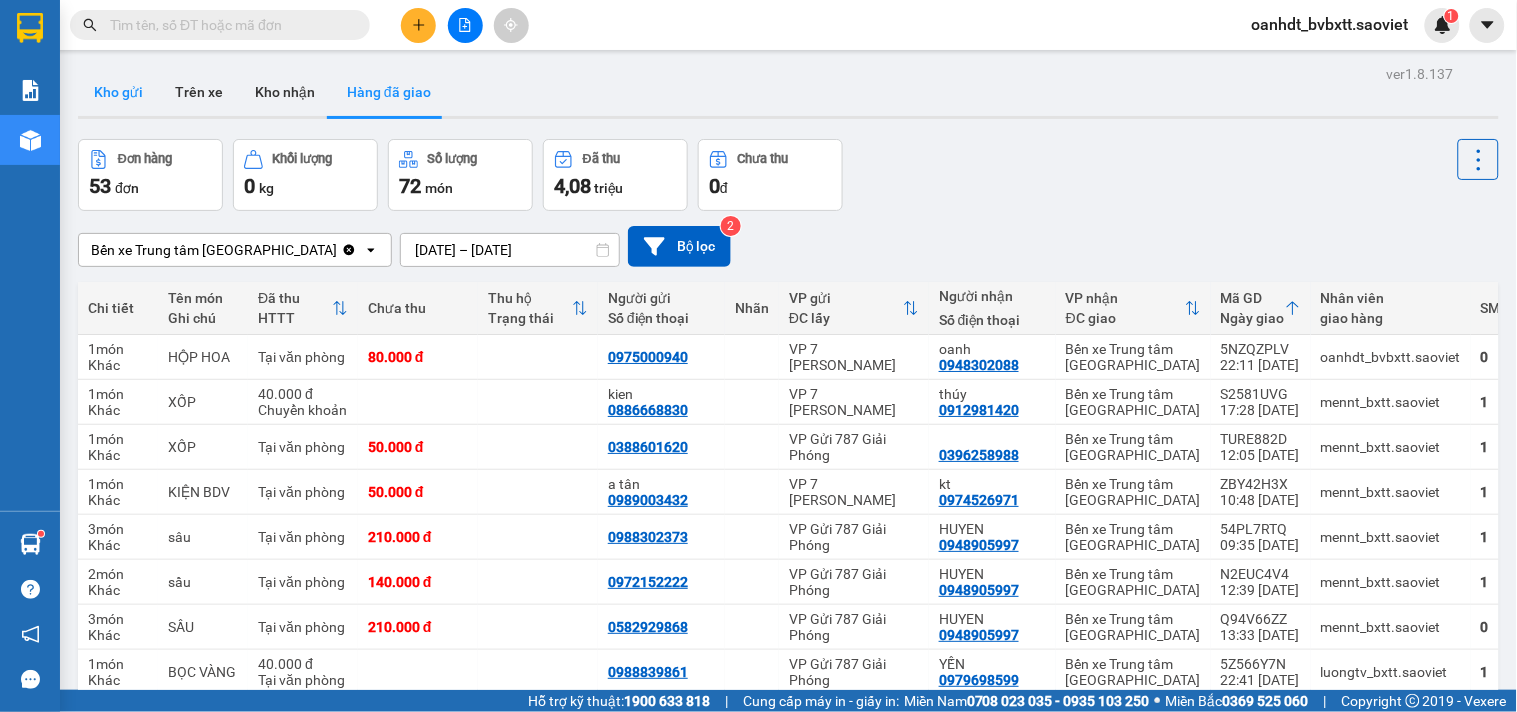 click on "Kho gửi" at bounding box center [118, 92] 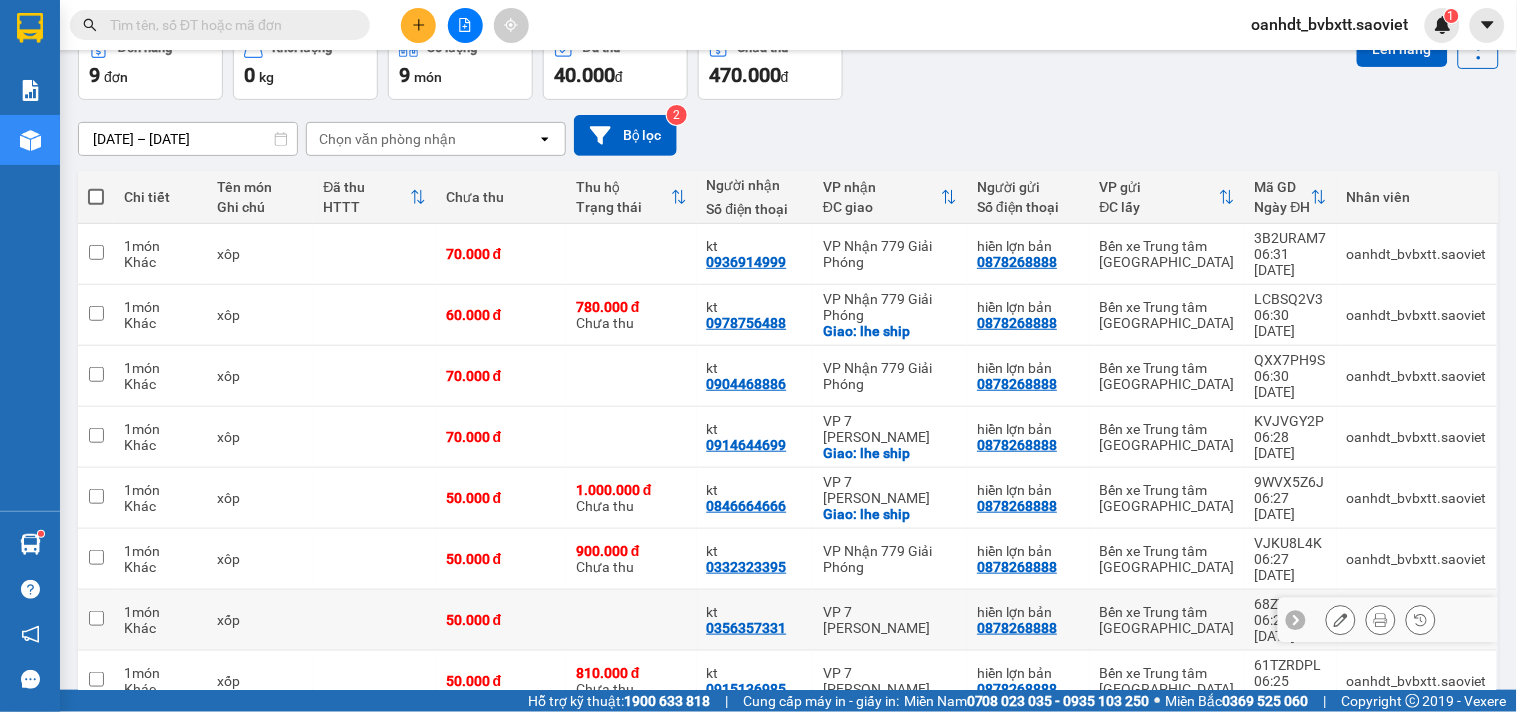 scroll, scrollTop: 165, scrollLeft: 0, axis: vertical 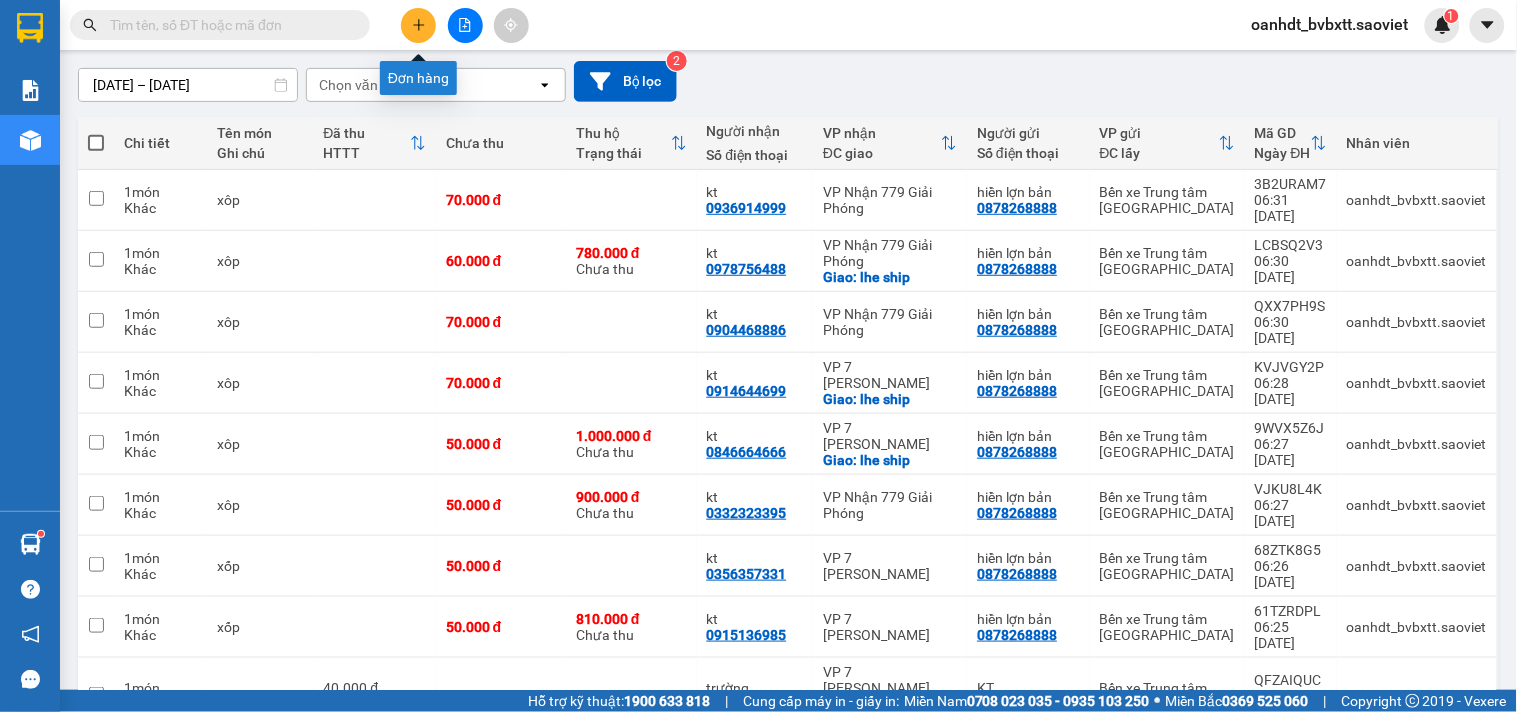 click at bounding box center (418, 25) 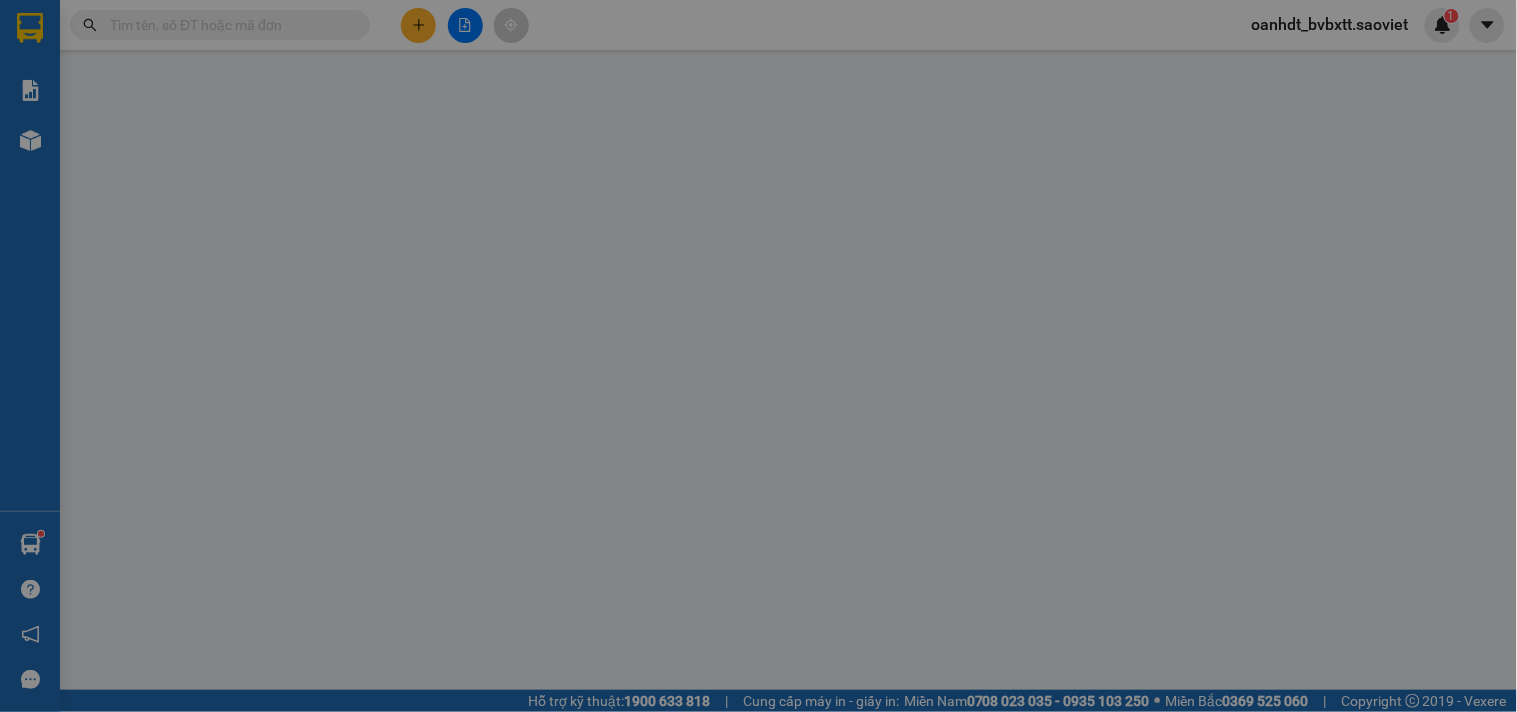 scroll, scrollTop: 0, scrollLeft: 0, axis: both 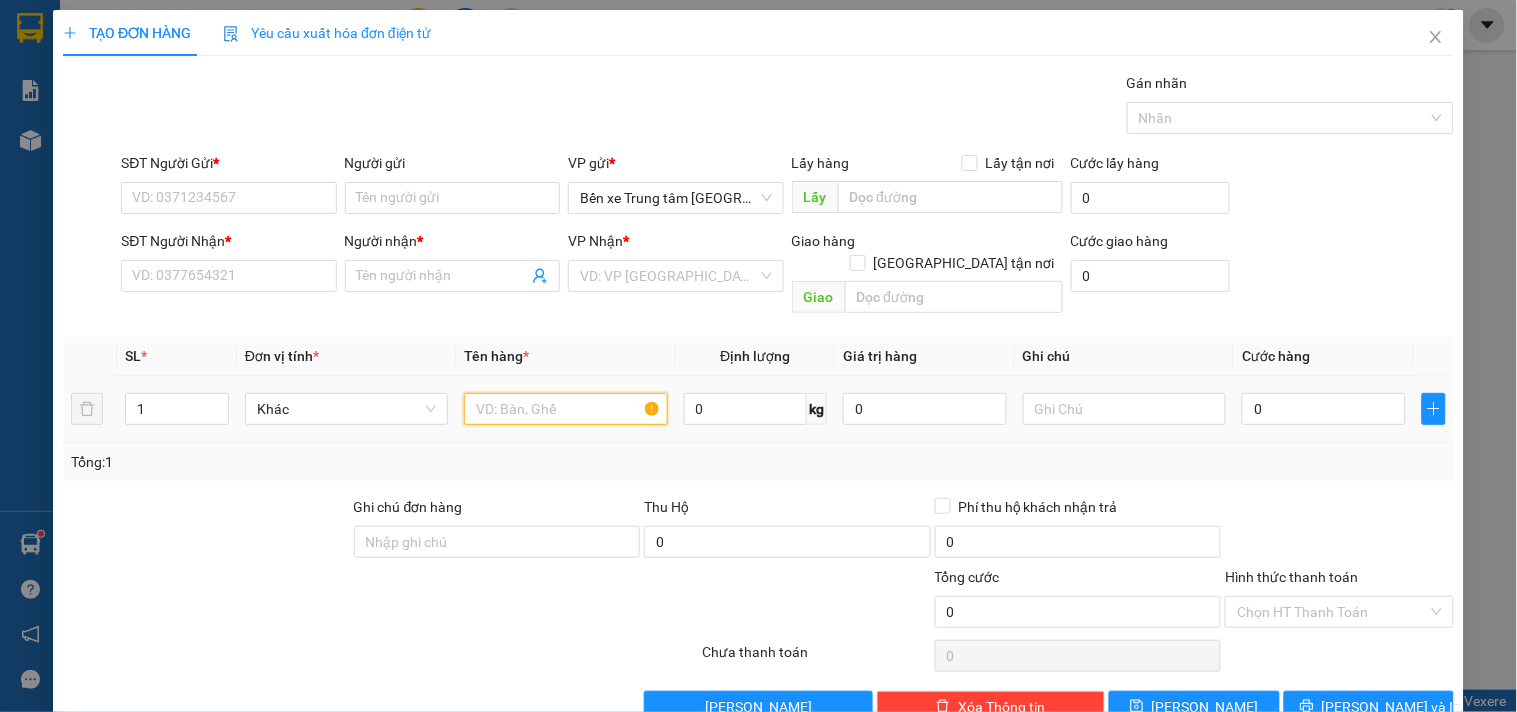 click at bounding box center [565, 409] 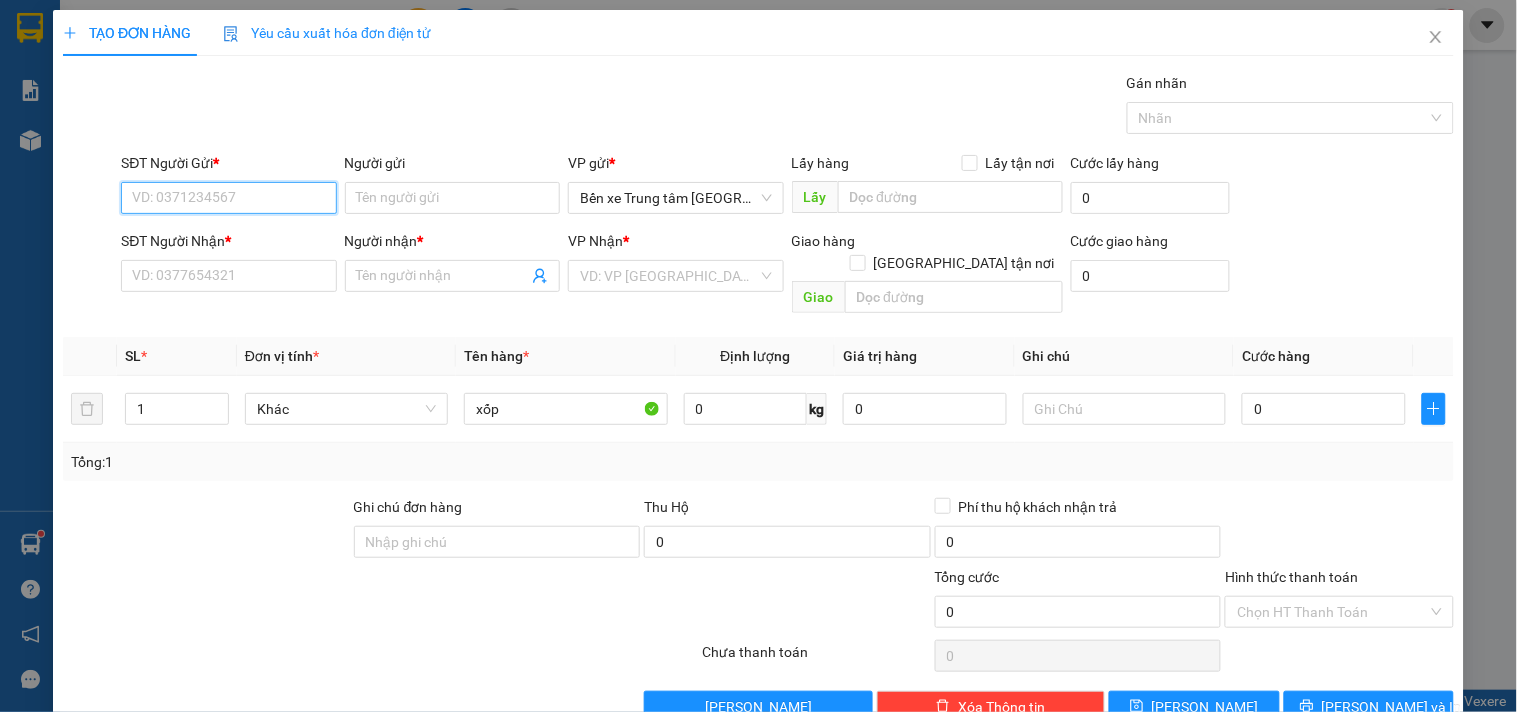click on "SĐT Người Gửi  *" at bounding box center (228, 198) 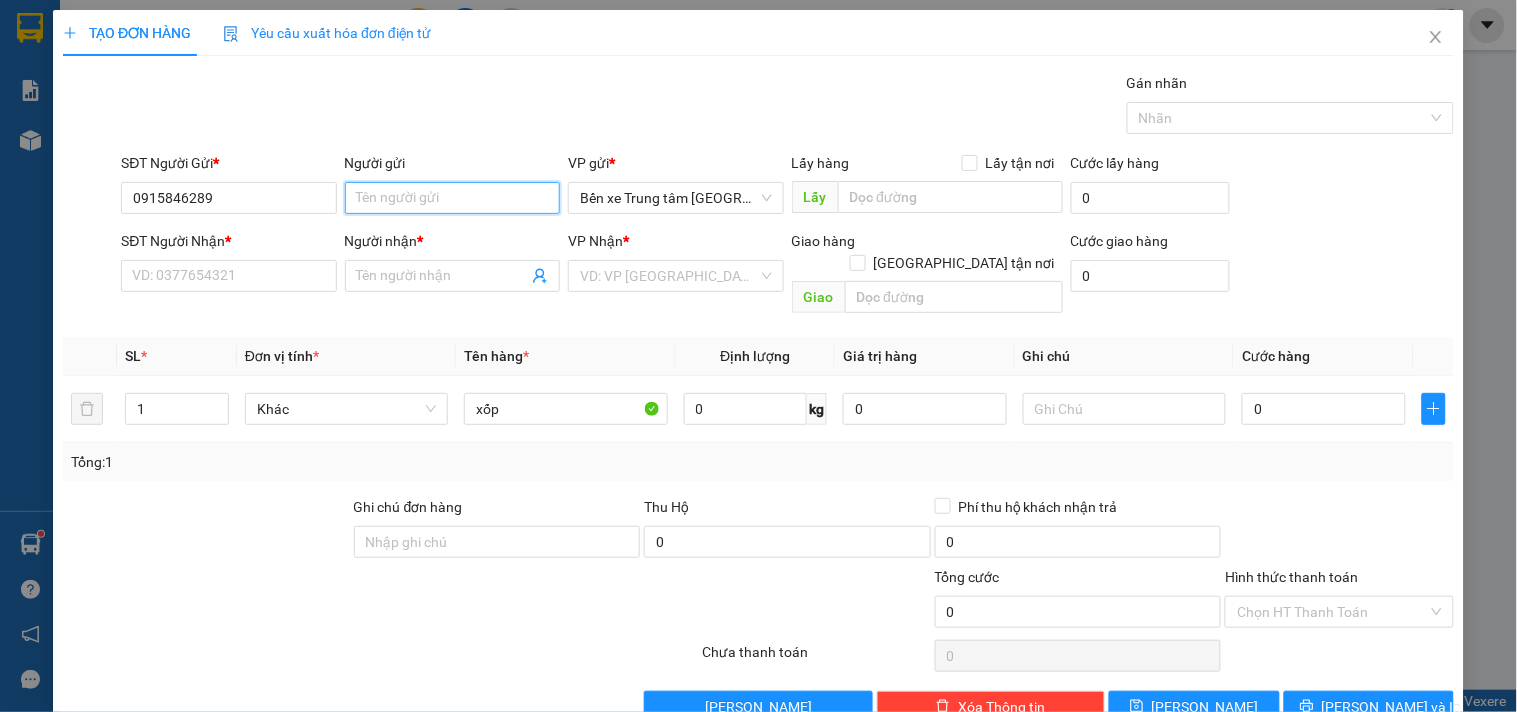 click on "Người gửi" at bounding box center [452, 198] 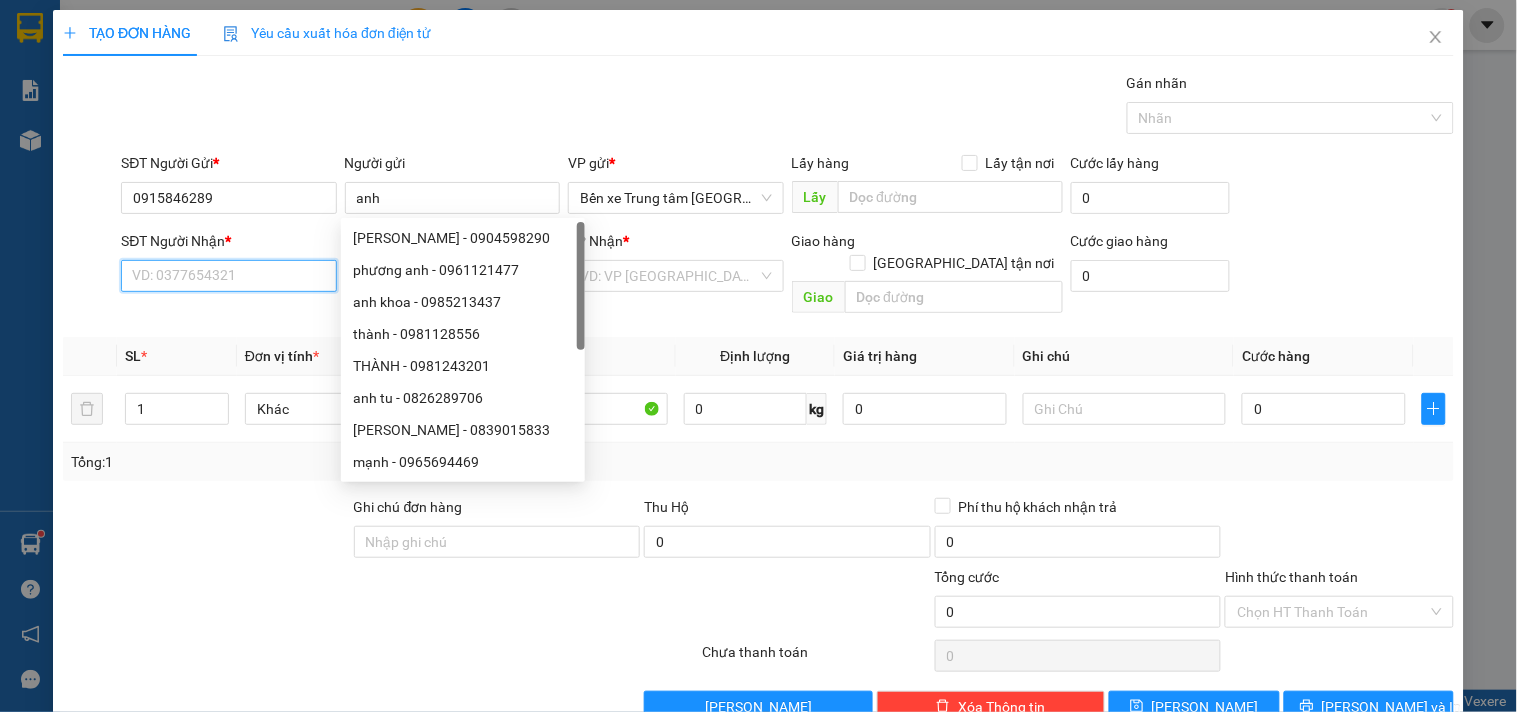 click on "SĐT Người Nhận  *" at bounding box center (228, 276) 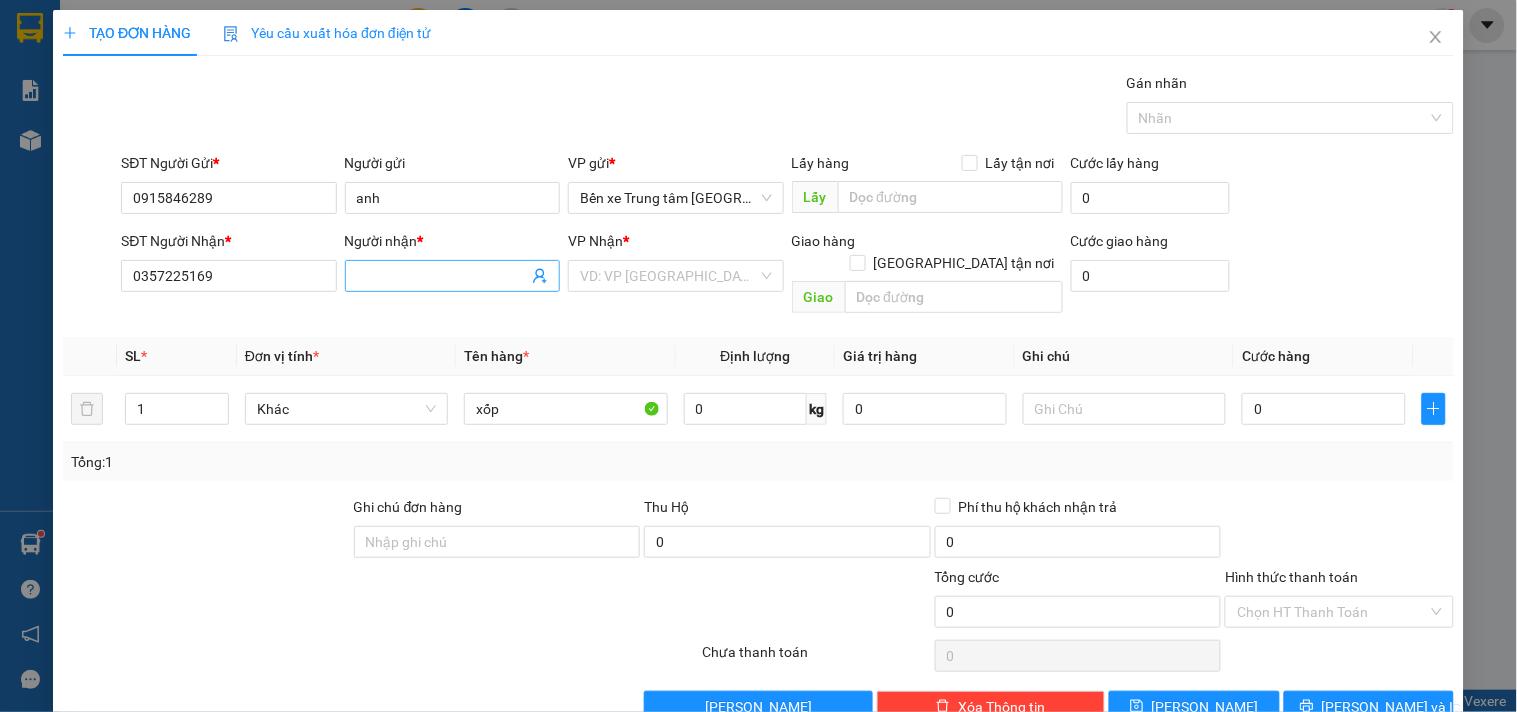 click on "Người nhận  *" at bounding box center [442, 276] 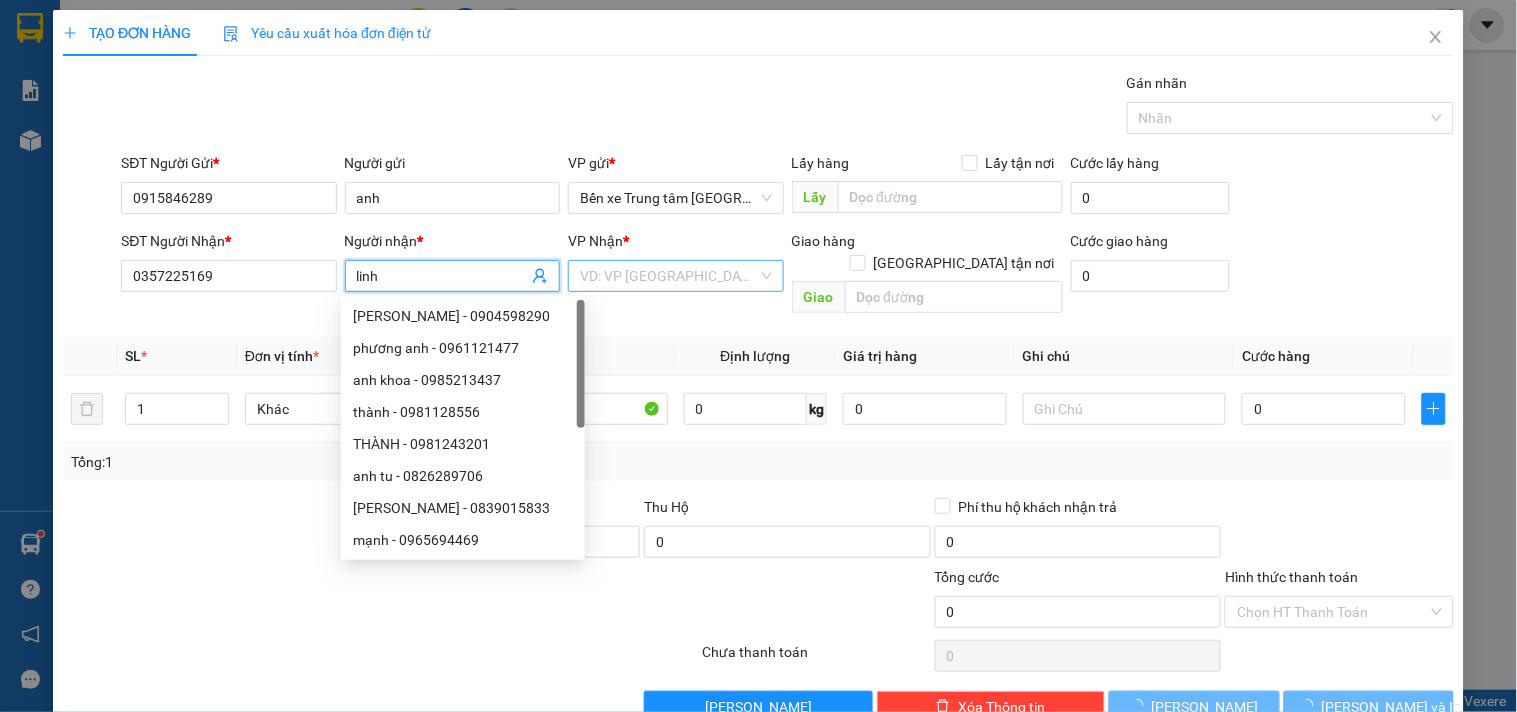 click at bounding box center (668, 276) 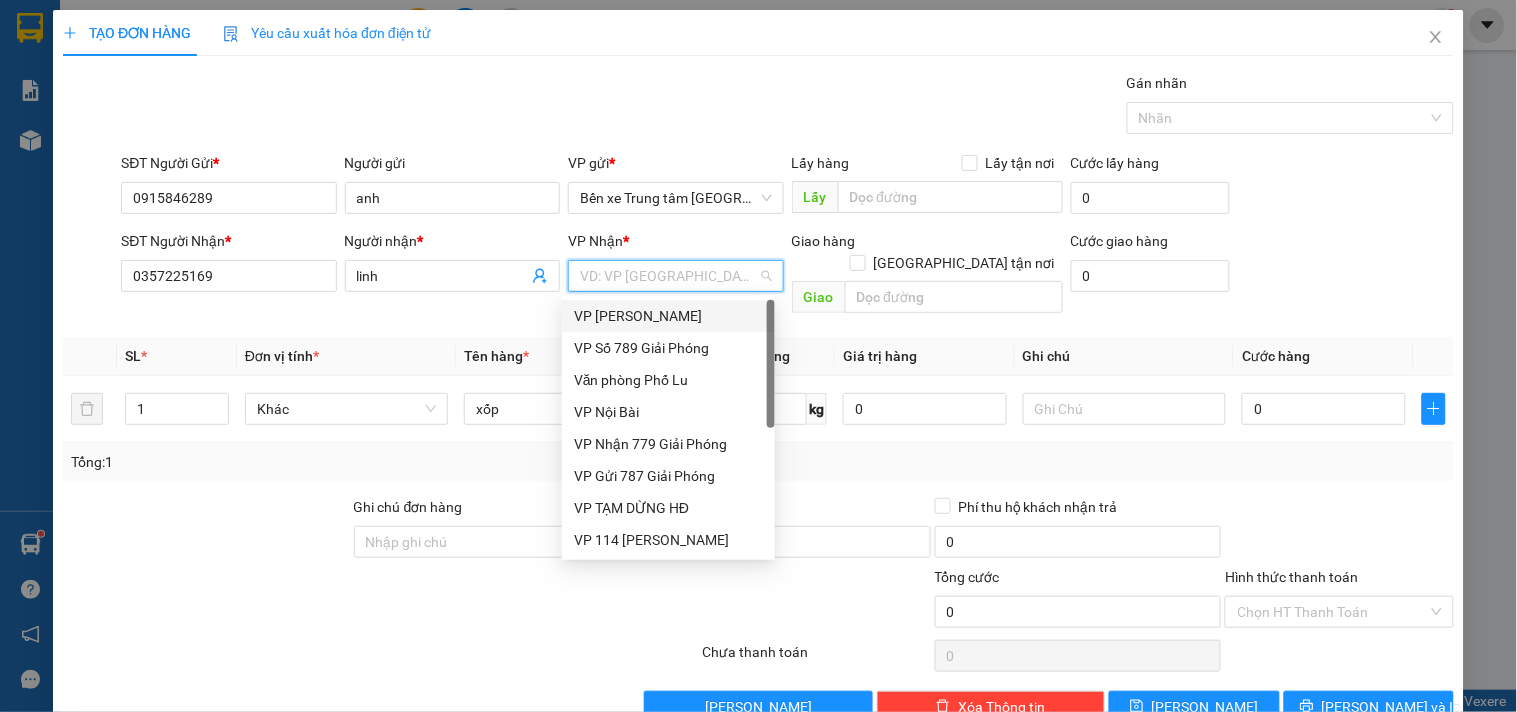 scroll, scrollTop: 224, scrollLeft: 0, axis: vertical 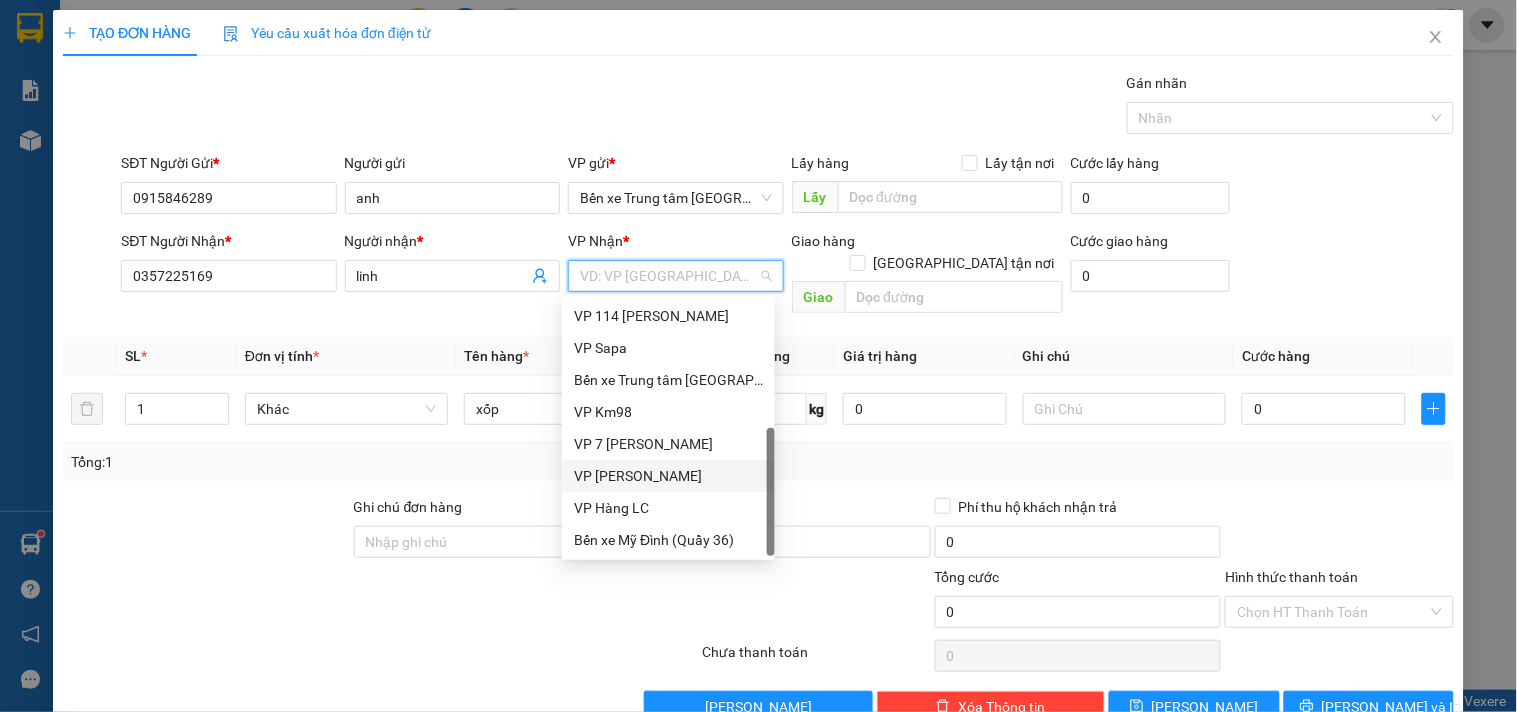 click on "VP [PERSON_NAME]" at bounding box center [668, 476] 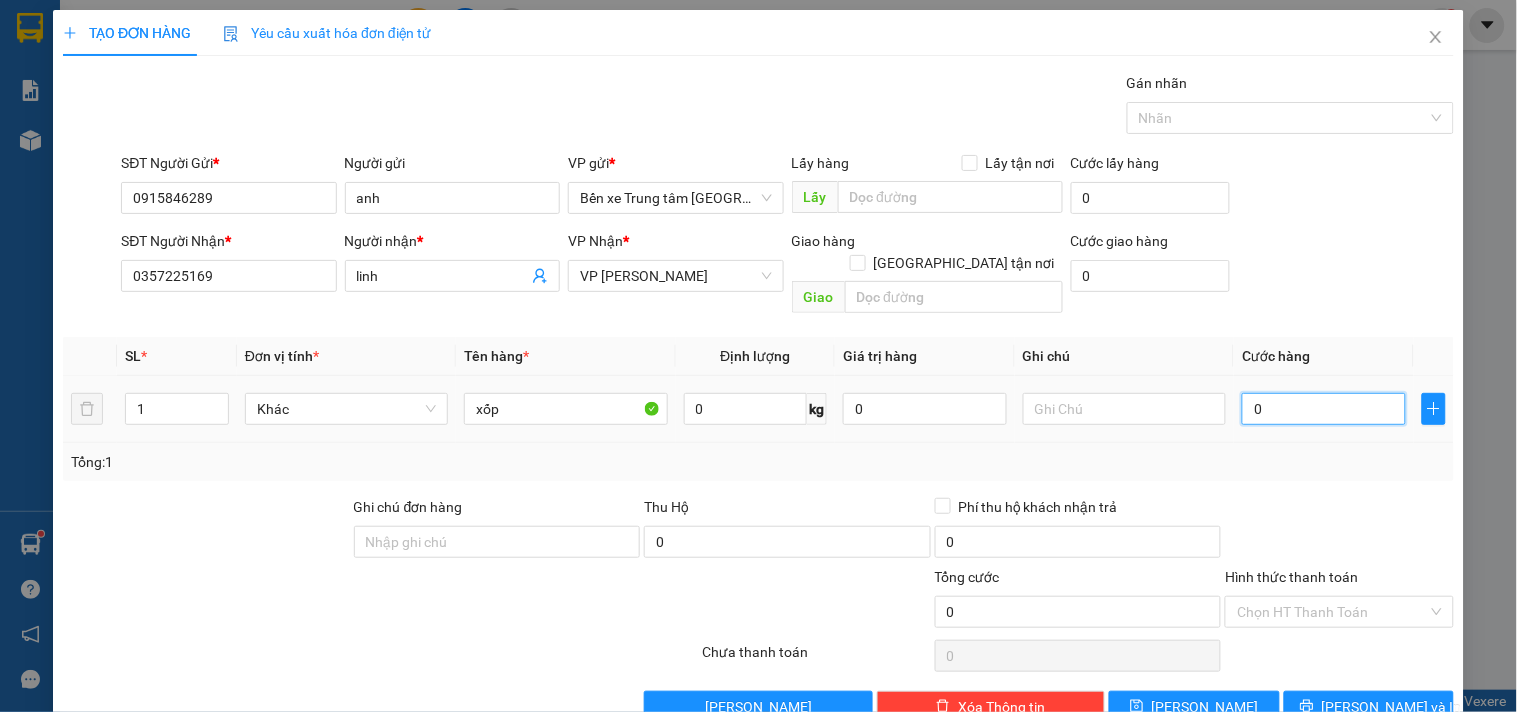 click on "0" at bounding box center (1324, 409) 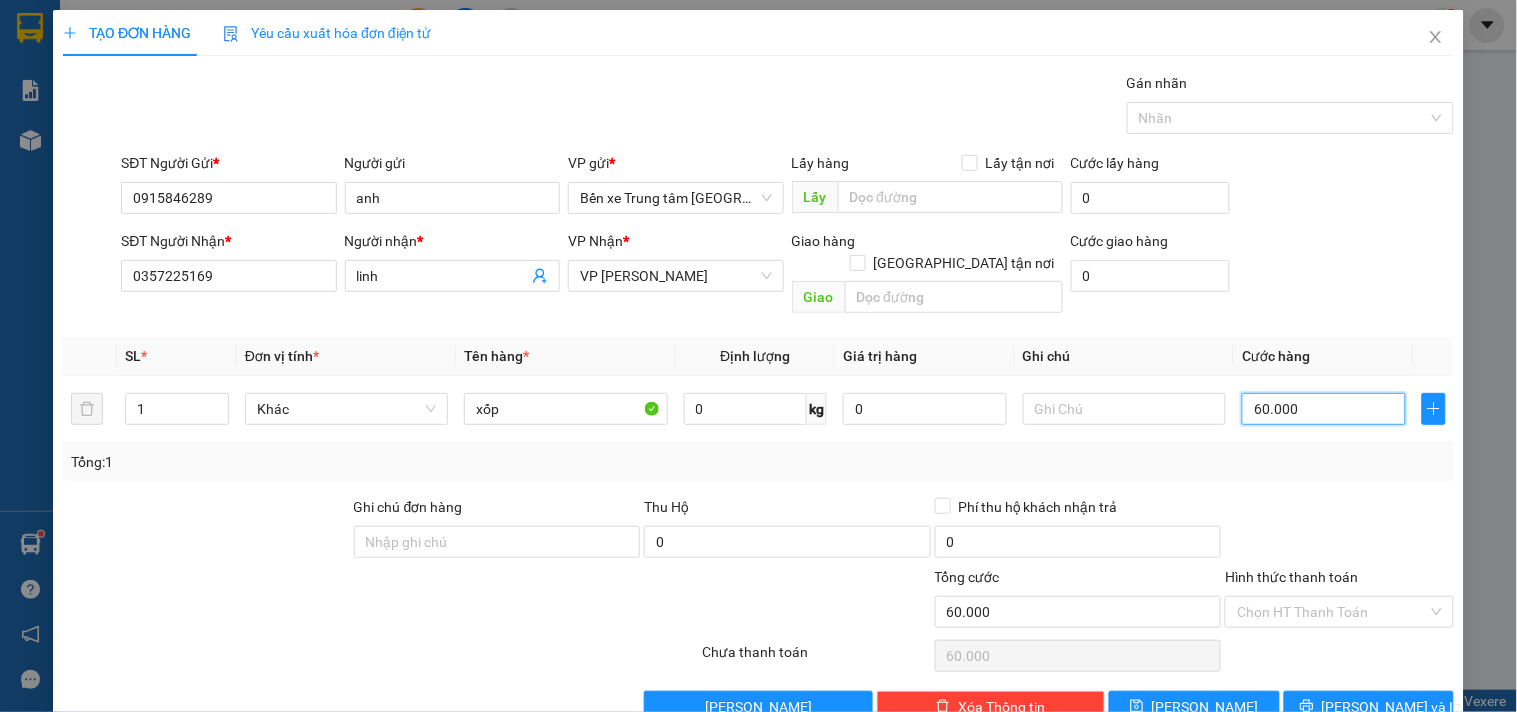scroll, scrollTop: 27, scrollLeft: 0, axis: vertical 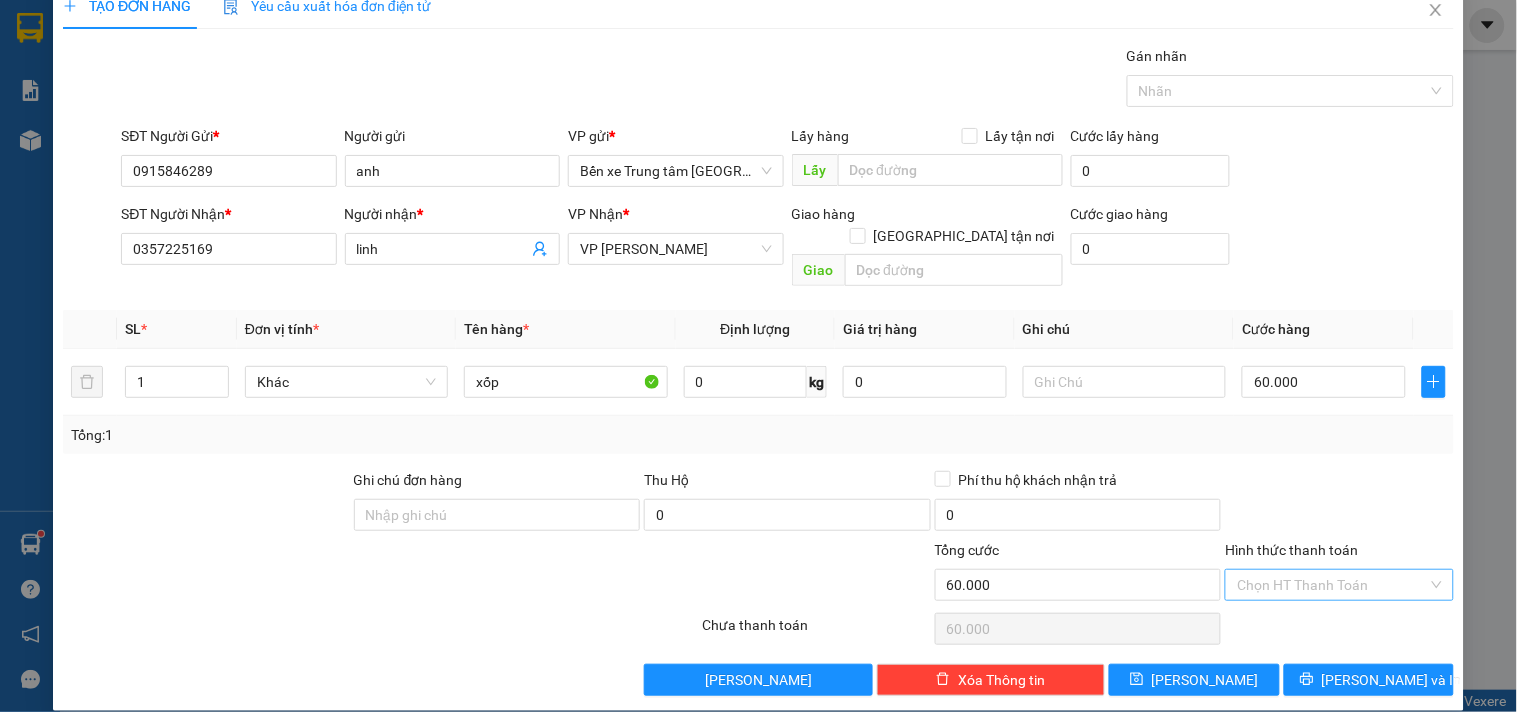 click on "Hình thức thanh toán" at bounding box center [1332, 585] 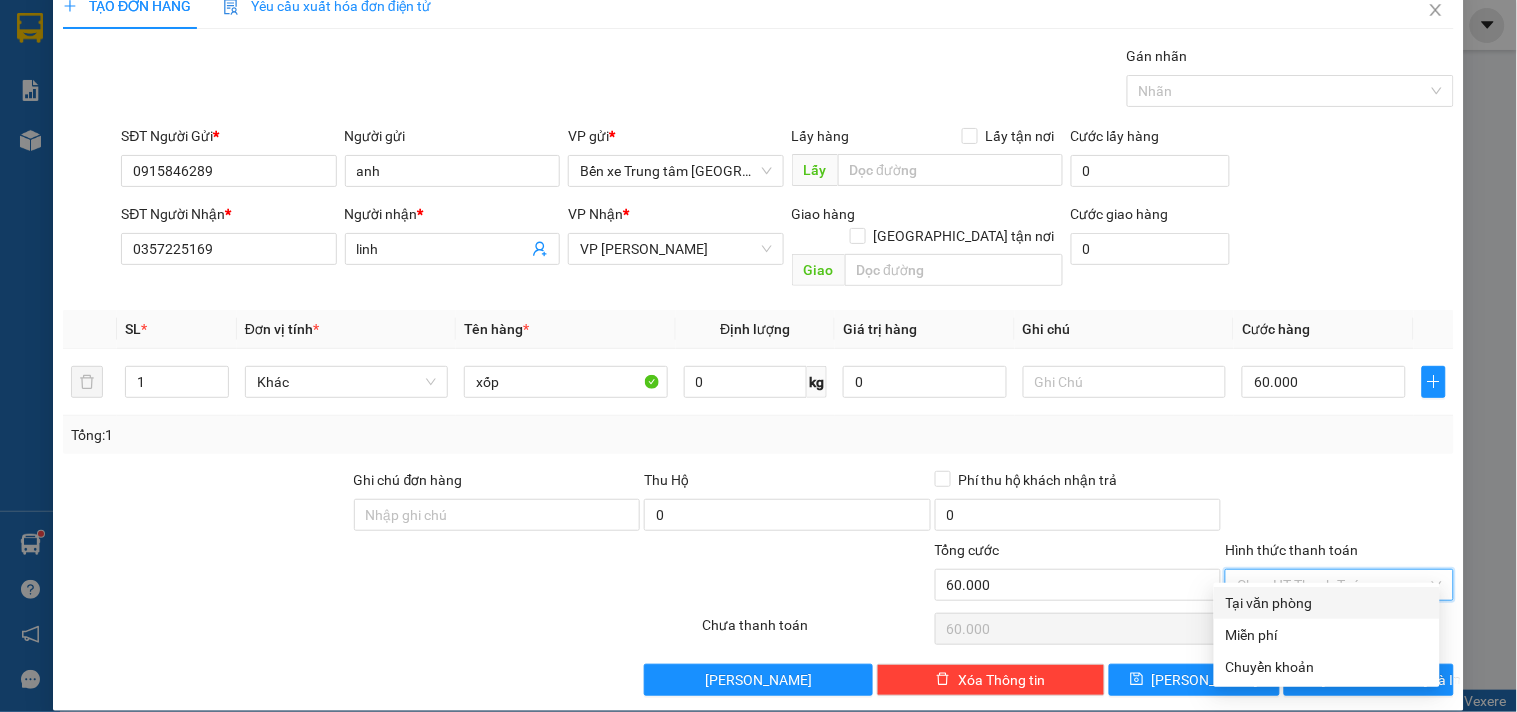drag, startPoint x: 1277, startPoint y: 598, endPoint x: 1287, endPoint y: 594, distance: 10.770329 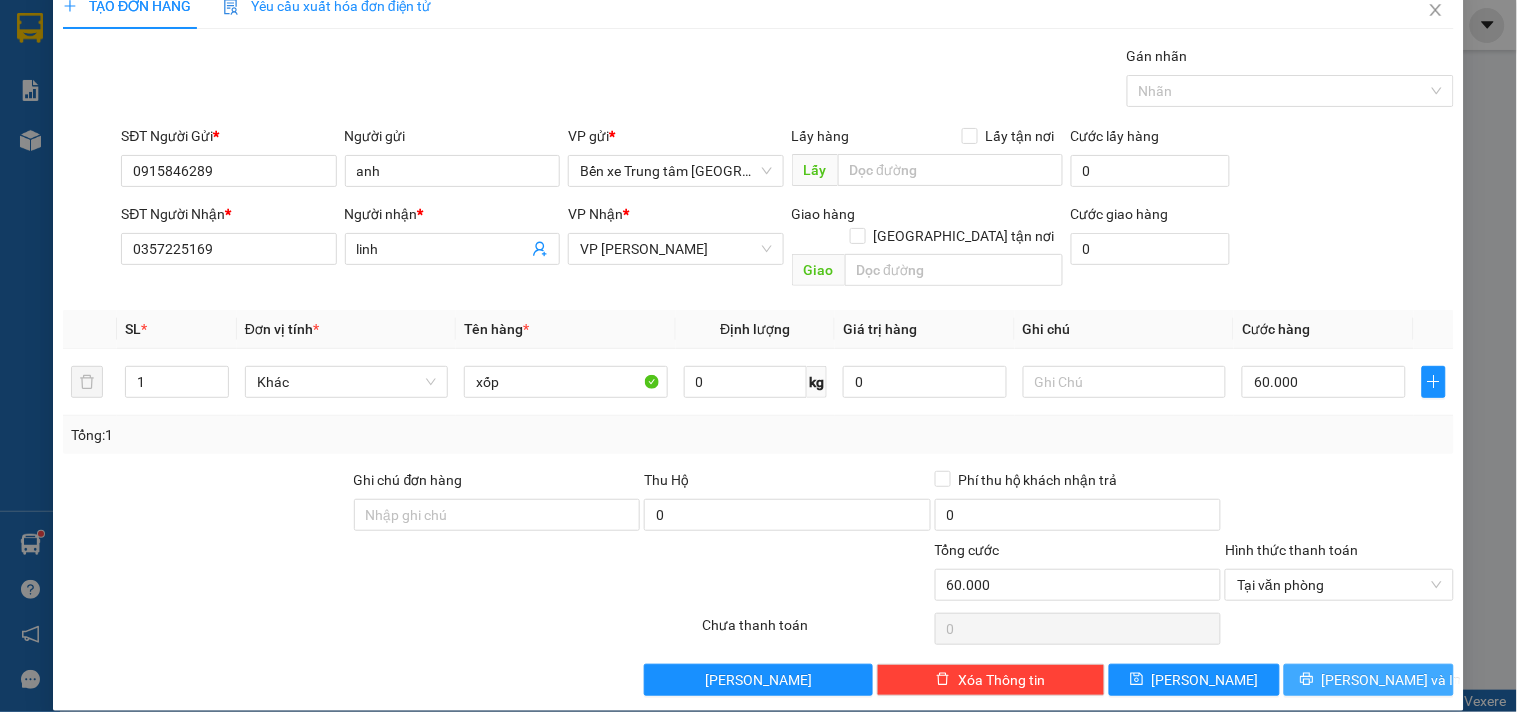 click on "[PERSON_NAME] và In" at bounding box center [1392, 680] 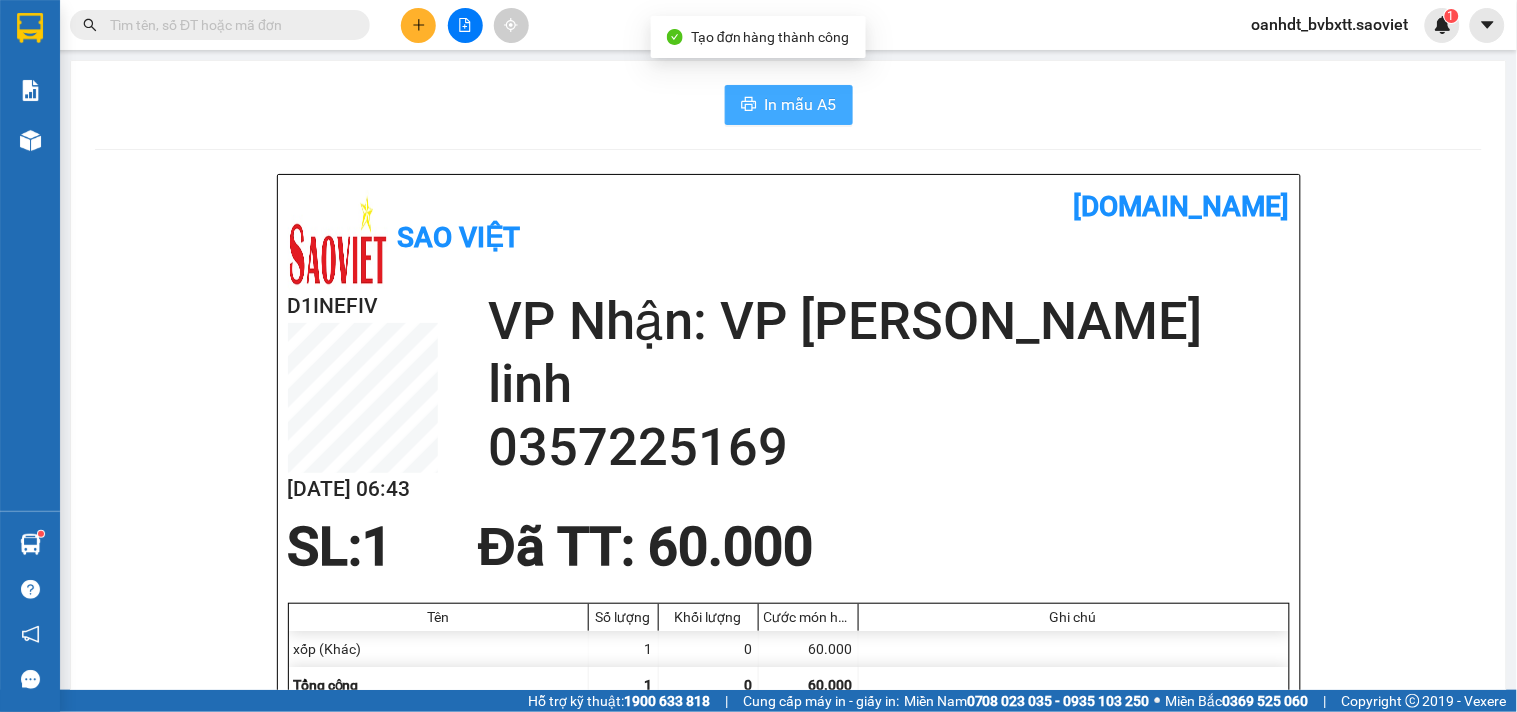 click on "In mẫu A5" at bounding box center [801, 104] 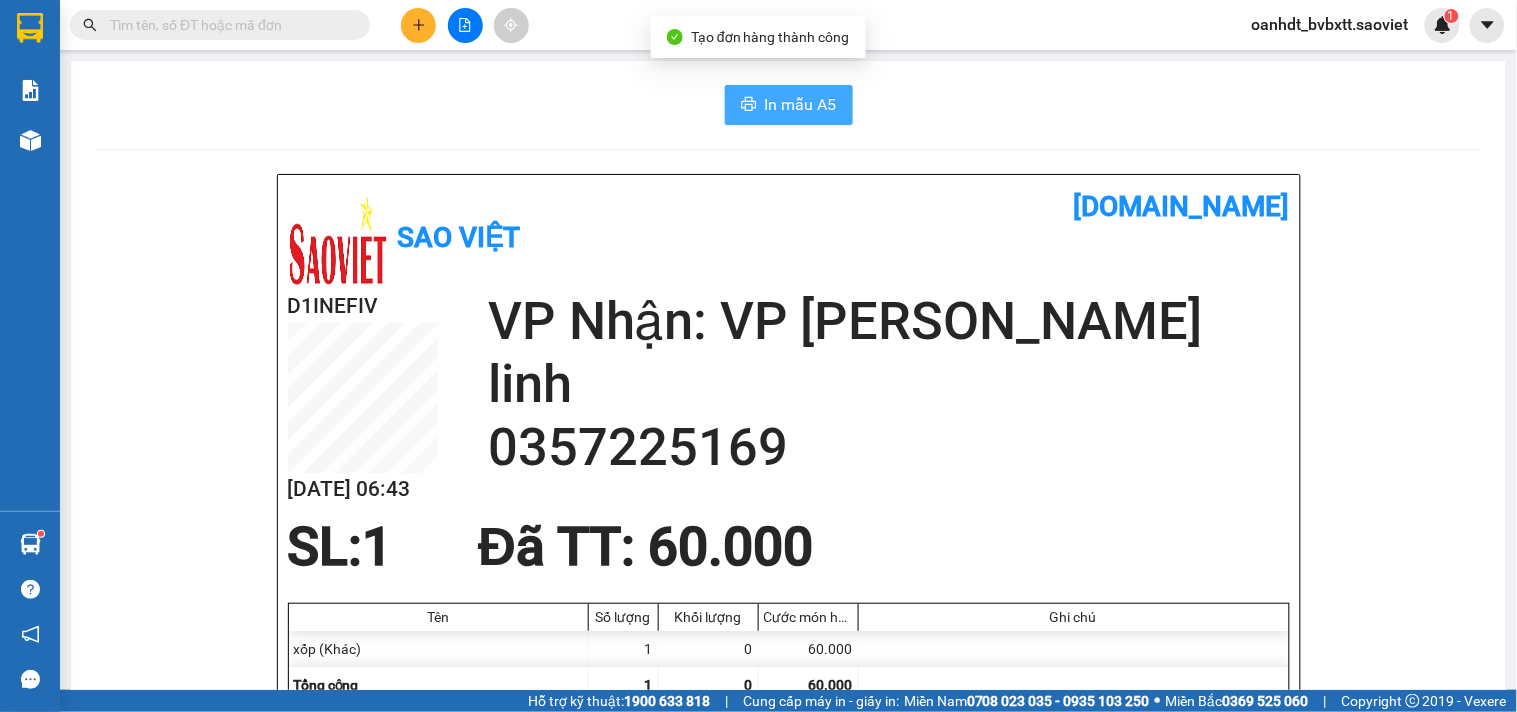 scroll, scrollTop: 0, scrollLeft: 0, axis: both 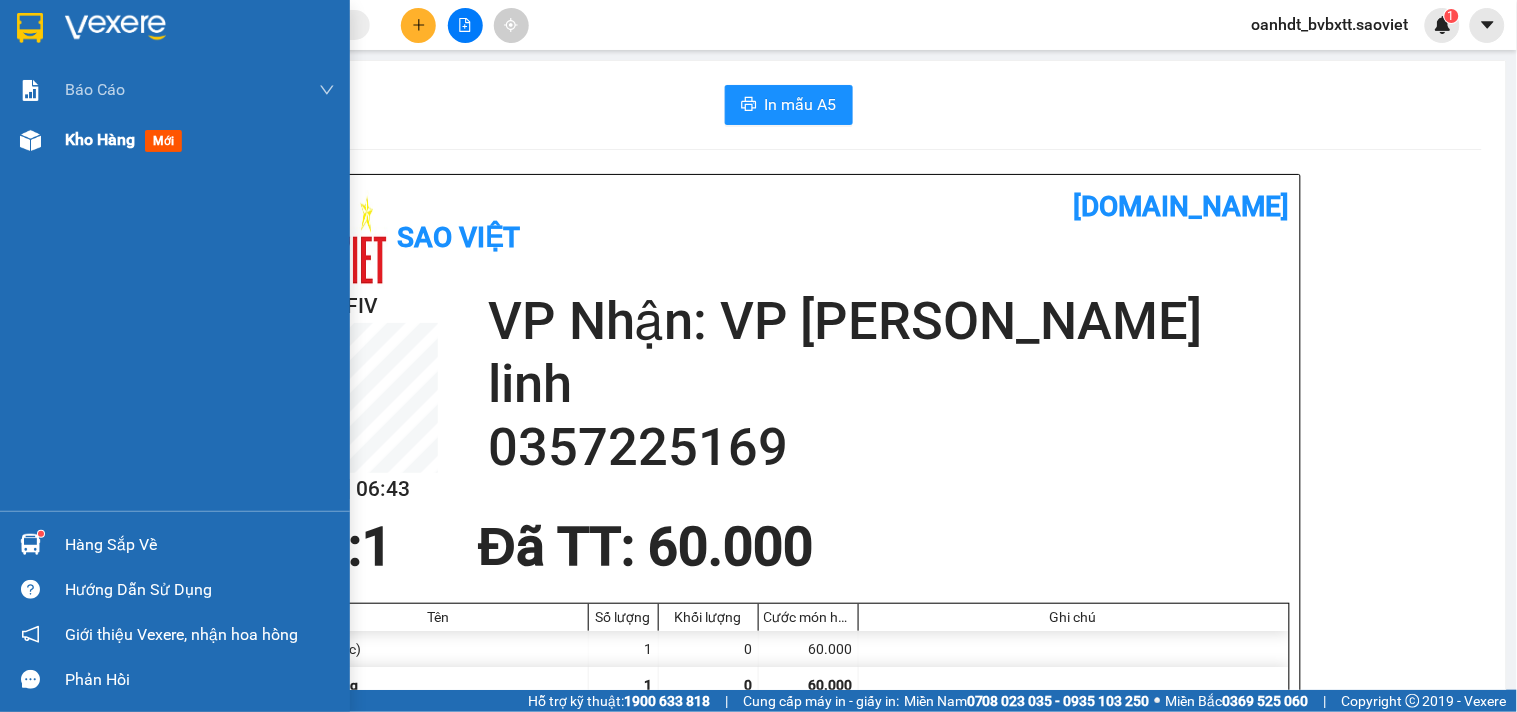 click on "mới" at bounding box center [163, 141] 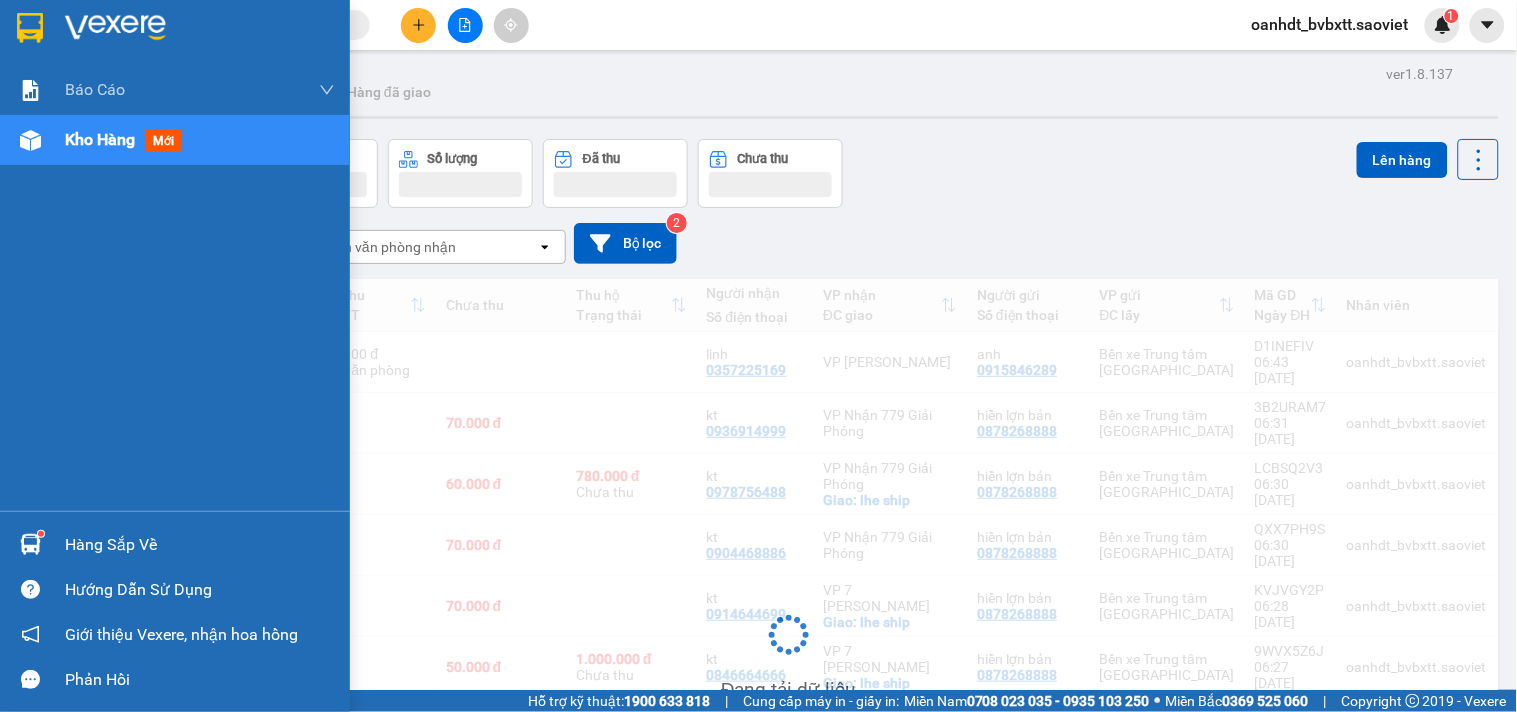 click on "mới" at bounding box center [163, 141] 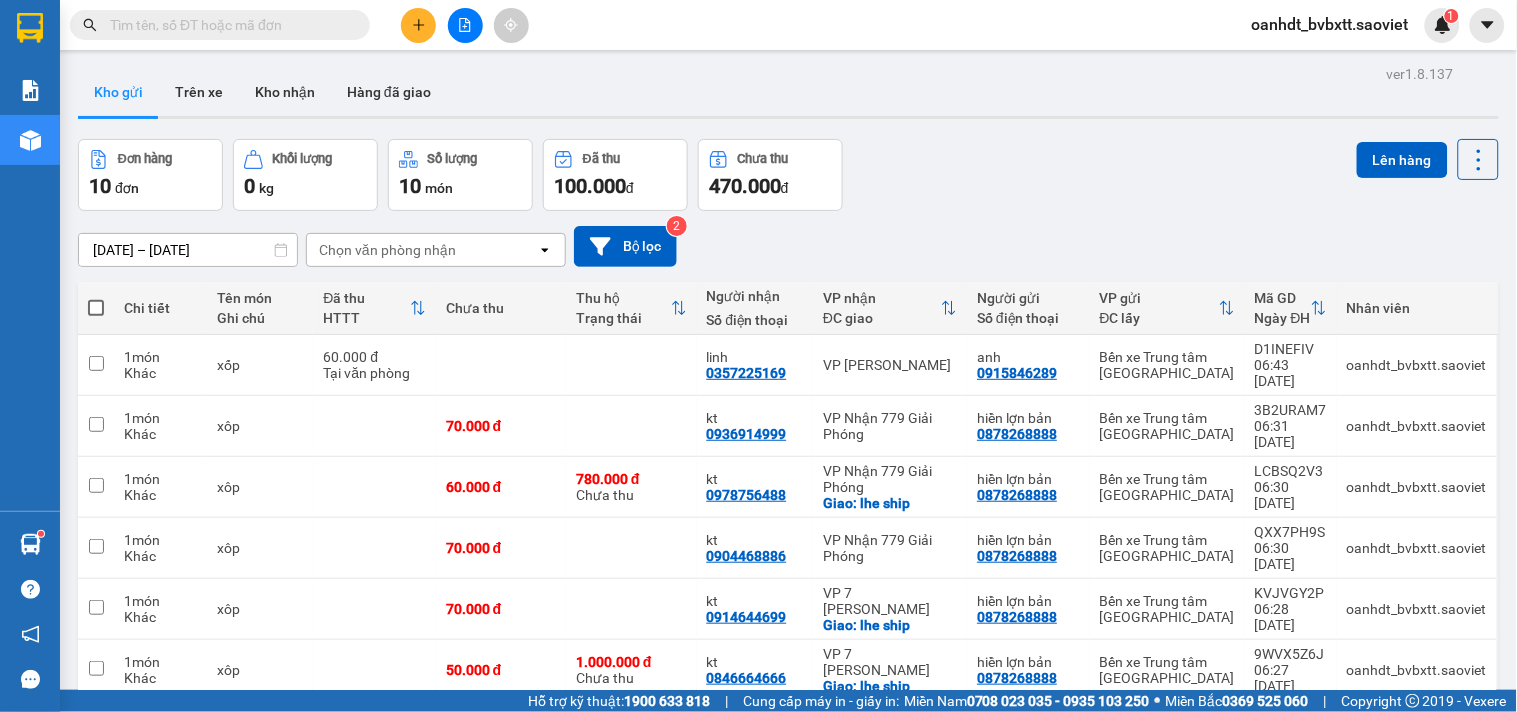 click at bounding box center (228, 25) 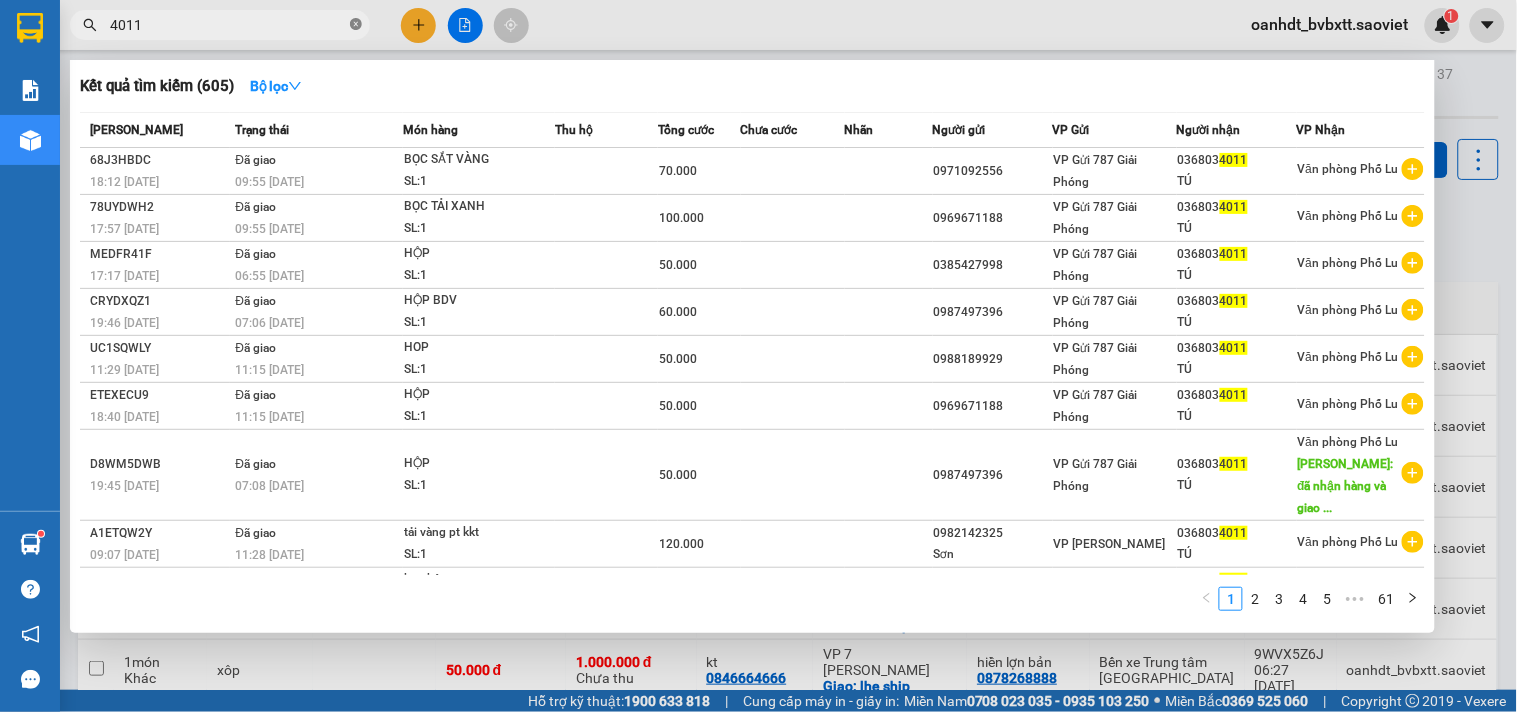 click 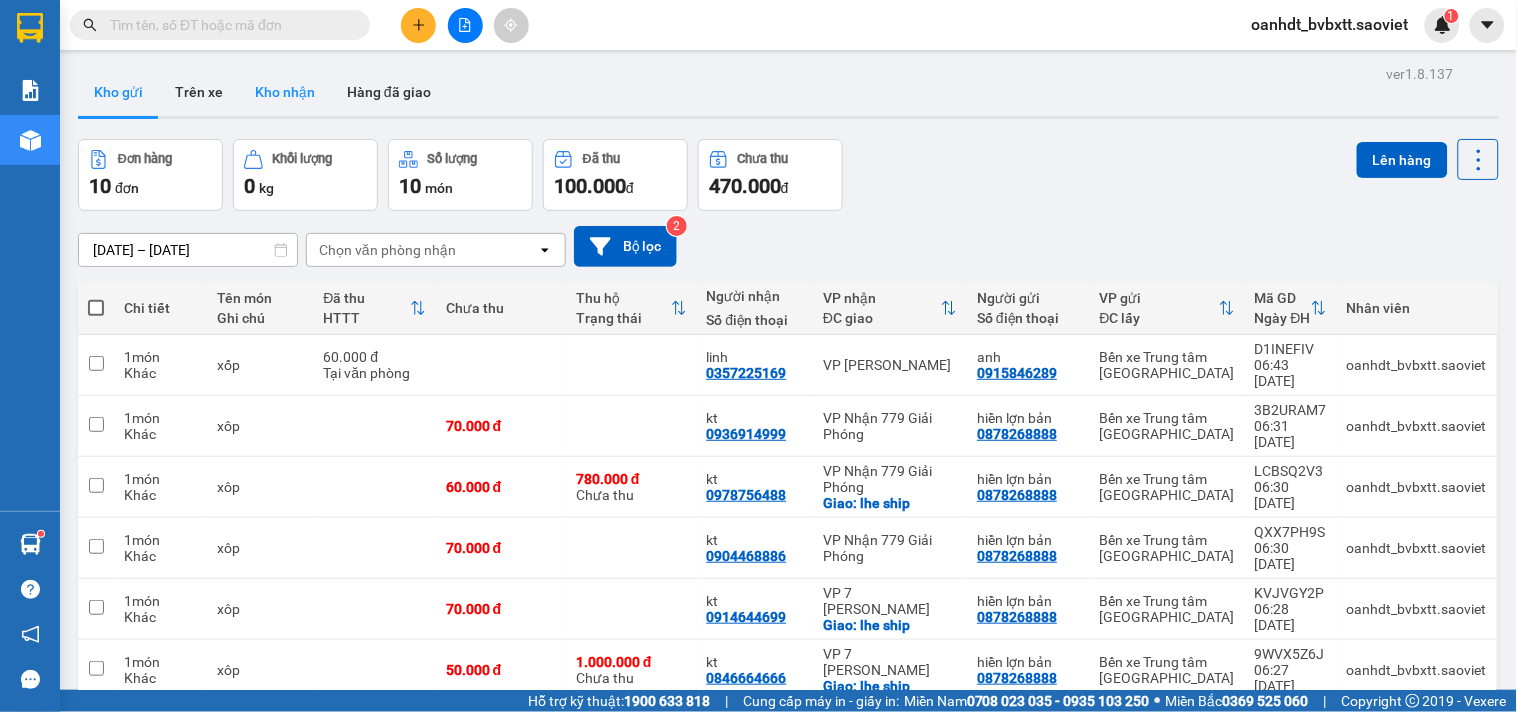 click on "Kho nhận" at bounding box center [285, 92] 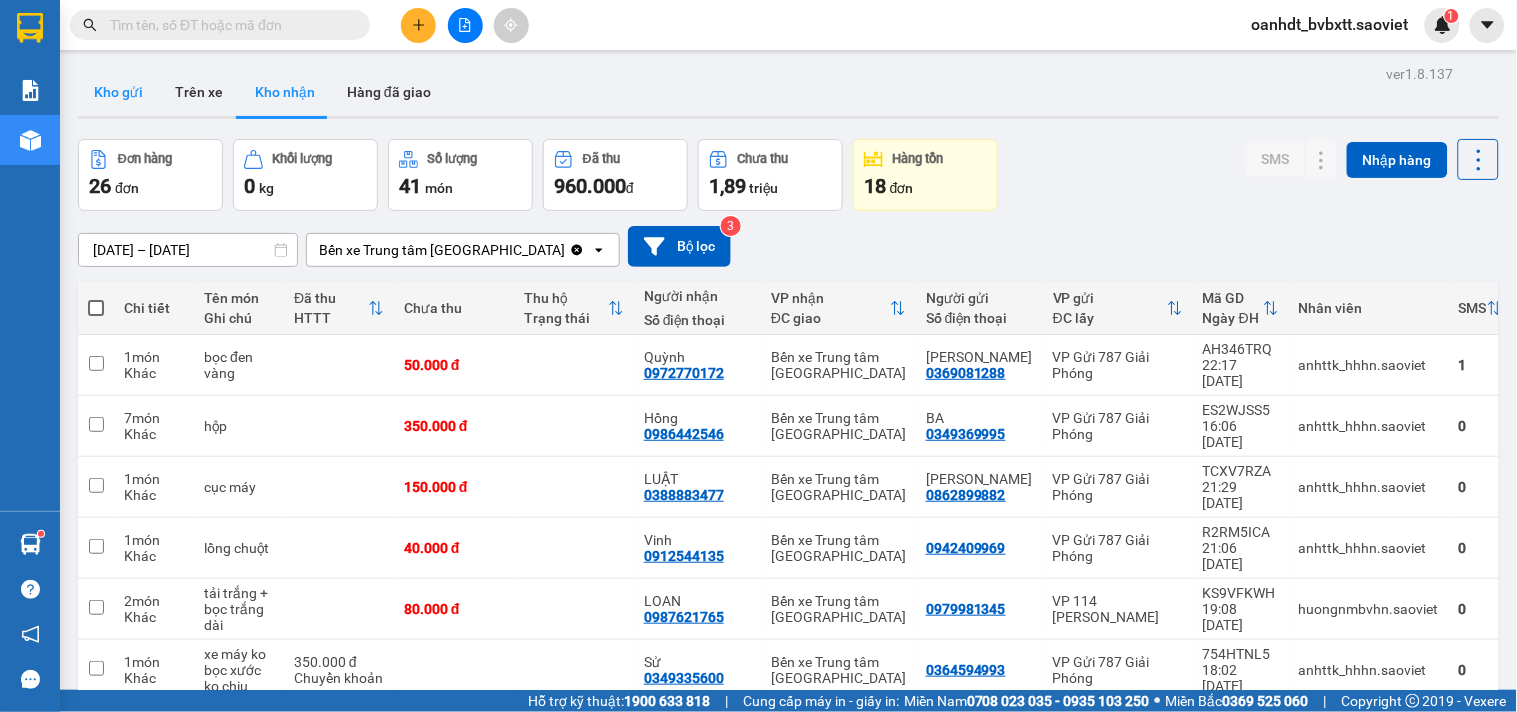 click on "Kho gửi" at bounding box center (118, 92) 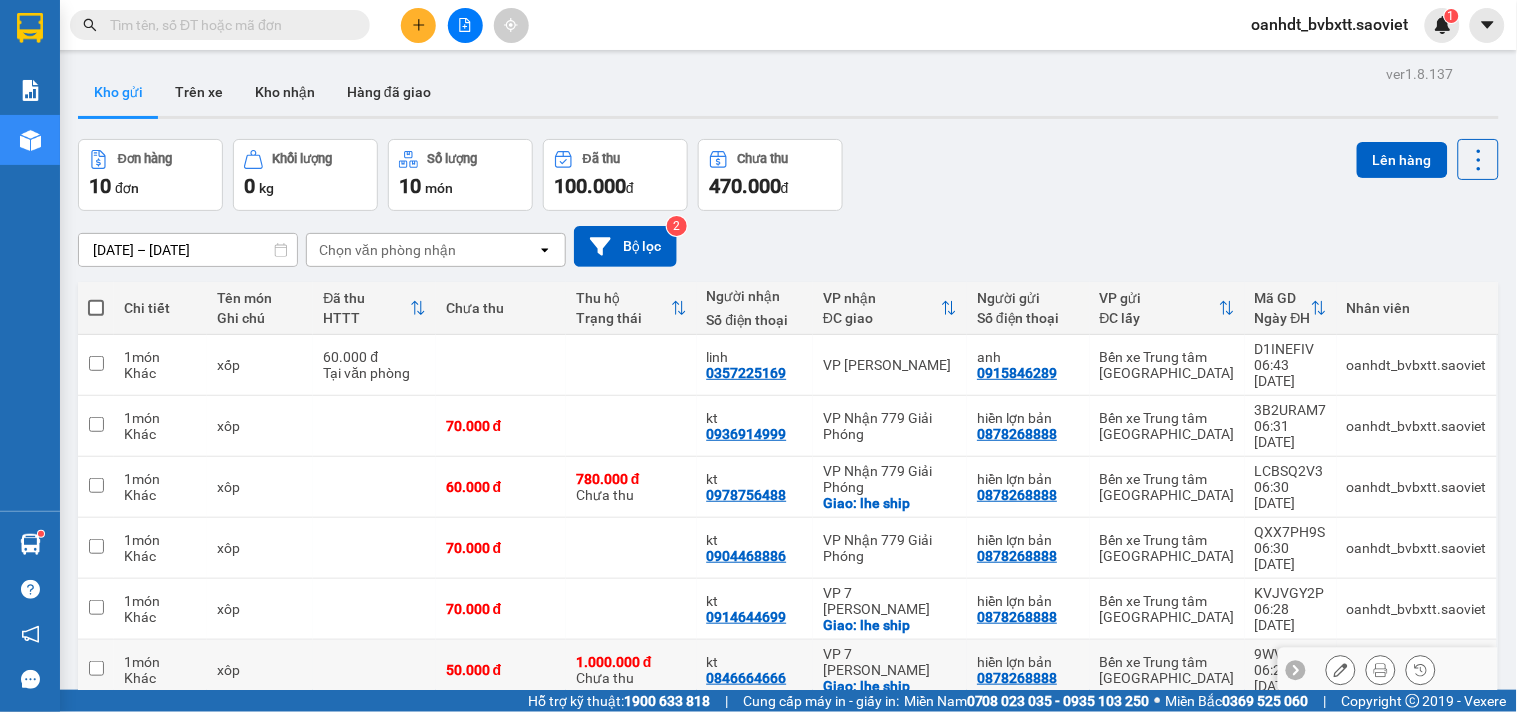 scroll, scrollTop: 211, scrollLeft: 0, axis: vertical 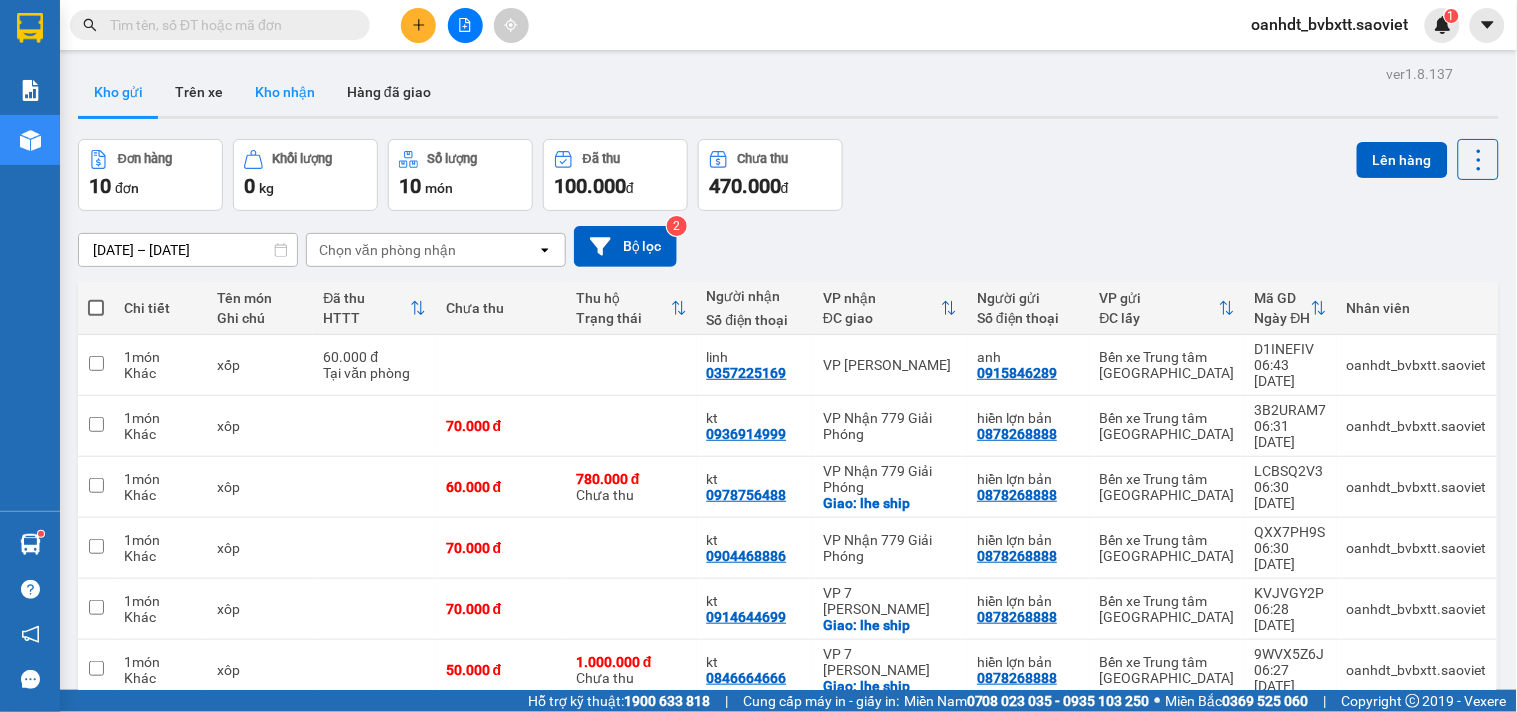 click on "Kho nhận" at bounding box center (285, 92) 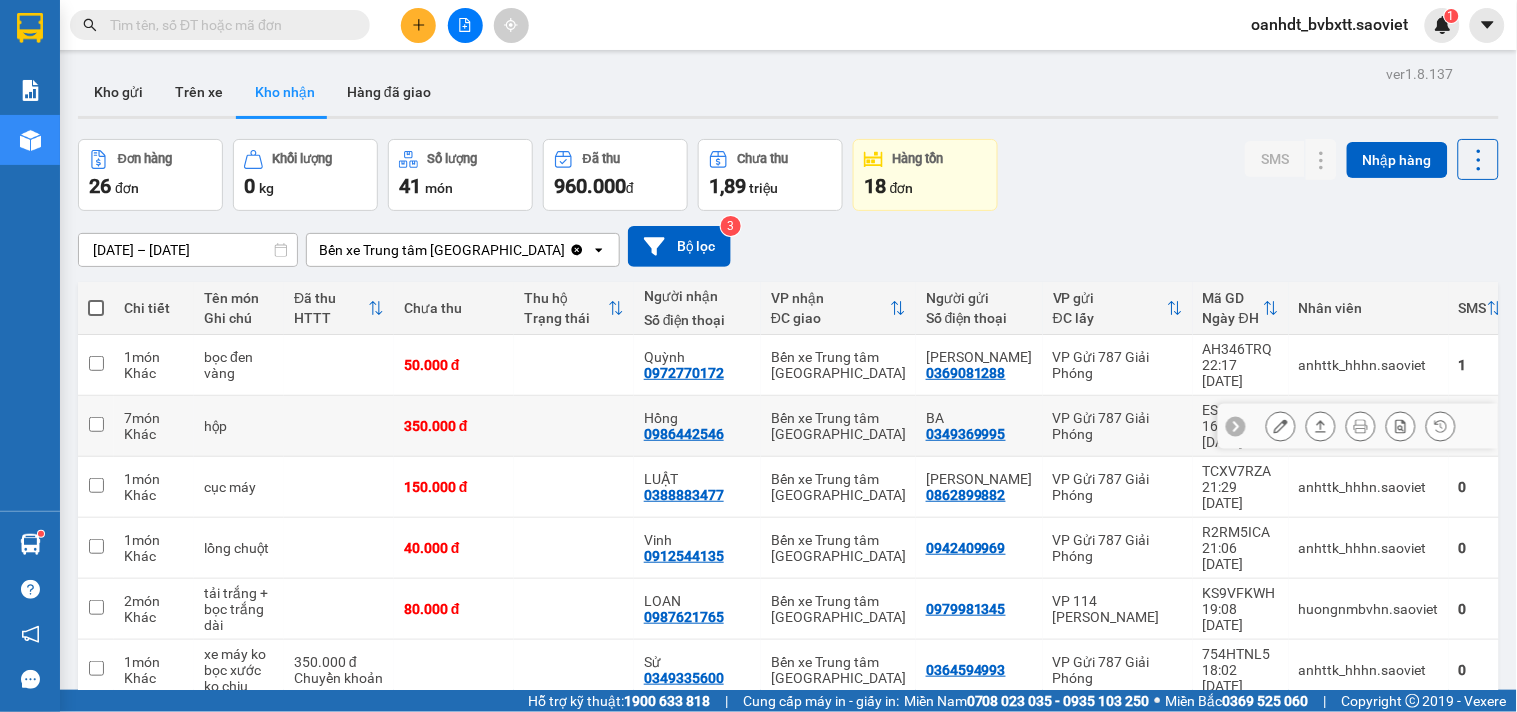click on "350.000 đ" at bounding box center (454, 426) 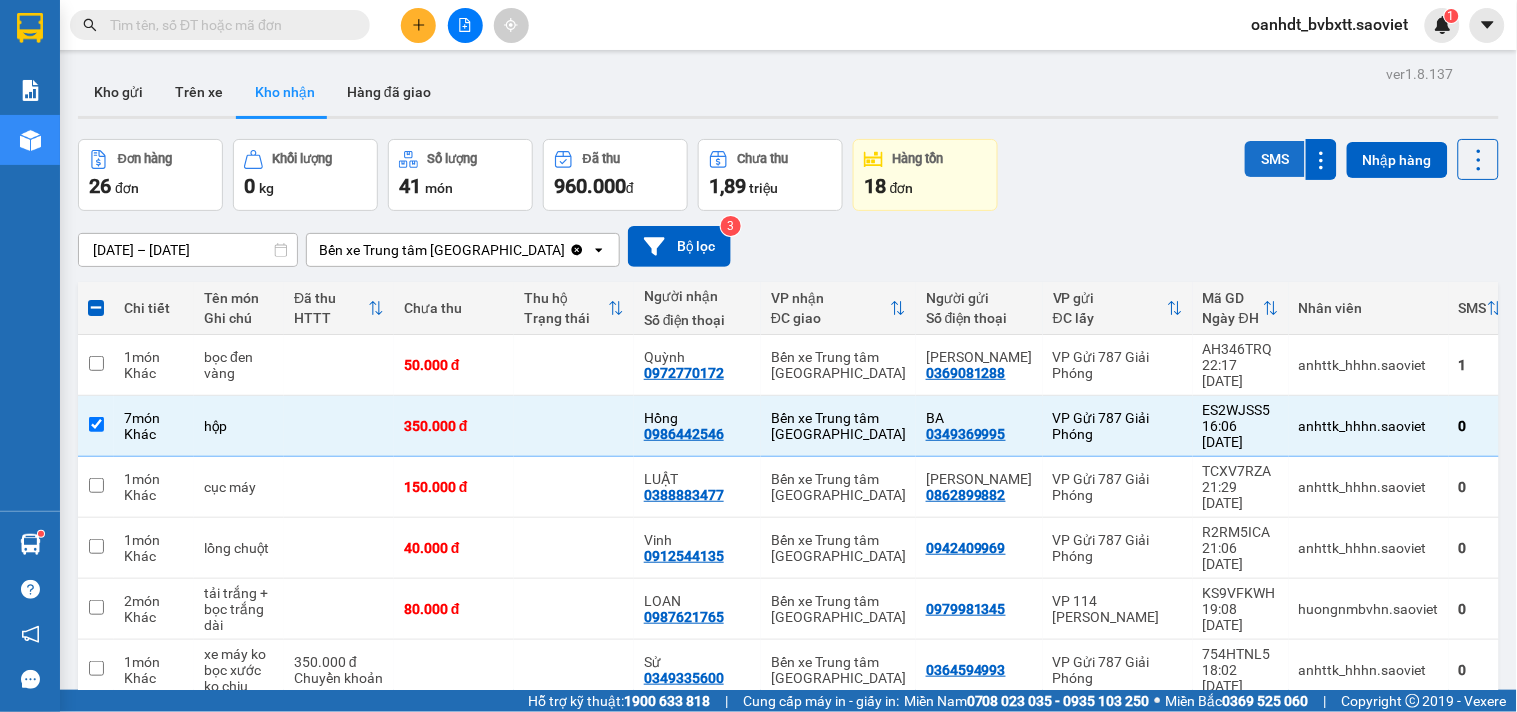 click on "SMS" at bounding box center (1275, 159) 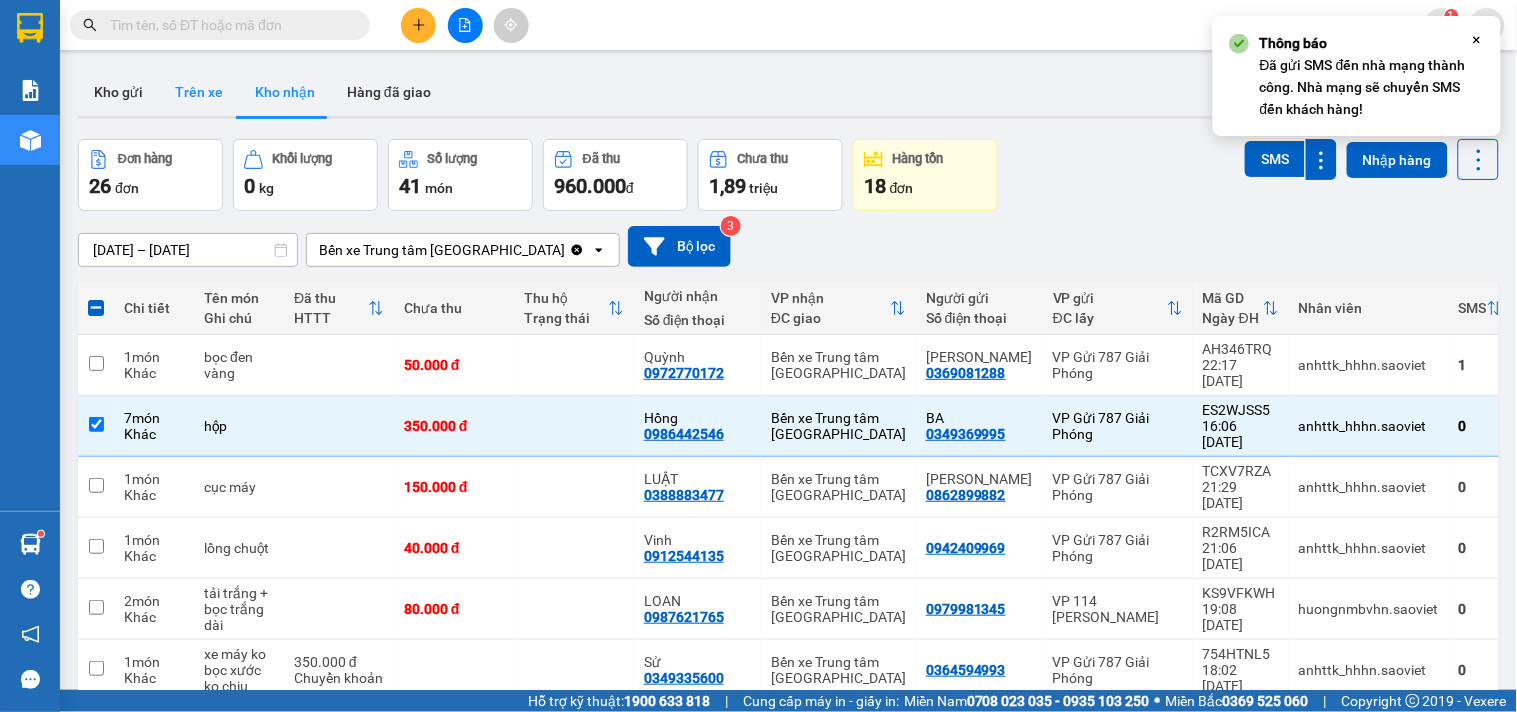 click on "Trên xe" at bounding box center [199, 92] 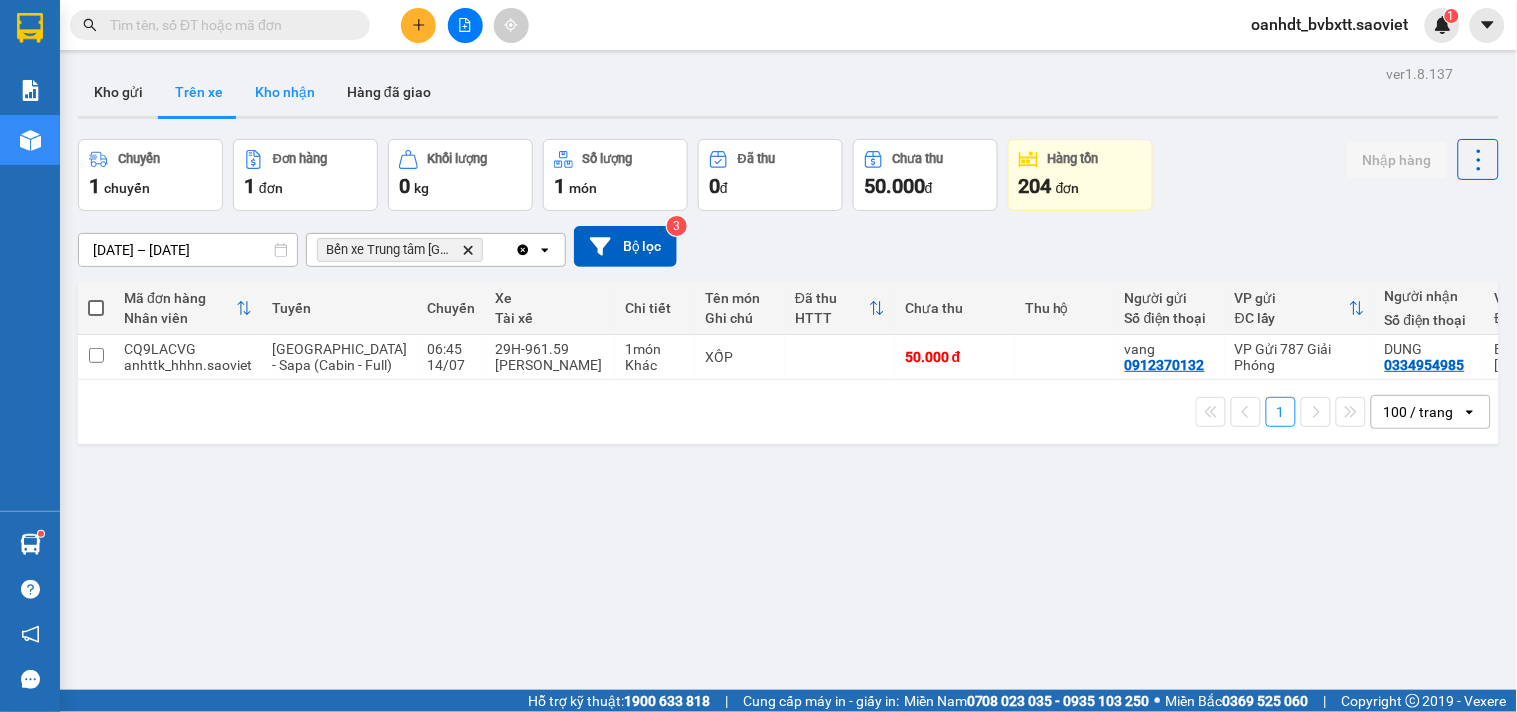 click on "Kho nhận" at bounding box center [285, 92] 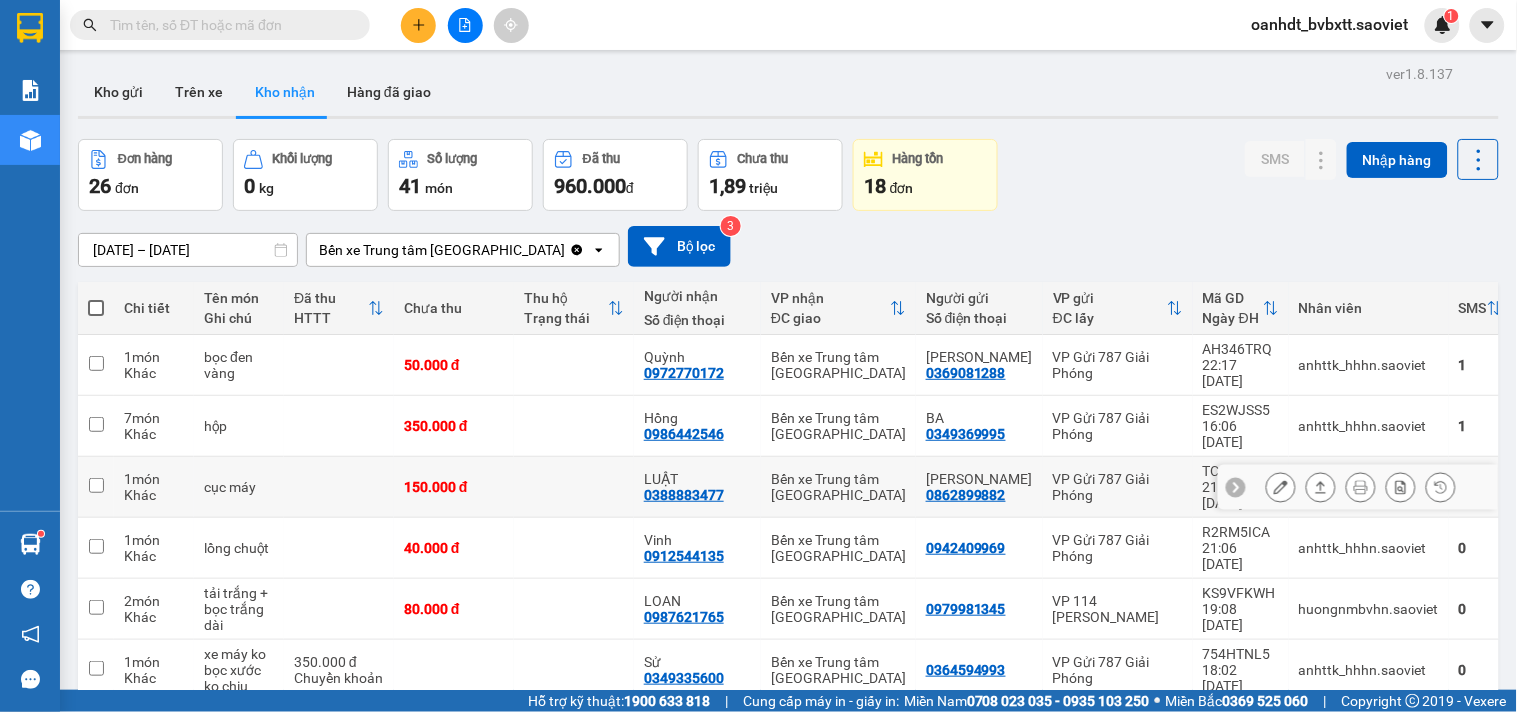 click at bounding box center (574, 487) 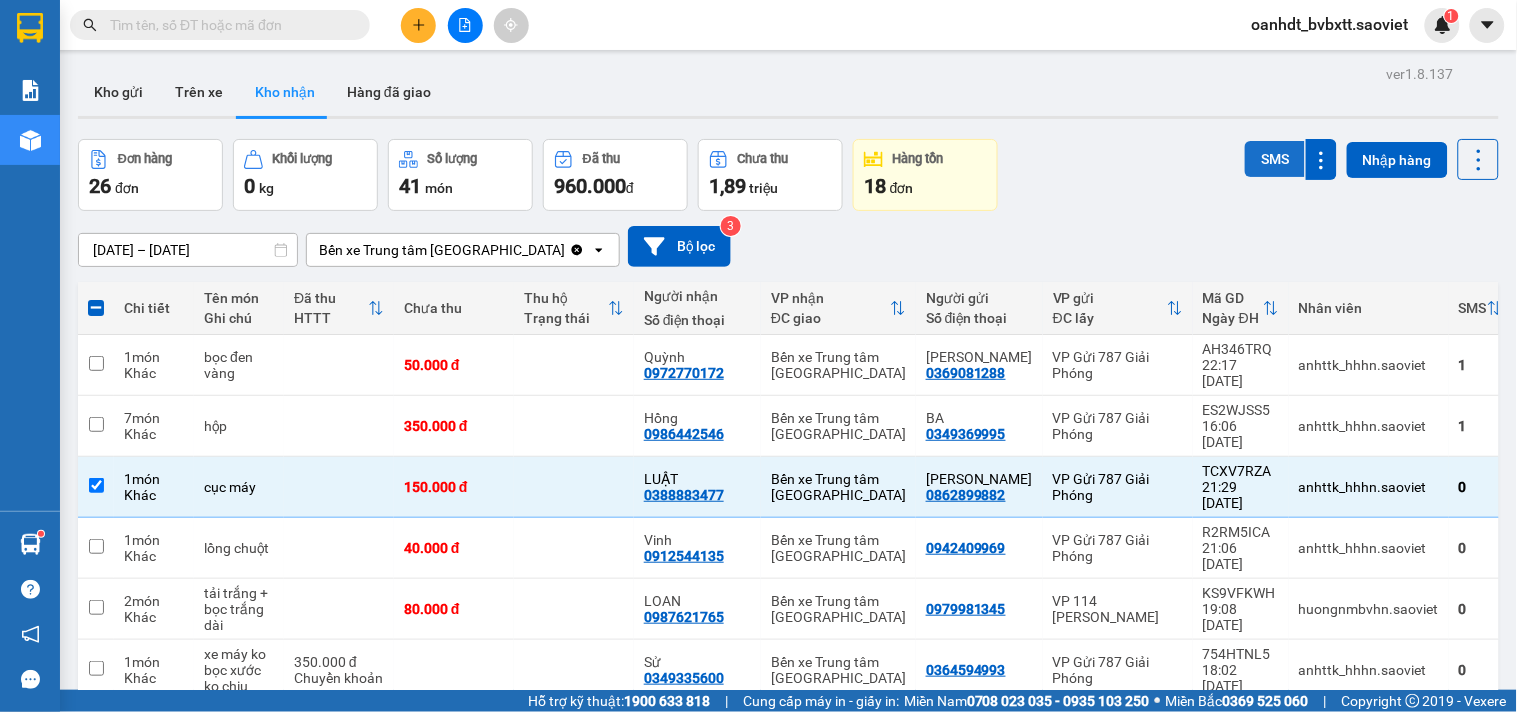 click on "SMS" at bounding box center [1275, 159] 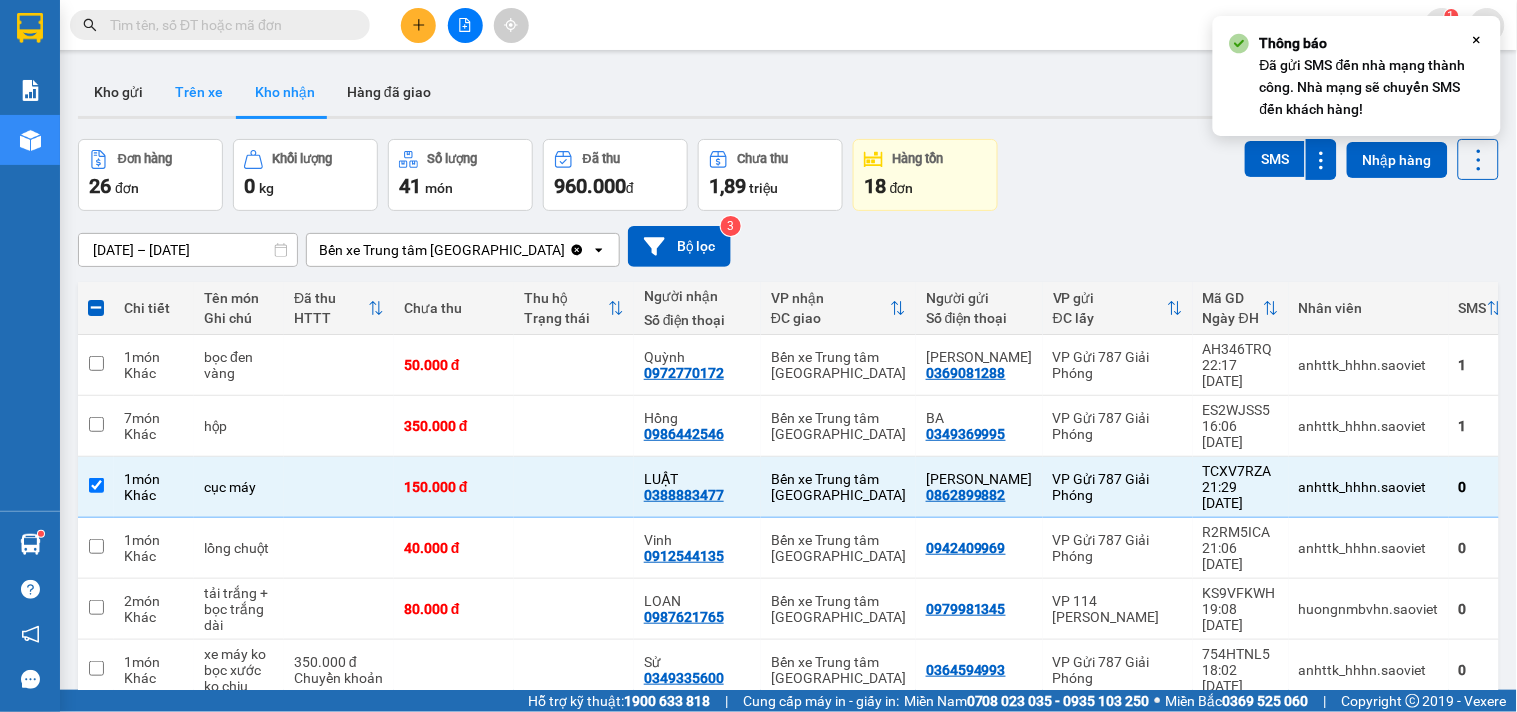 click on "Trên xe" at bounding box center (199, 92) 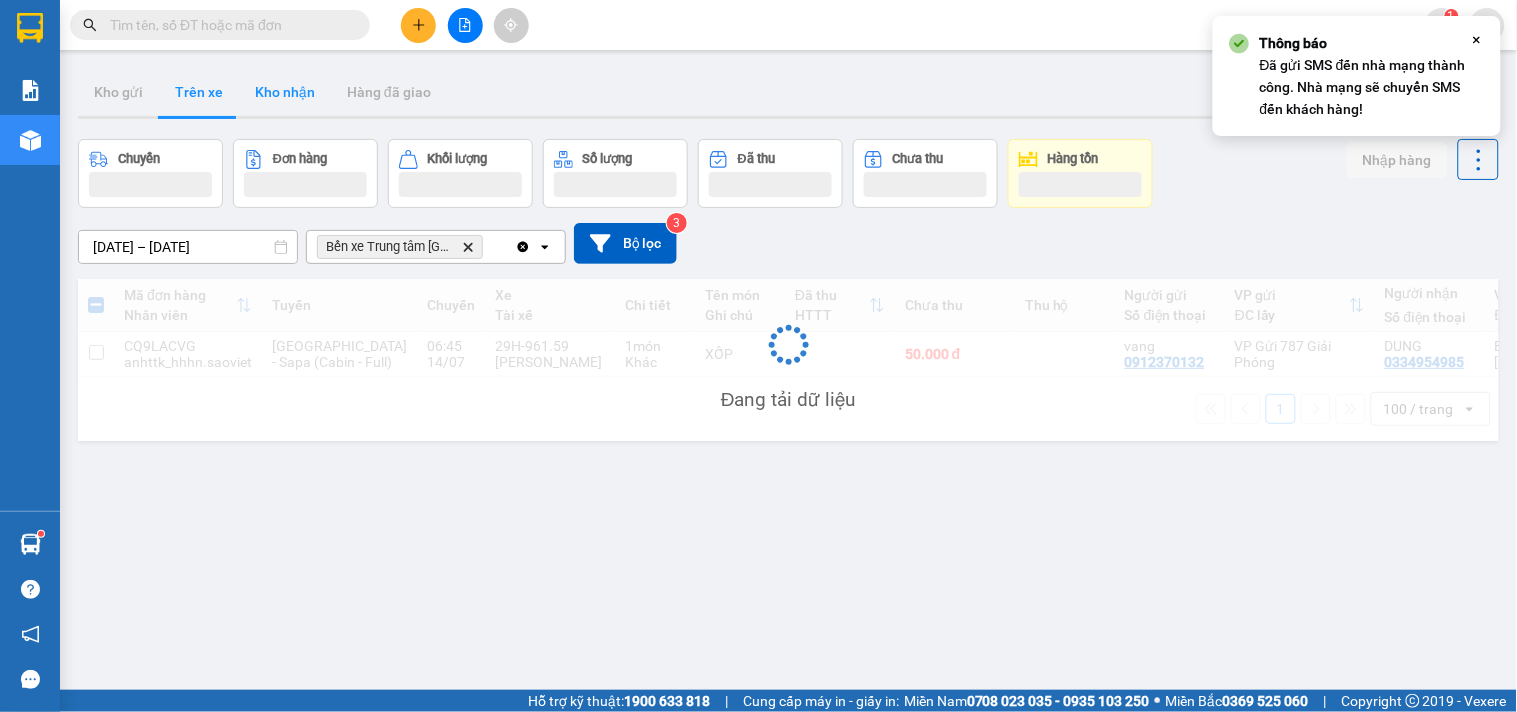 click on "Kho nhận" at bounding box center (285, 92) 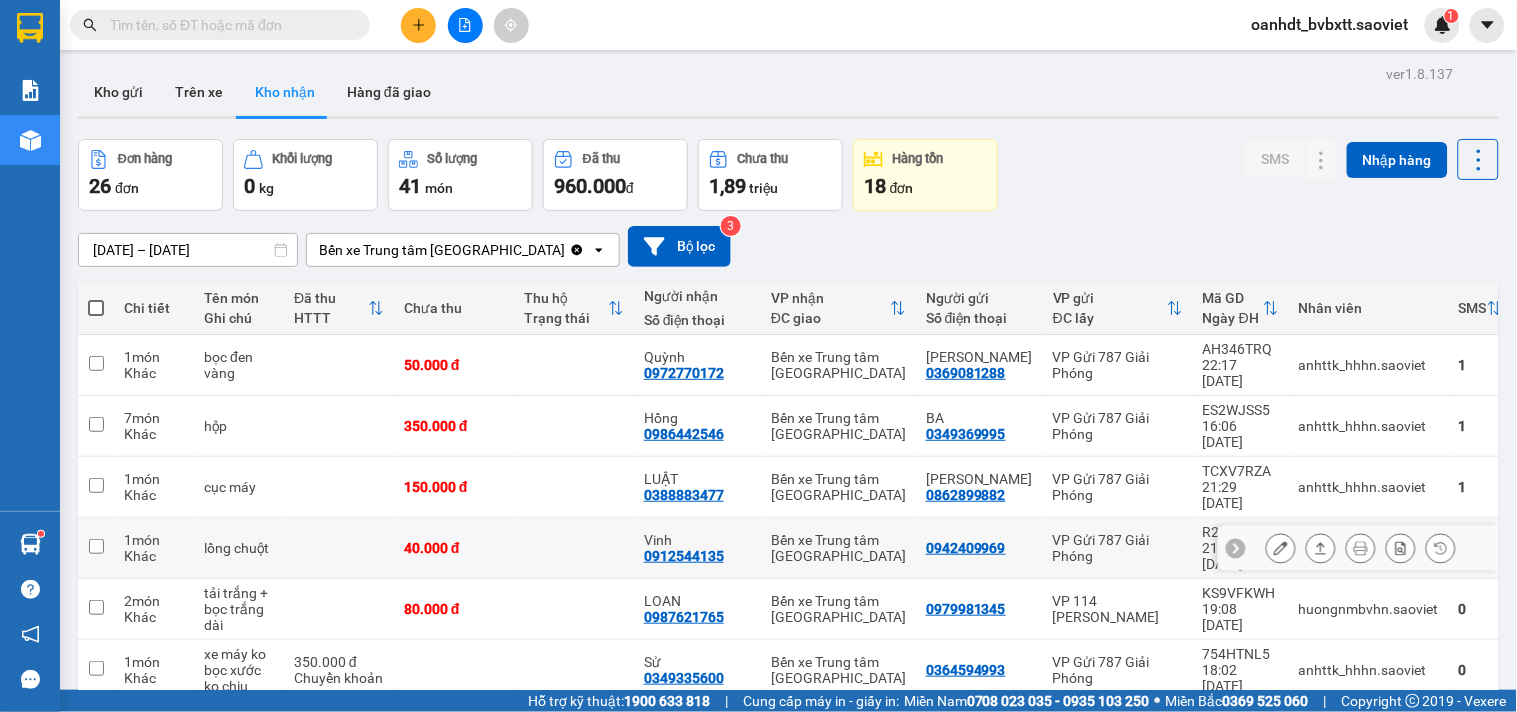 click on "40.000 đ" at bounding box center [454, 548] 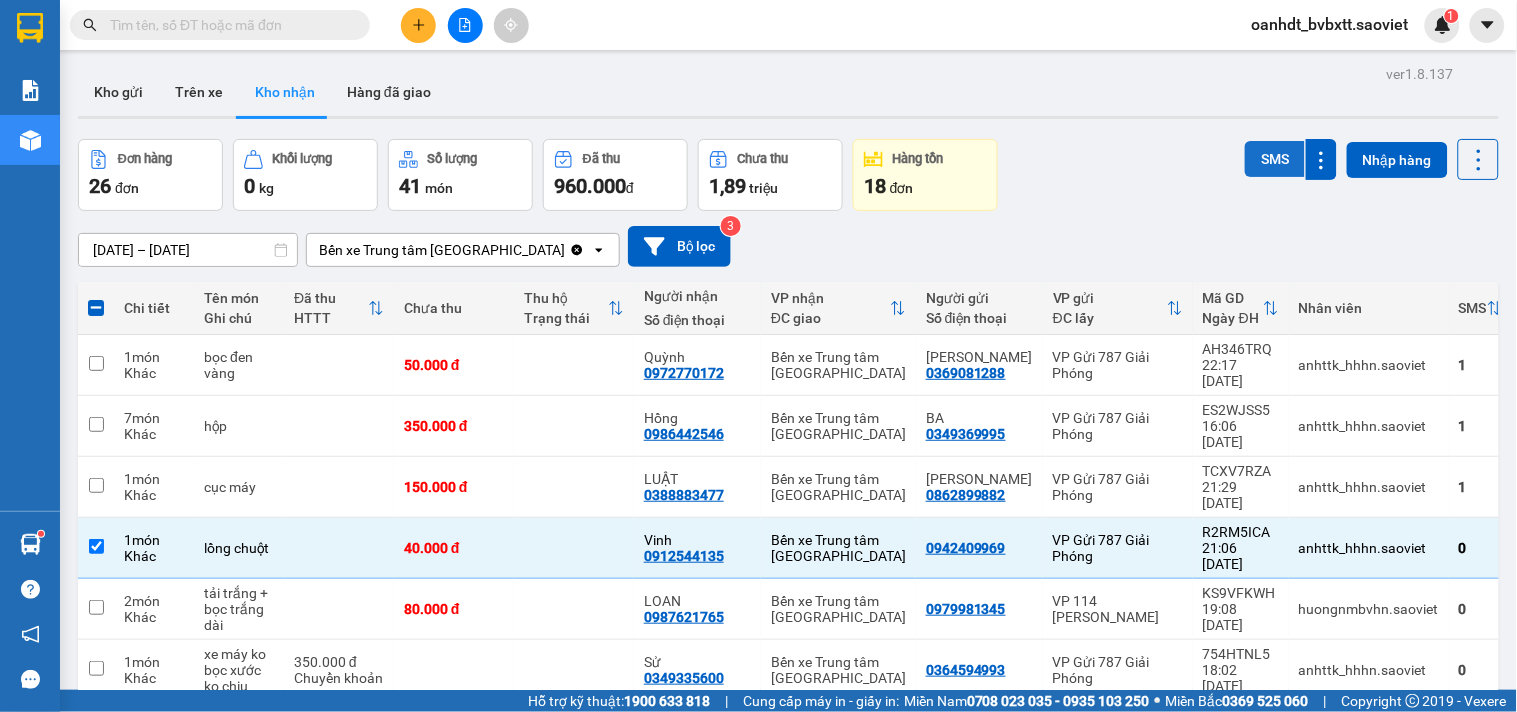 click on "SMS" at bounding box center [1275, 159] 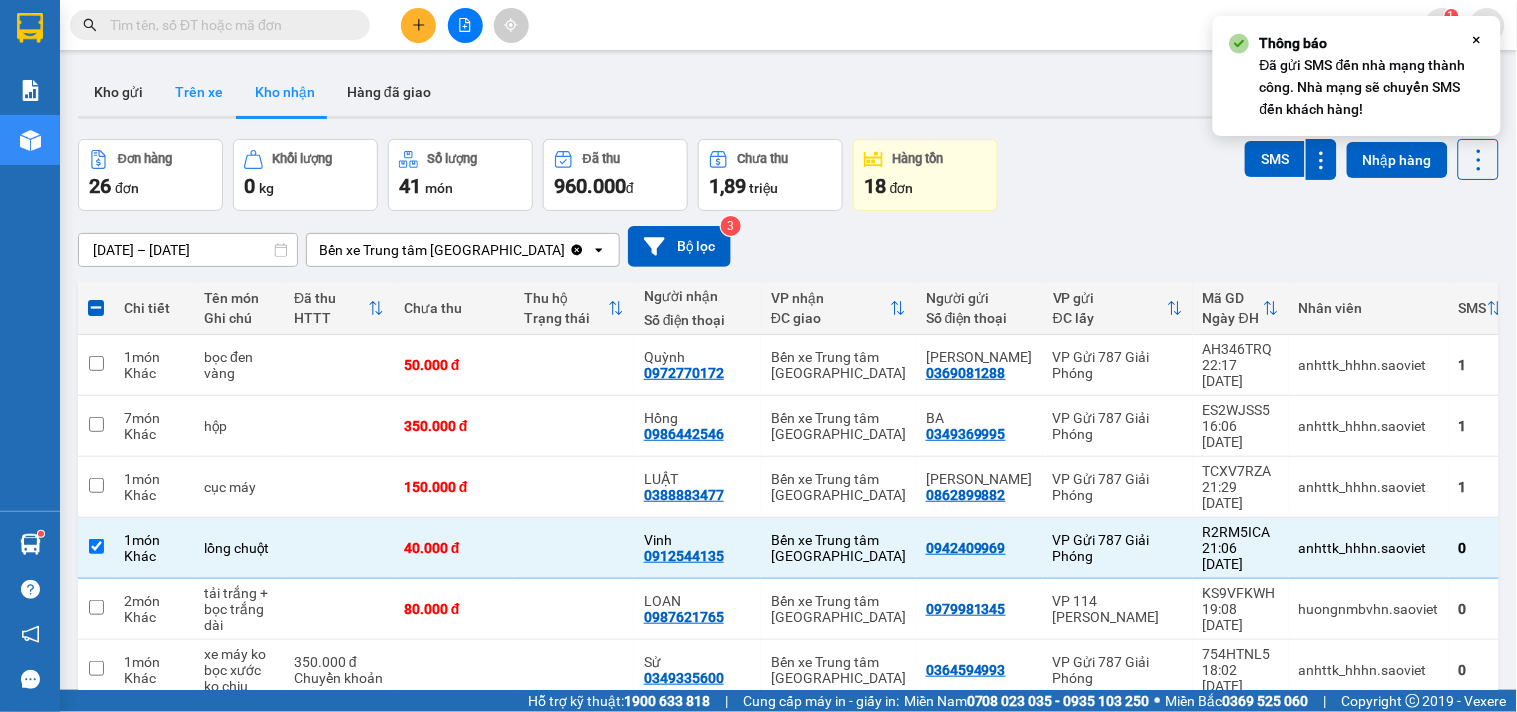 click on "Trên xe" at bounding box center [199, 92] 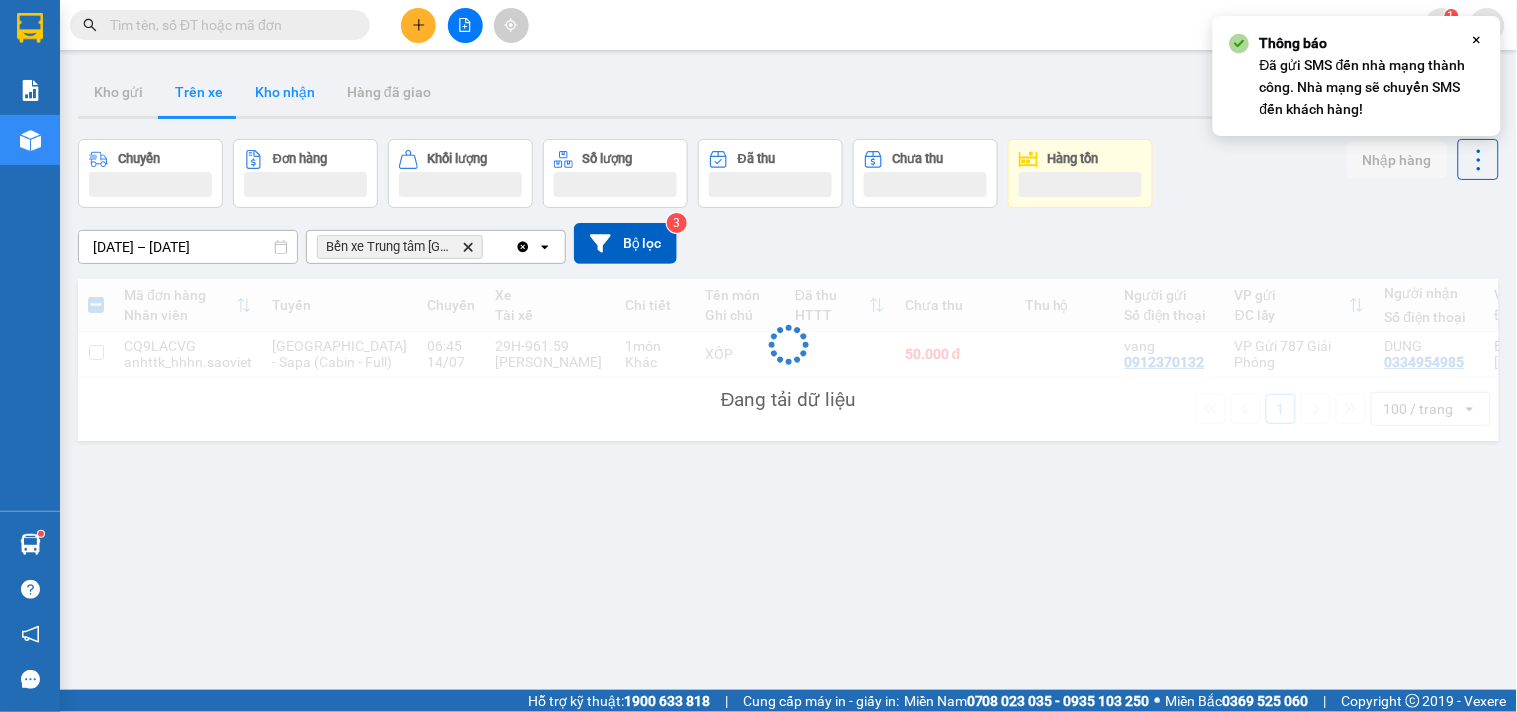 click on "Kho nhận" at bounding box center (285, 92) 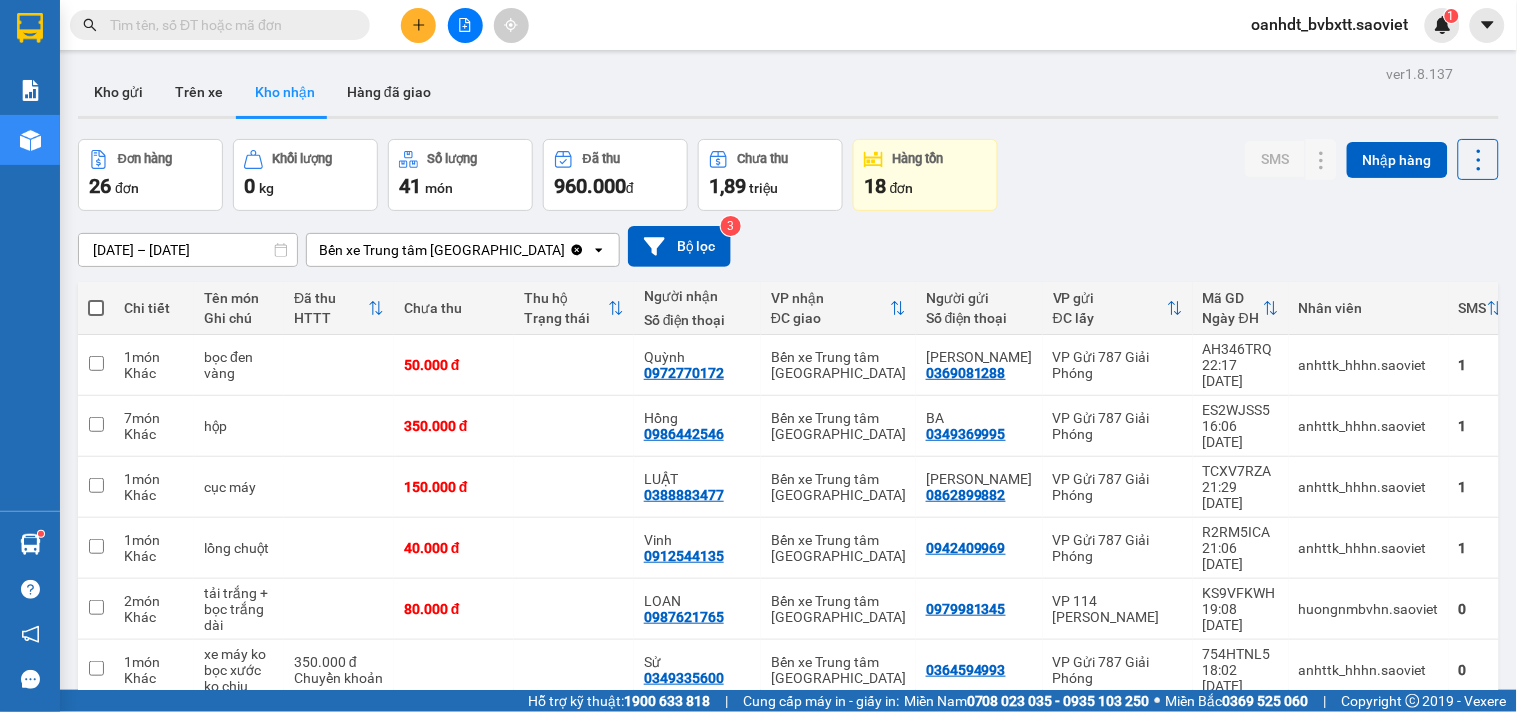 scroll, scrollTop: 222, scrollLeft: 0, axis: vertical 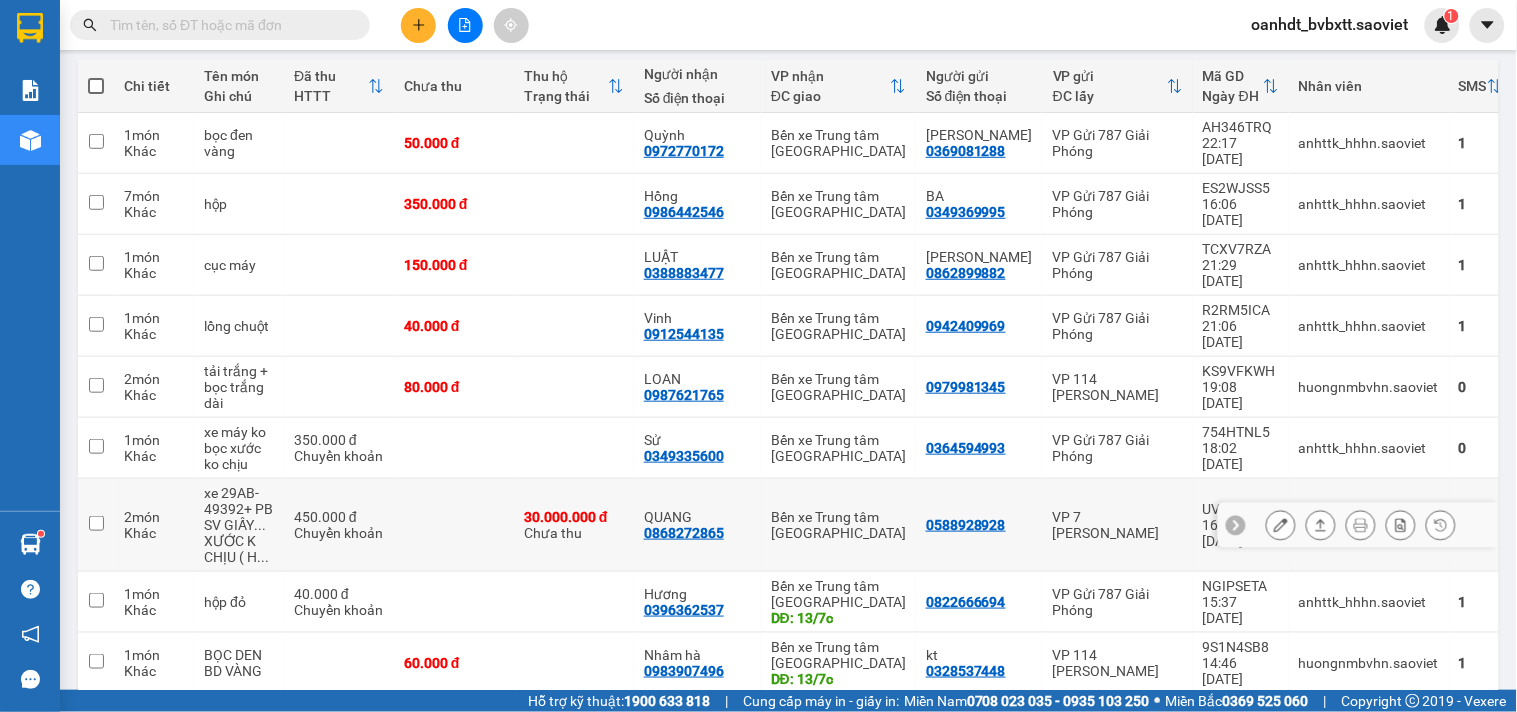 click at bounding box center (454, 525) 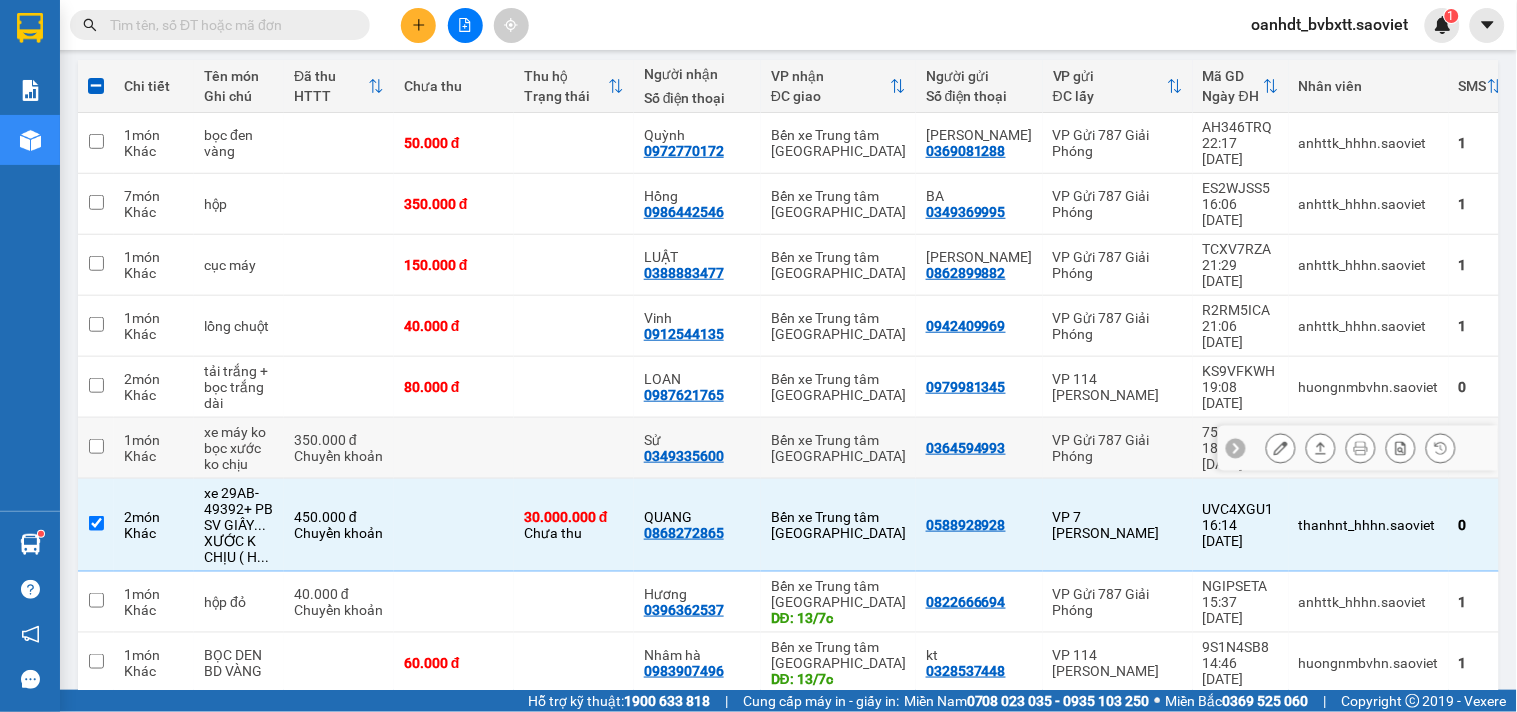 click on "350.000 đ Chuyển khoản" at bounding box center (339, 448) 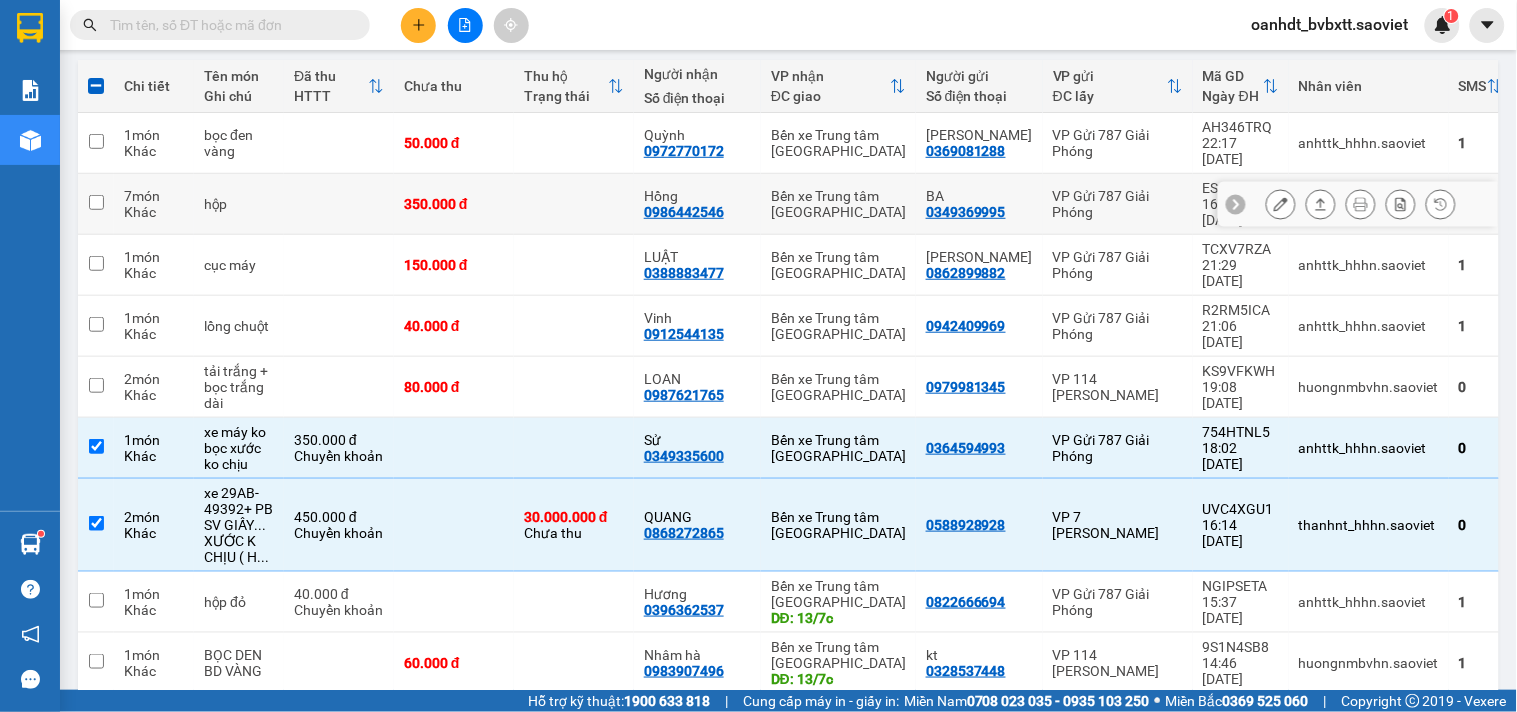 scroll, scrollTop: 0, scrollLeft: 0, axis: both 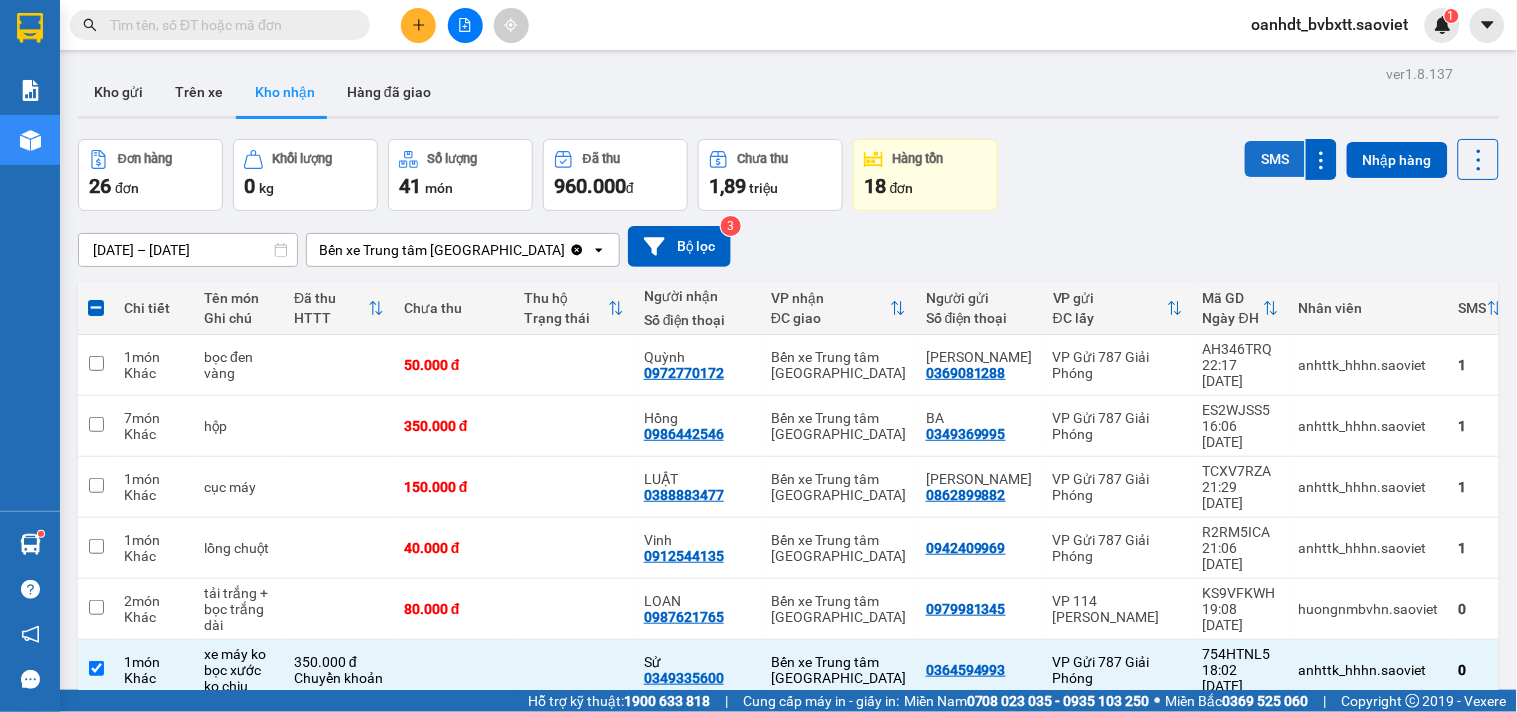 click on "SMS" at bounding box center (1275, 159) 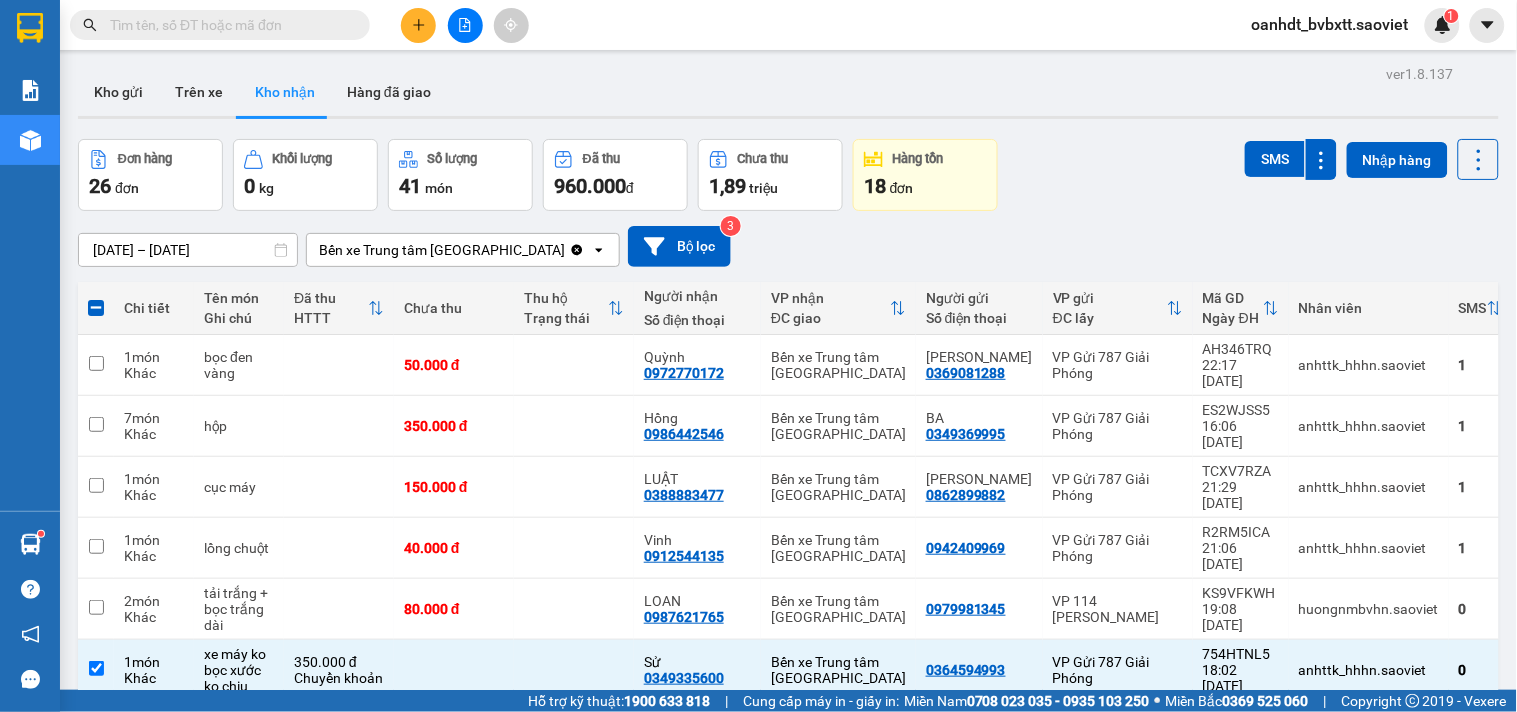 click at bounding box center [228, 25] 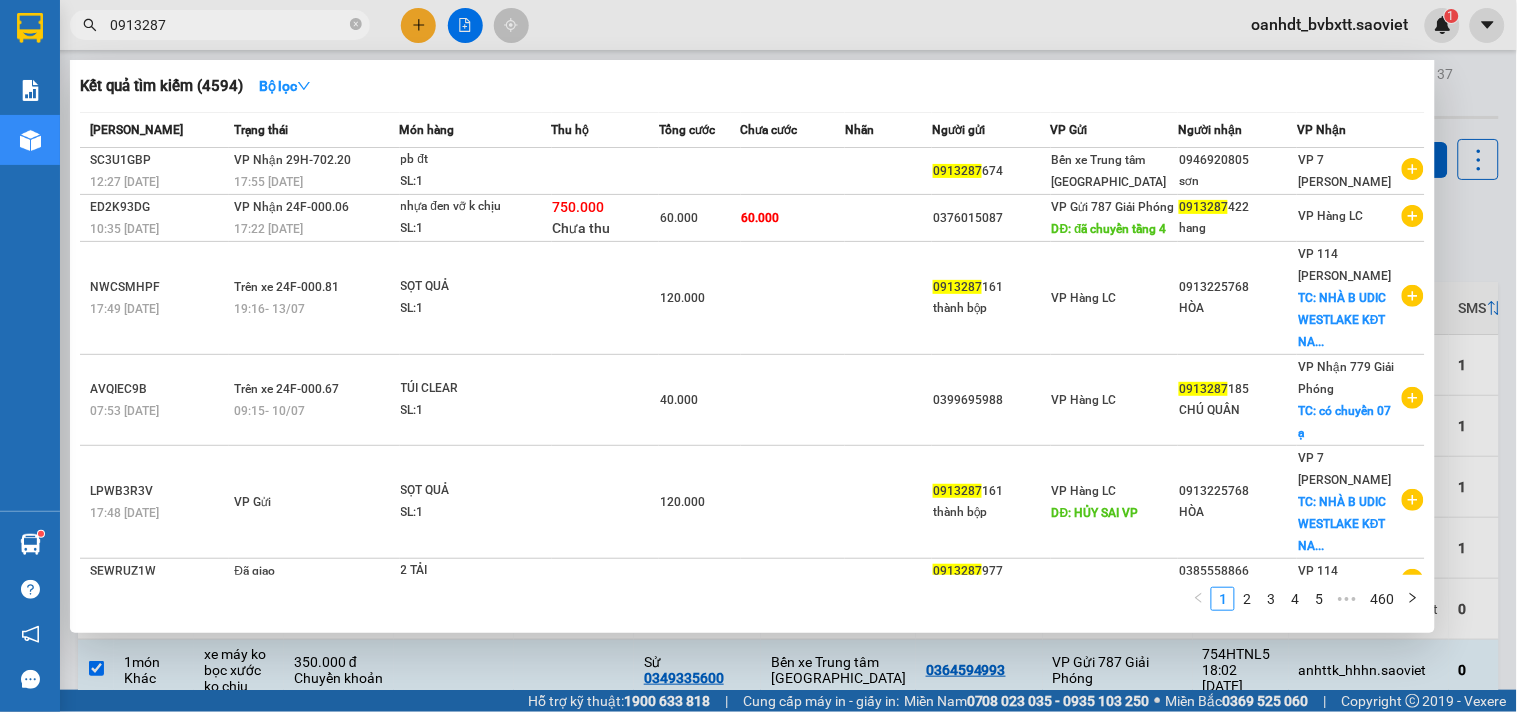 click on "0913287" at bounding box center [220, 25] 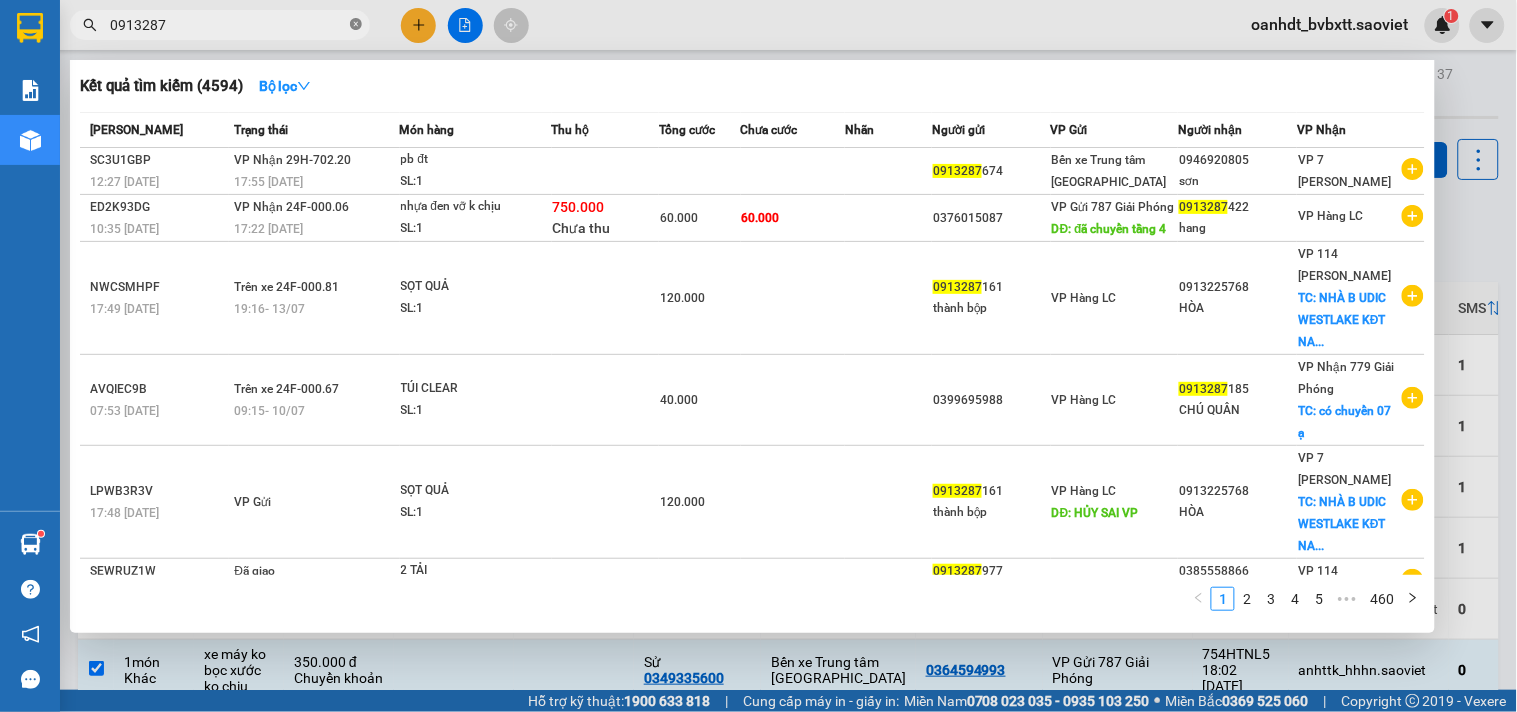 click 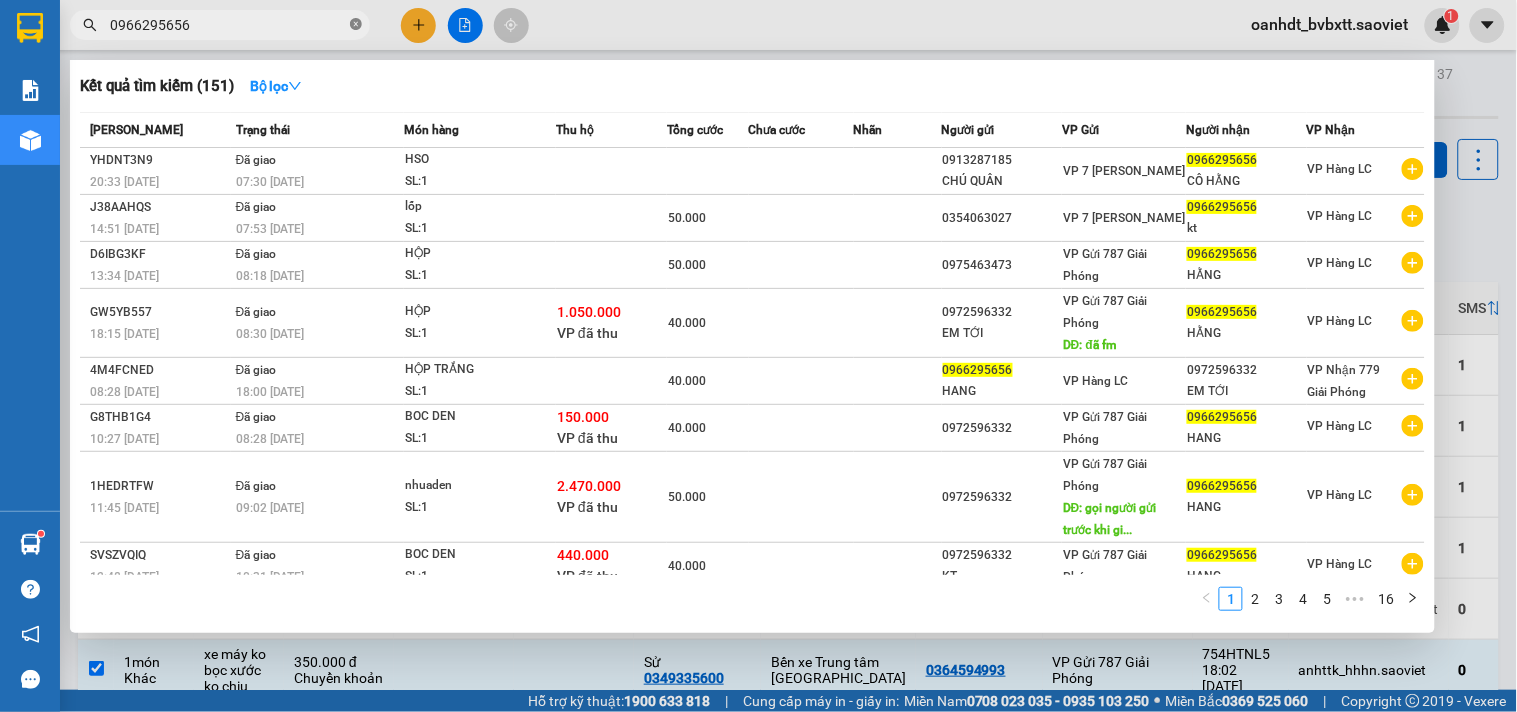 click at bounding box center [356, 25] 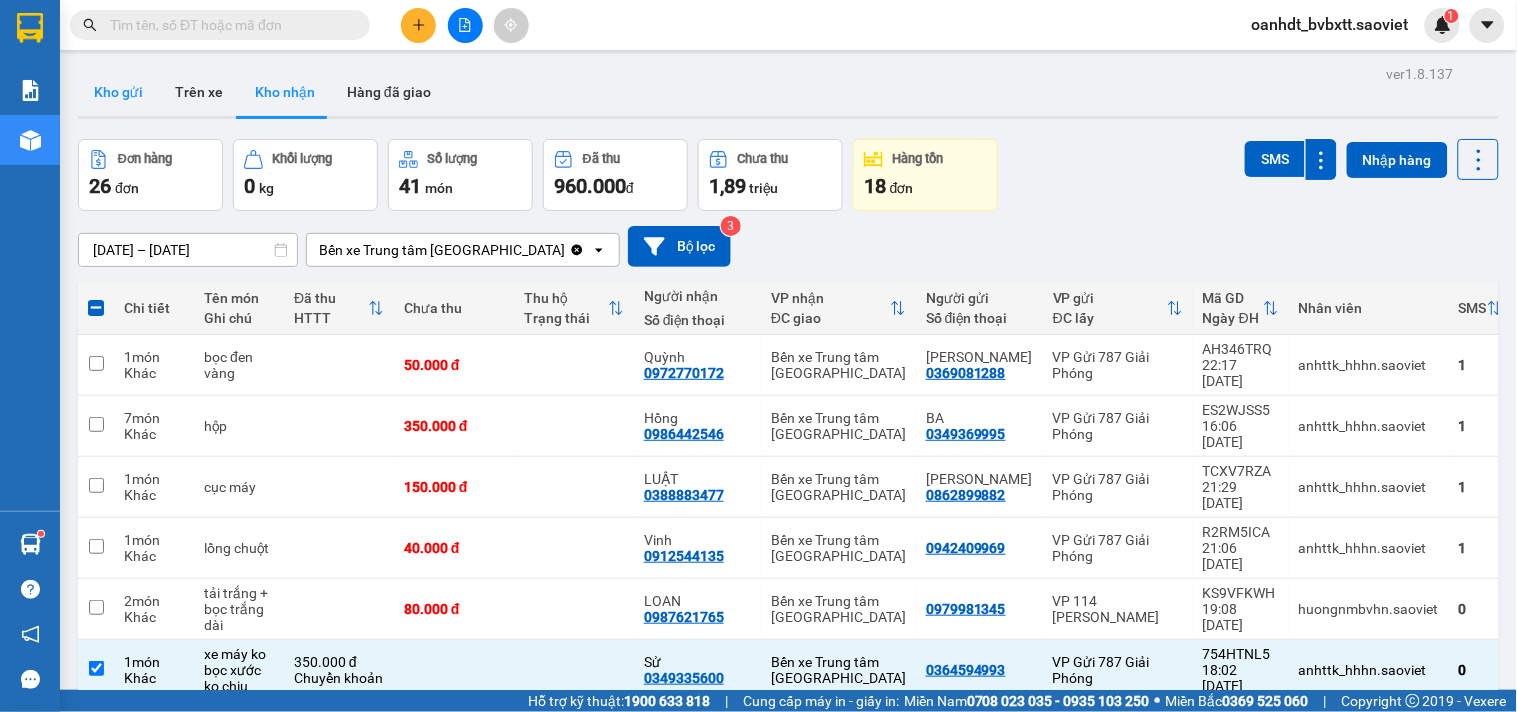 click on "Kho gửi" at bounding box center (118, 92) 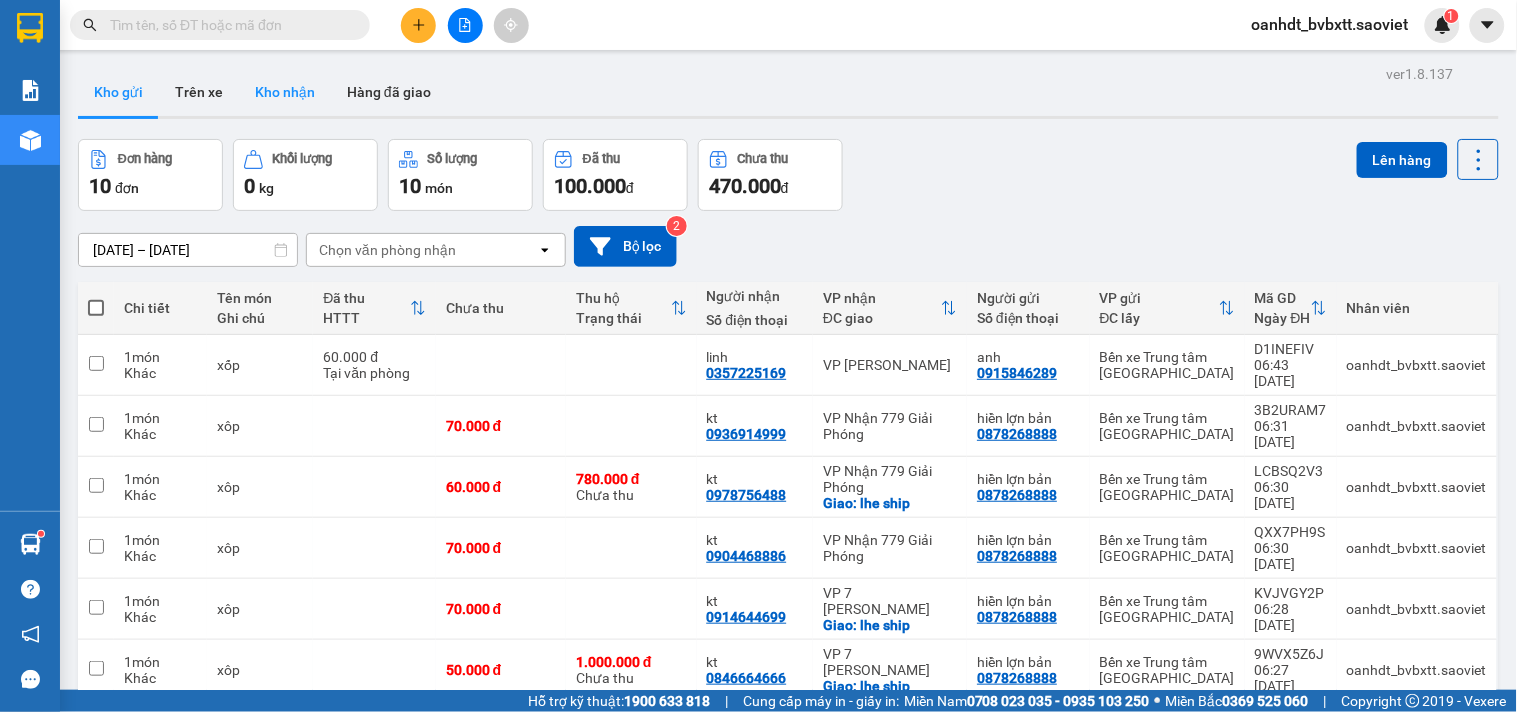 click on "Kho nhận" at bounding box center [285, 92] 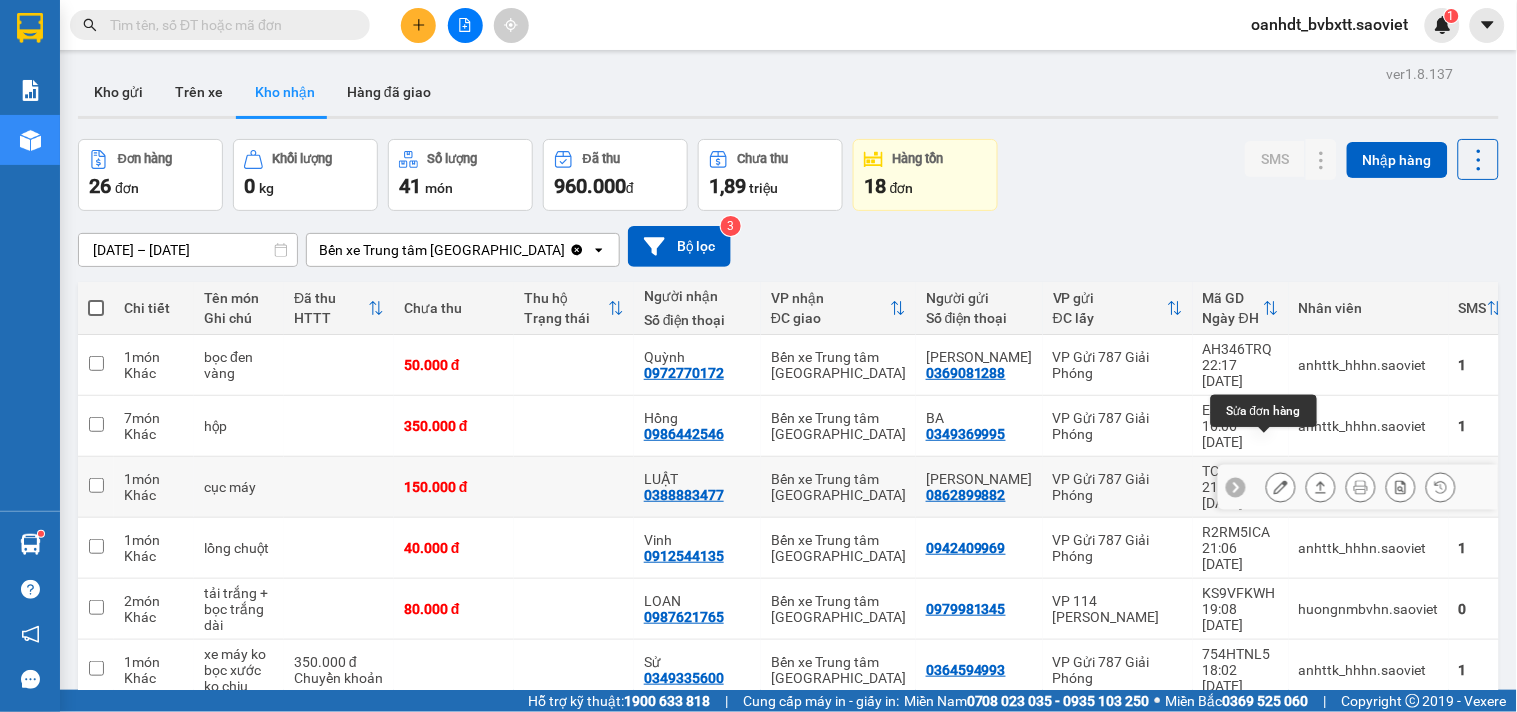 click at bounding box center [1281, 487] 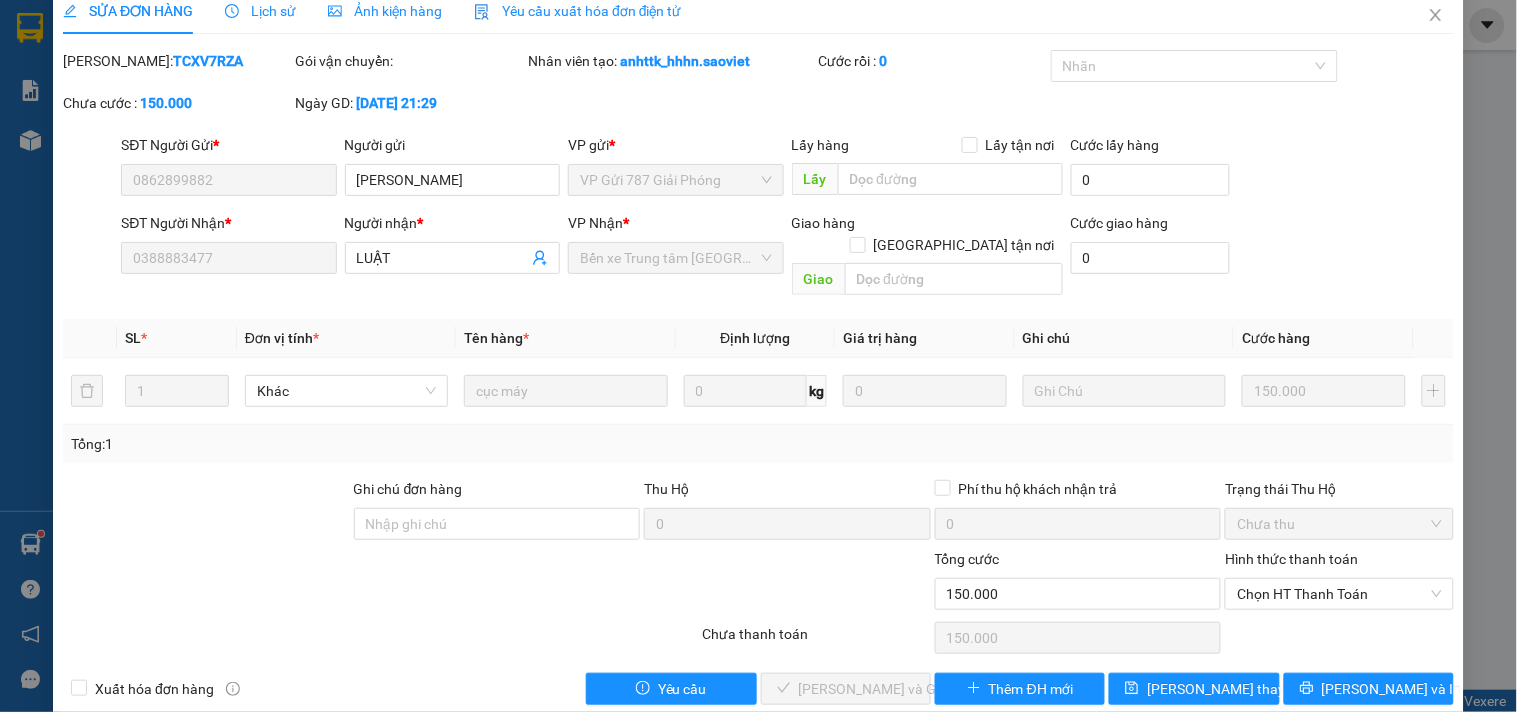 scroll, scrollTop: 32, scrollLeft: 0, axis: vertical 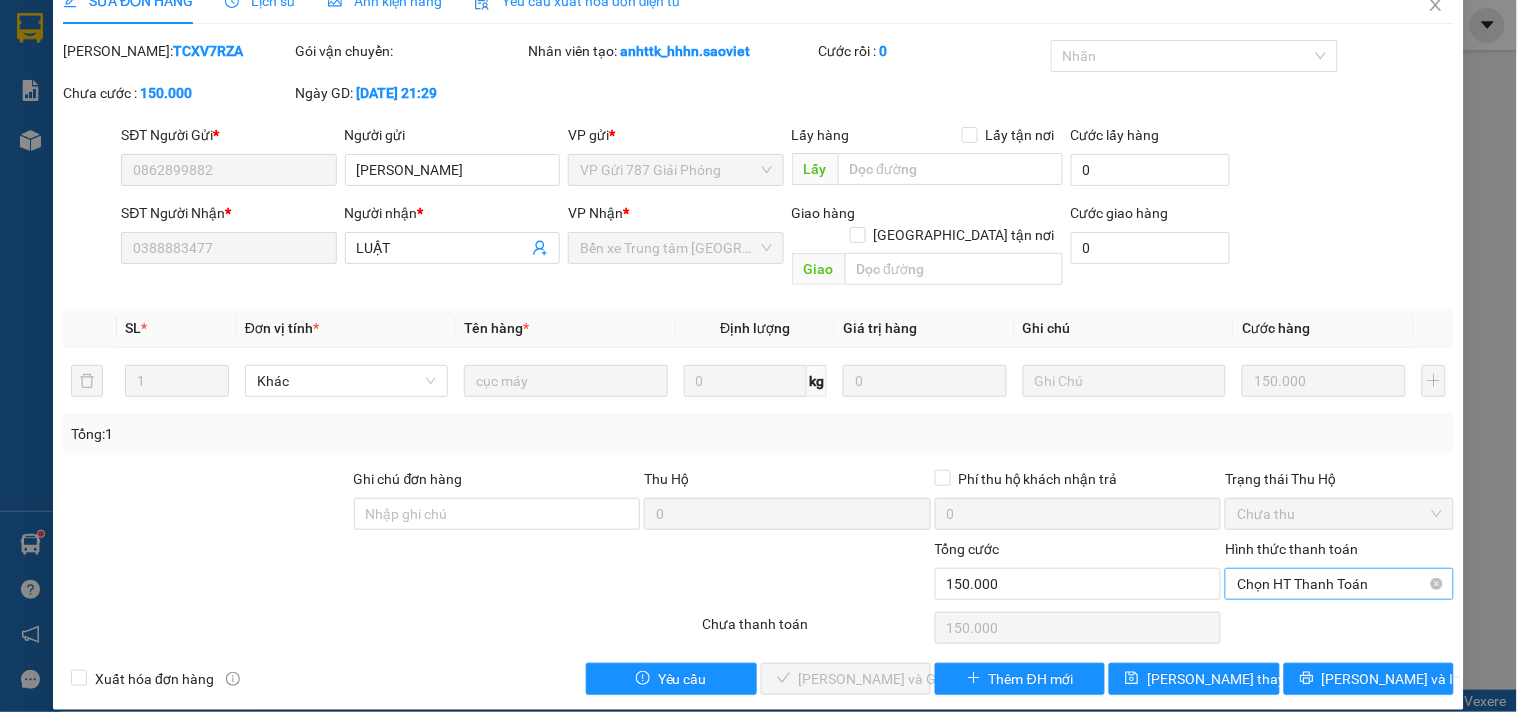 drag, startPoint x: 1243, startPoint y: 561, endPoint x: 1248, endPoint y: 571, distance: 11.18034 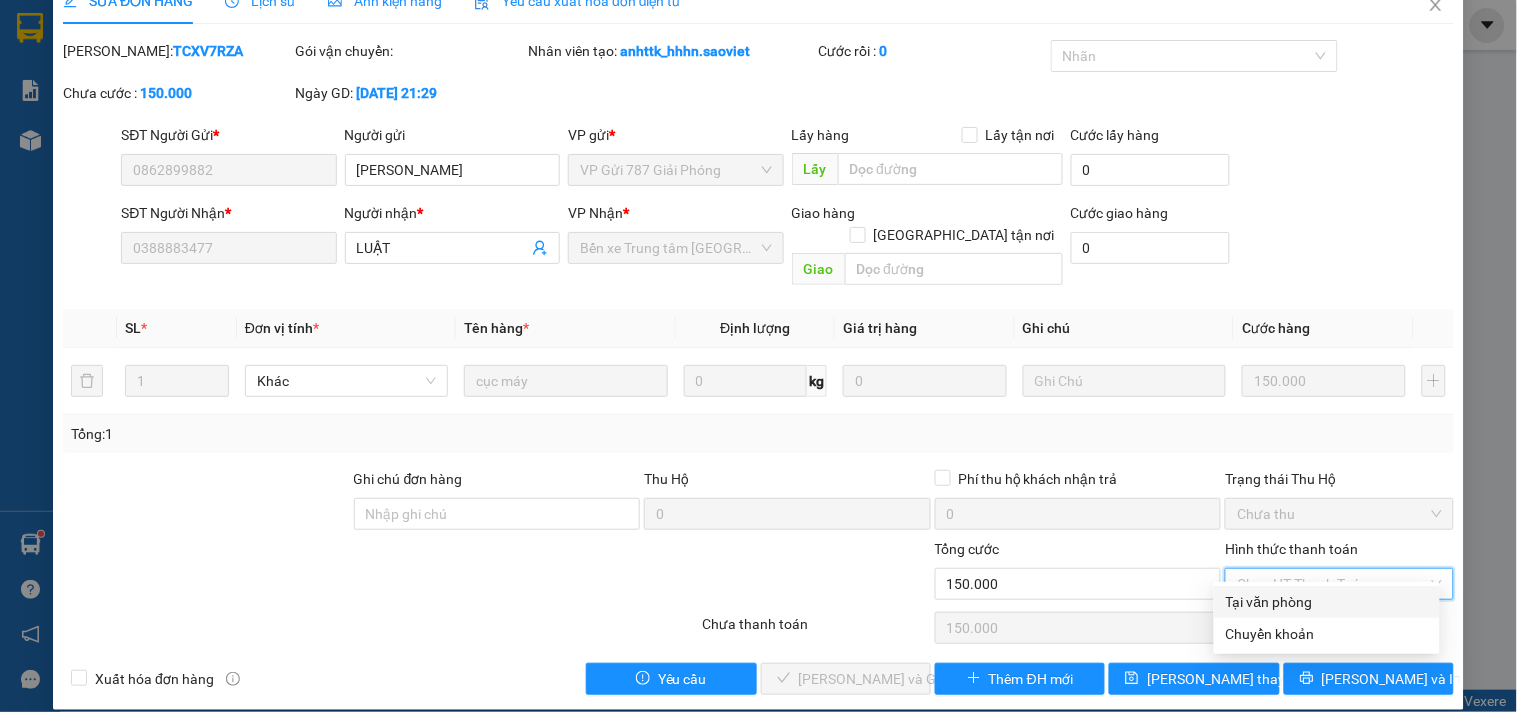 click on "Tại văn phòng" at bounding box center [1327, 602] 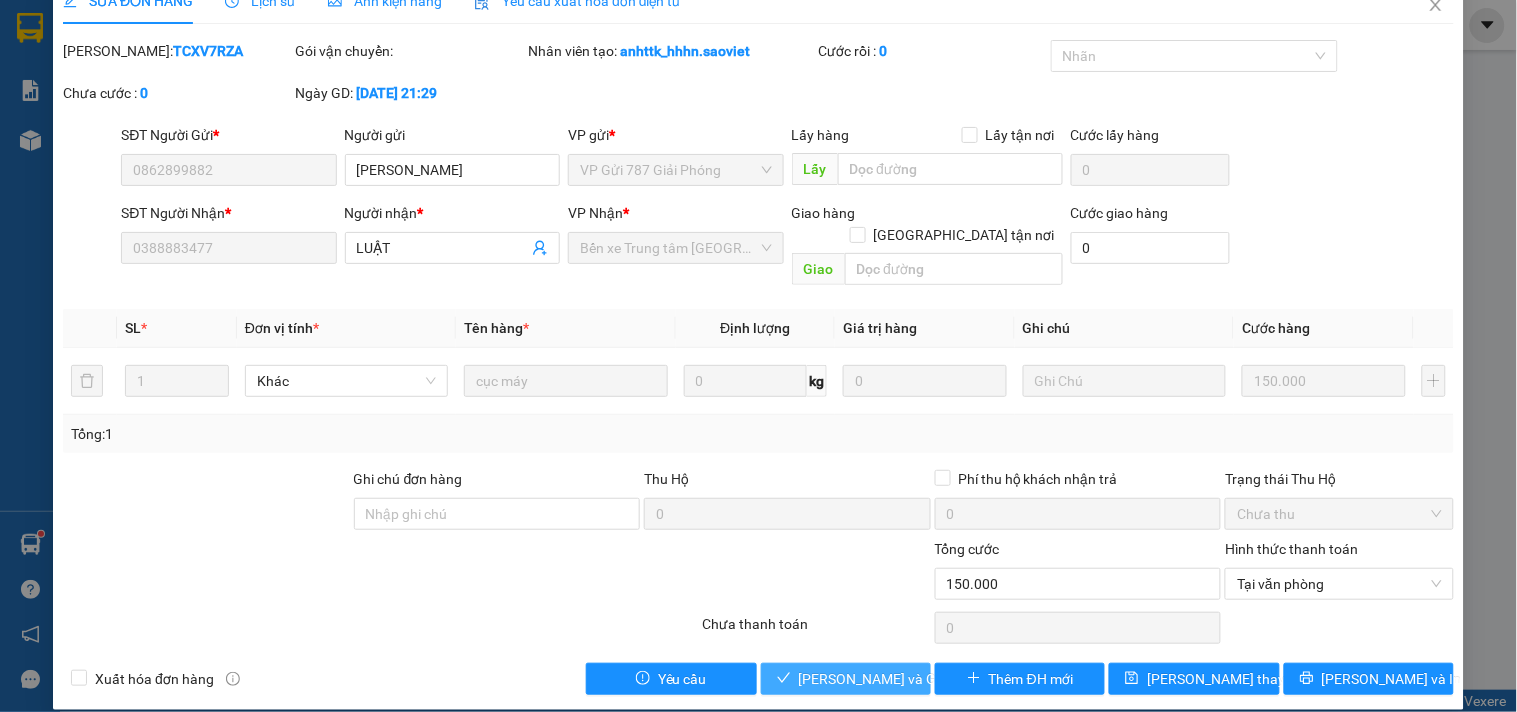click on "[PERSON_NAME] và Giao hàng" at bounding box center [846, 679] 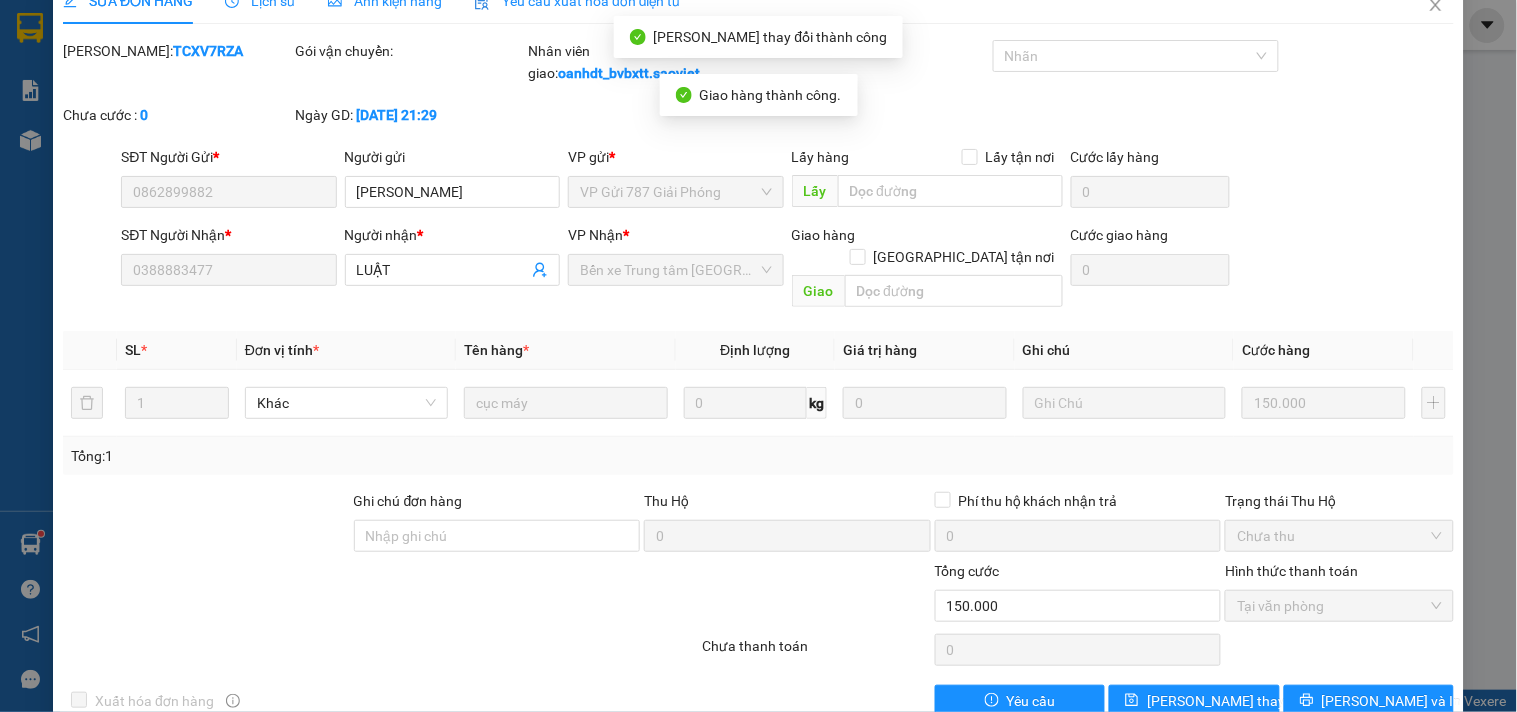 scroll, scrollTop: 0, scrollLeft: 0, axis: both 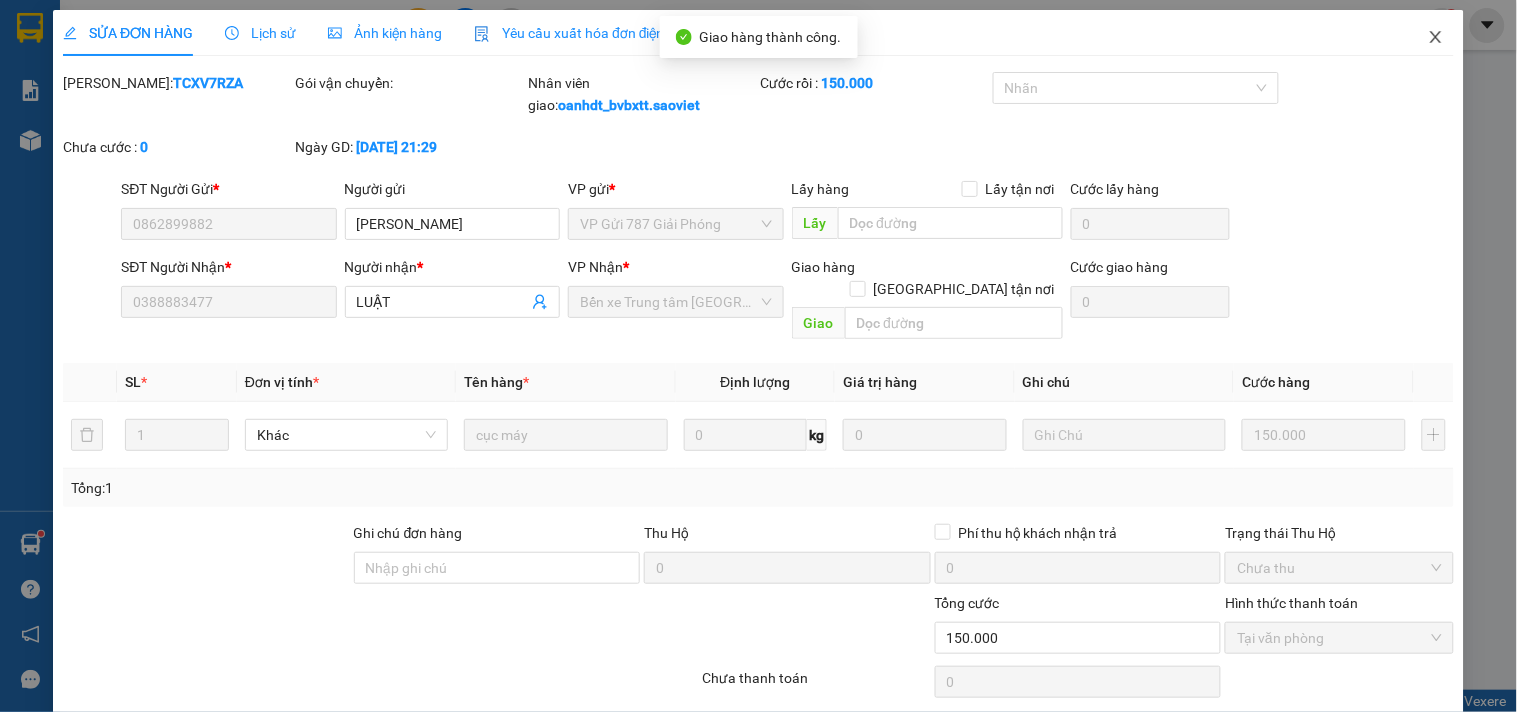 click 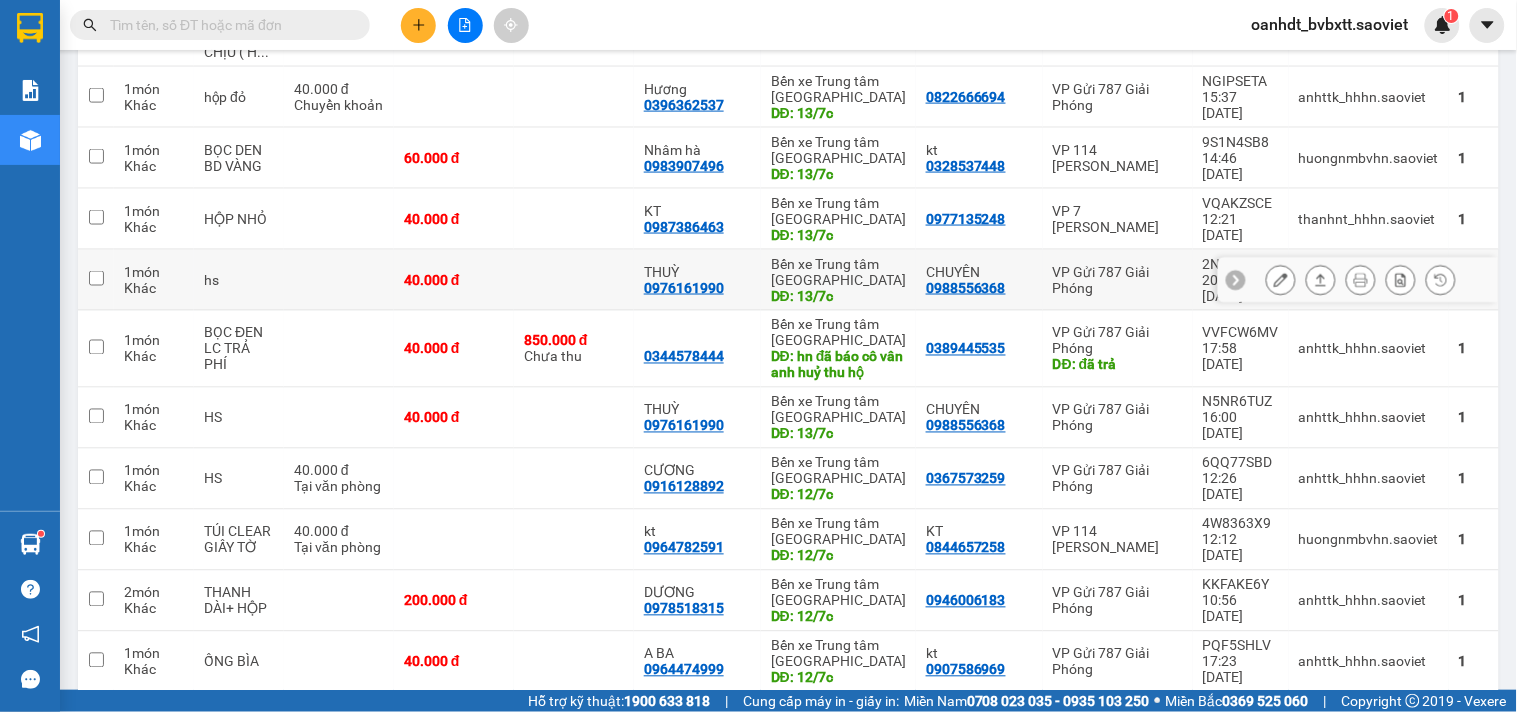 scroll, scrollTop: 777, scrollLeft: 0, axis: vertical 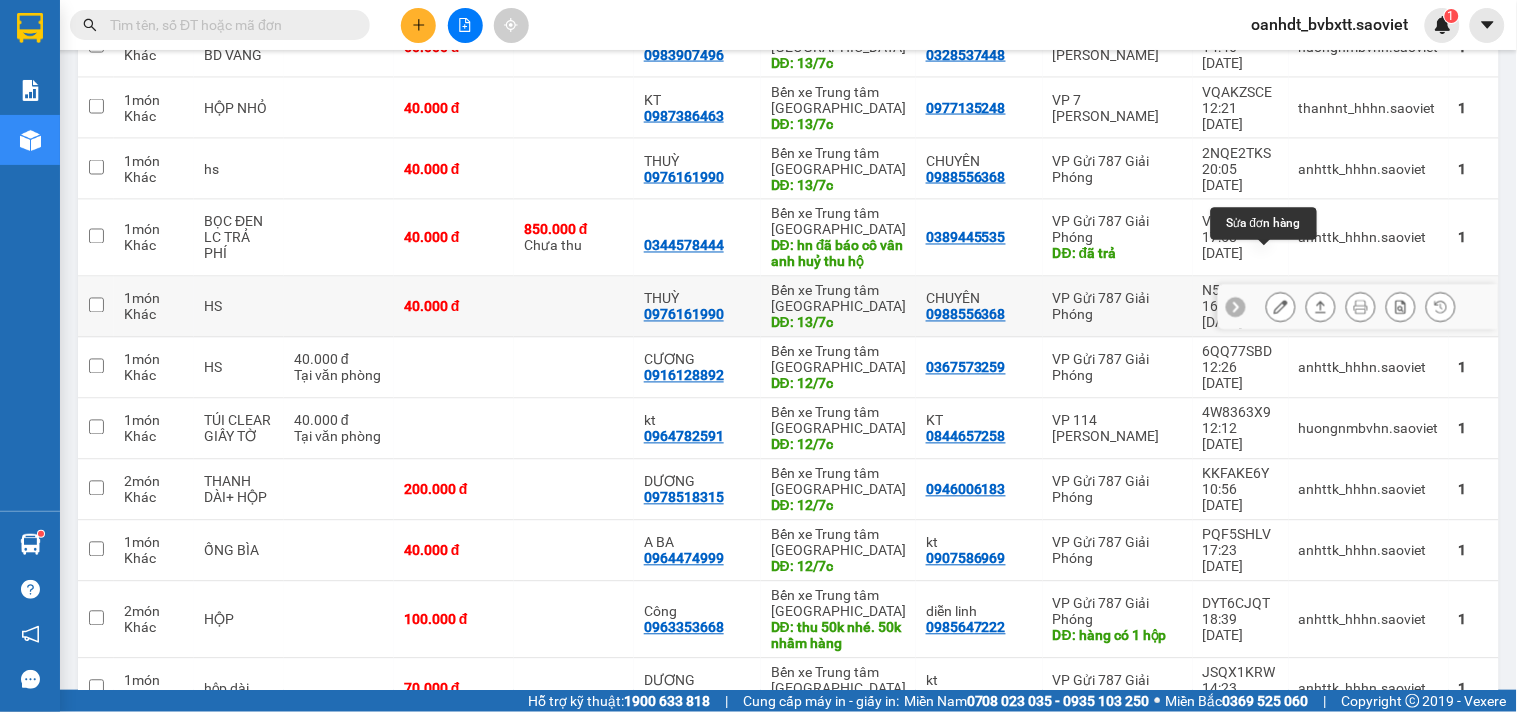 click 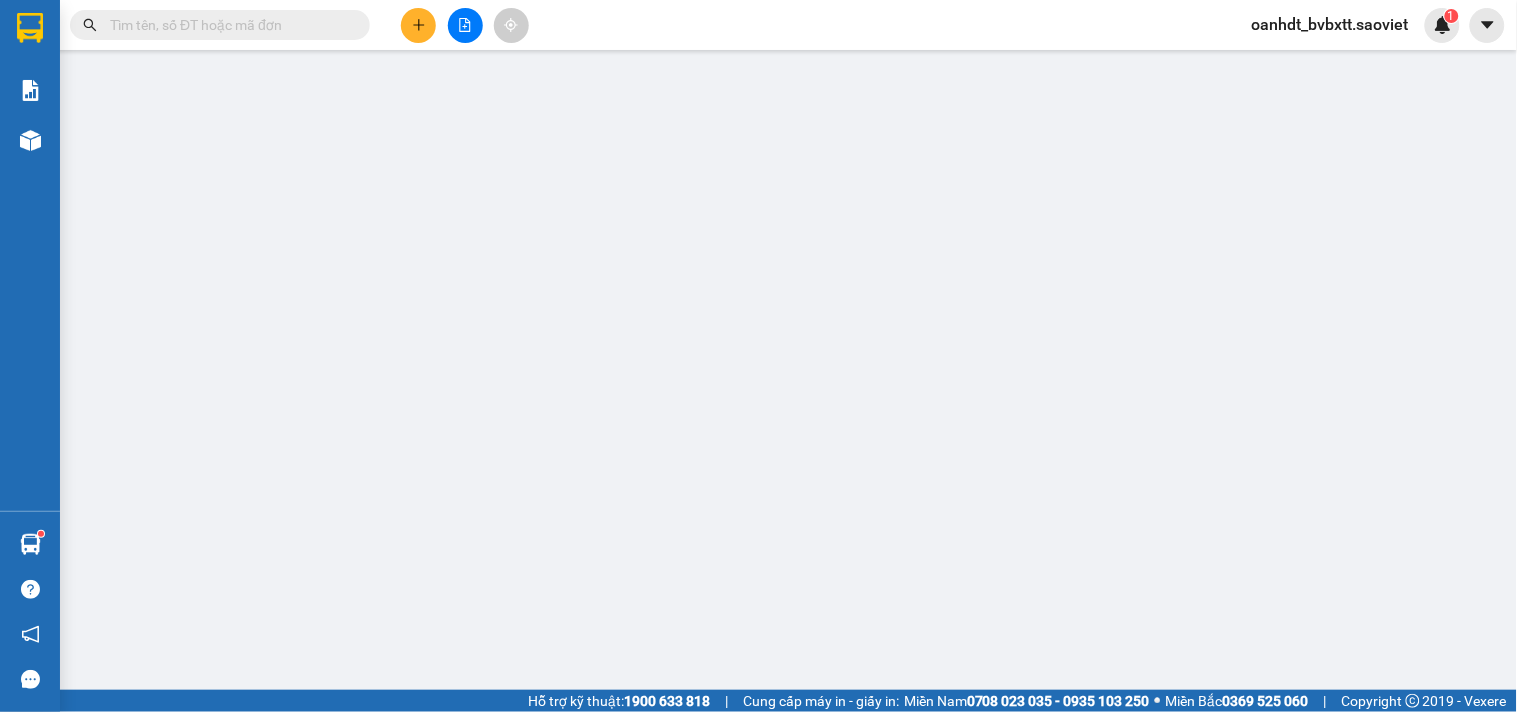 scroll, scrollTop: 0, scrollLeft: 0, axis: both 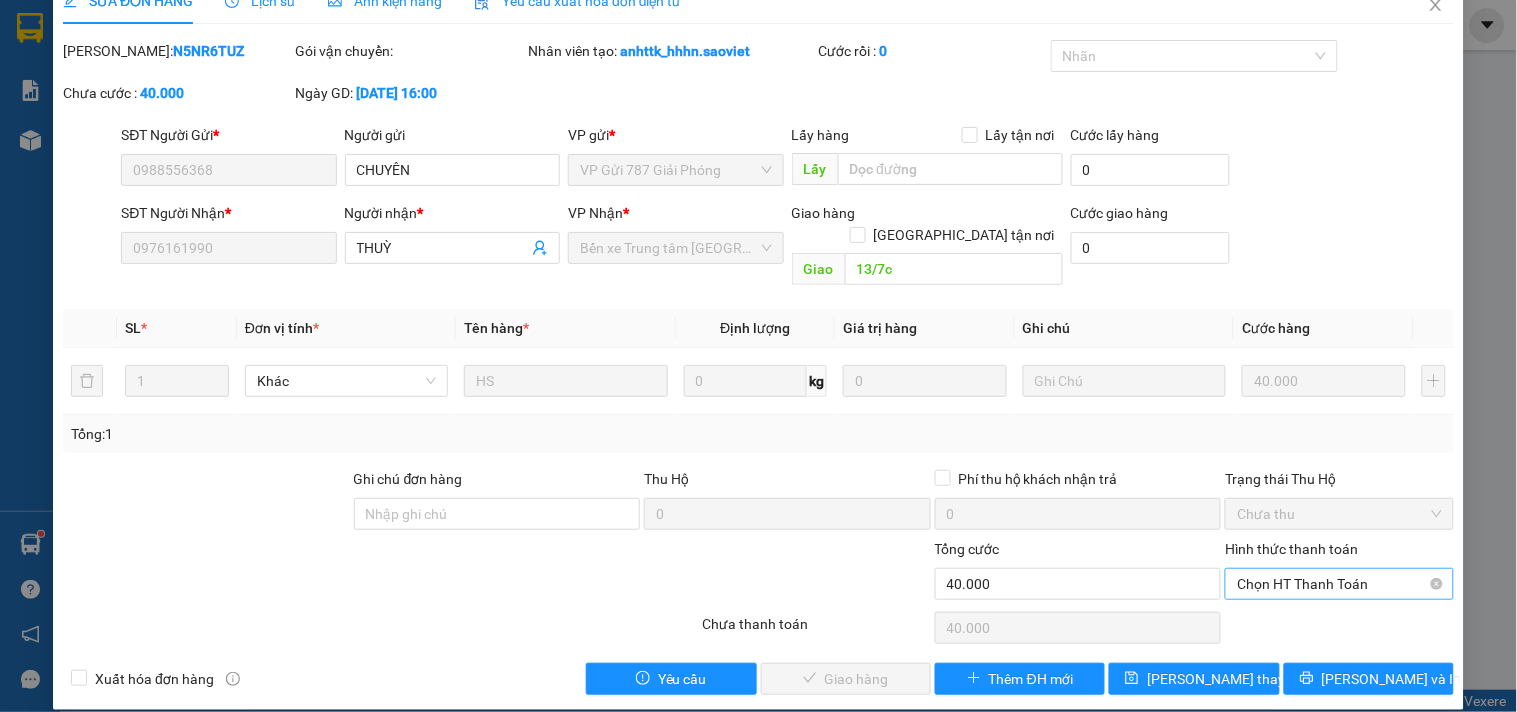click on "Chọn HT Thanh Toán" at bounding box center [1339, 584] 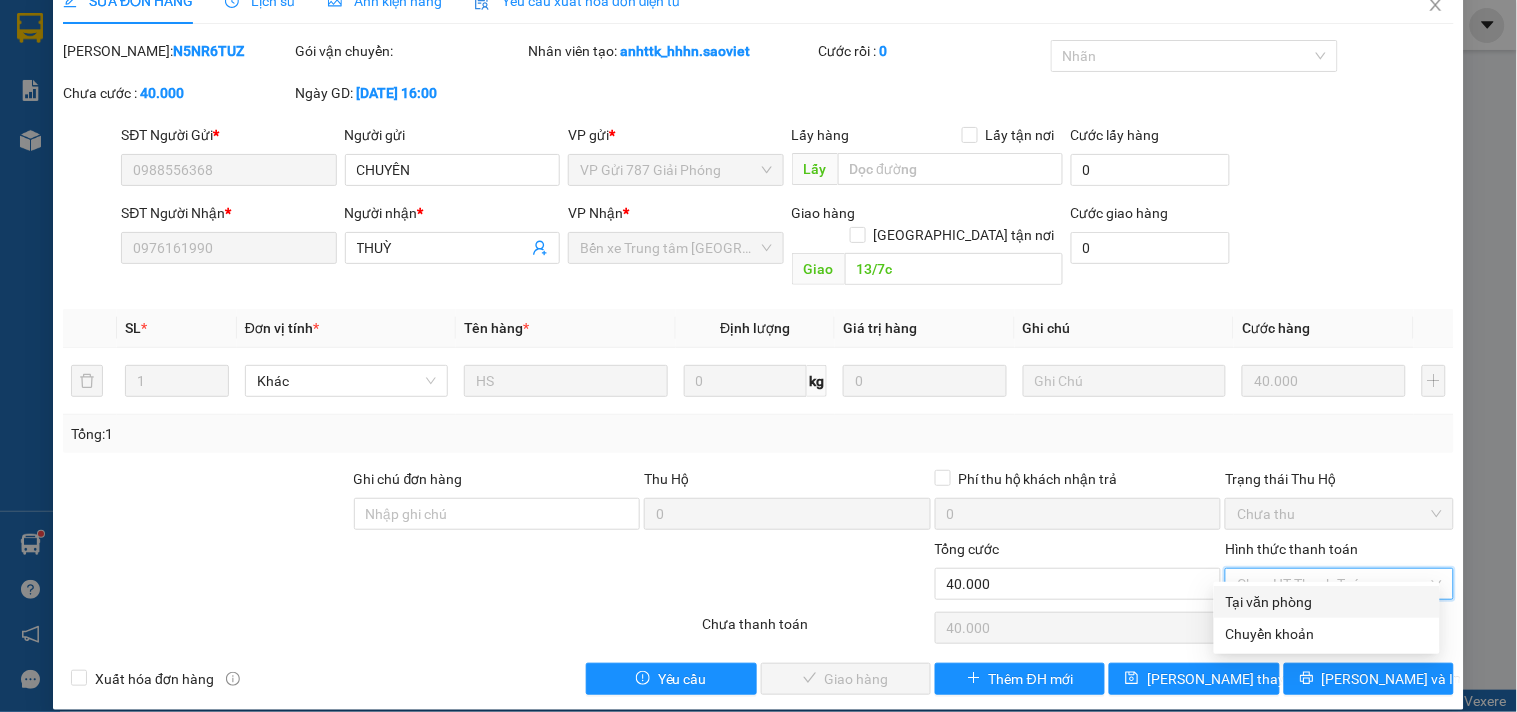 click on "Tại văn phòng" at bounding box center [1327, 602] 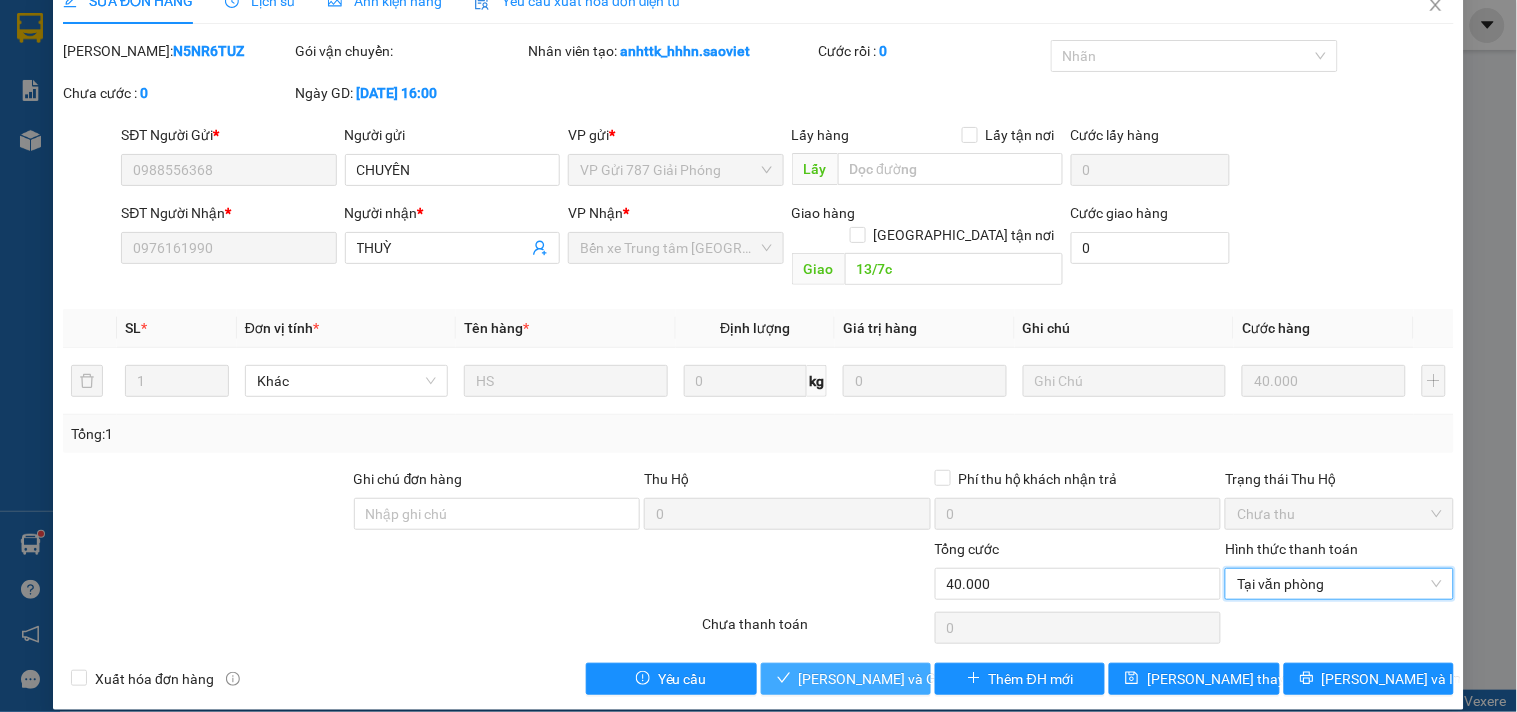 click on "[PERSON_NAME] và Giao hàng" at bounding box center (895, 679) 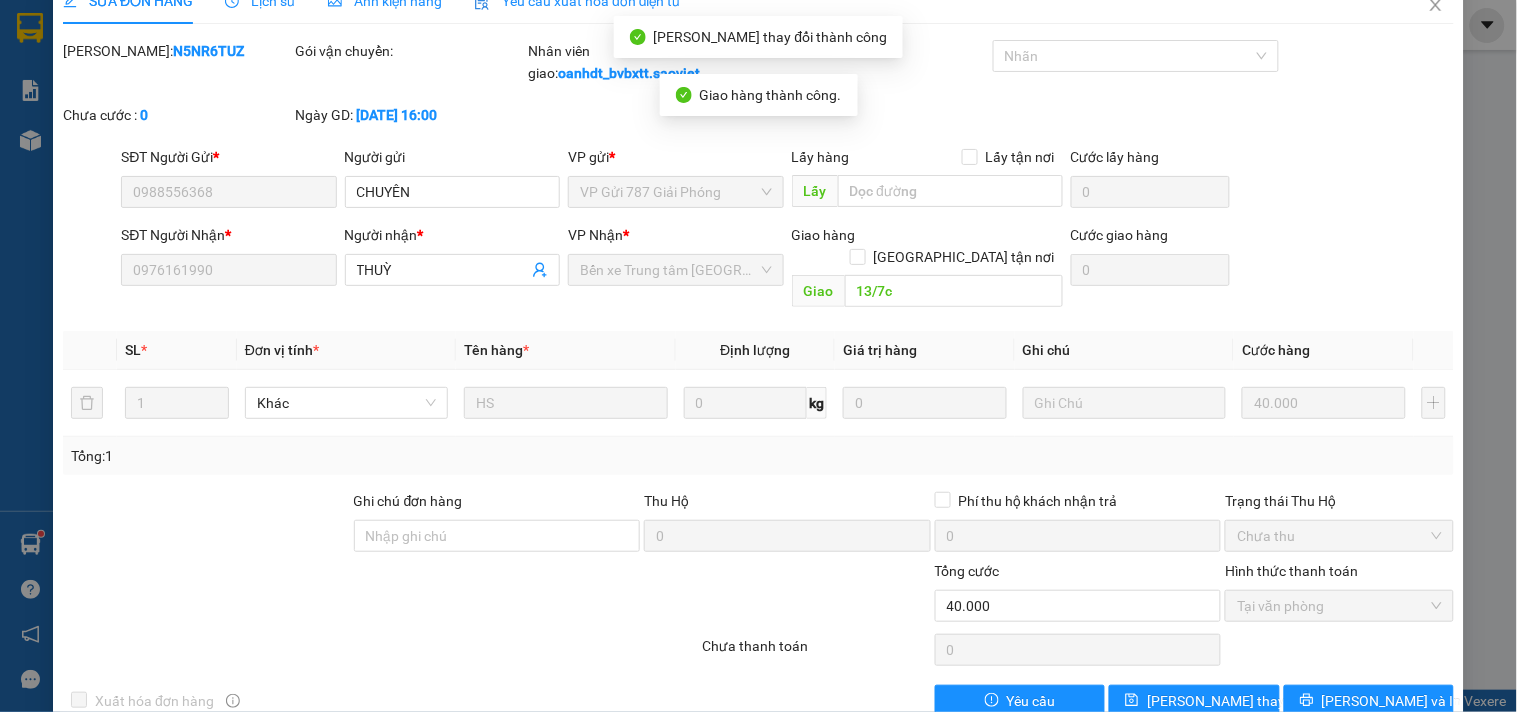 scroll, scrollTop: 0, scrollLeft: 0, axis: both 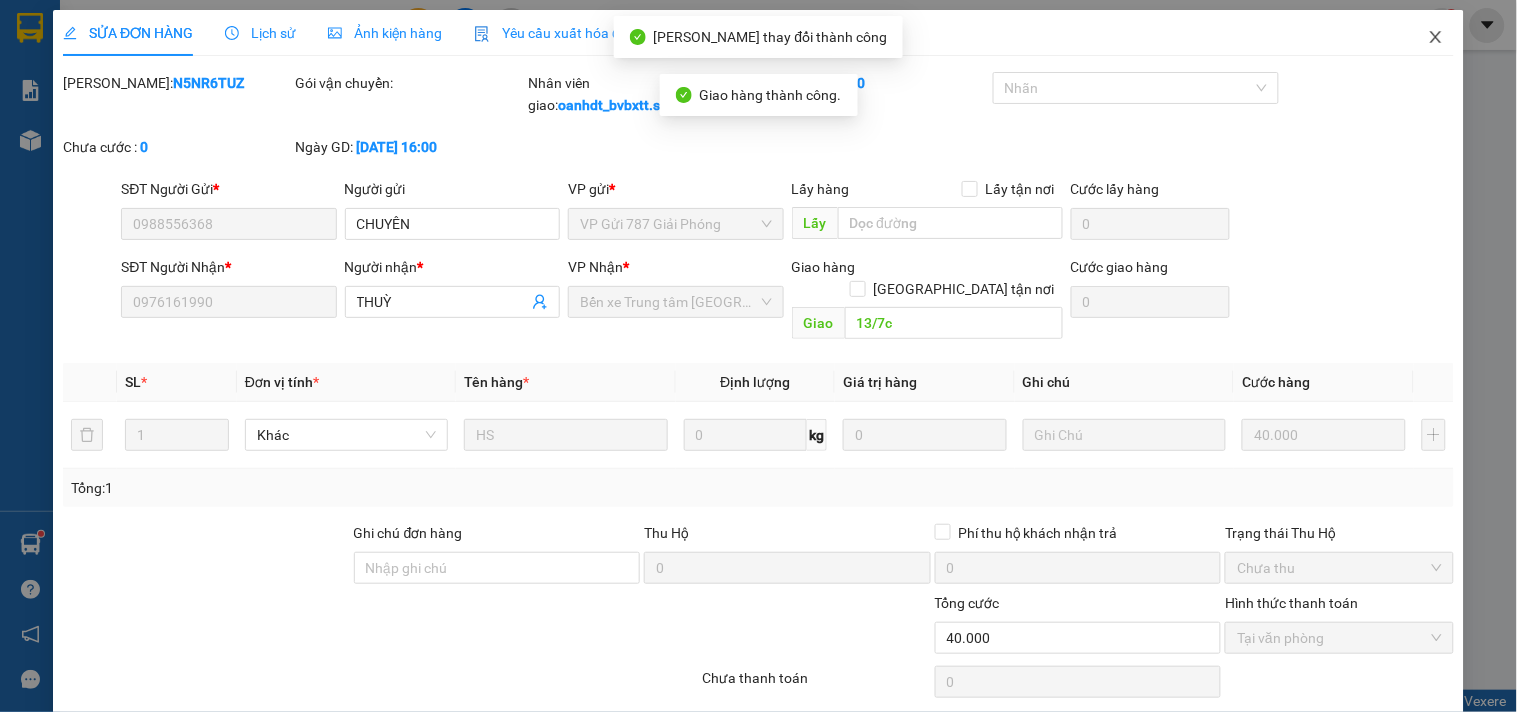 click 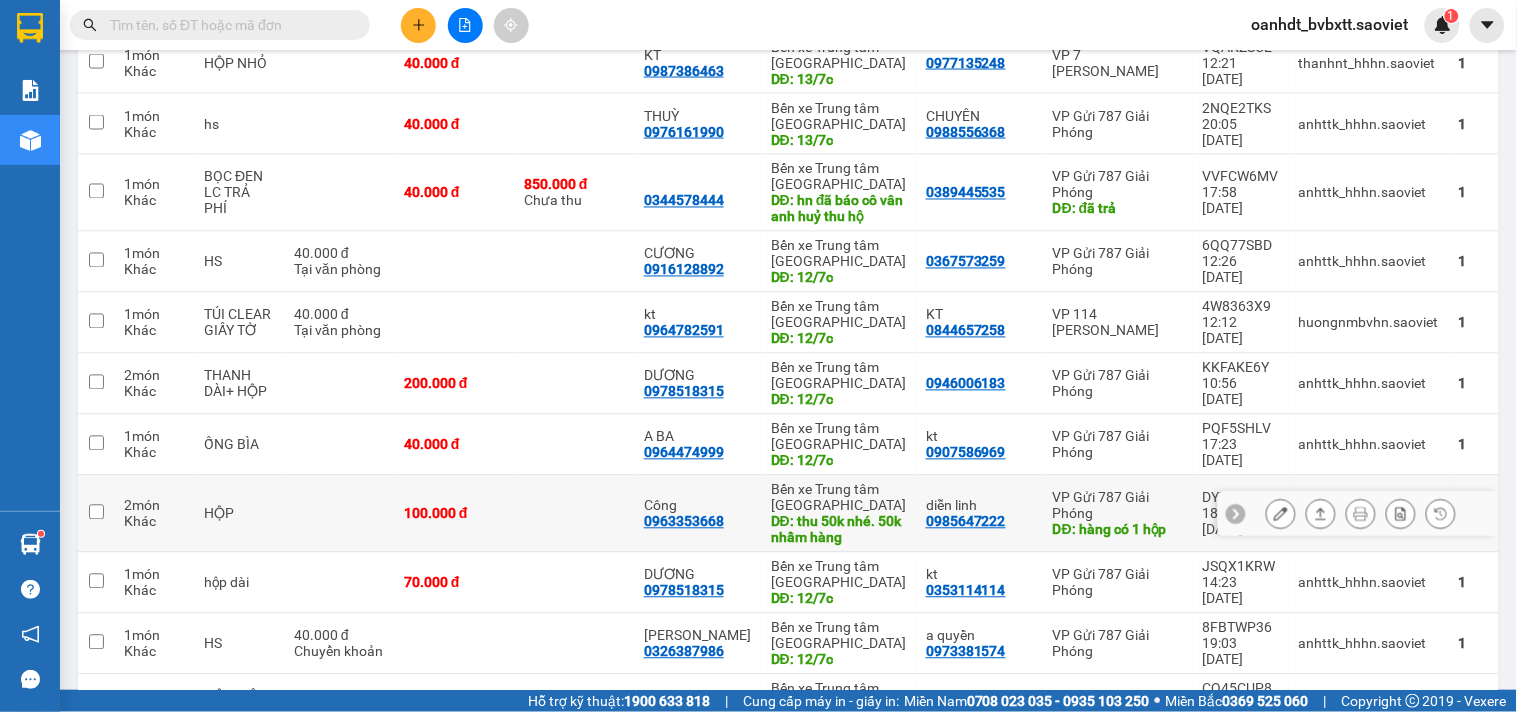 scroll, scrollTop: 600, scrollLeft: 0, axis: vertical 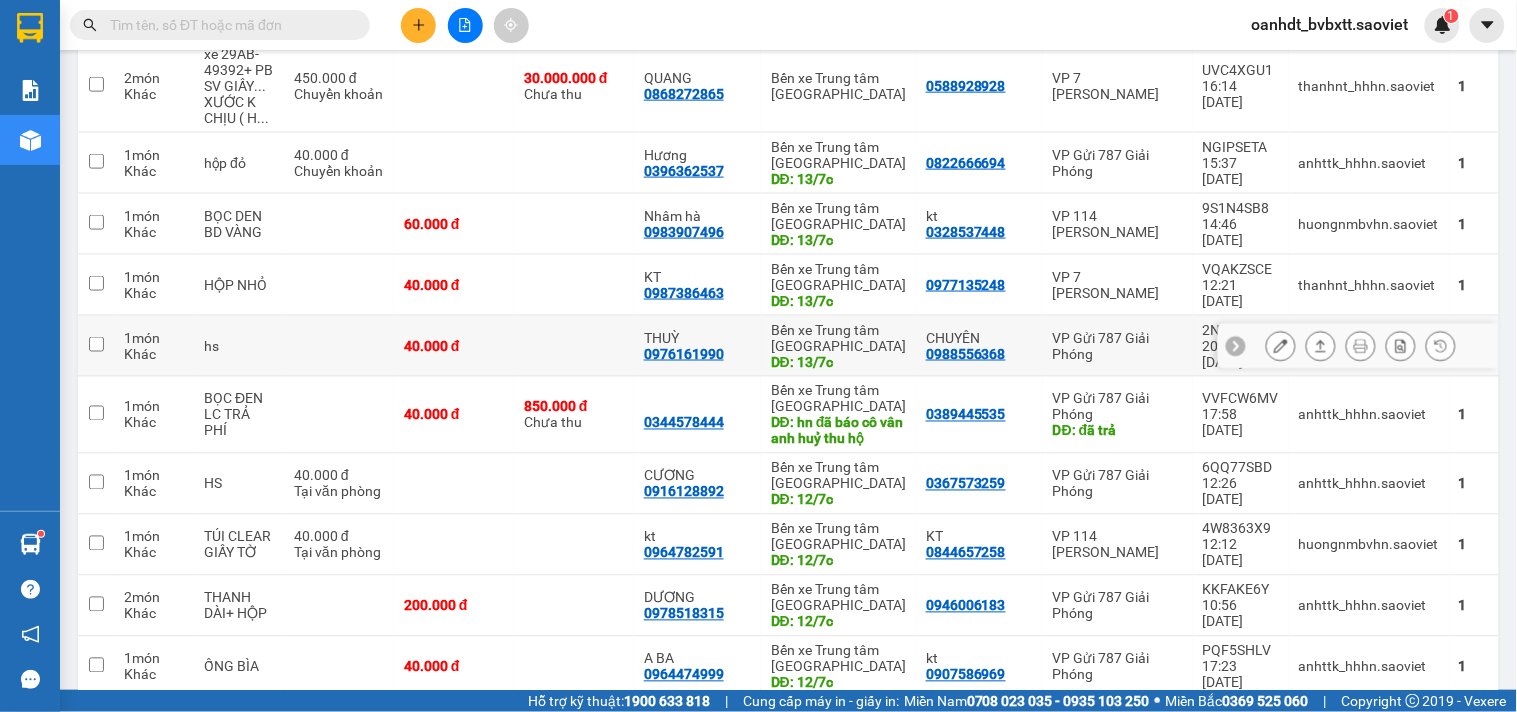 click 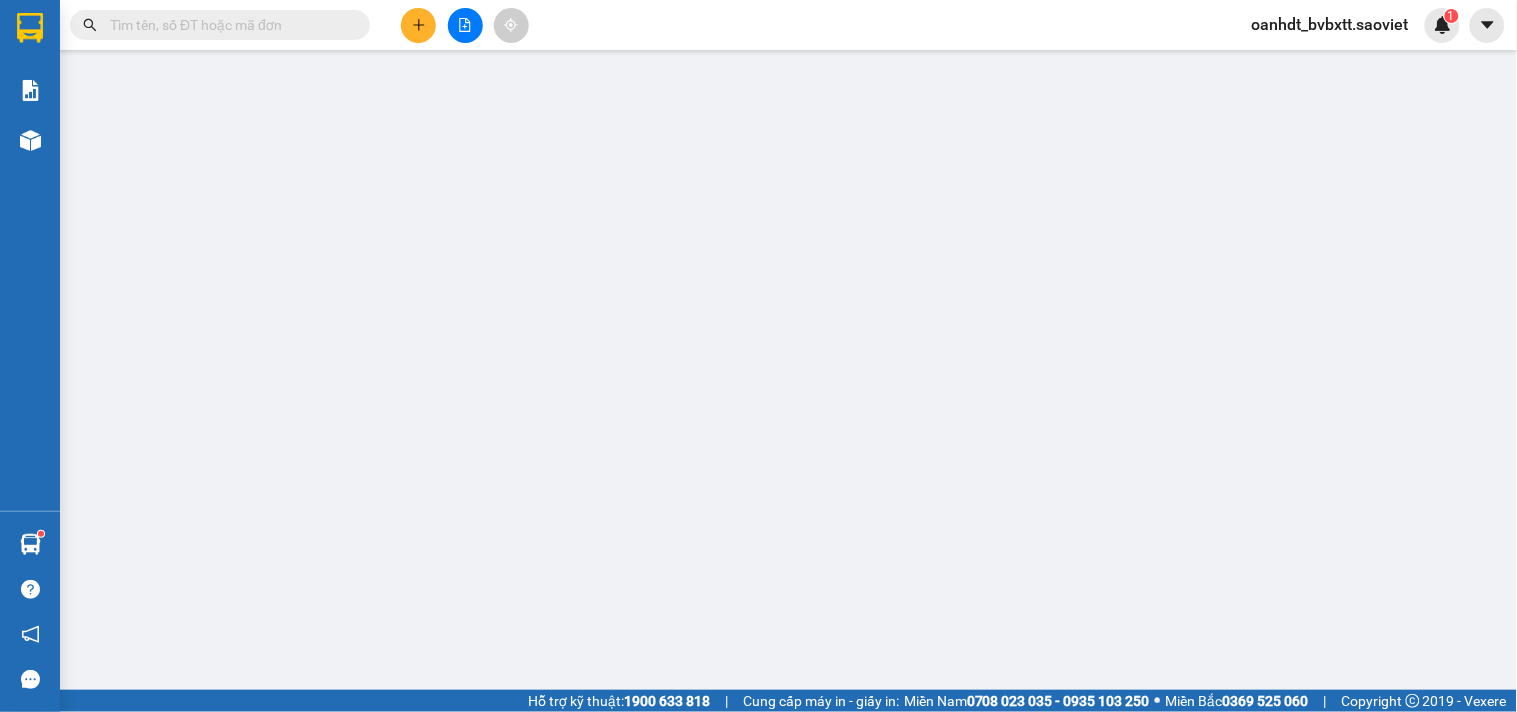 scroll, scrollTop: 0, scrollLeft: 0, axis: both 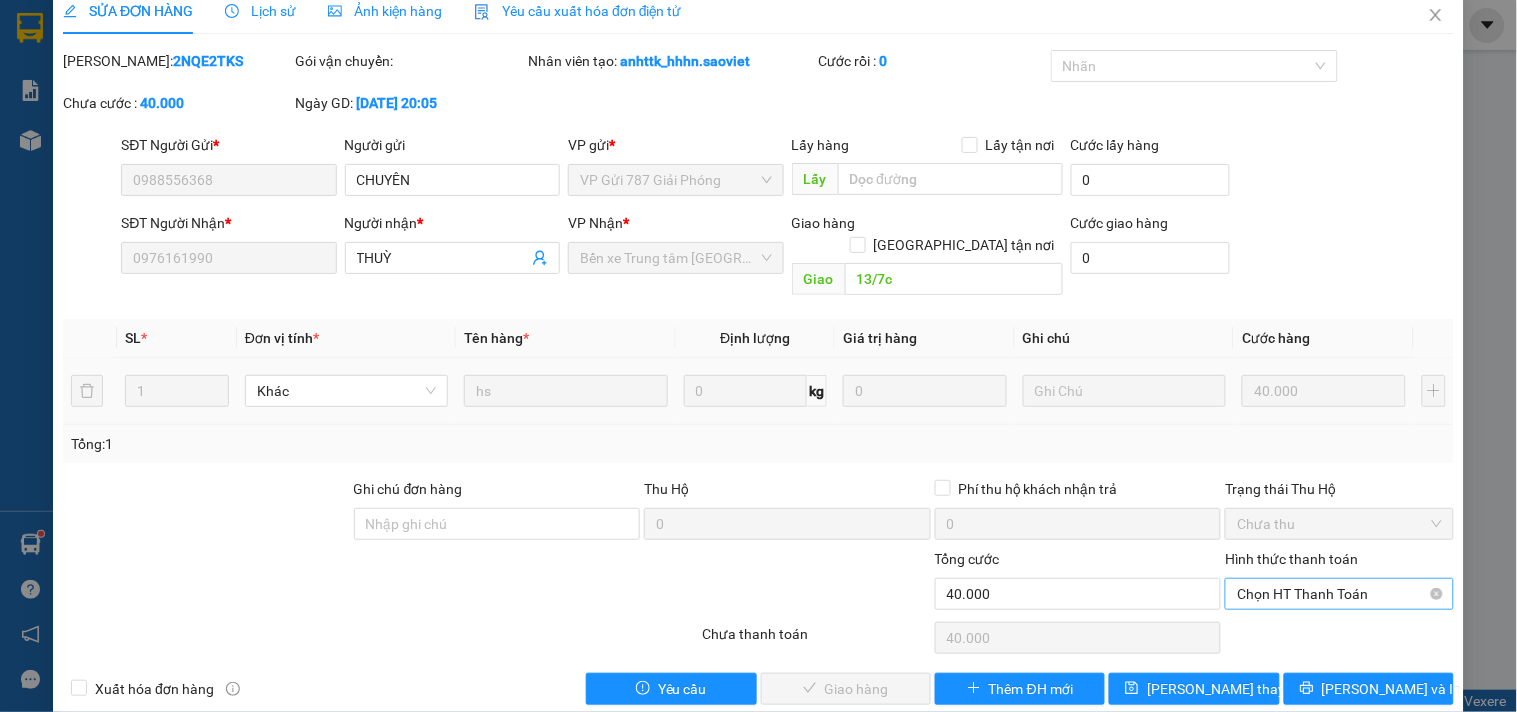 click on "Chọn HT Thanh Toán" at bounding box center [1339, 594] 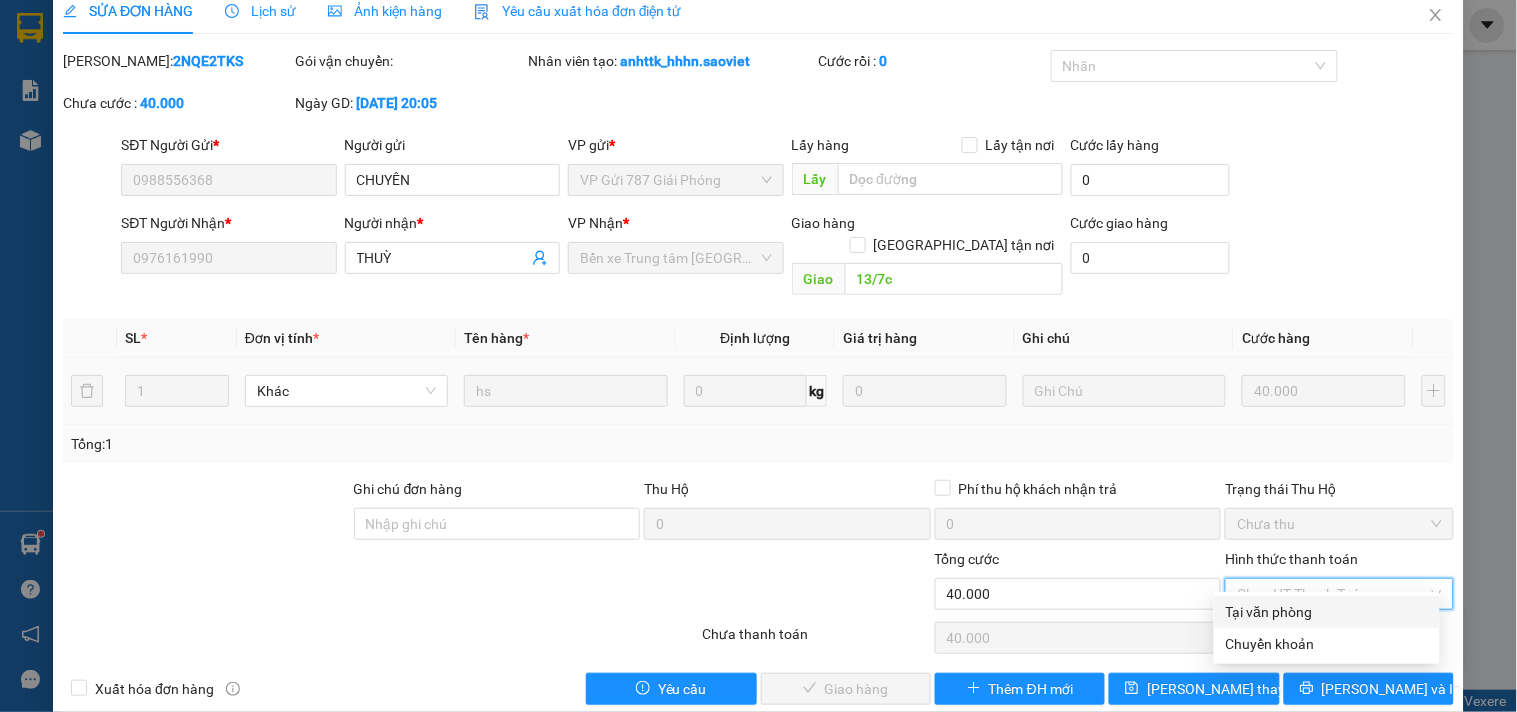 click on "Tại văn phòng" at bounding box center (1327, 612) 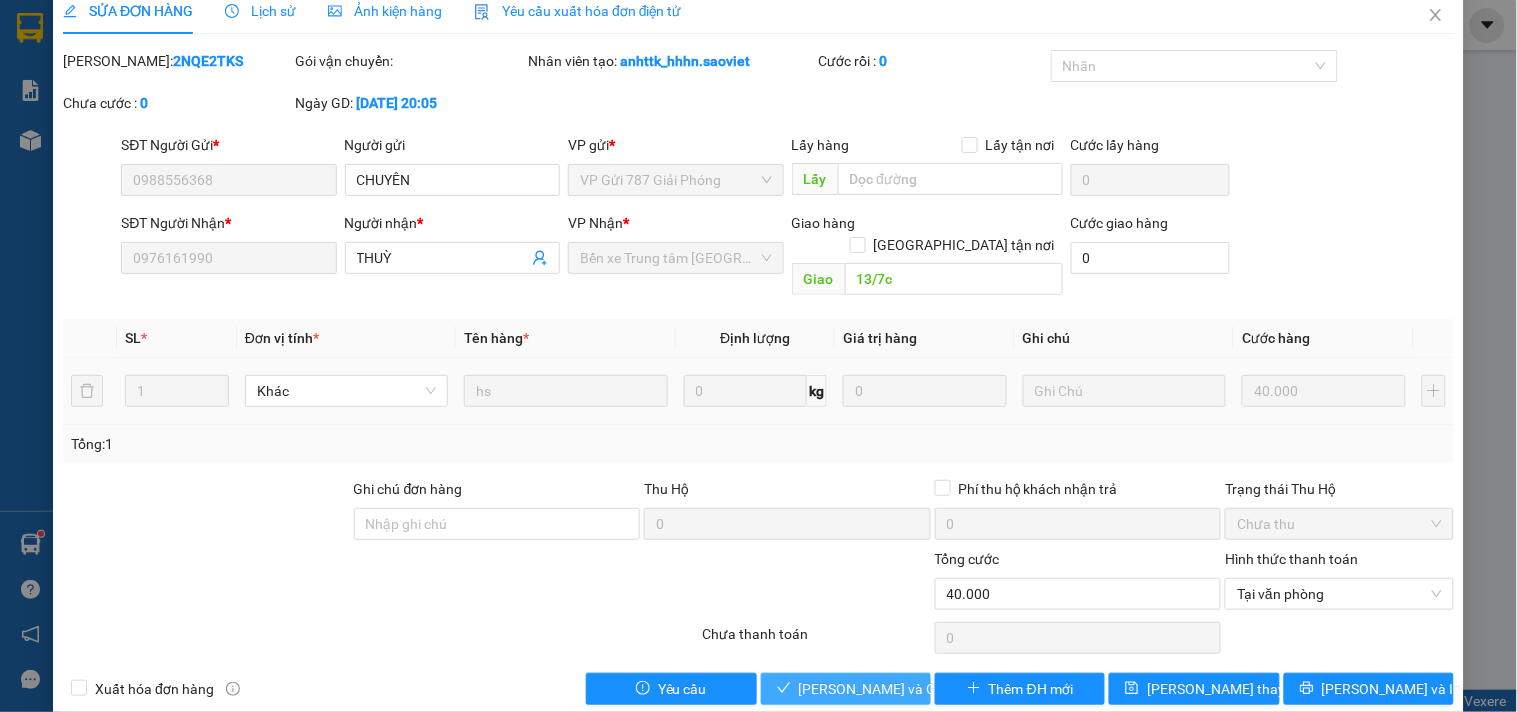 click on "[PERSON_NAME] và Giao hàng" at bounding box center (846, 689) 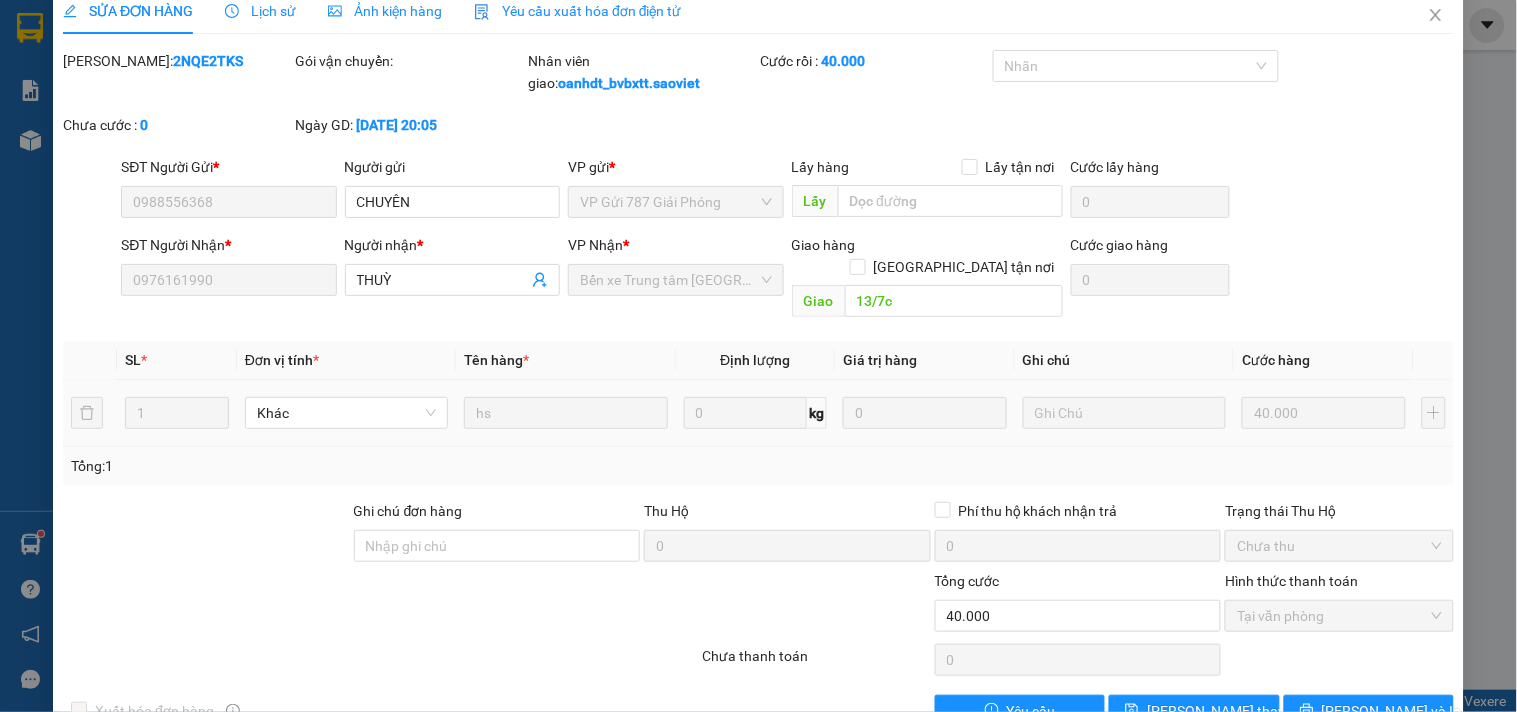 scroll, scrollTop: 0, scrollLeft: 0, axis: both 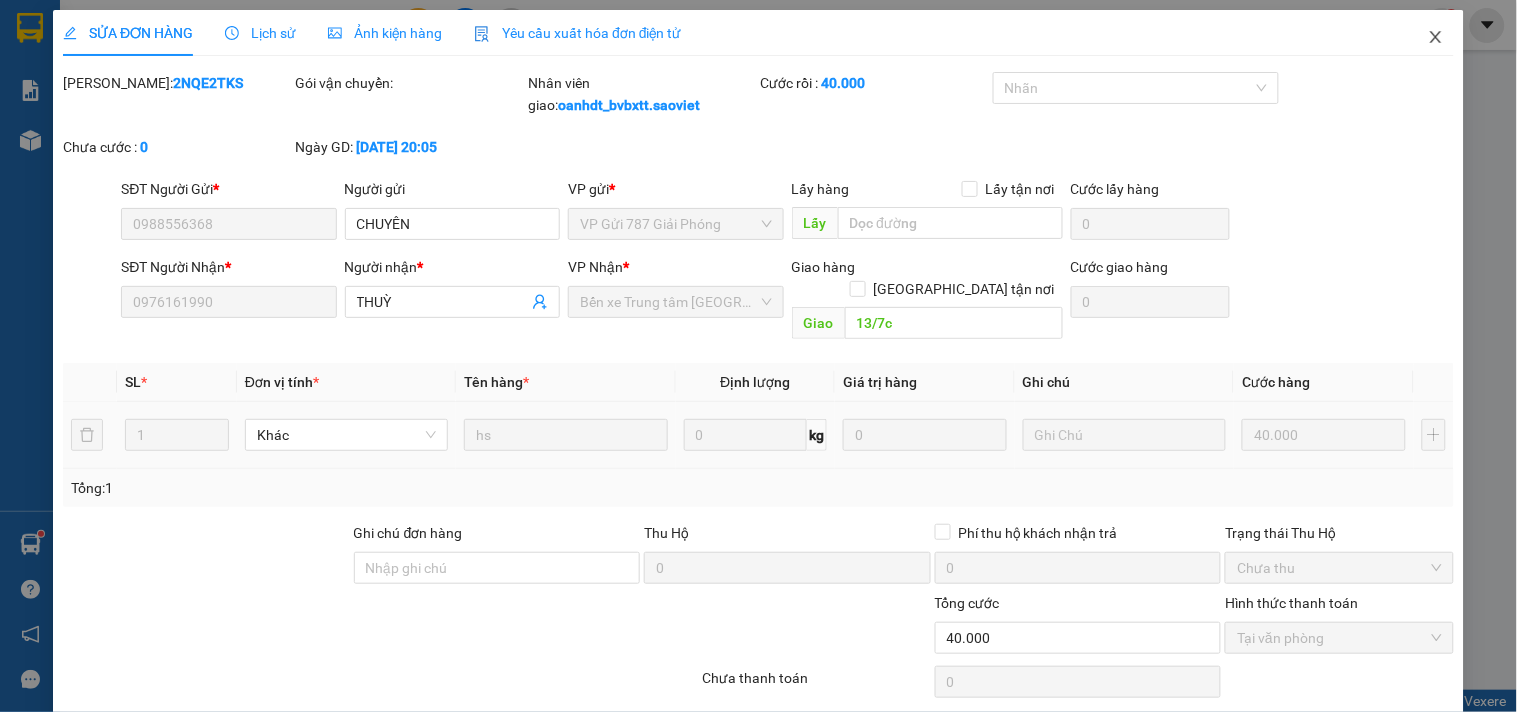 click 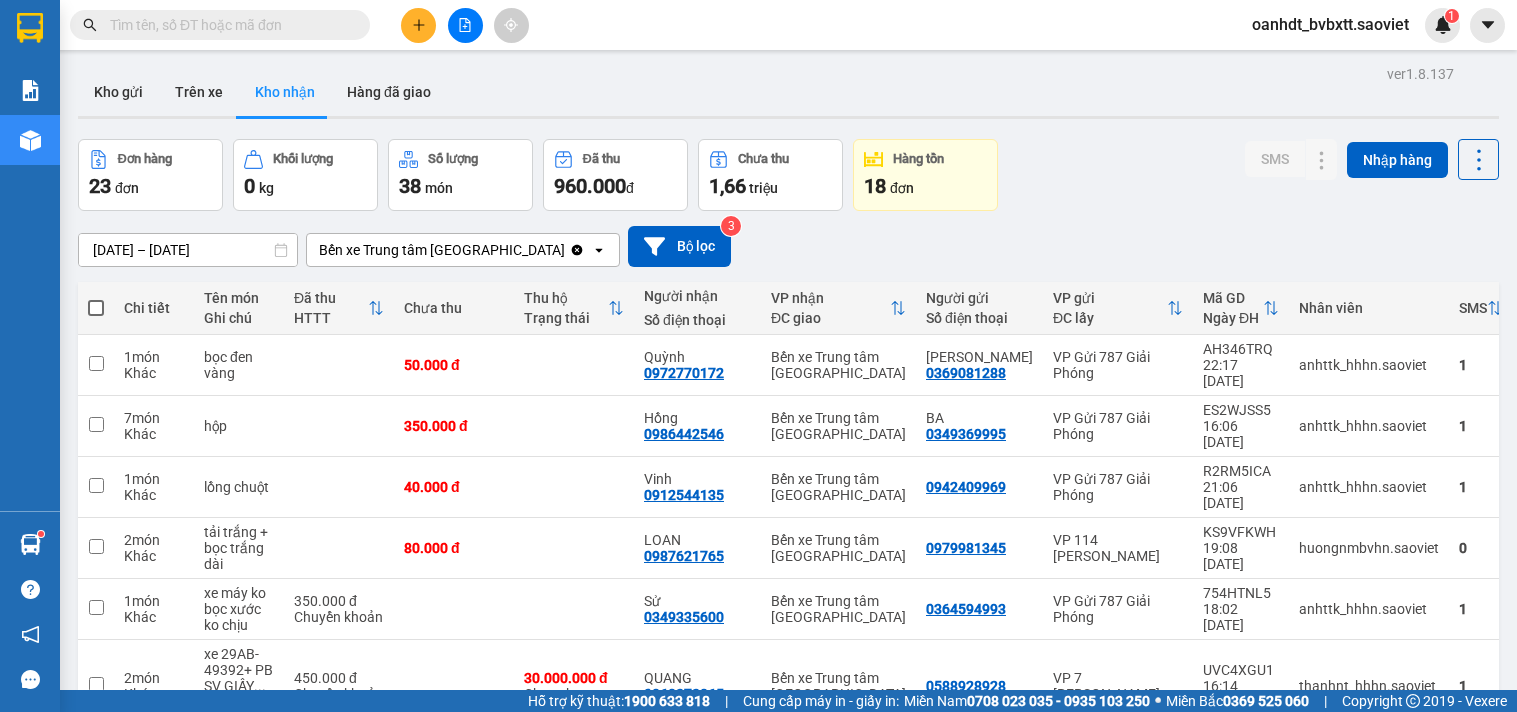 scroll, scrollTop: 0, scrollLeft: 0, axis: both 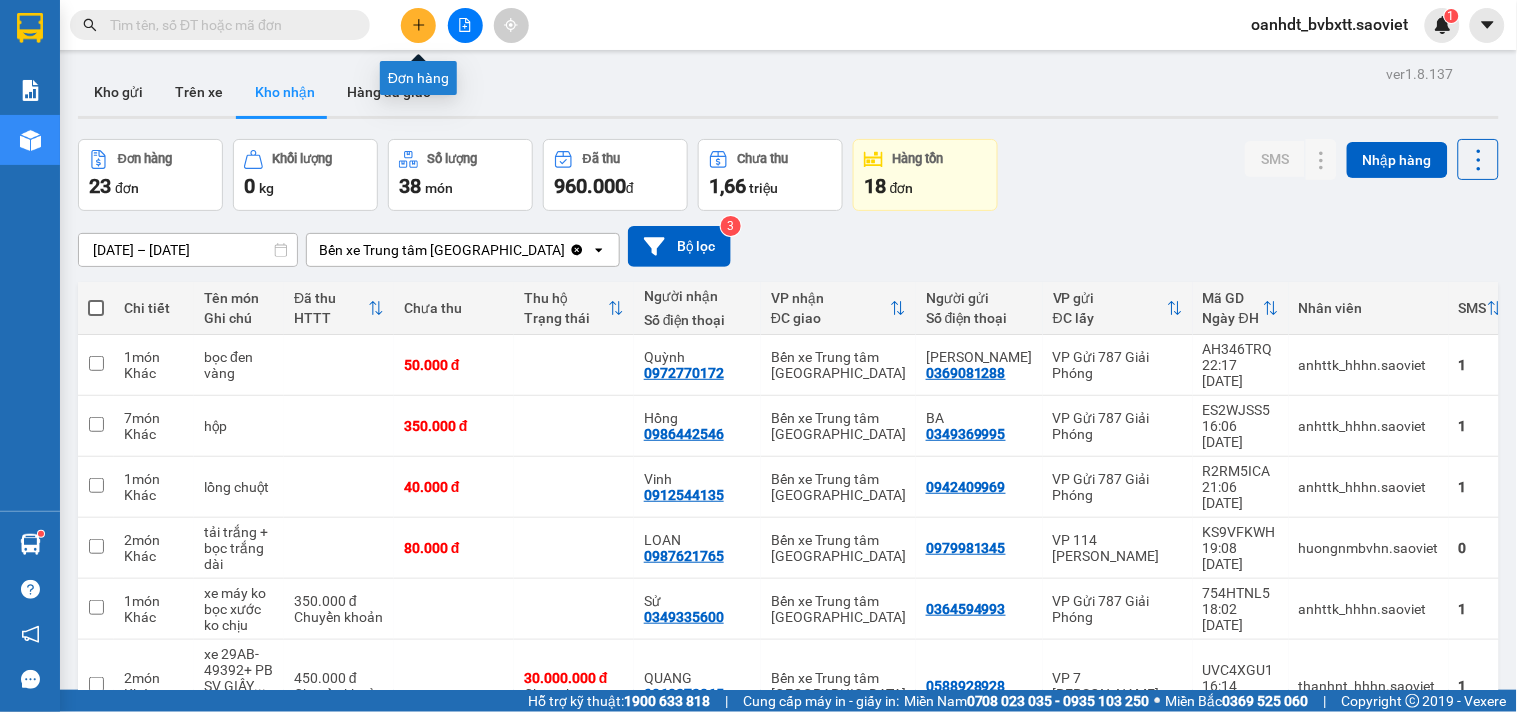 click at bounding box center (418, 25) 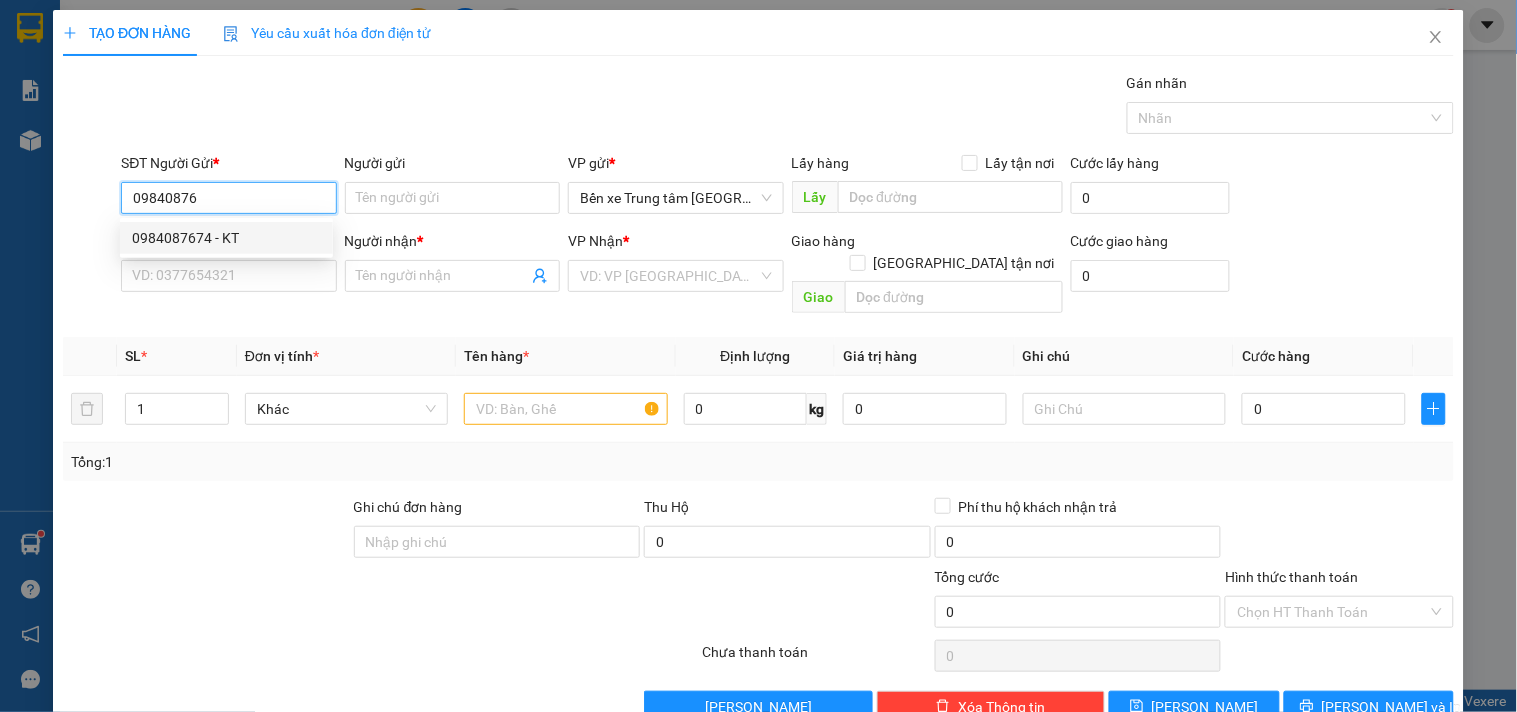 click on "0984087674 - KT" at bounding box center [226, 238] 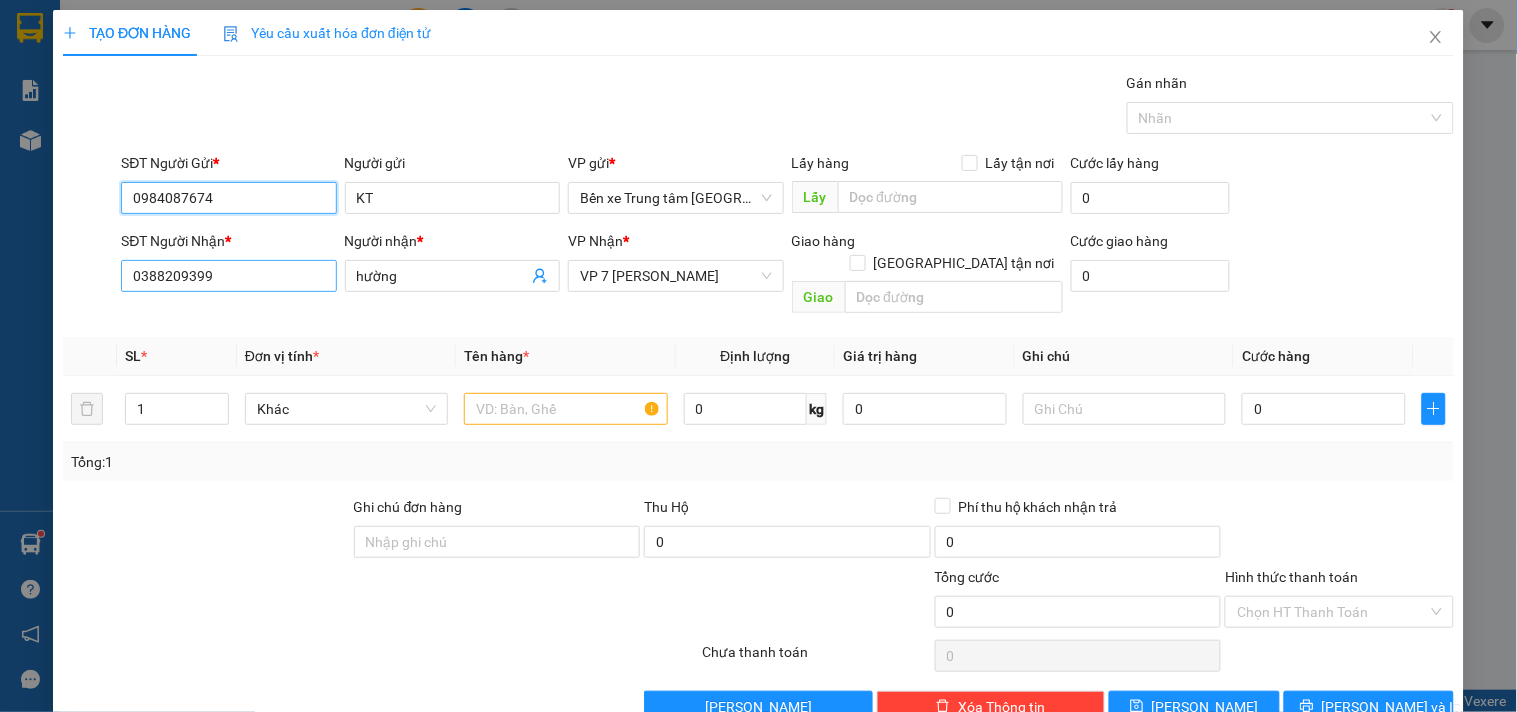 type on "0984087674" 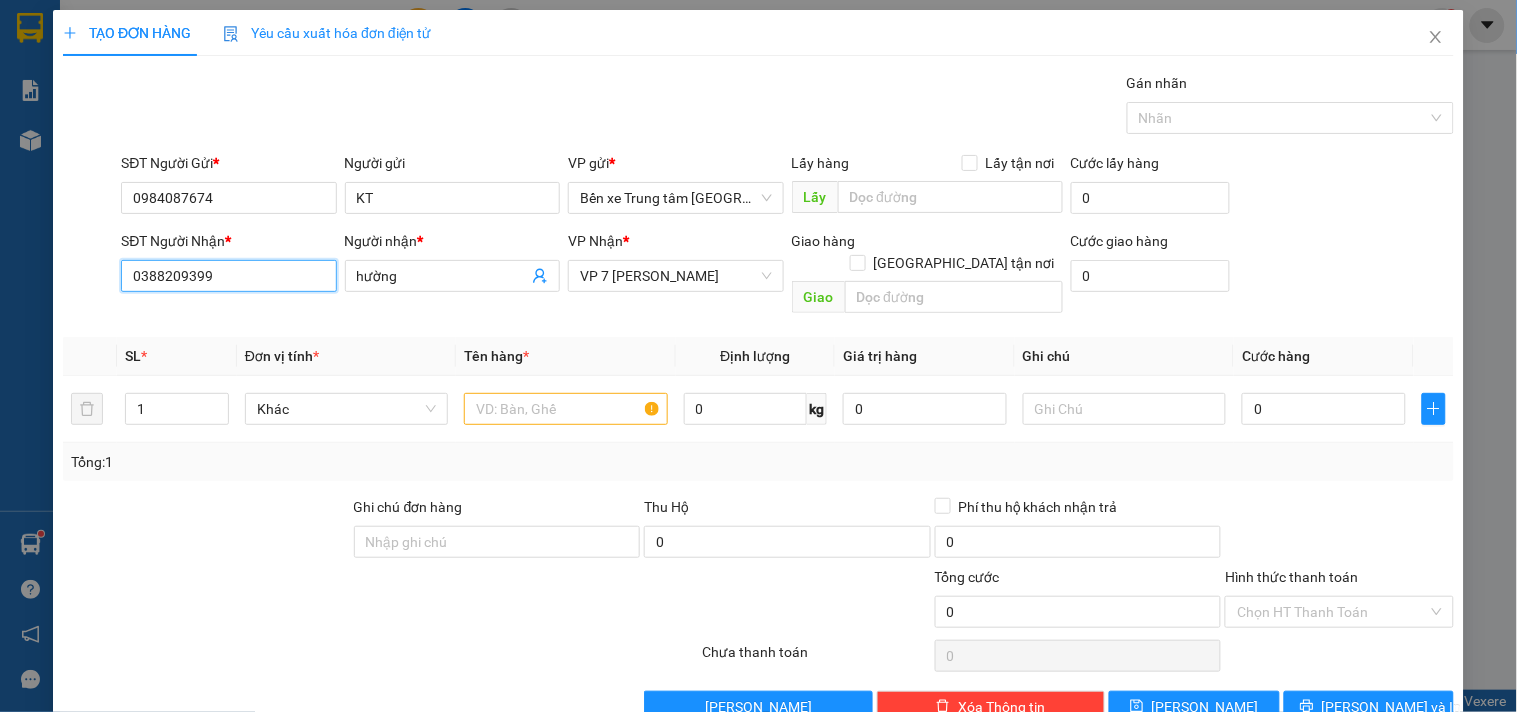 drag, startPoint x: 255, startPoint y: 274, endPoint x: 0, endPoint y: 525, distance: 357.80722 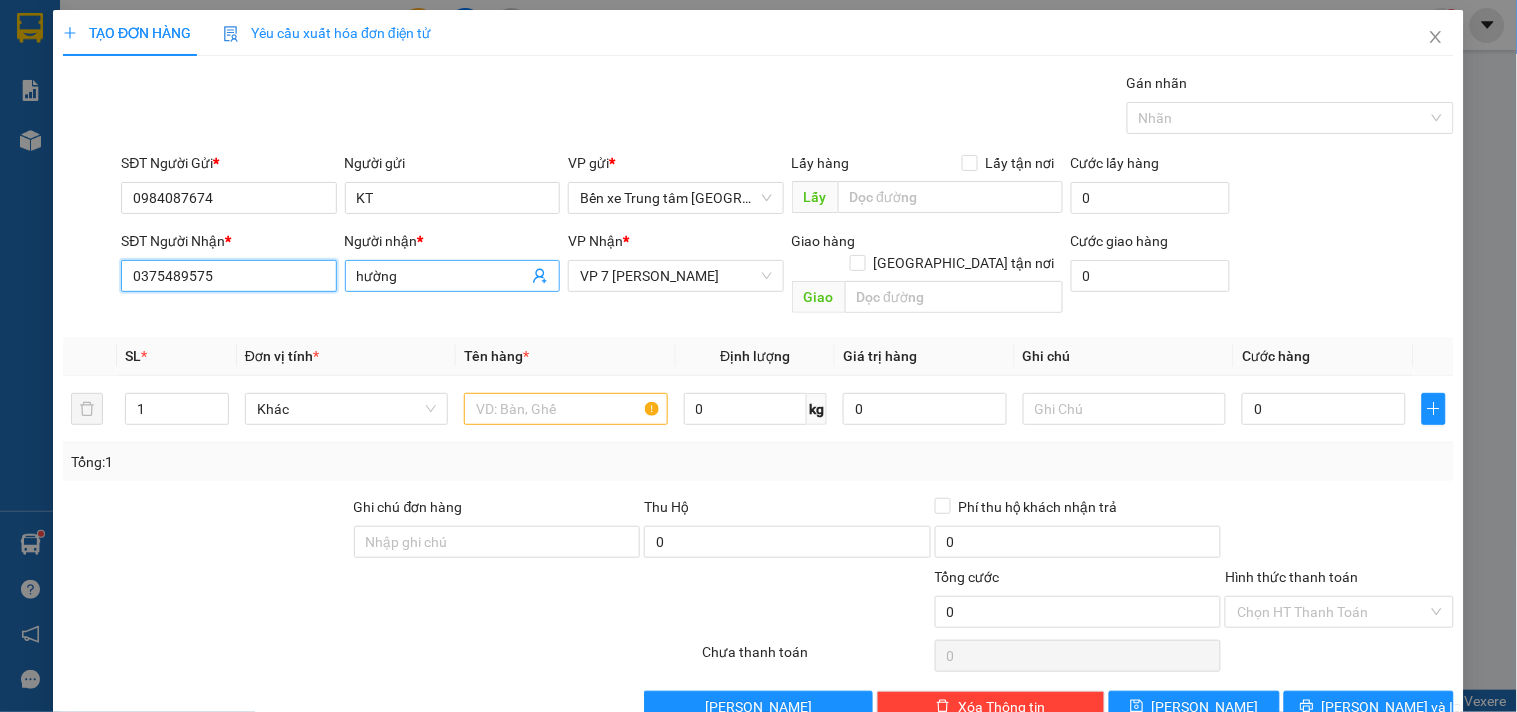 type on "0375489575" 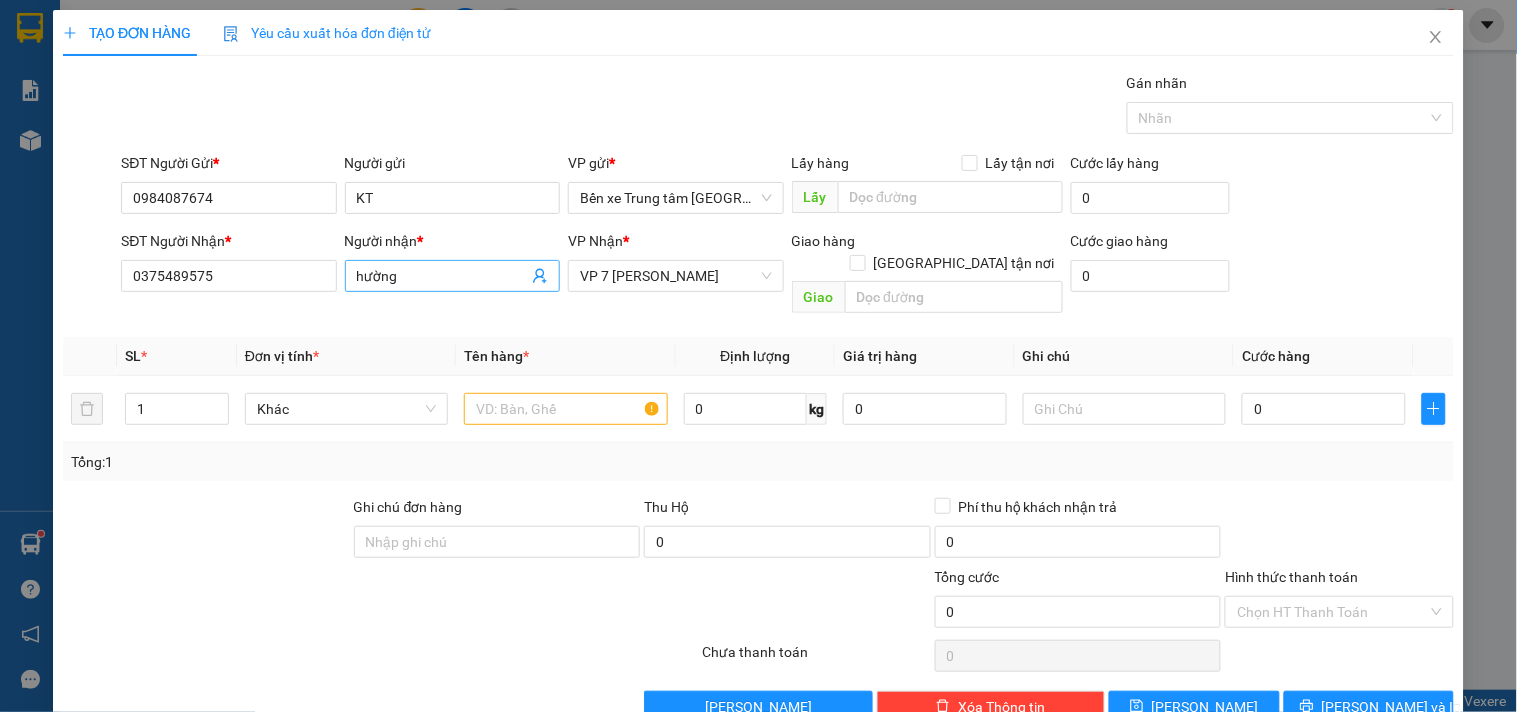 click on "hường" at bounding box center [442, 276] 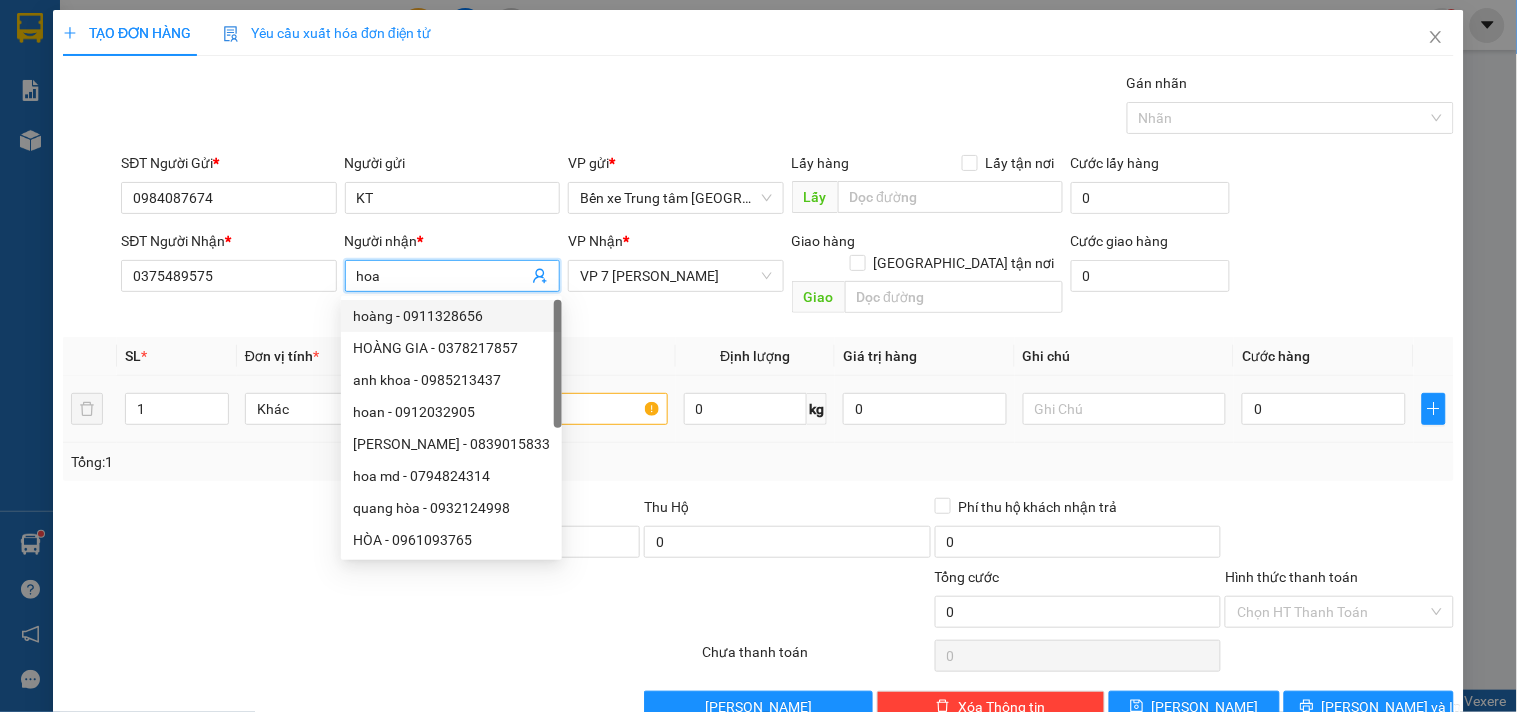 type on "hoa" 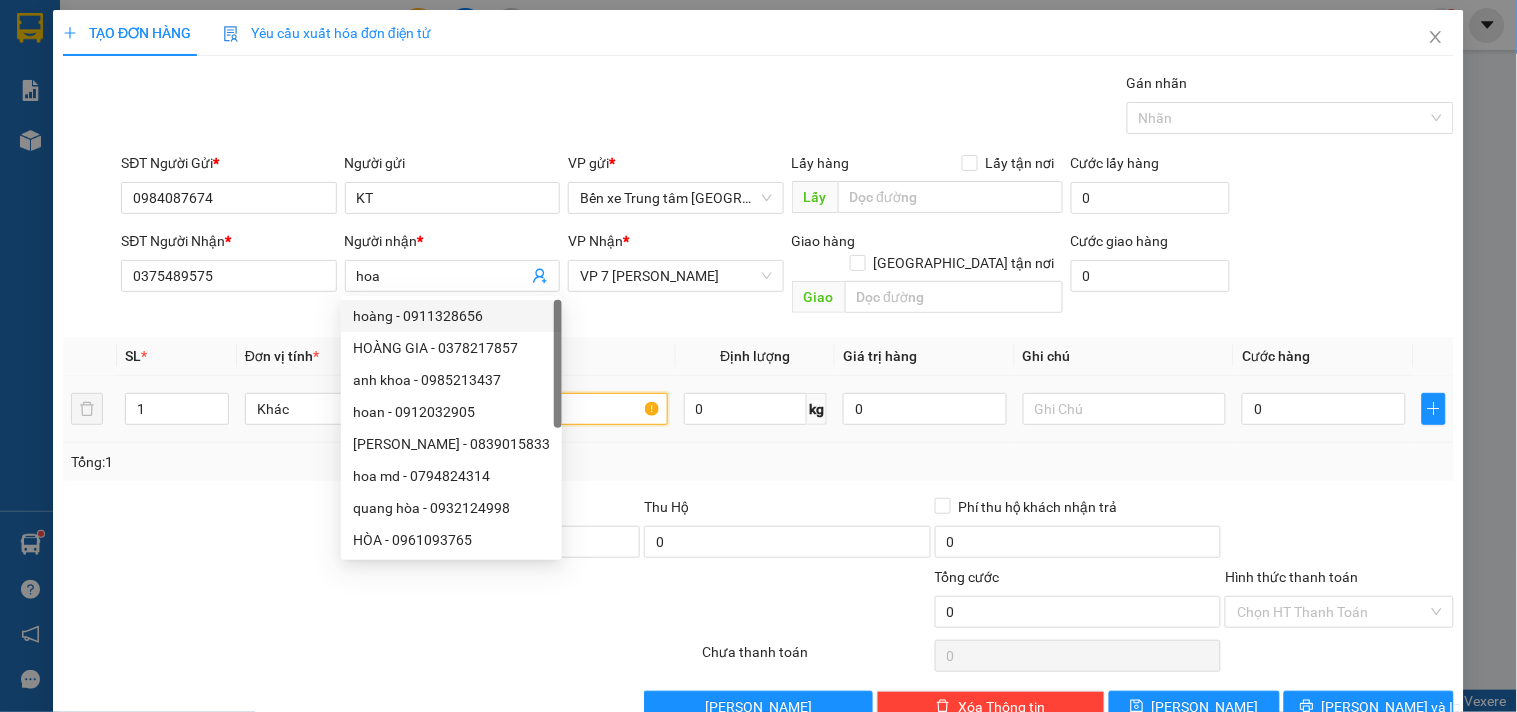 click at bounding box center [565, 409] 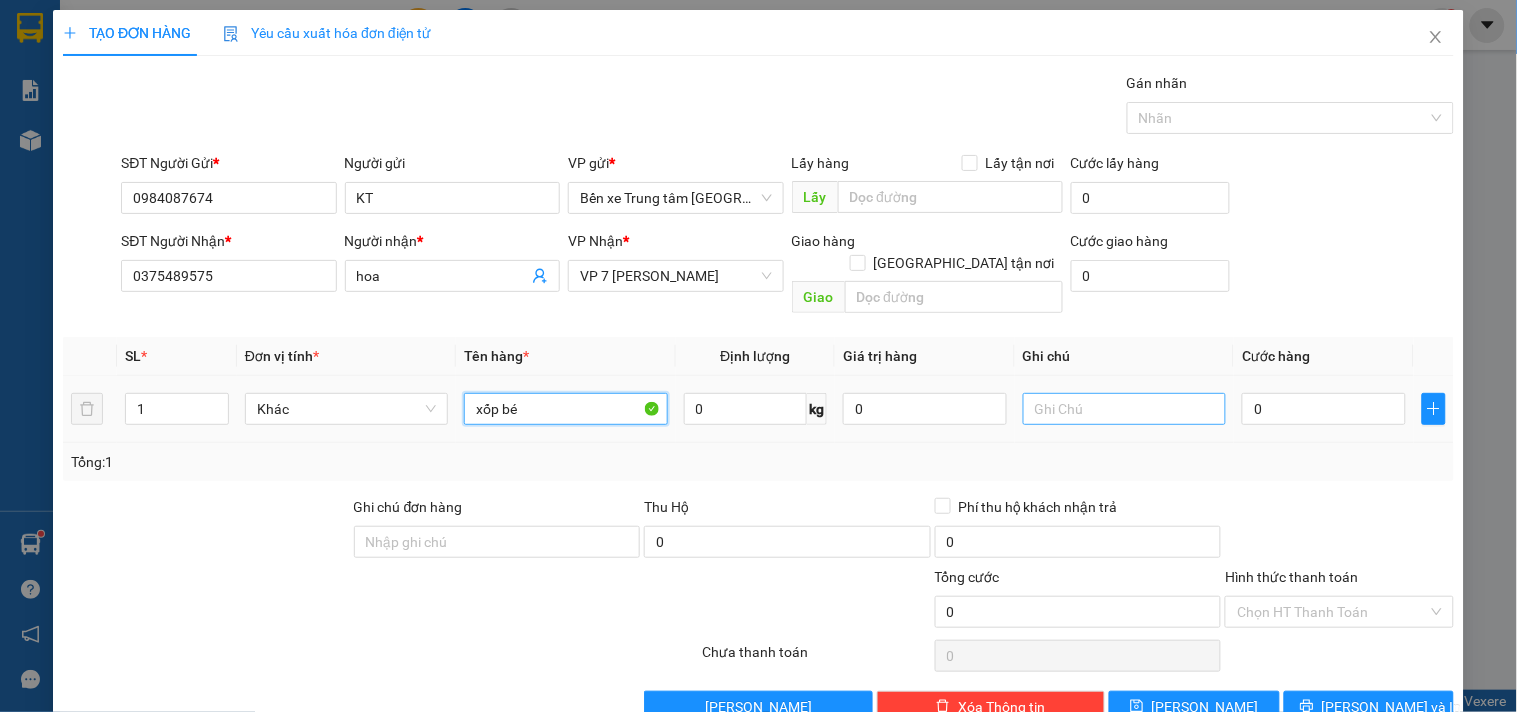 type on "xốp bé" 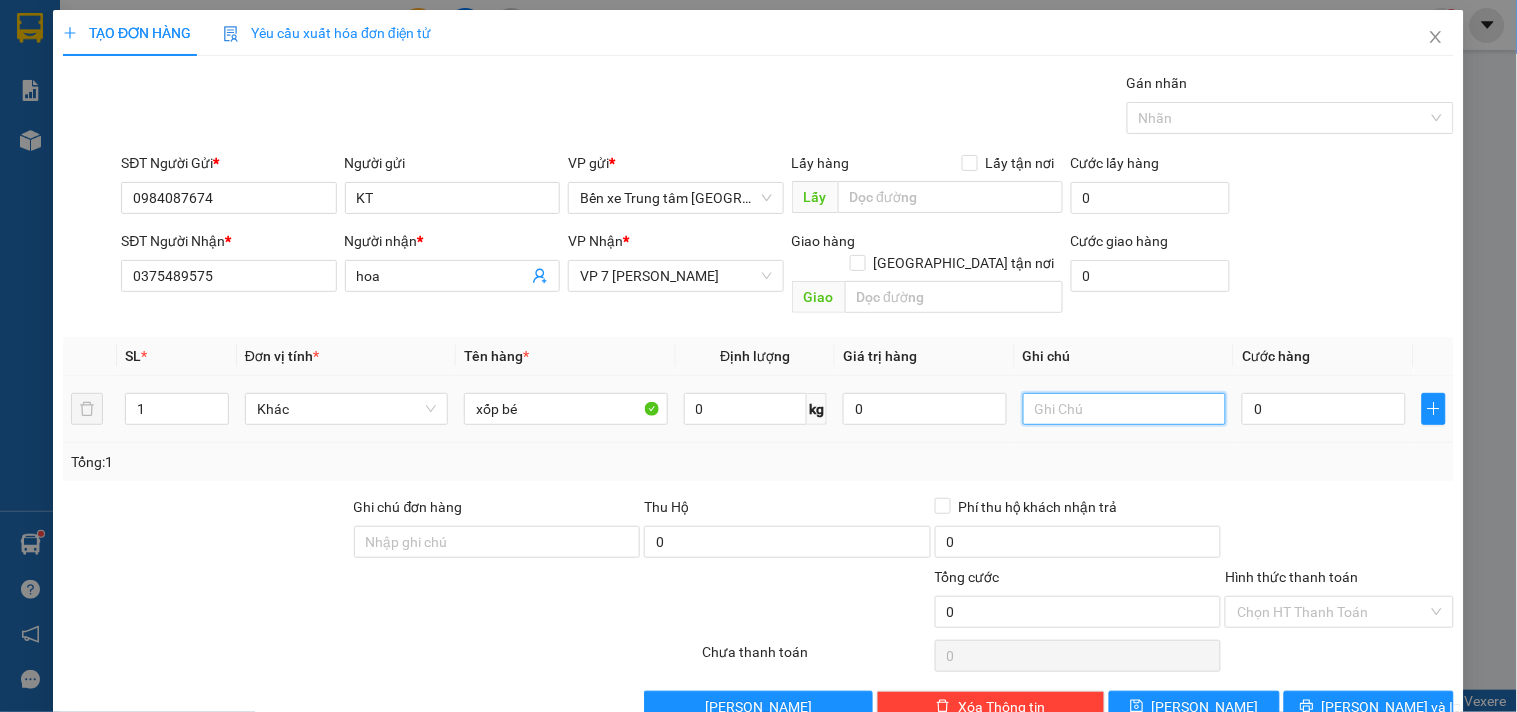 click at bounding box center (1124, 409) 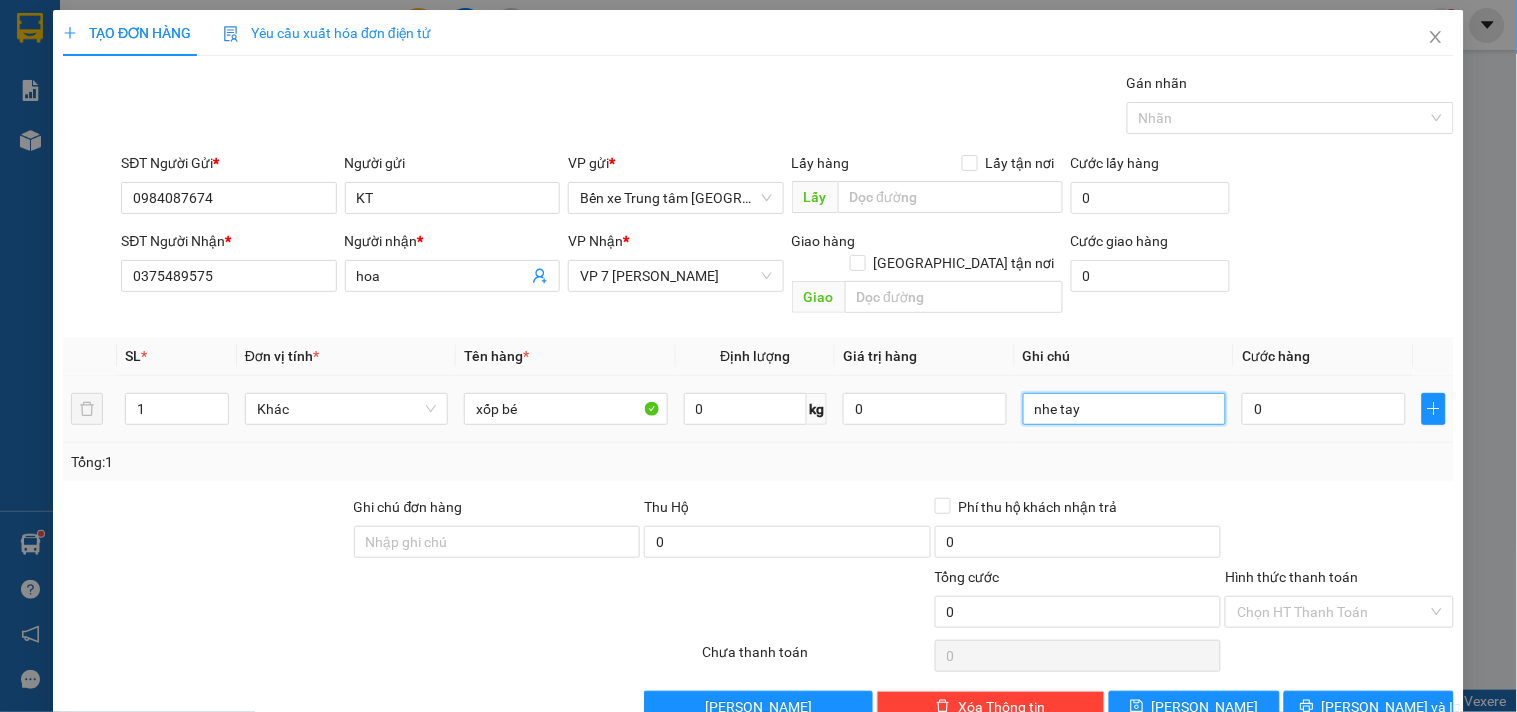 type on "nhe tay" 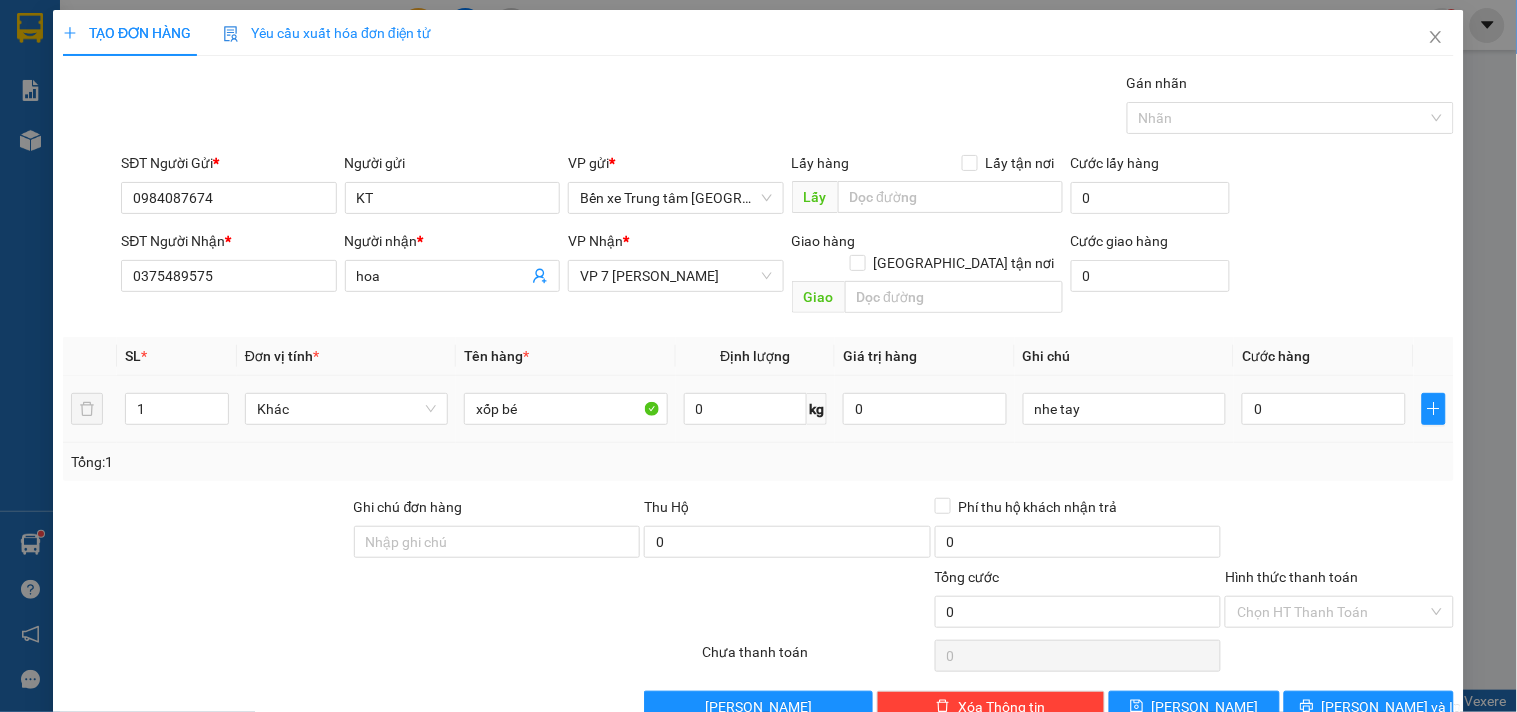 click on "0" at bounding box center (1324, 409) 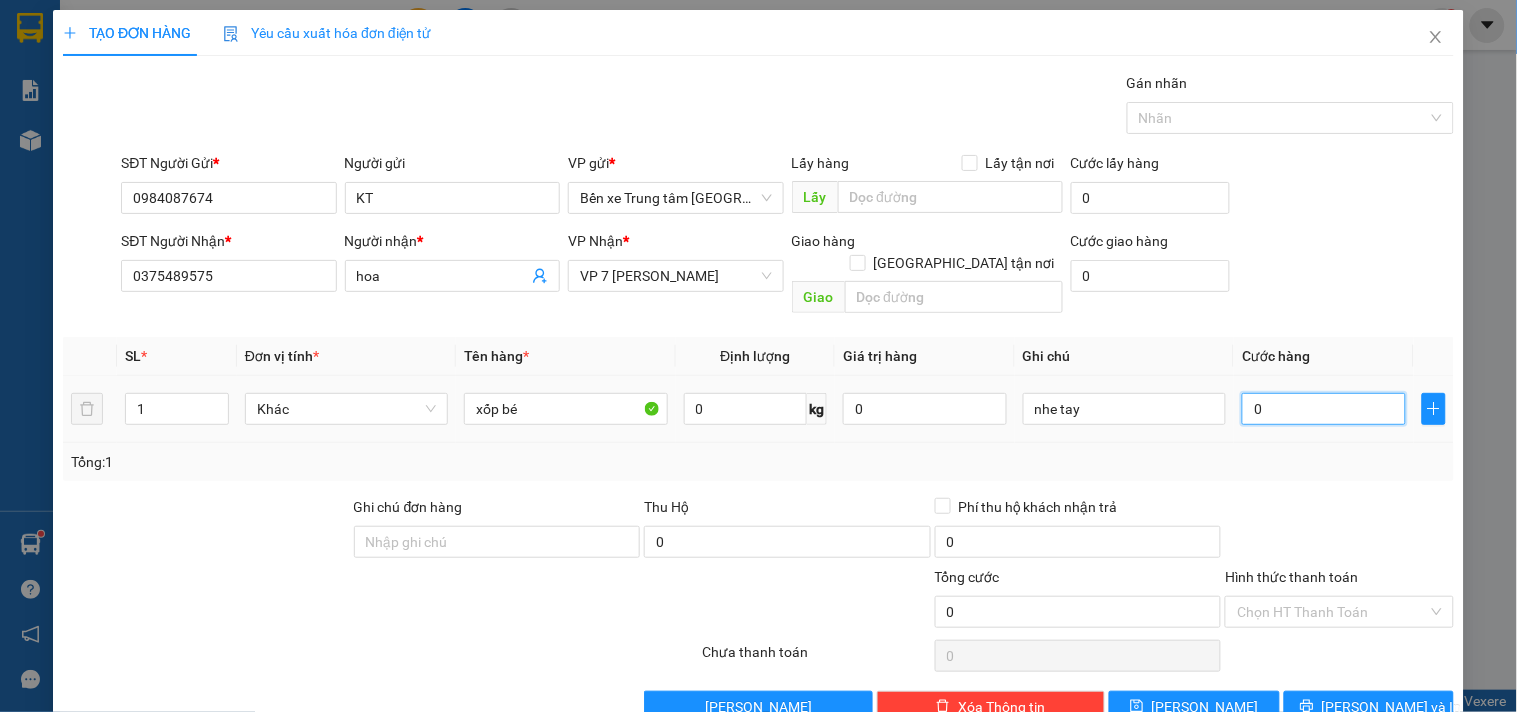 click on "0" at bounding box center (1324, 409) 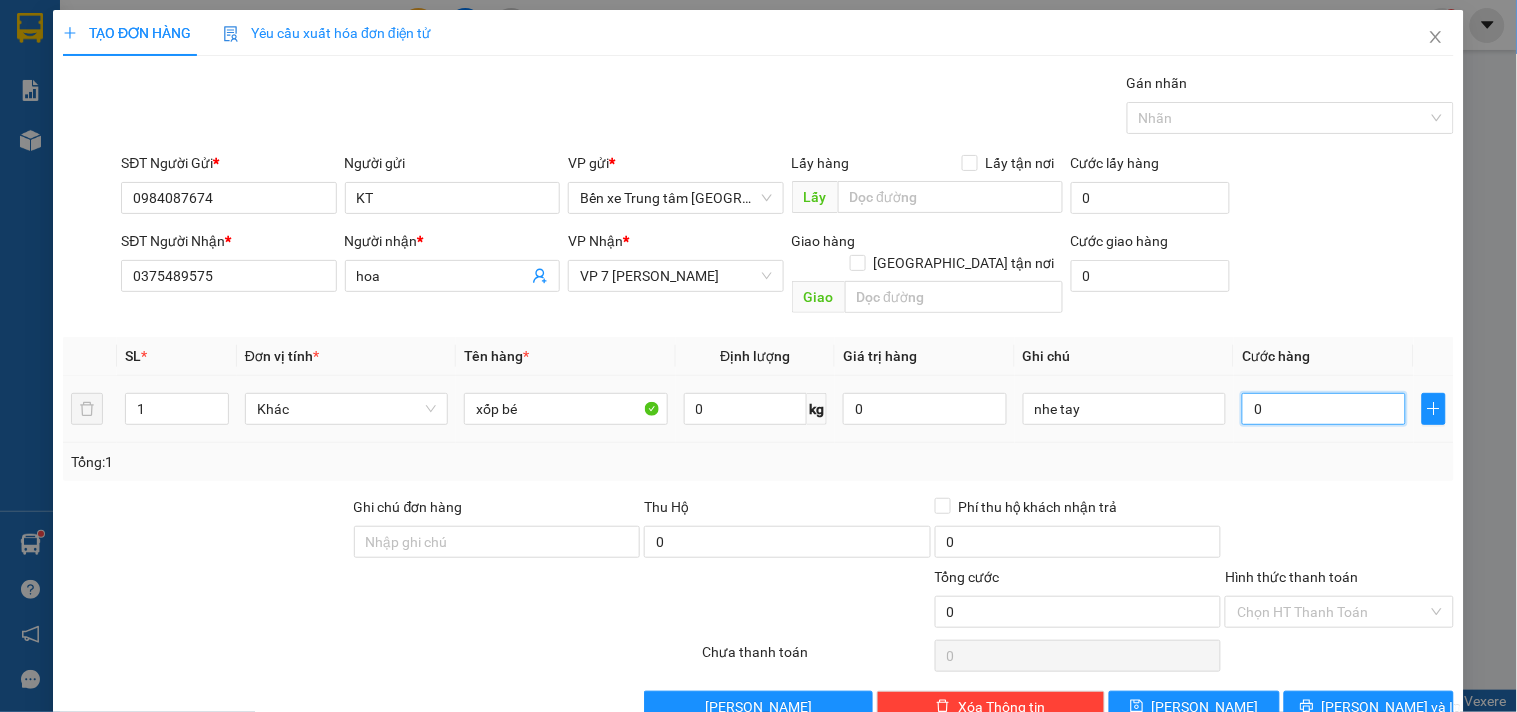 type on "4" 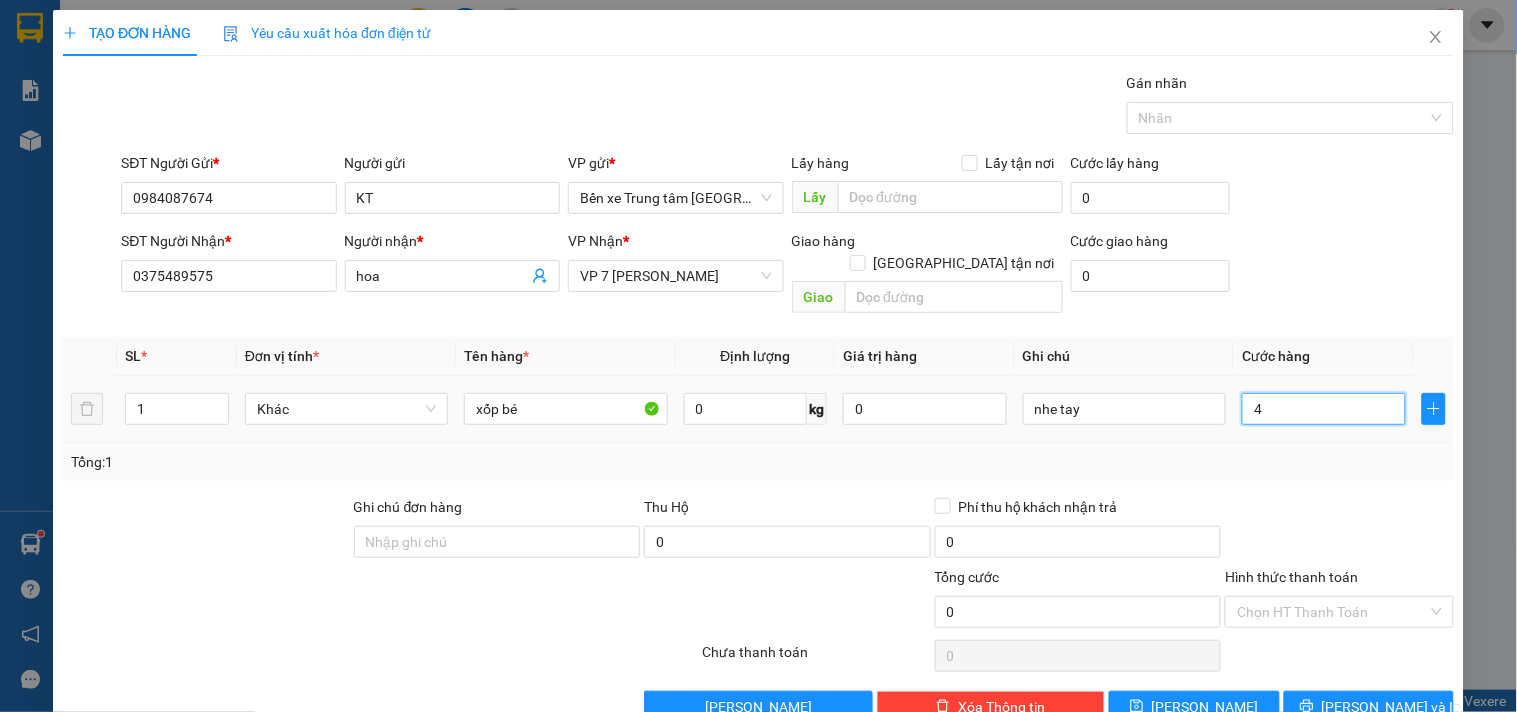 type on "4" 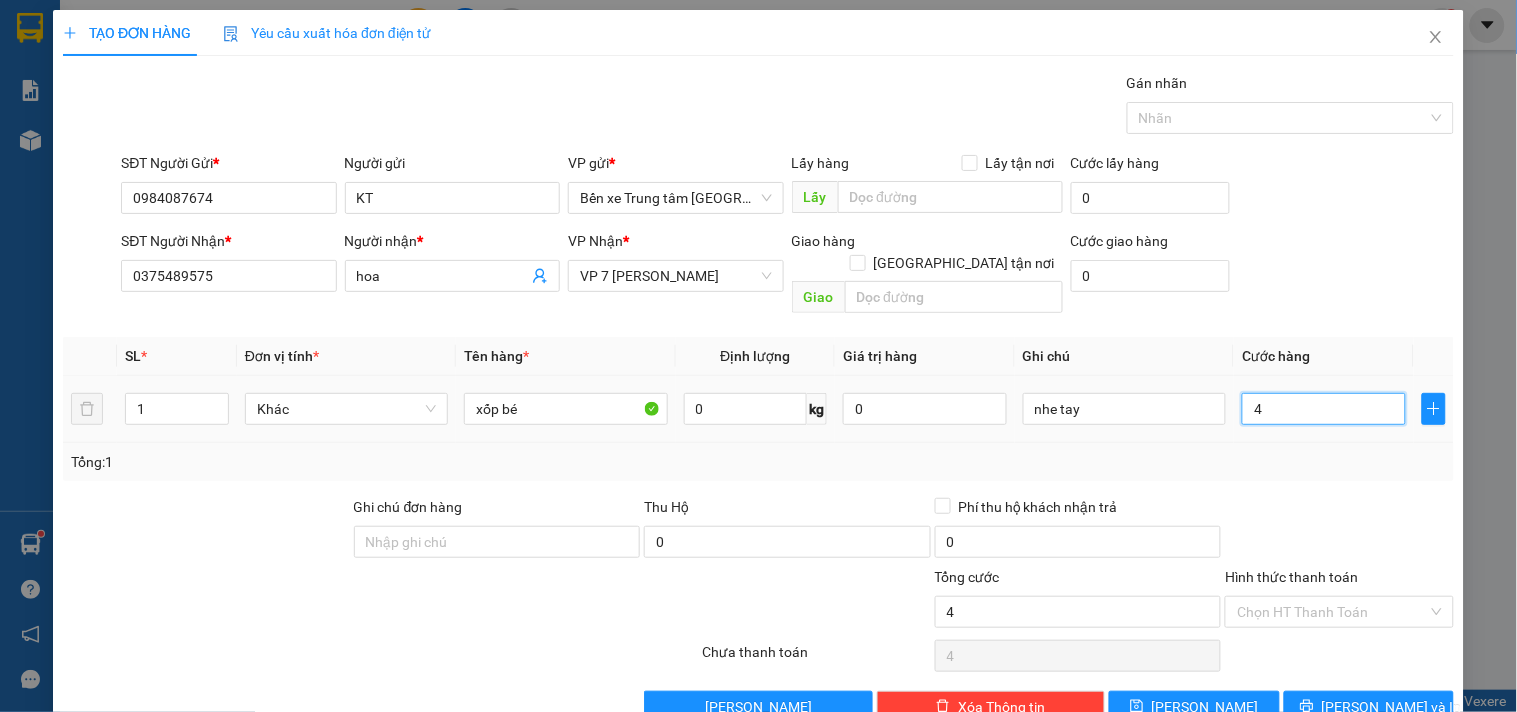 type on "40" 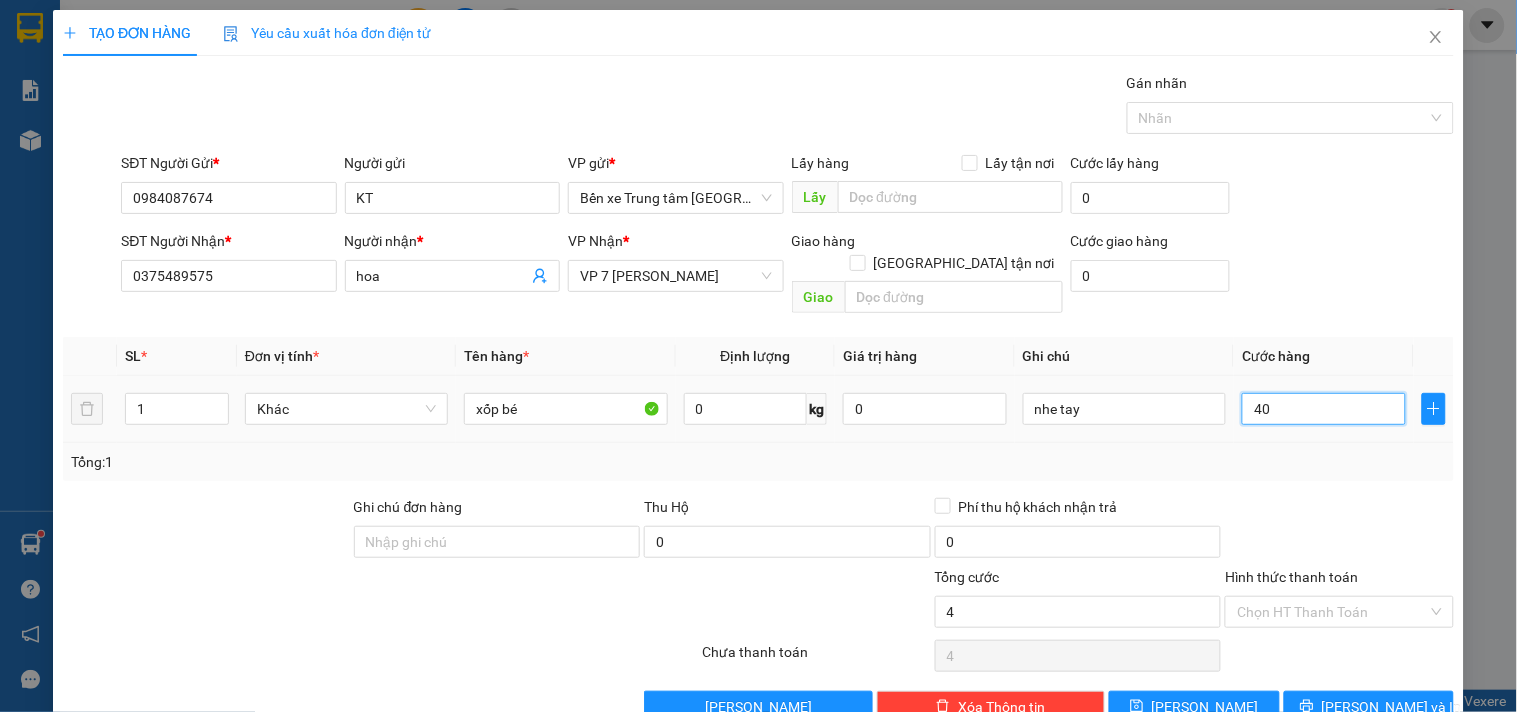 type on "40" 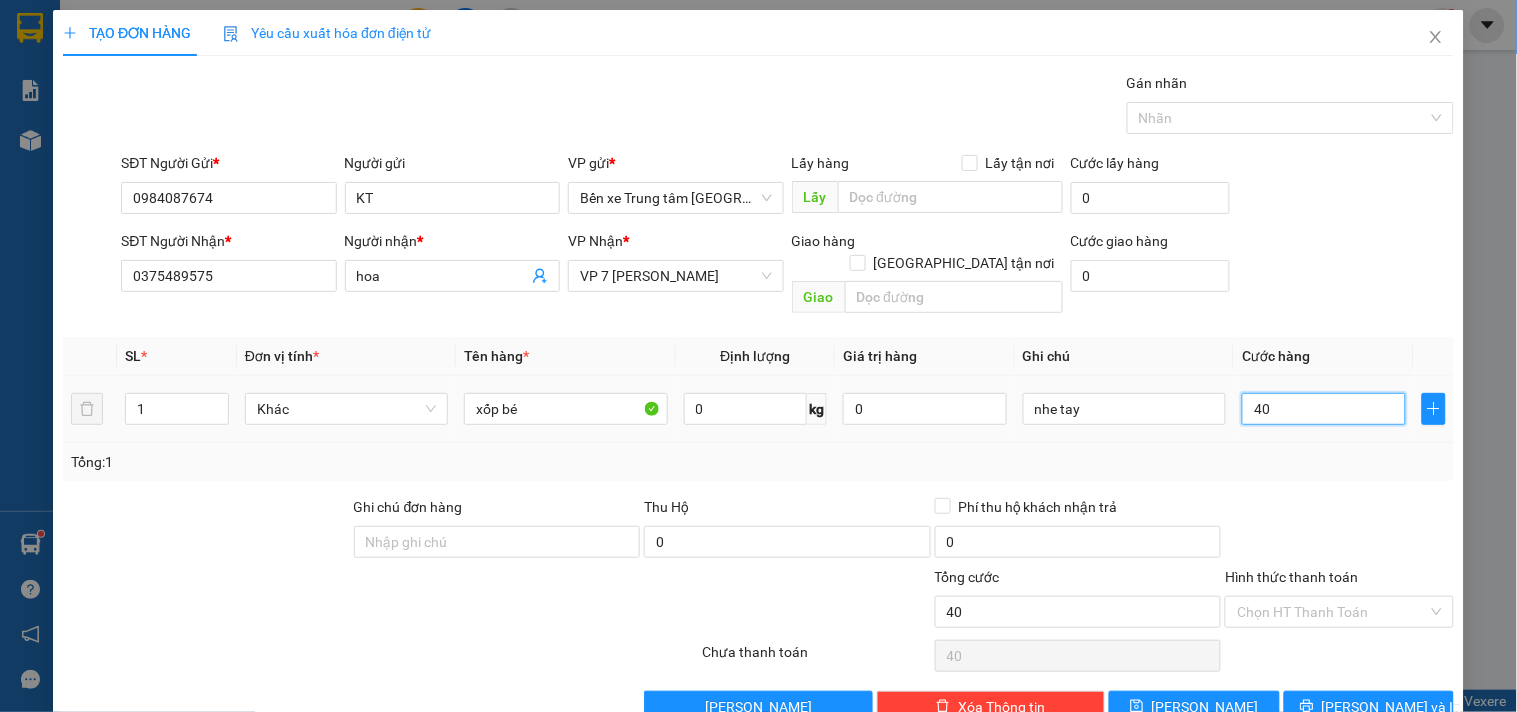 type on "400" 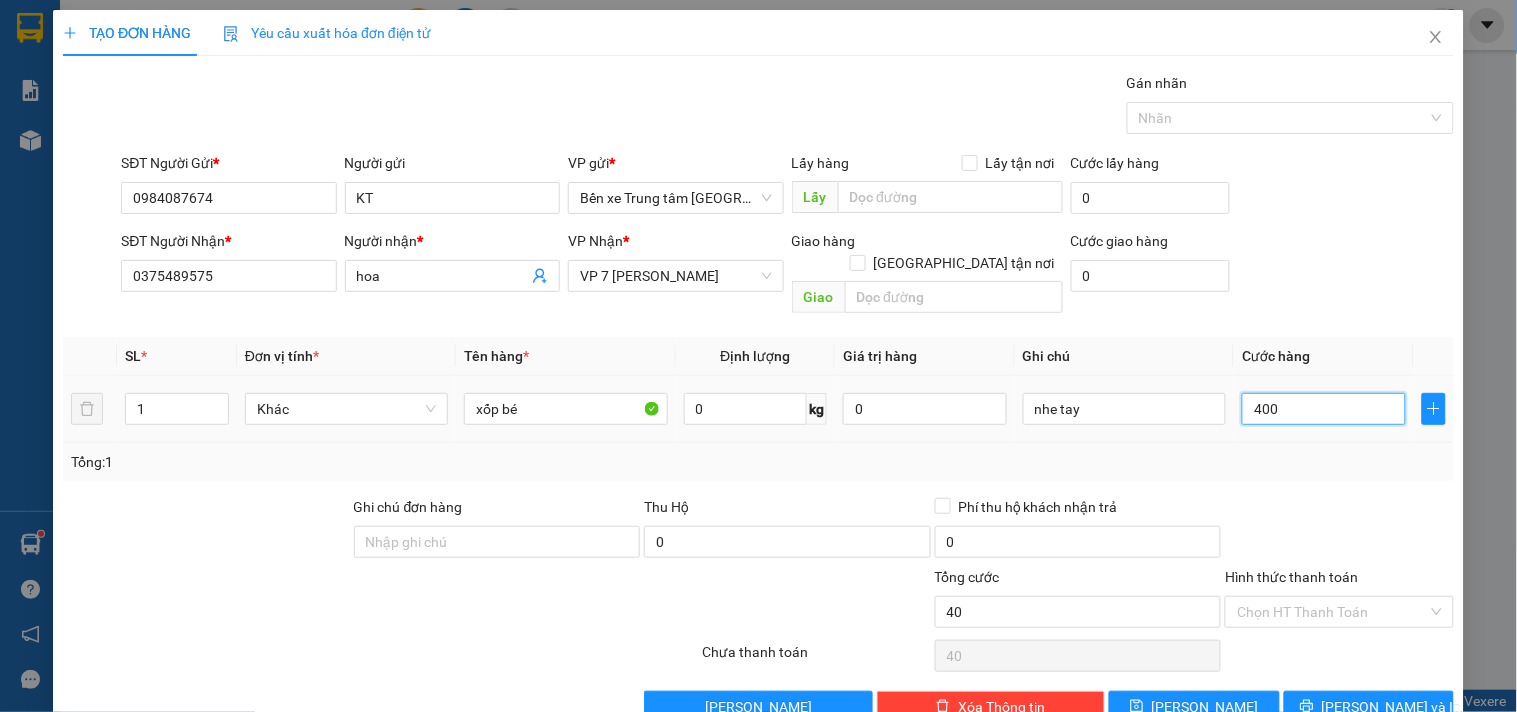 type on "400" 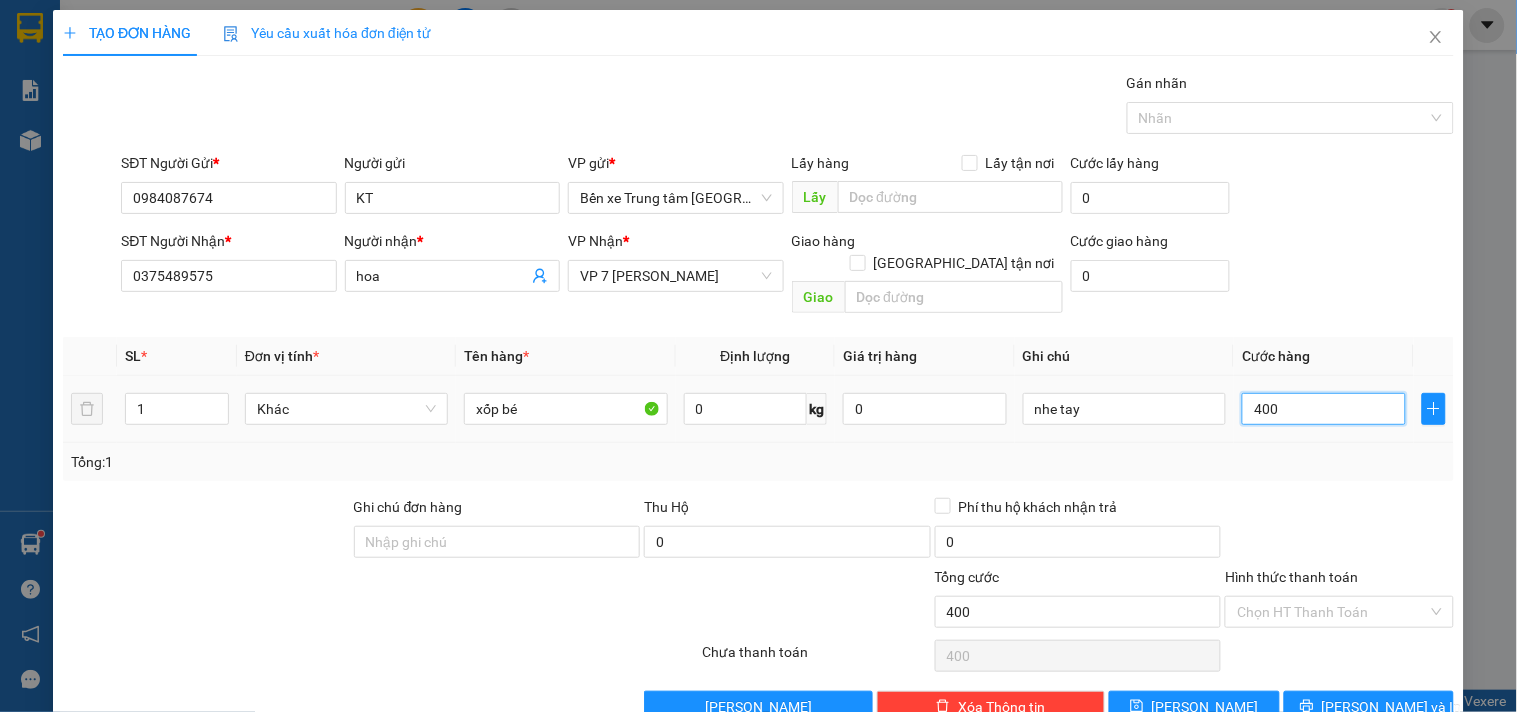 type on "4.000" 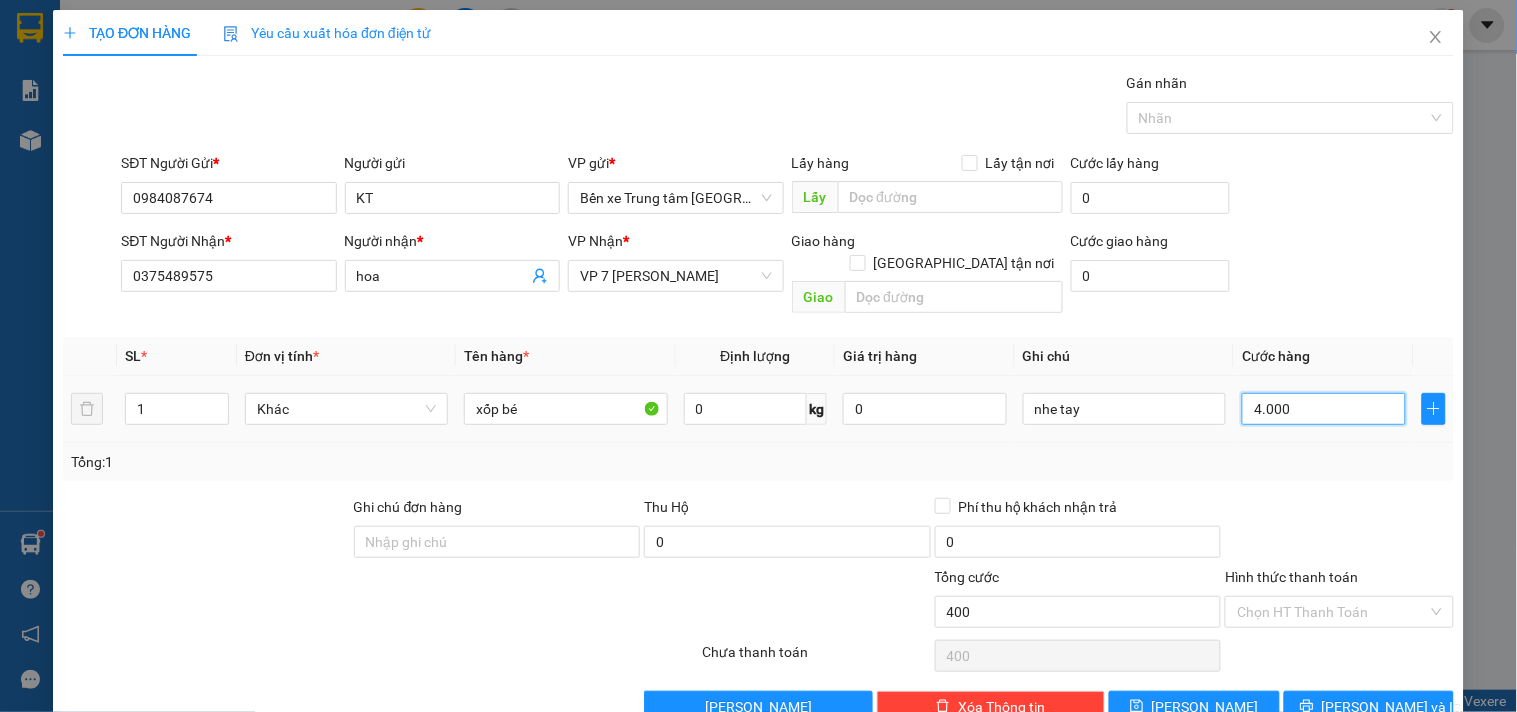 type on "4.000" 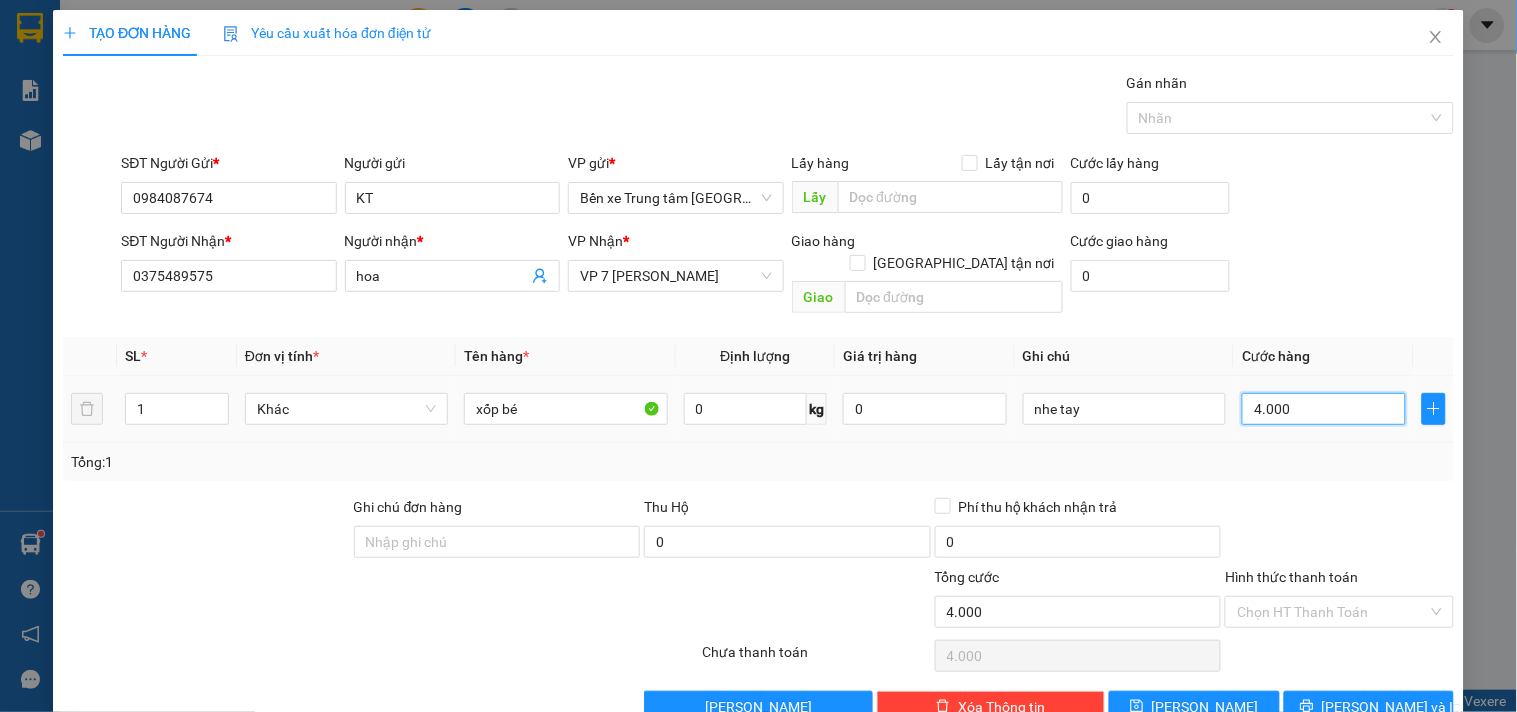 type on "40.000" 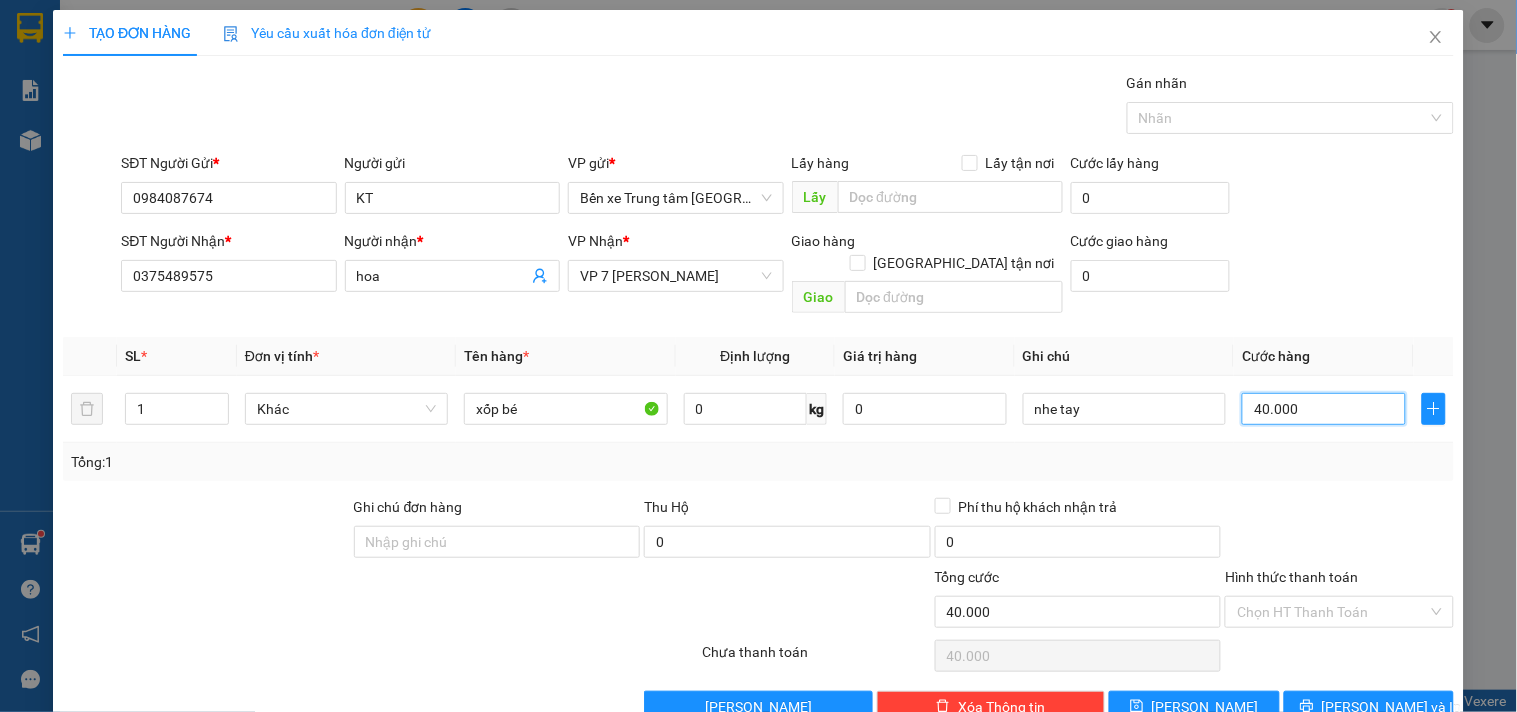 scroll, scrollTop: 27, scrollLeft: 0, axis: vertical 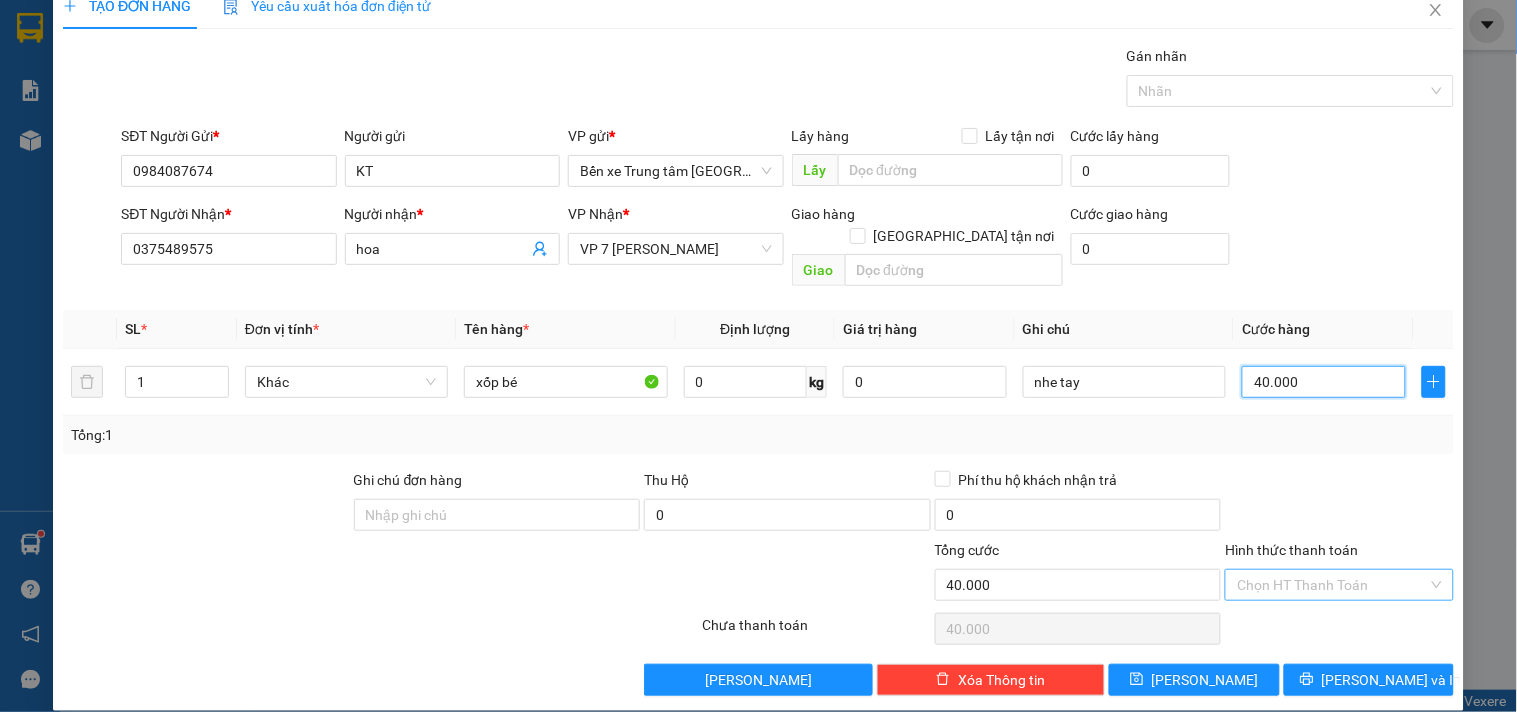 type on "40.000" 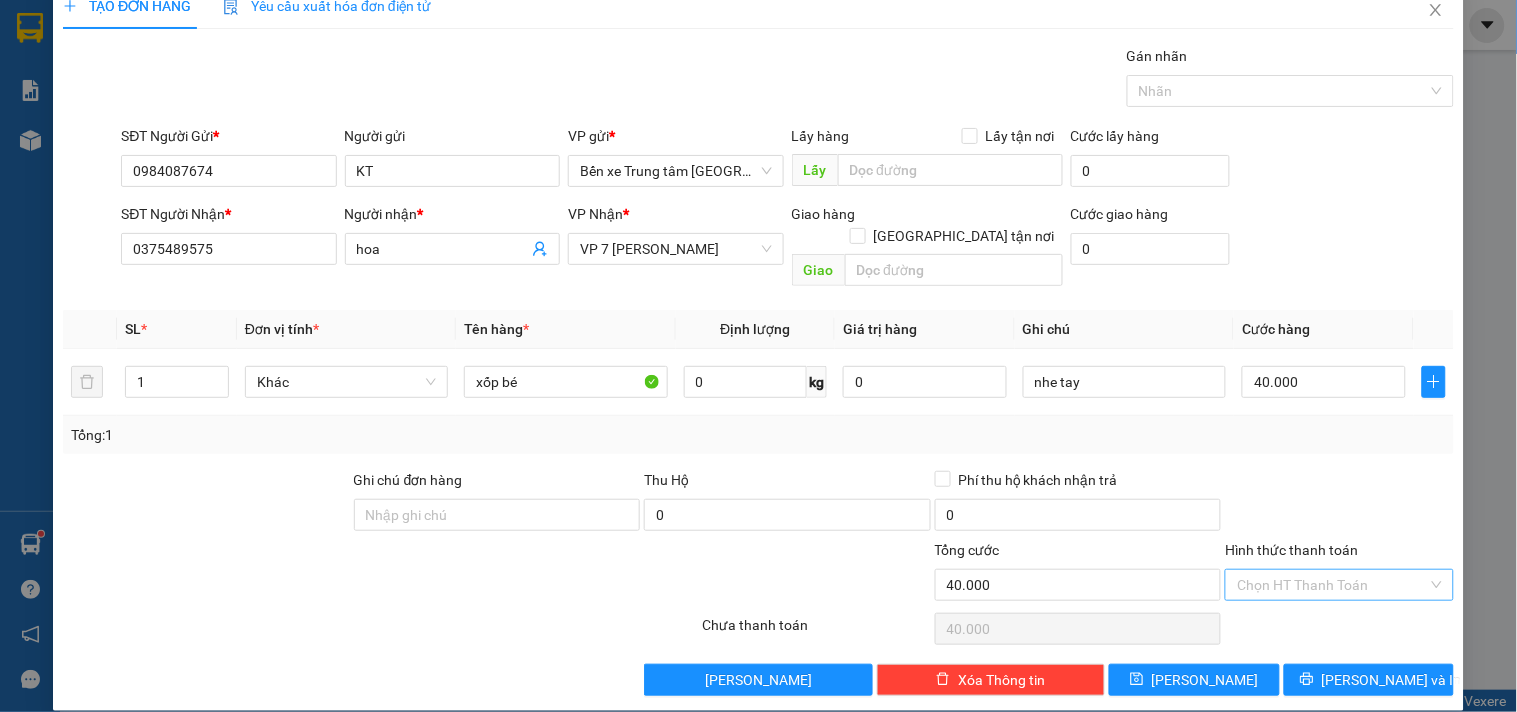 click on "Hình thức thanh toán" at bounding box center (1332, 585) 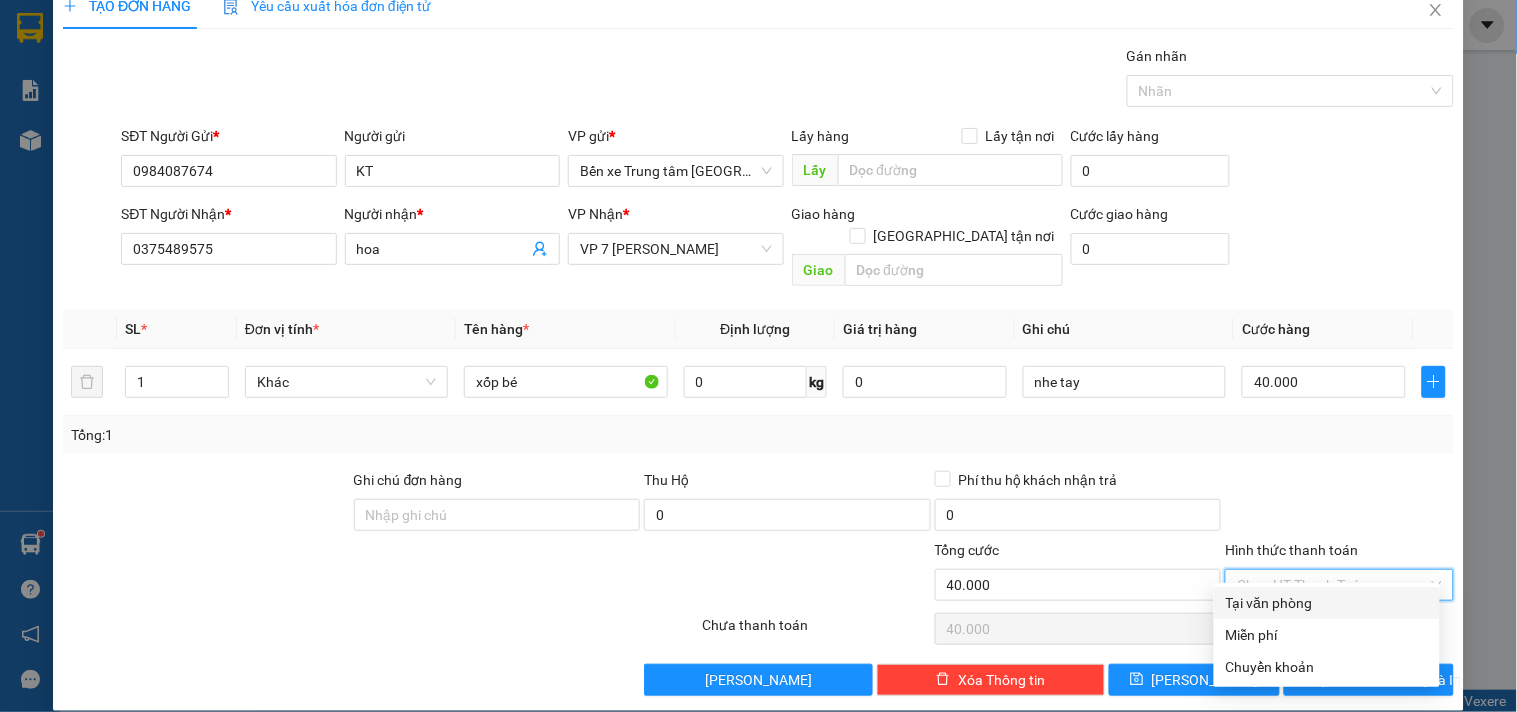 click on "Tại văn phòng" at bounding box center [1327, 603] 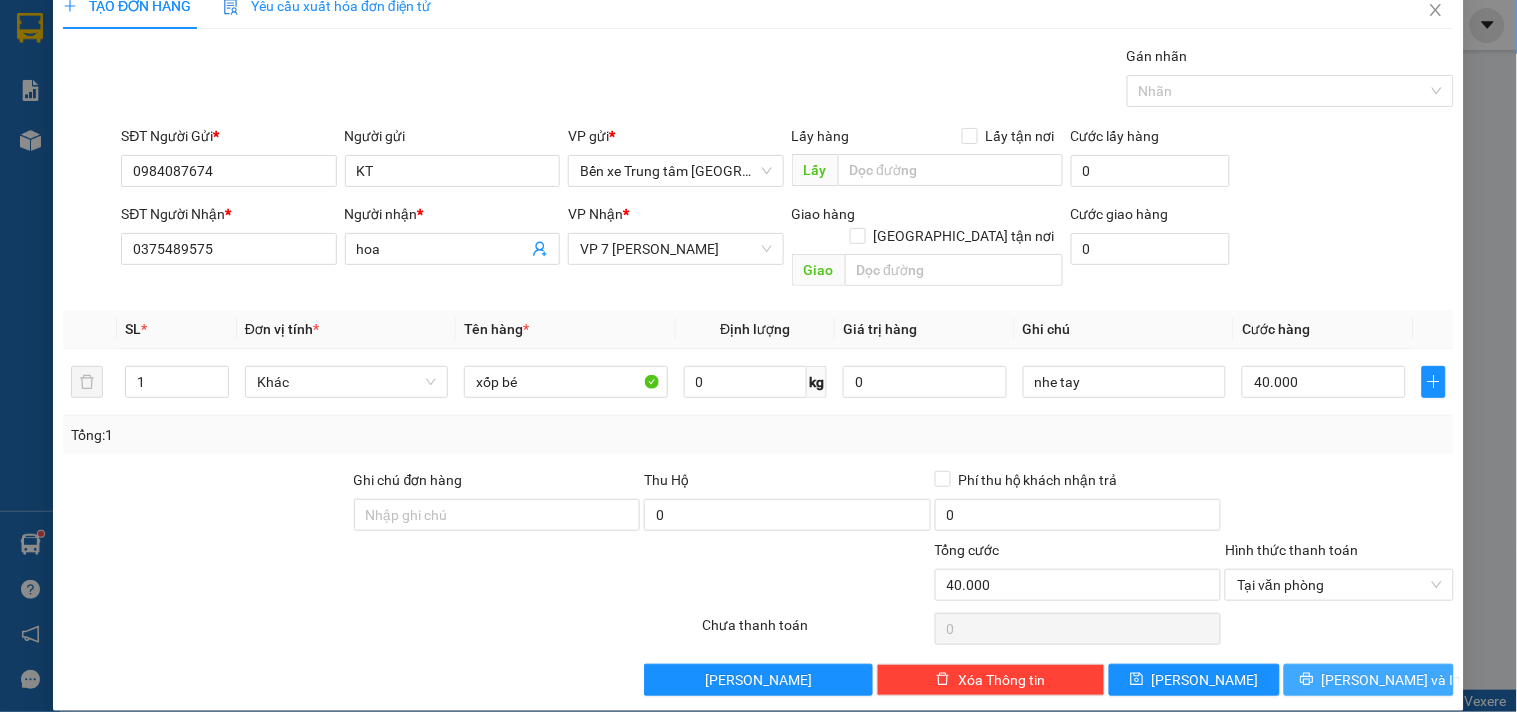 click 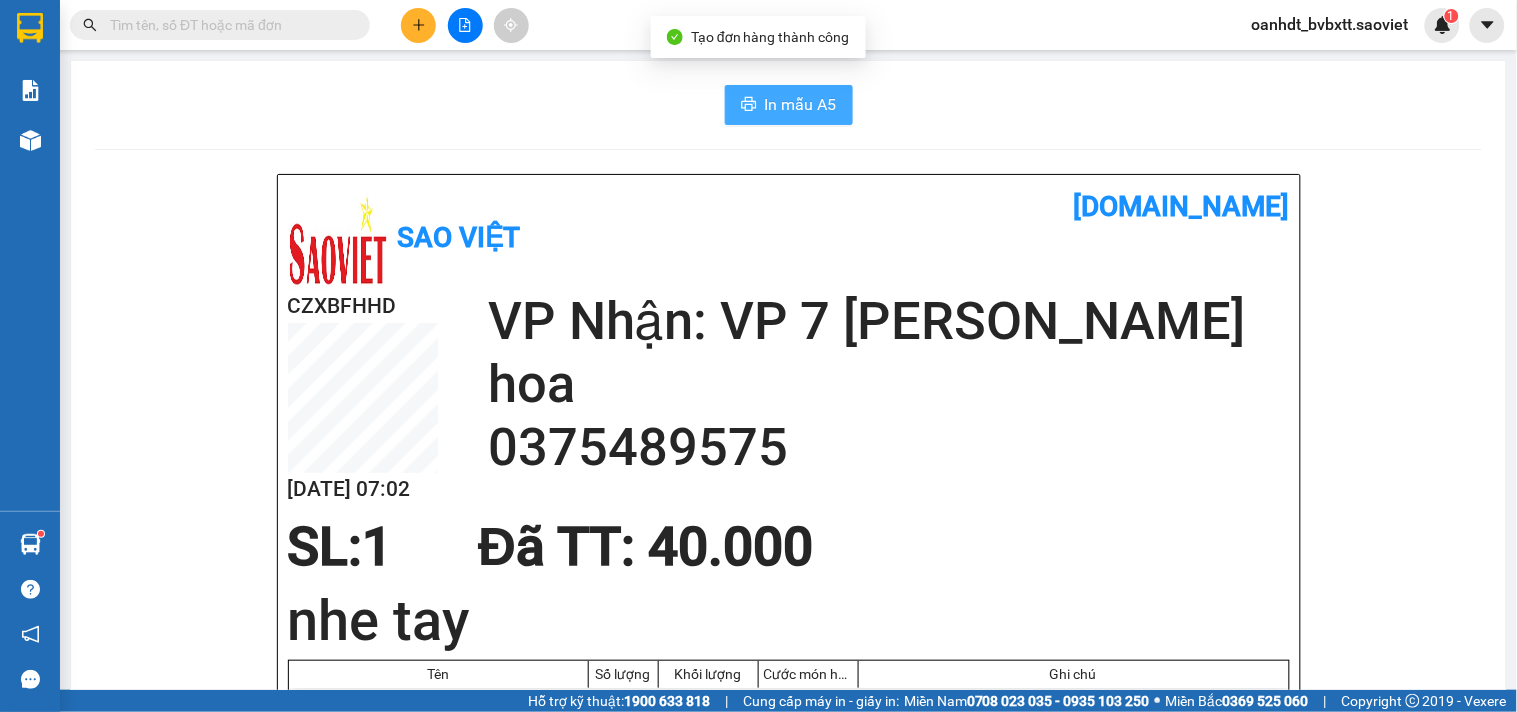 click on "In mẫu A5" at bounding box center [801, 104] 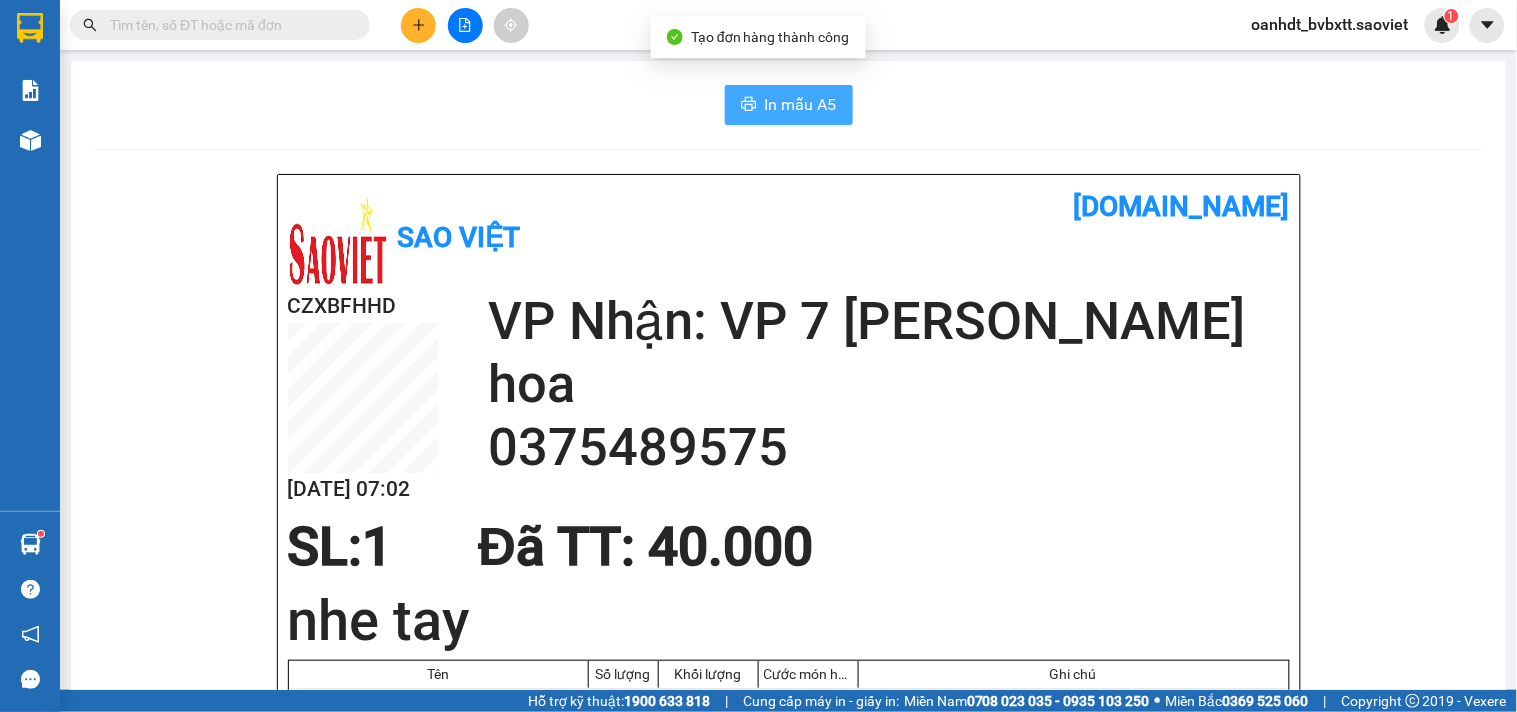 scroll, scrollTop: 0, scrollLeft: 0, axis: both 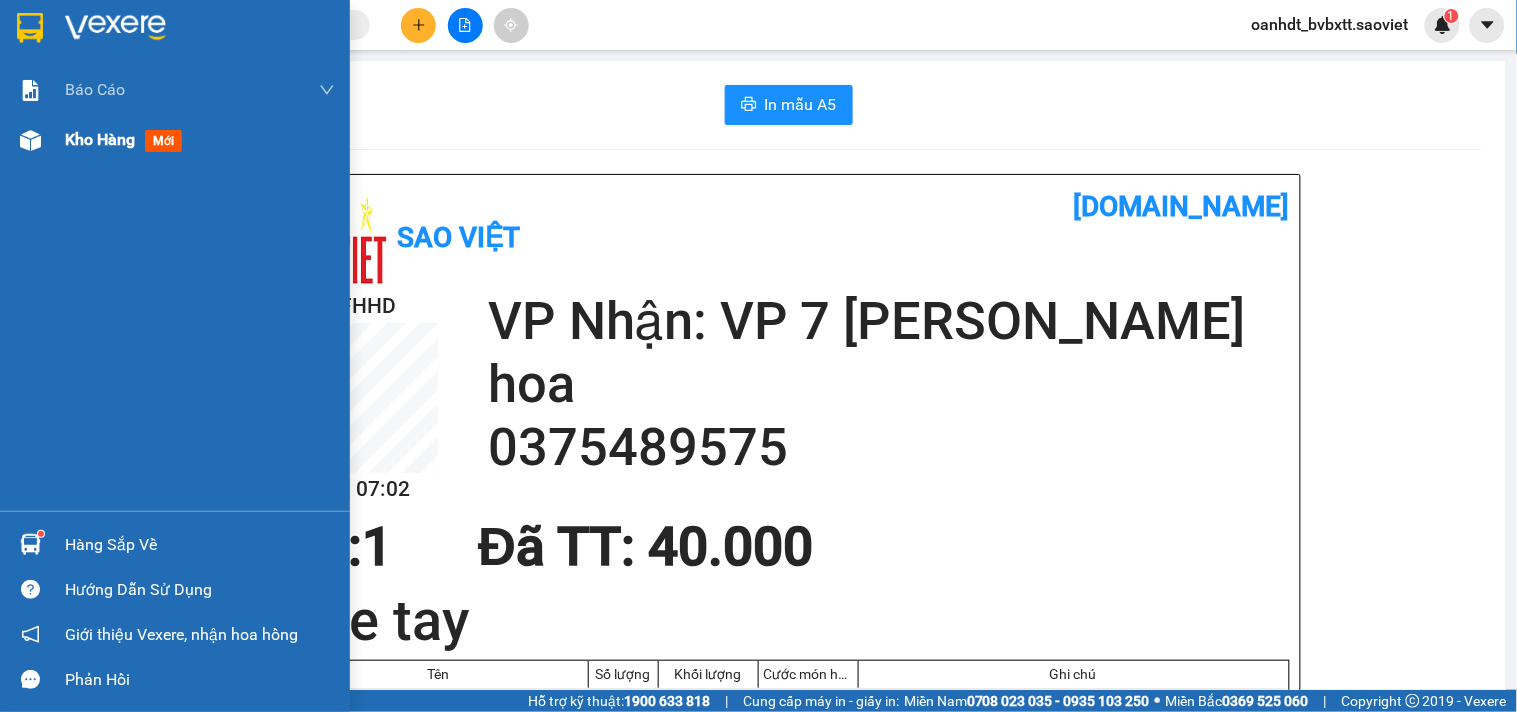 click on "Kho hàng mới" at bounding box center [127, 139] 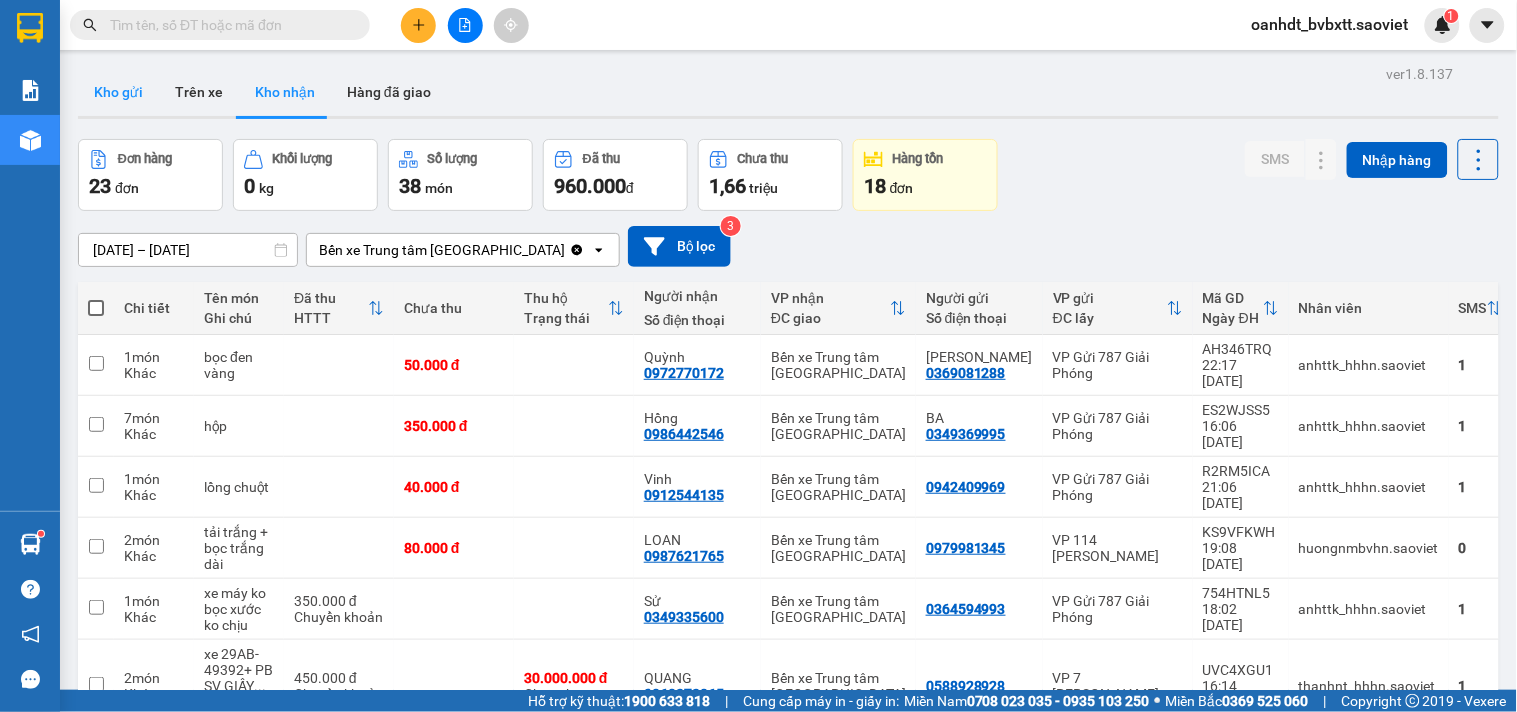 click on "Kho gửi" at bounding box center (118, 92) 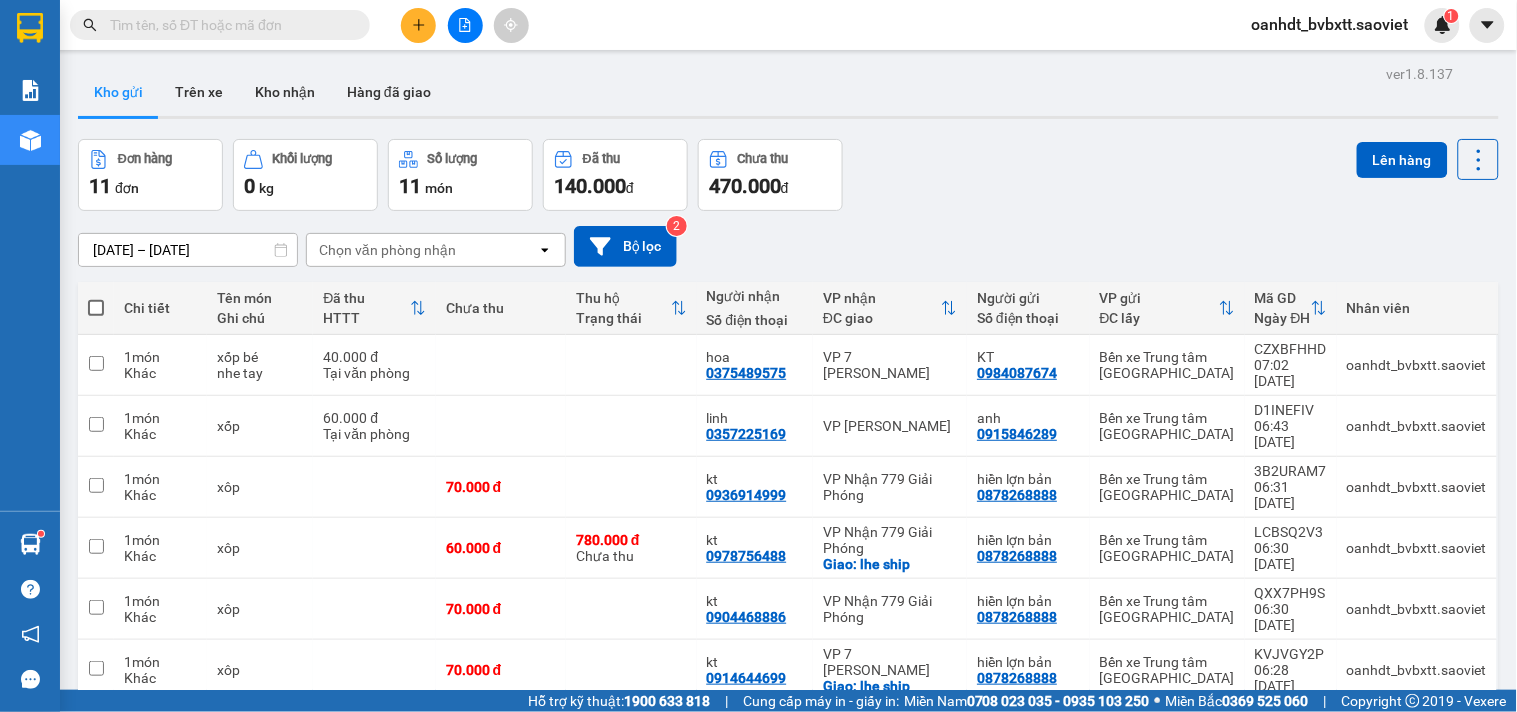 click on "Chọn văn phòng nhận" at bounding box center (387, 250) 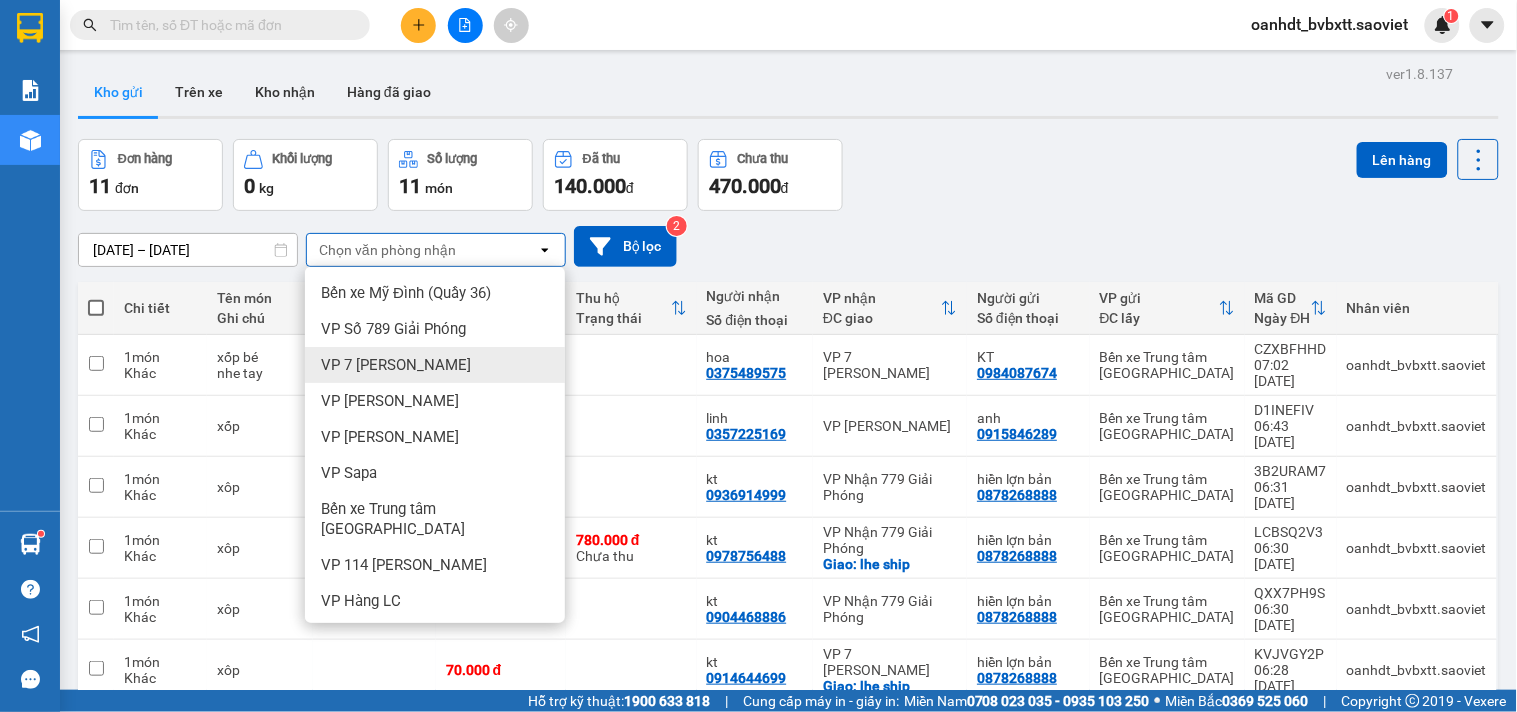click on "VP 7 [PERSON_NAME]" at bounding box center [396, 365] 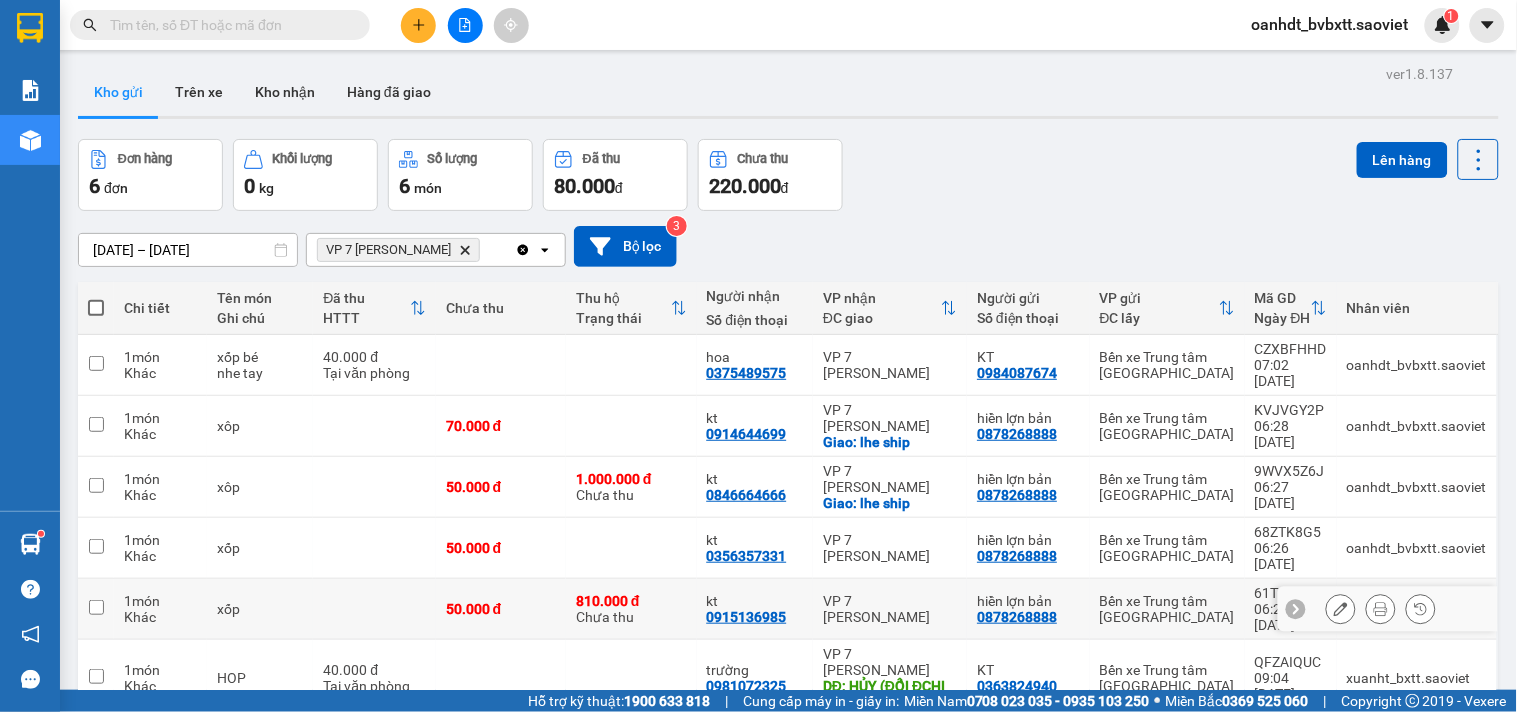 drag, startPoint x: 492, startPoint y: 526, endPoint x: 492, endPoint y: 483, distance: 43 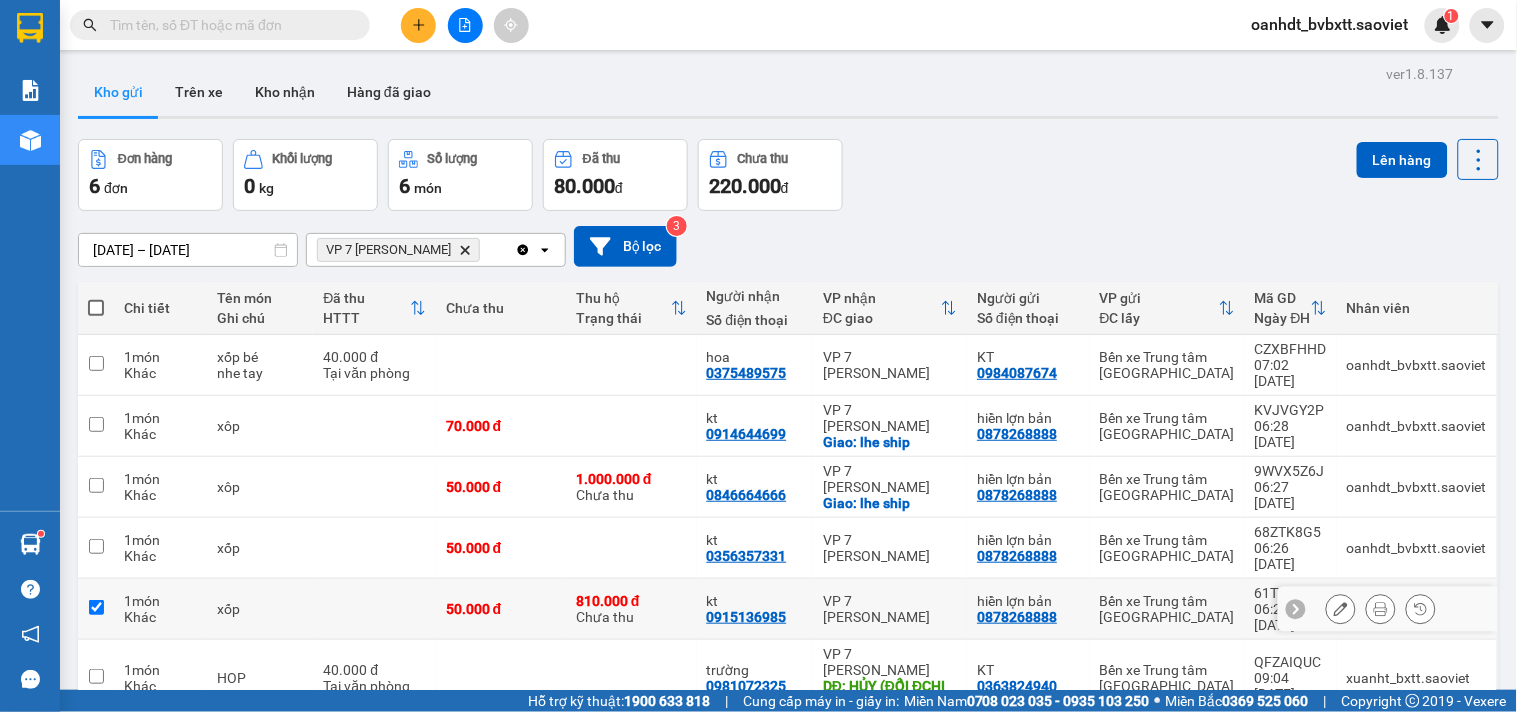 checkbox on "true" 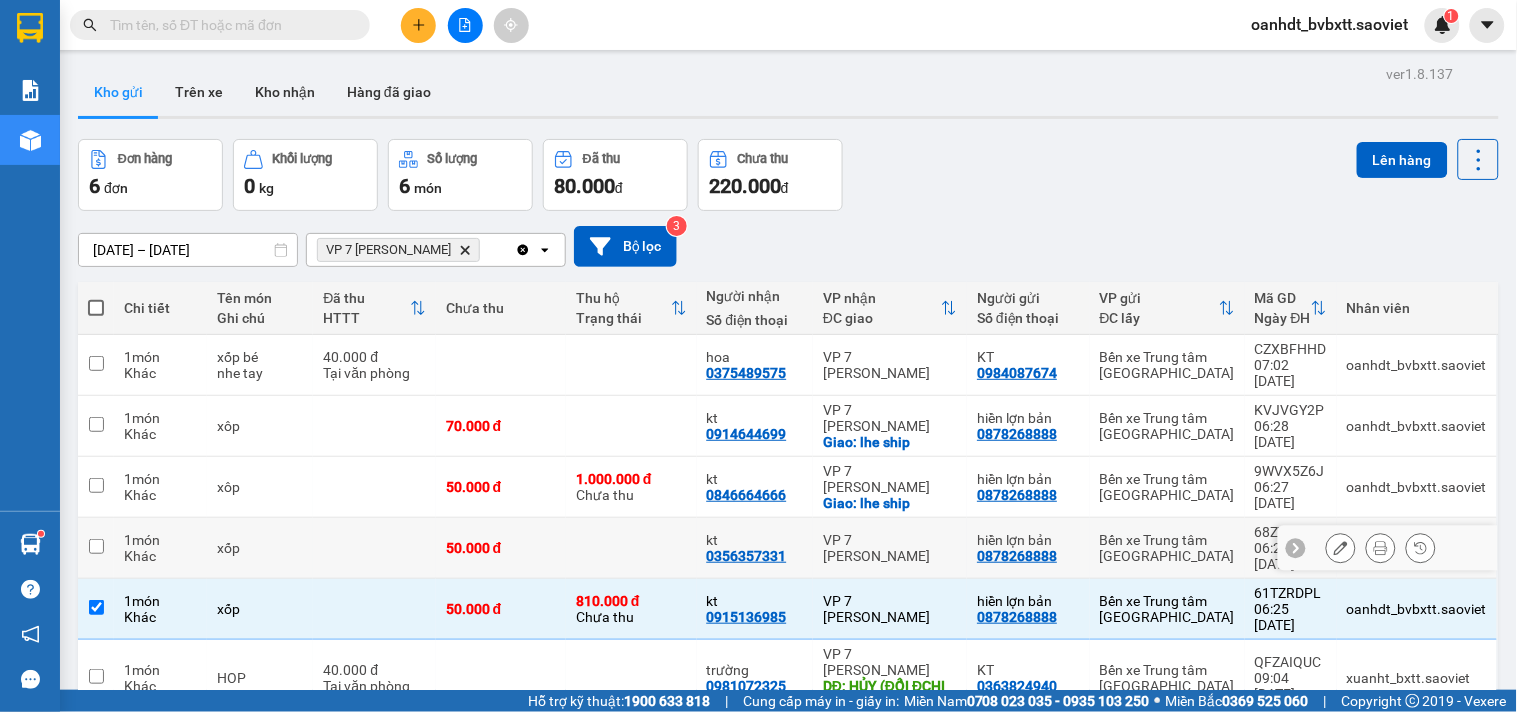 click on "50.000 đ" at bounding box center [501, 548] 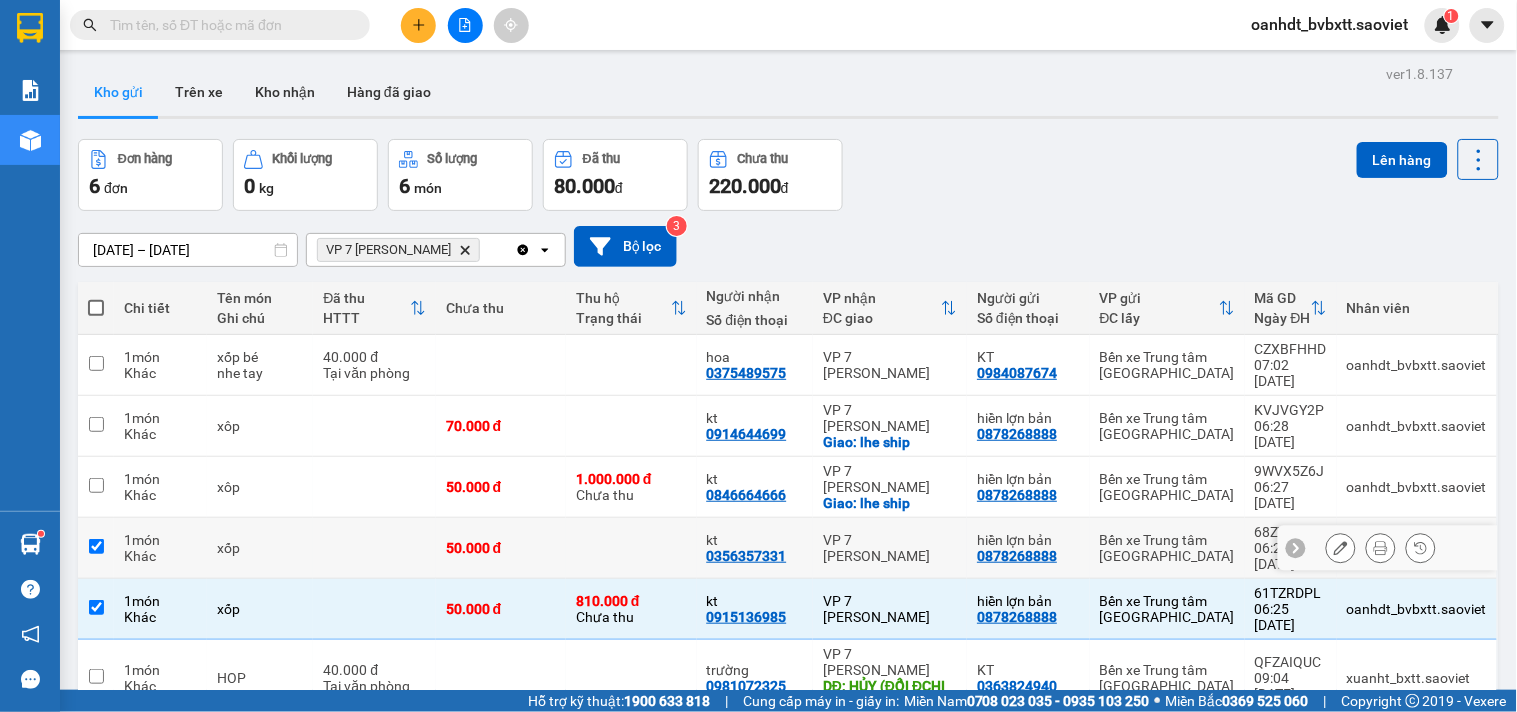 checkbox on "true" 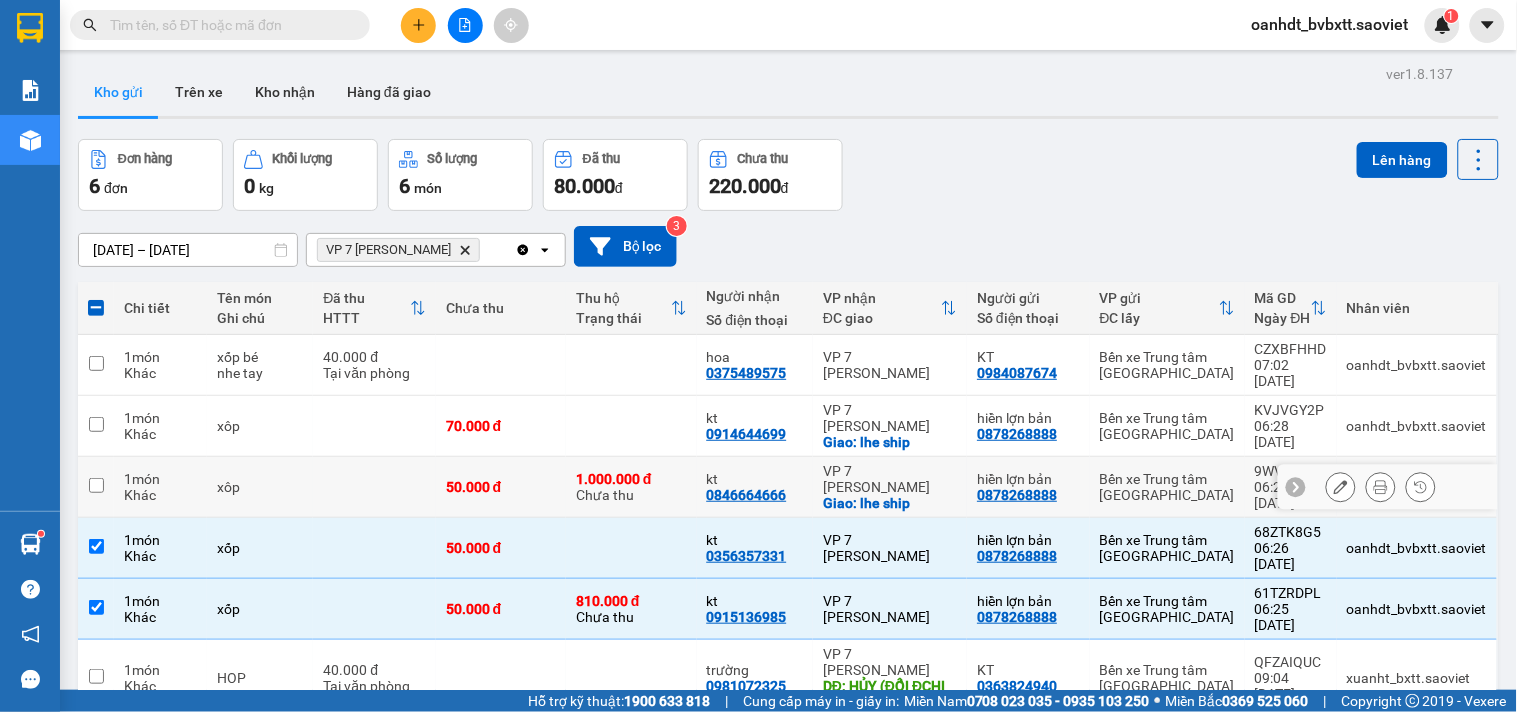 click on "50.000 đ" at bounding box center (501, 487) 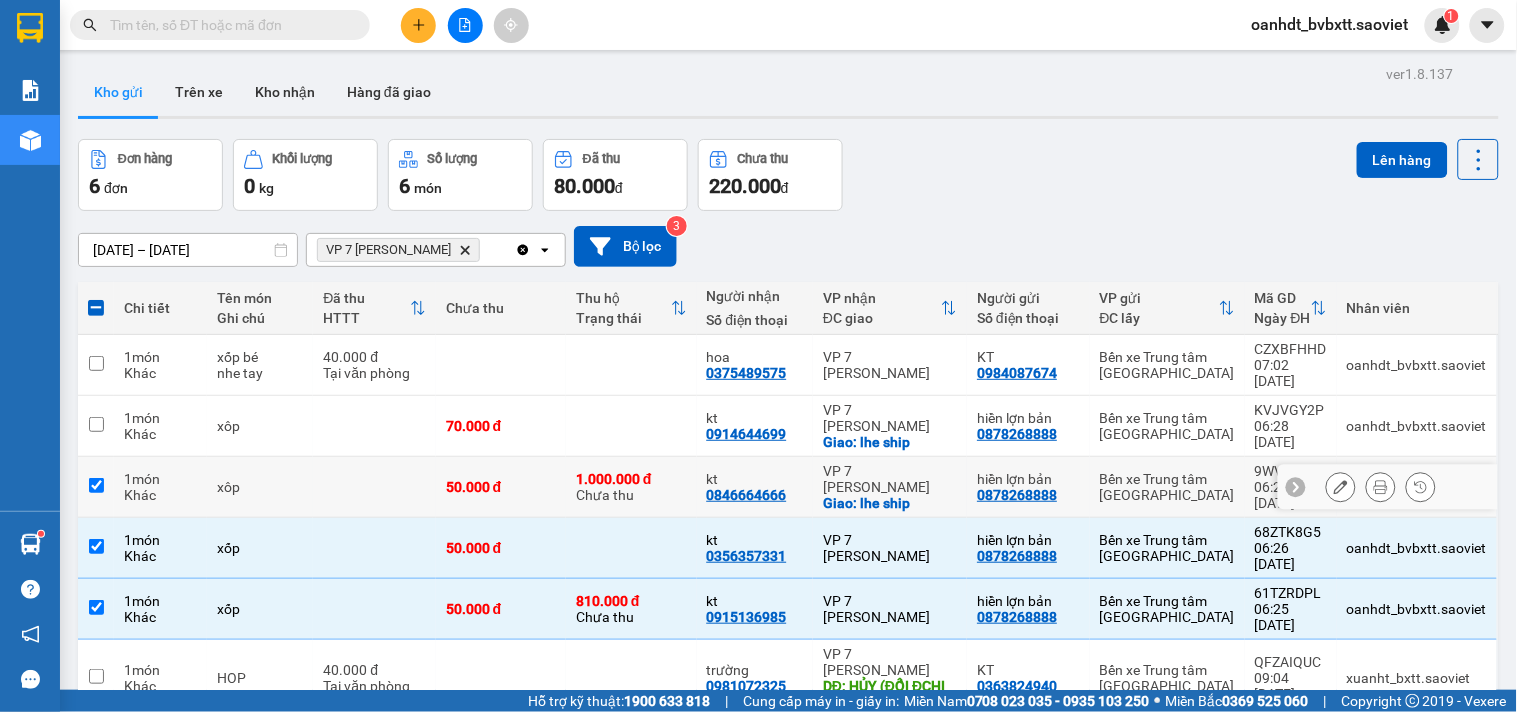 checkbox on "true" 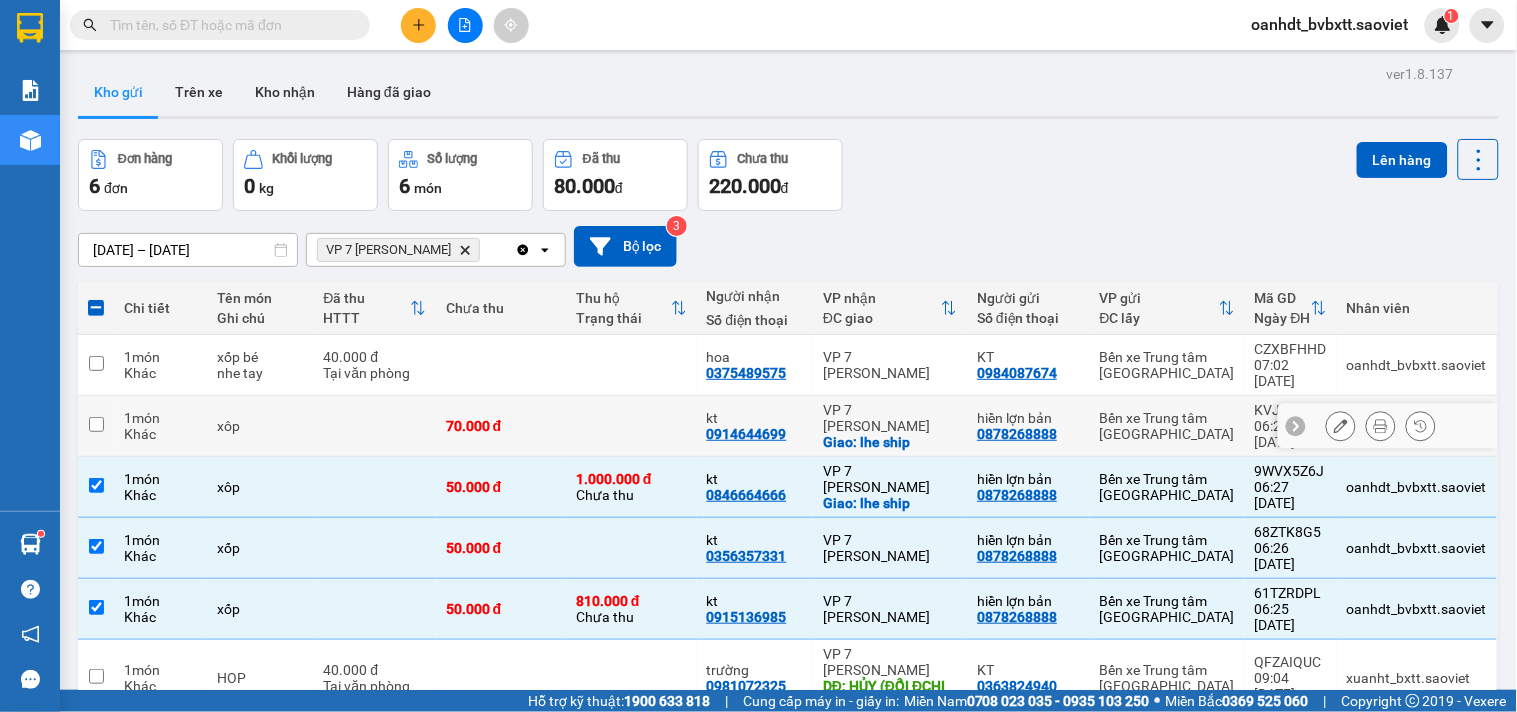 click on "70.000 đ" at bounding box center [501, 426] 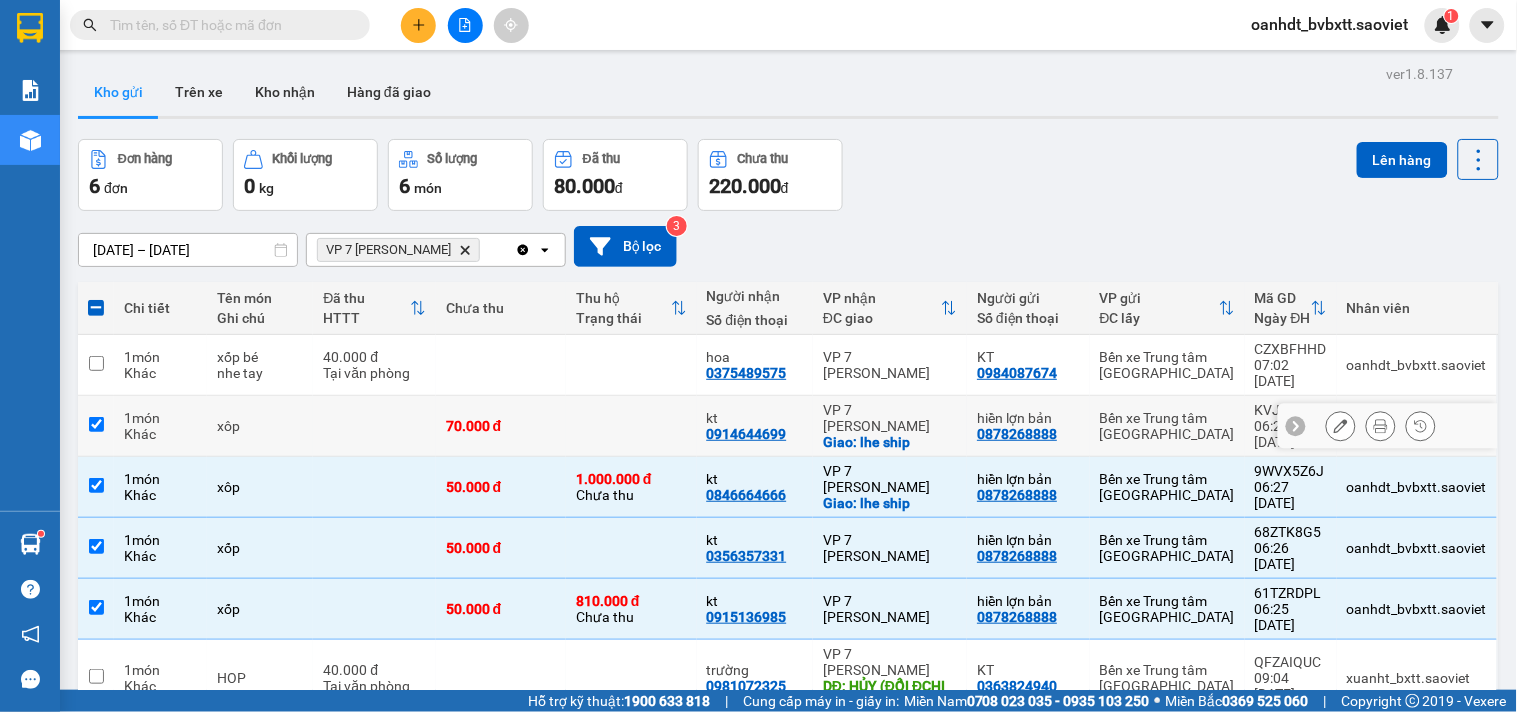 checkbox on "true" 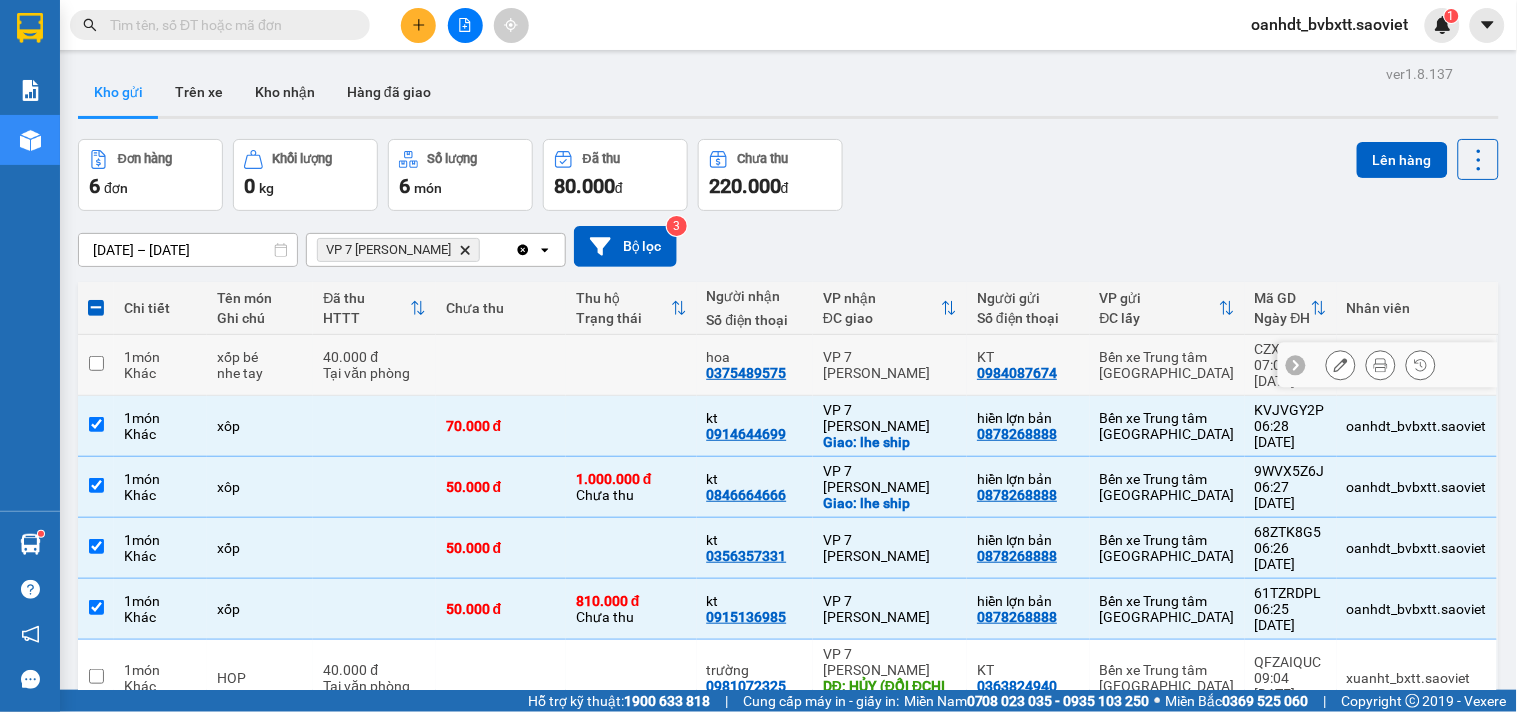 click at bounding box center (501, 365) 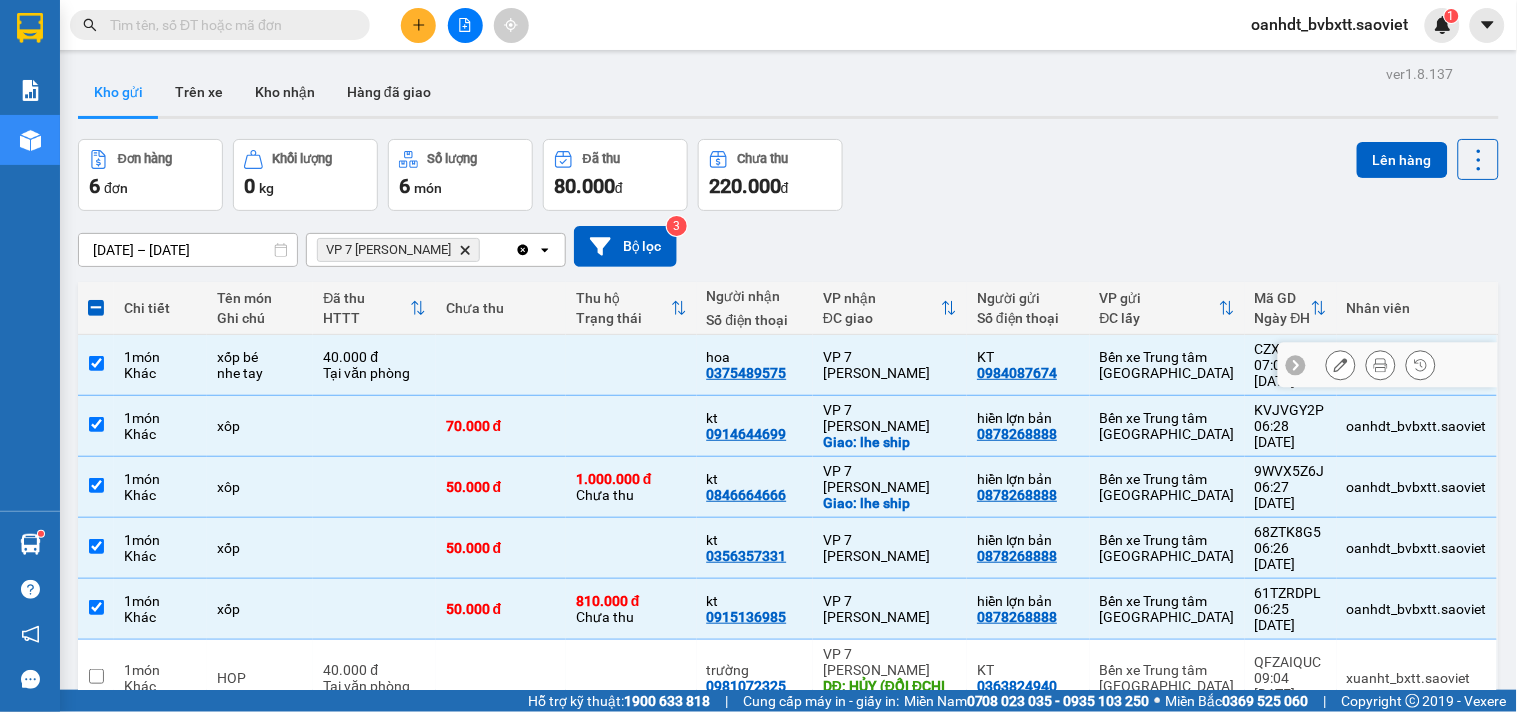 checkbox on "true" 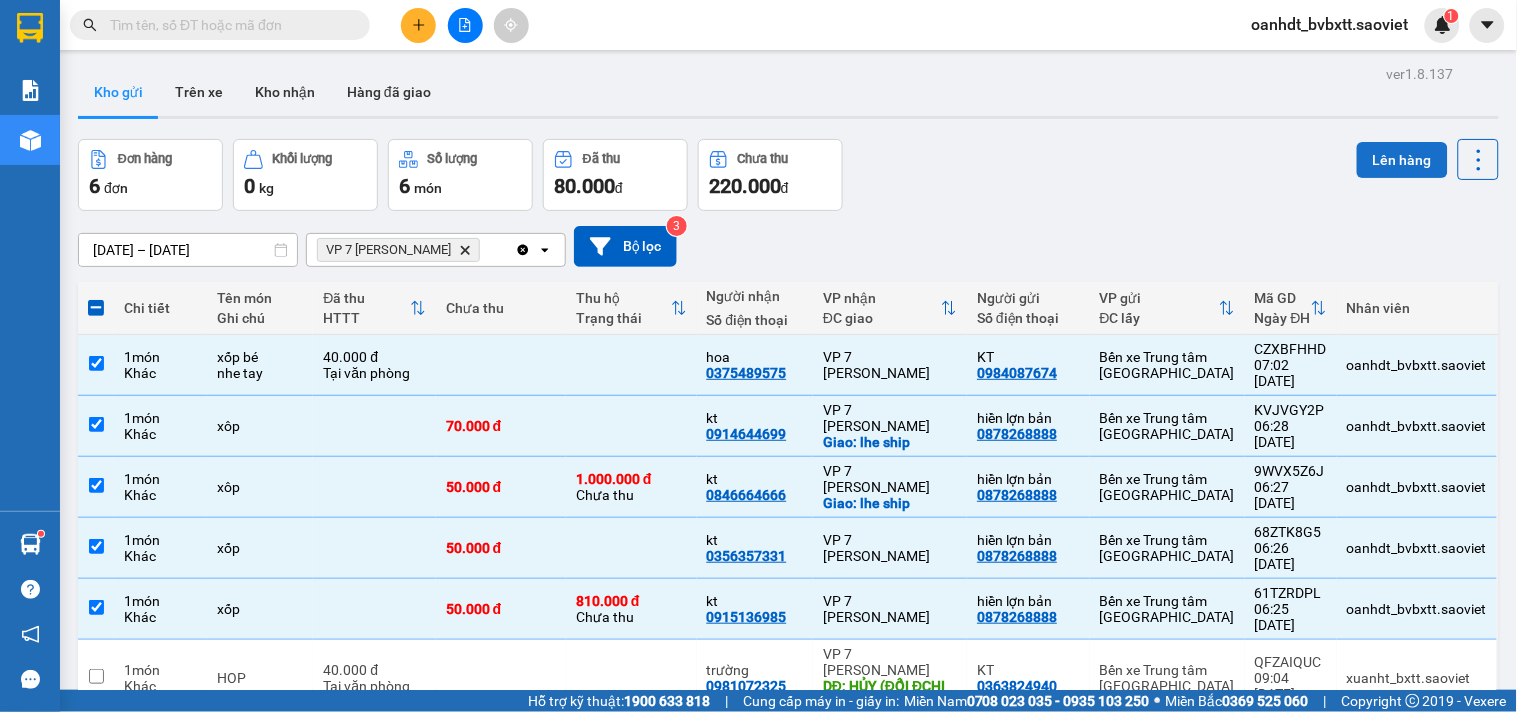 click on "Lên hàng" at bounding box center (1402, 160) 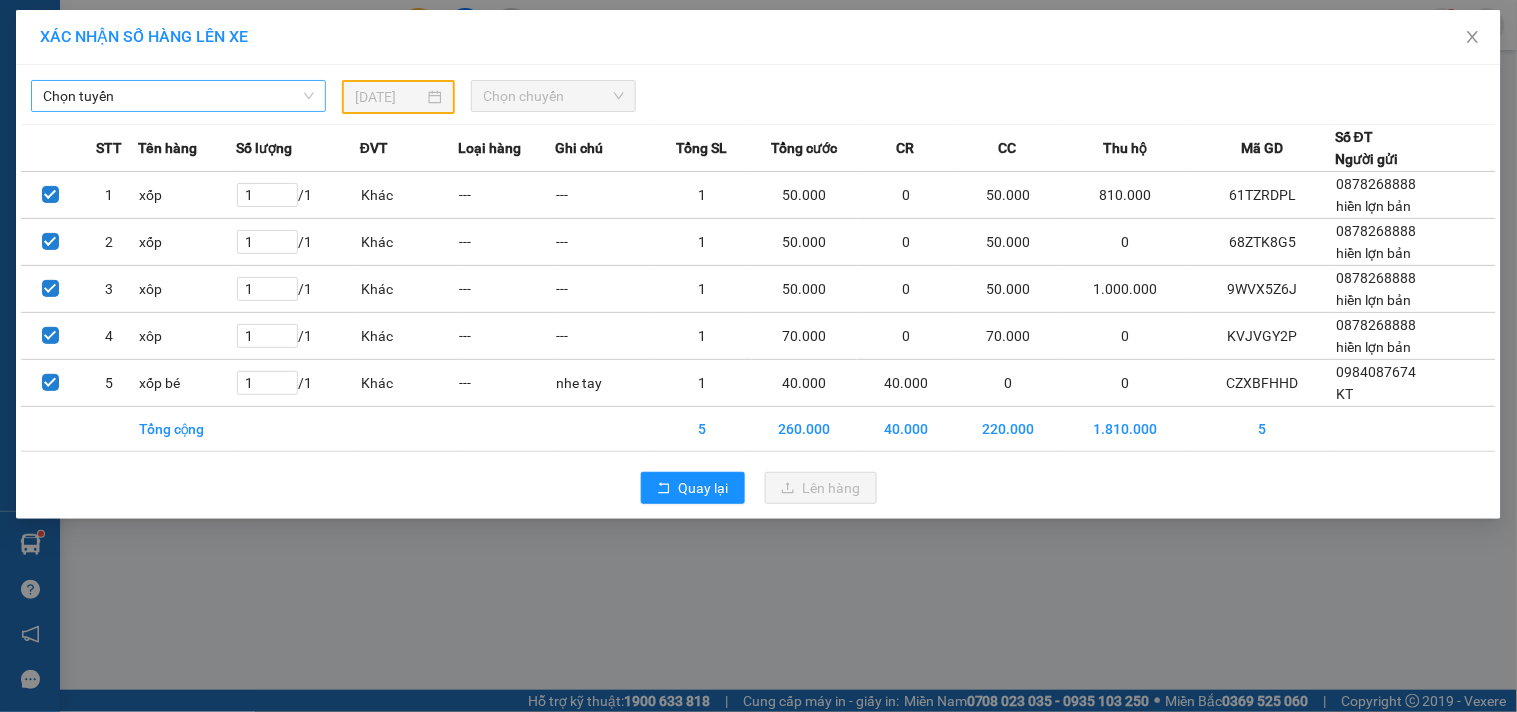 click on "Chọn tuyến" at bounding box center [178, 96] 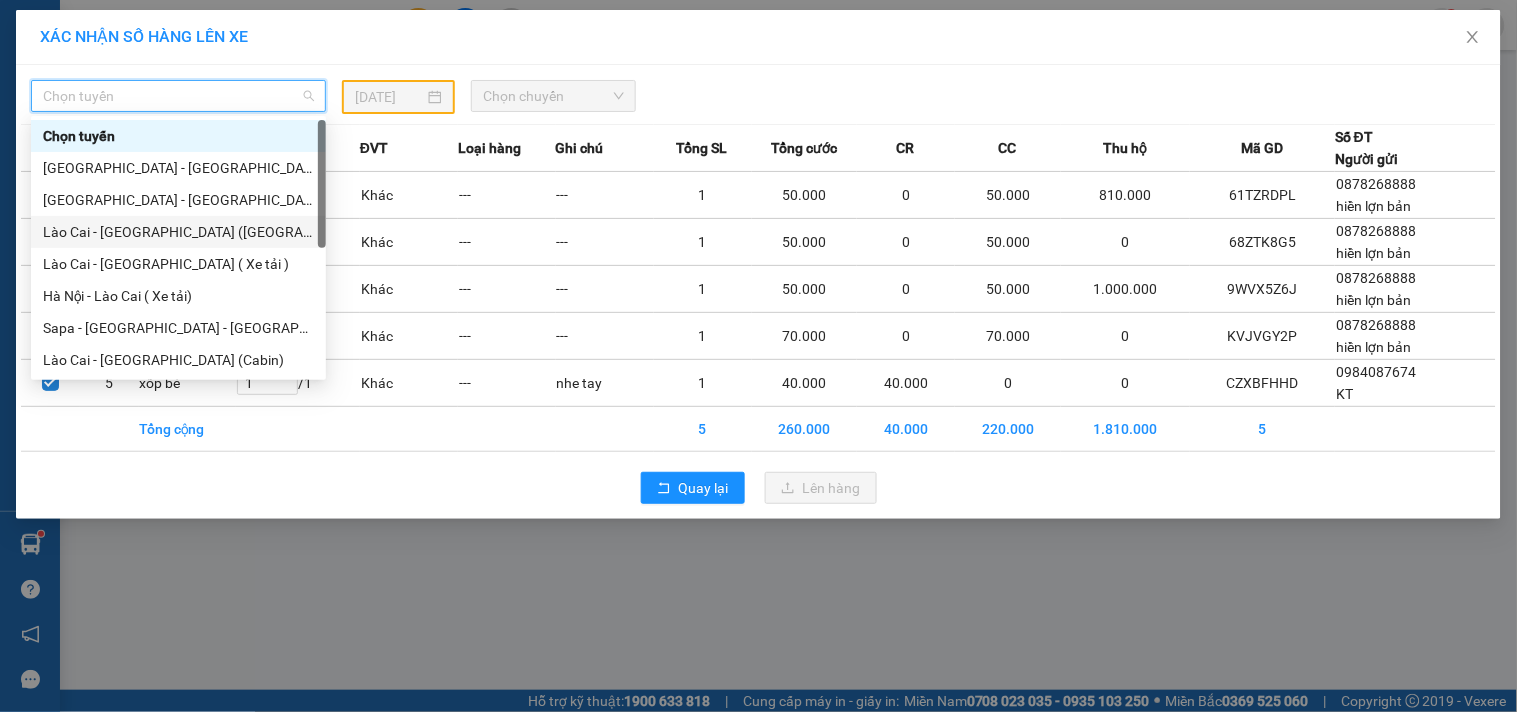 click on "Lào Cai - [GEOGRAPHIC_DATA] ([GEOGRAPHIC_DATA])" at bounding box center (178, 232) 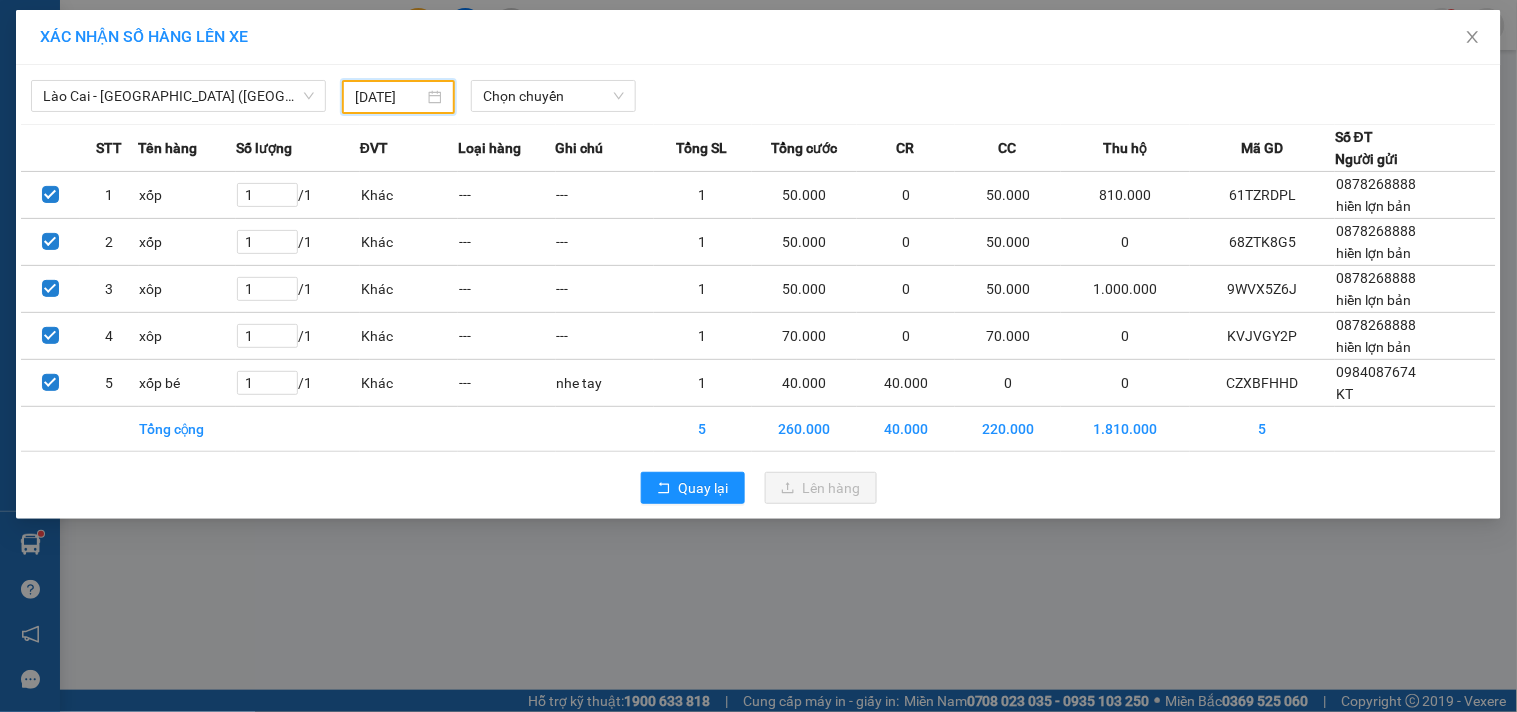 click on "[DATE]" at bounding box center (389, 97) 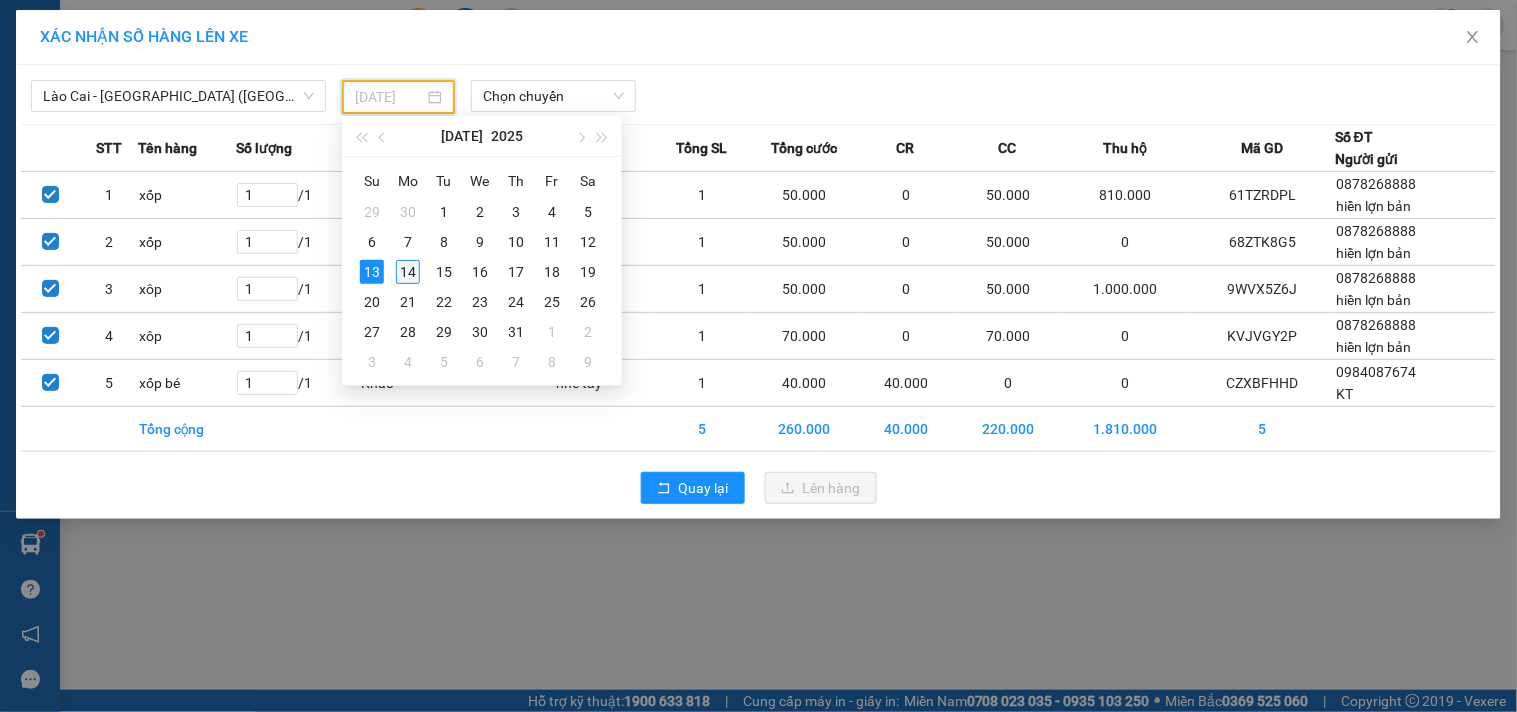 click on "14" at bounding box center (408, 272) 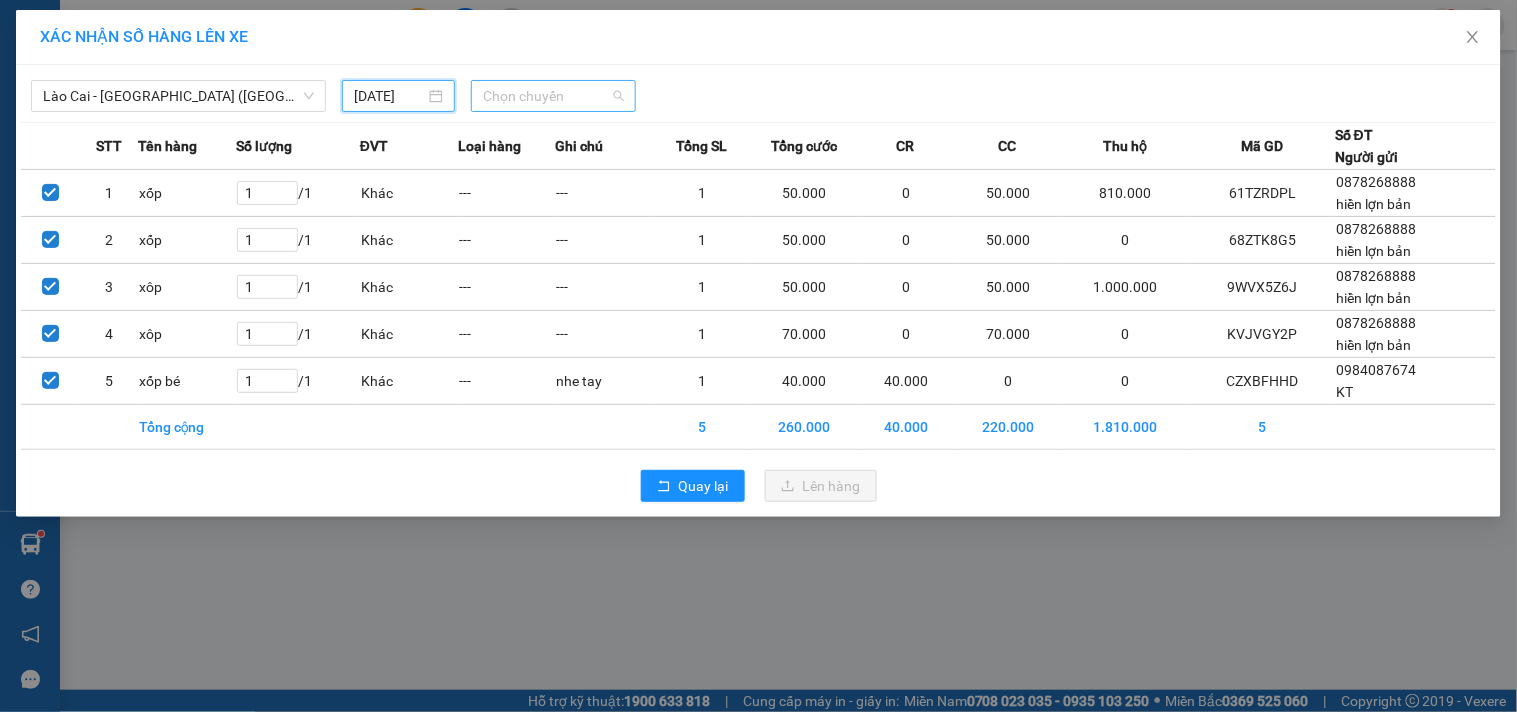 click on "Chọn chuyến" at bounding box center [553, 96] 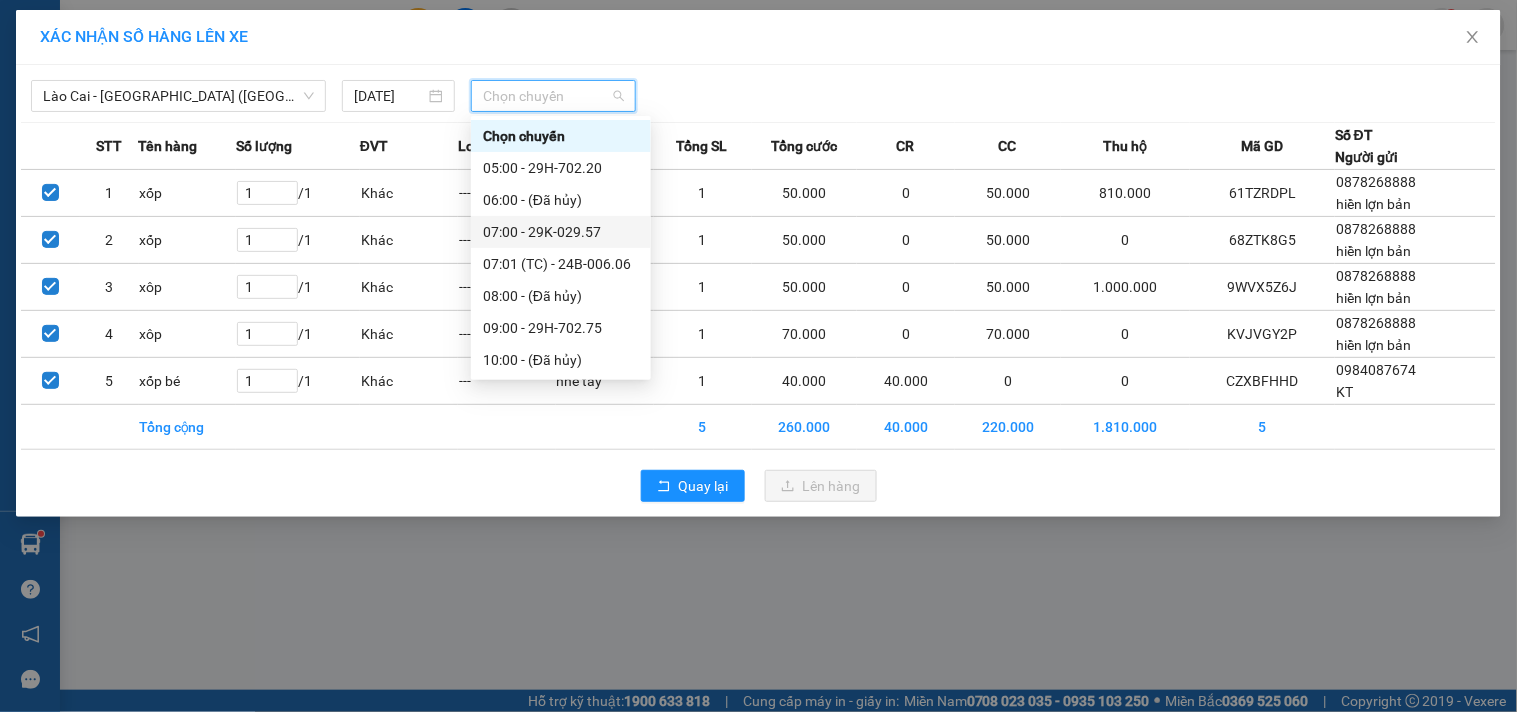 click on "07:00     - 29K-029.57" at bounding box center (561, 232) 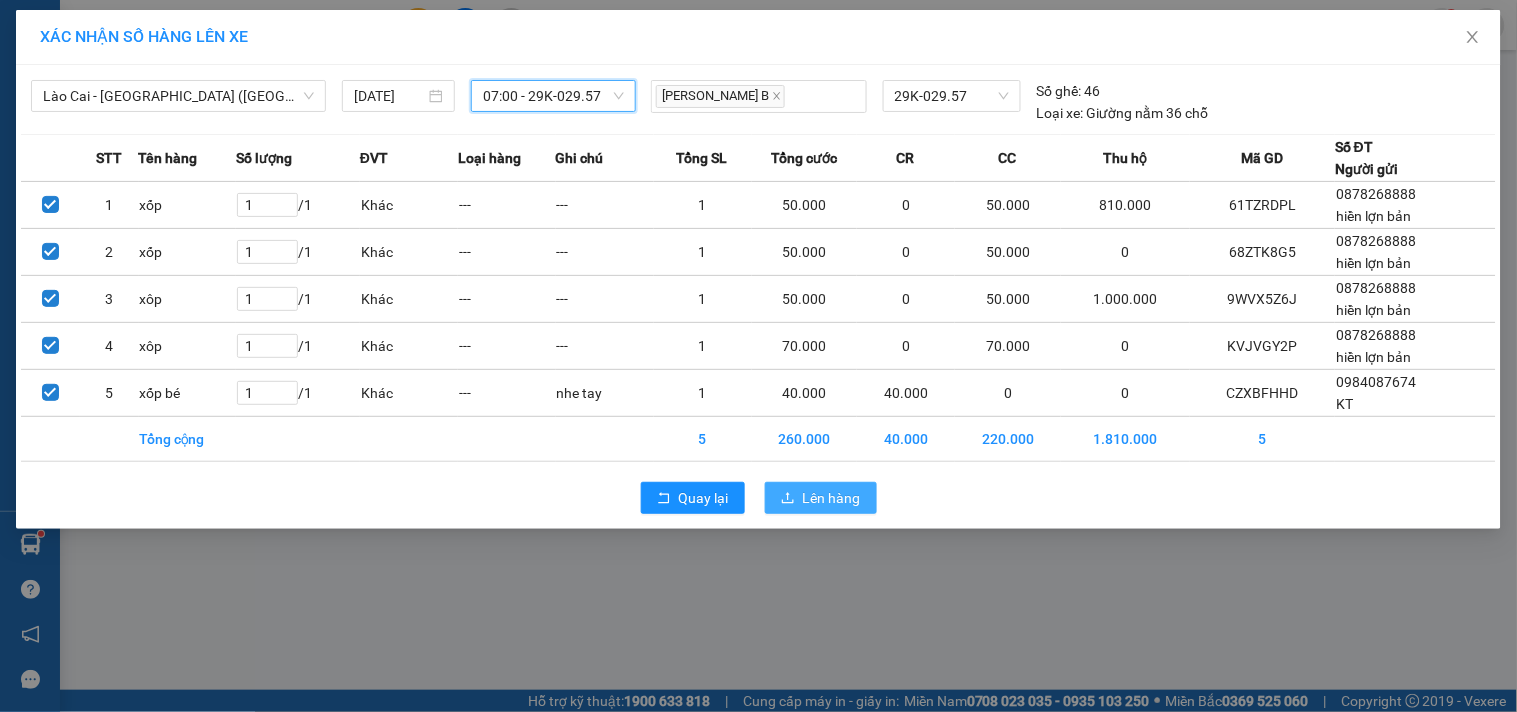 click on "Lên hàng" at bounding box center [821, 498] 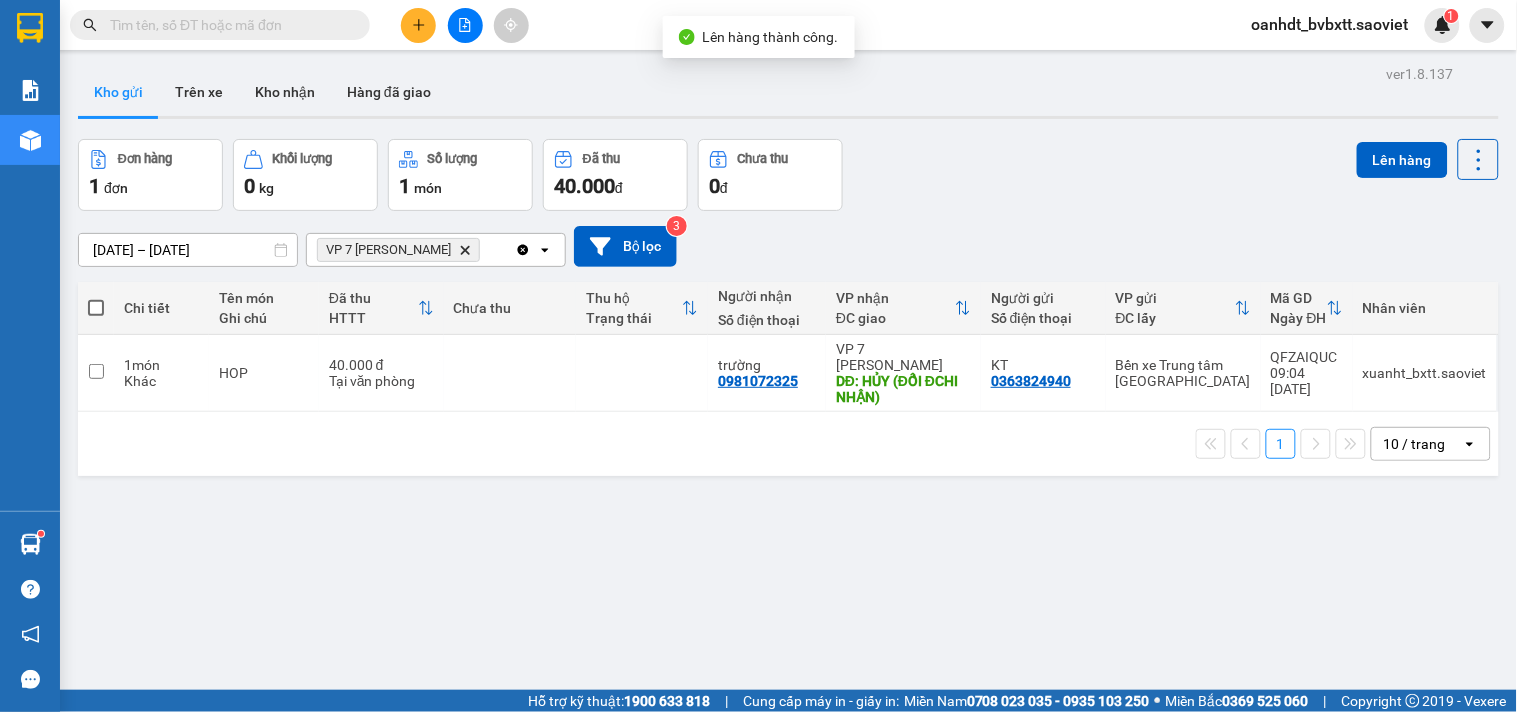 click 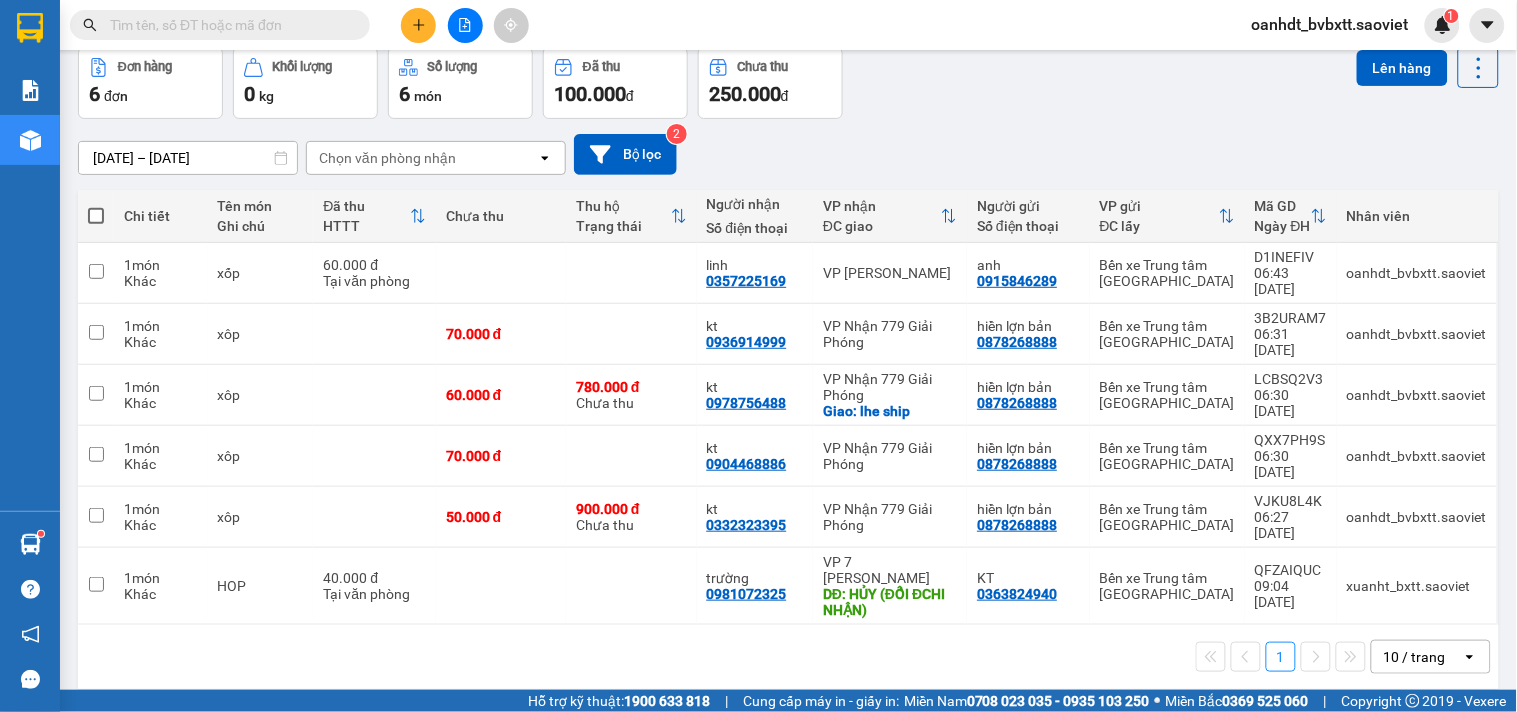 scroll, scrollTop: 0, scrollLeft: 0, axis: both 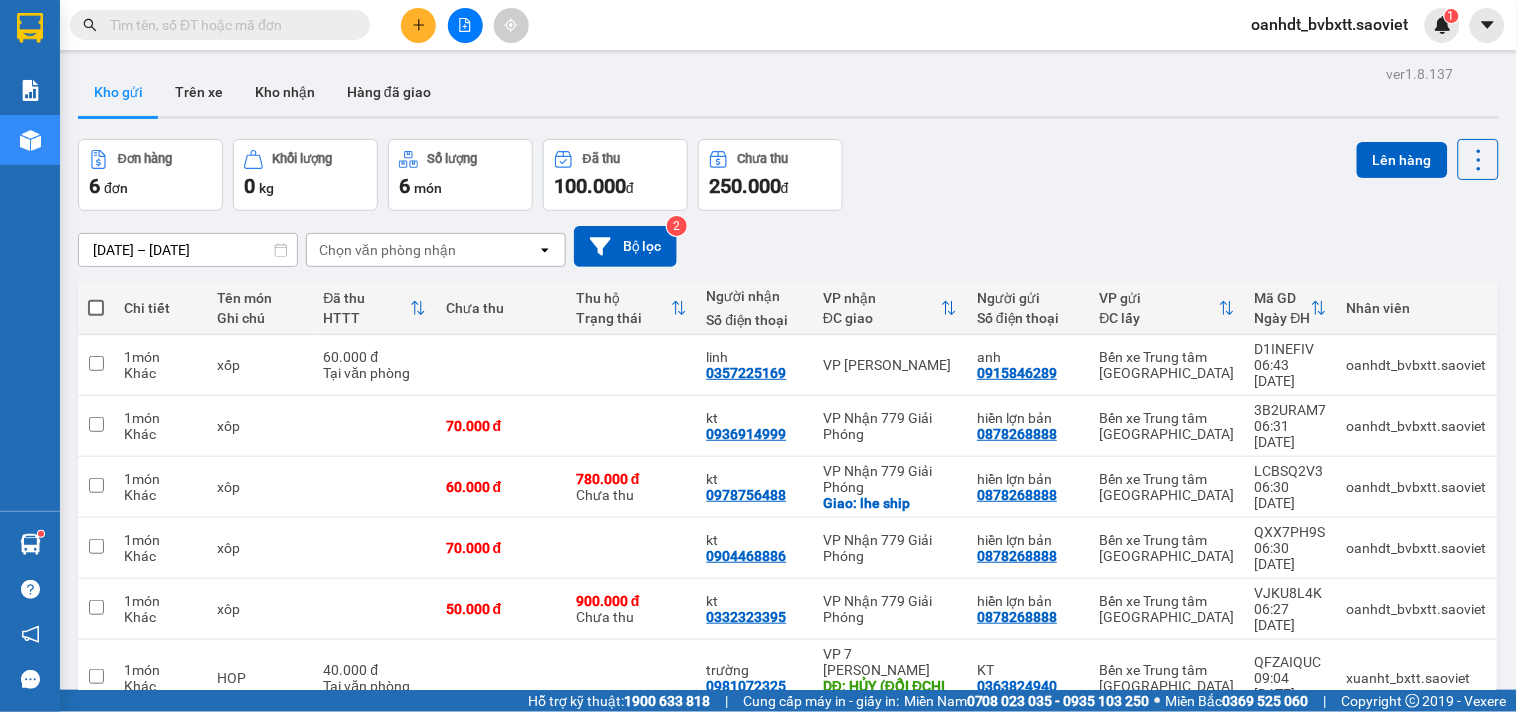 click 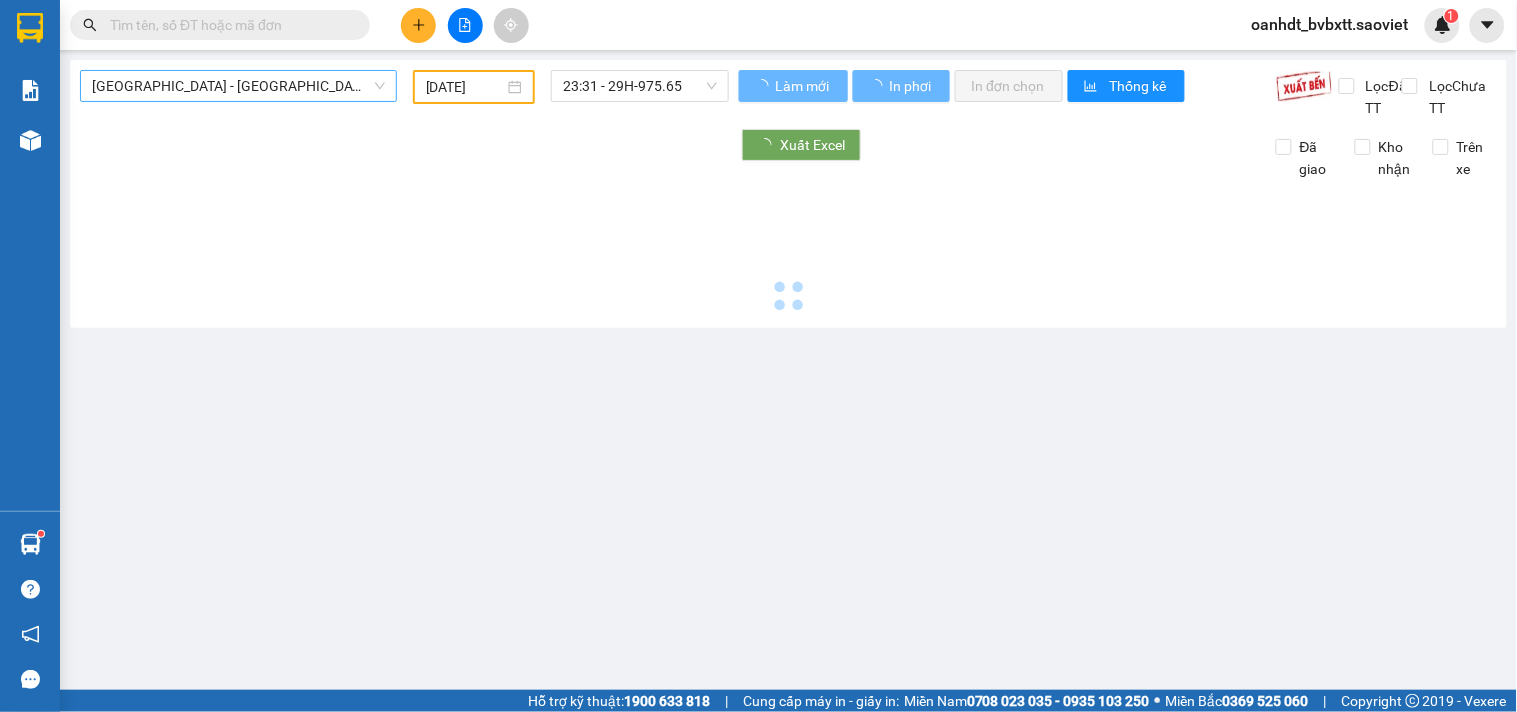 type on "[DATE]" 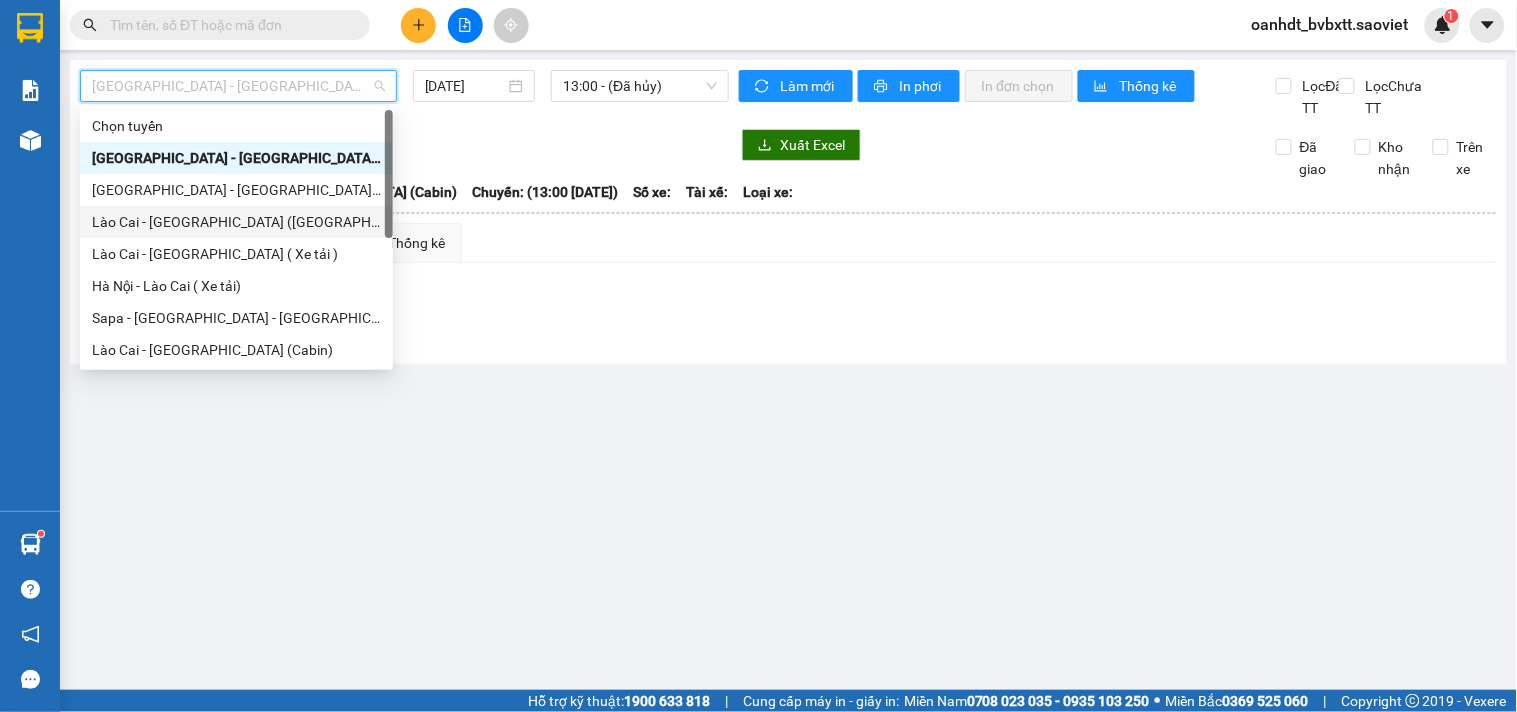 click on "Lào Cai - [GEOGRAPHIC_DATA] ([GEOGRAPHIC_DATA])" at bounding box center [236, 222] 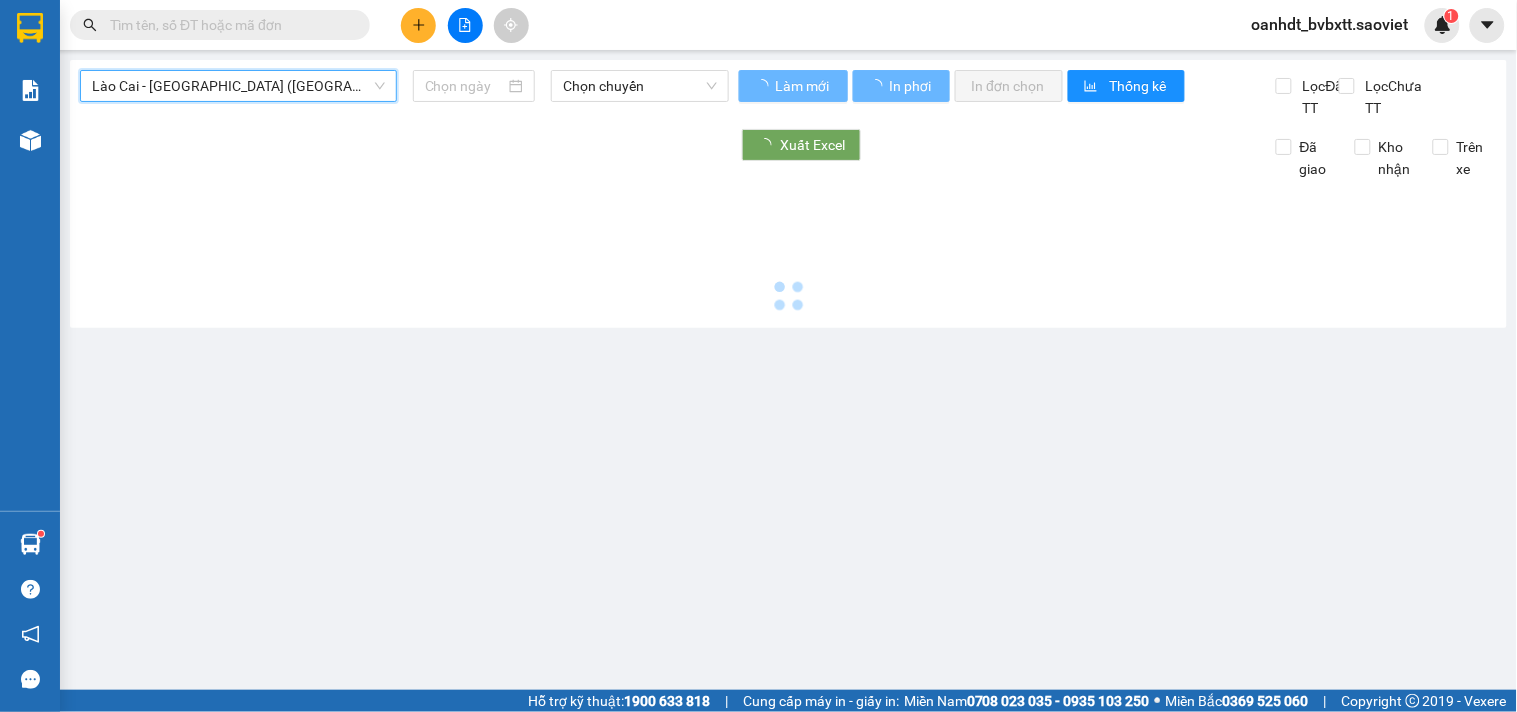 type on "[DATE]" 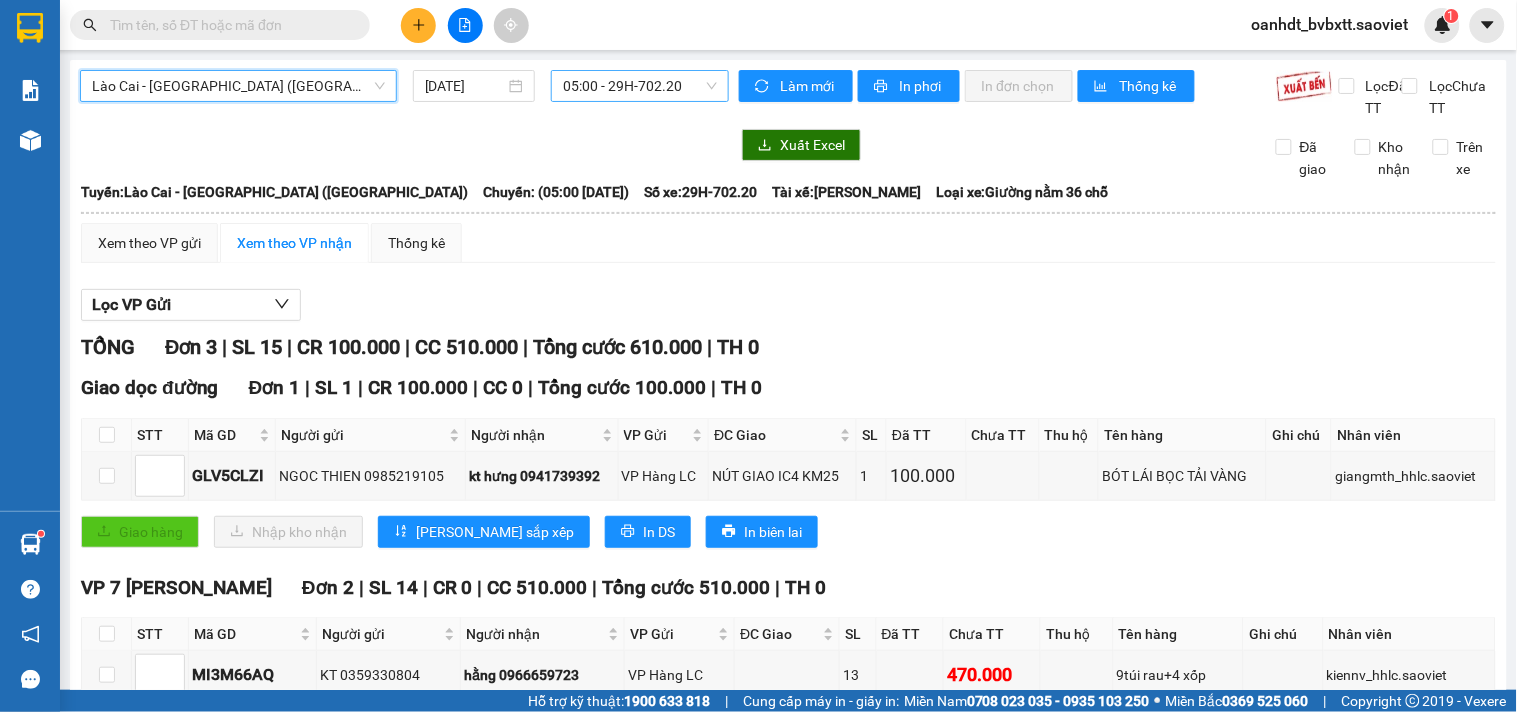 click on "05:00     - 29H-702.20" at bounding box center (640, 86) 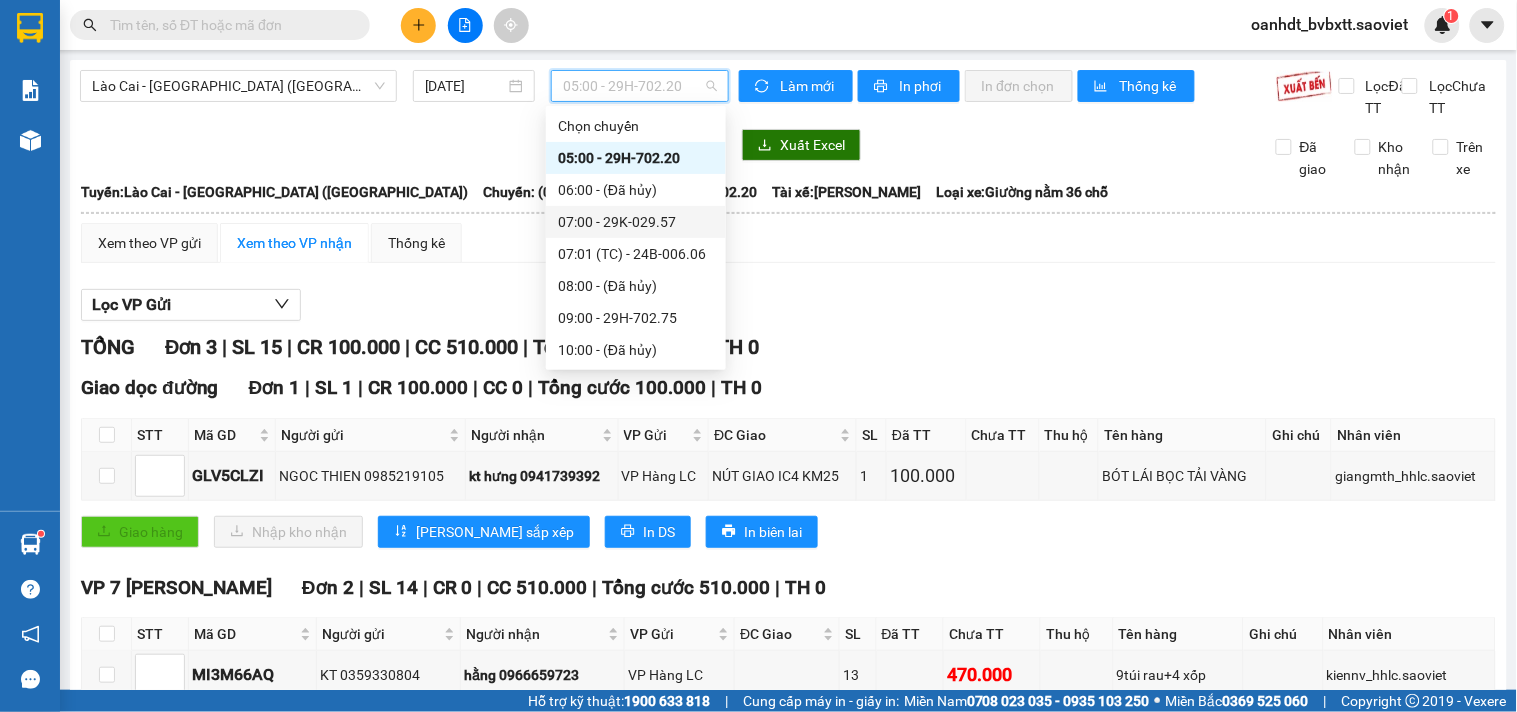click on "07:00     - 29K-029.57" at bounding box center [636, 222] 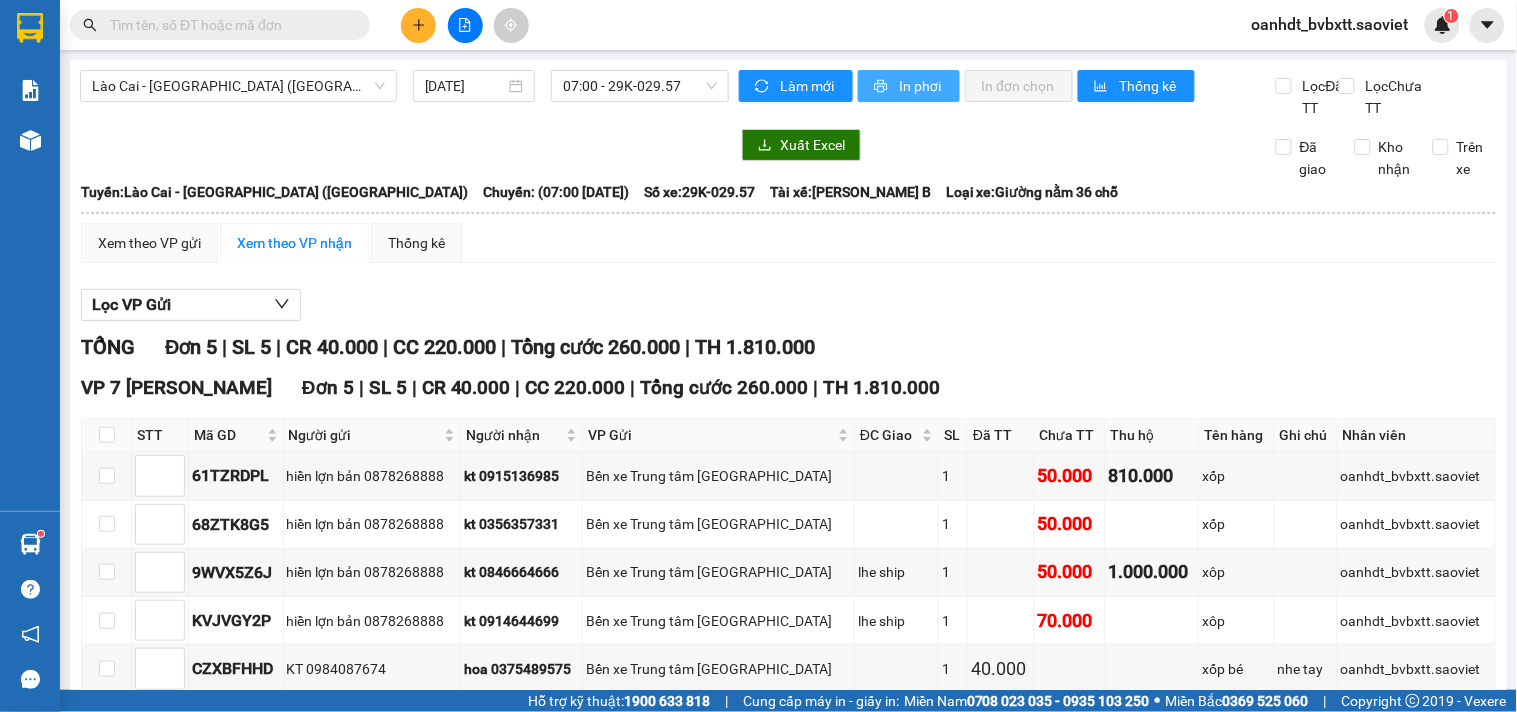 click on "In phơi" at bounding box center [921, 86] 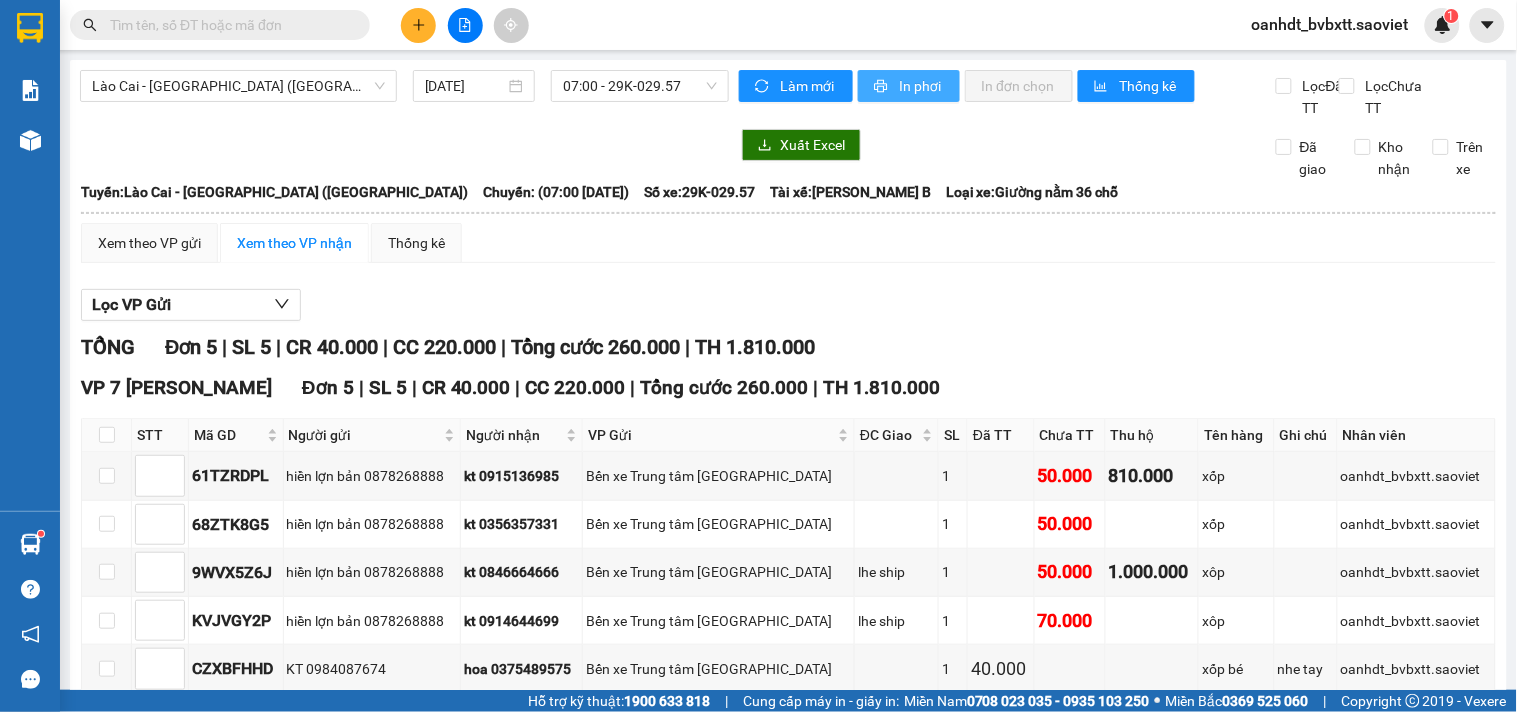 scroll, scrollTop: 0, scrollLeft: 0, axis: both 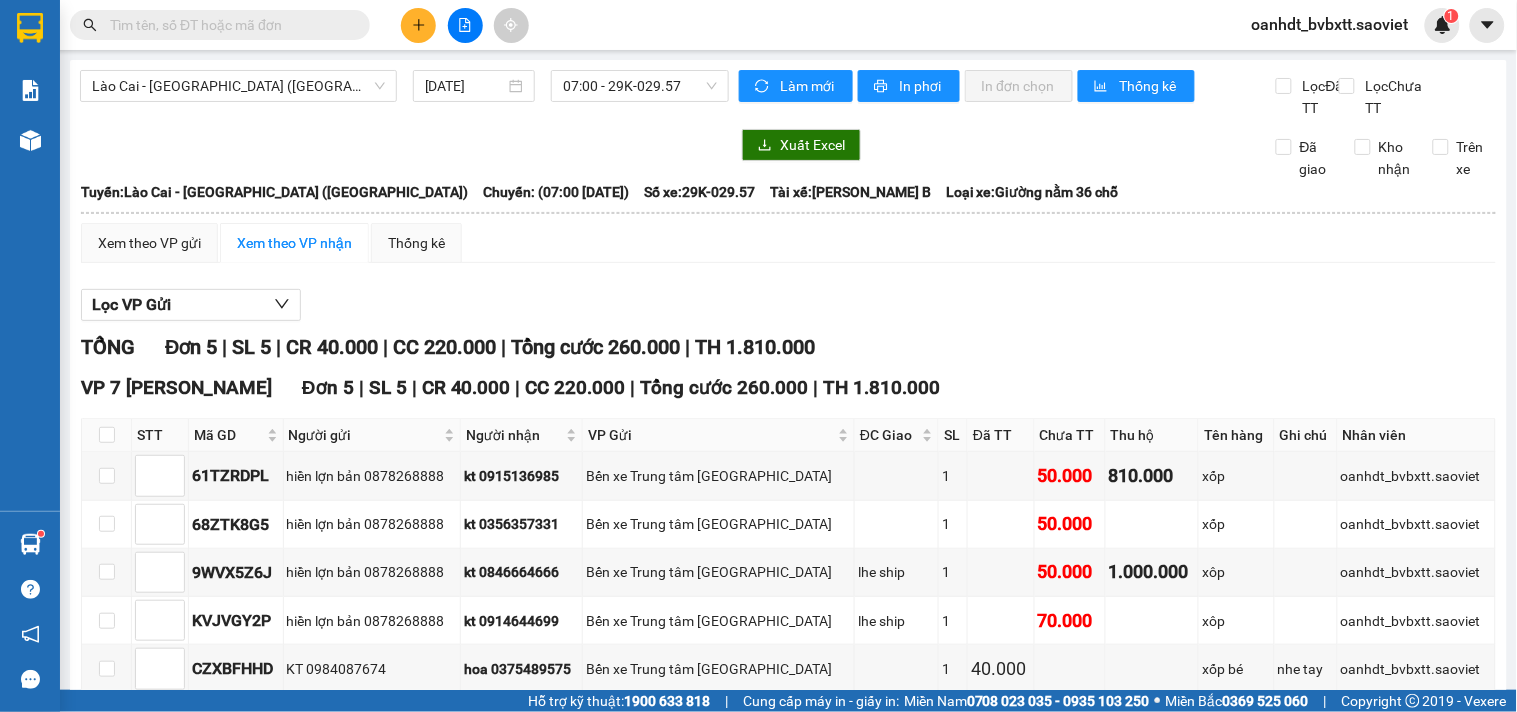 click at bounding box center (228, 25) 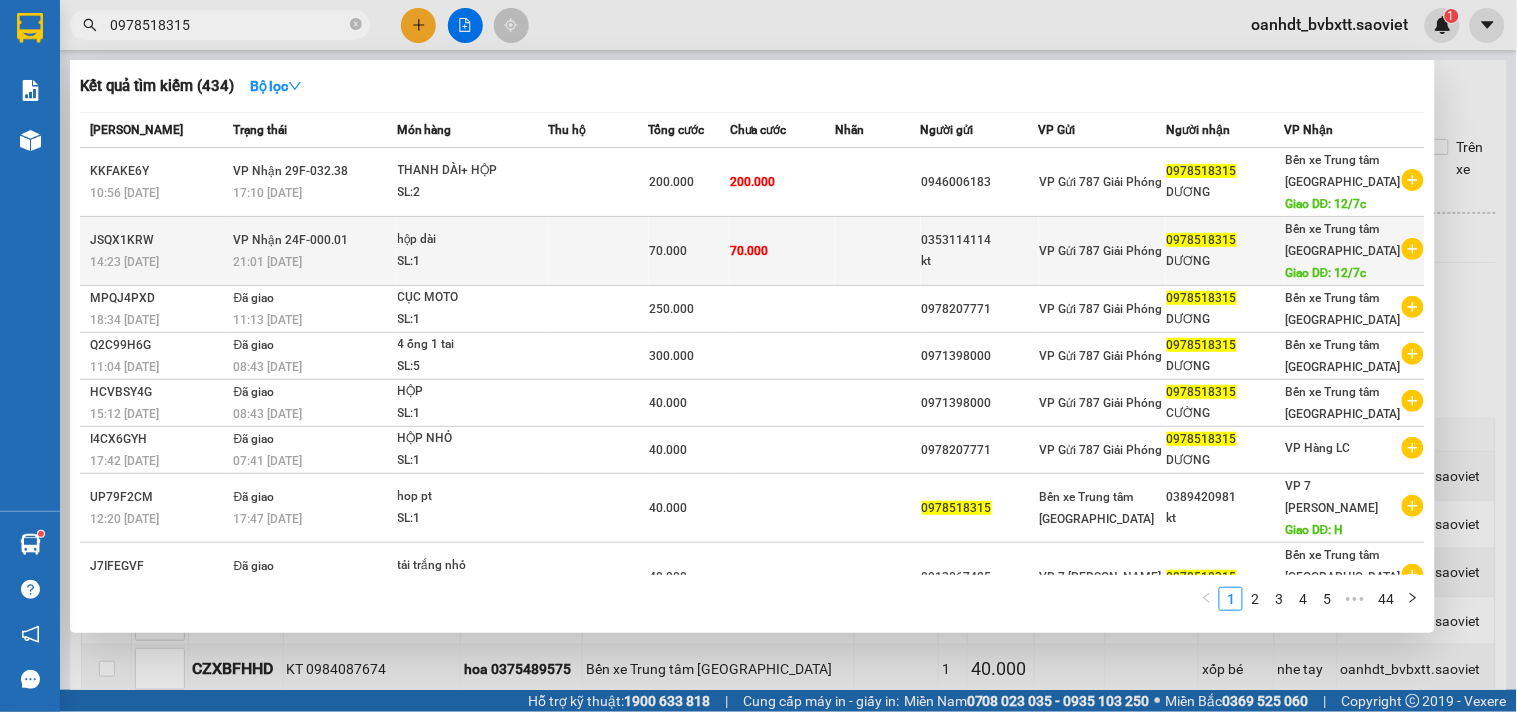 type on "0978518315" 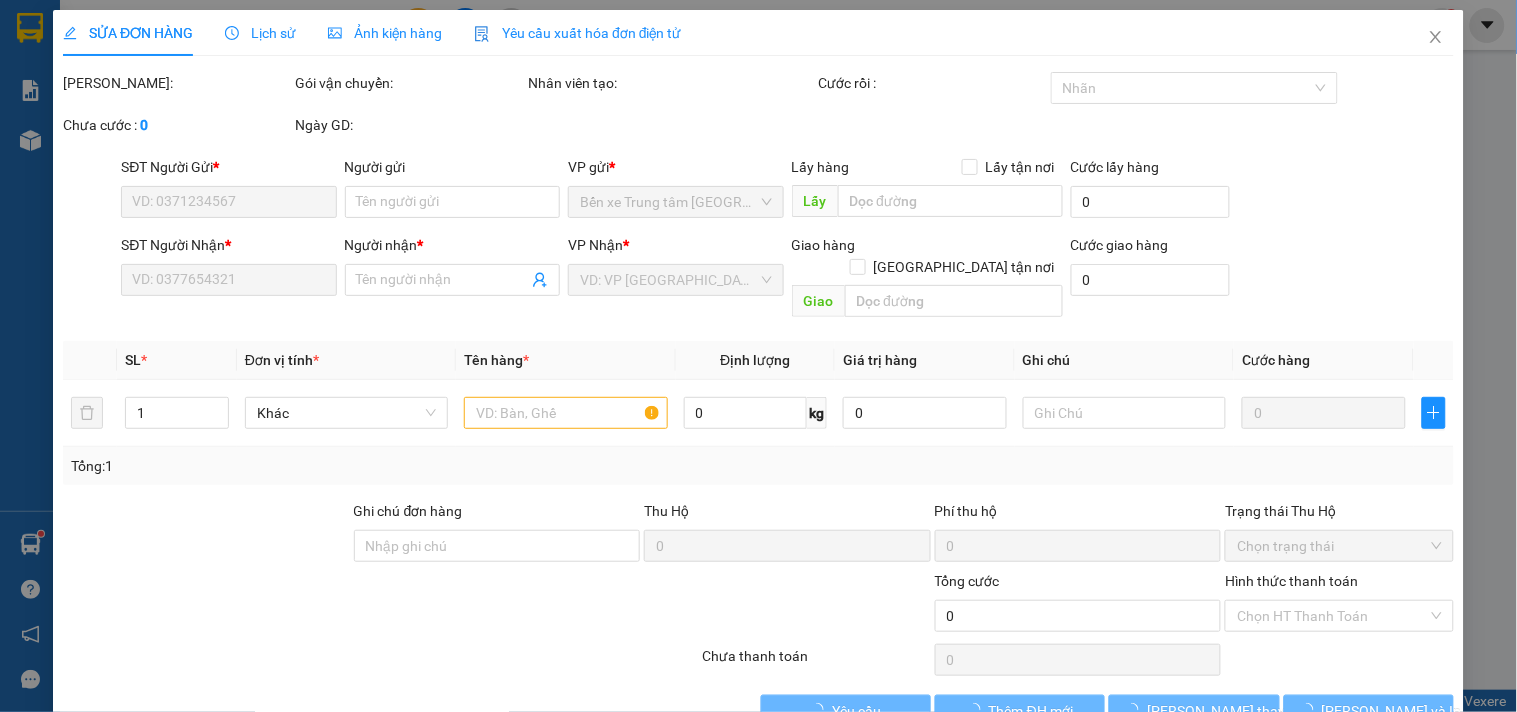 scroll, scrollTop: 32, scrollLeft: 0, axis: vertical 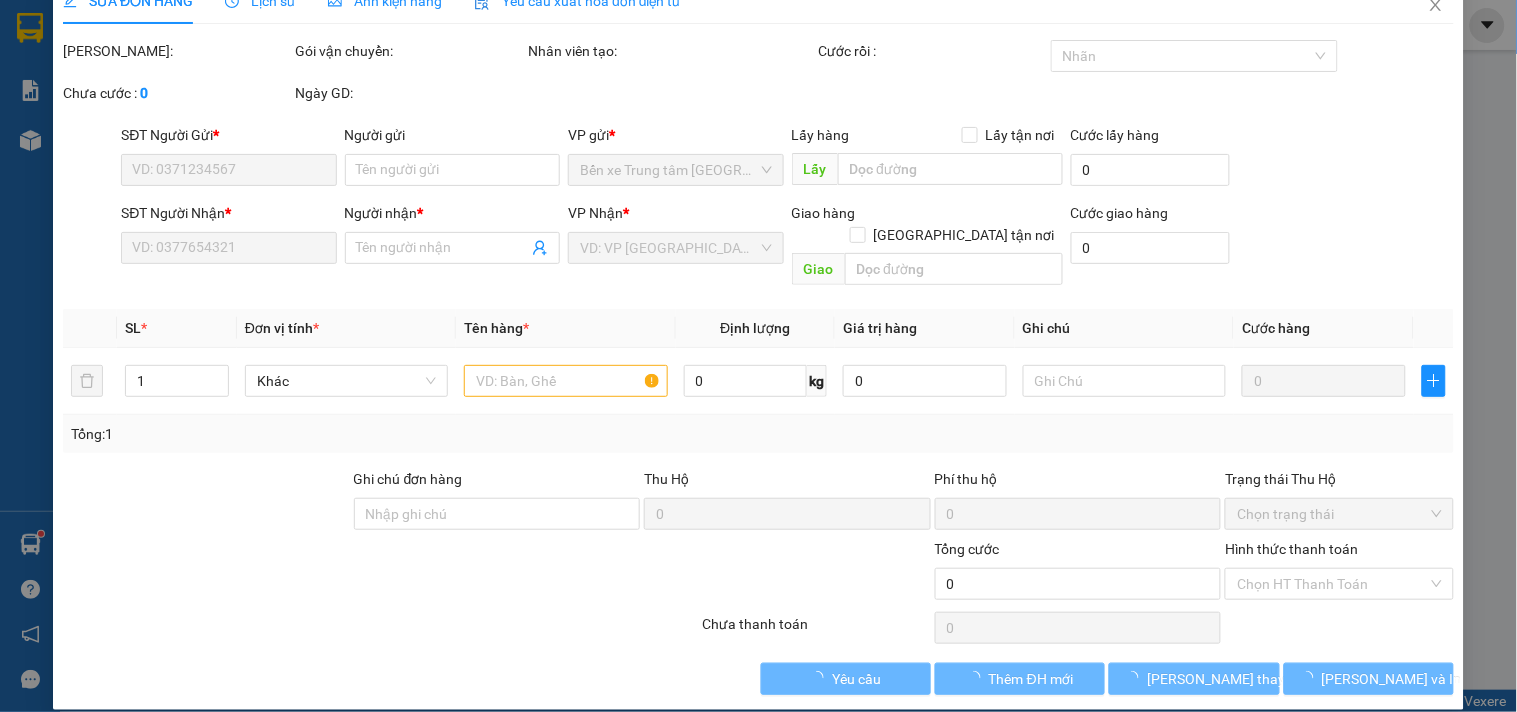 type on "0353114114" 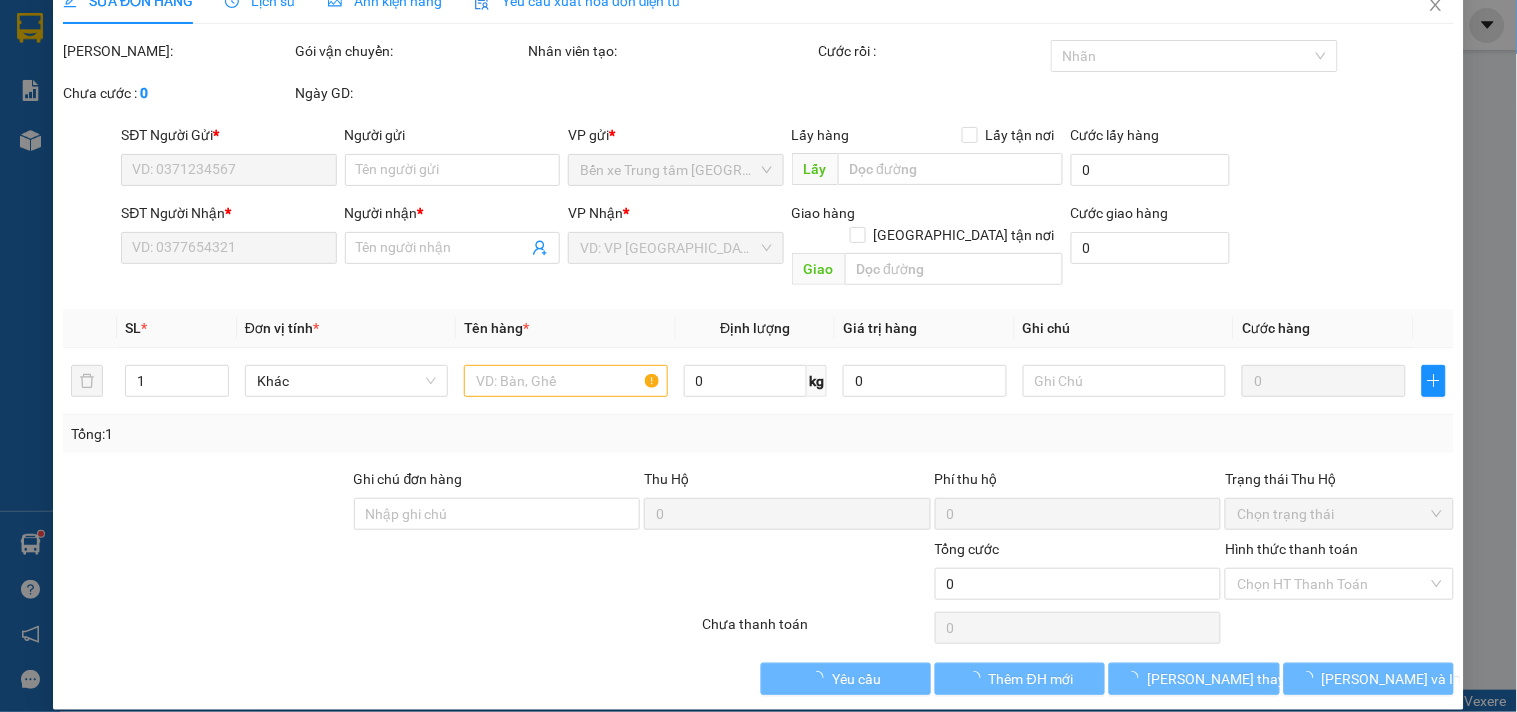 type on "kt" 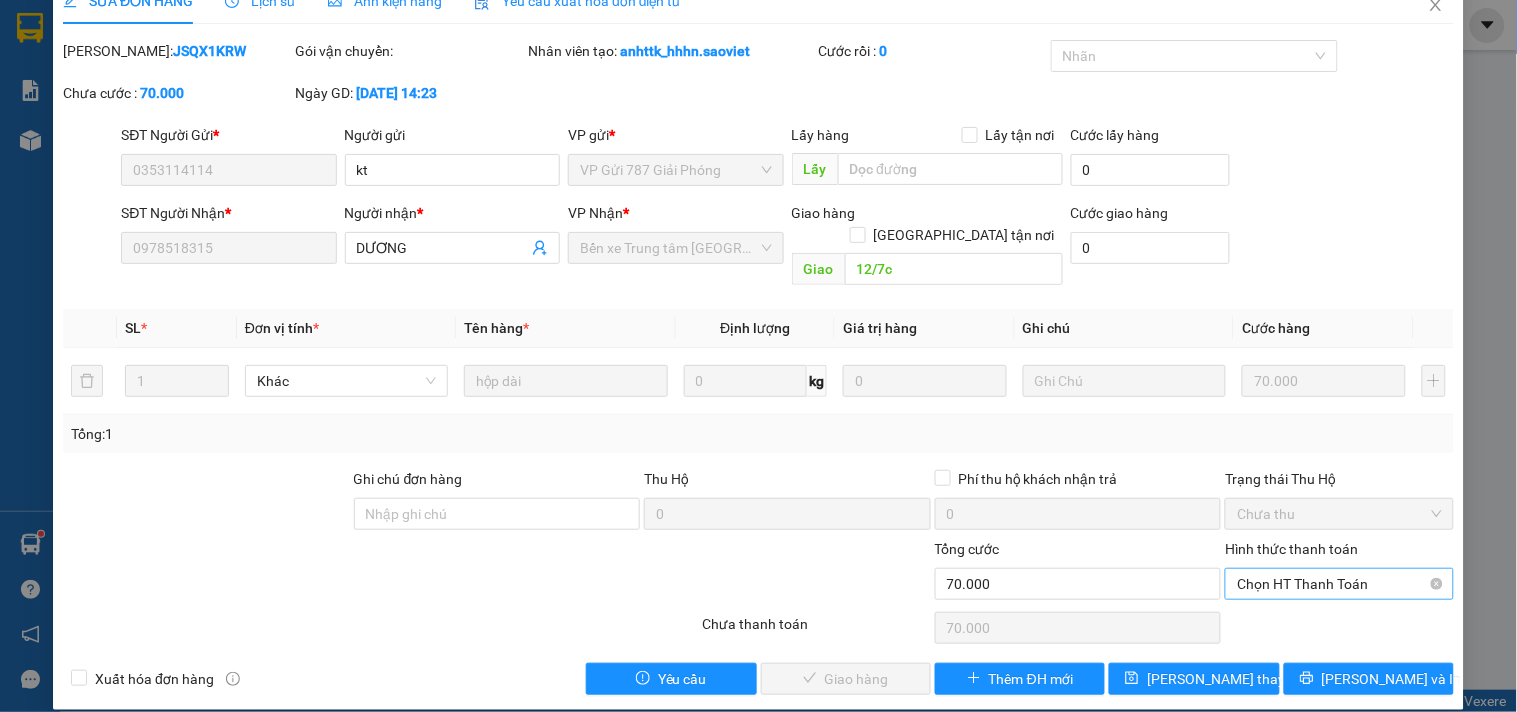 click on "Chọn HT Thanh Toán" at bounding box center (1339, 584) 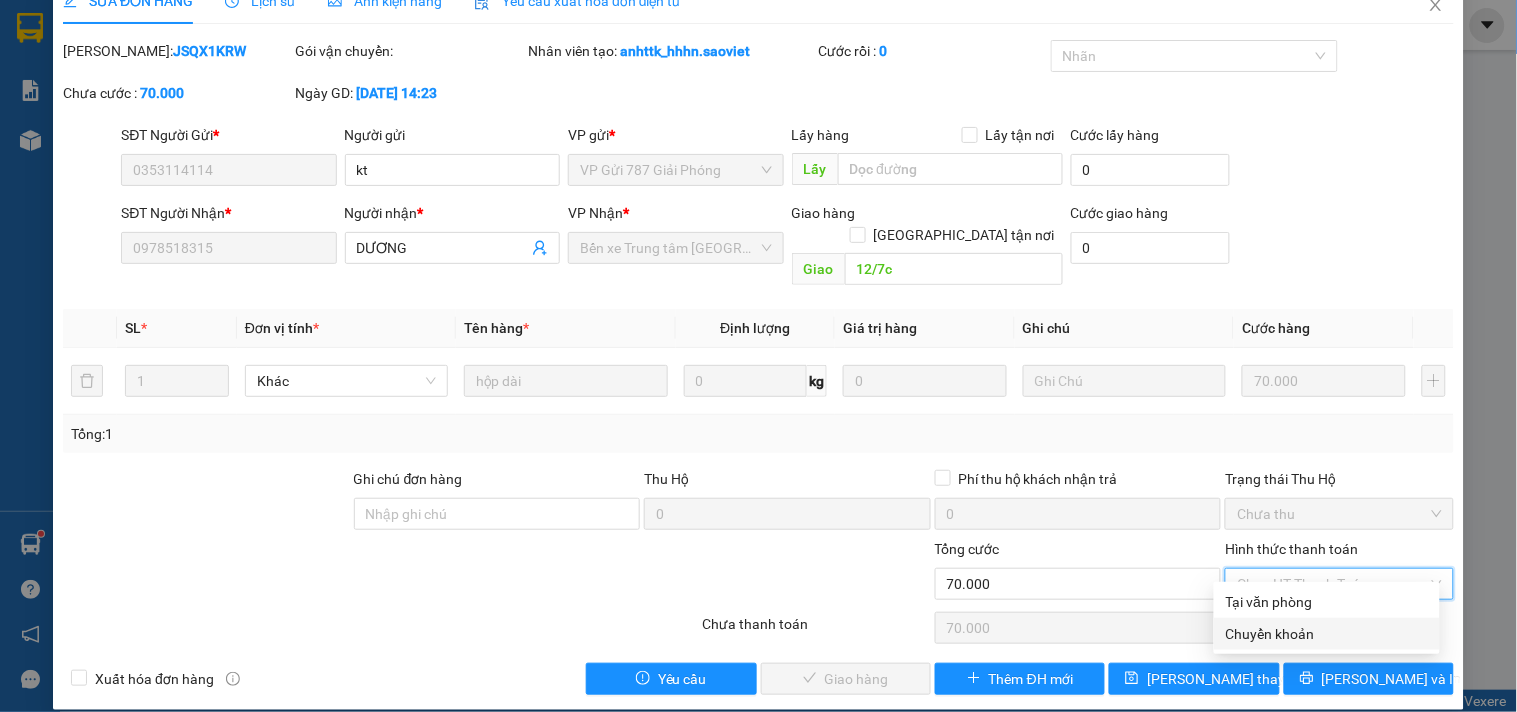click on "Chuyển khoản" at bounding box center [1327, 634] 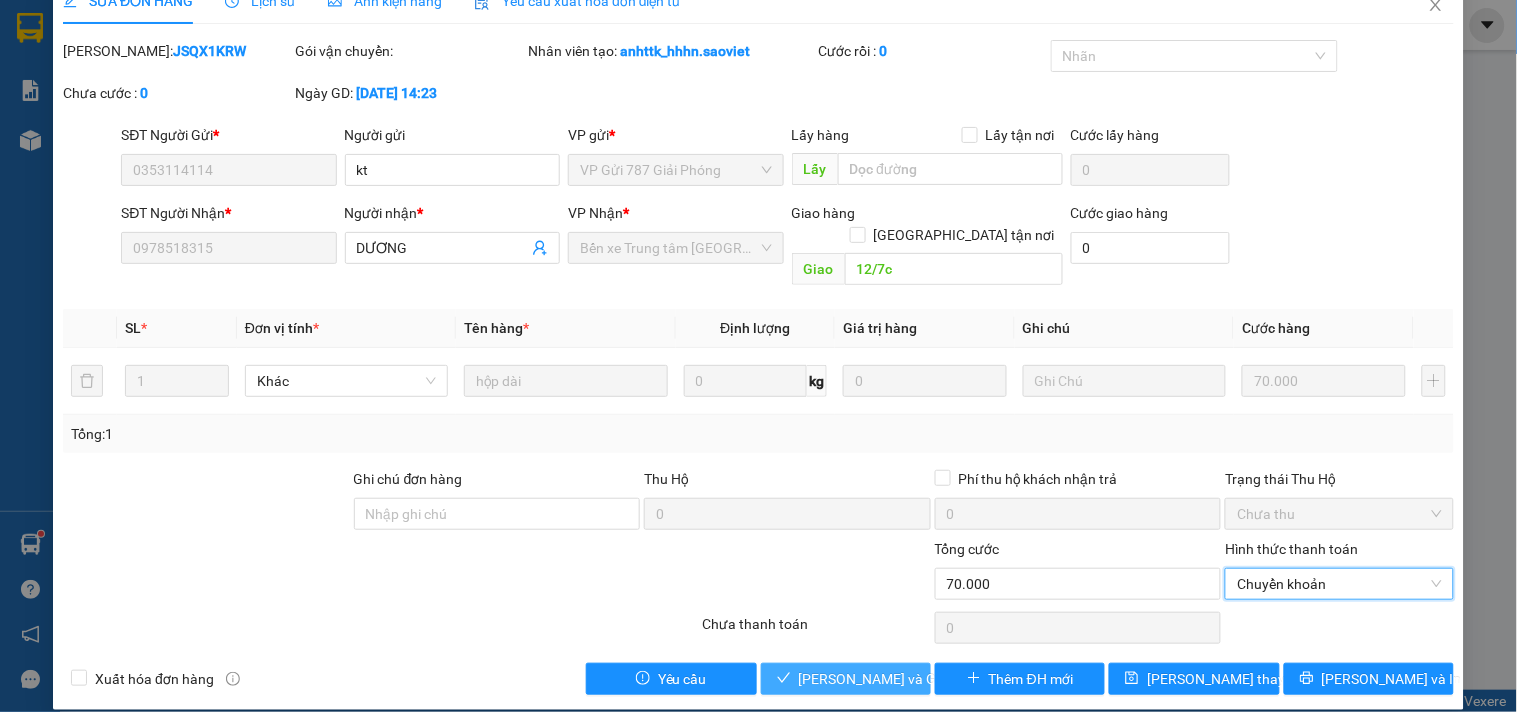 click on "[PERSON_NAME] và Giao hàng" at bounding box center (846, 679) 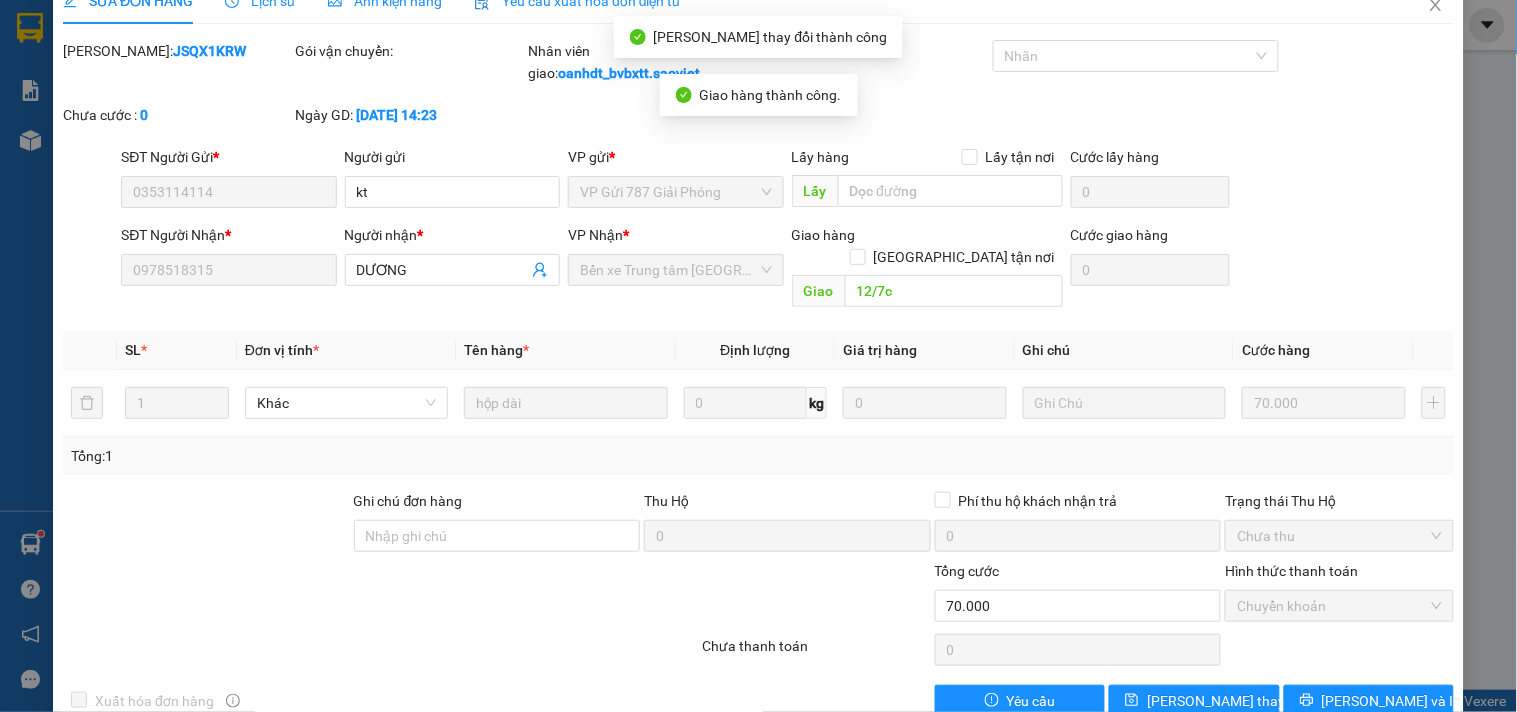 scroll, scrollTop: 0, scrollLeft: 0, axis: both 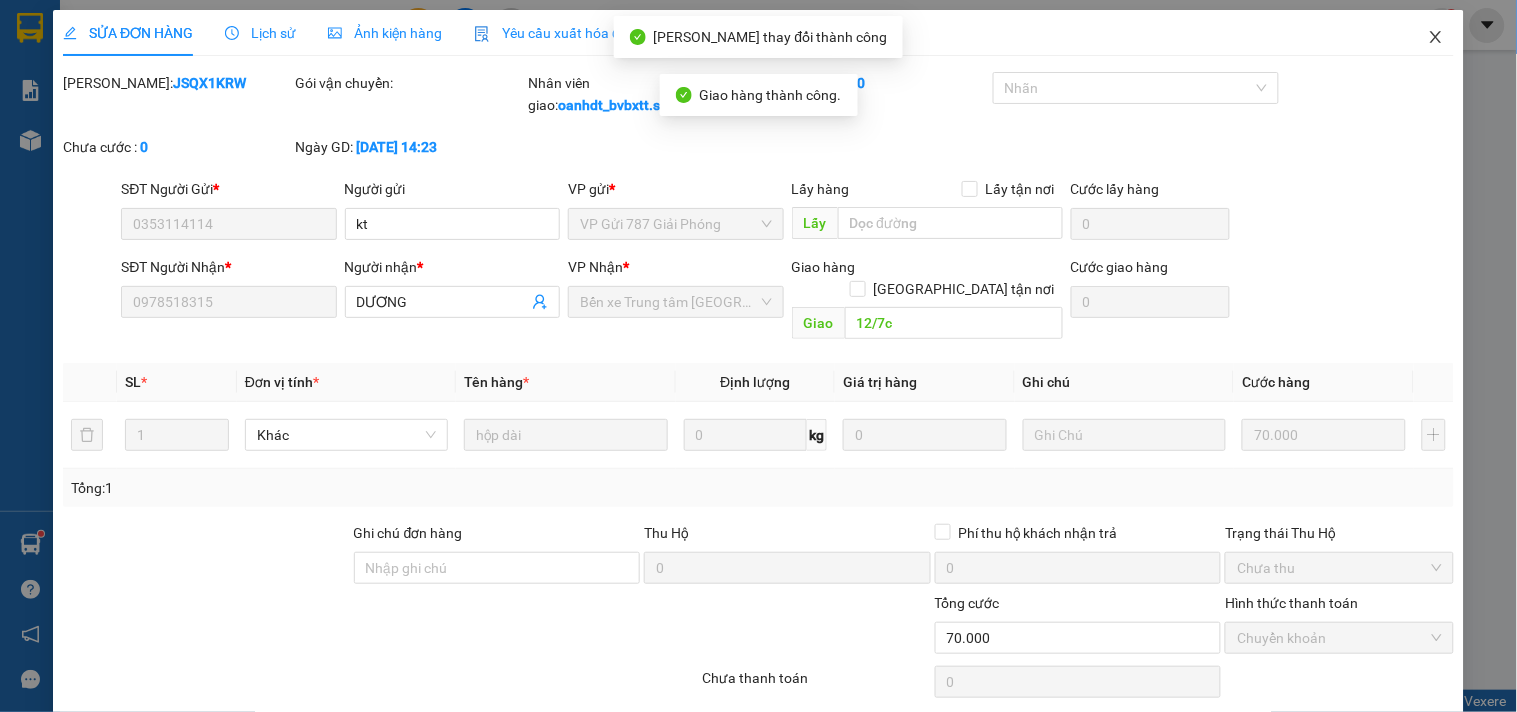 click 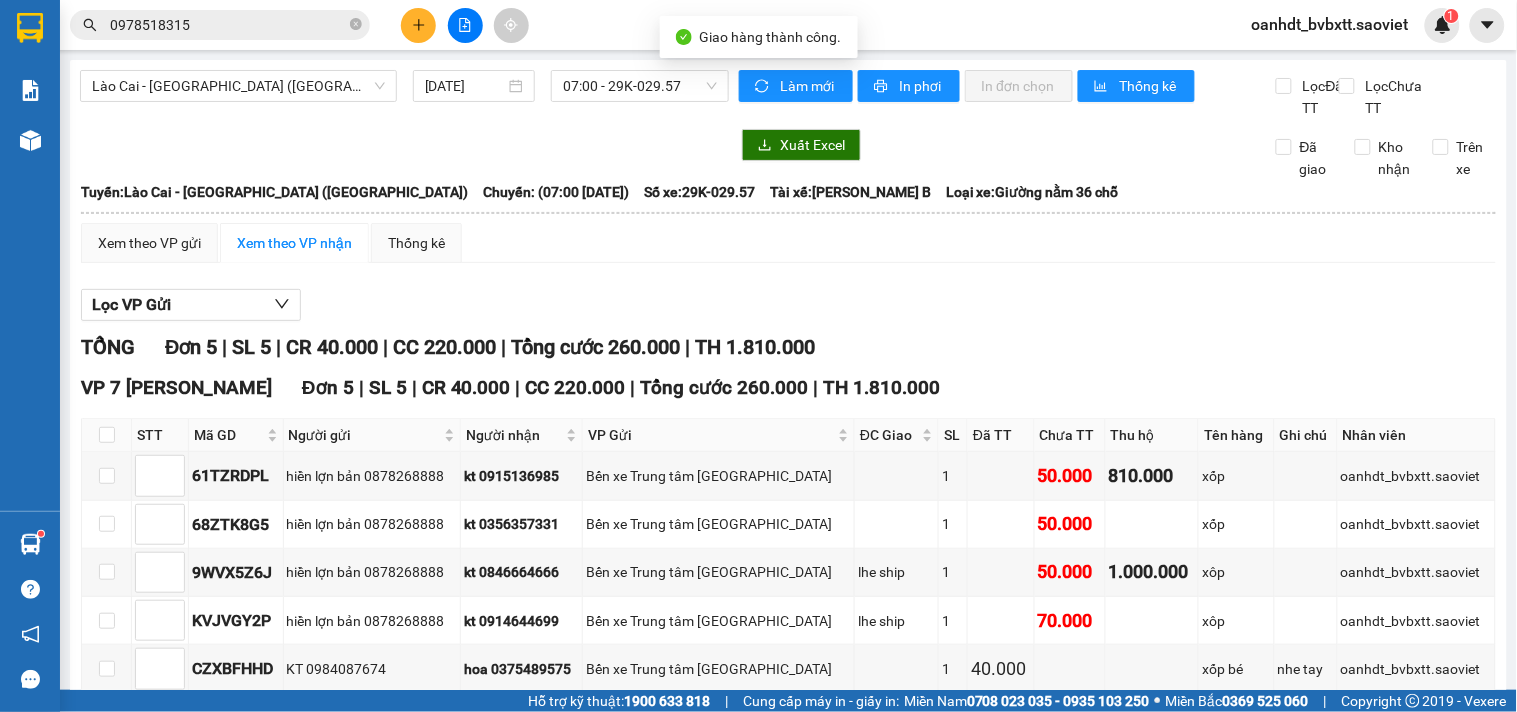 click on "0978518315" at bounding box center (228, 25) 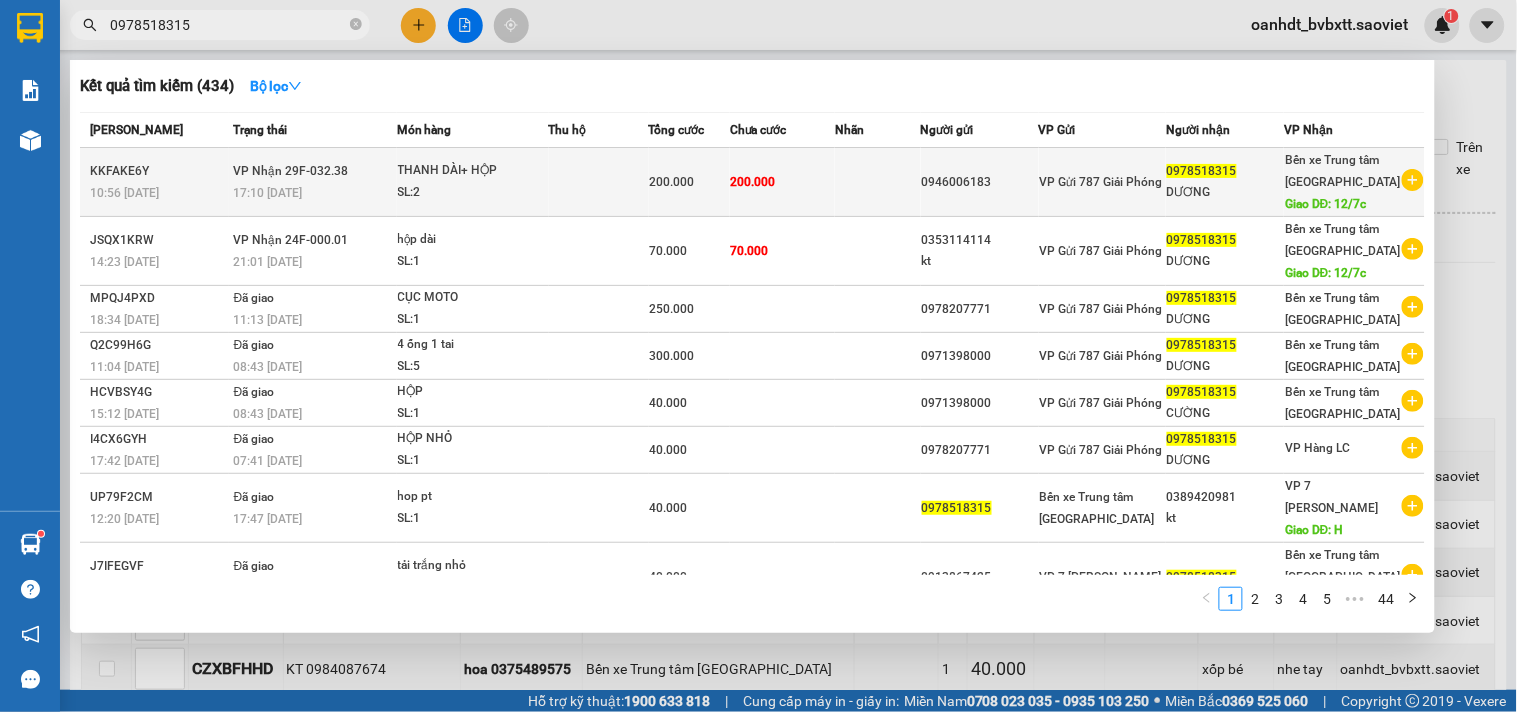 click at bounding box center [599, 182] 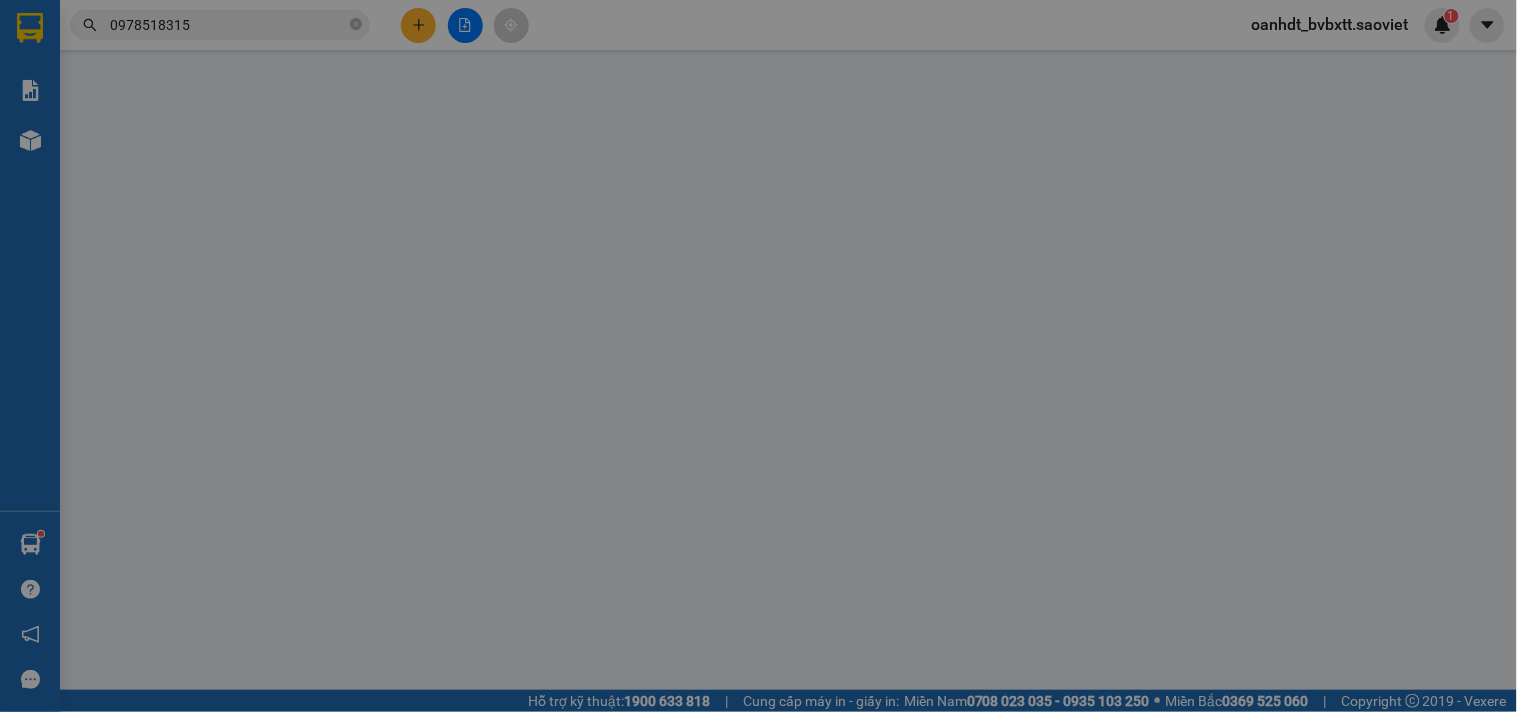 type on "0946006183" 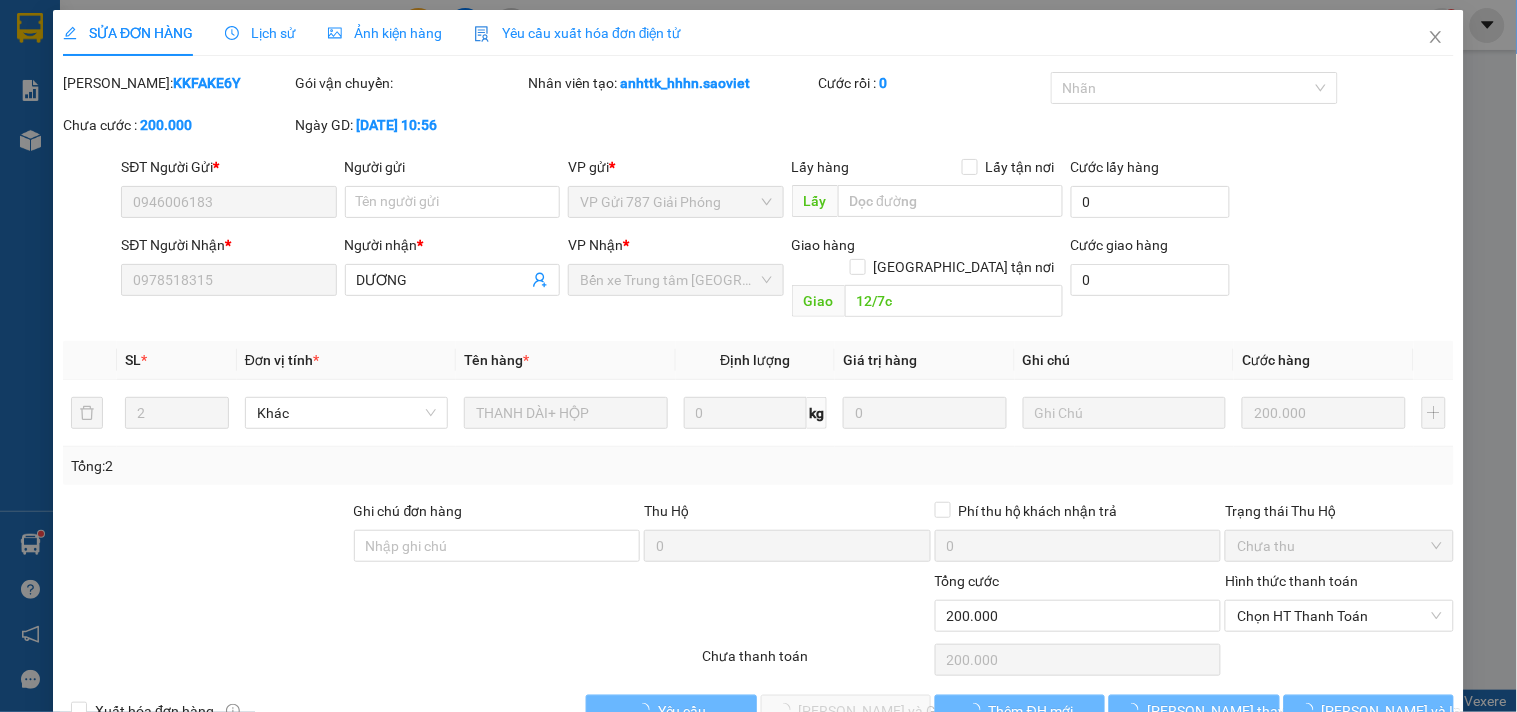 scroll, scrollTop: 22, scrollLeft: 0, axis: vertical 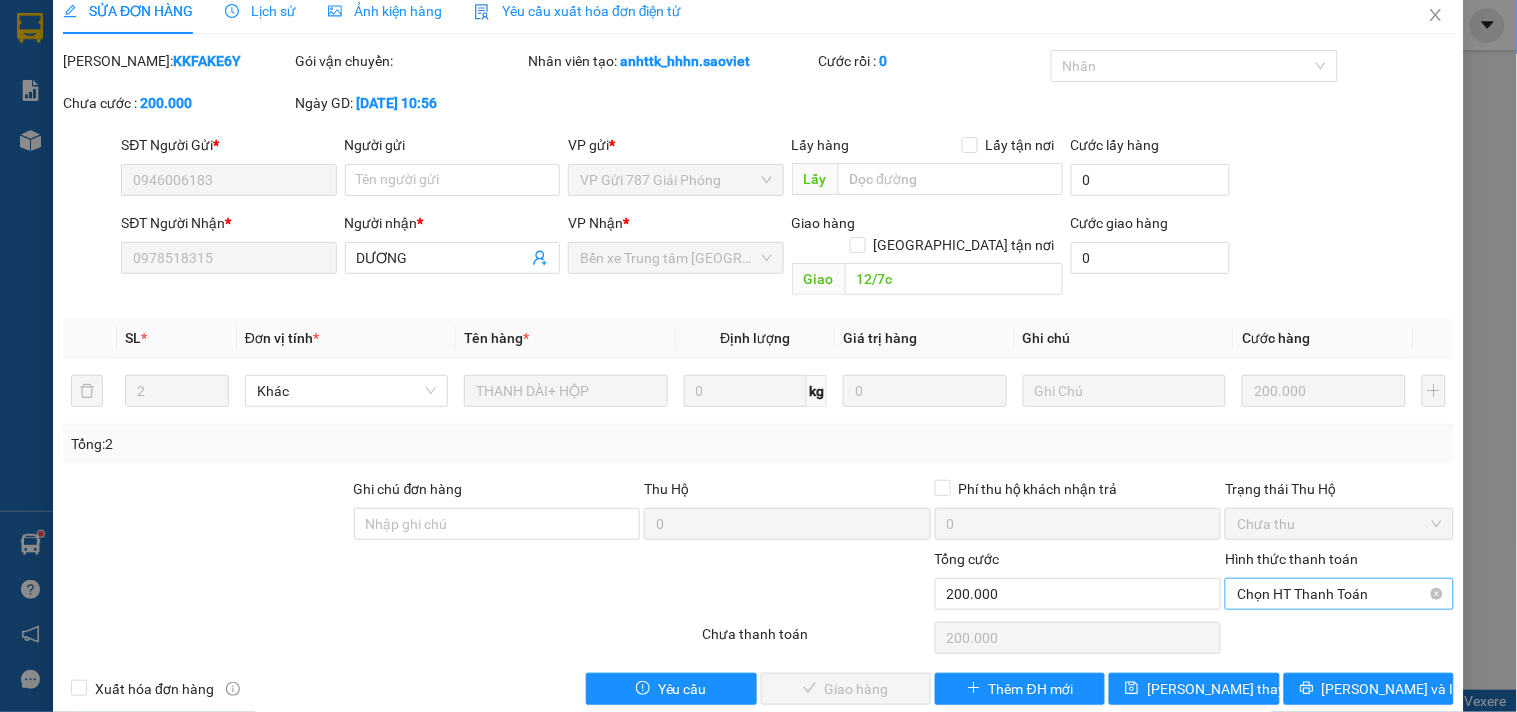 click on "Chọn HT Thanh Toán" at bounding box center (1339, 594) 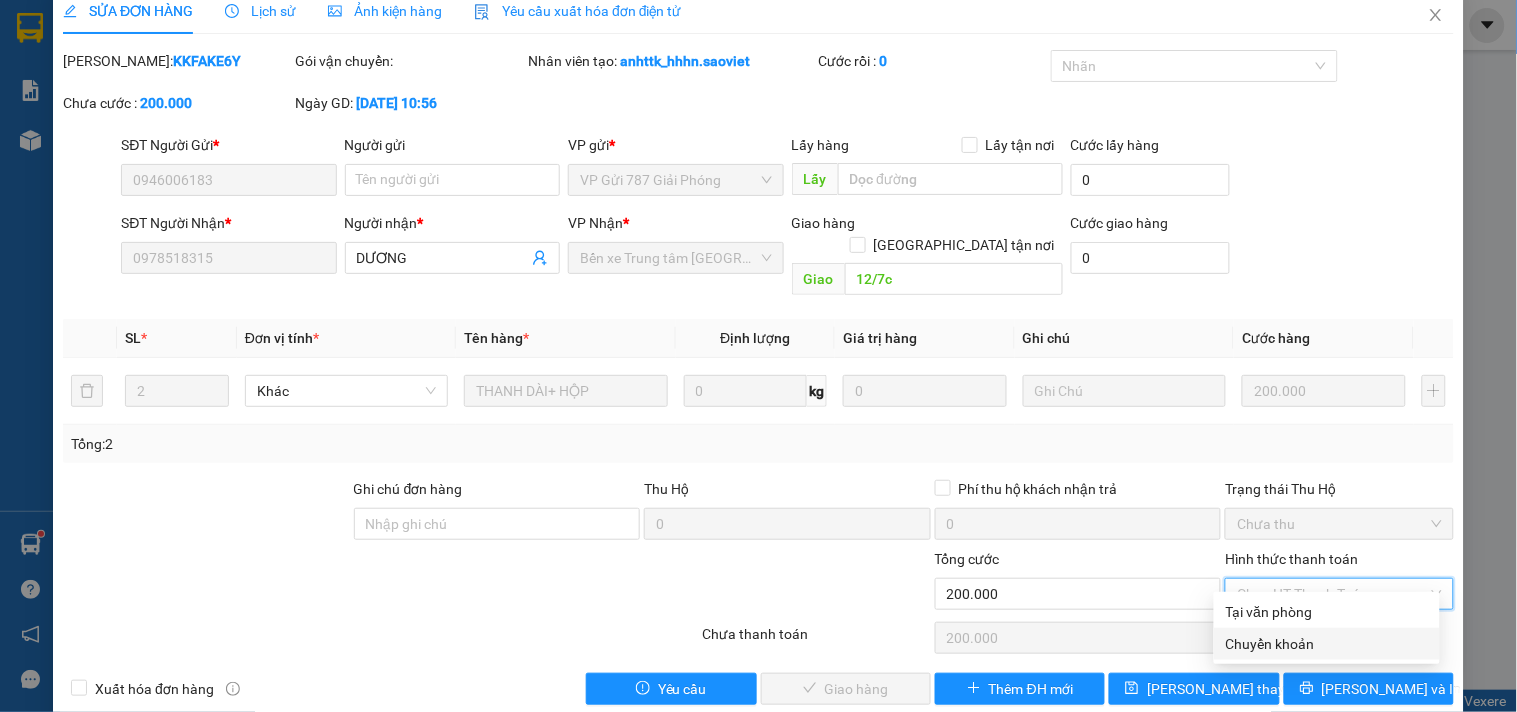 click on "Chuyển khoản" at bounding box center (1327, 644) 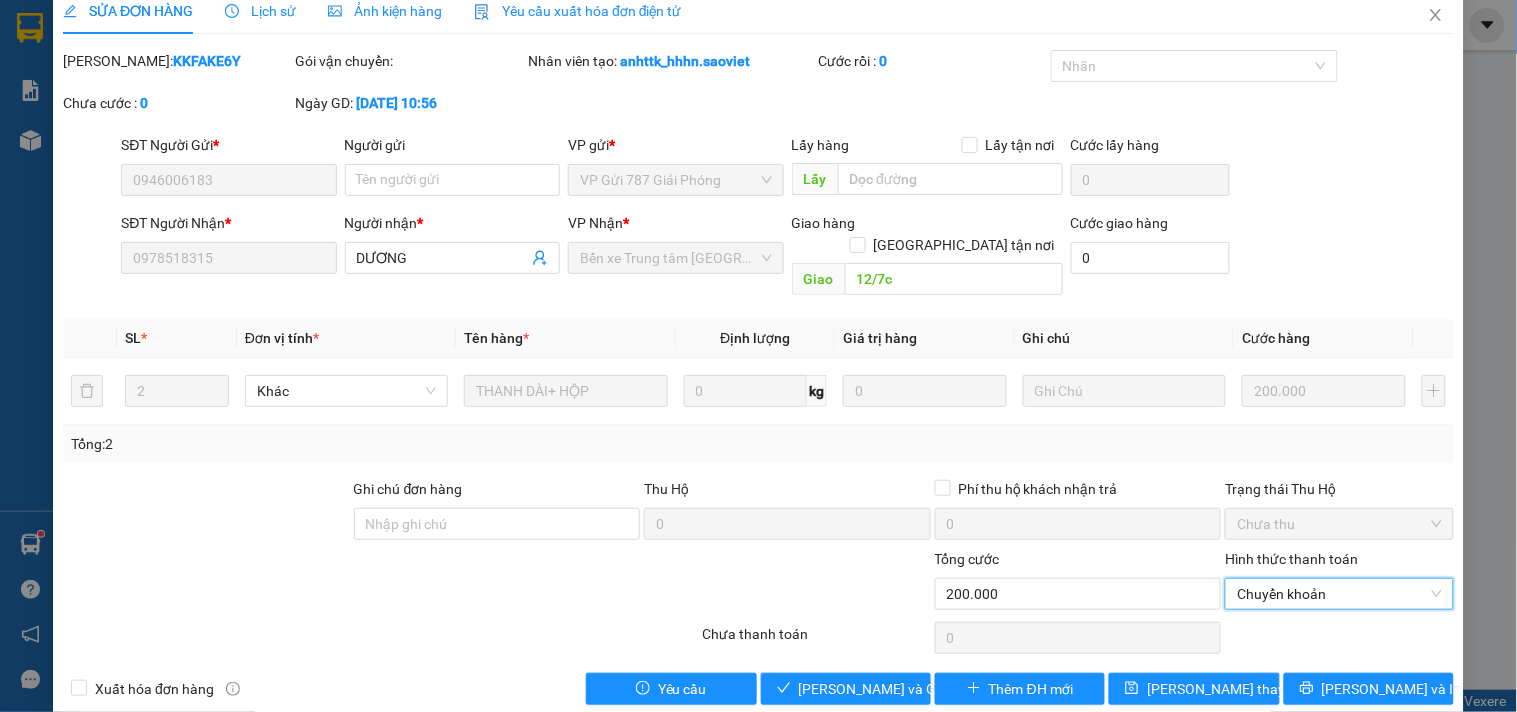 click on "Total Paid Fee 0 Total UnPaid Fee 200.000 Cash Collection Total Fee Mã ĐH:  KKFAKE6Y Gói vận chuyển:   Nhân viên tạo:   anhttk_hhhn.saoviet Cước rồi :   0   Nhãn Chưa cước :   0 Ngày GD:   12-07-2025 lúc 10:56 SĐT Người Gửi  * 0946006183 Người gửi Tên người gửi VP gửi  * VP Gửi 787 Giải Phóng Lấy hàng Lấy tận nơi Lấy Cước lấy hàng 0 SĐT Người Nhận  * 0978518315 Người nhận  * DƯƠNG VP Nhận  * Bến xe Trung tâm Lào Cai Giao hàng Giao tận nơi Giao 12/7c Cước giao hàng 0 SL  * Đơn vị tính  * Tên hàng  * Định lượng Giá trị hàng Ghi chú Cước hàng                   2 Khác THANH DÀI+ HỘP 0 kg 0 200.000 Tổng:  2 Ghi chú đơn hàng Thu Hộ 0 Phí thu hộ khách nhận trả 0 Trạng thái Thu Hộ   Chưa thu Tổng cước 200.000 Hình thức thanh toán Chuyển khoản Chuyển khoản Số tiền thu trước 0 Chuyển khoản Chưa thanh toán 0 Xuất hóa đơn hàng Yêu cầu" at bounding box center [758, 377] 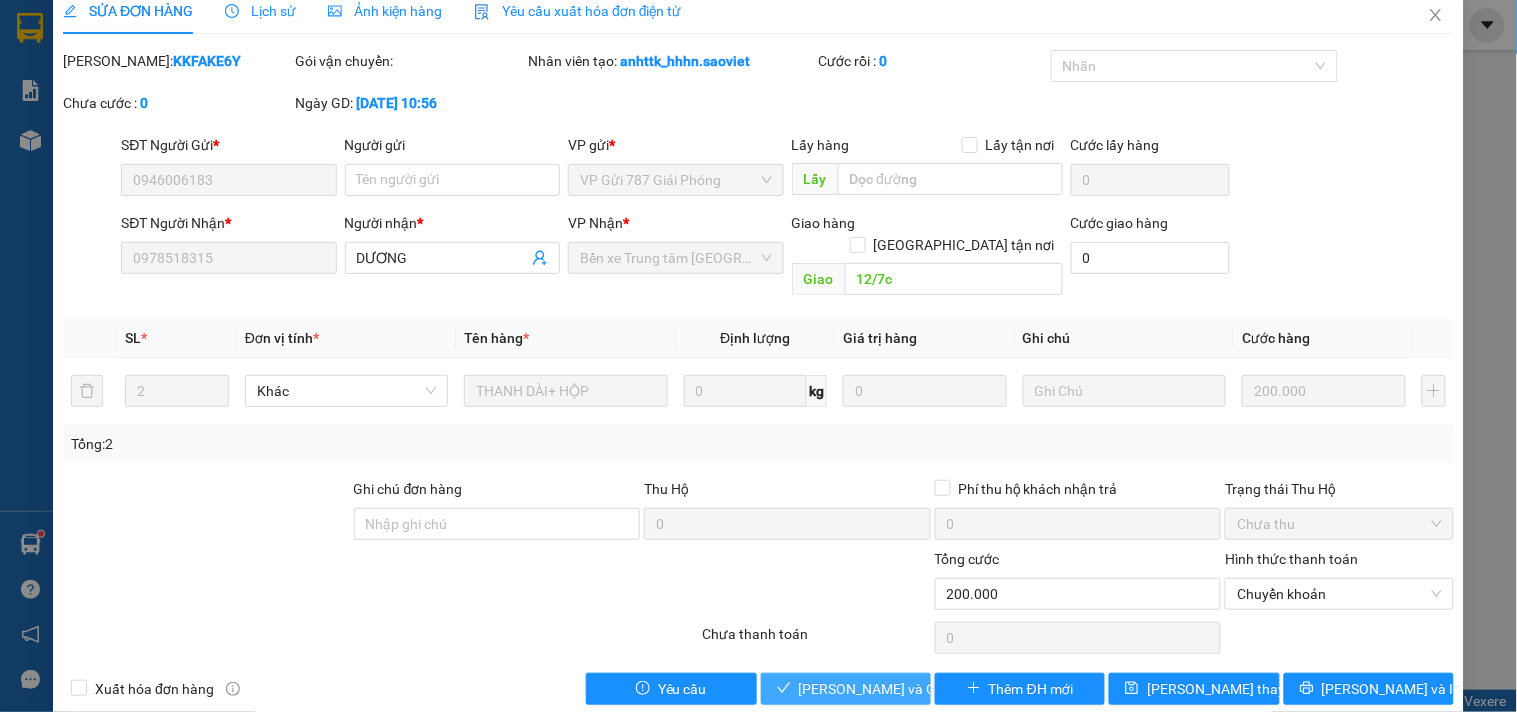 click on "[PERSON_NAME] và Giao hàng" at bounding box center [895, 689] 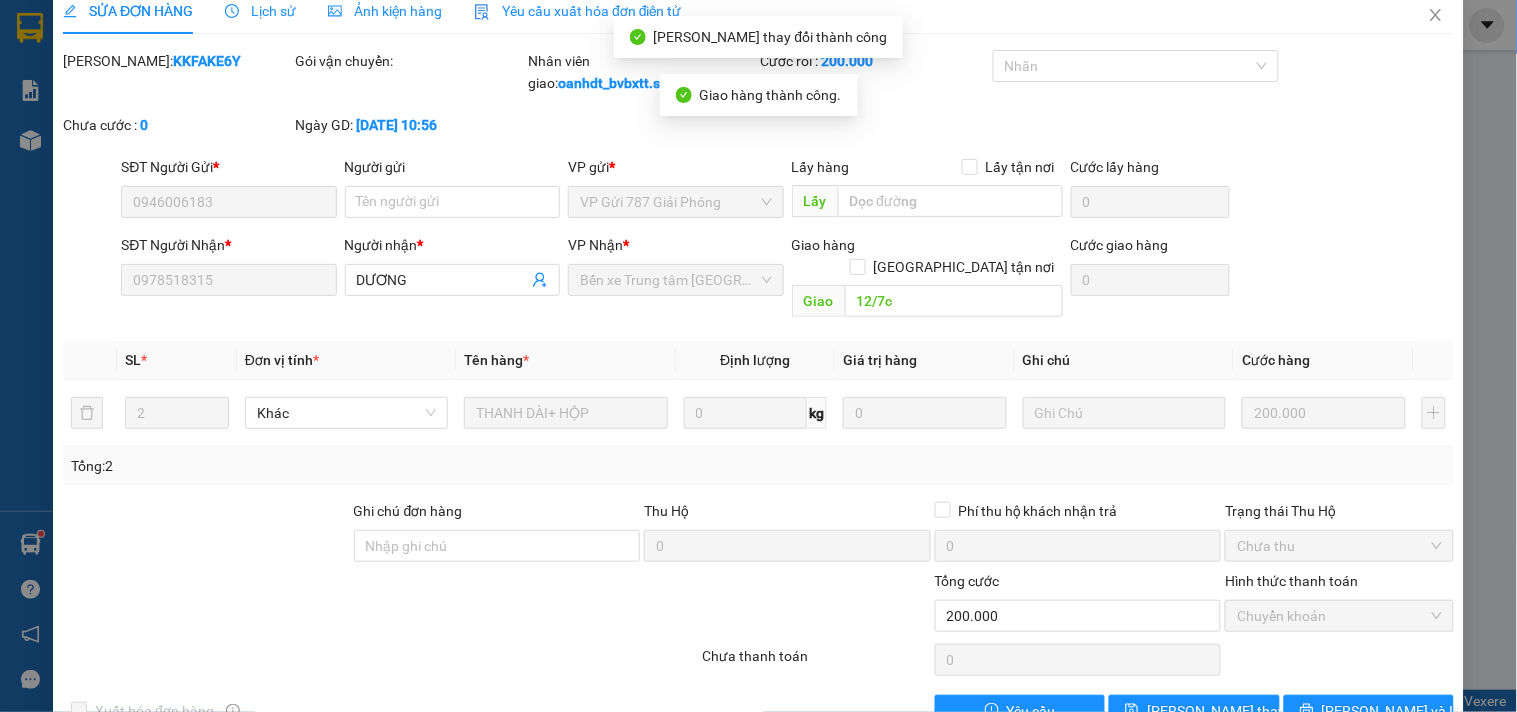 scroll, scrollTop: 0, scrollLeft: 0, axis: both 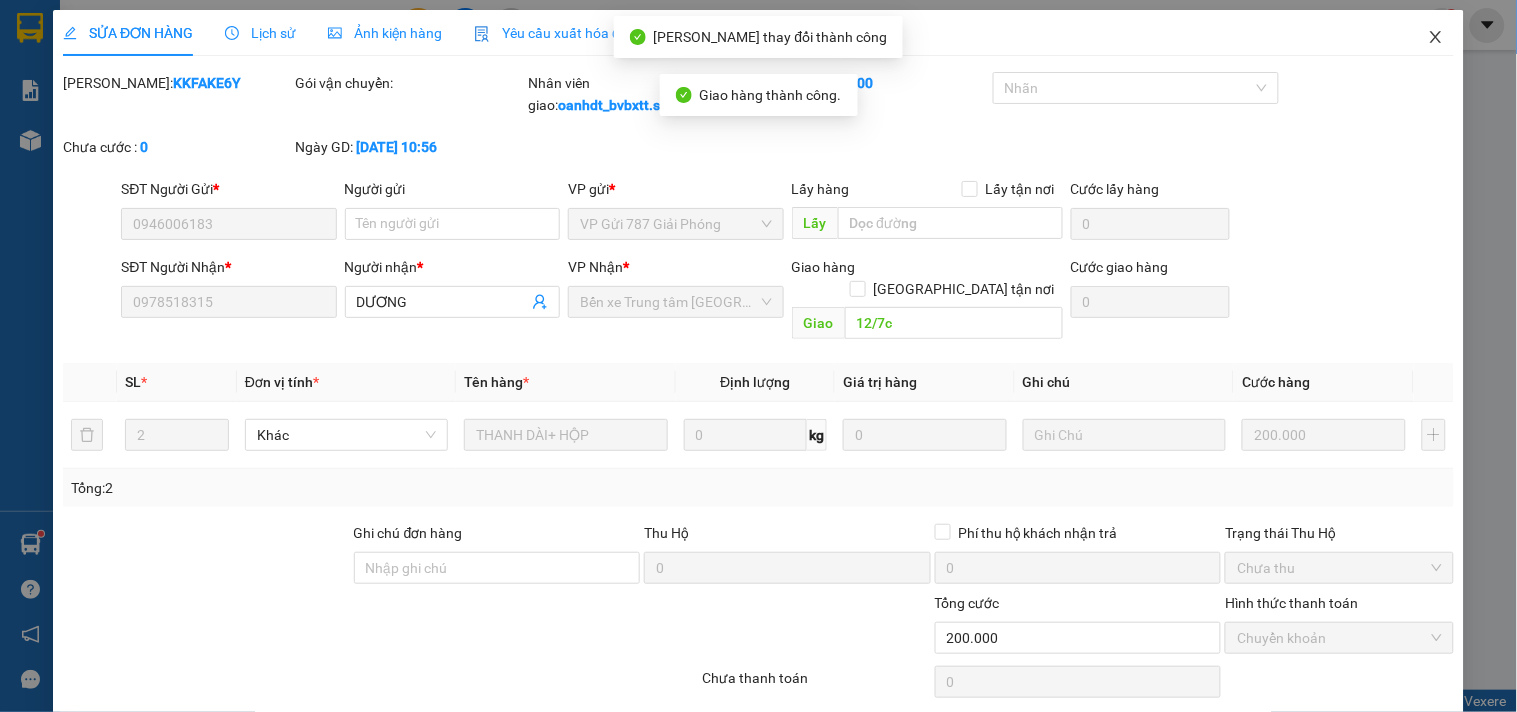 drag, startPoint x: 1410, startPoint y: 40, endPoint x: 1322, endPoint y: 7, distance: 93.98404 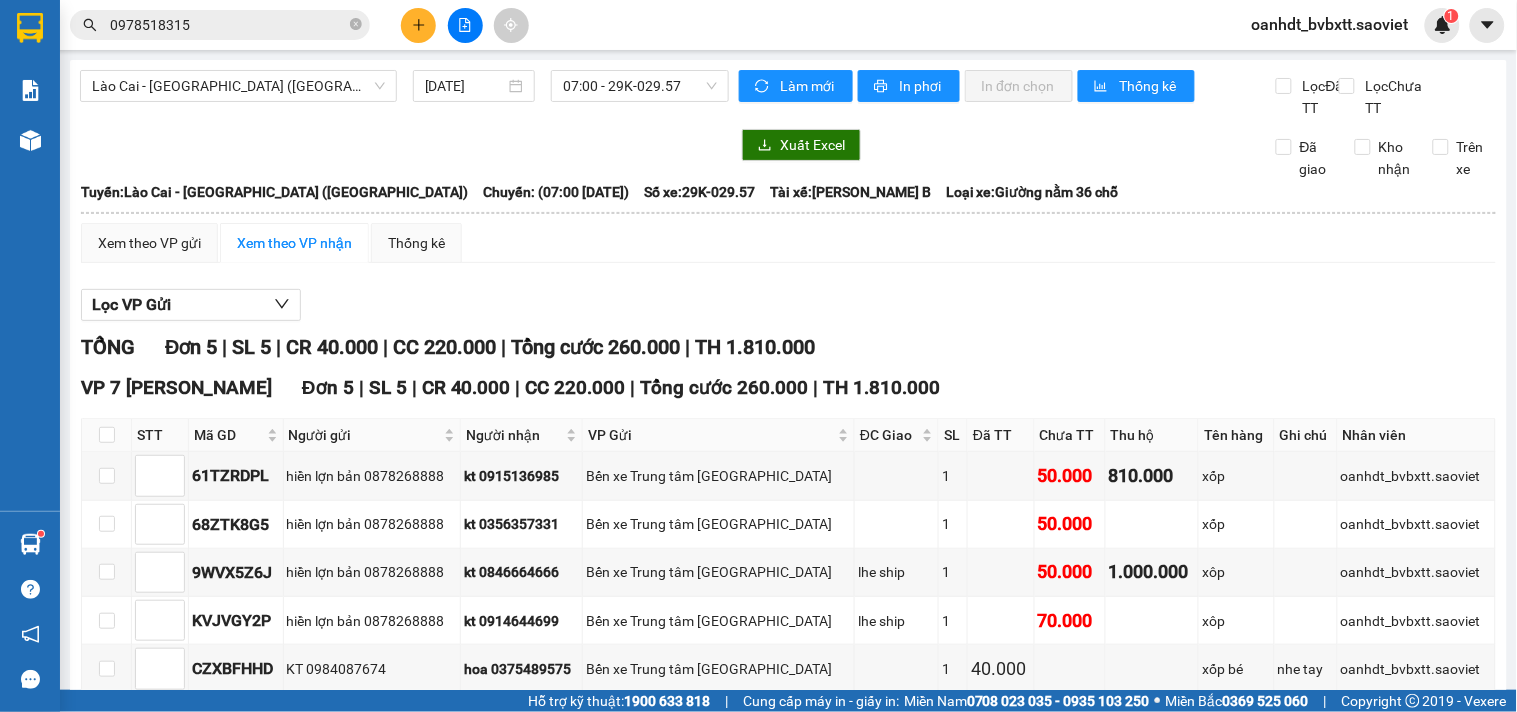 click on "0978518315" at bounding box center [220, 25] 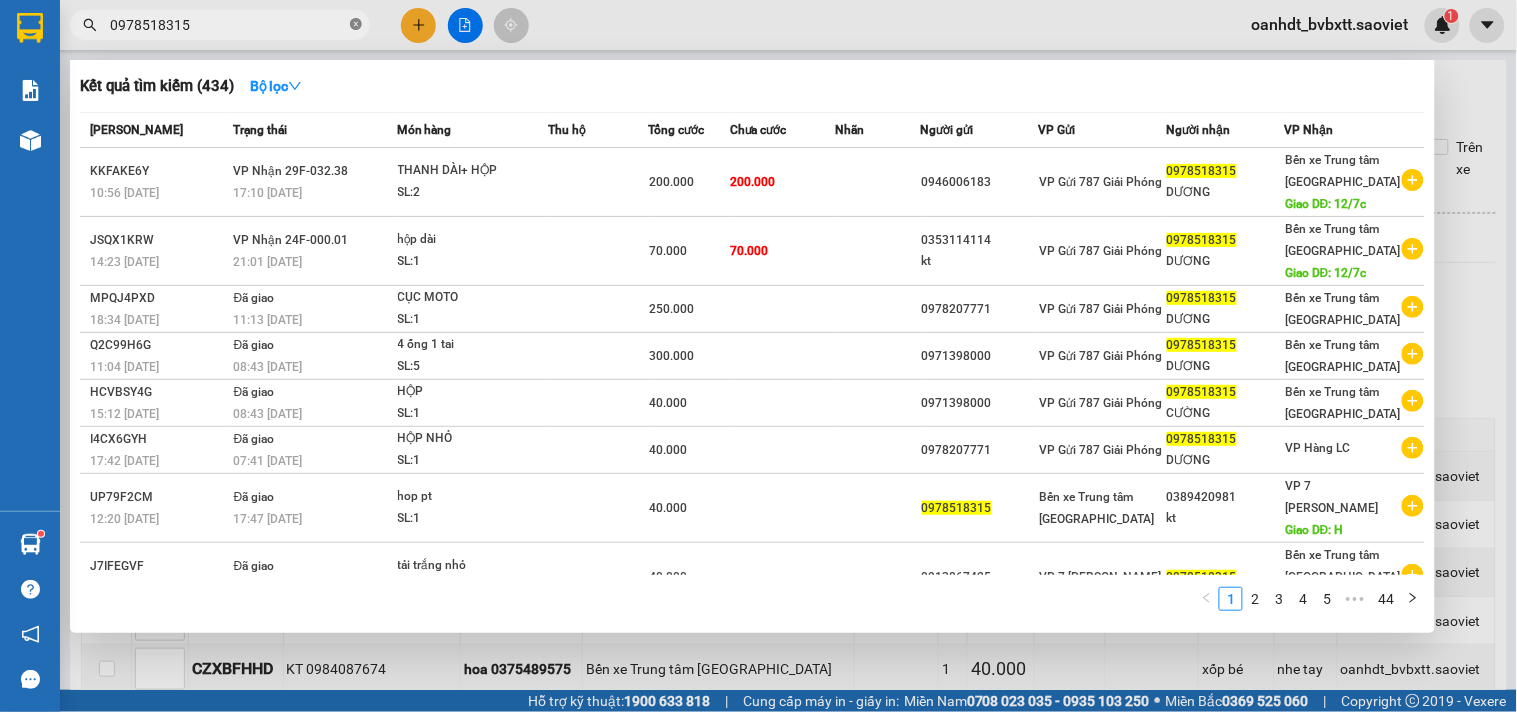 click 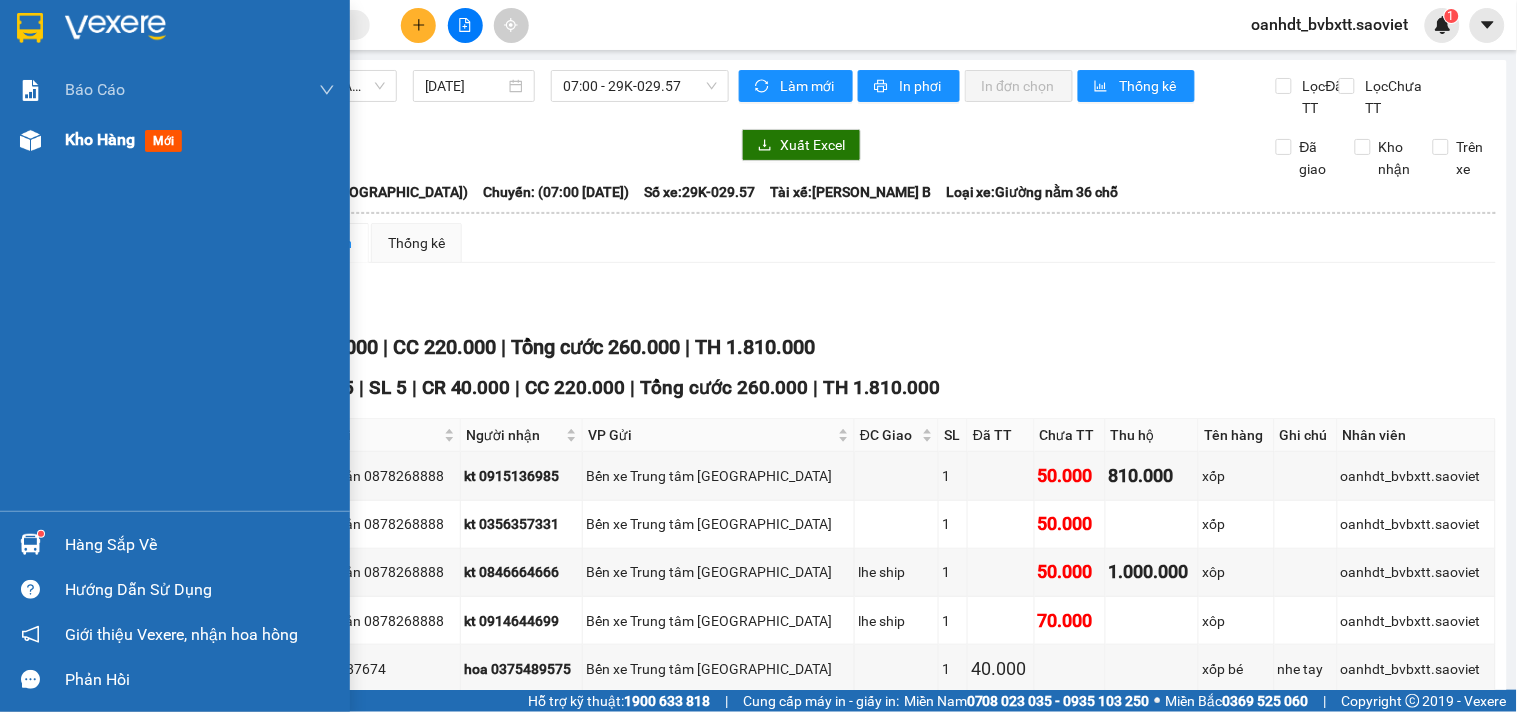 click on "mới" at bounding box center [163, 141] 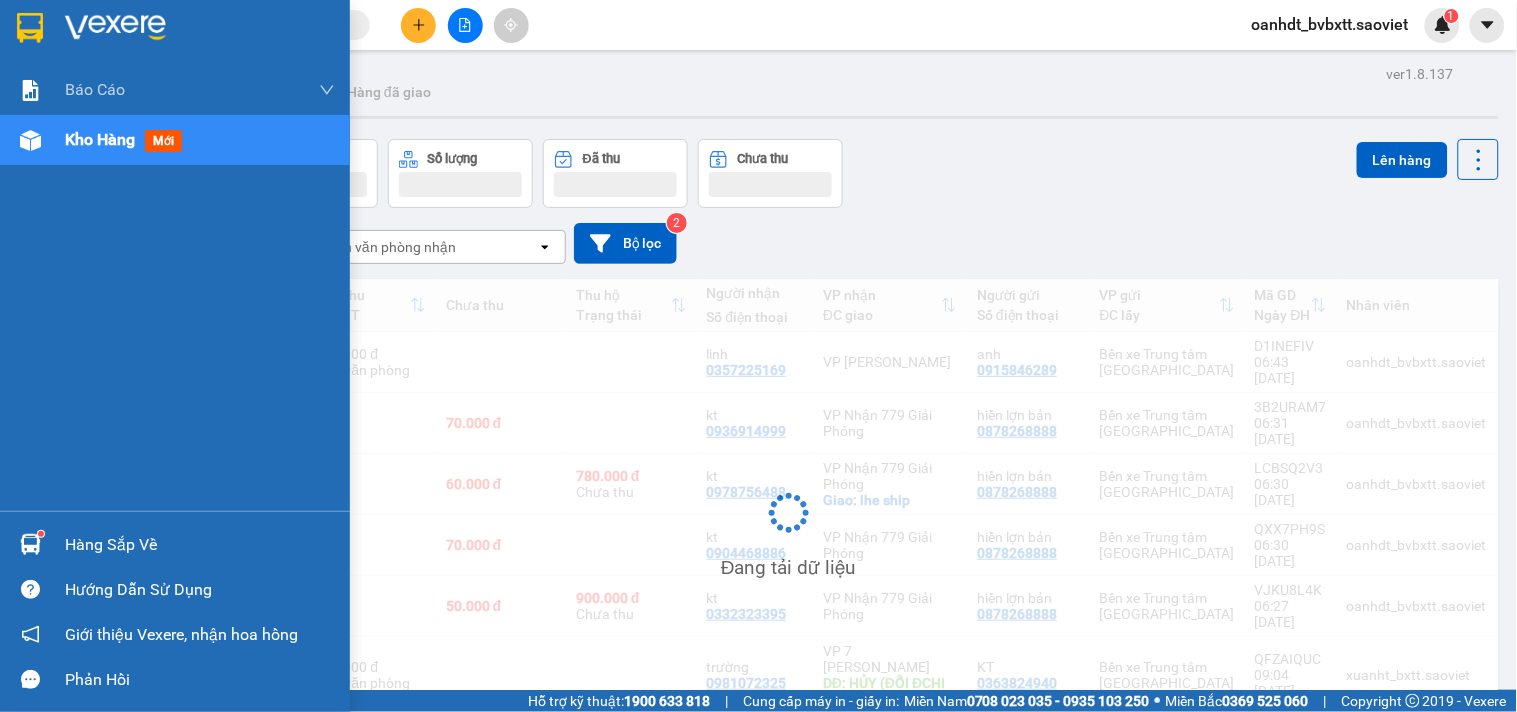 click on "mới" at bounding box center (163, 141) 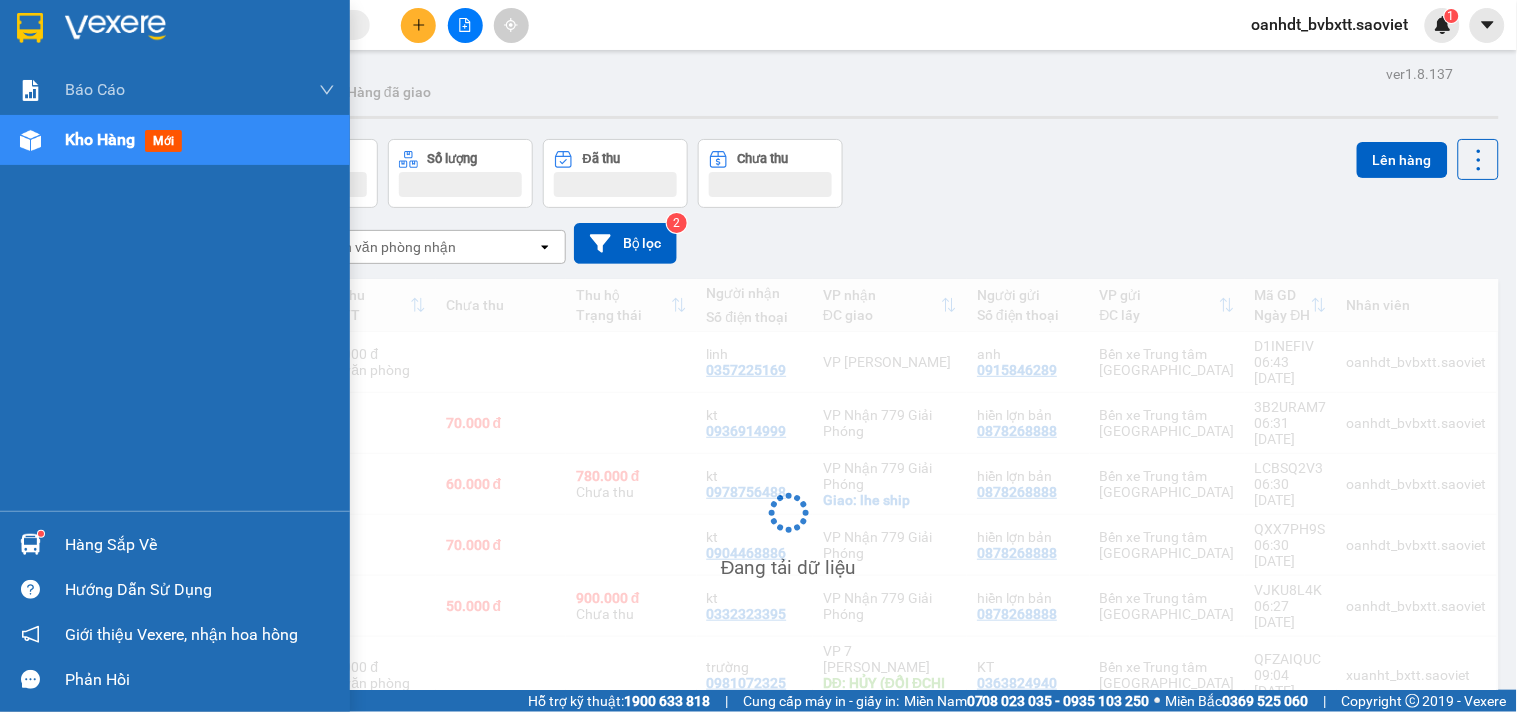 click on "mới" at bounding box center [163, 141] 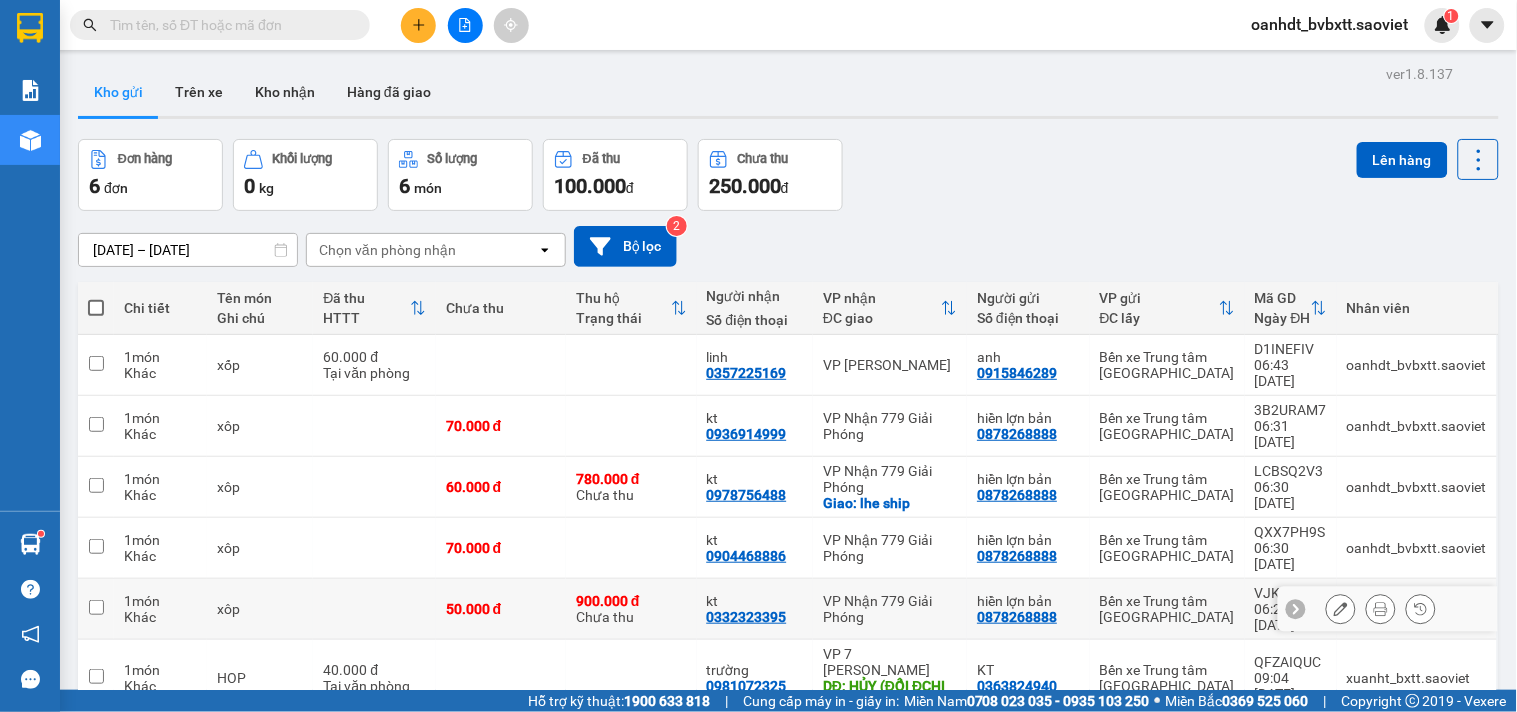 click on "900.000 đ Chưa thu" at bounding box center (631, 609) 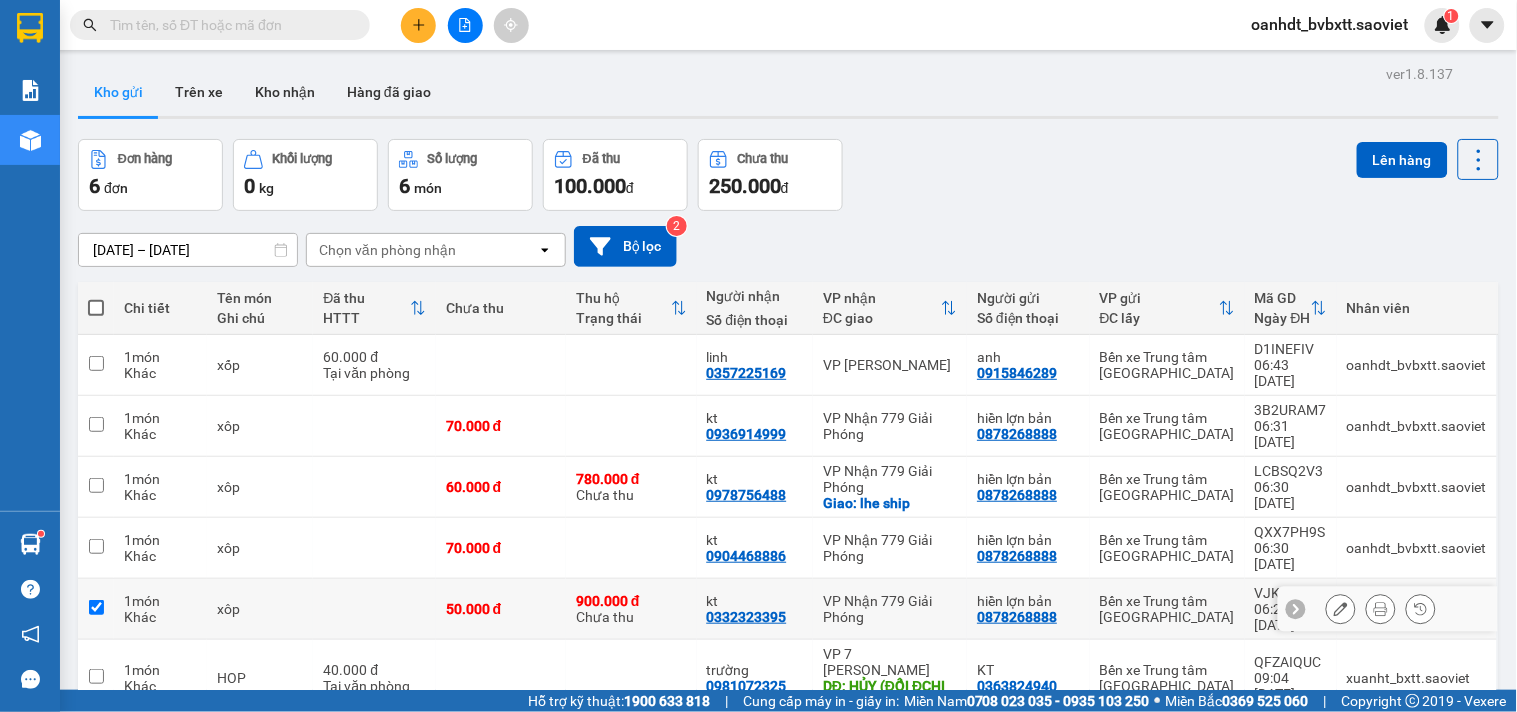 checkbox on "true" 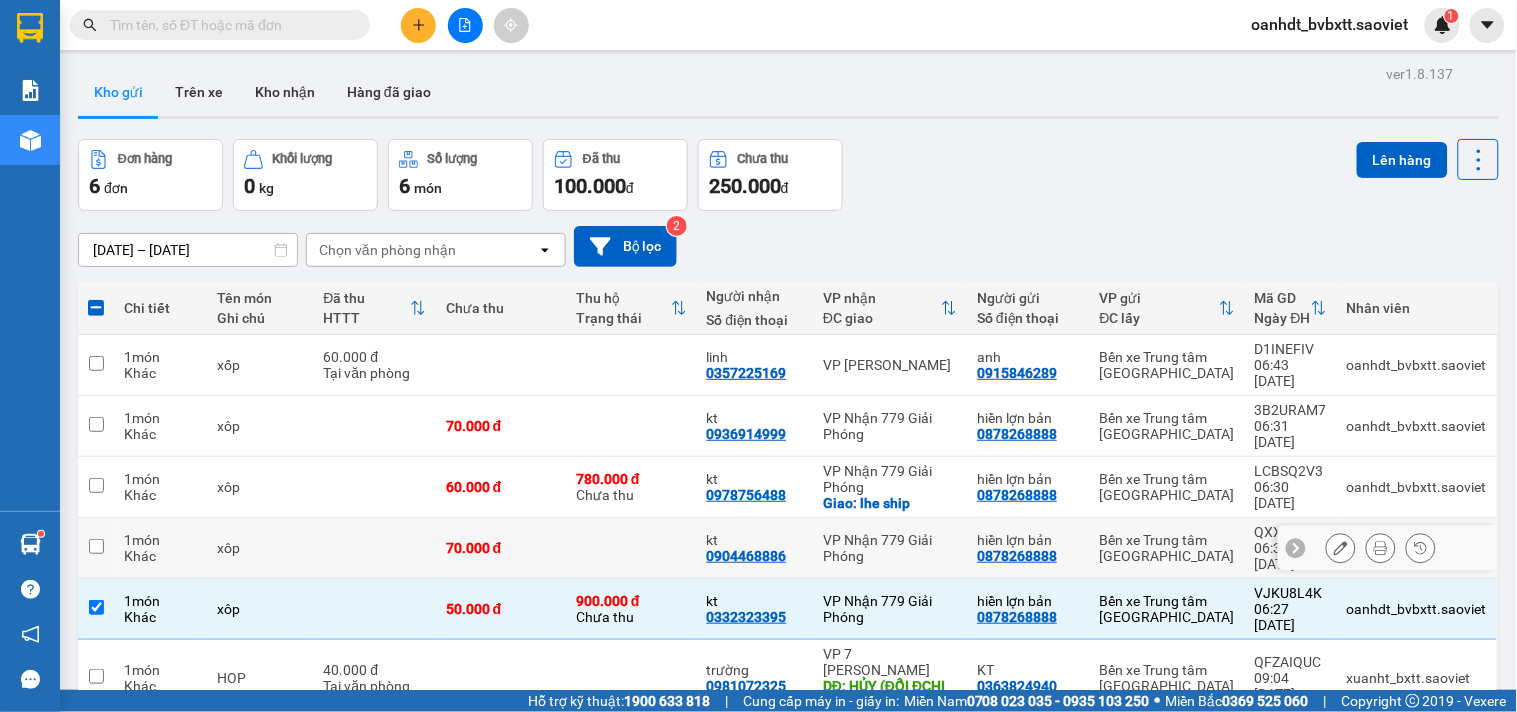 click on "70.000 đ" at bounding box center [501, 548] 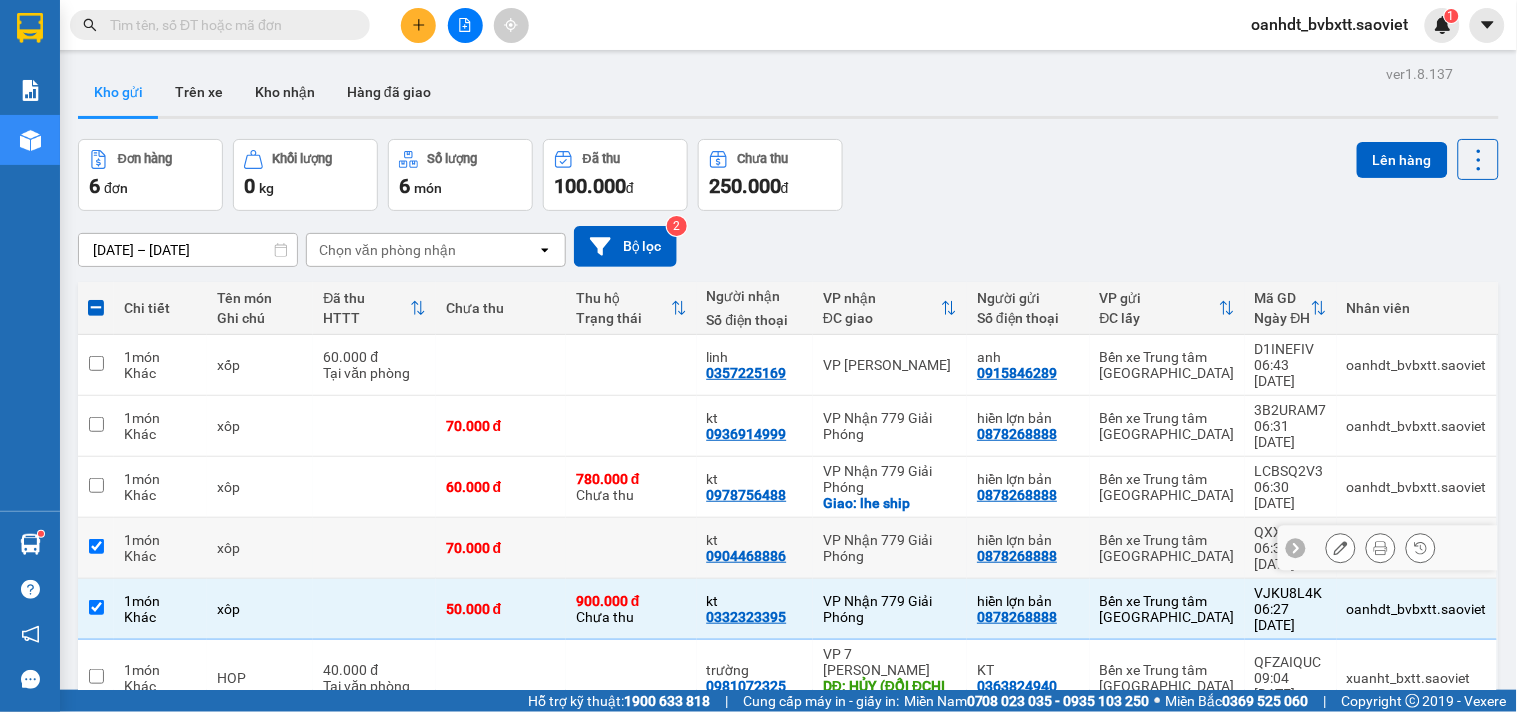 checkbox on "true" 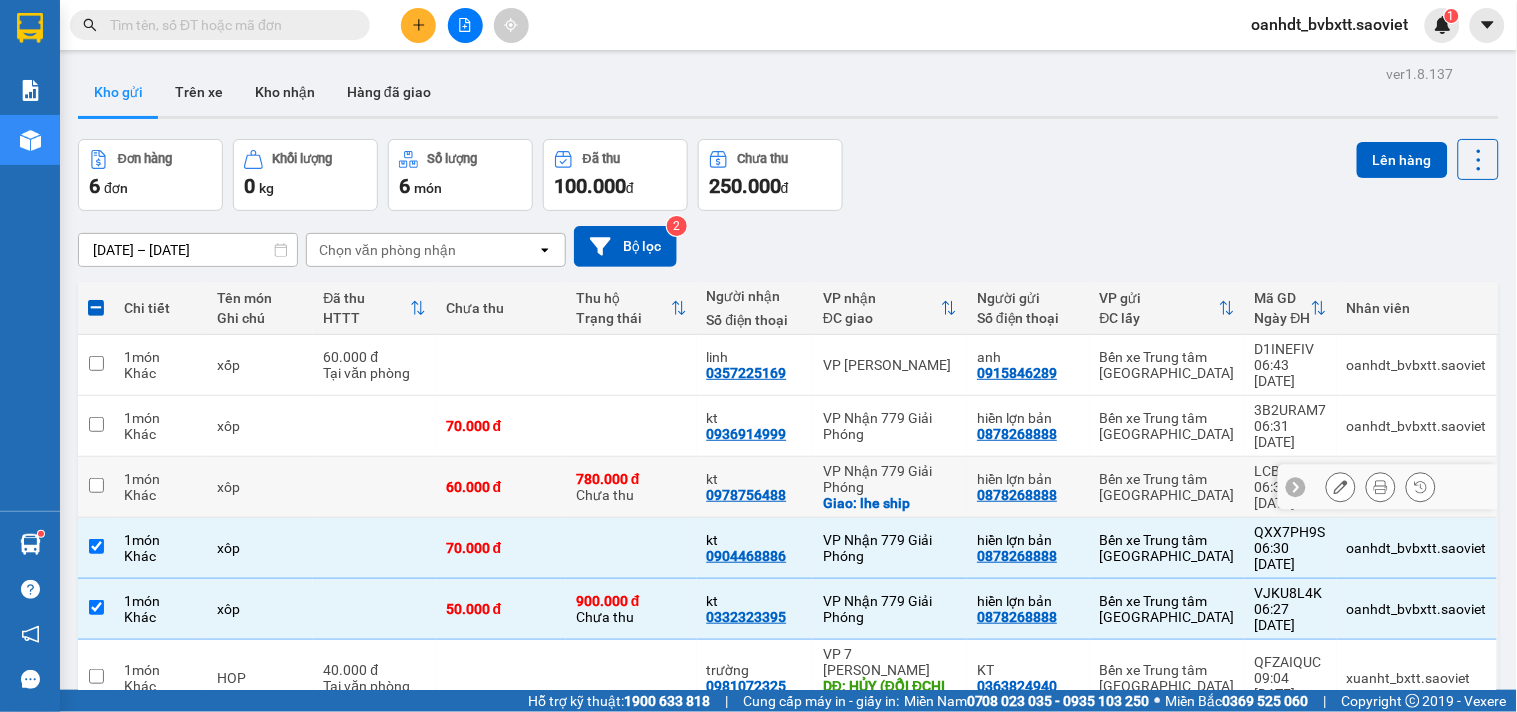 click on "60.000 đ" at bounding box center (501, 487) 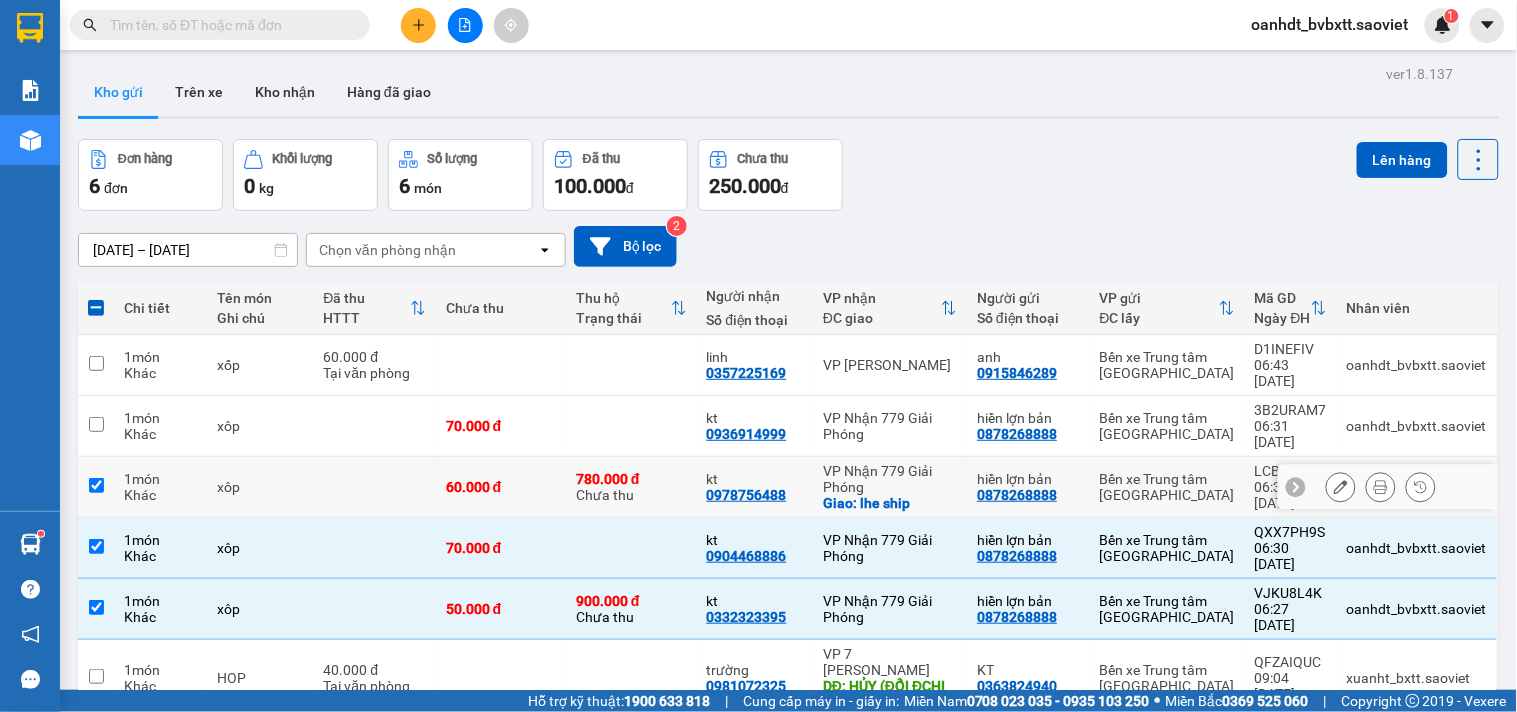 checkbox on "true" 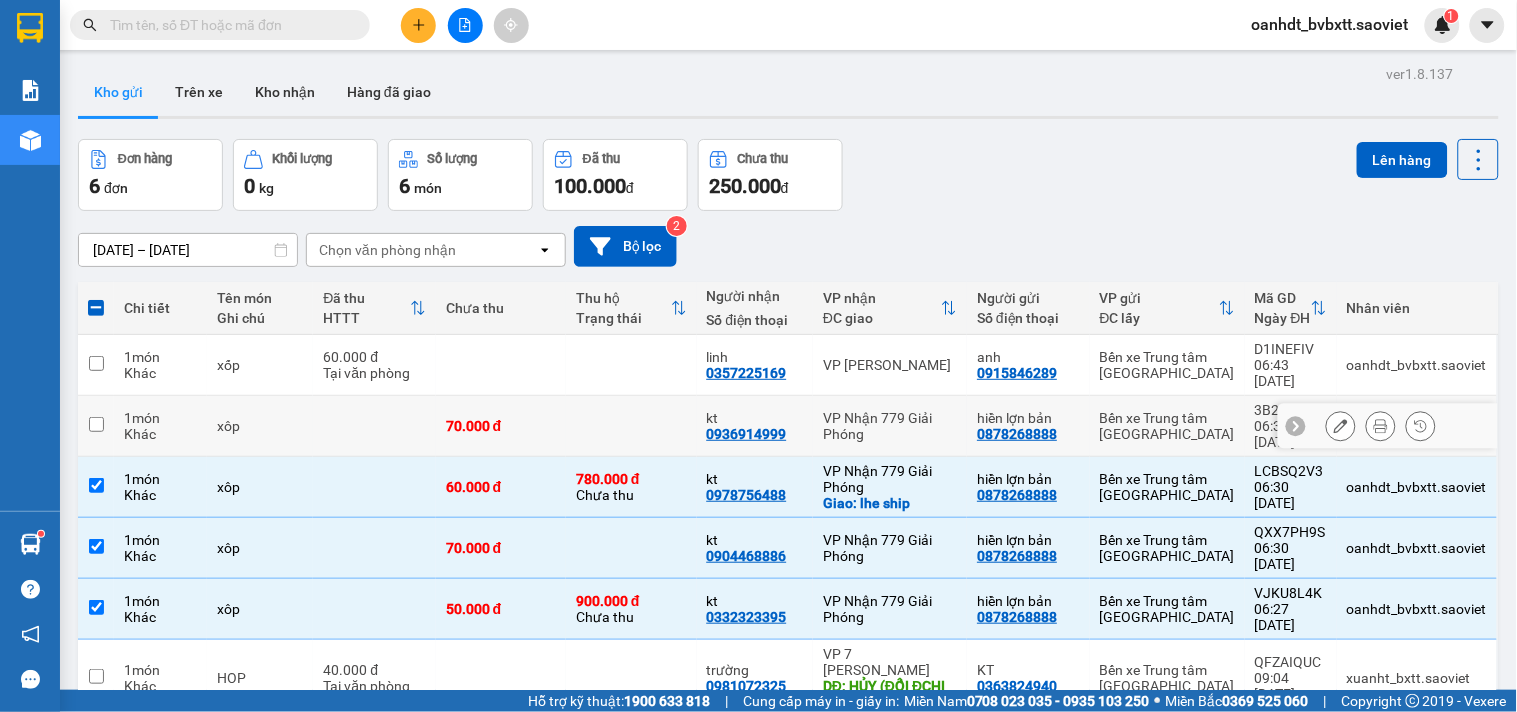 click on "70.000 đ" at bounding box center [501, 426] 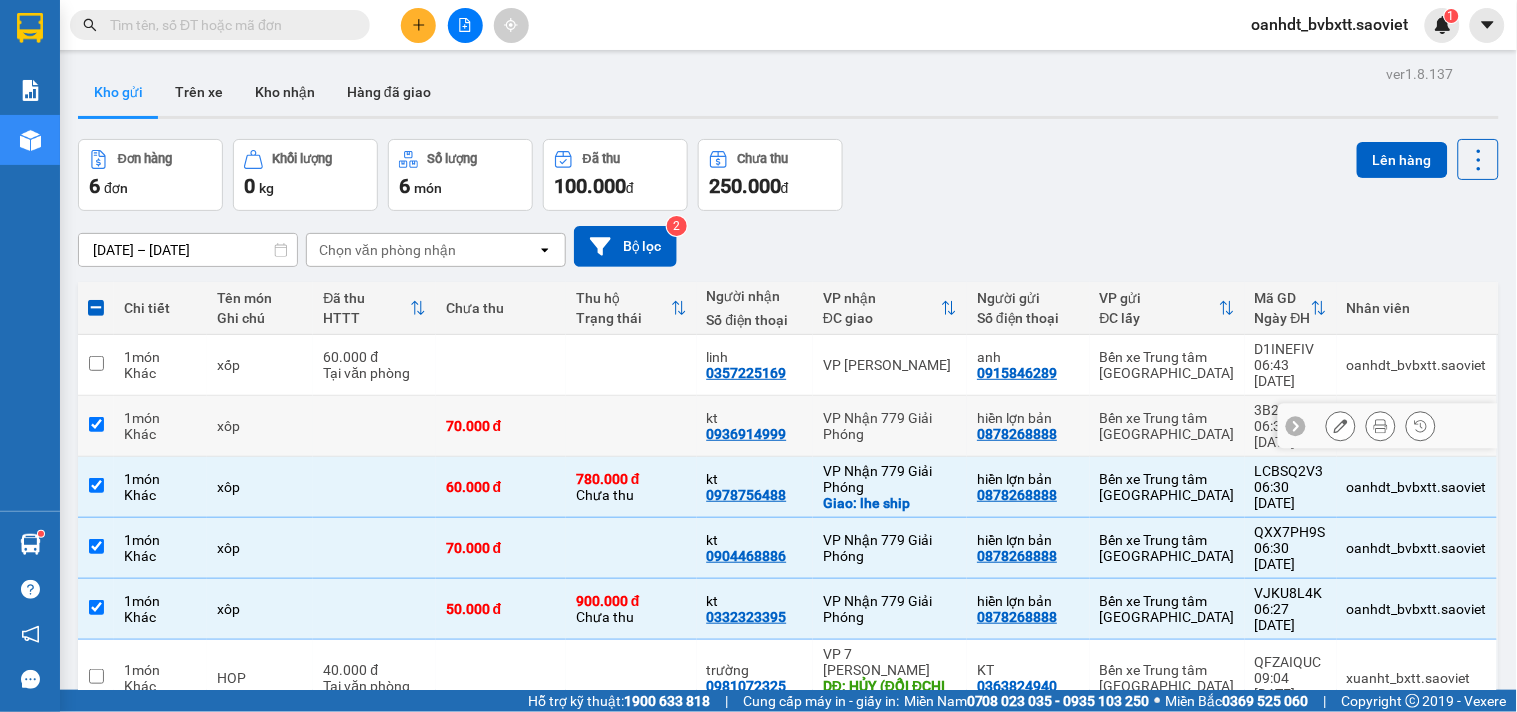 checkbox on "true" 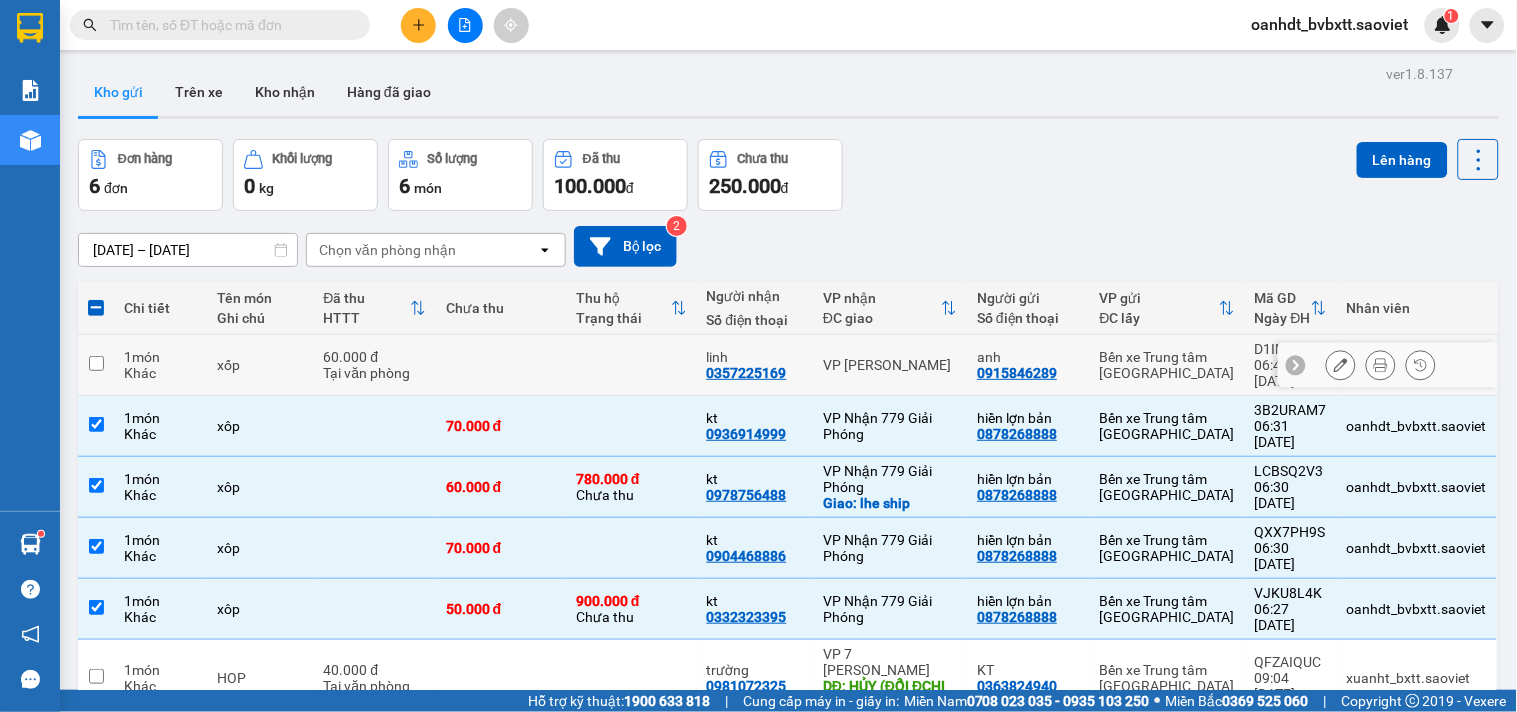 click on "Chưa thu" at bounding box center [501, 308] 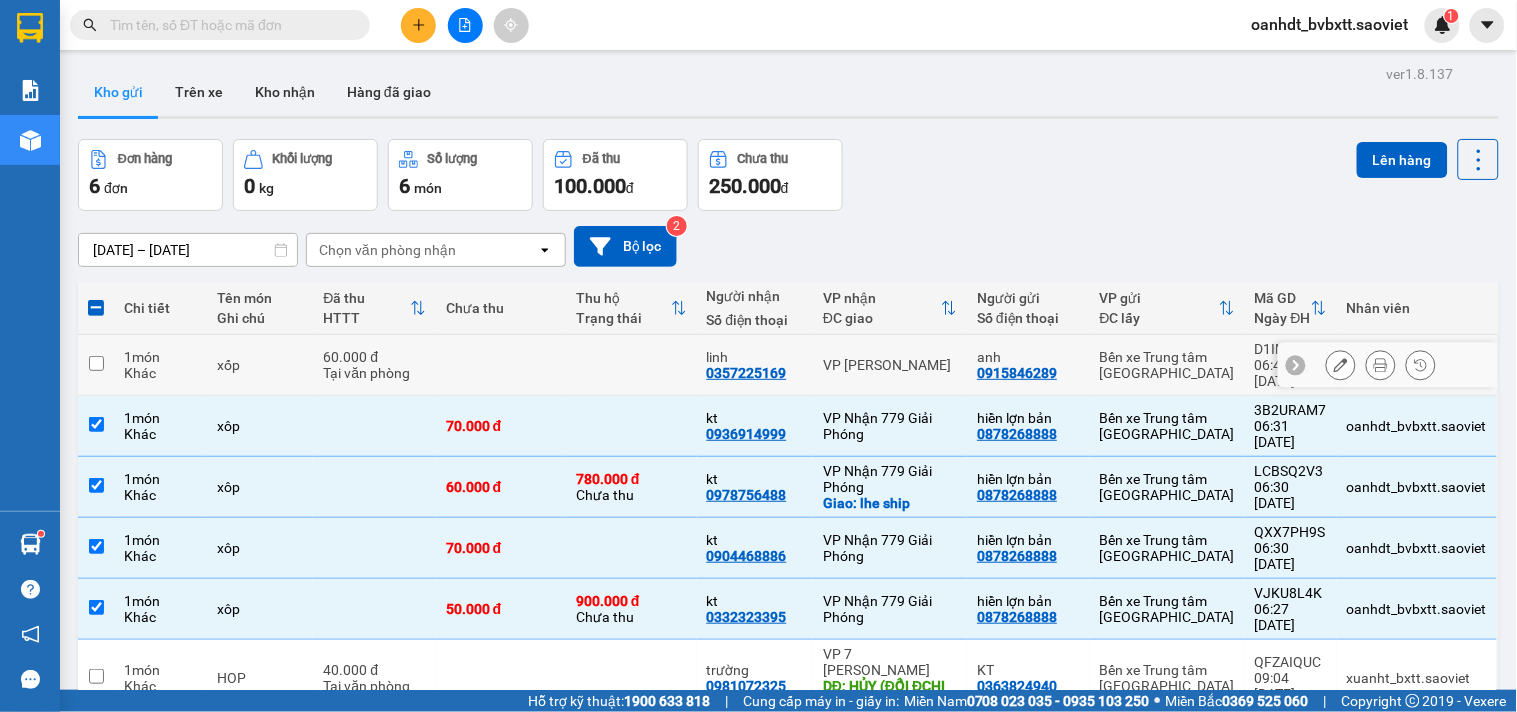 click at bounding box center [501, 365] 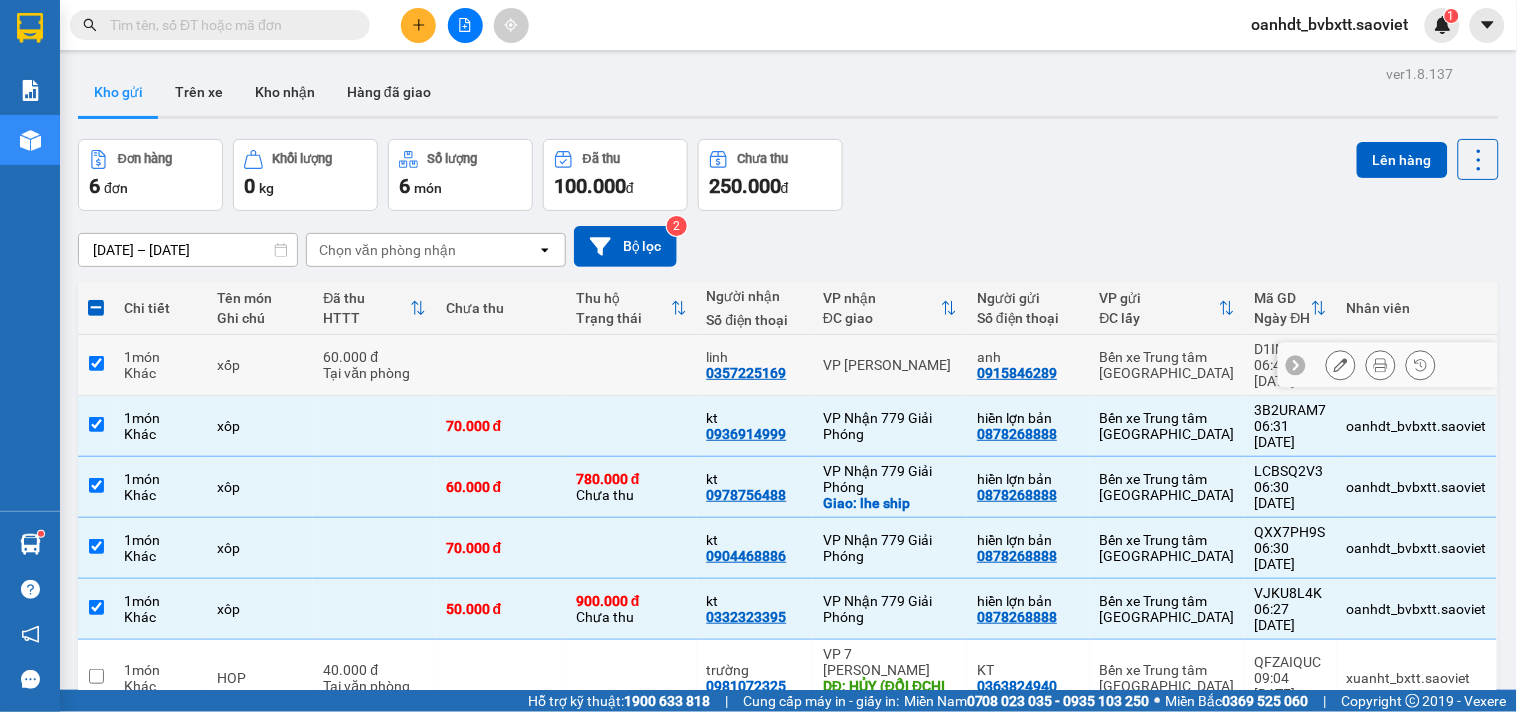checkbox on "true" 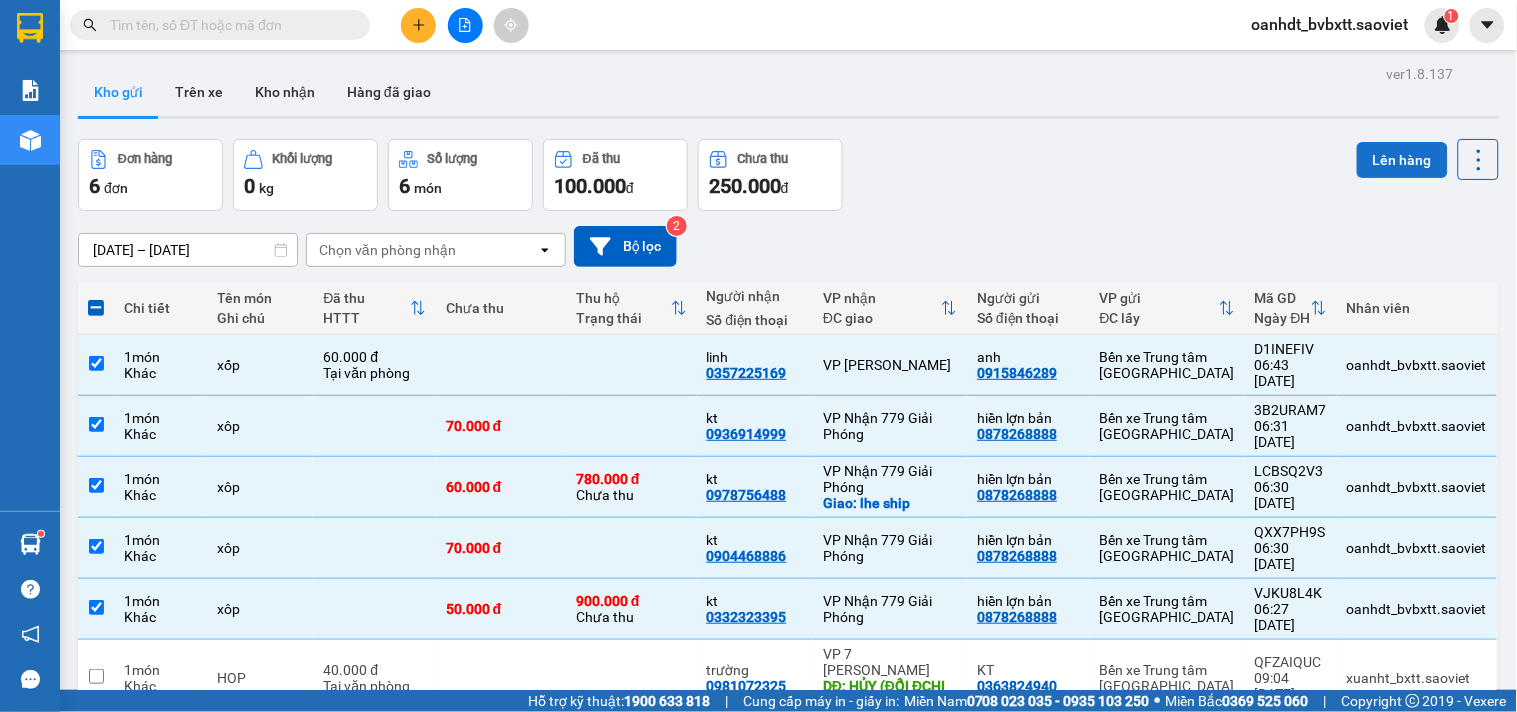 click on "Lên hàng" at bounding box center [1402, 160] 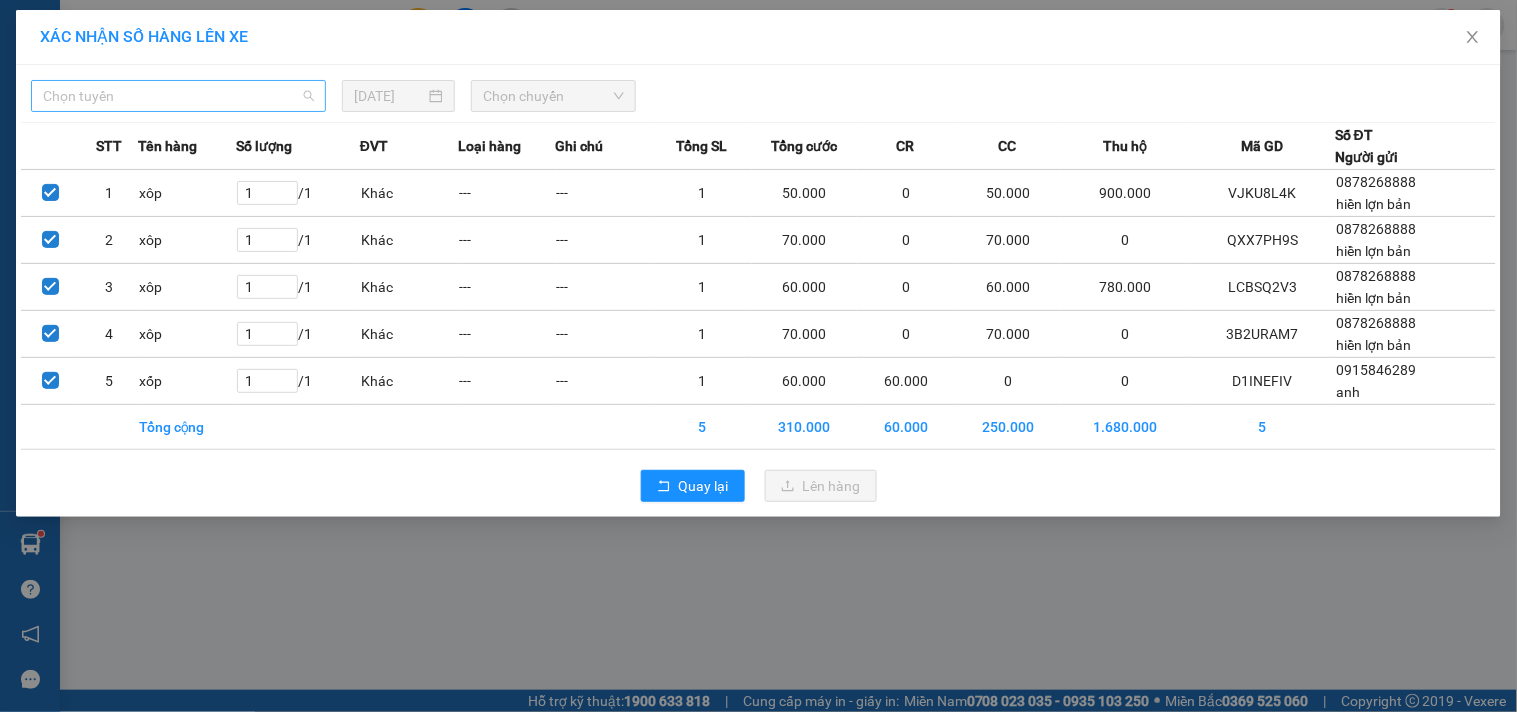 click on "Chọn tuyến" at bounding box center (178, 96) 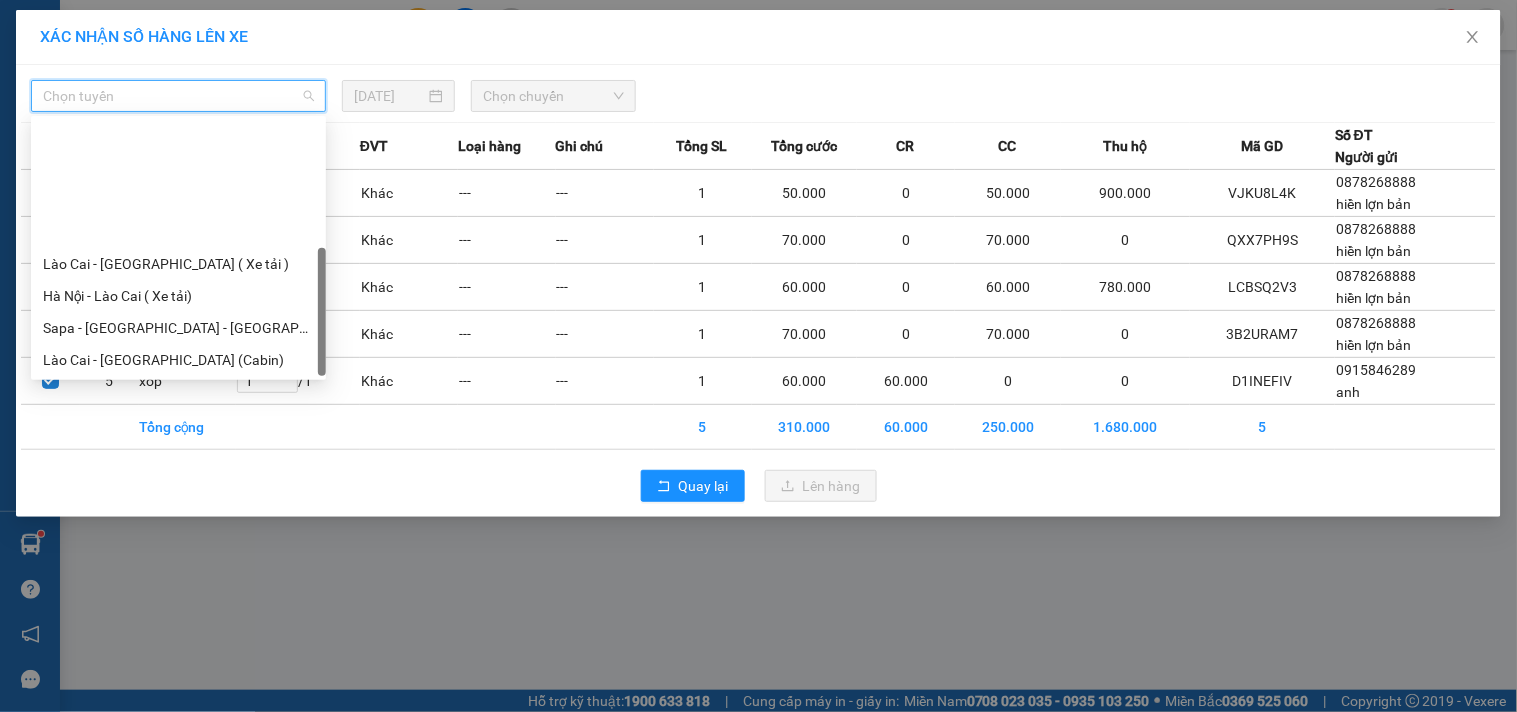 scroll, scrollTop: 160, scrollLeft: 0, axis: vertical 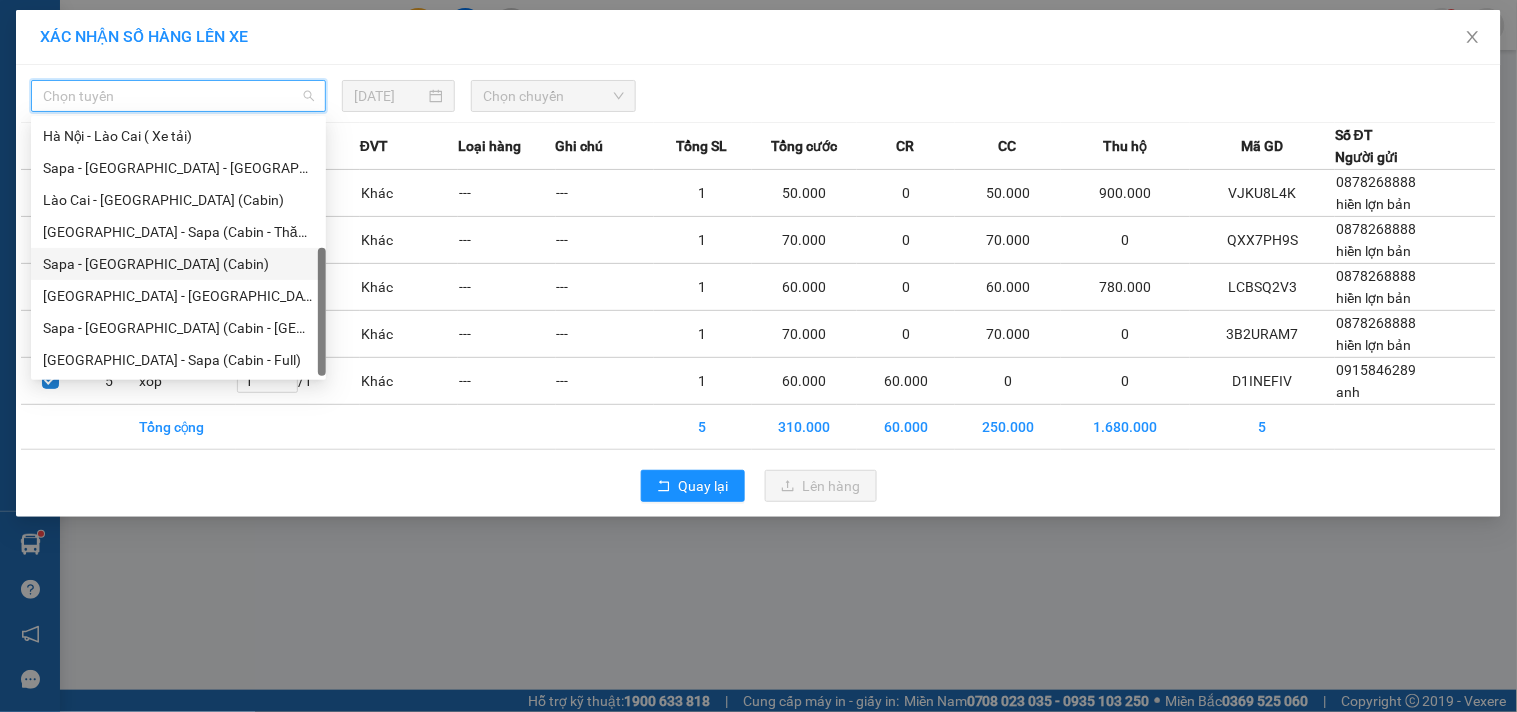 click on "Sapa - [GEOGRAPHIC_DATA] (Cabin)" at bounding box center [178, 264] 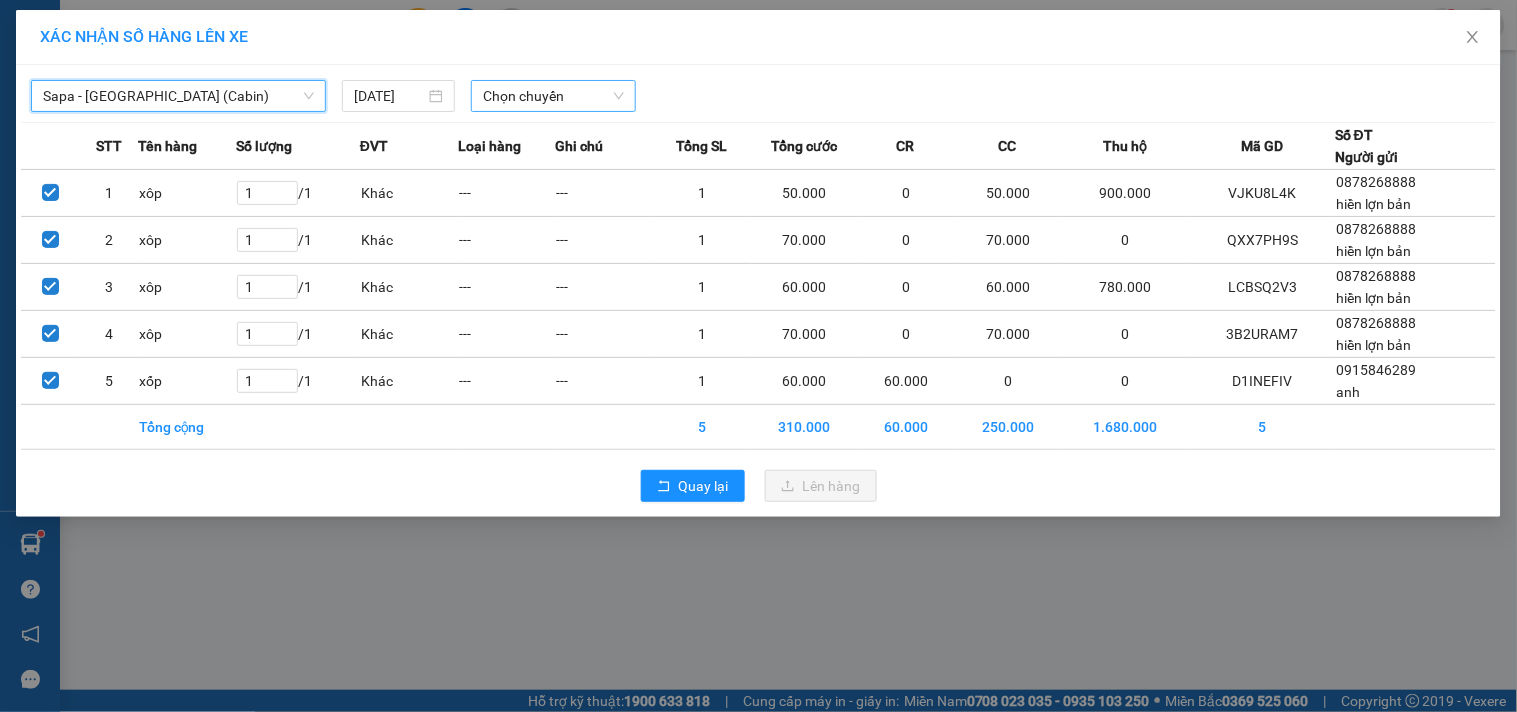 click on "Chọn chuyến" at bounding box center (553, 96) 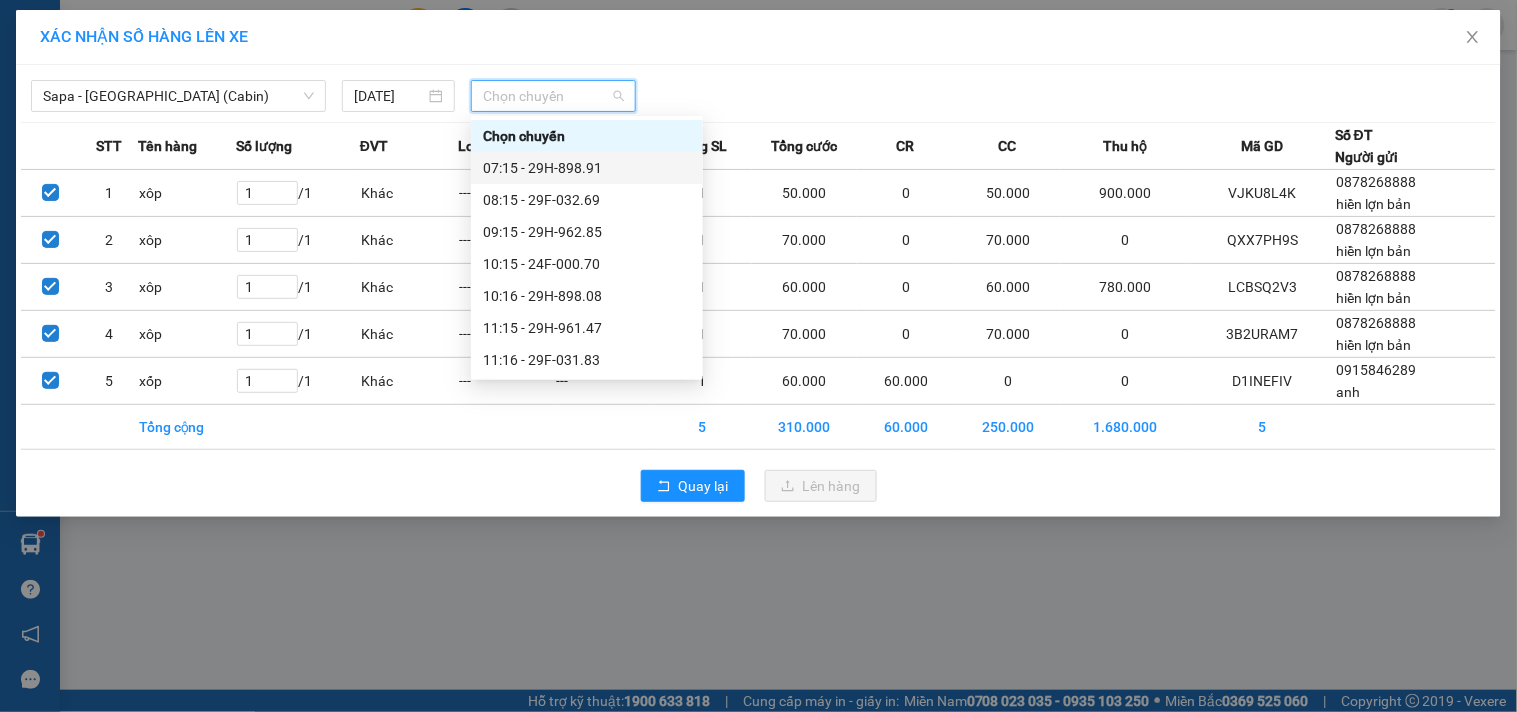 click on "07:15     - 29H-898.91" at bounding box center [587, 168] 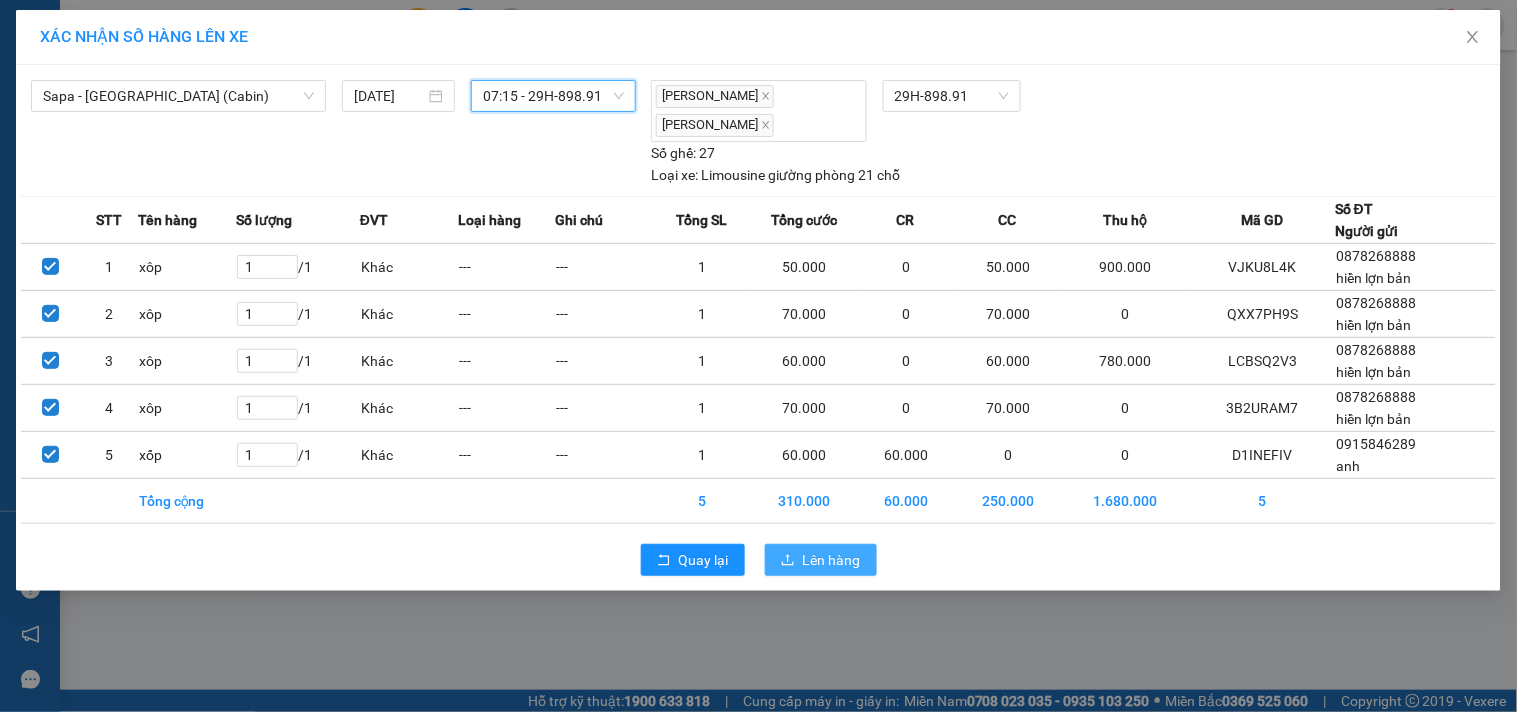 click on "Lên hàng" at bounding box center (832, 560) 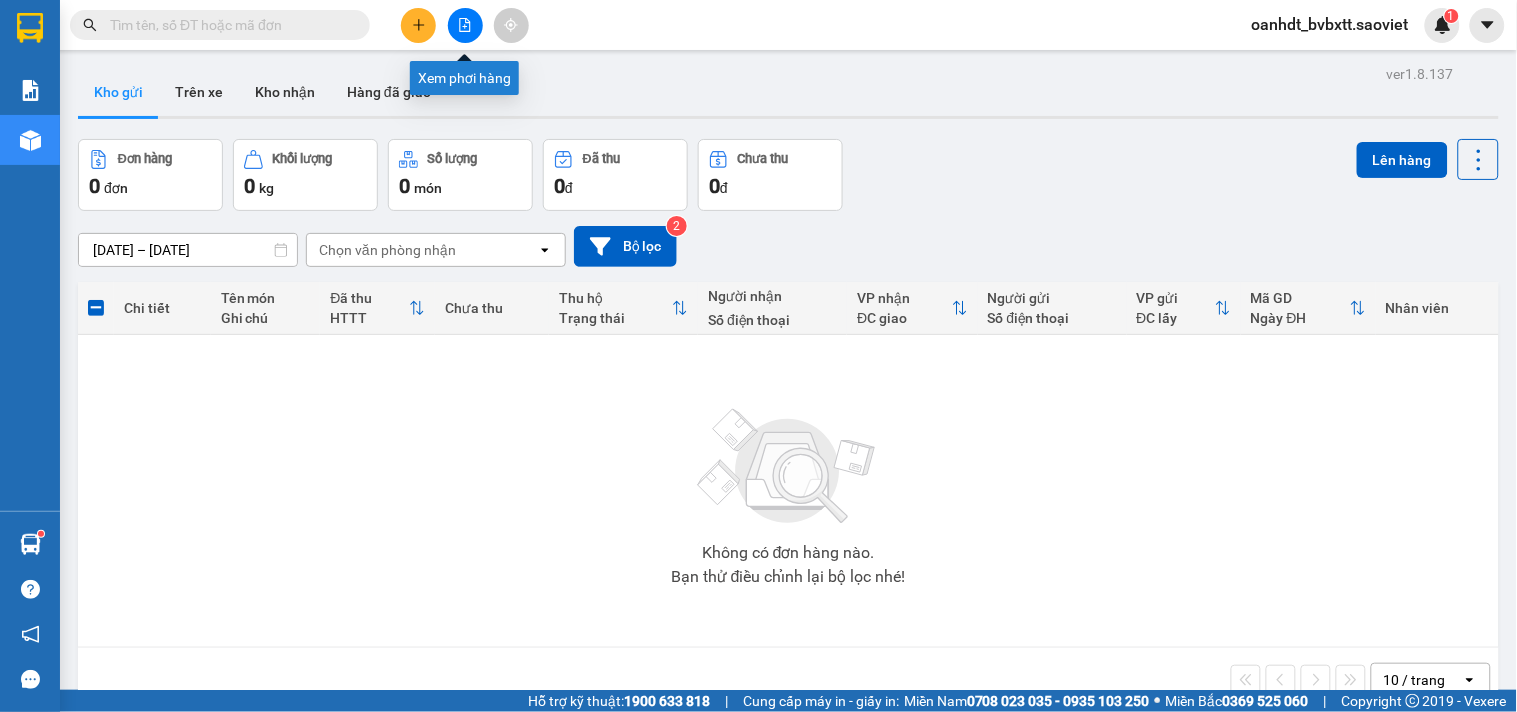 click 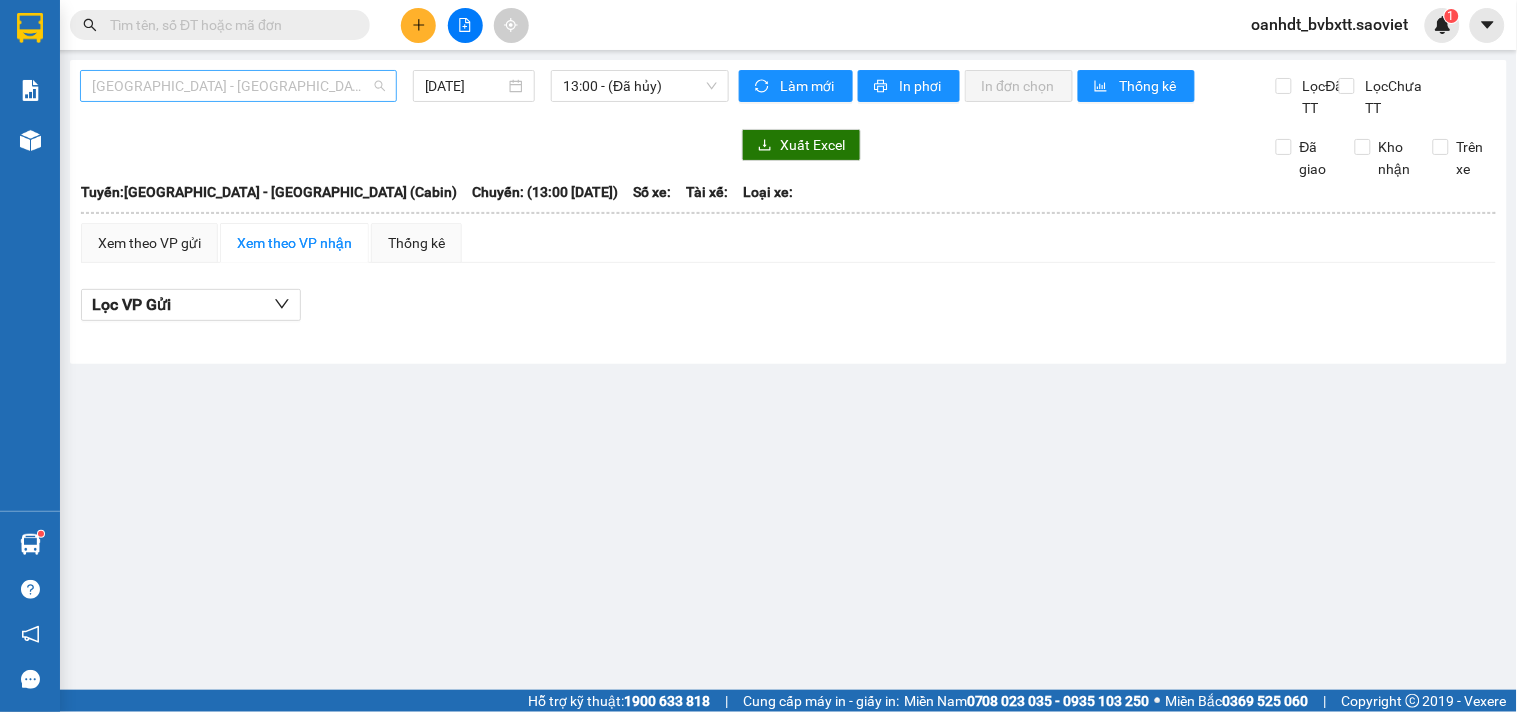 click on "[GEOGRAPHIC_DATA] - [GEOGRAPHIC_DATA] (Cabin)" at bounding box center (238, 86) 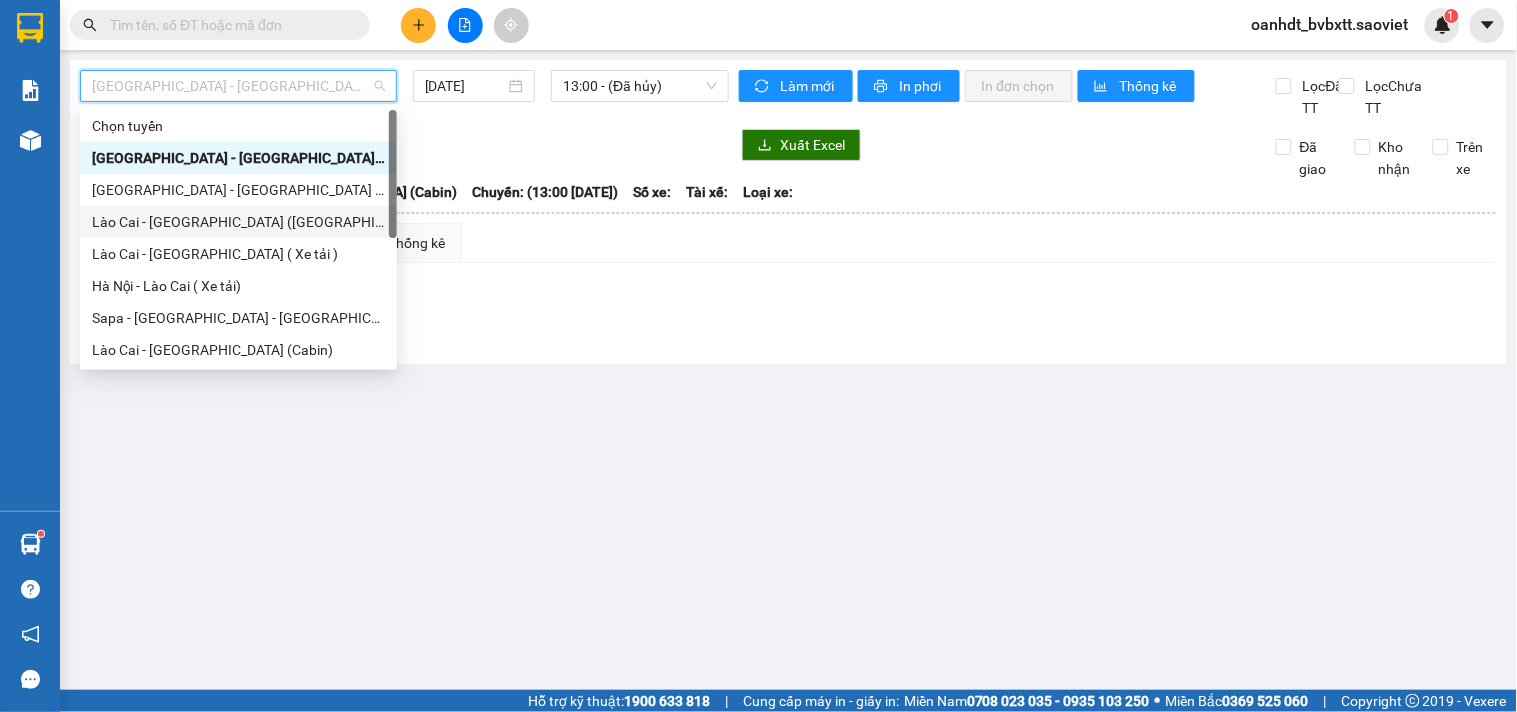 scroll, scrollTop: 160, scrollLeft: 0, axis: vertical 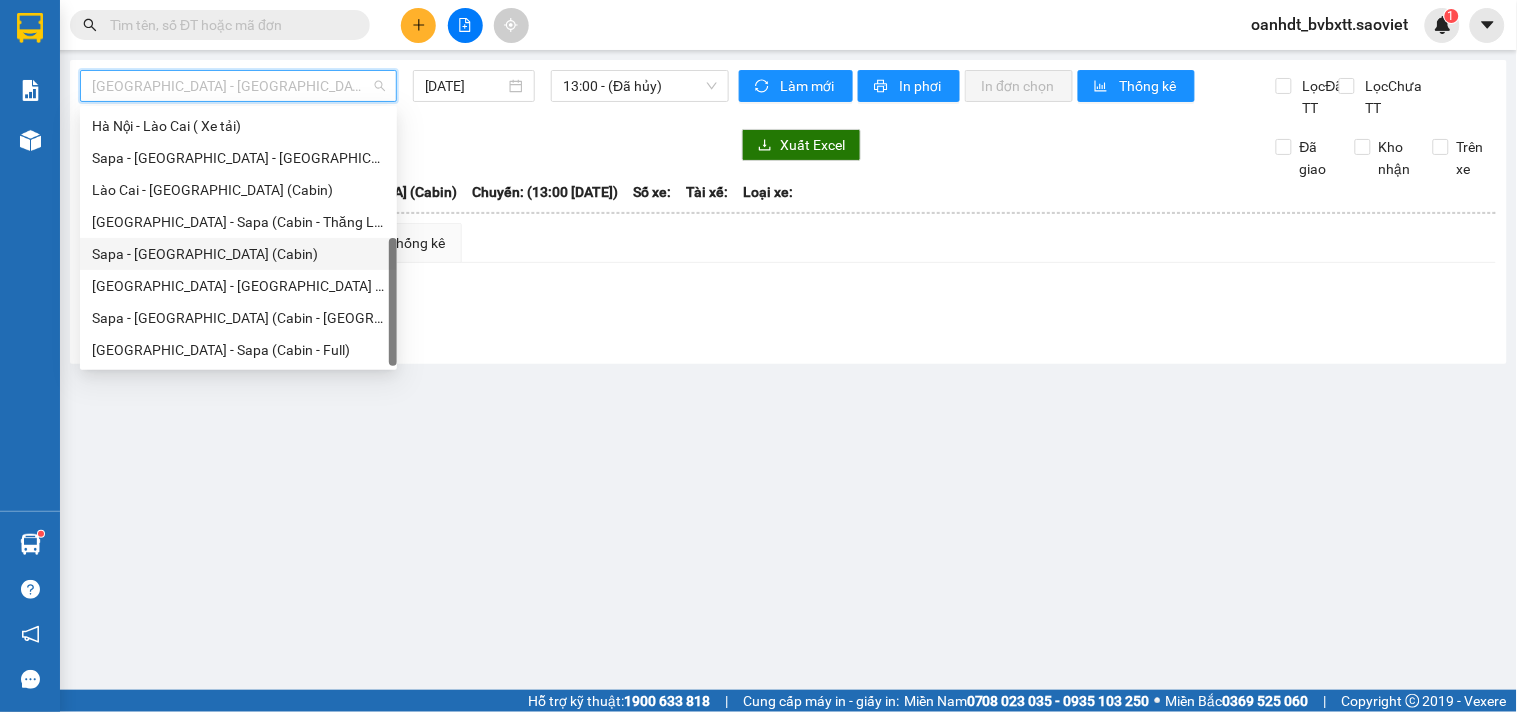click on "Sapa - [GEOGRAPHIC_DATA] (Cabin)" at bounding box center [238, 254] 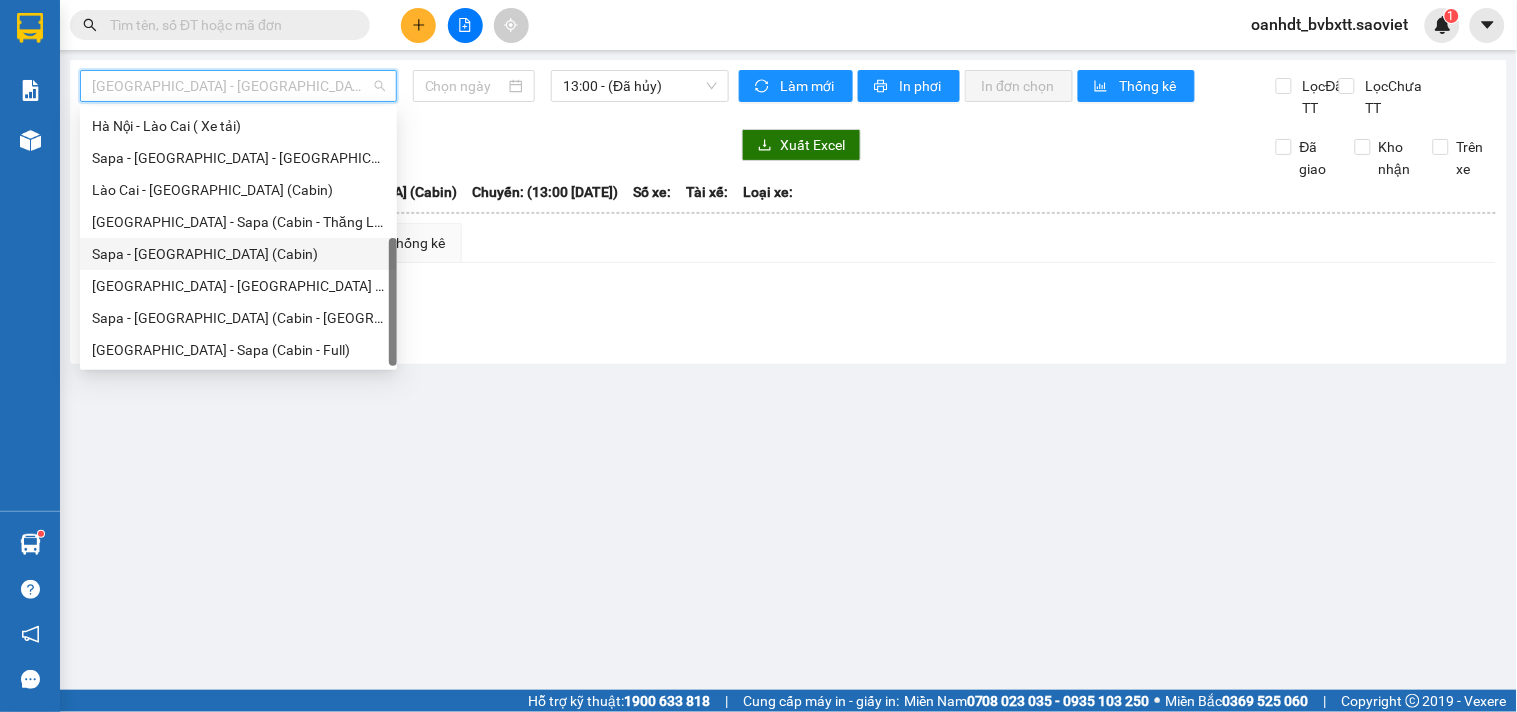 type on "[DATE]" 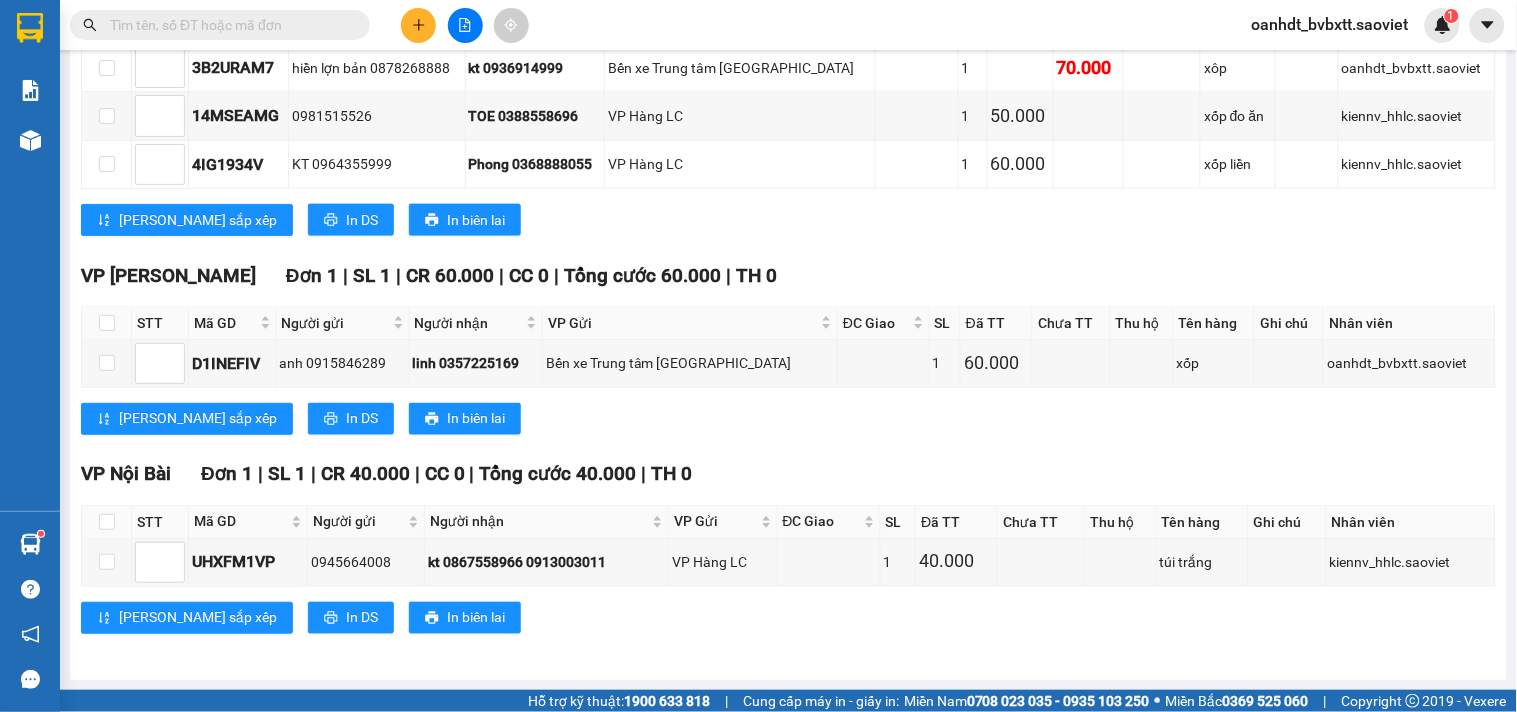 scroll, scrollTop: 0, scrollLeft: 0, axis: both 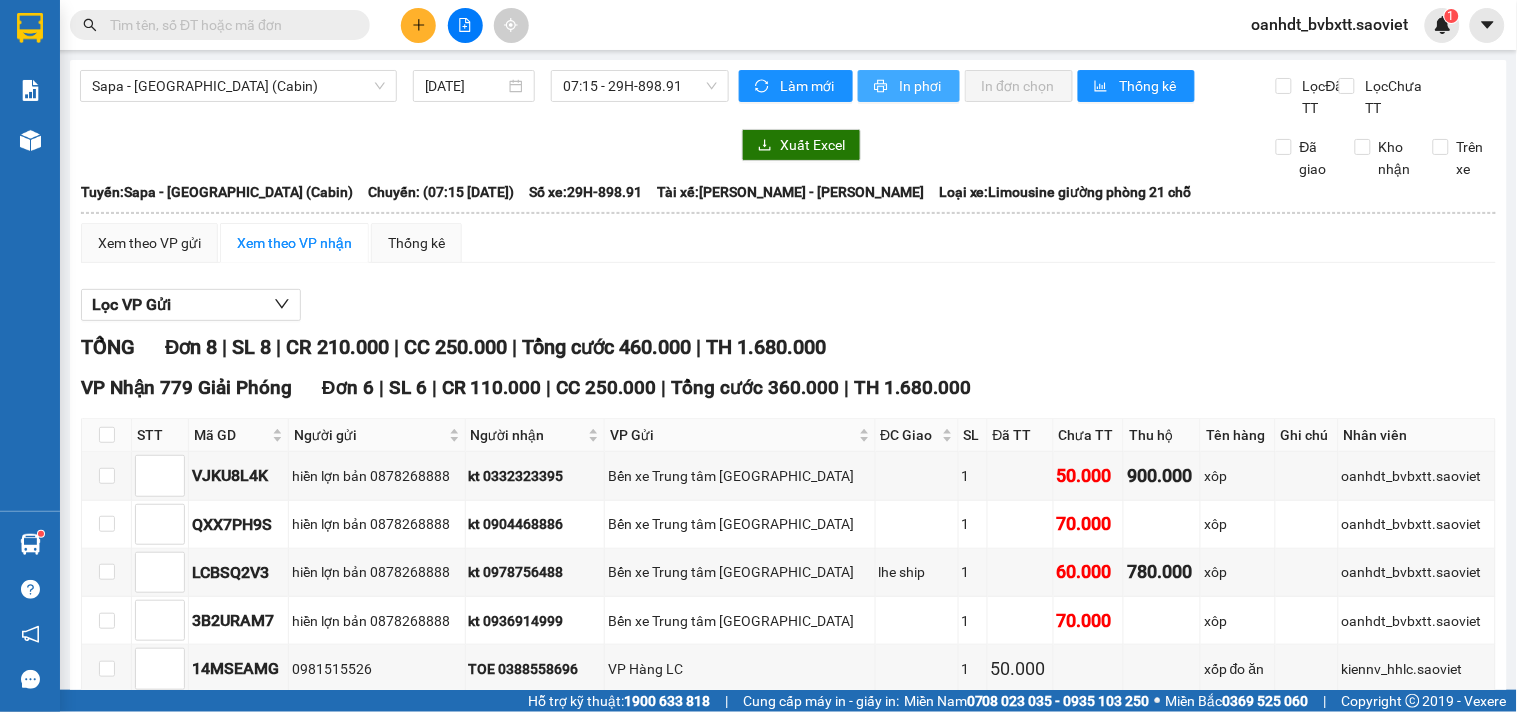 click on "In phơi" at bounding box center (921, 86) 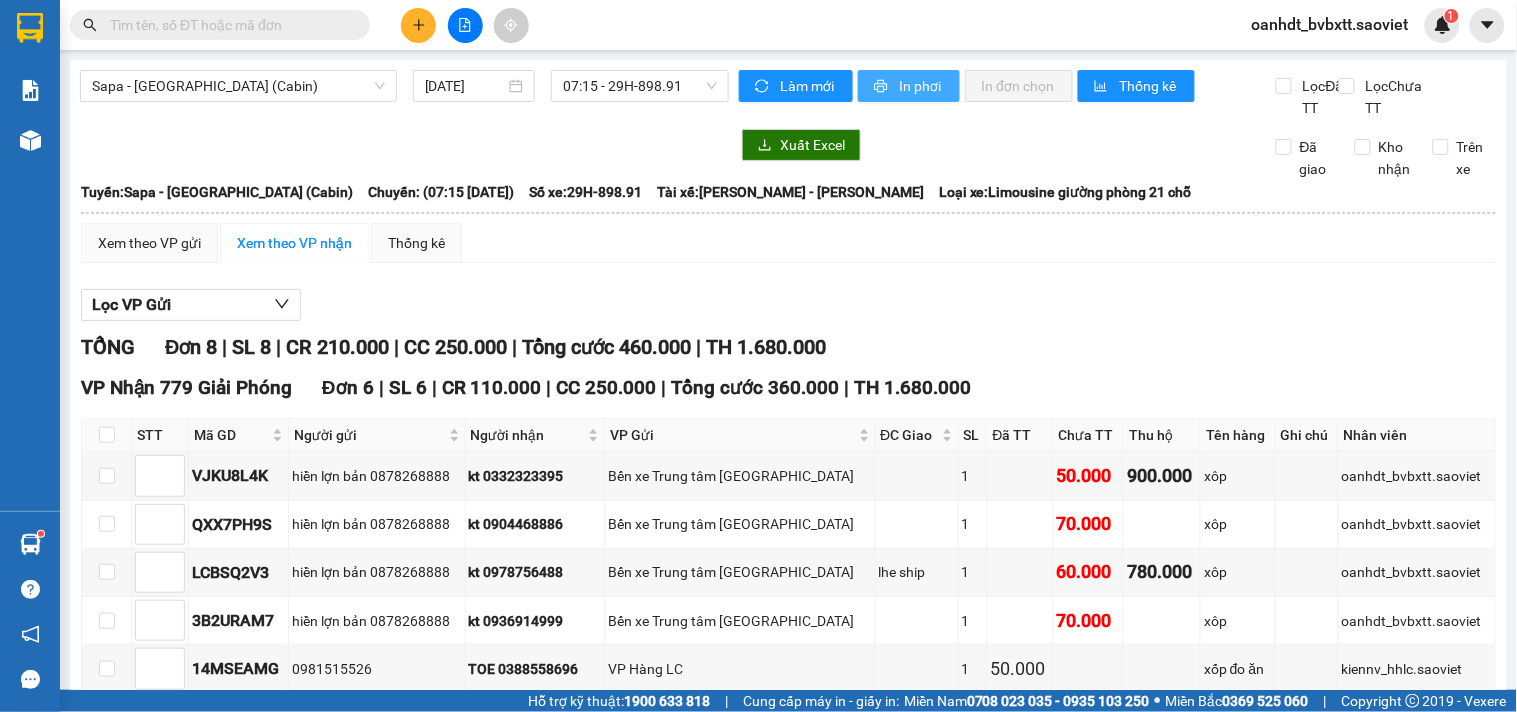 scroll, scrollTop: 0, scrollLeft: 0, axis: both 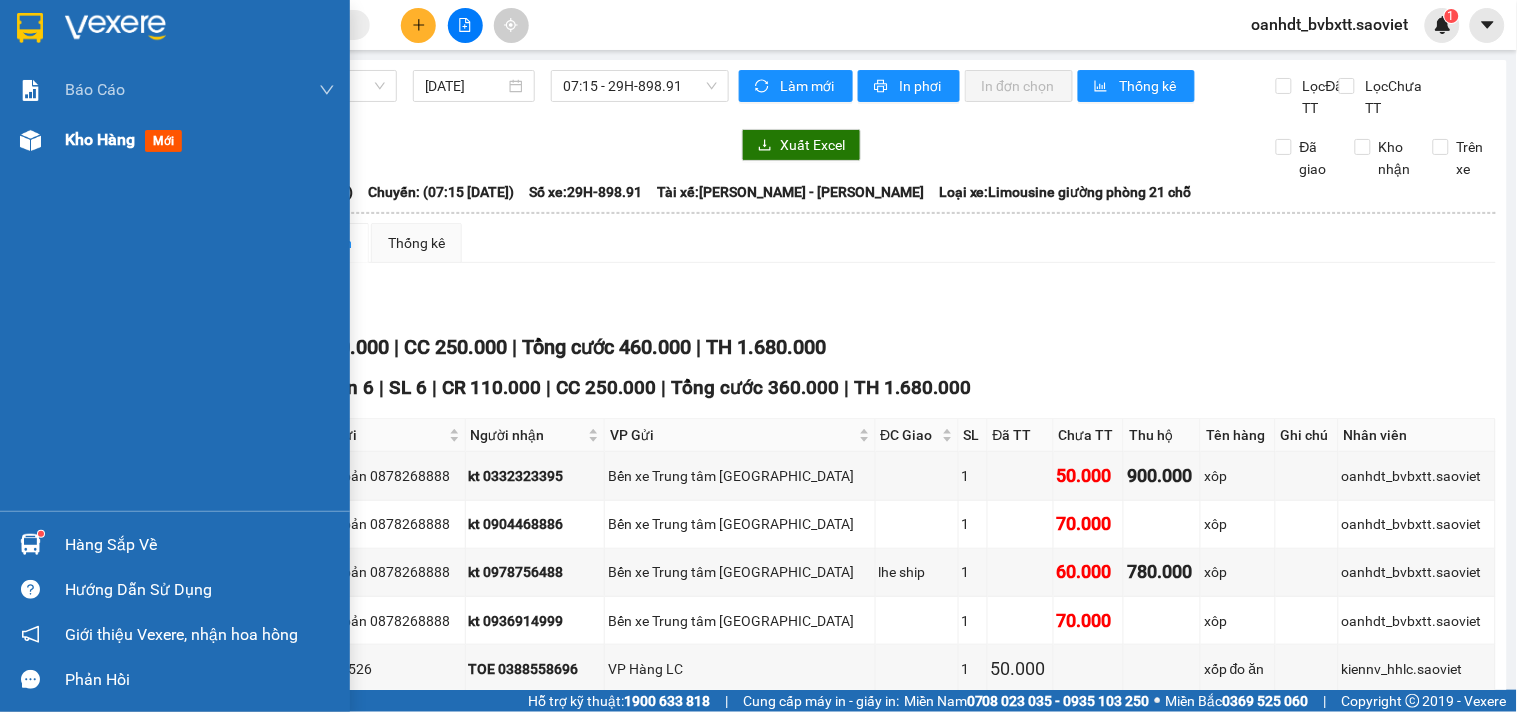 click on "mới" at bounding box center [163, 141] 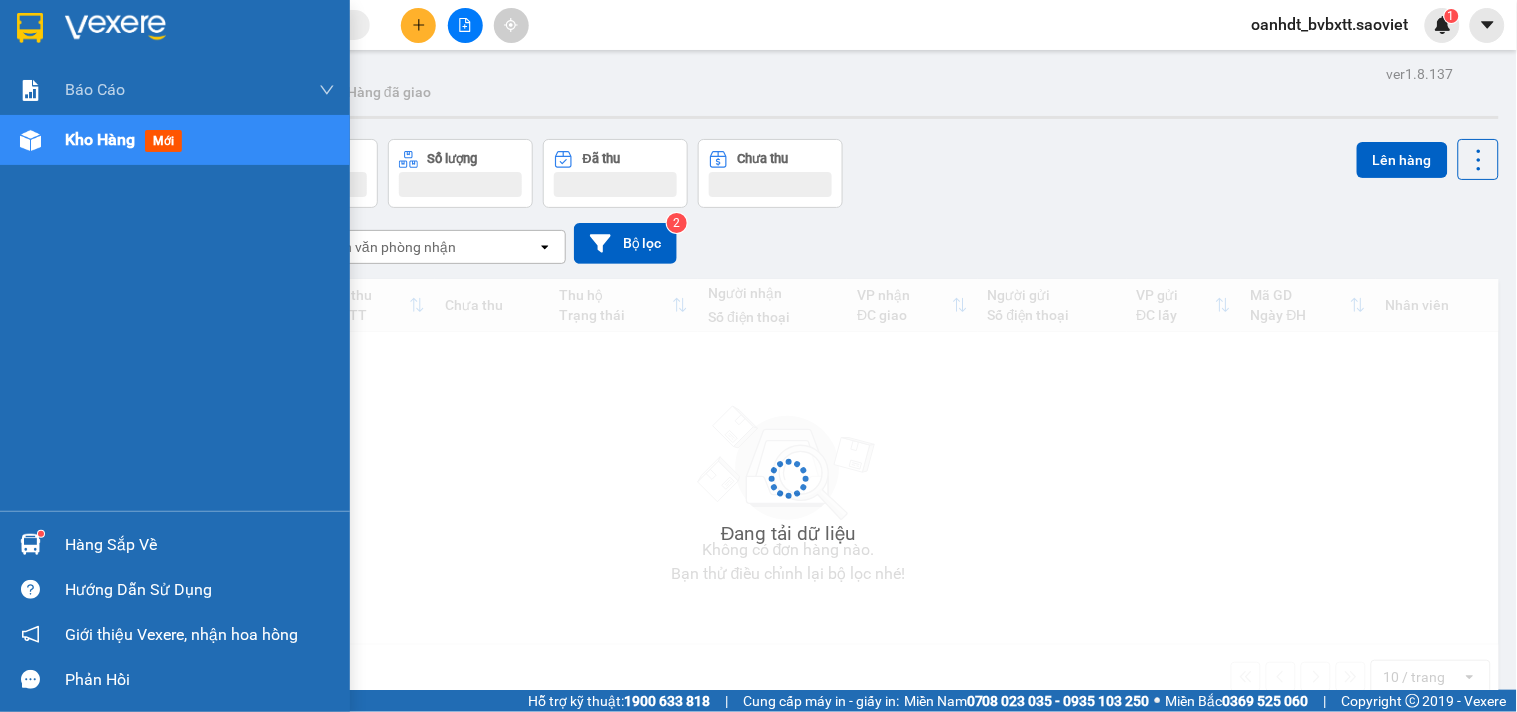 click on "mới" at bounding box center [163, 141] 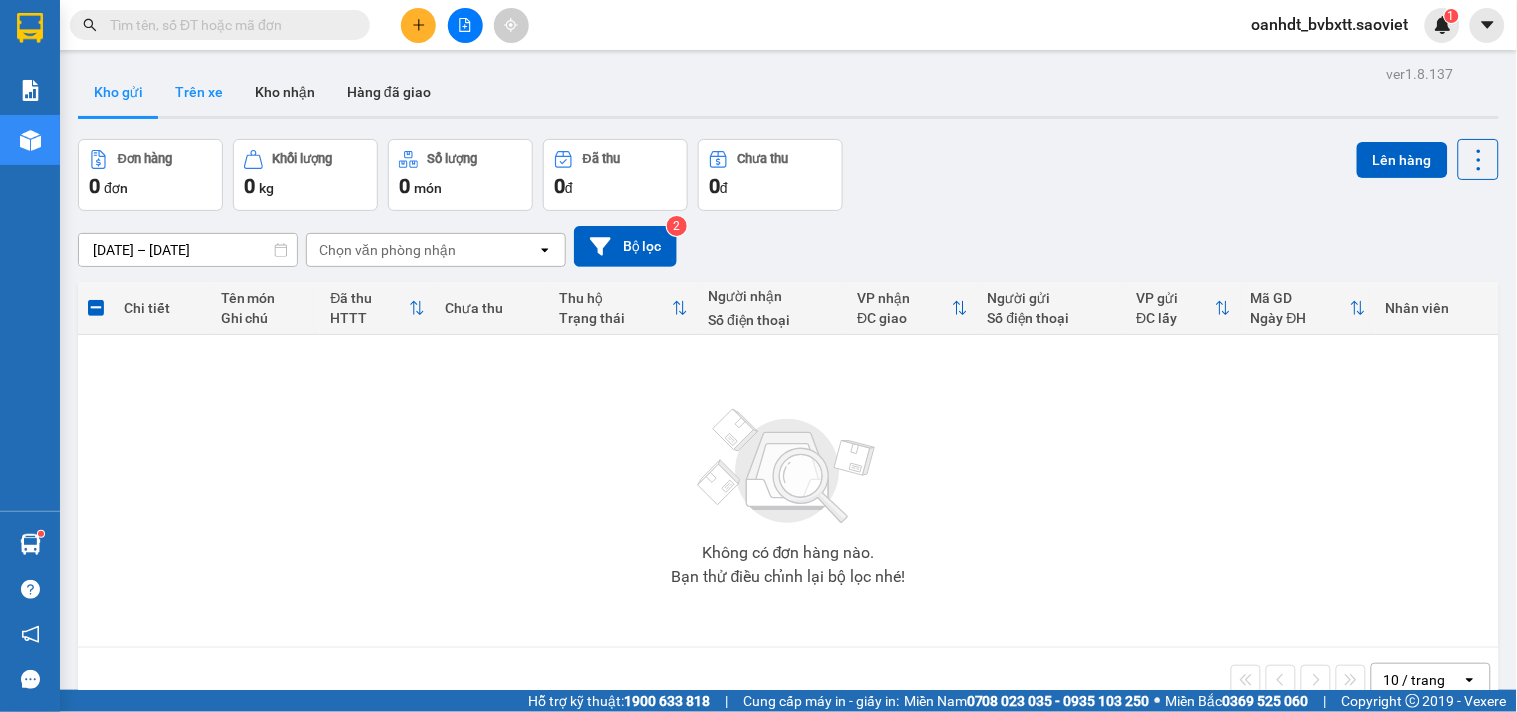 click on "Trên xe" at bounding box center [199, 92] 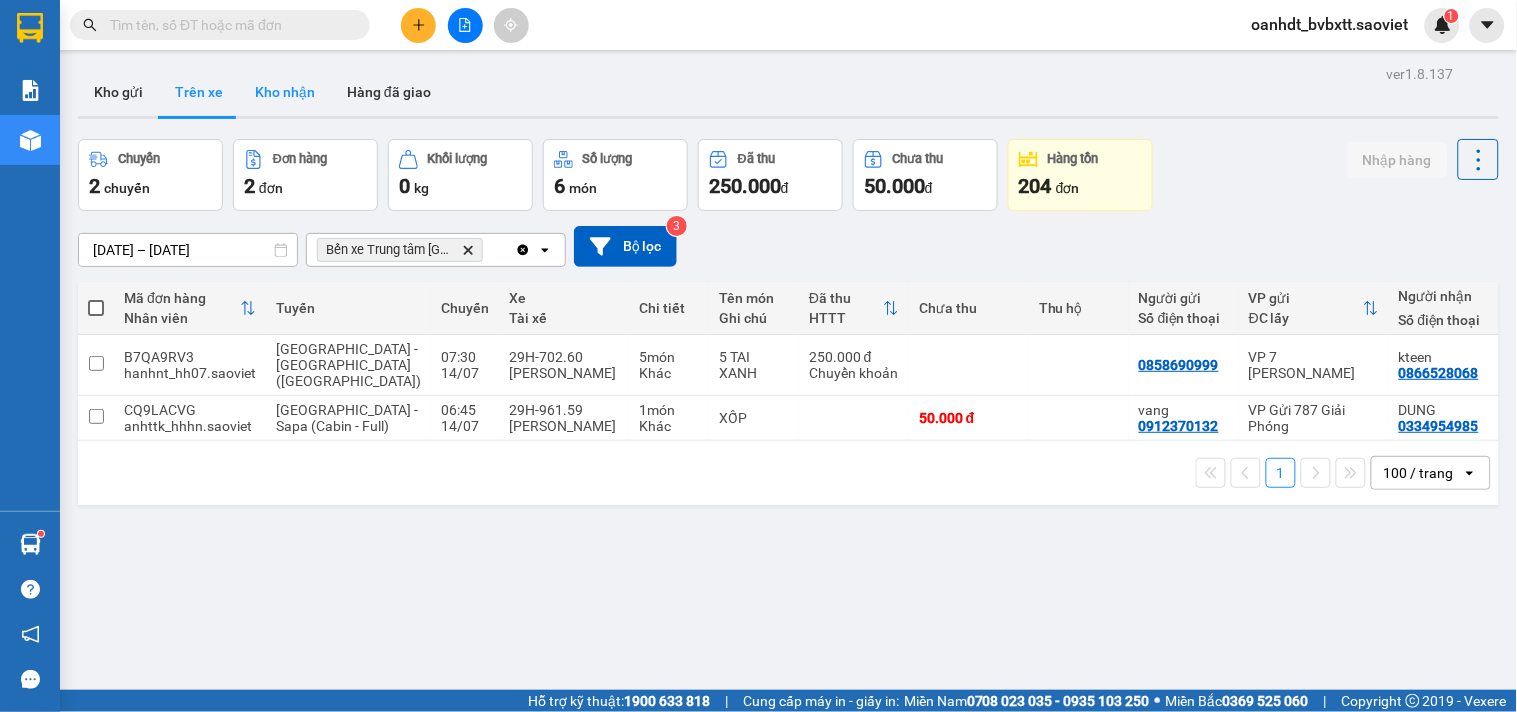 click on "Kho nhận" at bounding box center [285, 92] 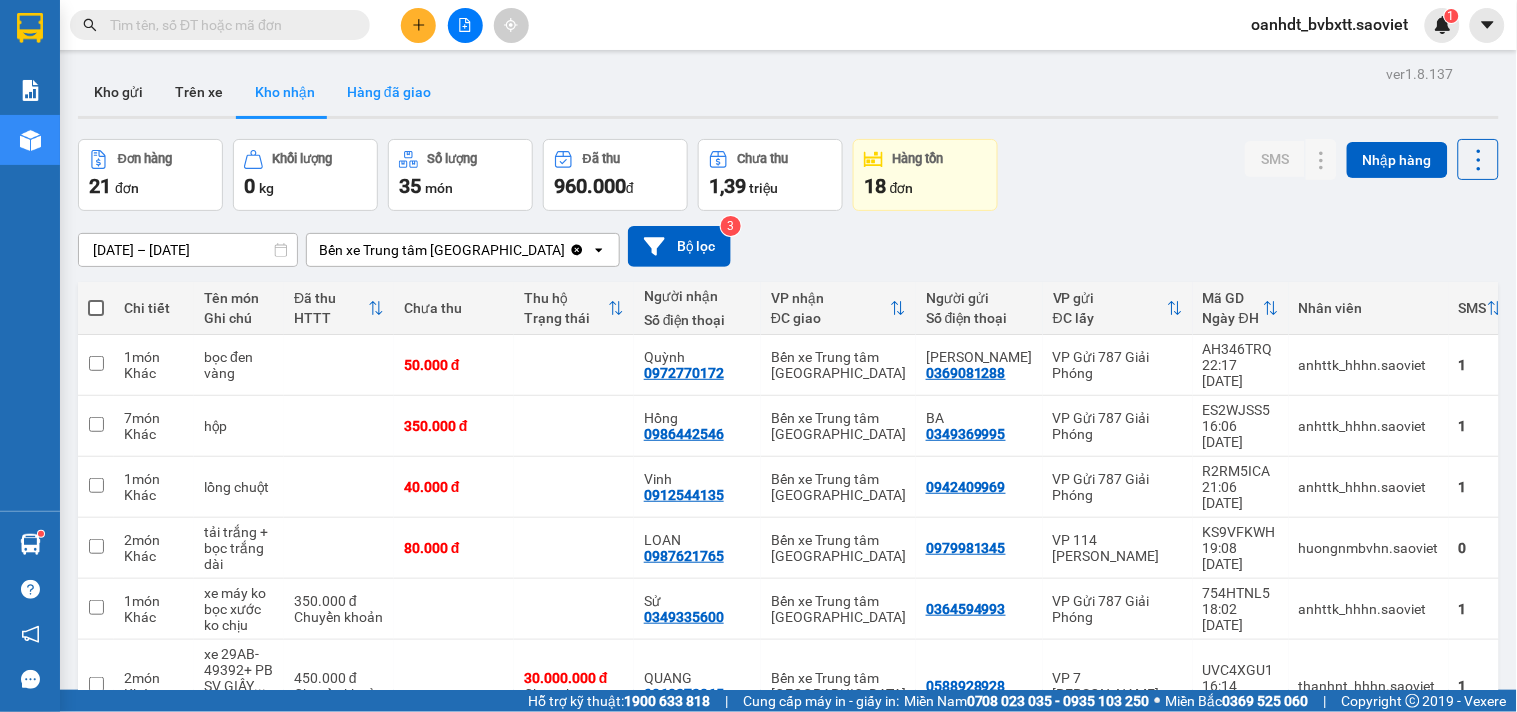 click on "Hàng đã giao" at bounding box center (389, 92) 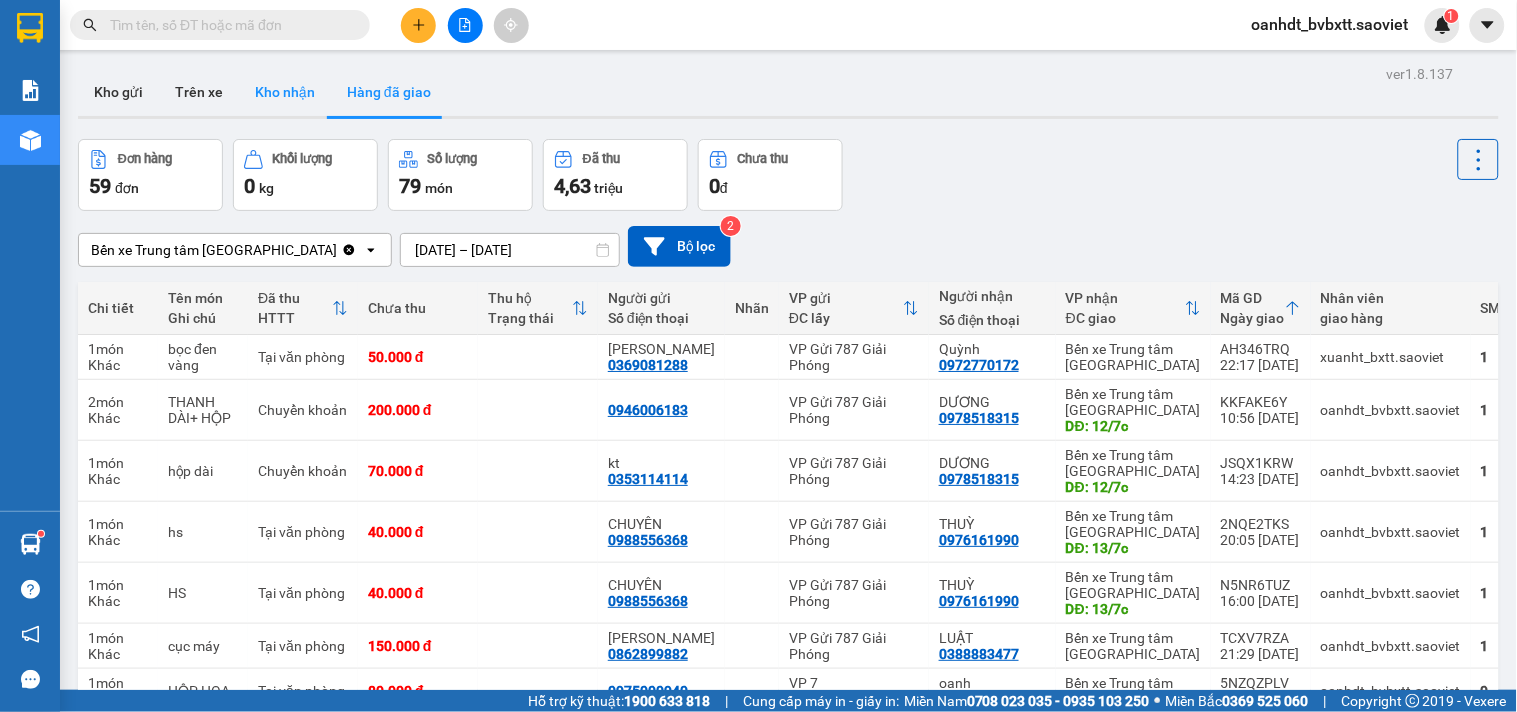 click on "Kho nhận" at bounding box center [285, 92] 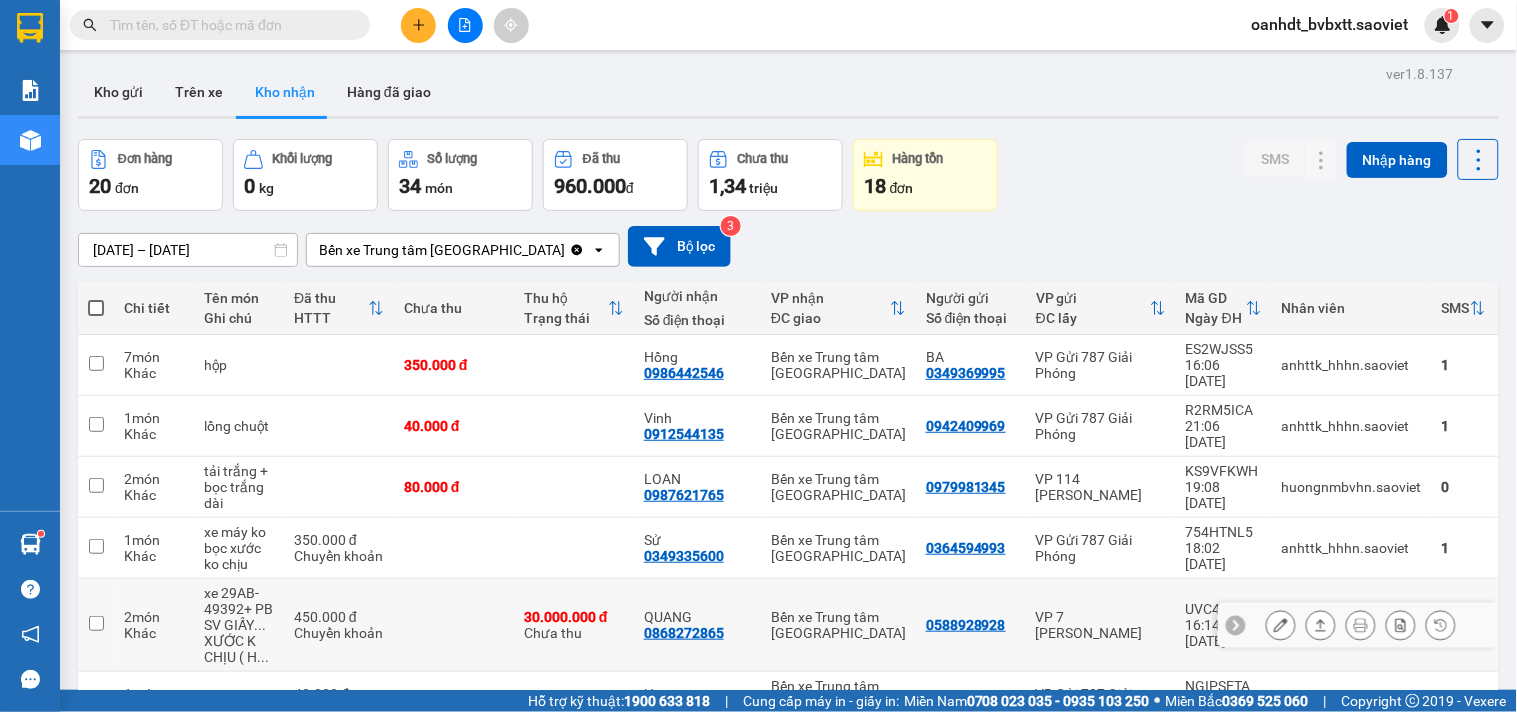 scroll, scrollTop: 111, scrollLeft: 0, axis: vertical 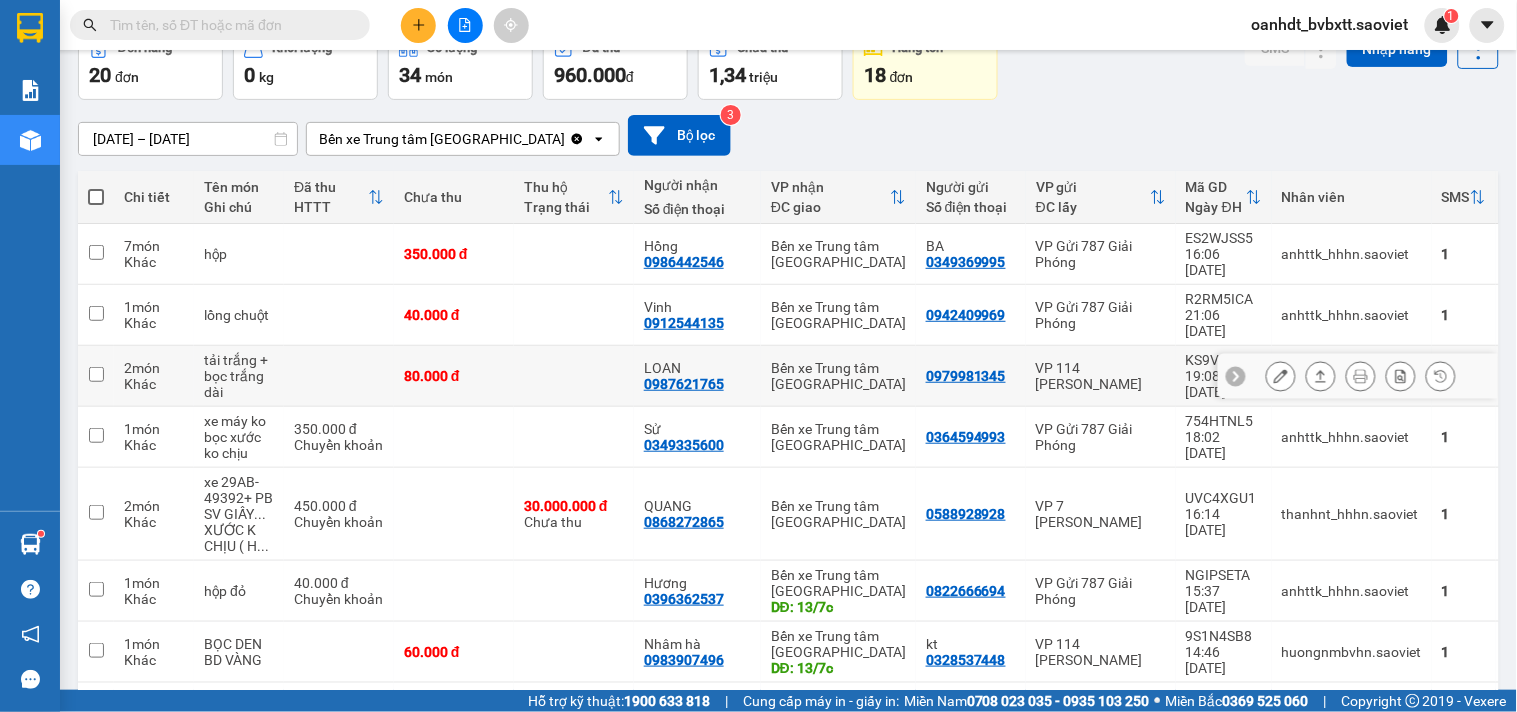 click on "80.000 đ" at bounding box center (454, 376) 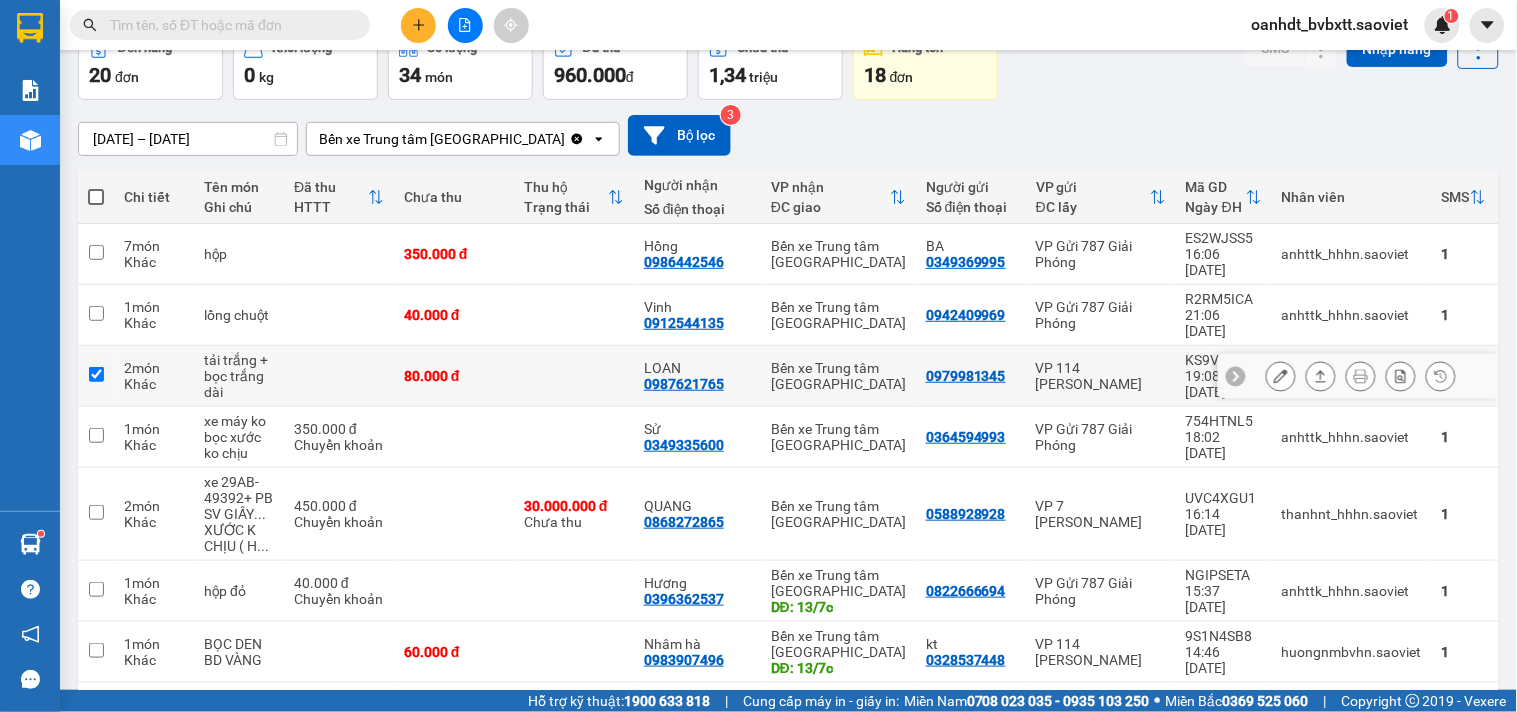checkbox on "true" 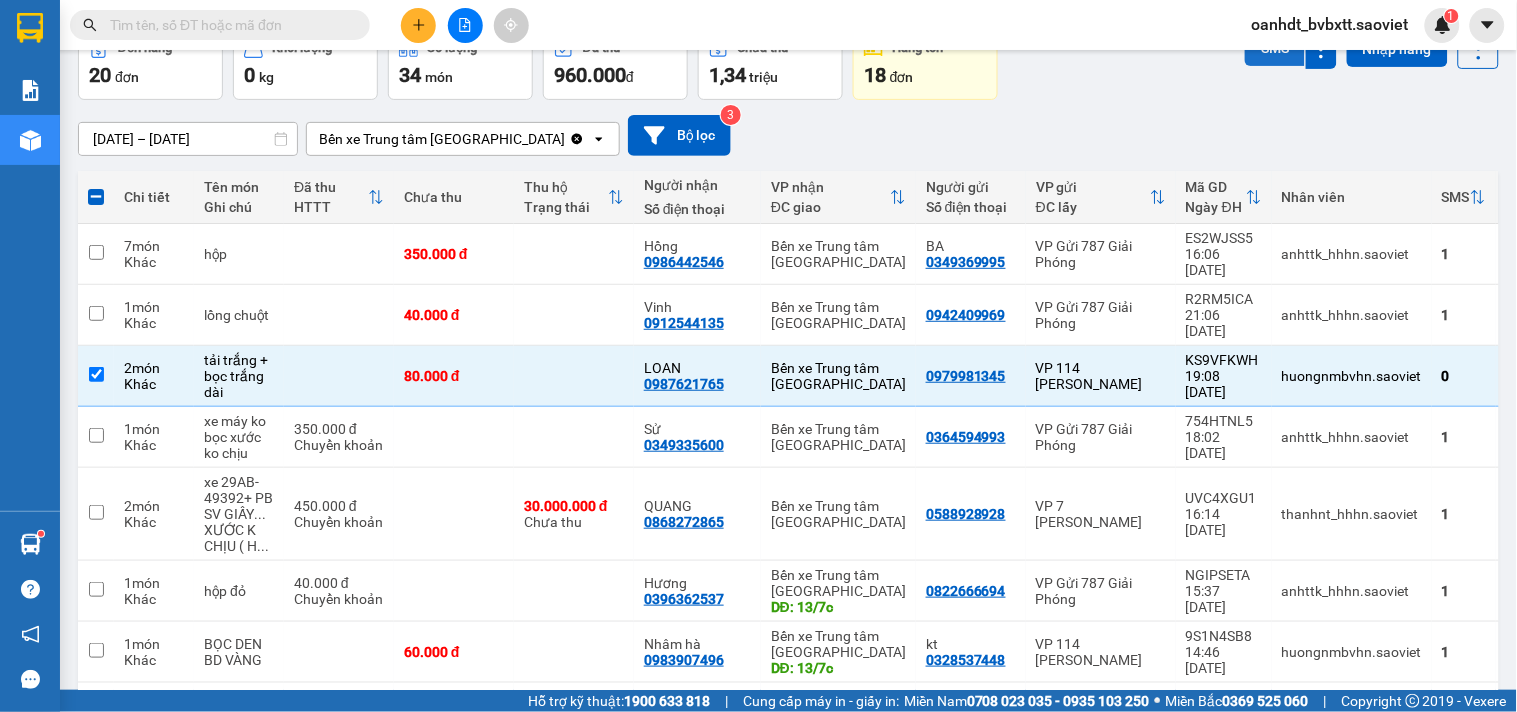 scroll, scrollTop: 0, scrollLeft: 0, axis: both 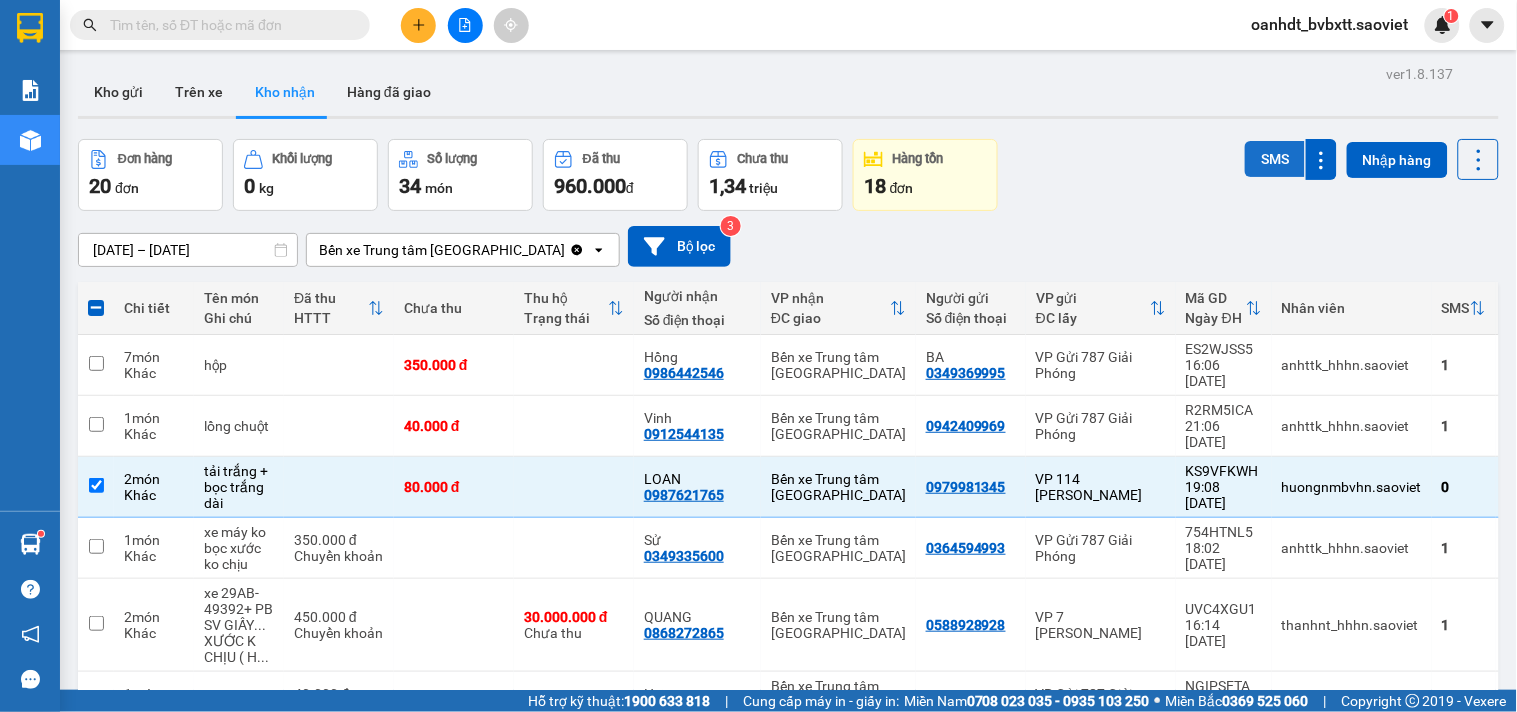 click on "SMS" at bounding box center [1275, 159] 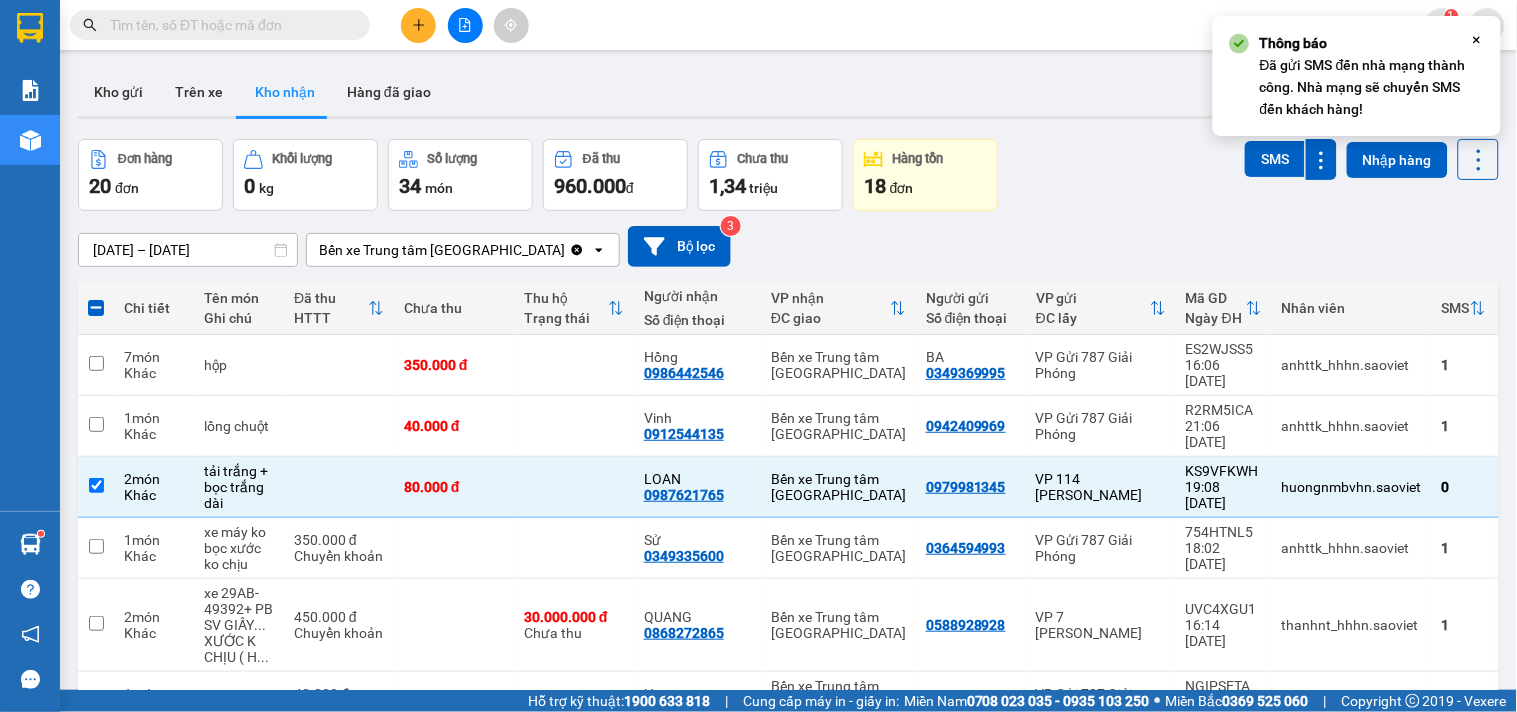 click on "ver  1.8.137 Kho gửi Trên xe Kho nhận Hàng đã giao Đơn hàng 20 đơn Khối lượng 0 kg Số lượng 34 món Đã thu 960.000  đ Chưa thu 1,34   triệu Hàng tồn 18 đơn SMS Nhập hàng 01/07/2025 – 14/07/2025 Press the down arrow key to interact with the calendar and select a date. Press the escape button to close the calendar. Selected date range is from 01/07/2025 to 14/07/2025. Bến xe Trung tâm Lào Cai Clear value open Bộ lọc 3 Chi tiết Tên món Ghi chú Đã thu HTTT Chưa thu Thu hộ Trạng thái Người nhận Số điện thoại VP nhận ĐC giao Người gửi Số điện thoại VP gửi ĐC lấy Mã GD Ngày ĐH Nhân viên SMS Tồn kho 7  món Khác hộp 350.000 đ Hồng 0986442546 Bến xe Trung tâm Lào Cai BA 0349369995 VP Gửi 787 Giải Phóng ES2WJSS5 16:06 13/07 anhttk_hhhn.saoviet 1 1   ngày 1  món Khác lồng chuột 40.000 đ Vinh 0912544135 Bến xe Trung tâm Lào Cai 0942409969 VP Gửi 787 Giải Phóng R2RM5ICA 21:06 13/07 1 1   ngày" at bounding box center [788, 899] 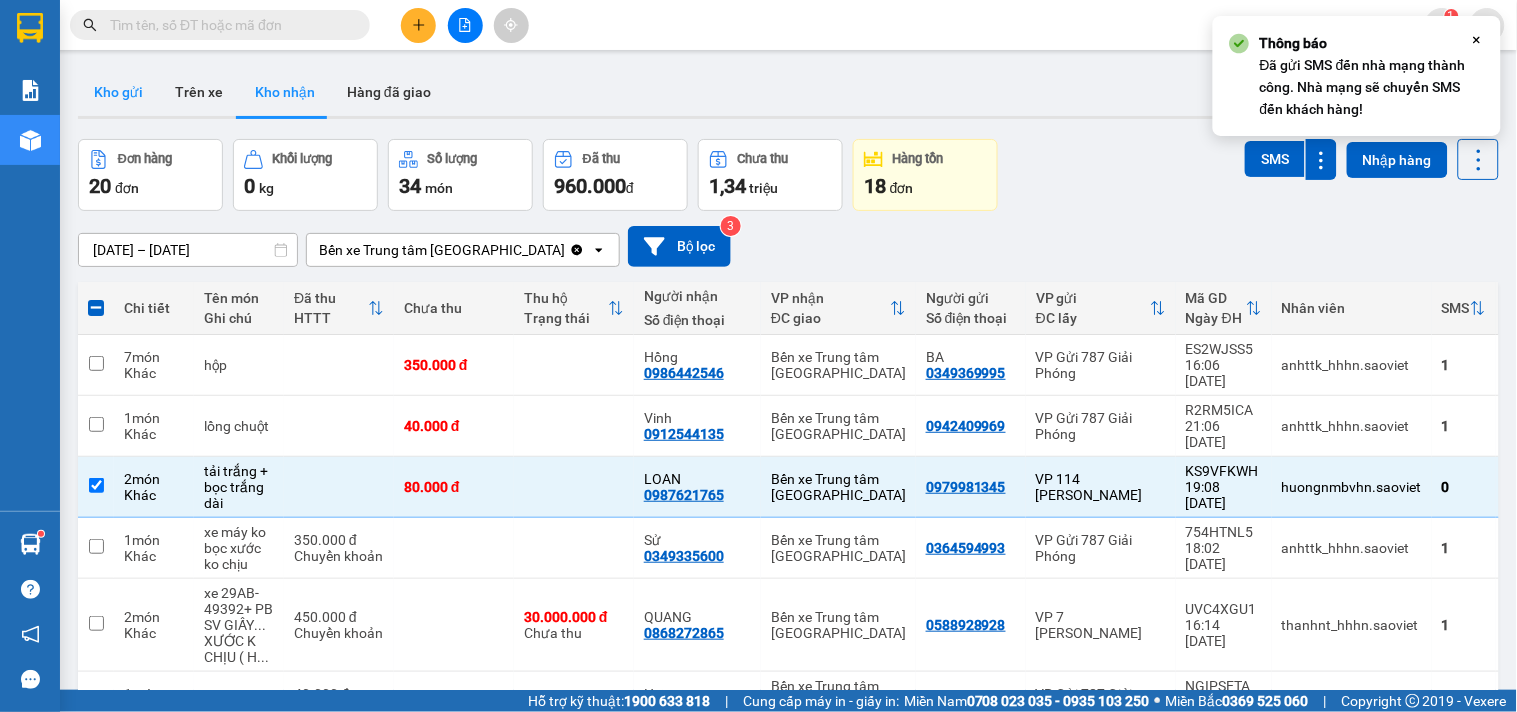 click on "Kho gửi" at bounding box center [118, 92] 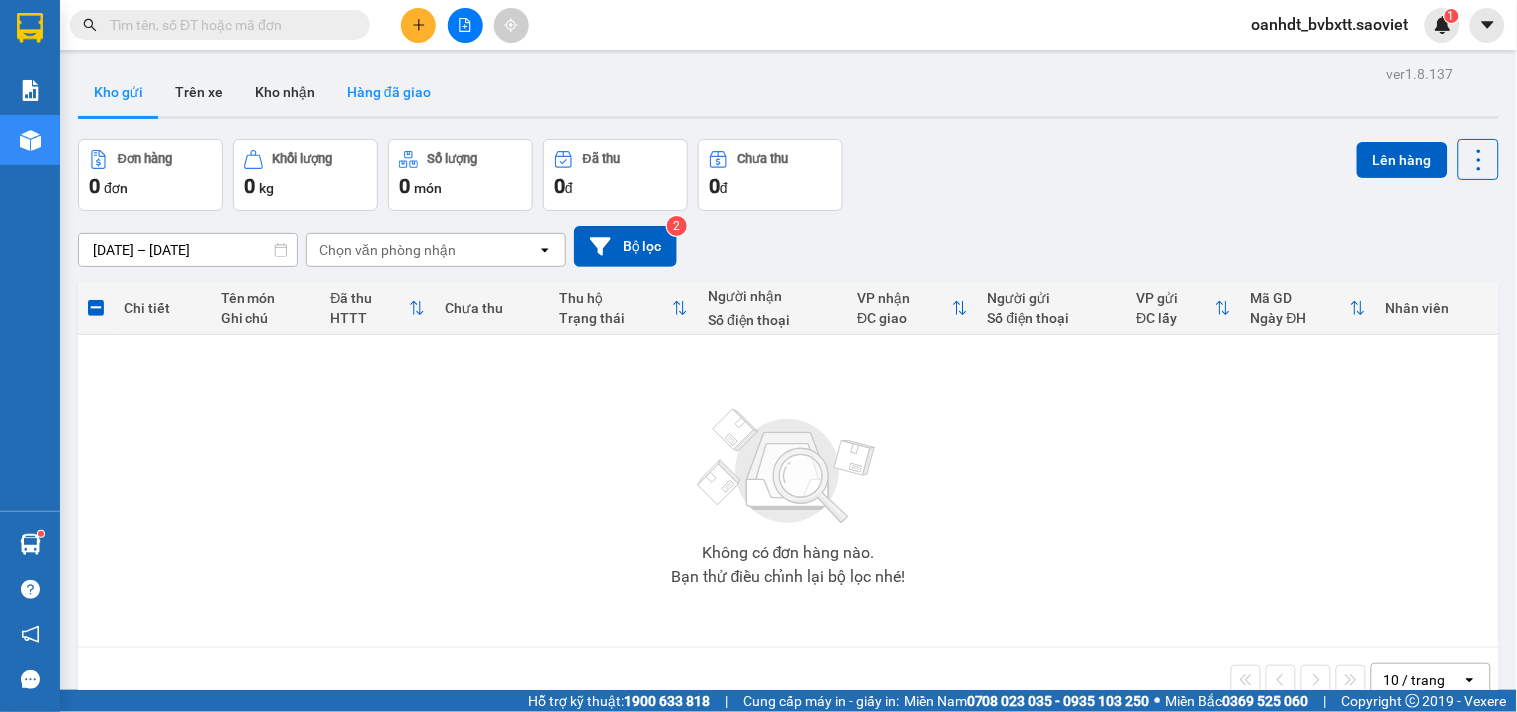 click on "Hàng đã giao" at bounding box center (389, 92) 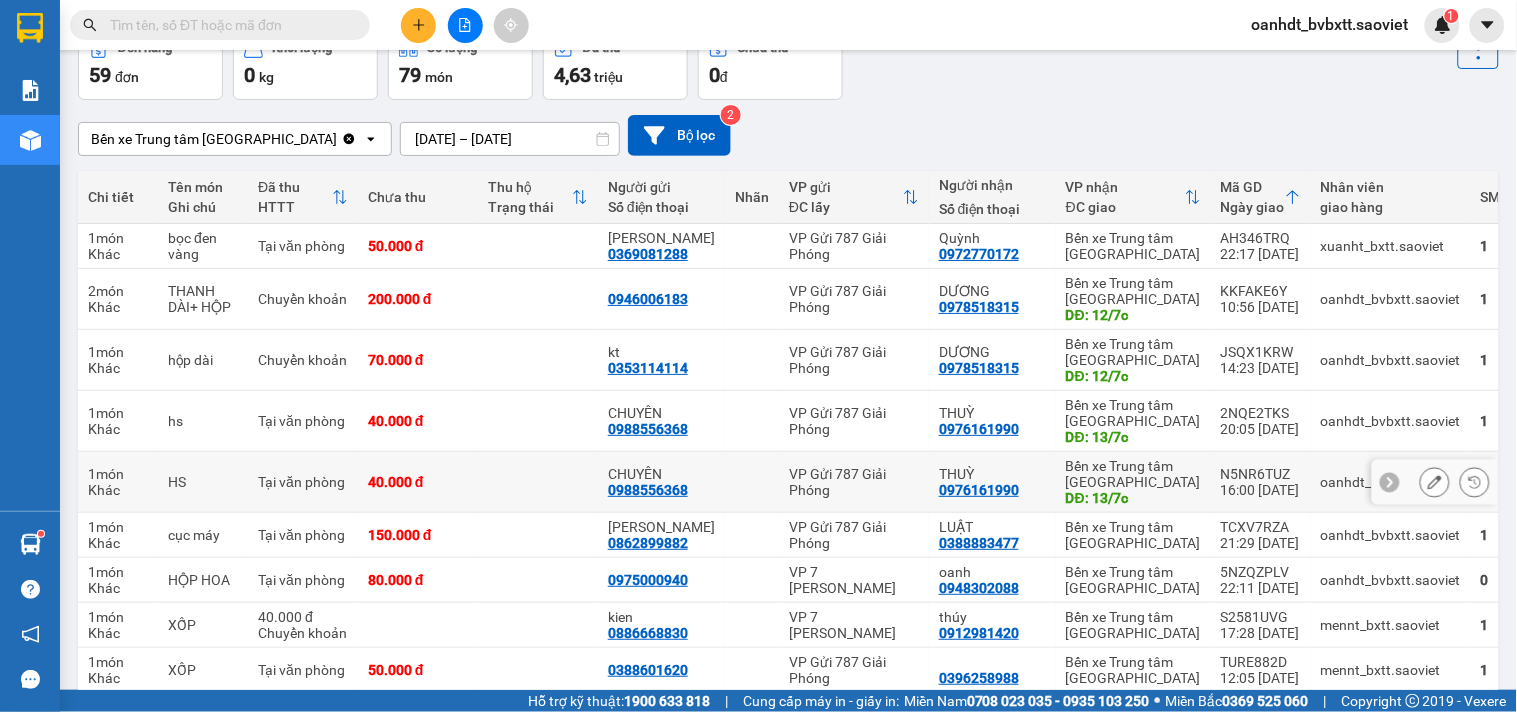 scroll, scrollTop: 0, scrollLeft: 0, axis: both 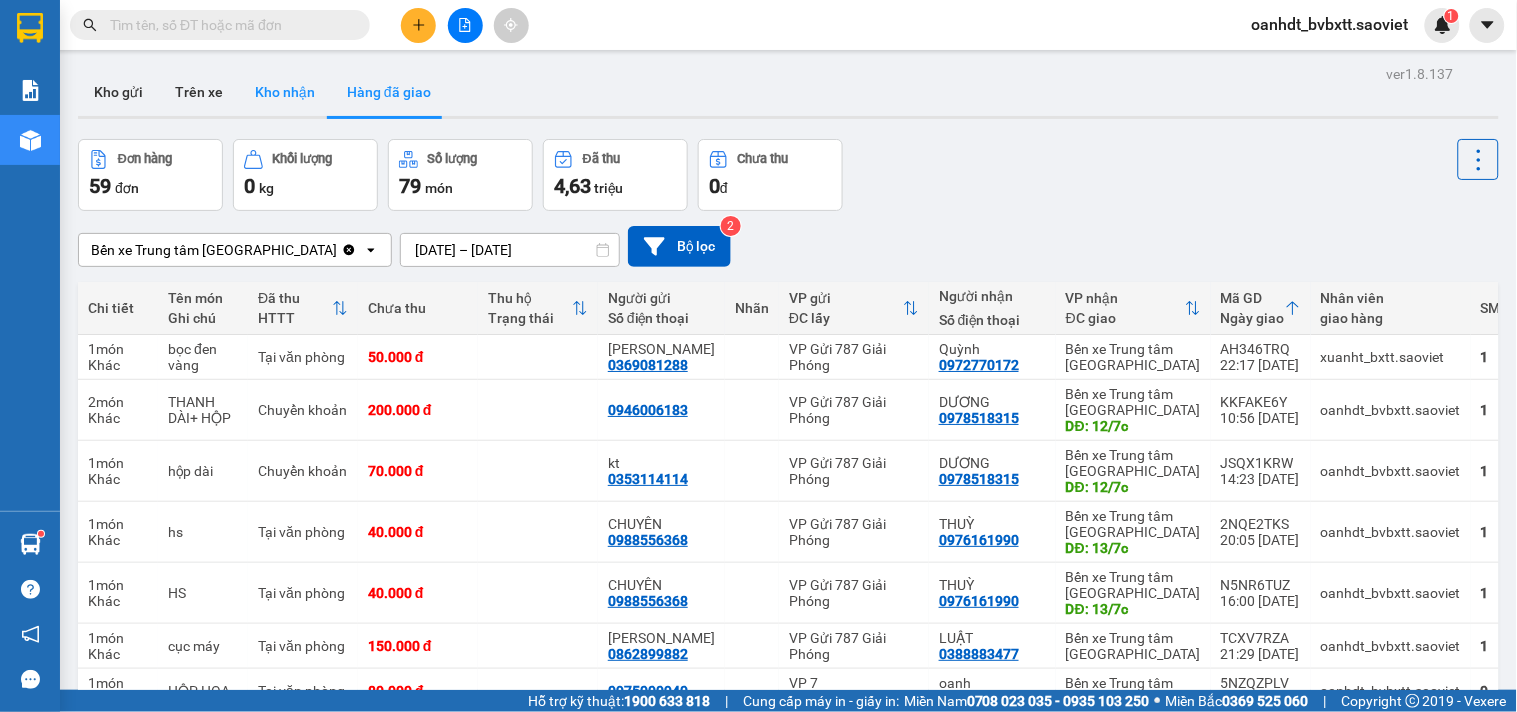 click on "Kho nhận" at bounding box center (285, 92) 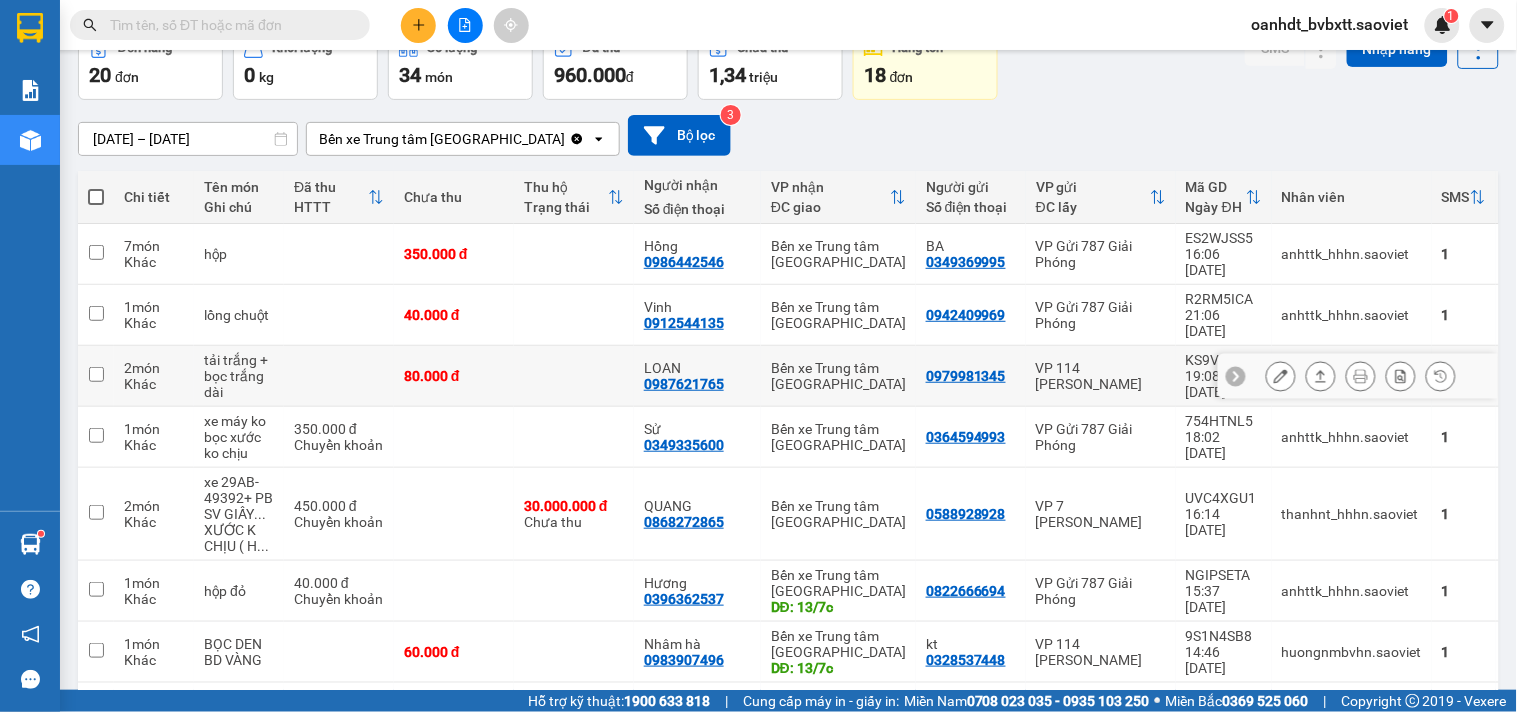 scroll, scrollTop: 0, scrollLeft: 0, axis: both 